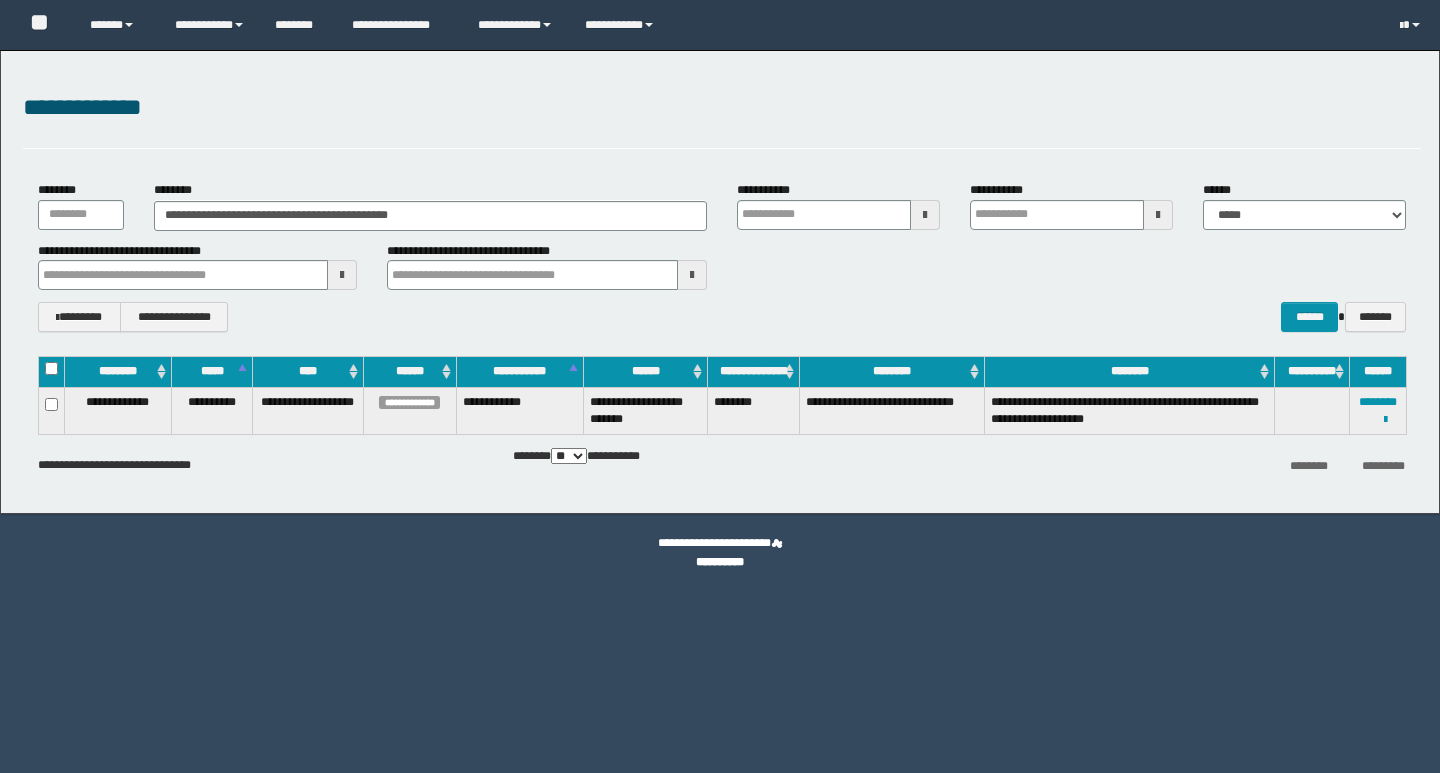 scroll, scrollTop: 0, scrollLeft: 0, axis: both 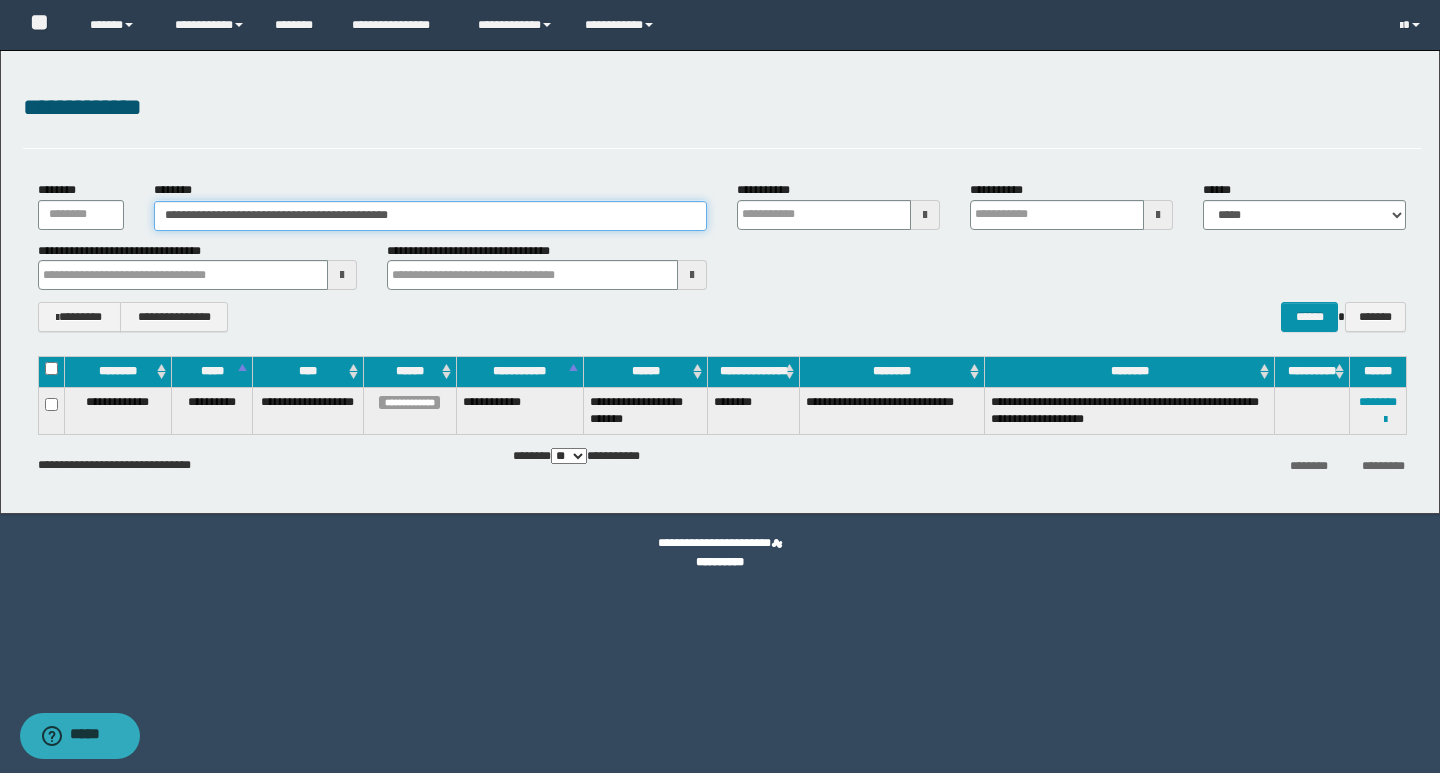 click on "**********" at bounding box center (430, 216) 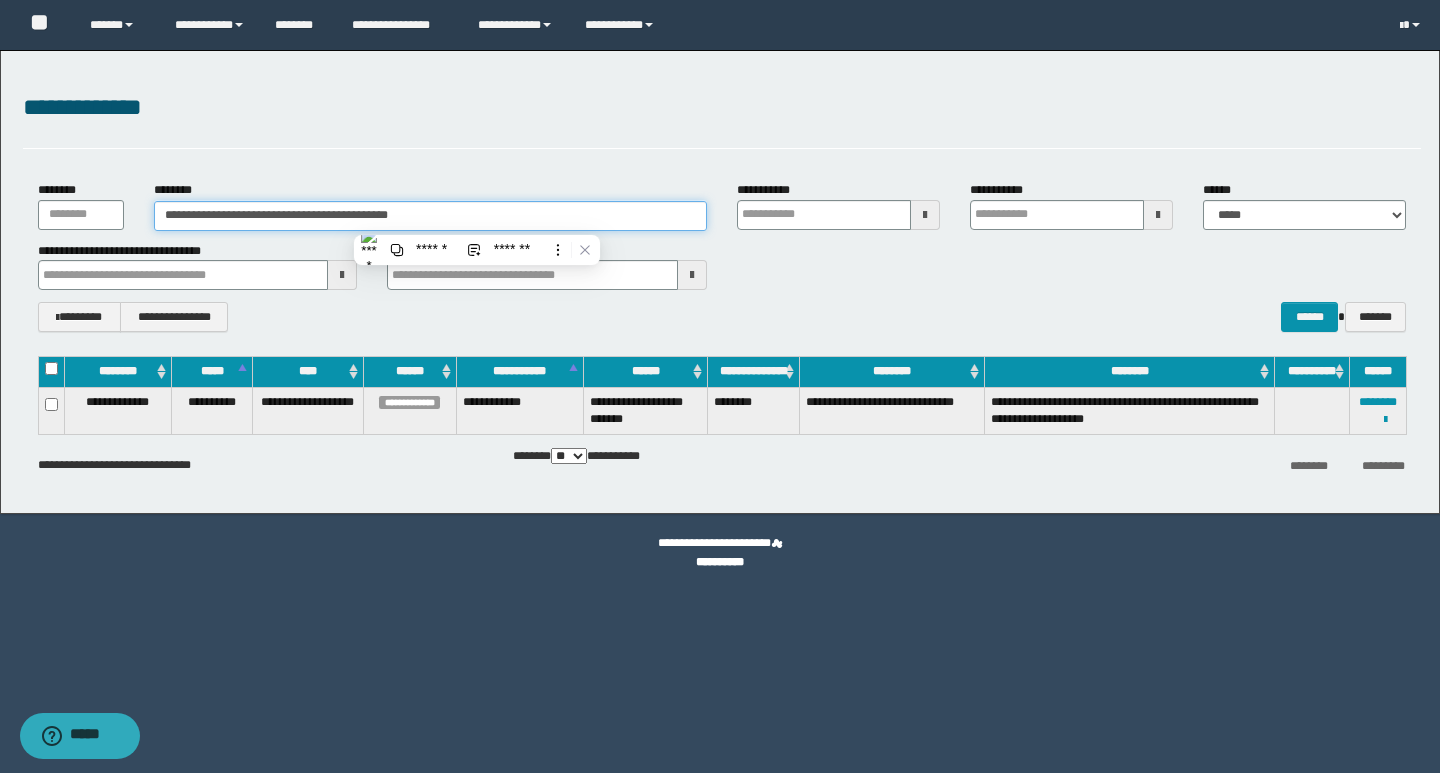 paste 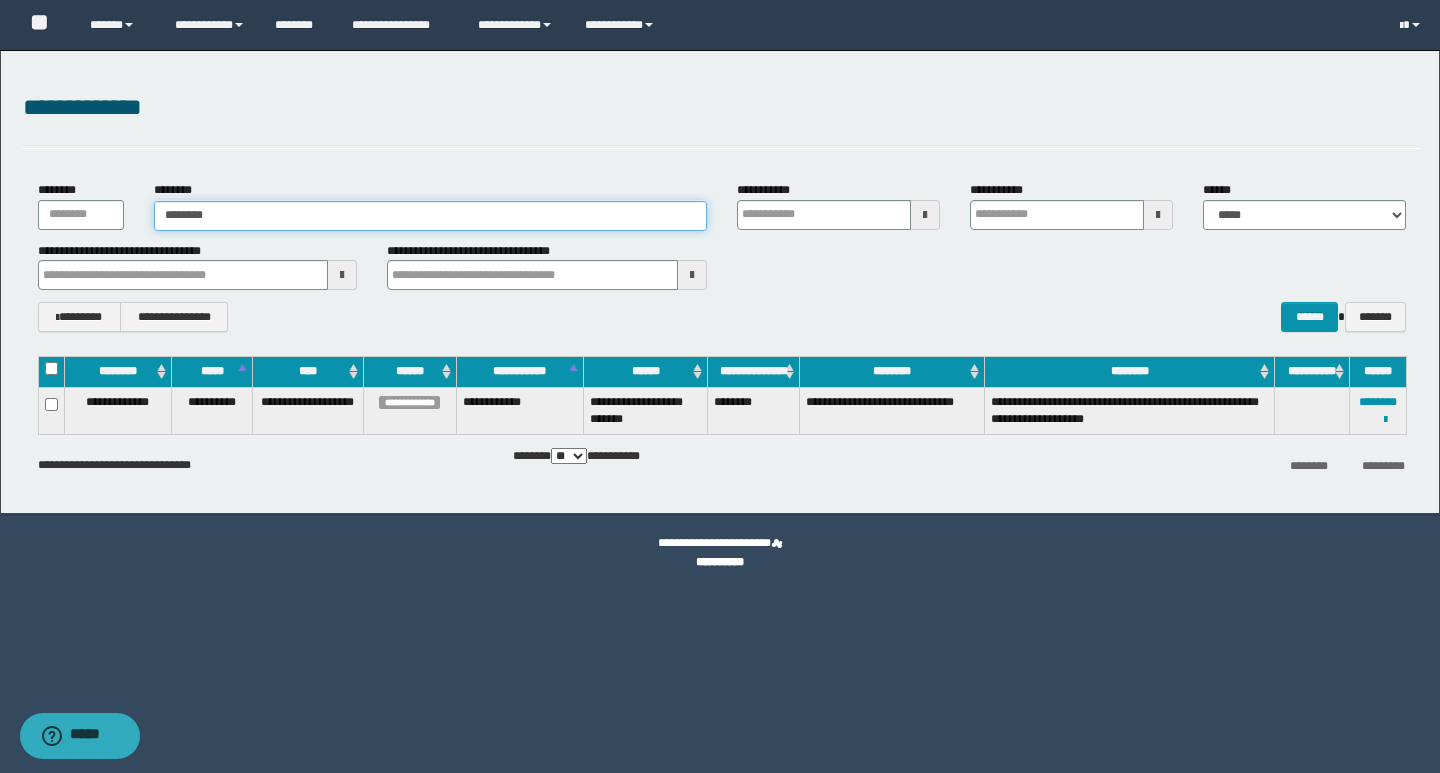 type on "********" 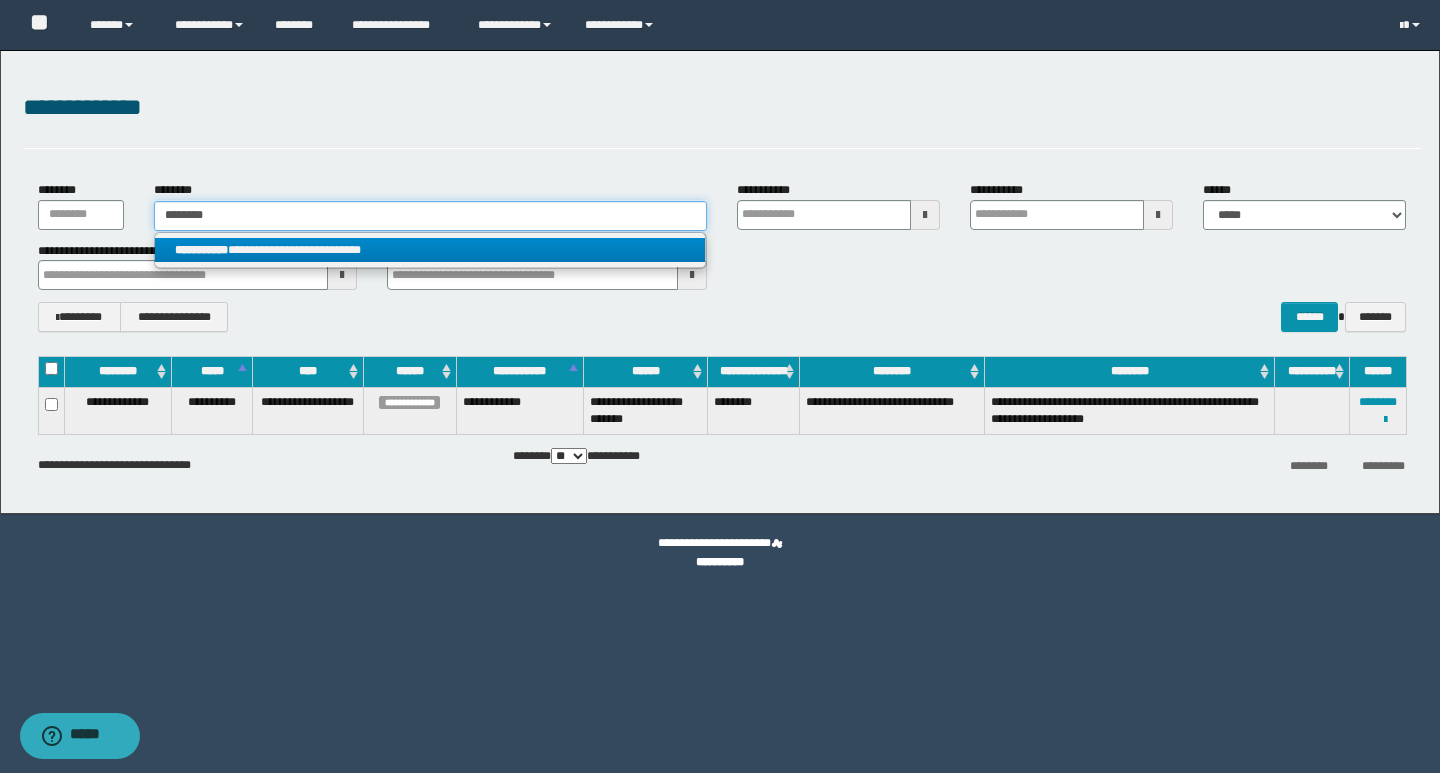 type on "********" 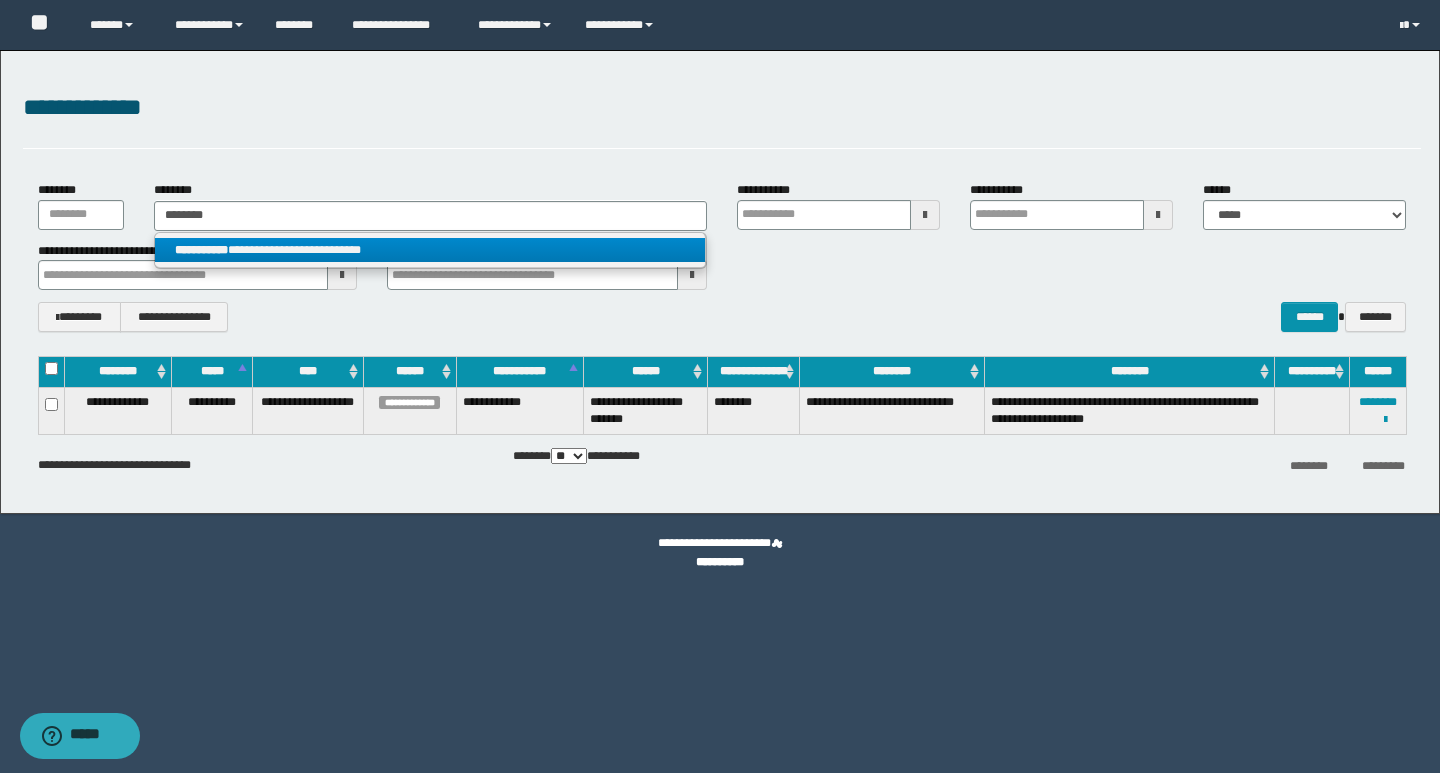 click on "**********" at bounding box center [430, 250] 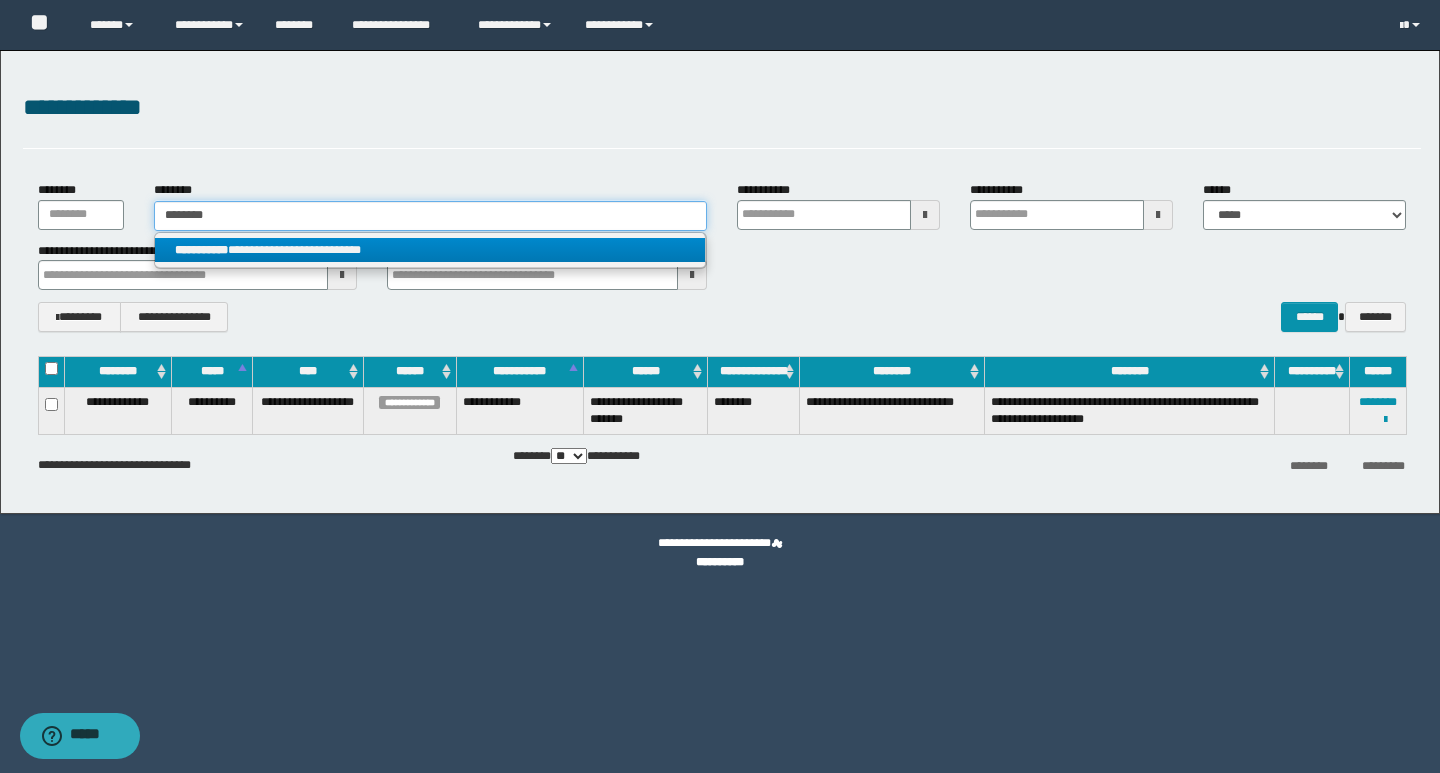 type 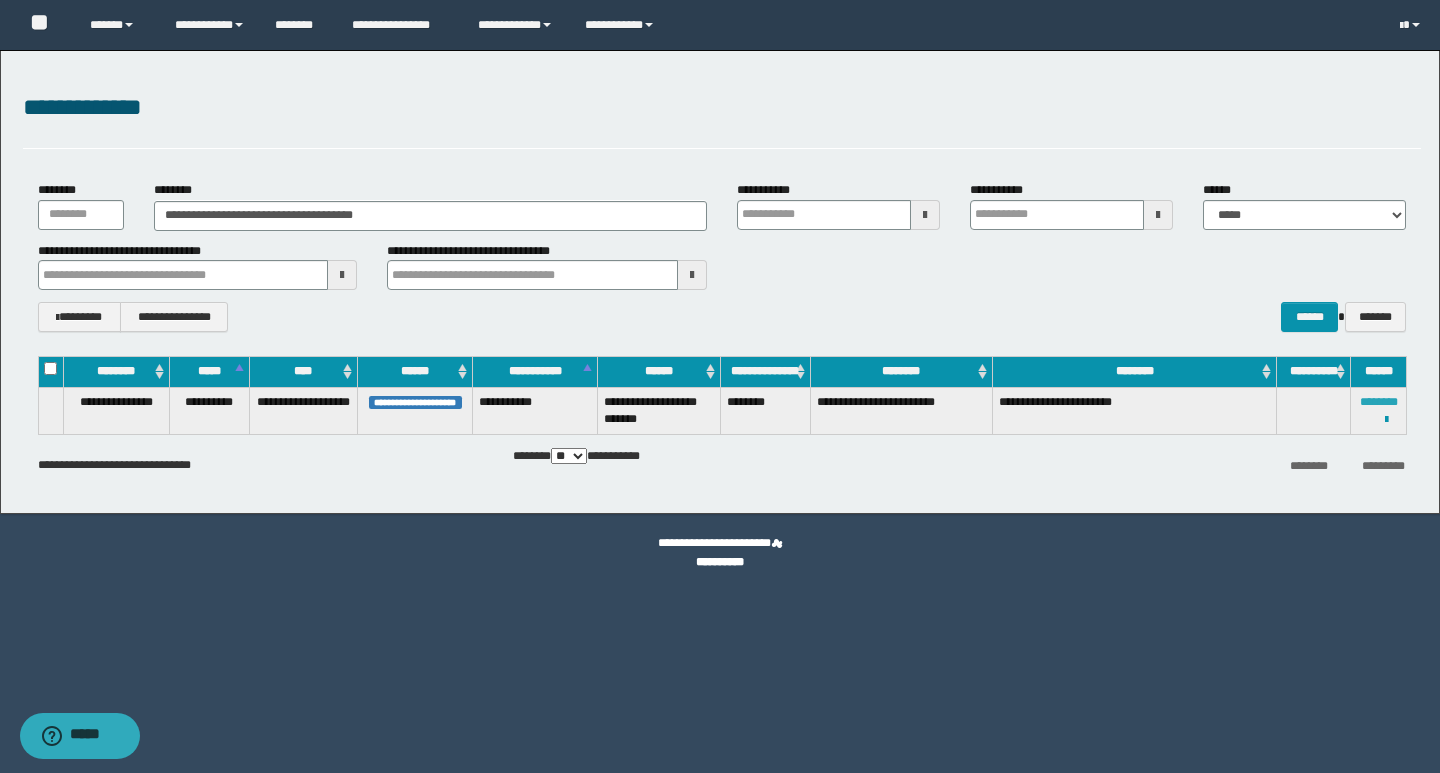 click on "********" at bounding box center (1379, 402) 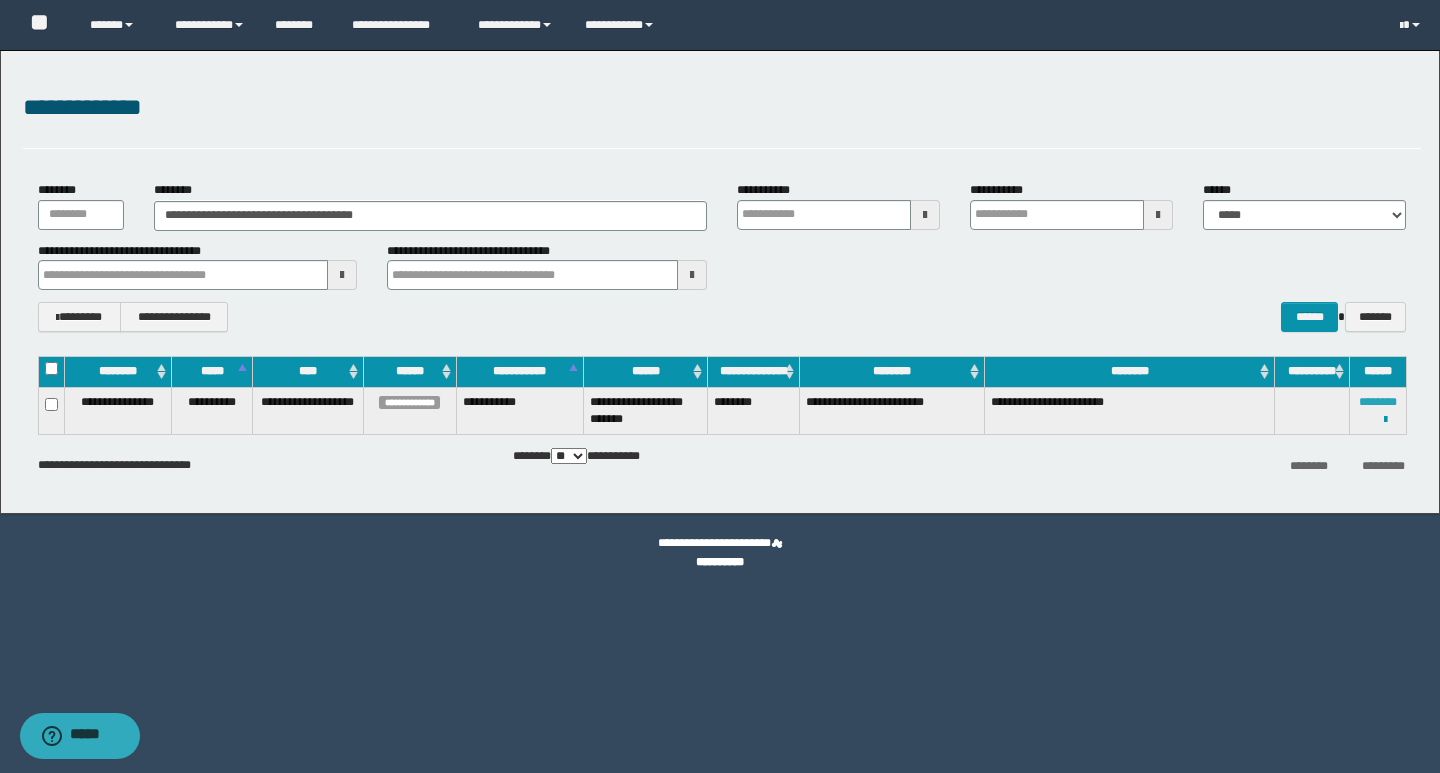 click on "********" at bounding box center (1378, 402) 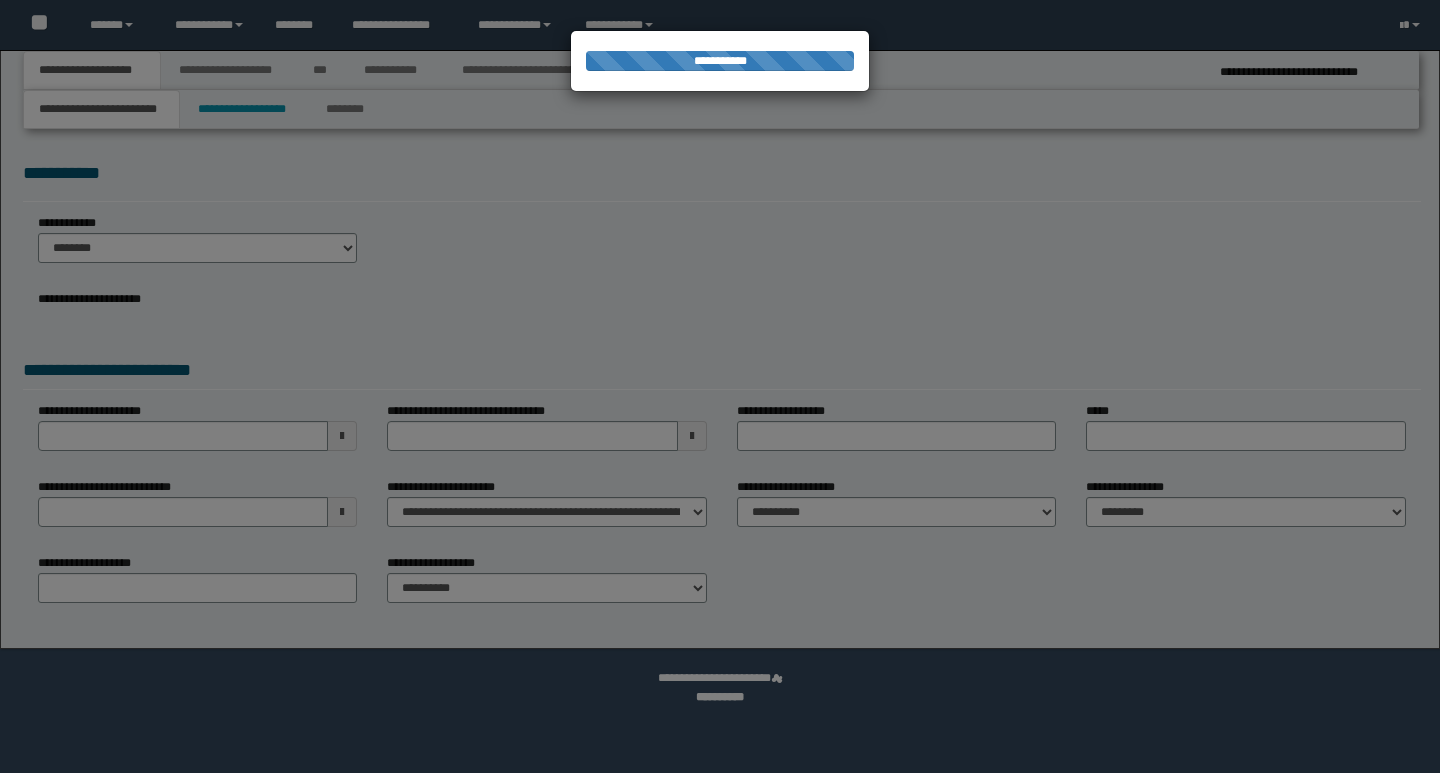 select on "*" 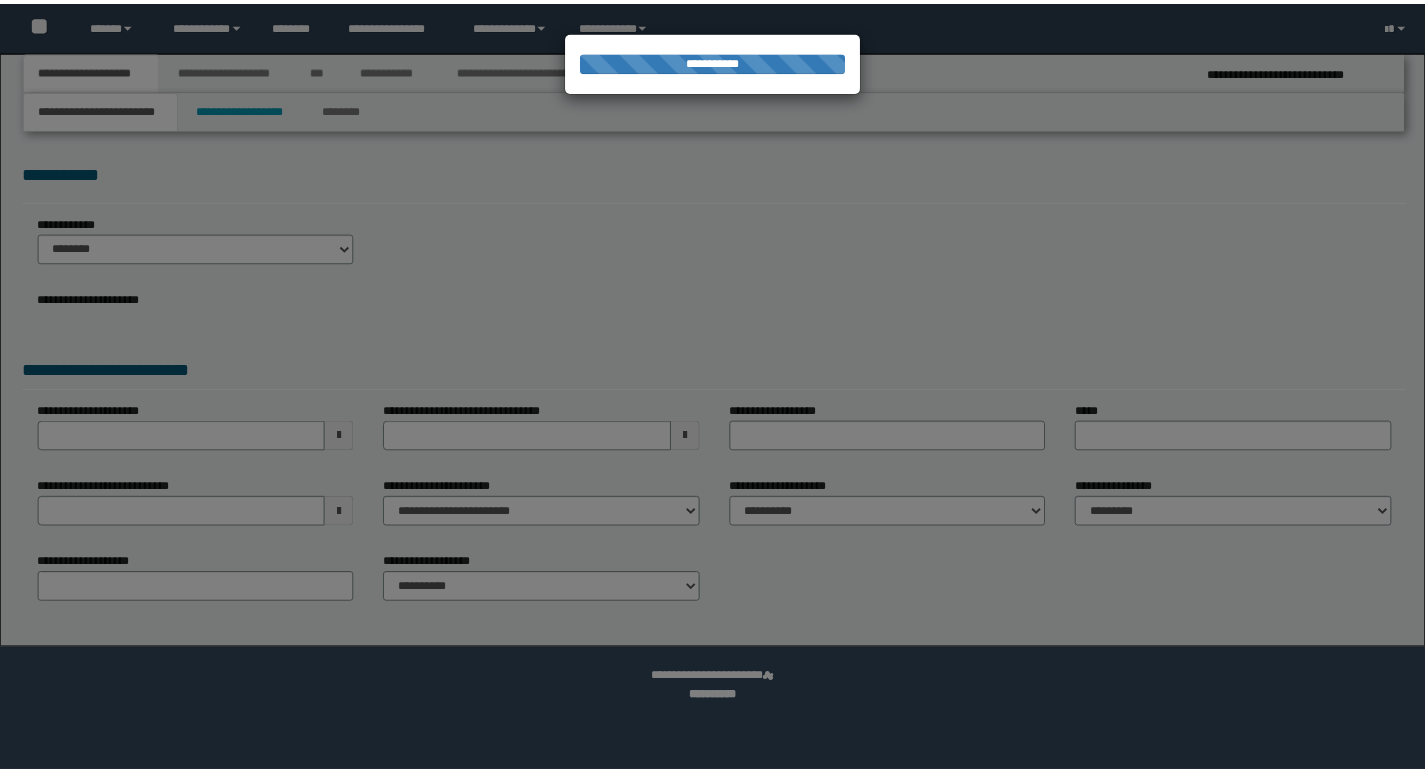 scroll, scrollTop: 0, scrollLeft: 0, axis: both 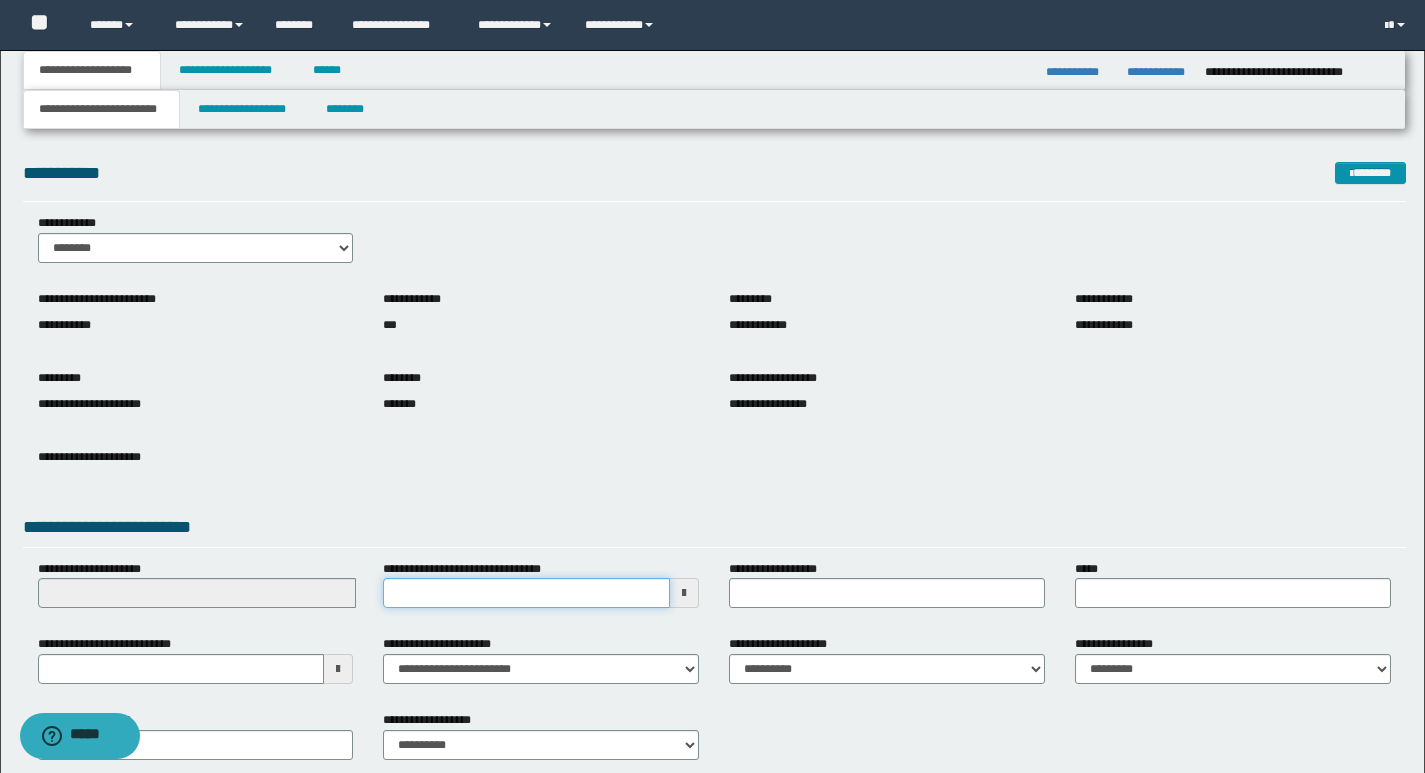 click on "**********" at bounding box center [526, 593] 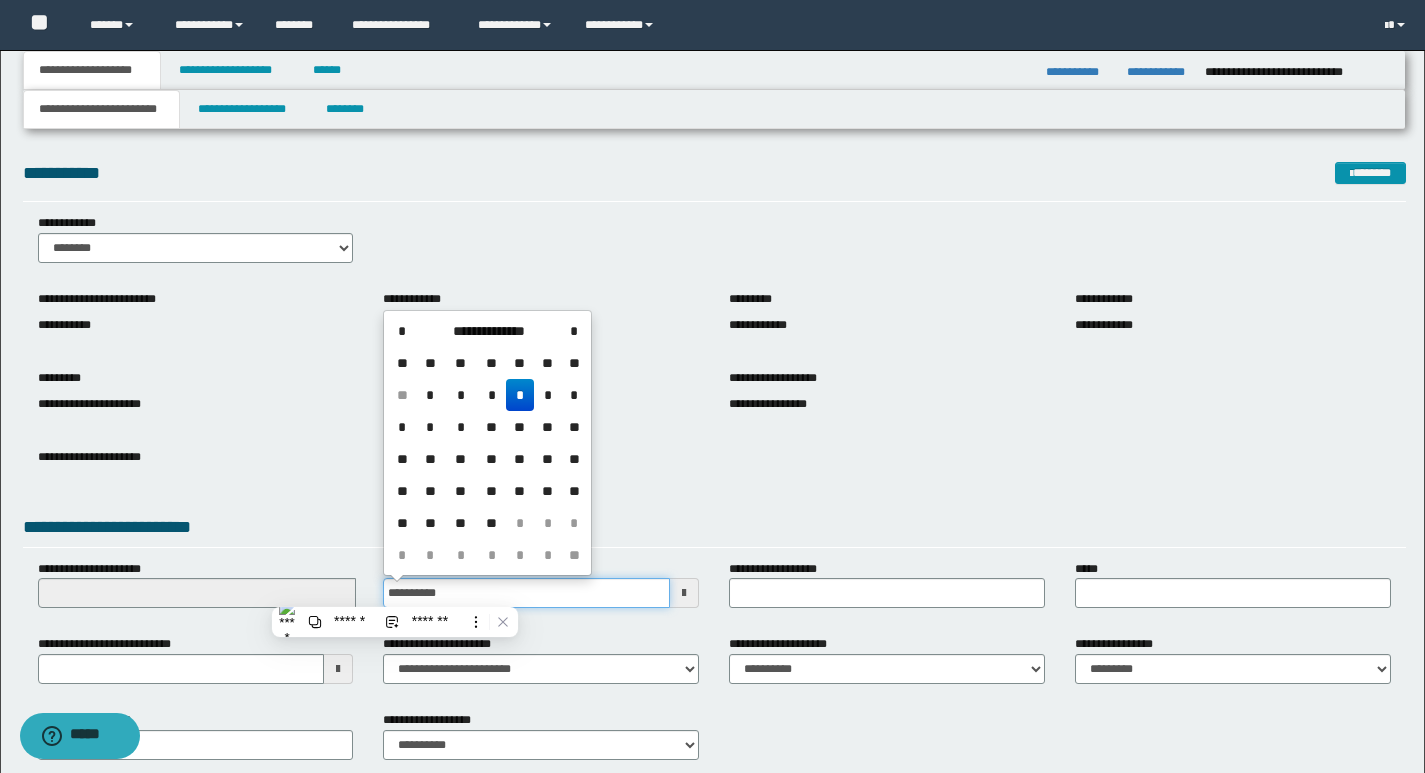 type on "**********" 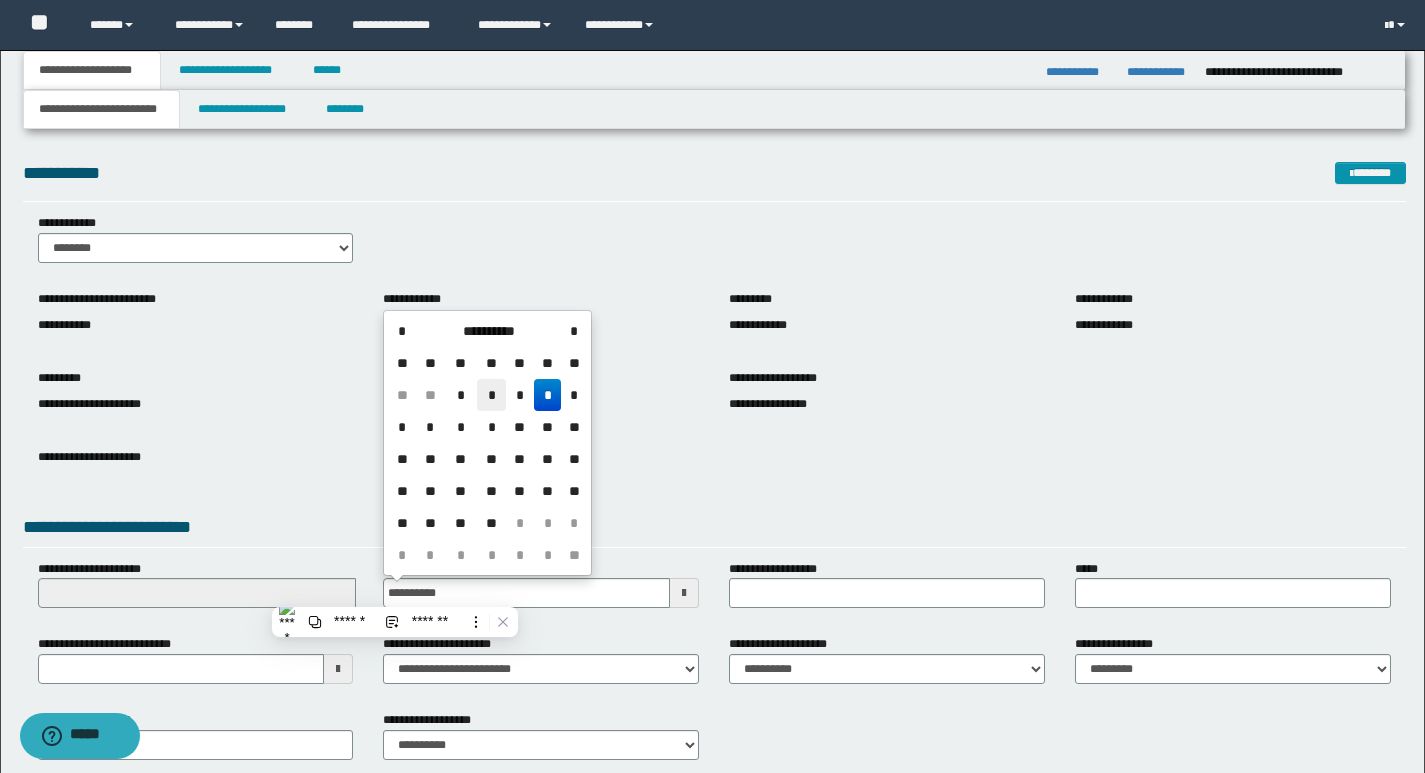 click on "*" at bounding box center [491, 395] 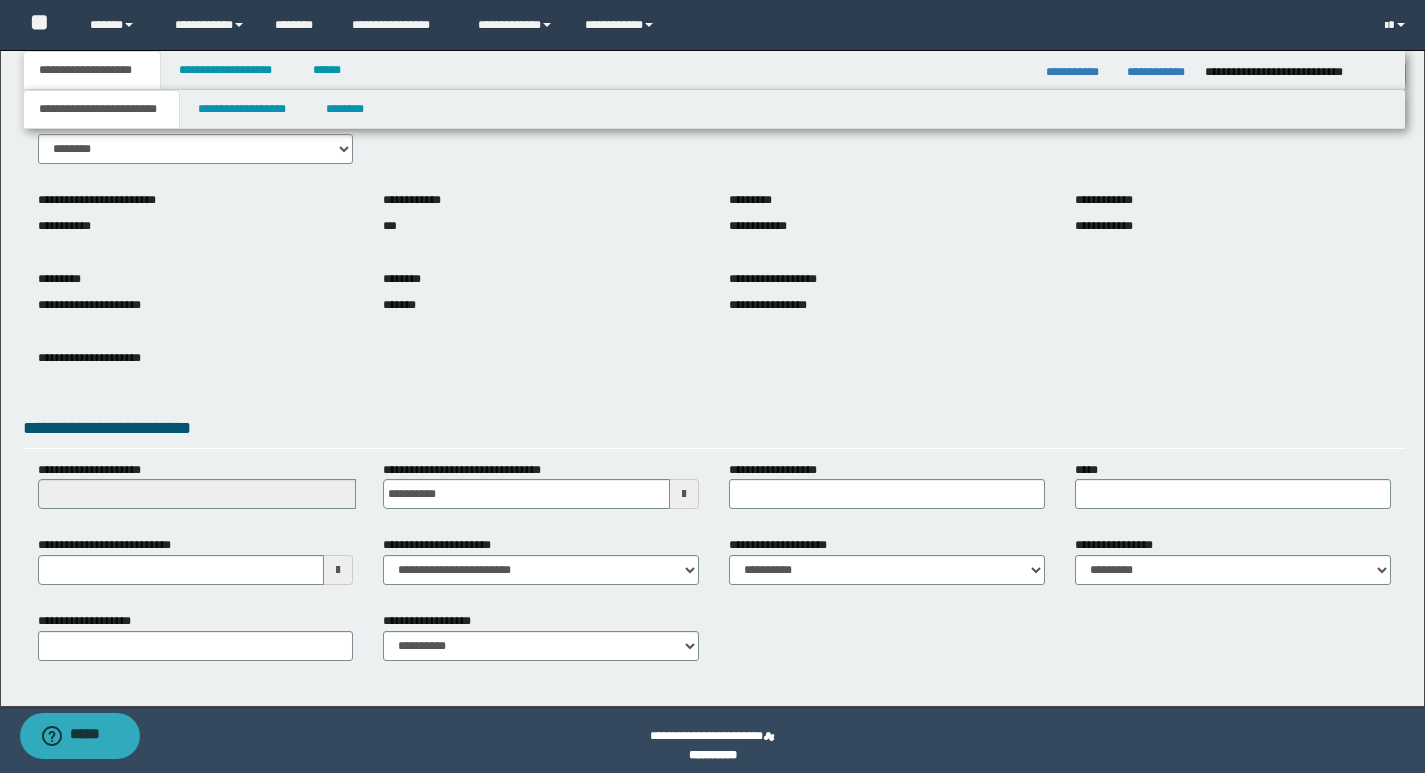 scroll, scrollTop: 100, scrollLeft: 0, axis: vertical 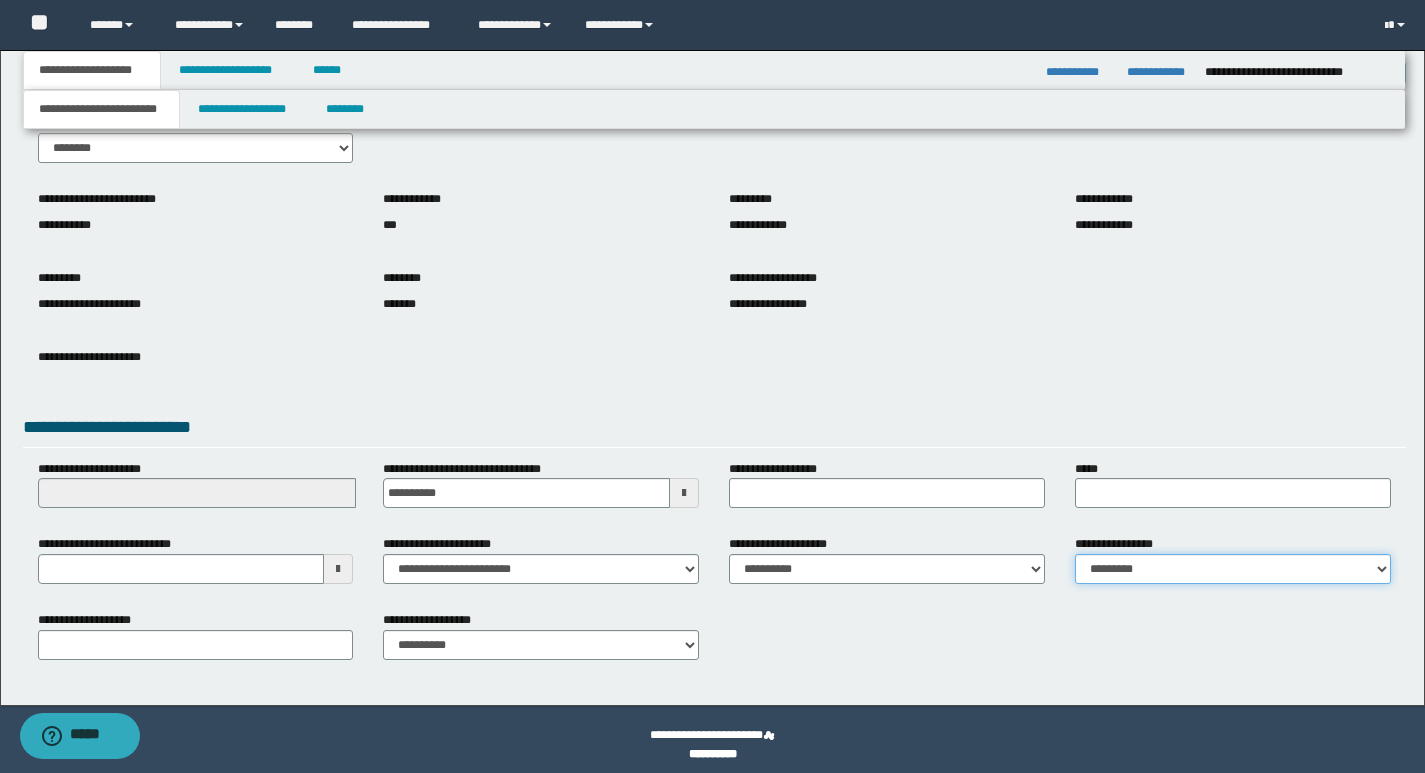 click on "**********" at bounding box center [1233, 569] 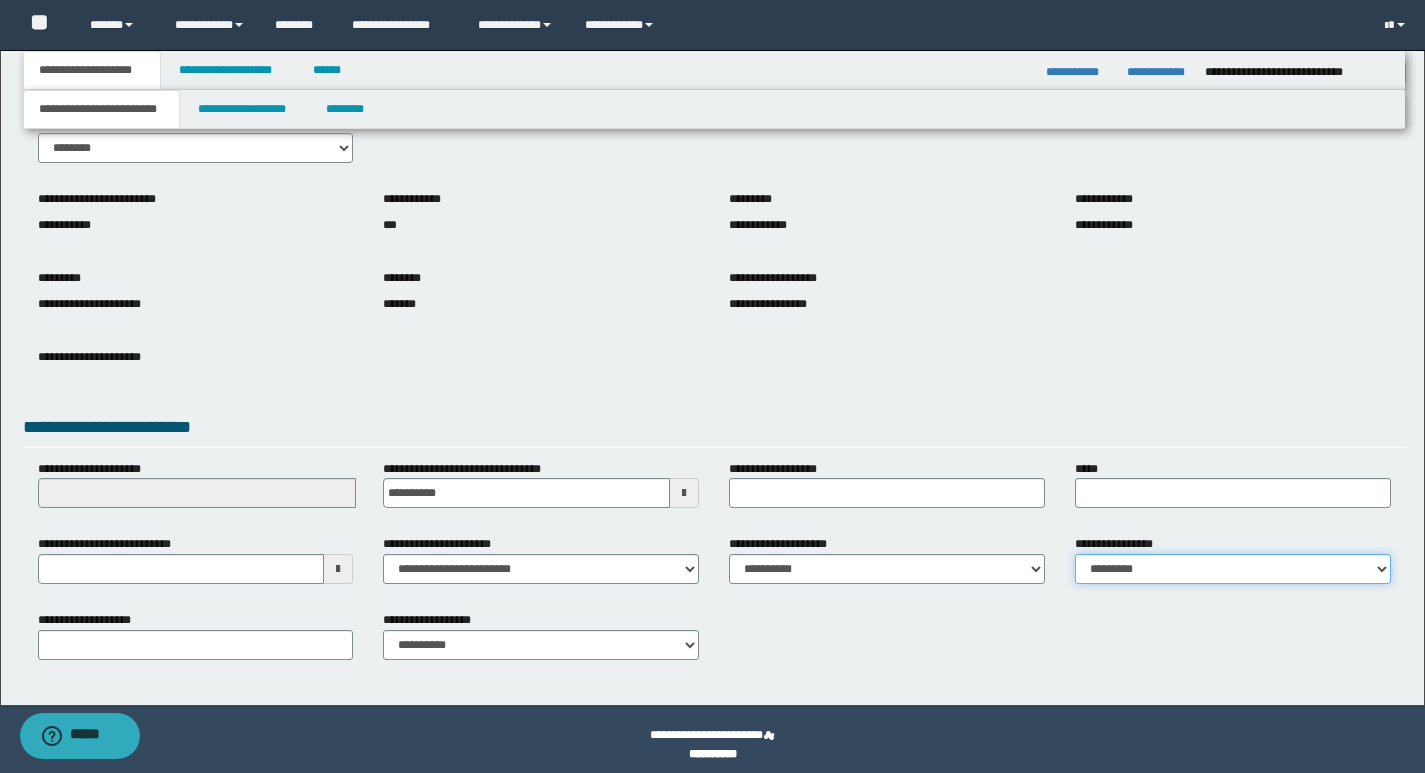 select on "*" 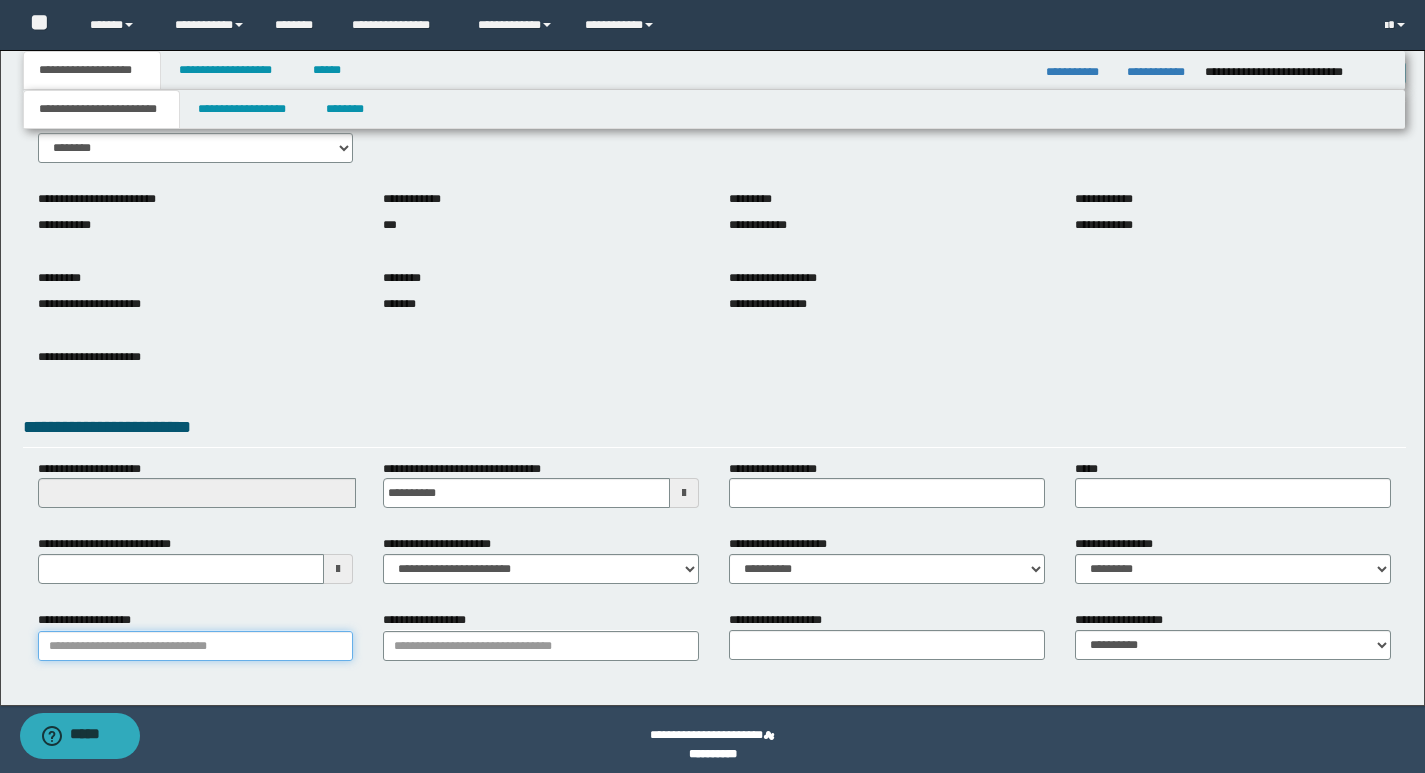 click on "**********" at bounding box center (196, 646) 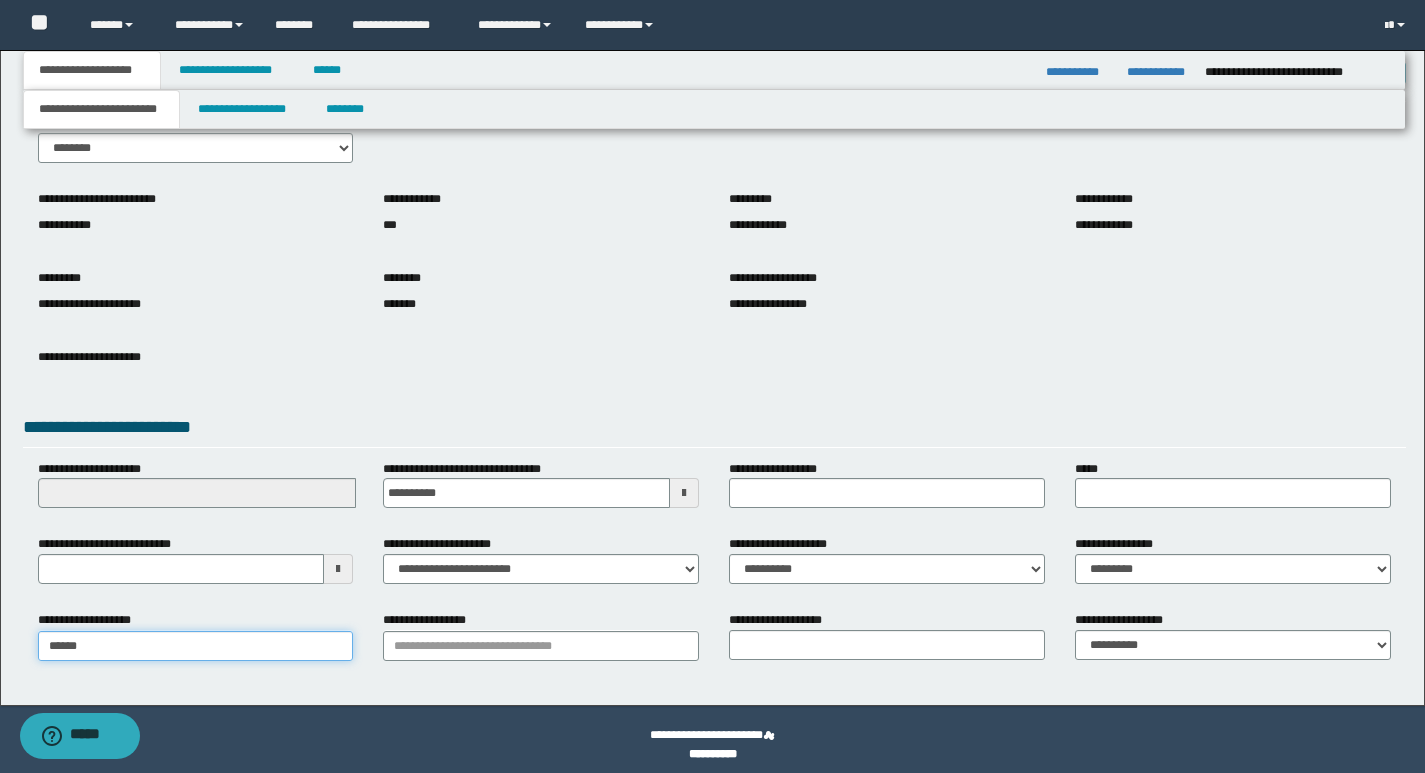 type on "*******" 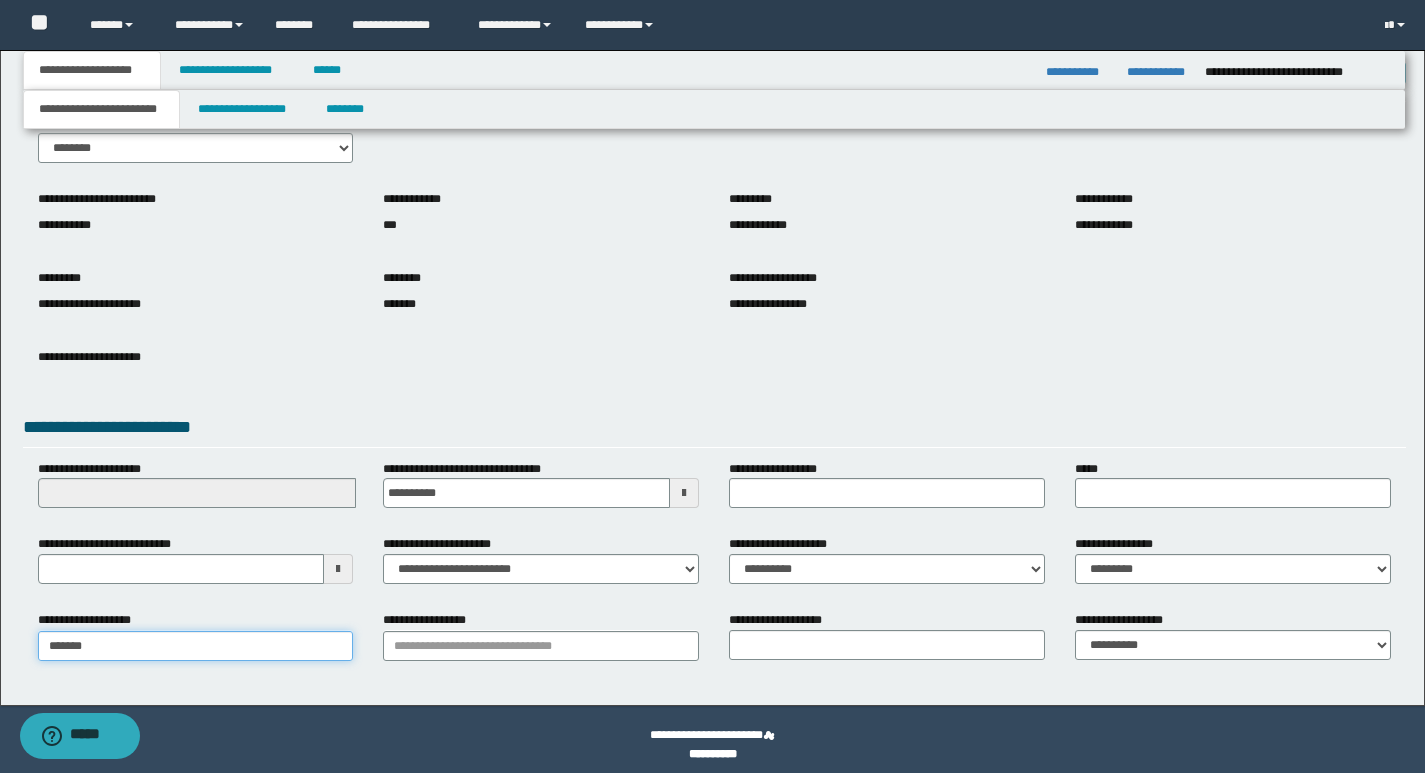 type on "**********" 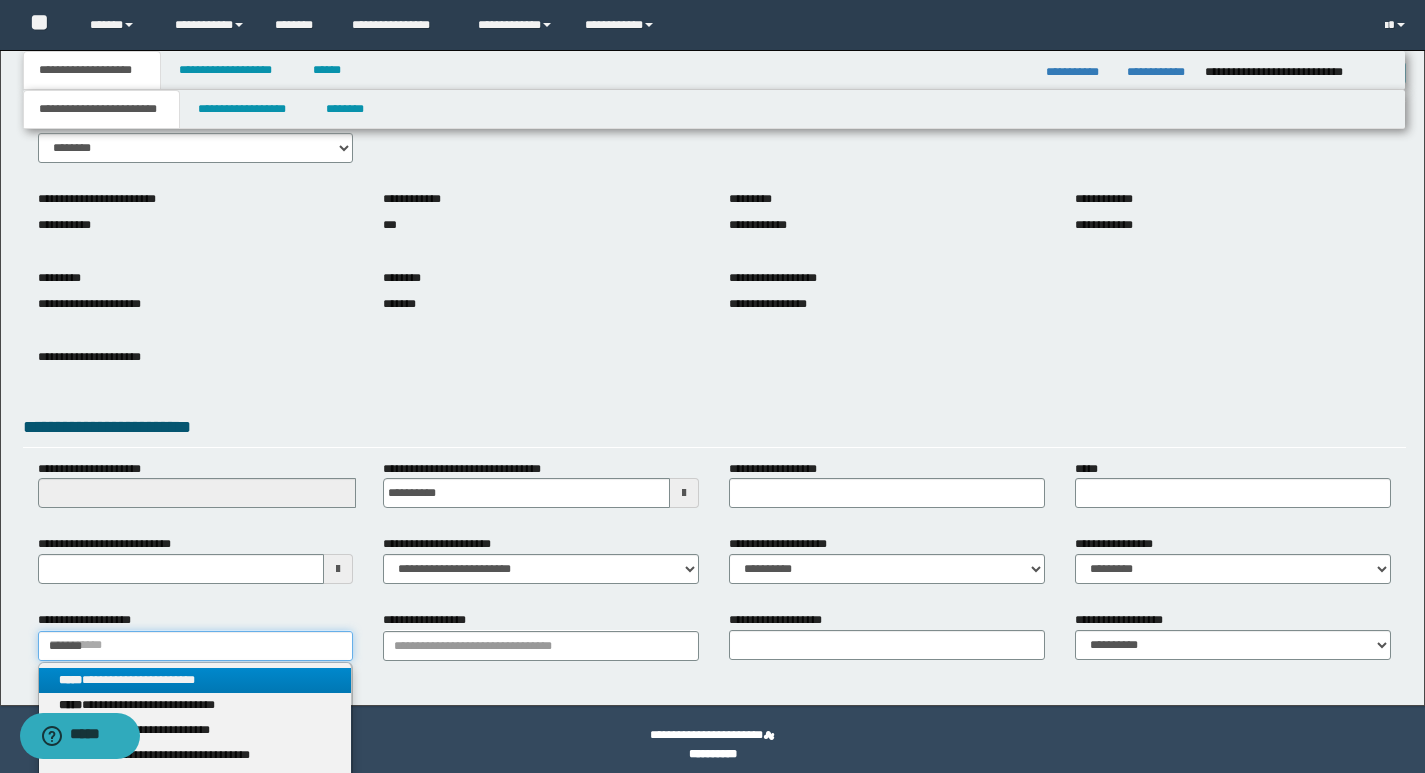 type on "*******" 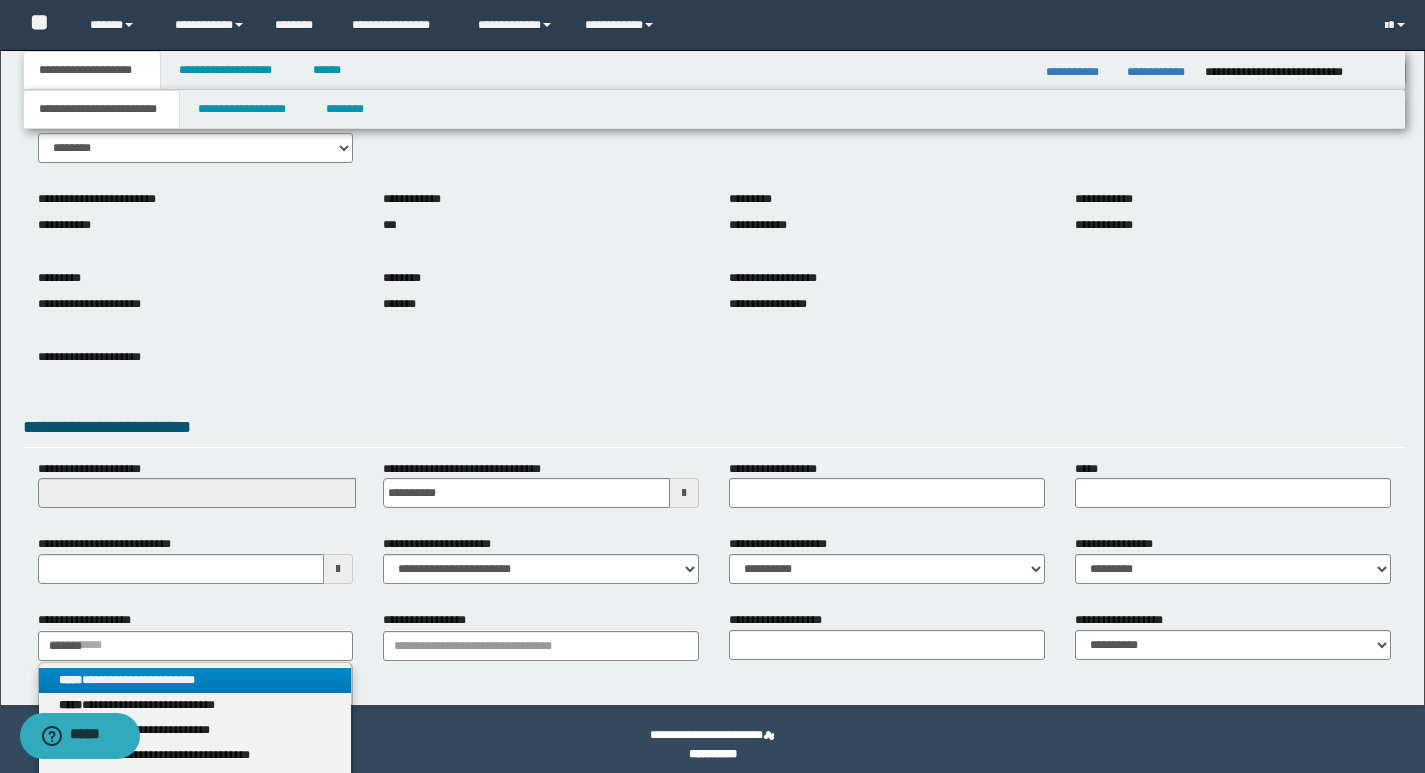 click on "**********" at bounding box center (195, 680) 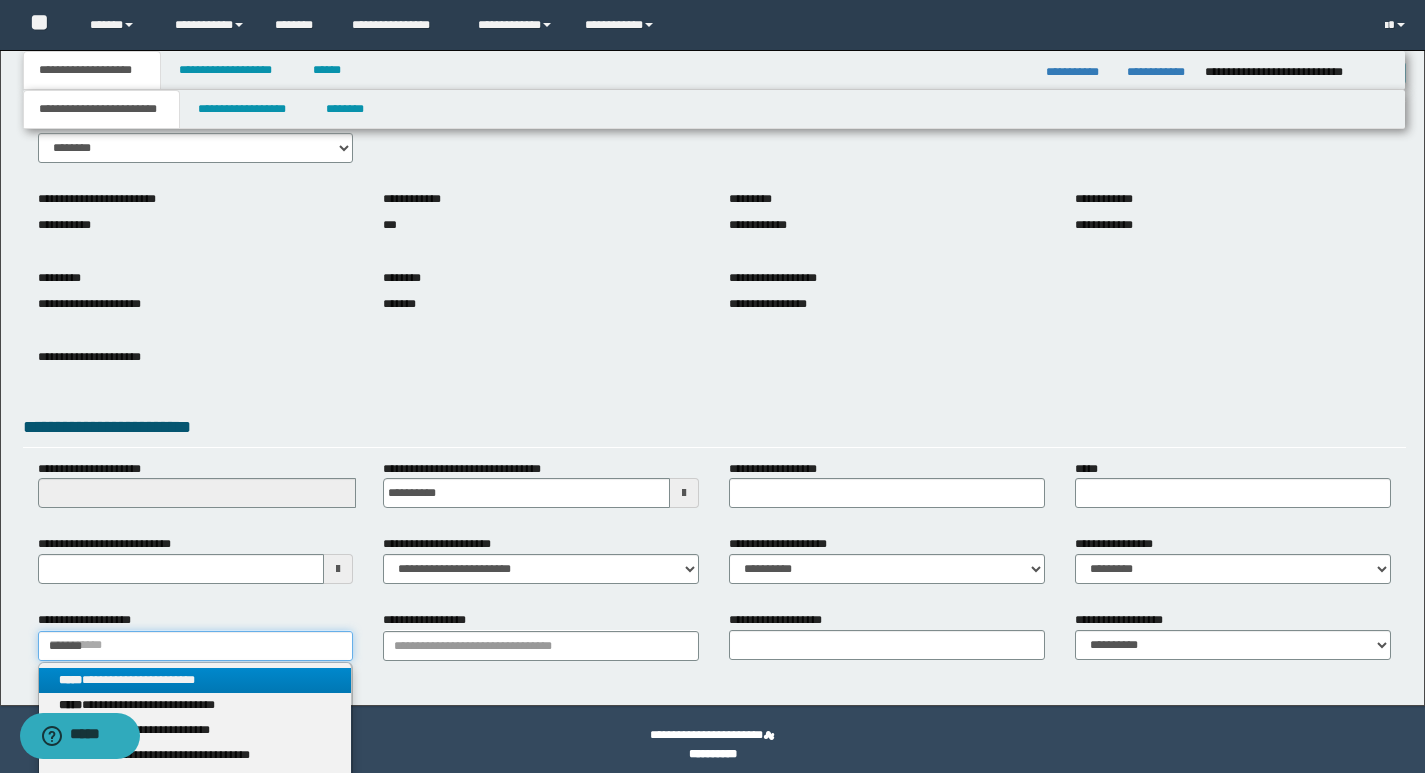 type 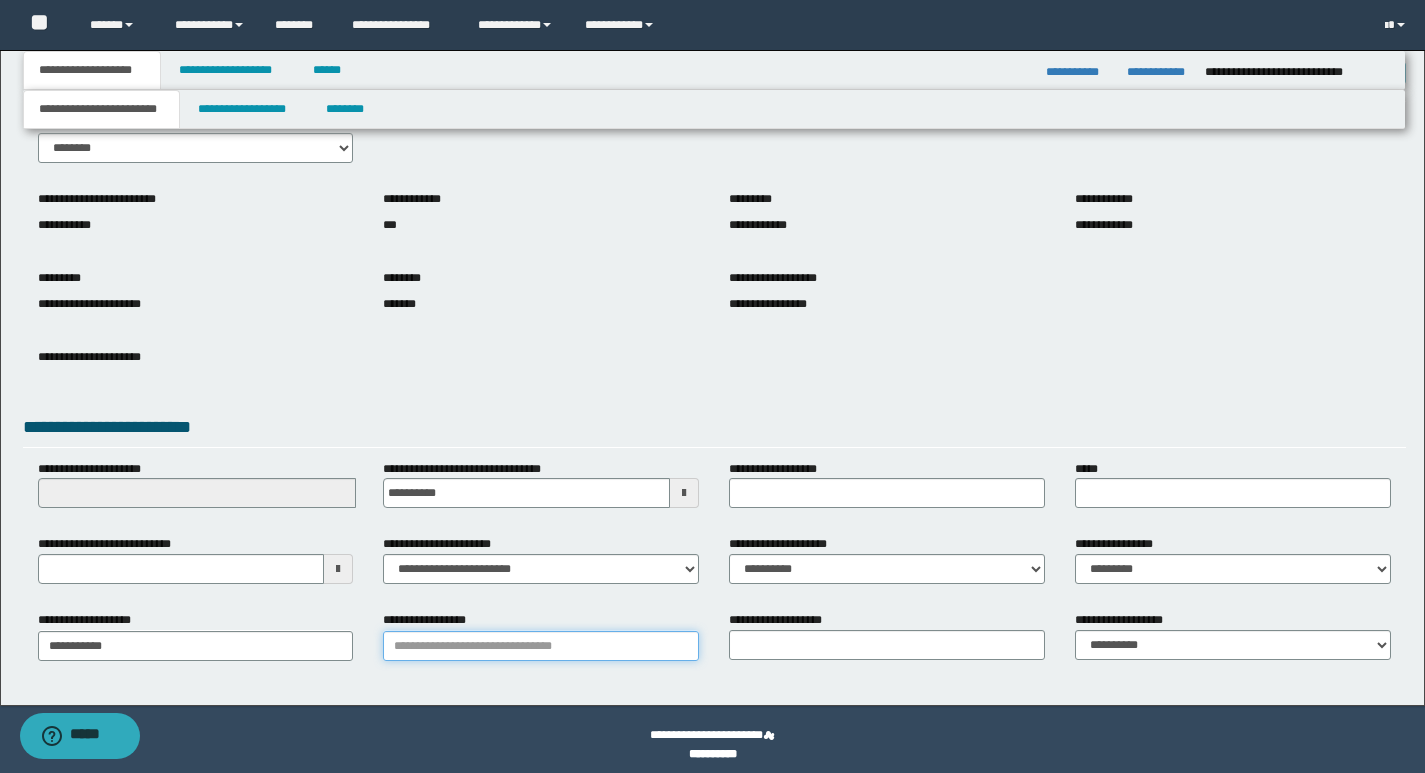 click on "**********" at bounding box center [541, 646] 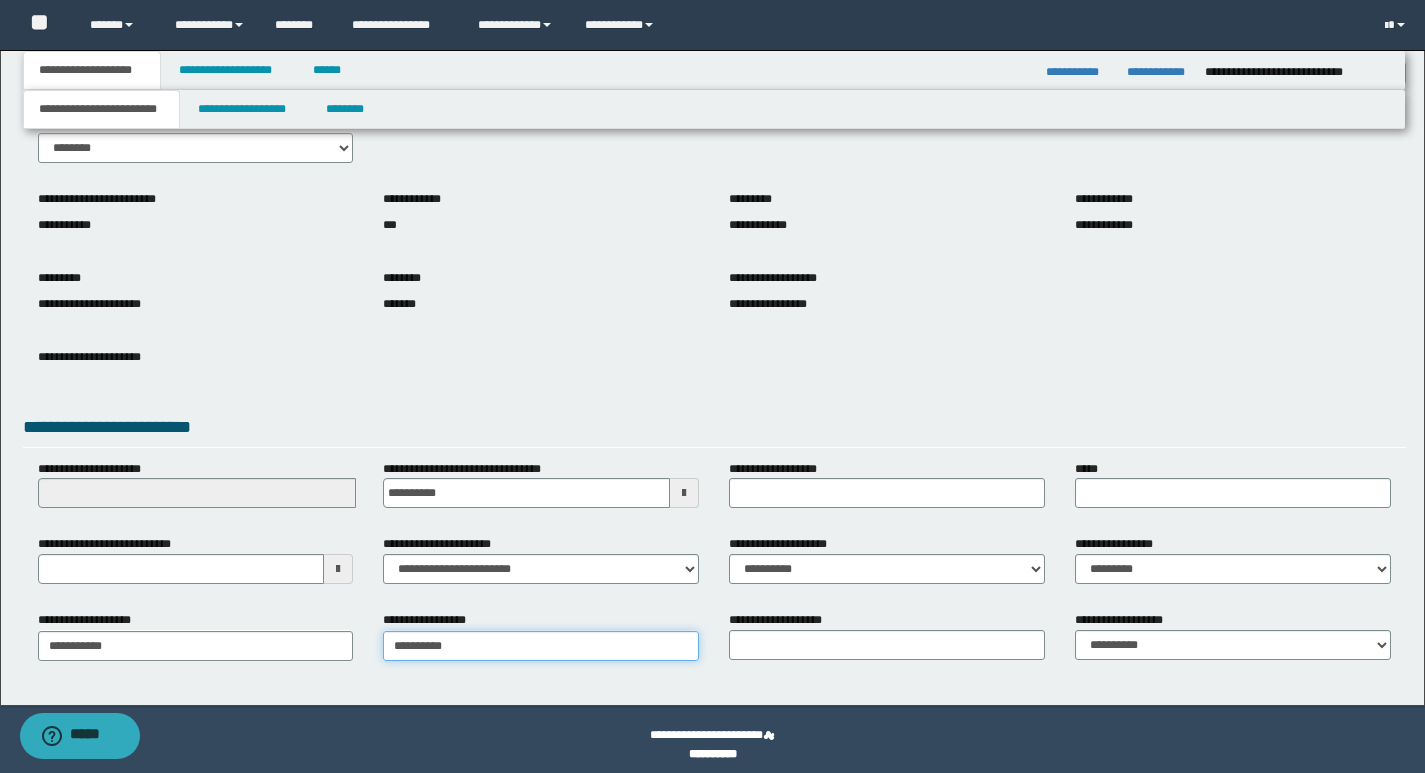 type on "**********" 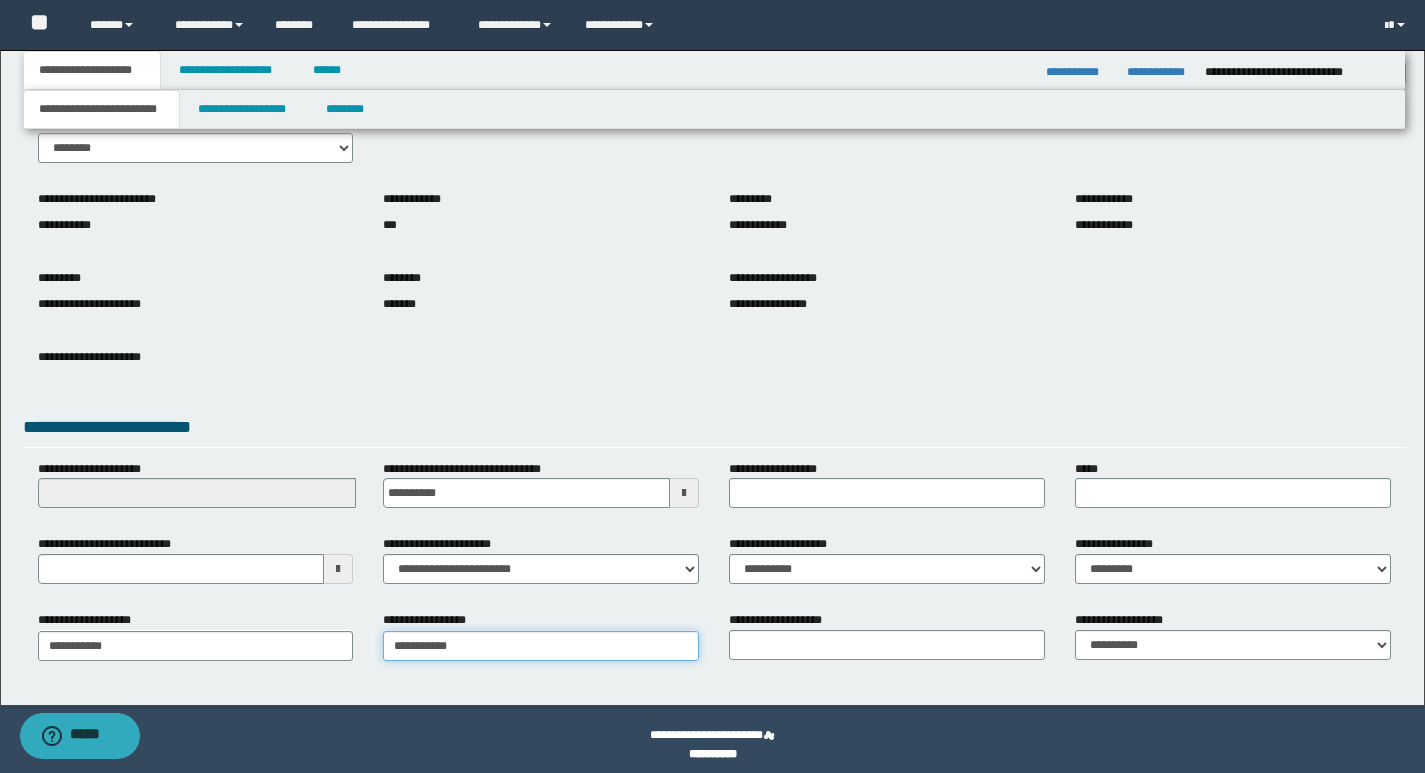 type on "**********" 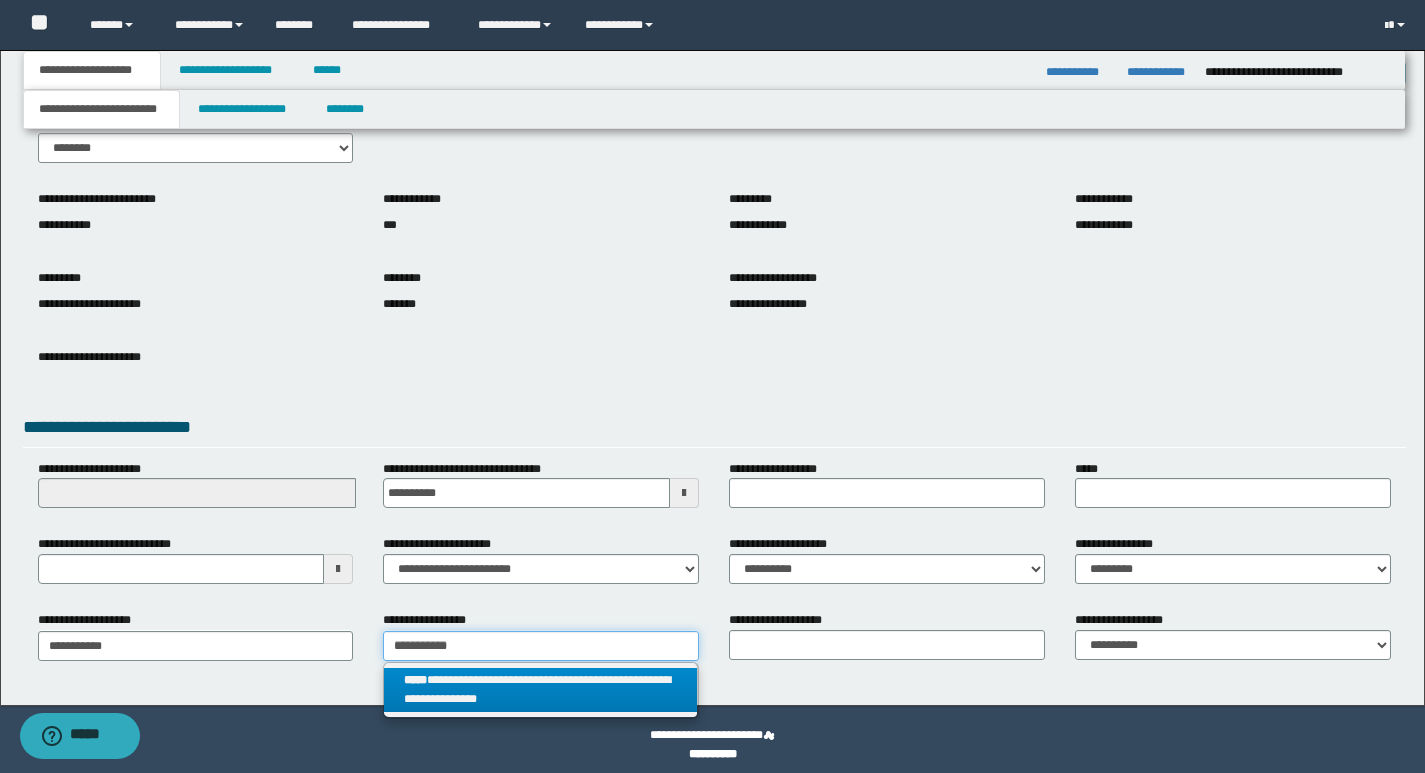 type on "**********" 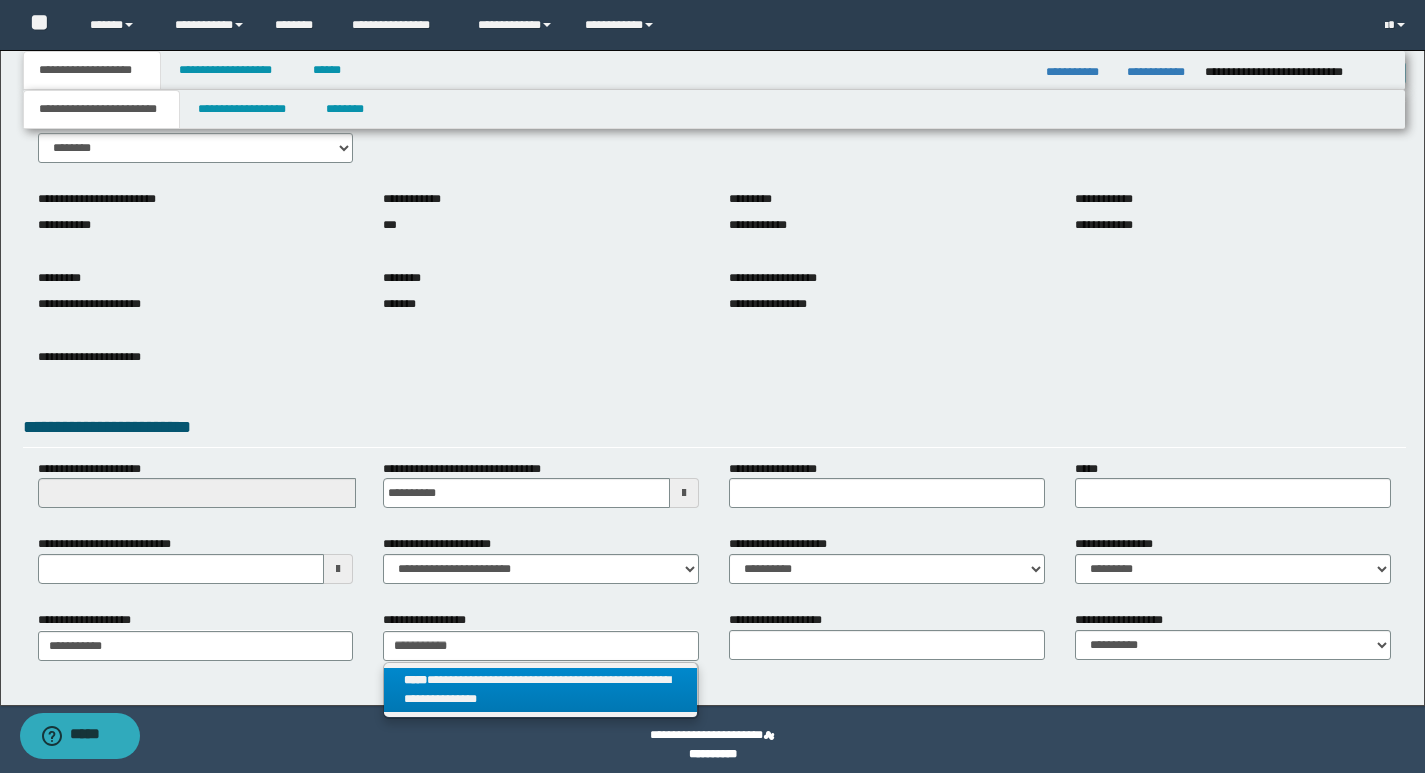 click on "**********" at bounding box center [540, 690] 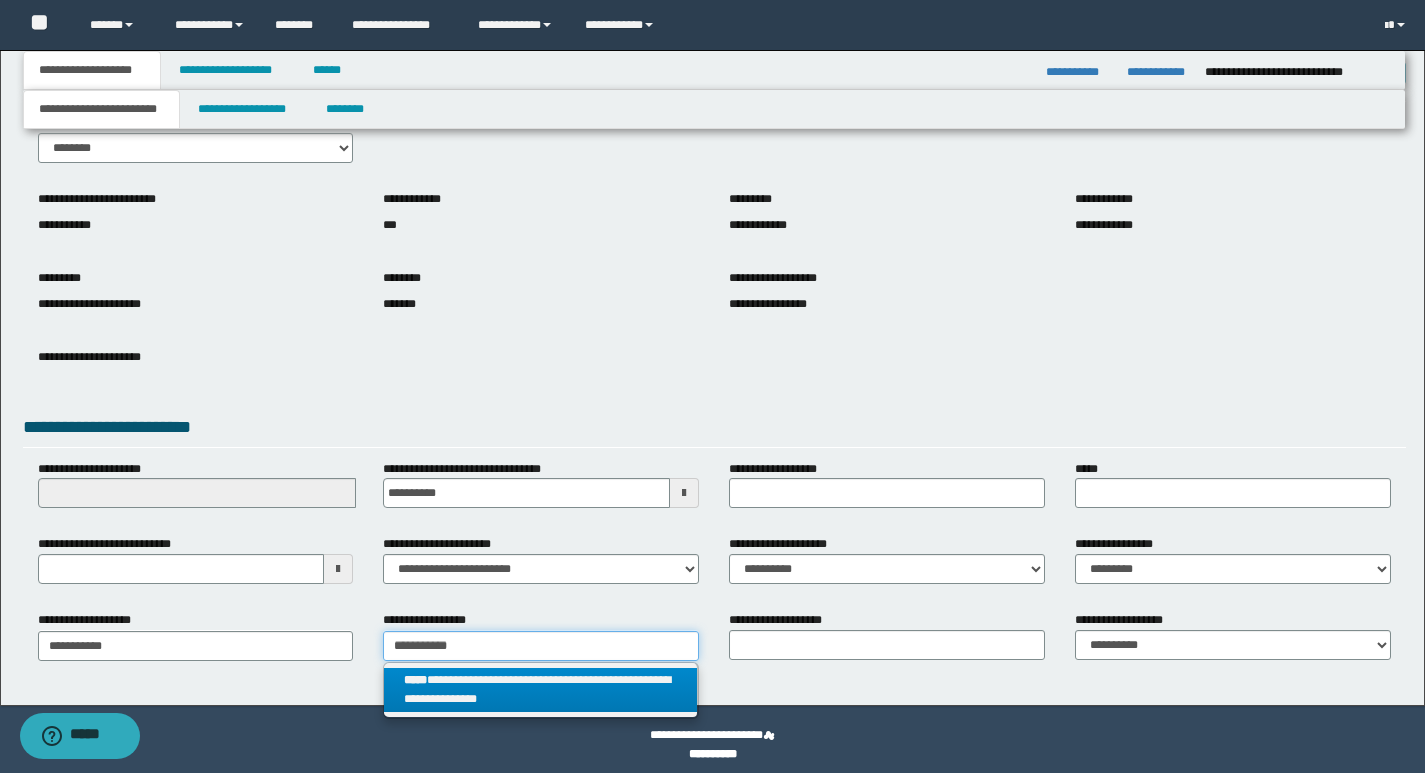type 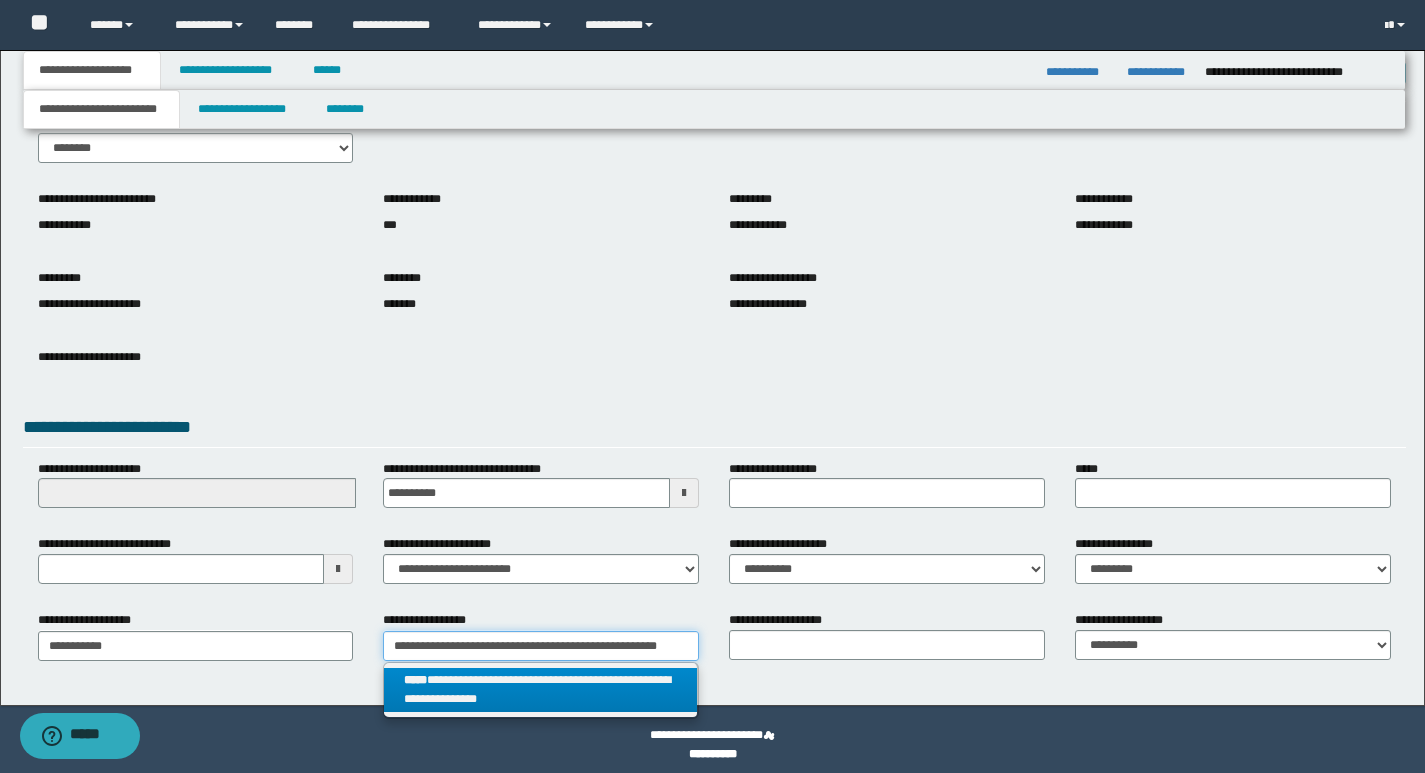 scroll, scrollTop: 0, scrollLeft: 37, axis: horizontal 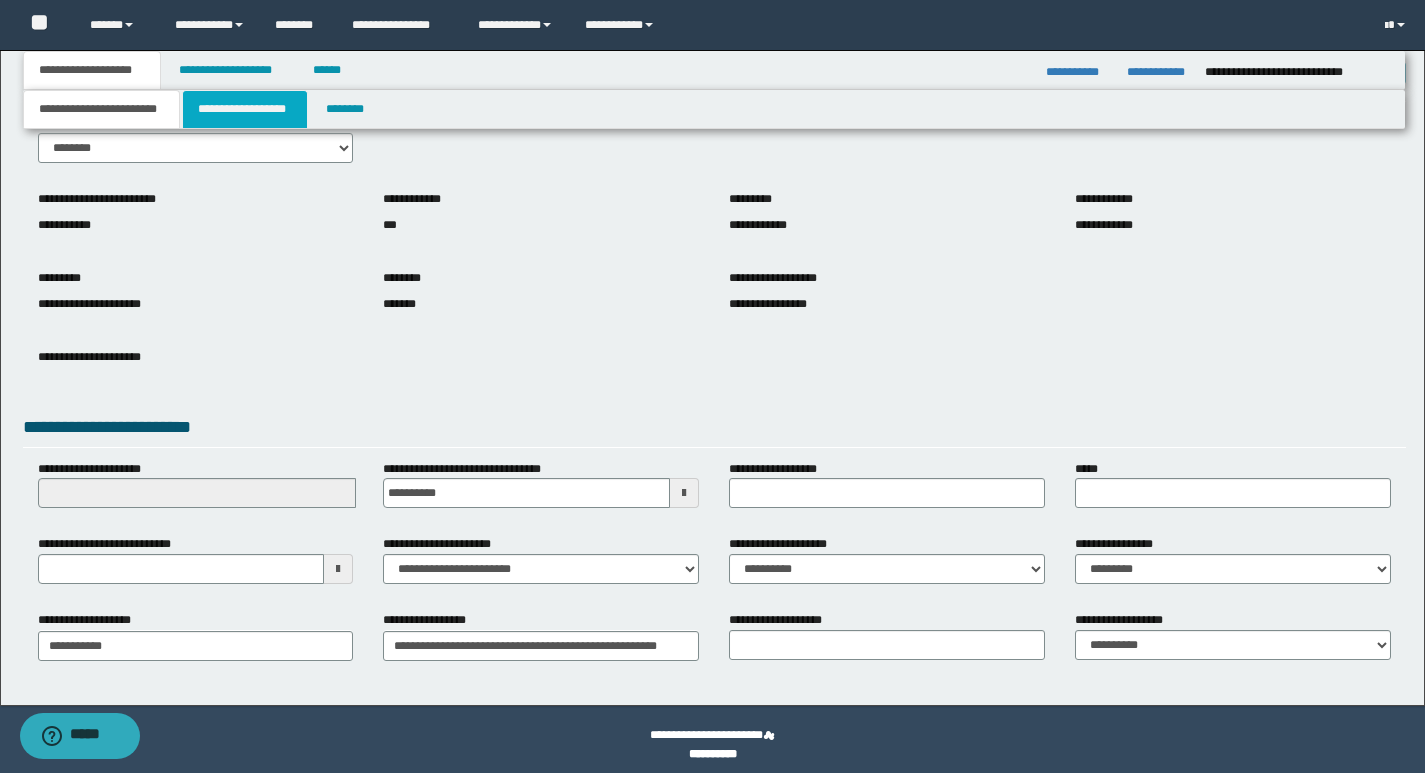 click on "**********" at bounding box center [245, 109] 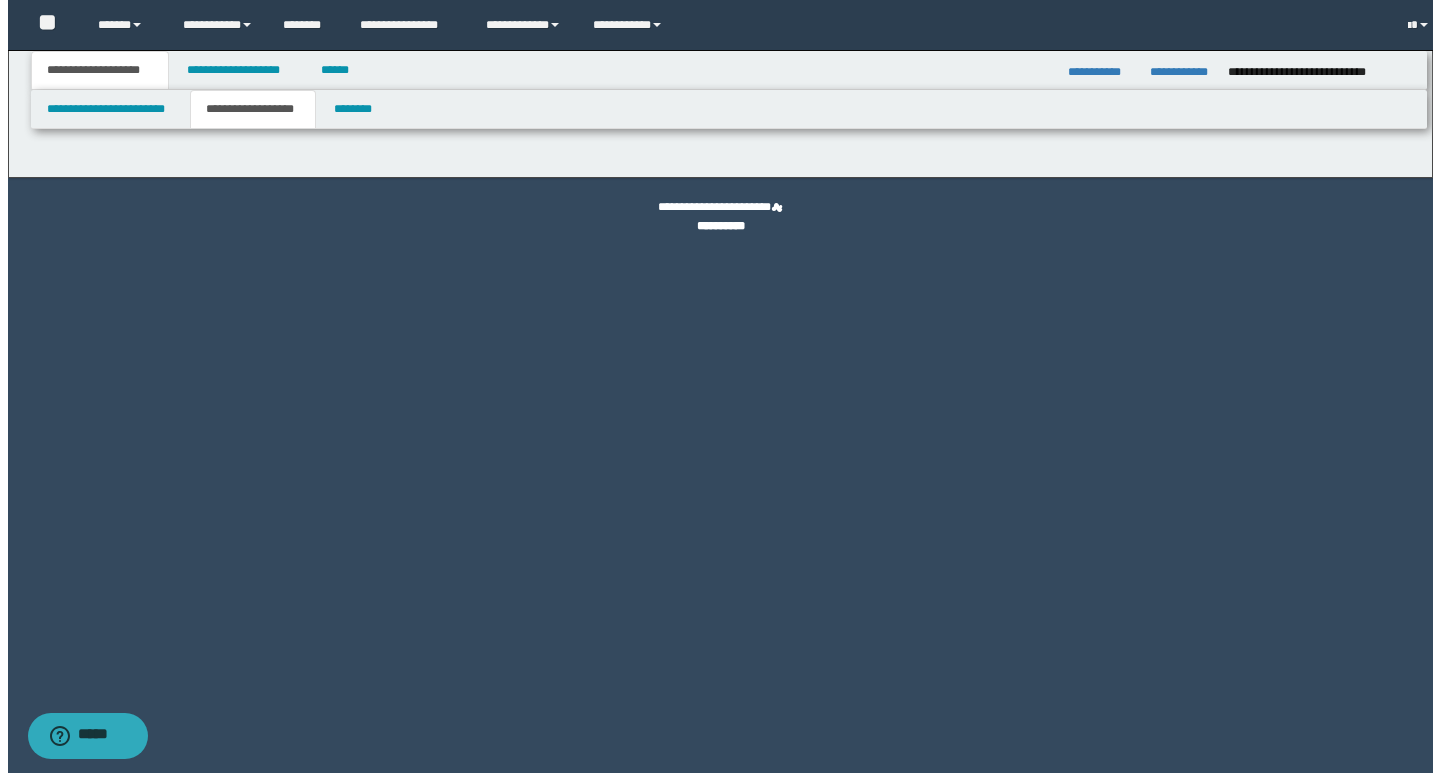 scroll, scrollTop: 0, scrollLeft: 0, axis: both 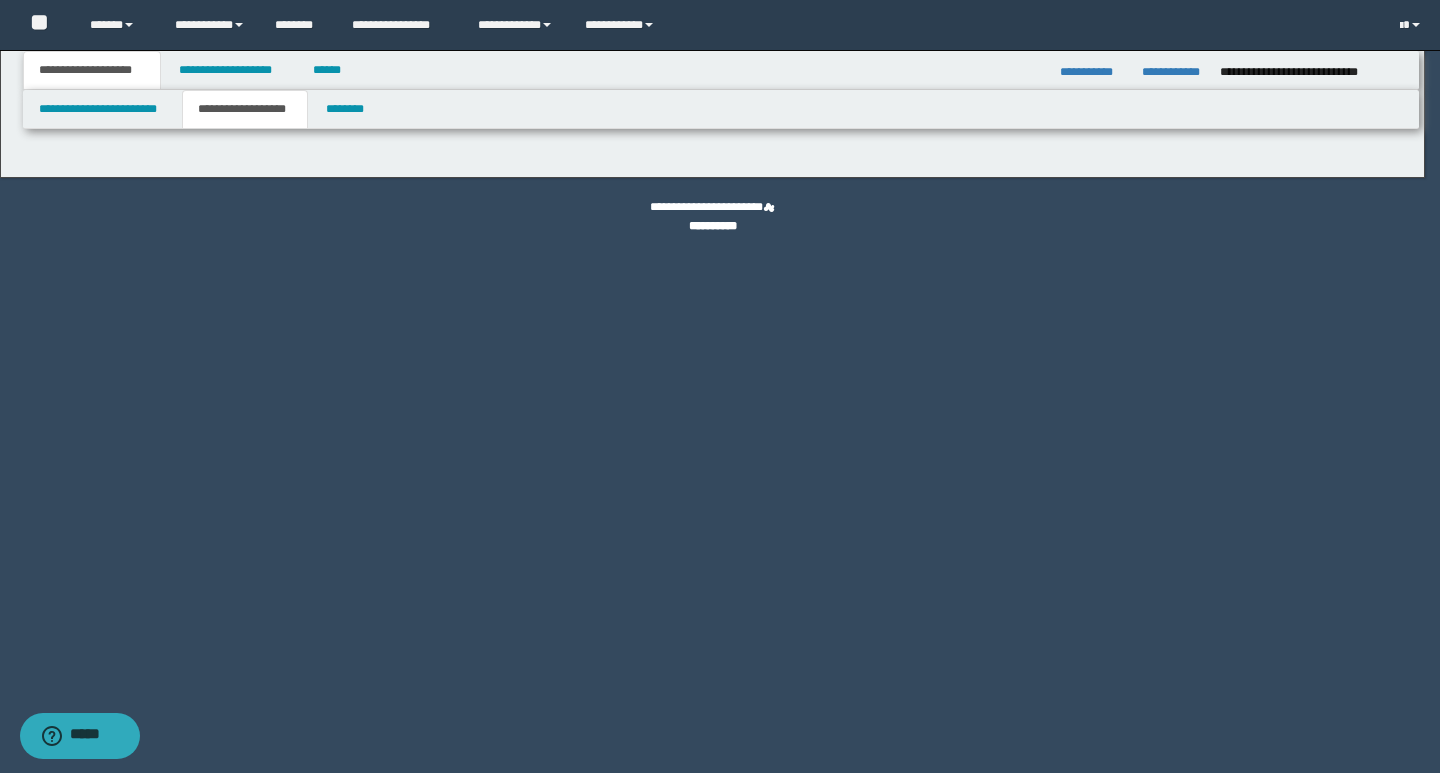 type on "********" 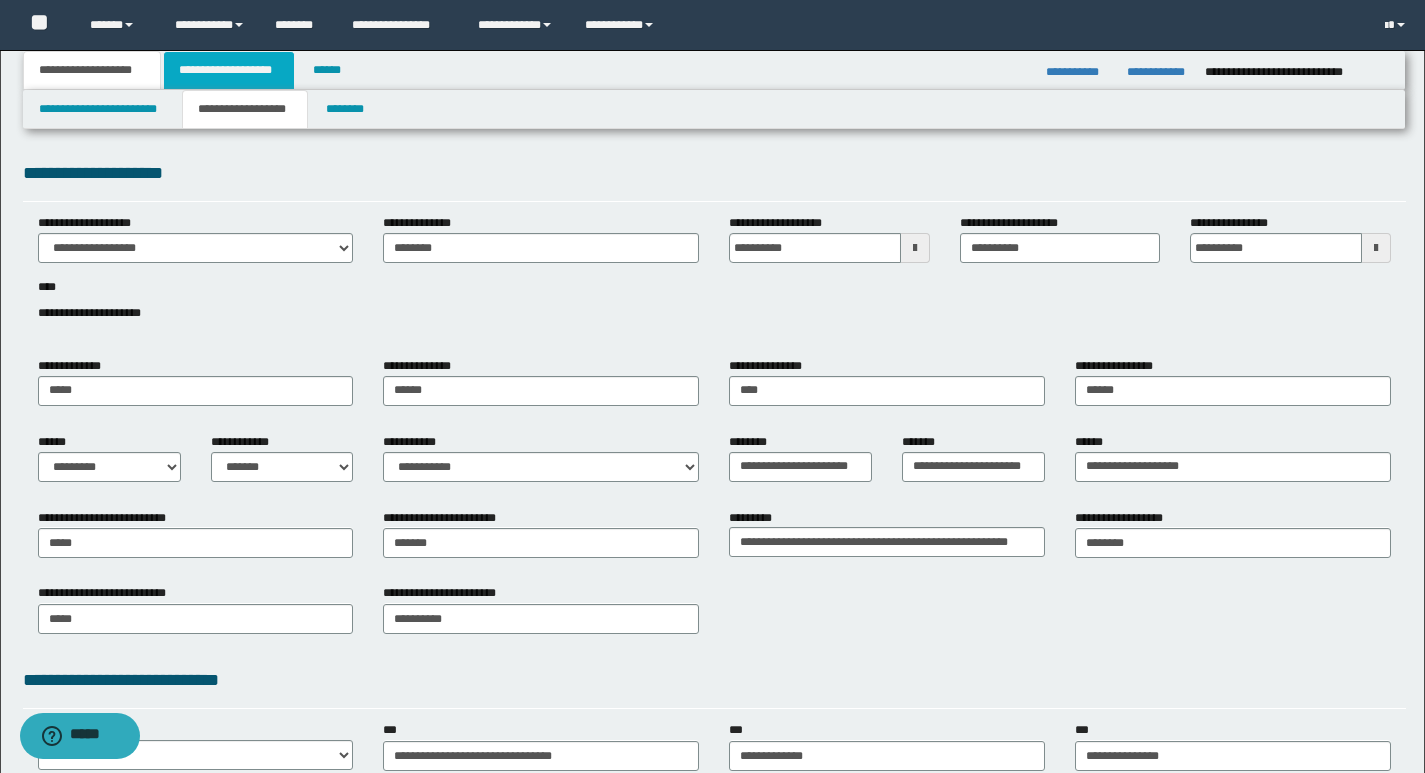 click on "**********" at bounding box center (229, 70) 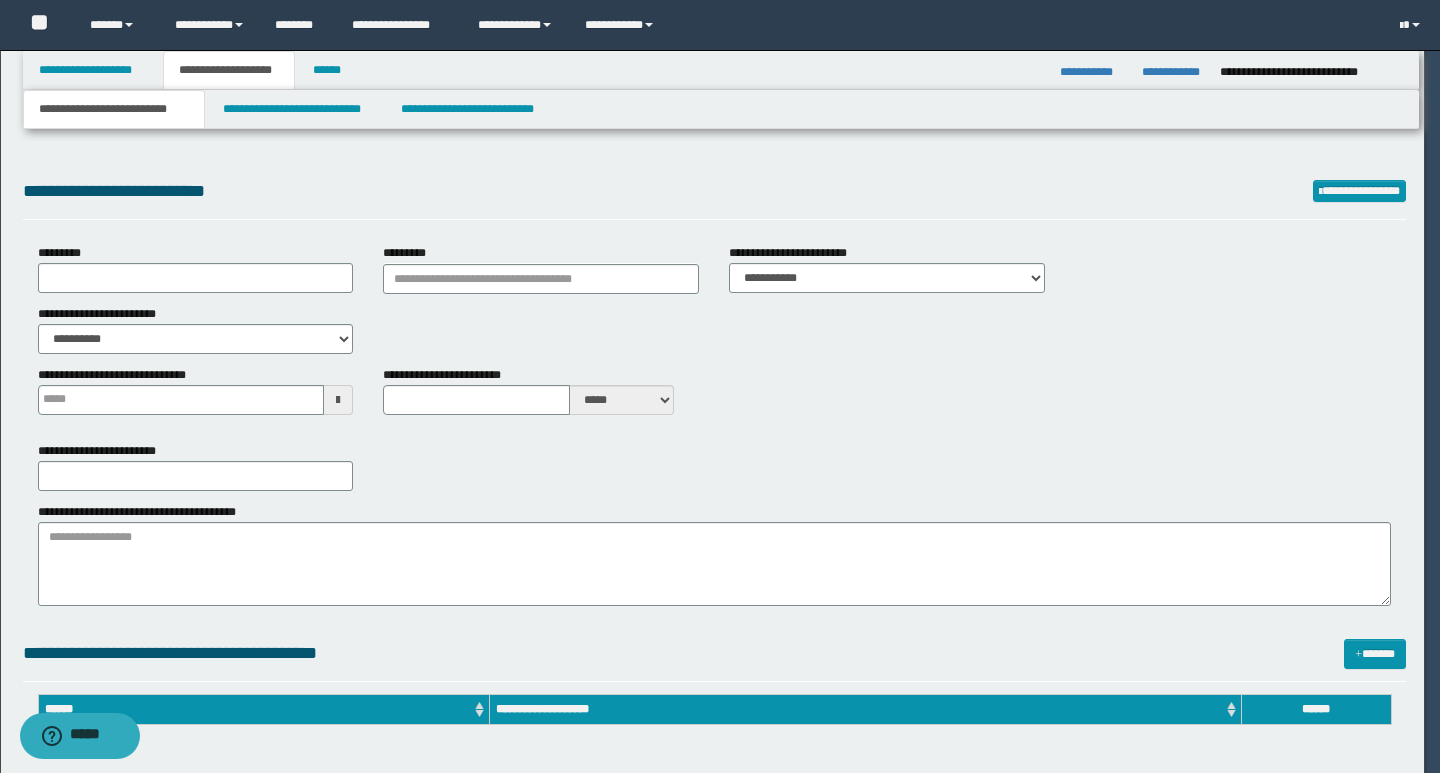 type on "**********" 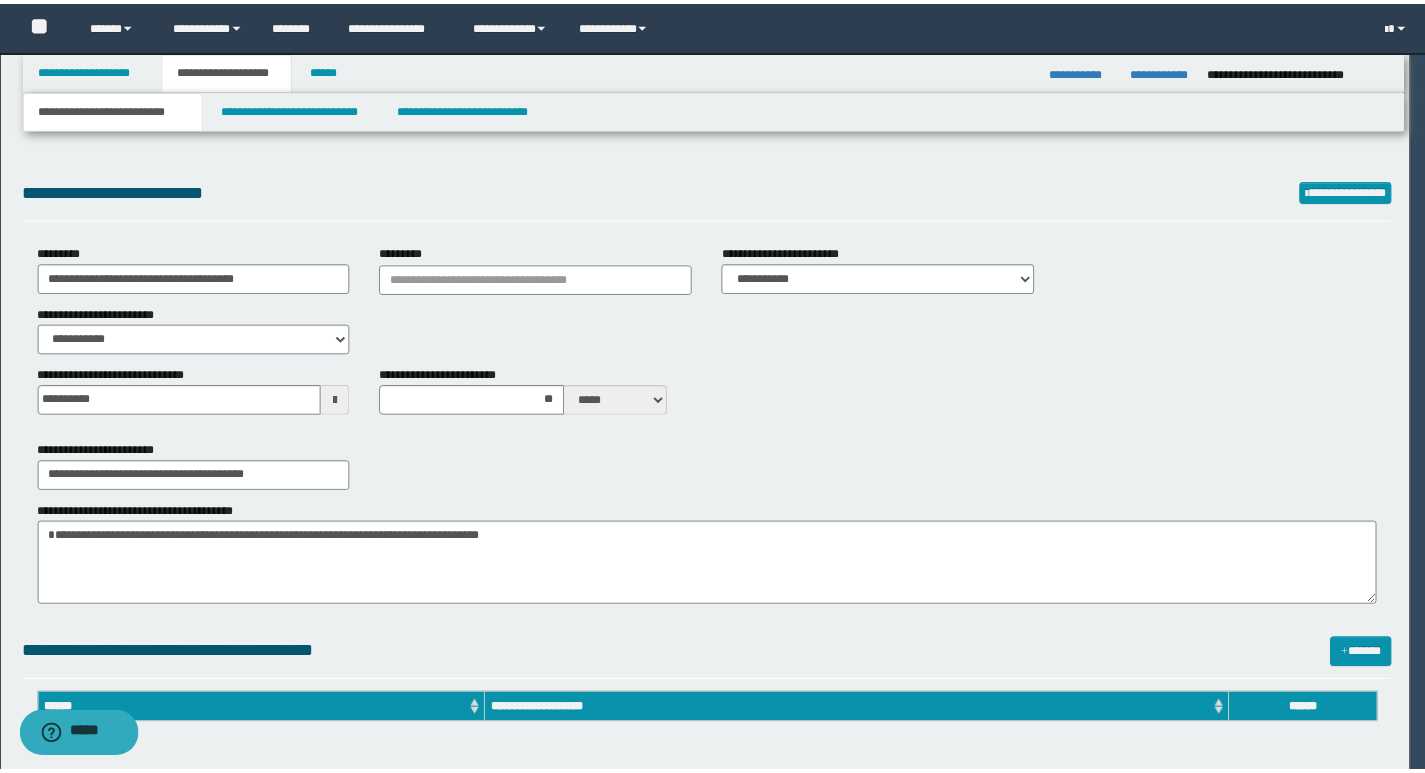 scroll, scrollTop: 0, scrollLeft: 0, axis: both 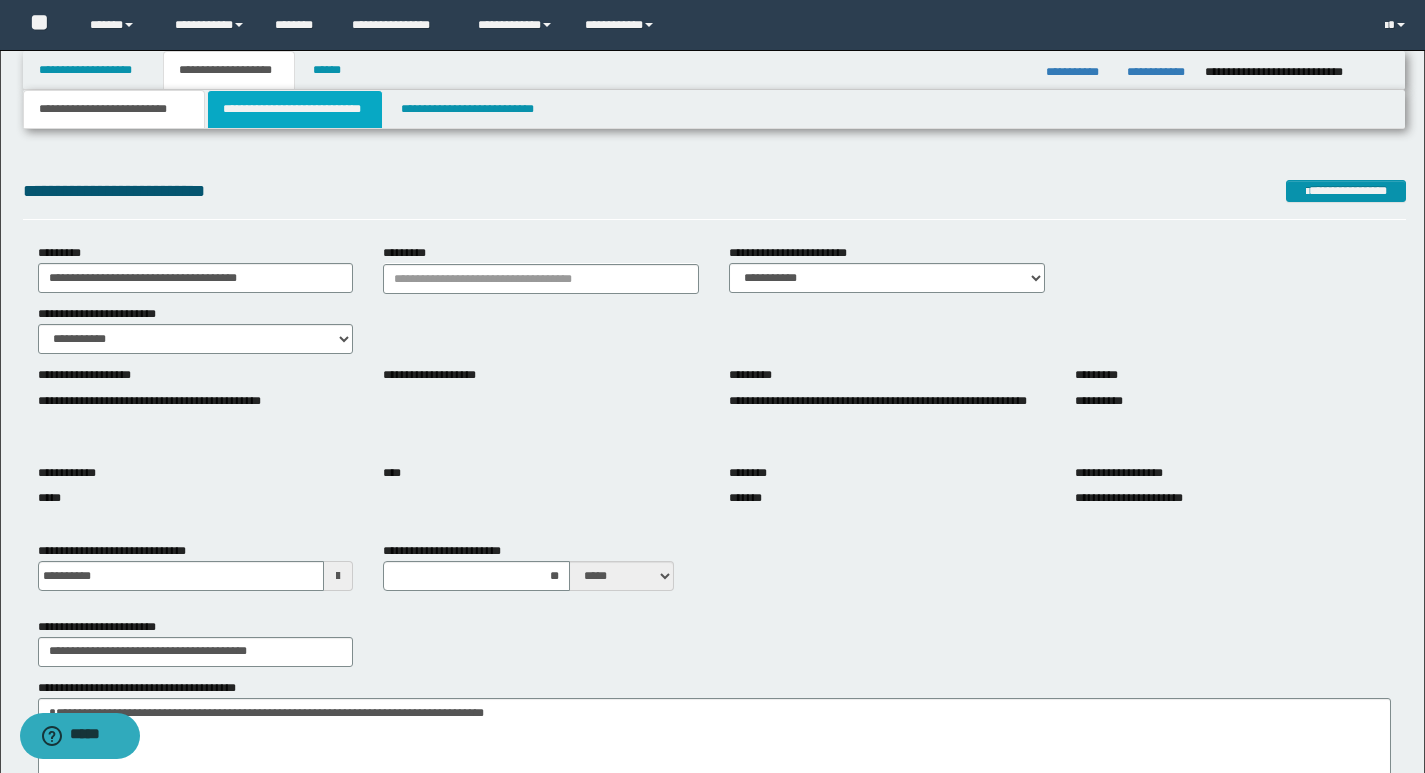 click on "**********" at bounding box center [295, 109] 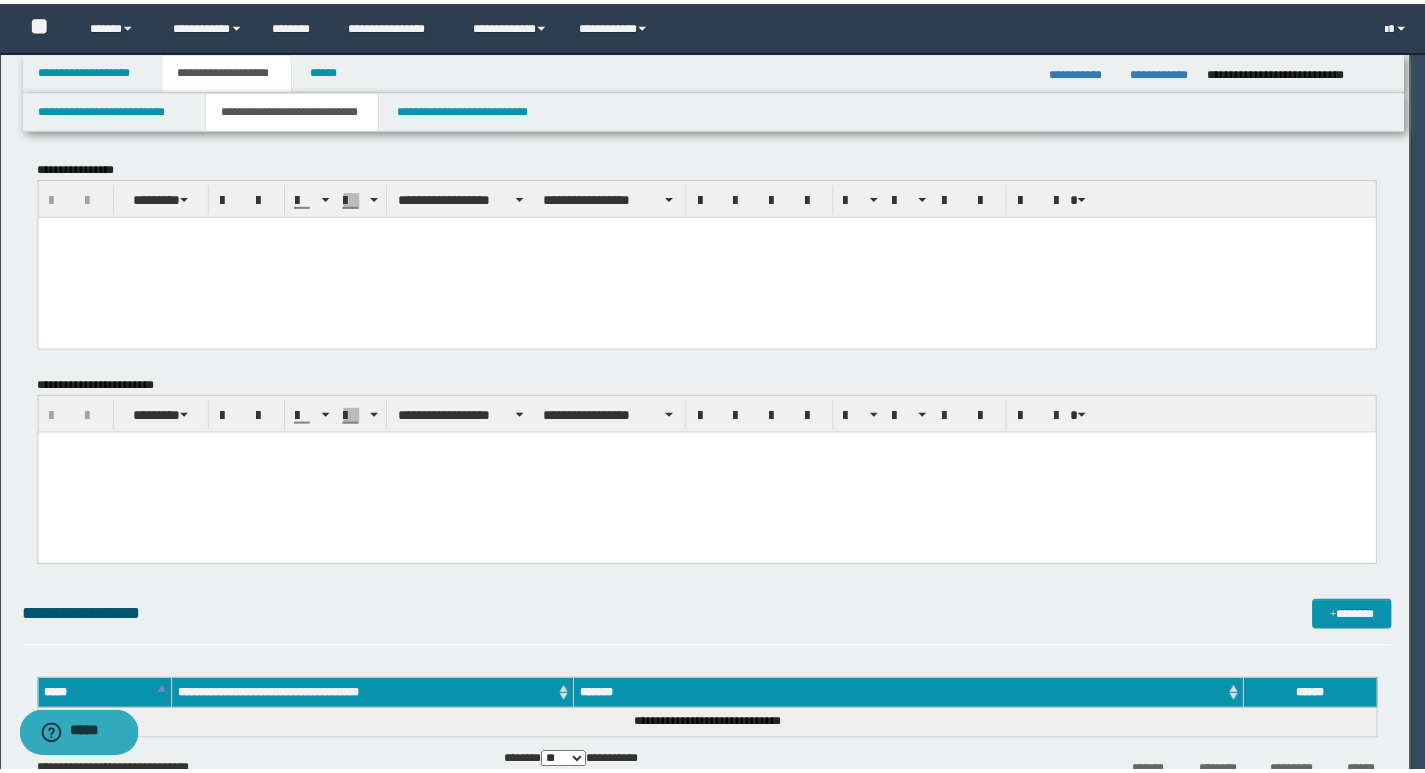scroll, scrollTop: 0, scrollLeft: 0, axis: both 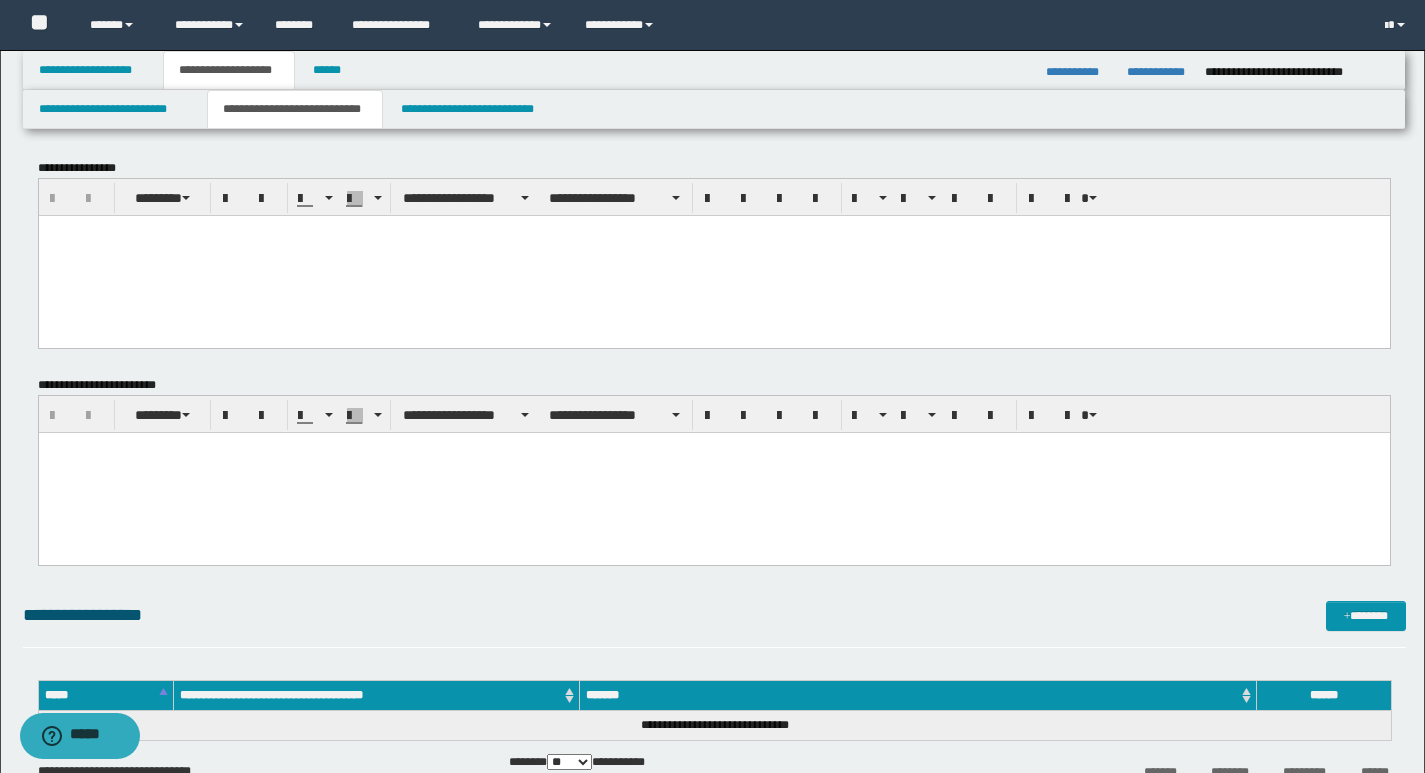 click at bounding box center [713, 255] 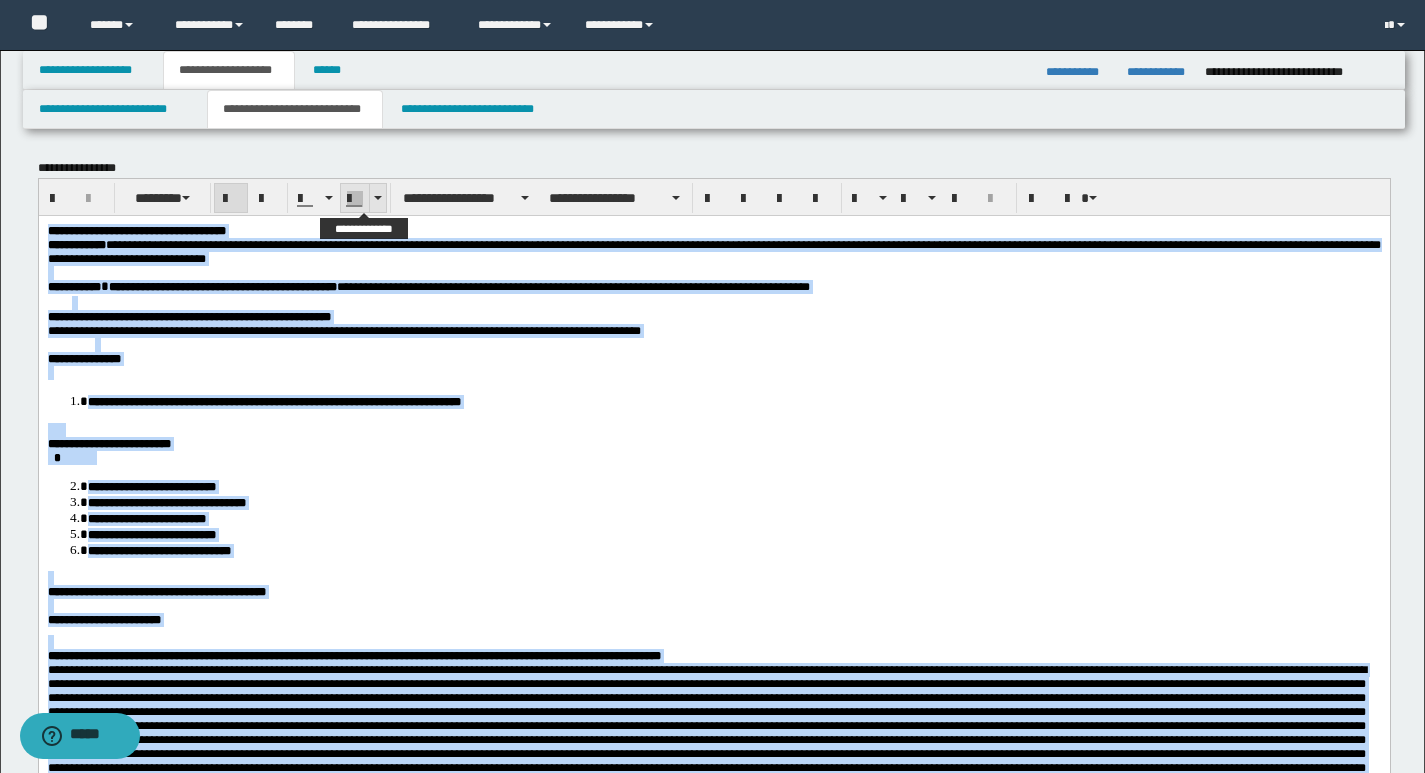 click at bounding box center [378, 198] 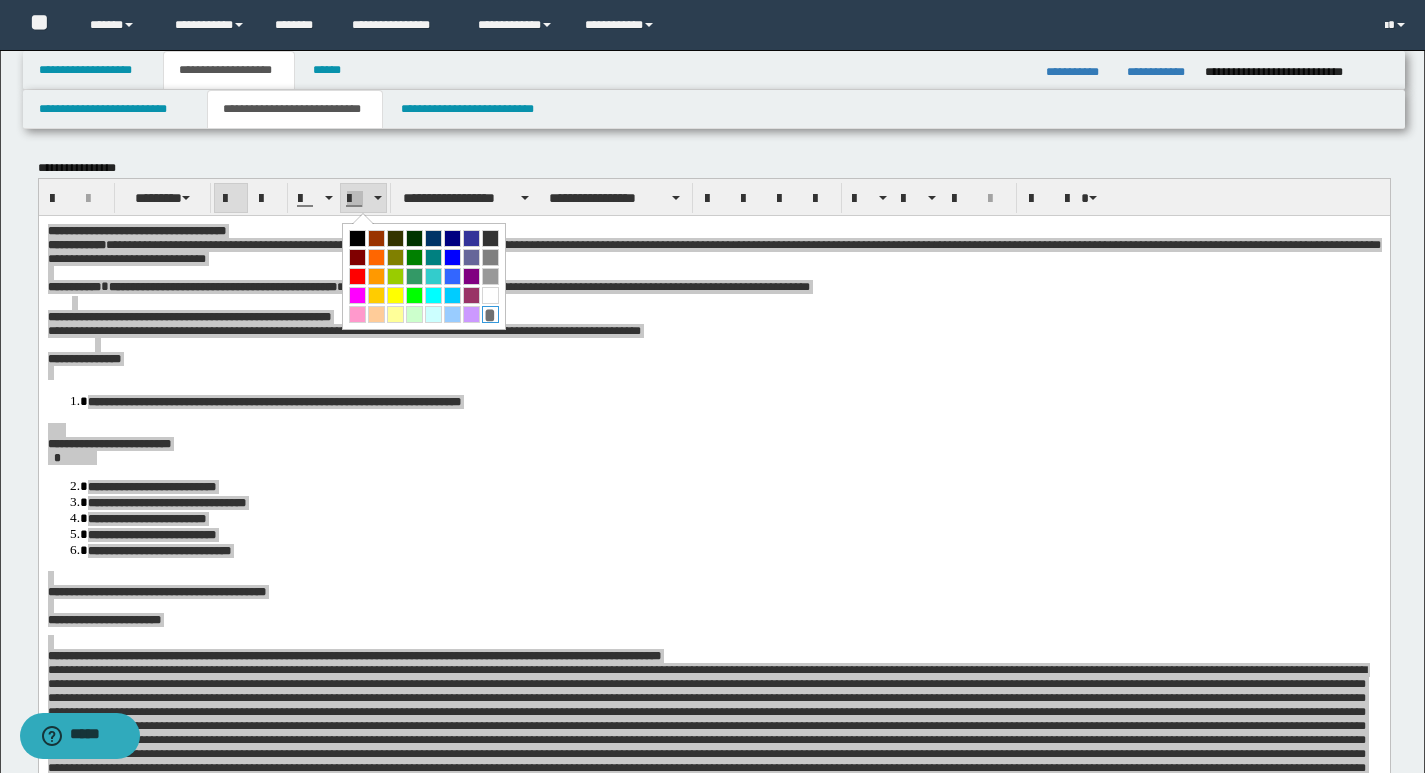 click on "*" at bounding box center (490, 314) 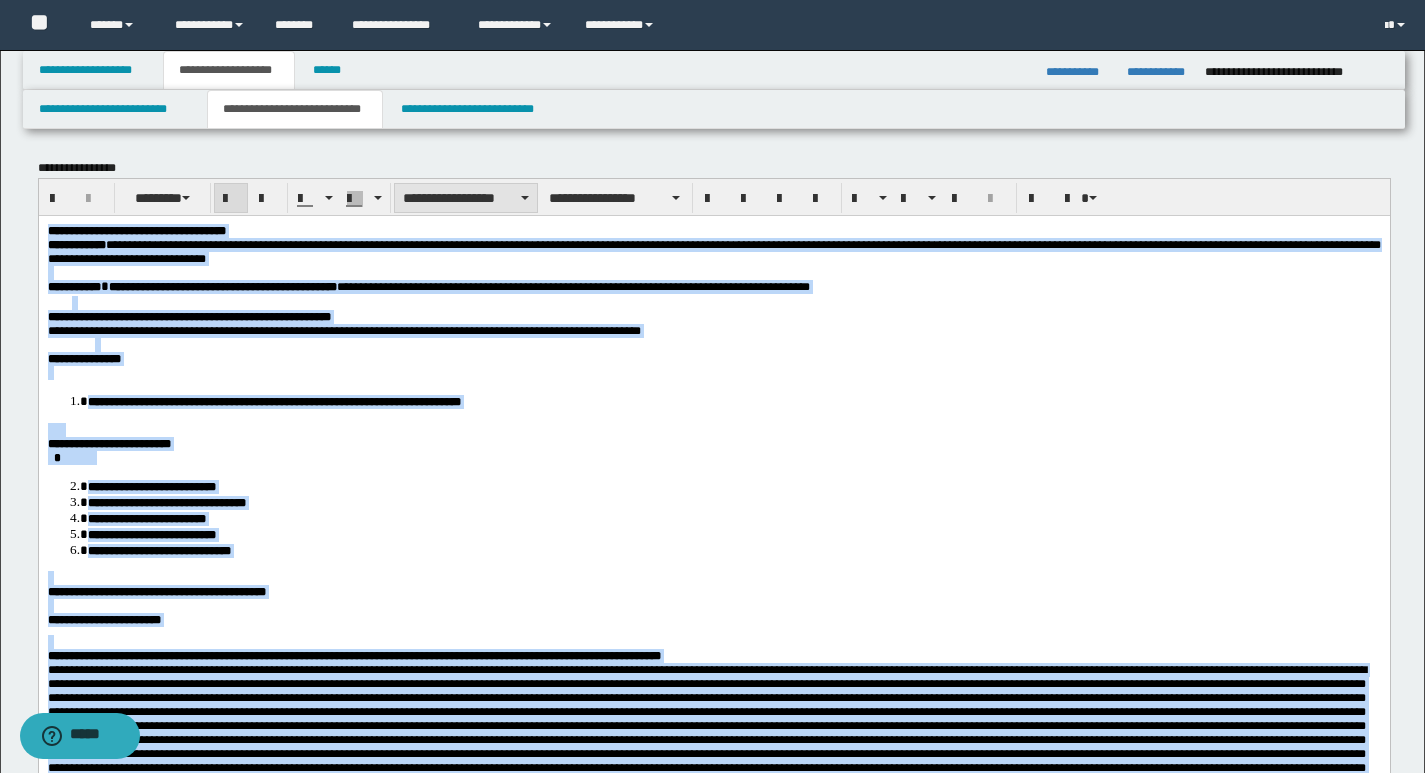 click on "**********" at bounding box center (466, 198) 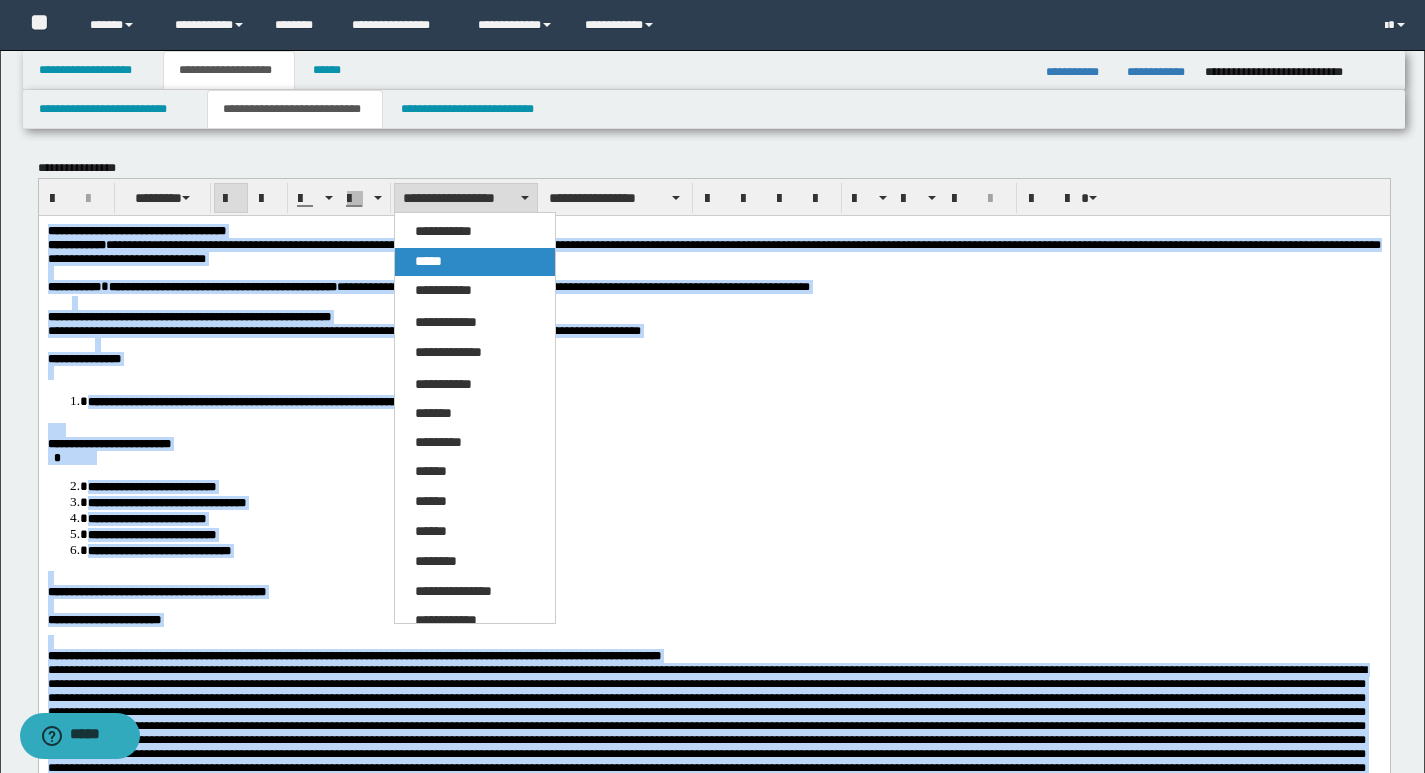 click on "*****" at bounding box center [475, 262] 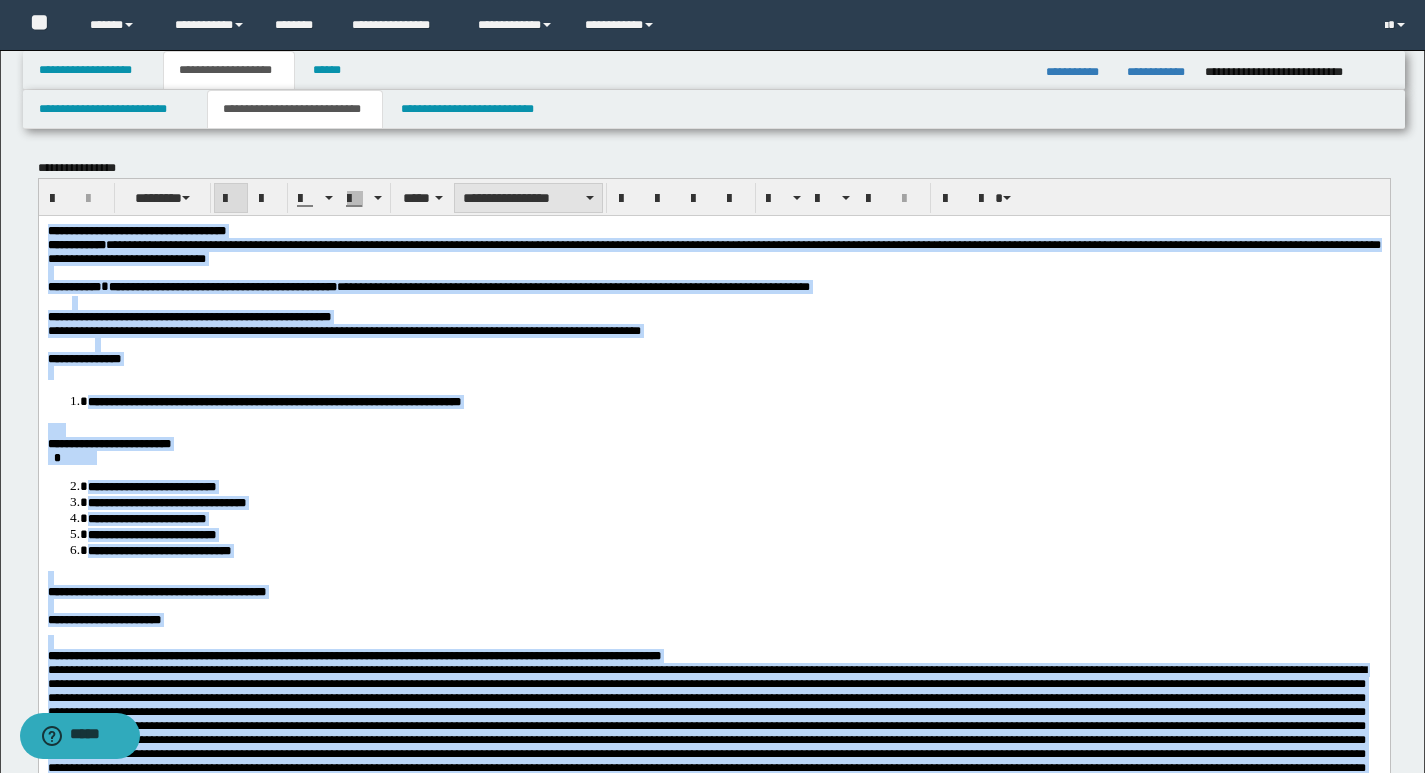 click on "**********" at bounding box center (528, 198) 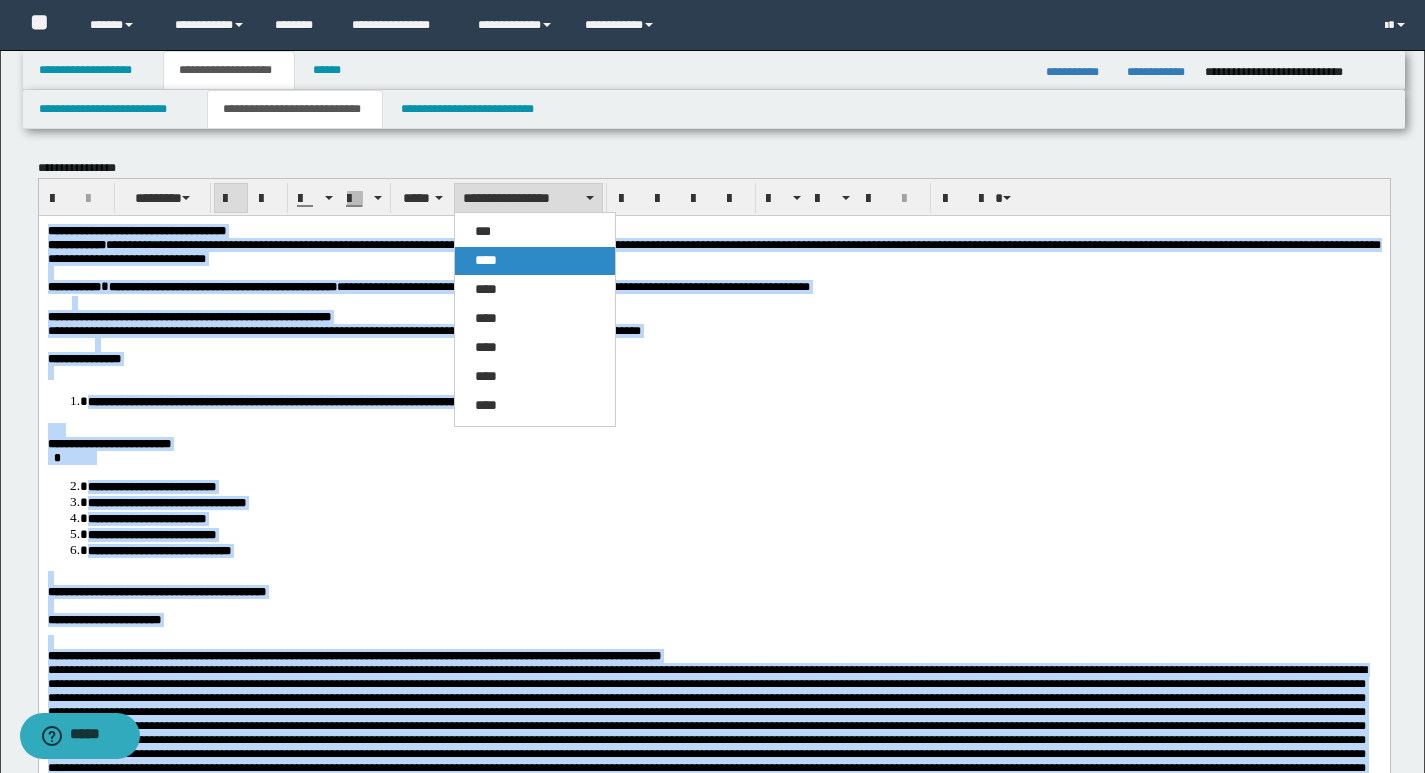 click on "****" at bounding box center [486, 260] 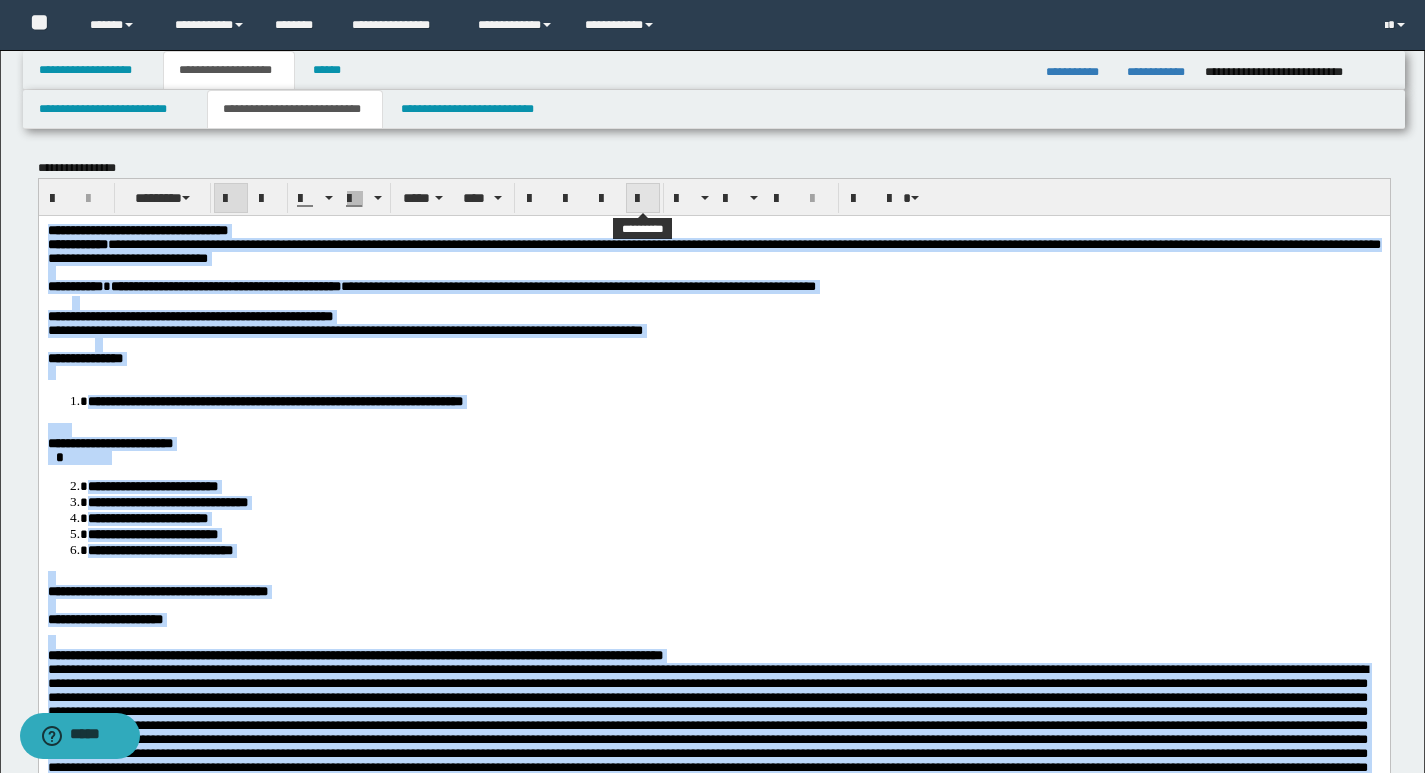 click at bounding box center [643, 199] 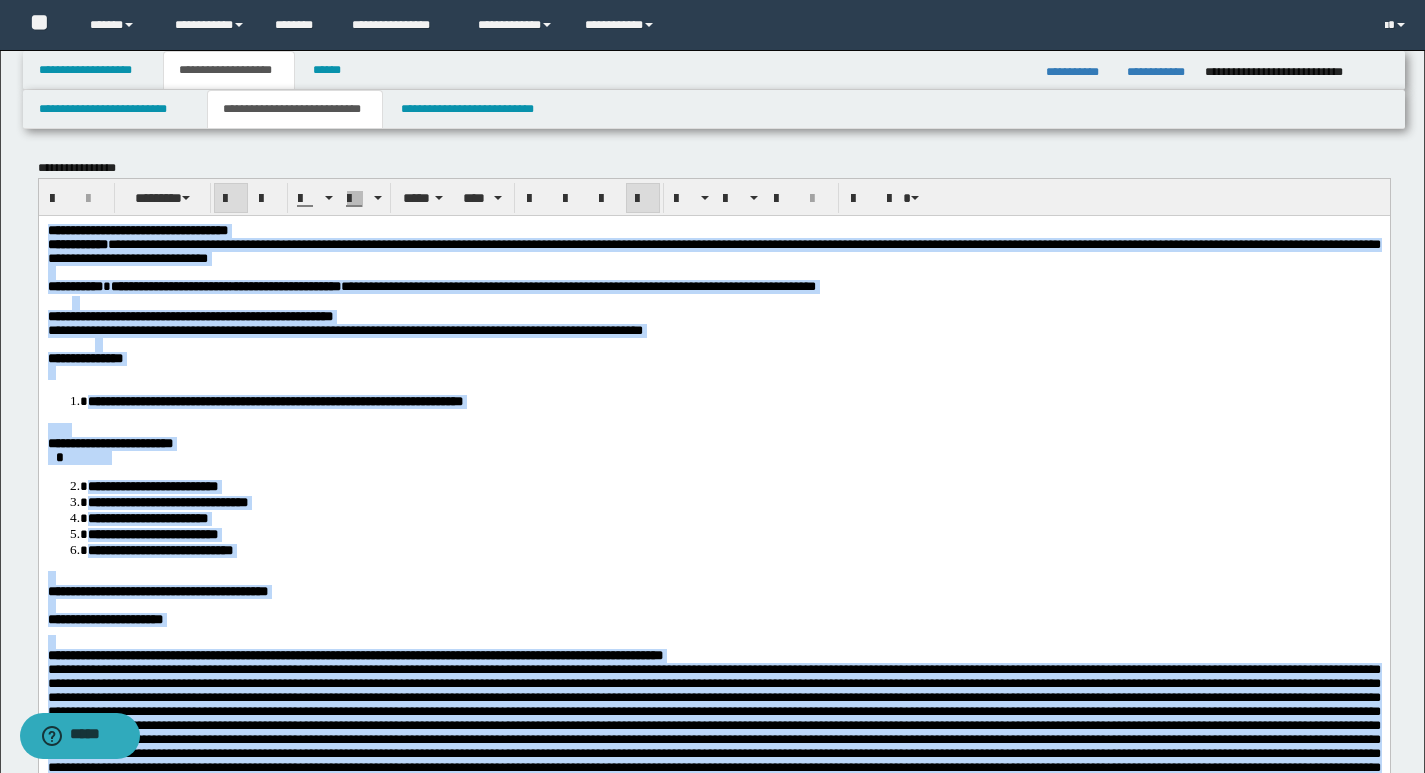 click on "**********" at bounding box center (733, 400) 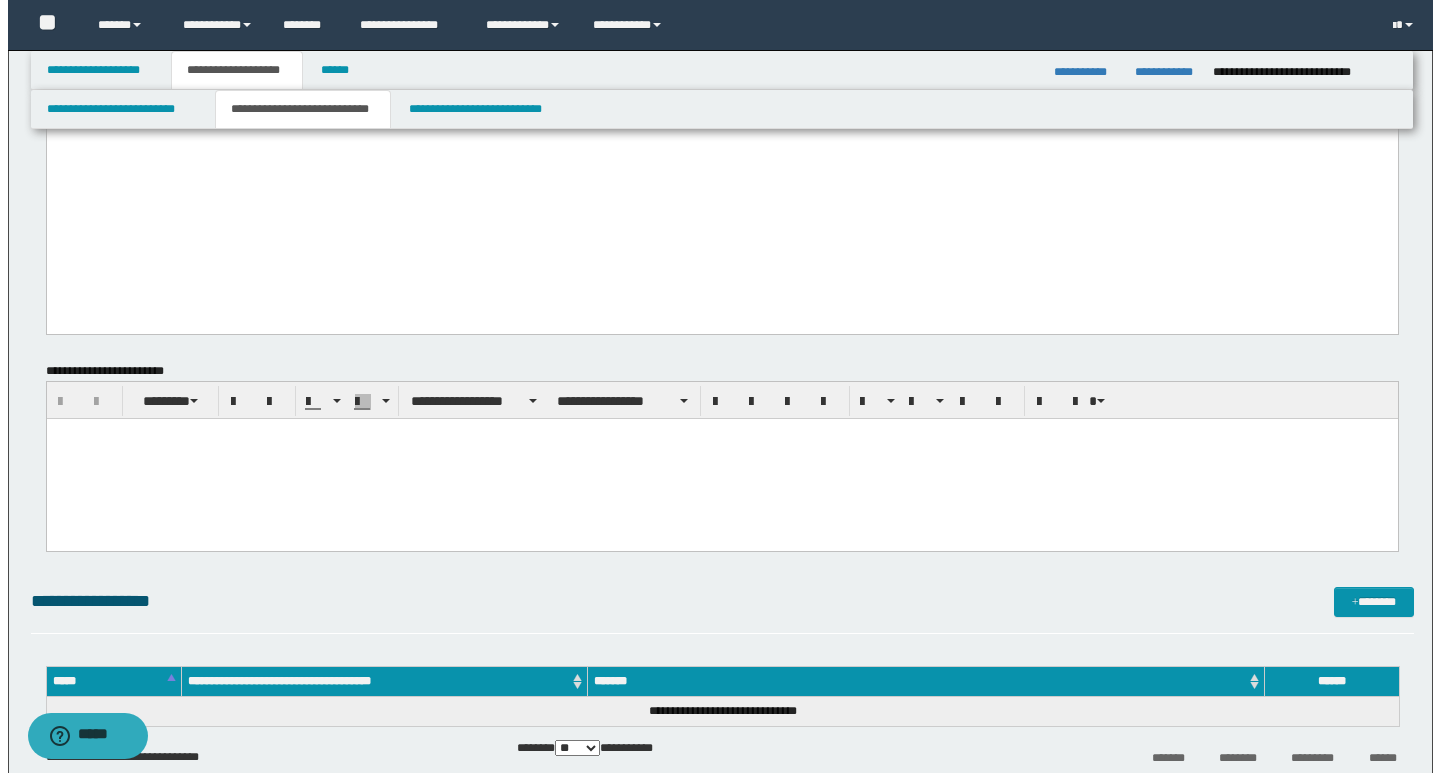 scroll, scrollTop: 2600, scrollLeft: 0, axis: vertical 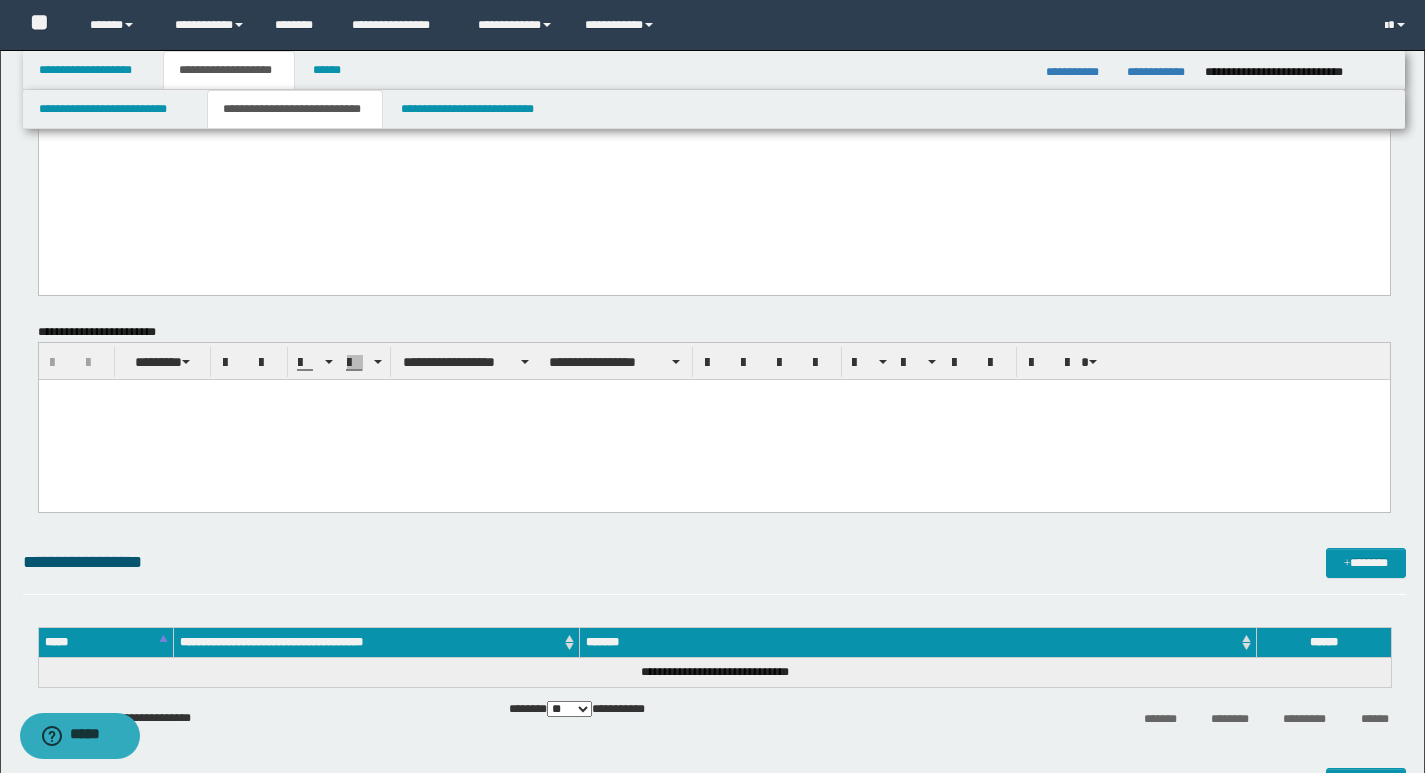 click at bounding box center [713, 419] 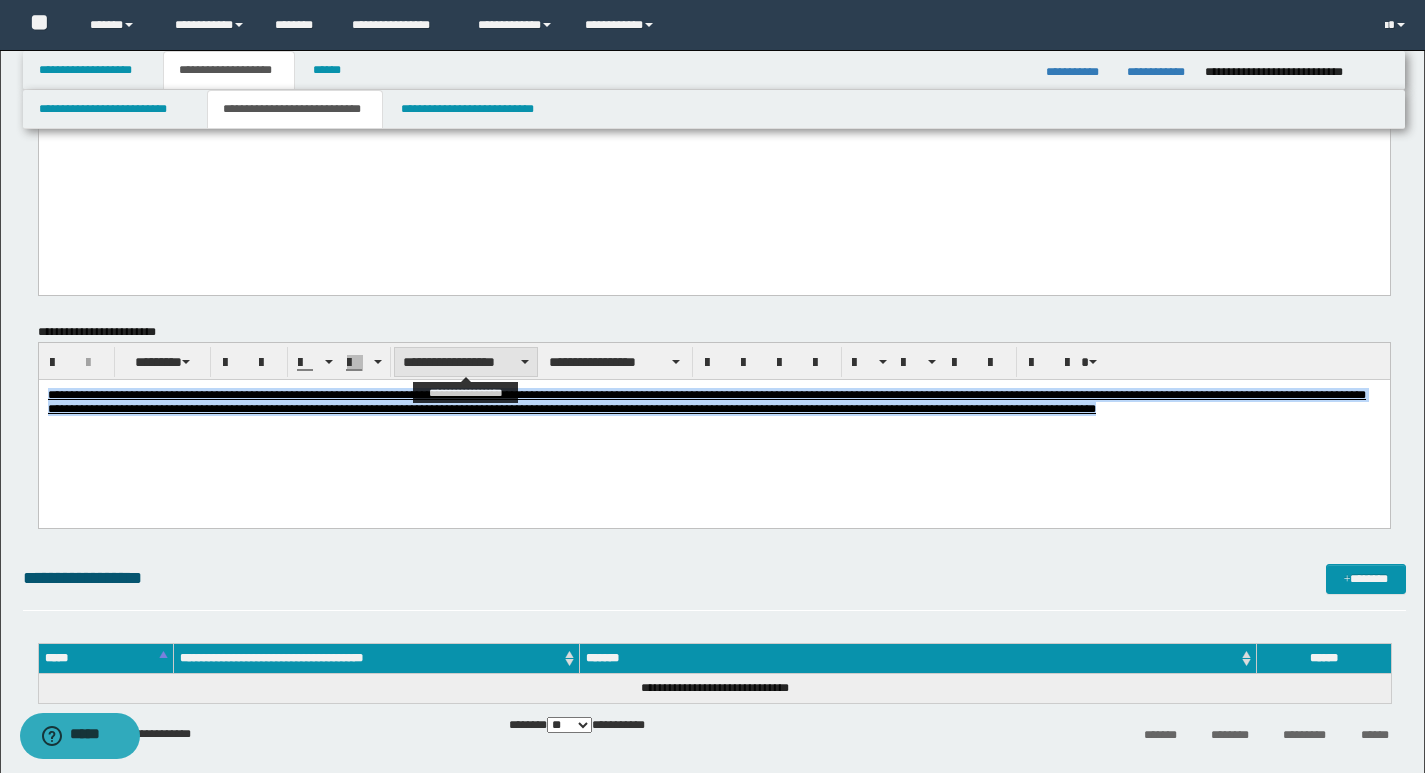 click on "**********" at bounding box center [466, 362] 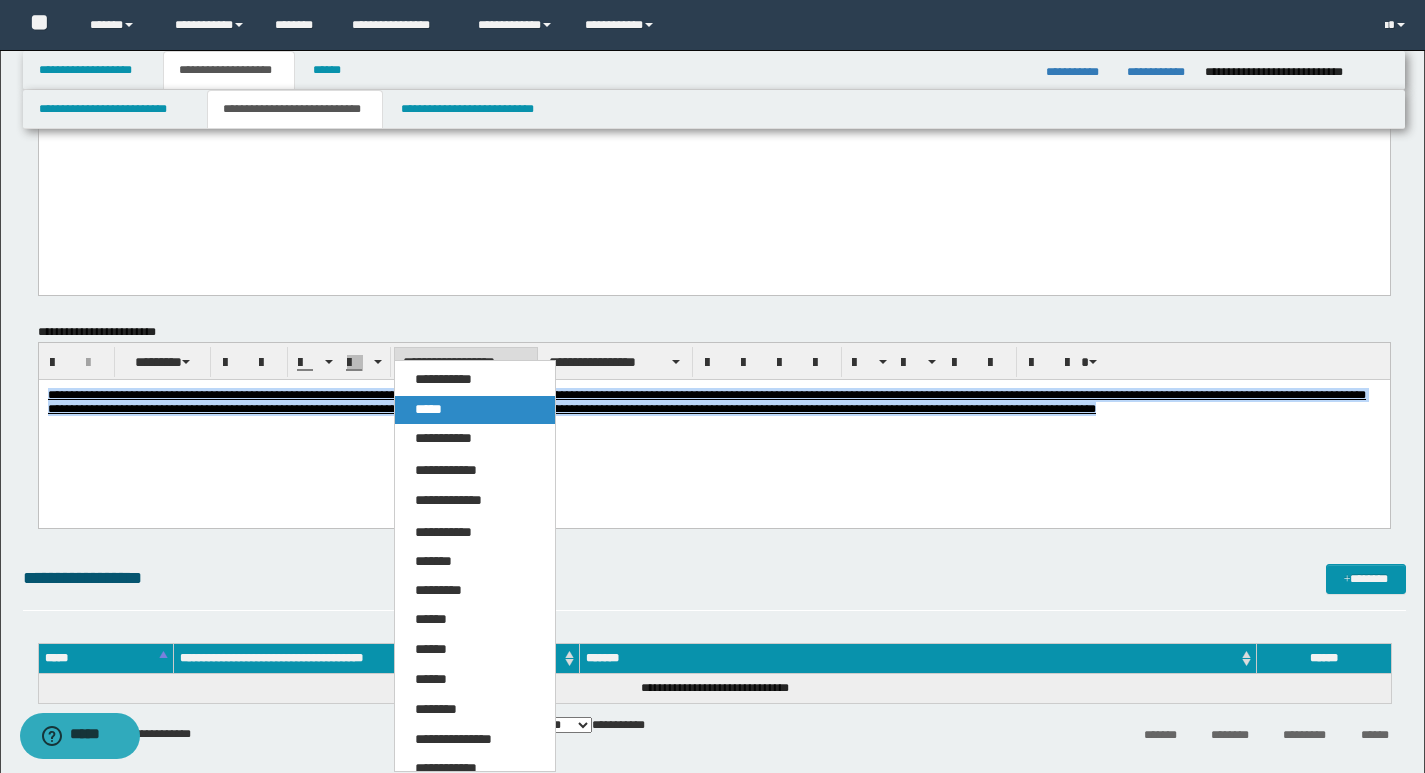 click on "*****" at bounding box center [475, 410] 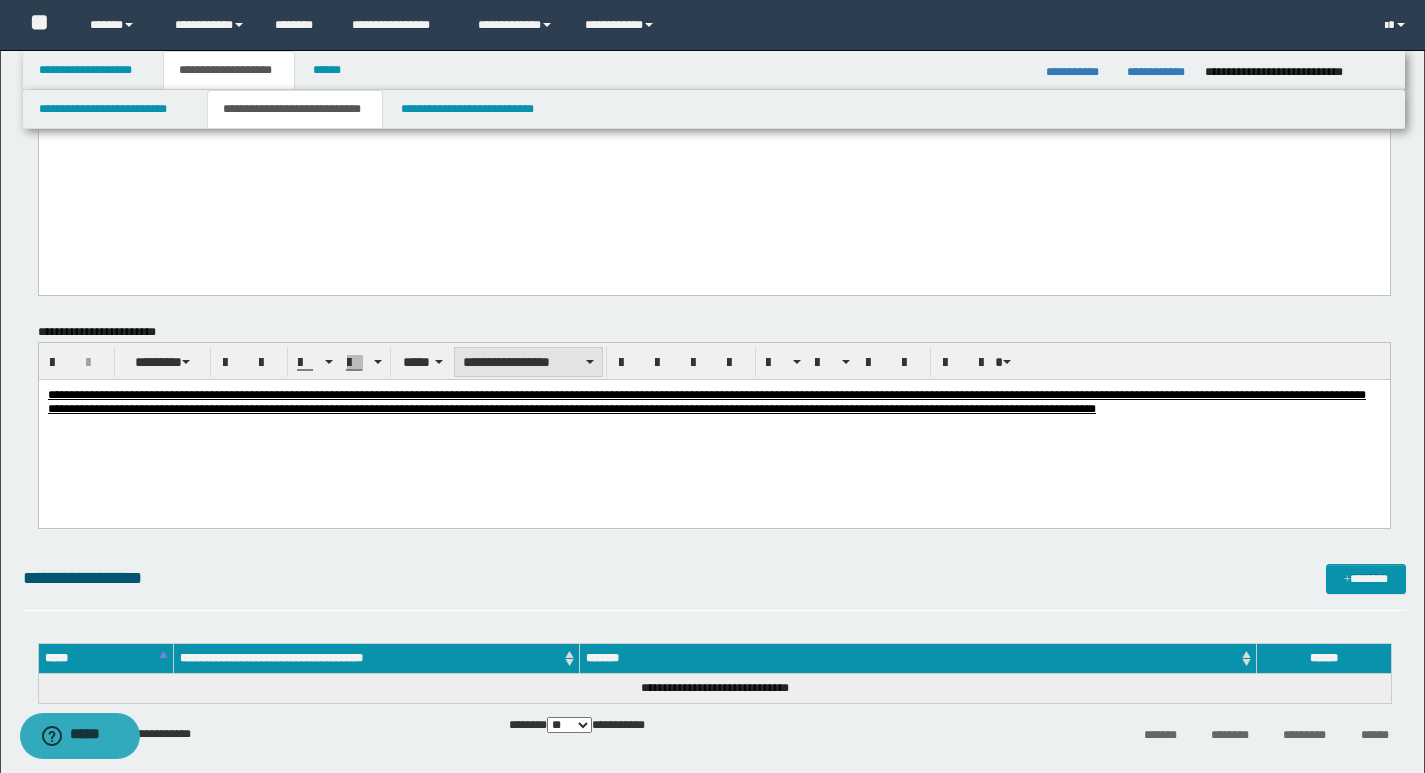 click on "**********" at bounding box center [528, 362] 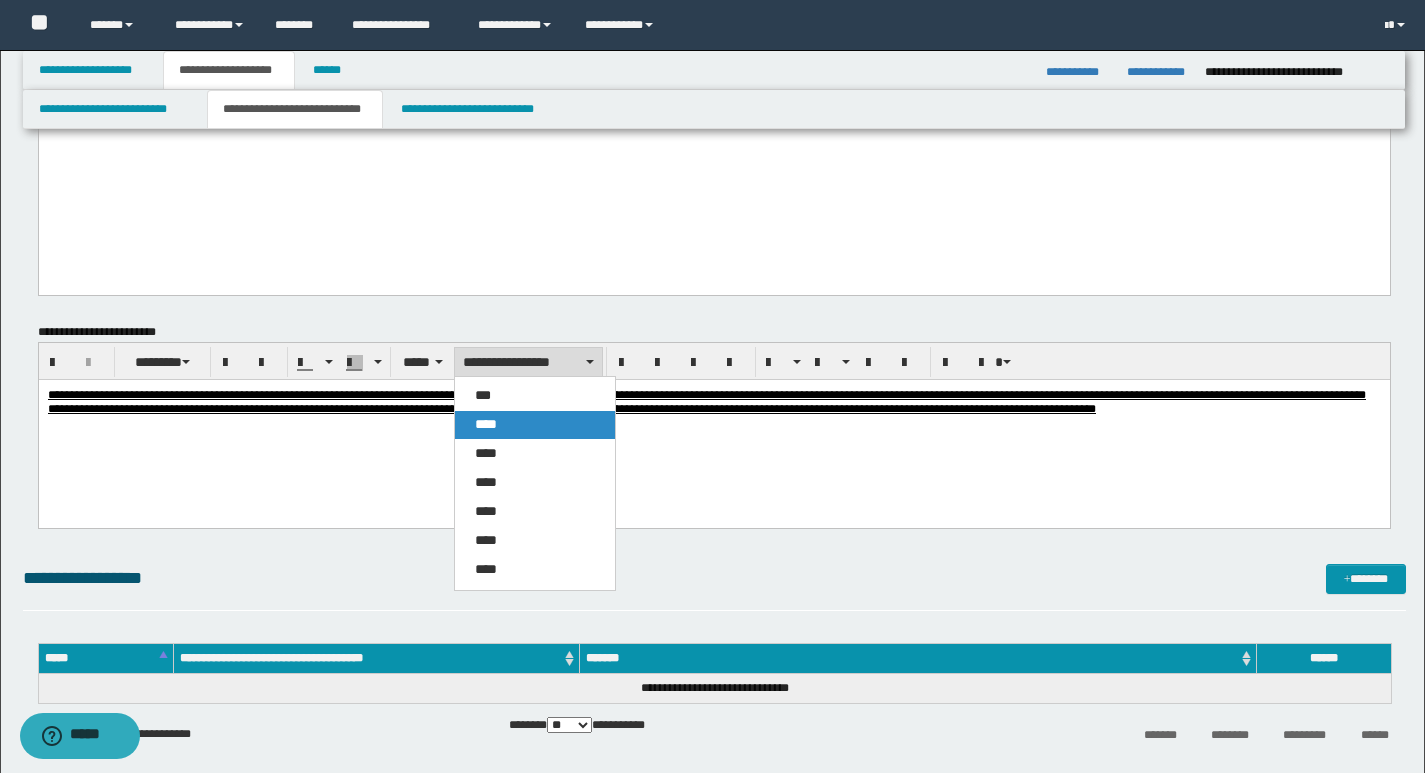 click on "****" at bounding box center [535, 425] 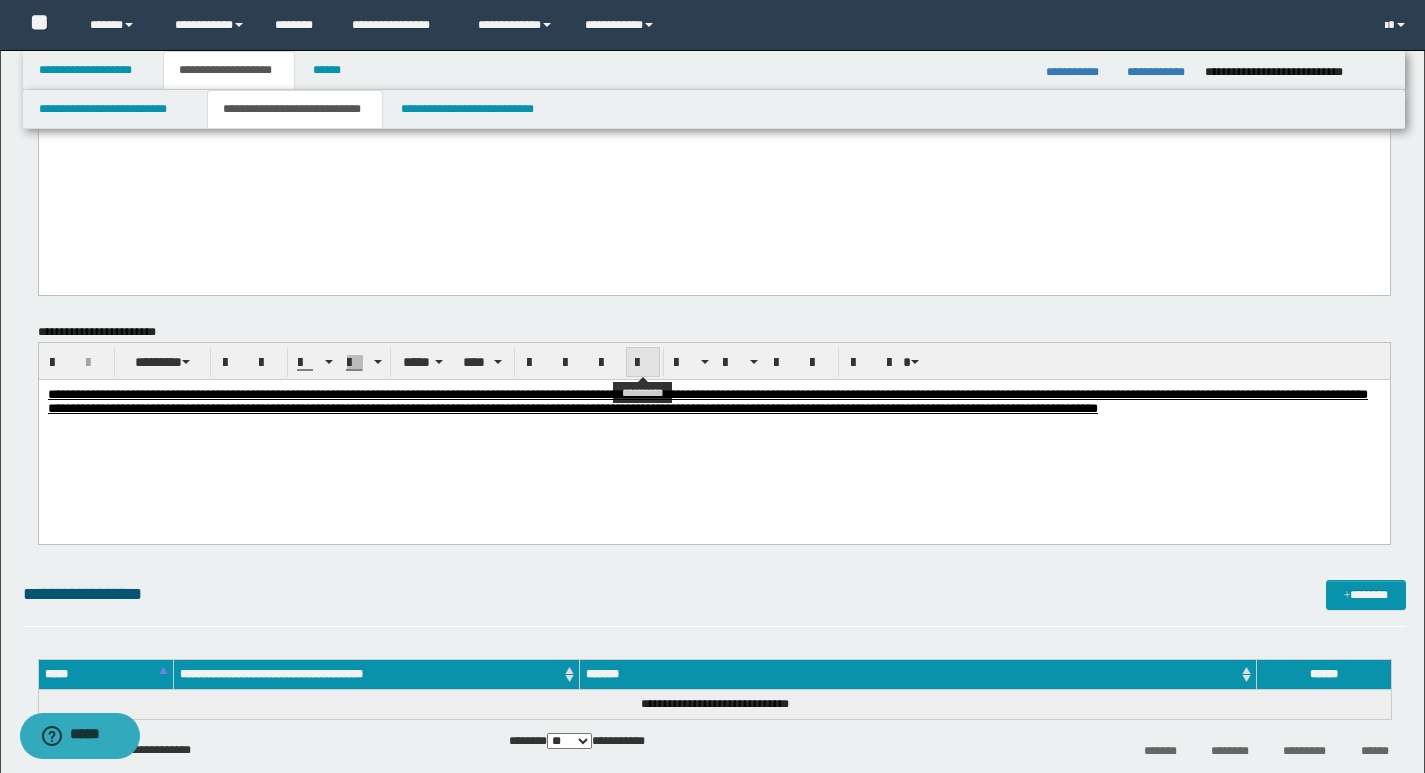 click at bounding box center [643, 363] 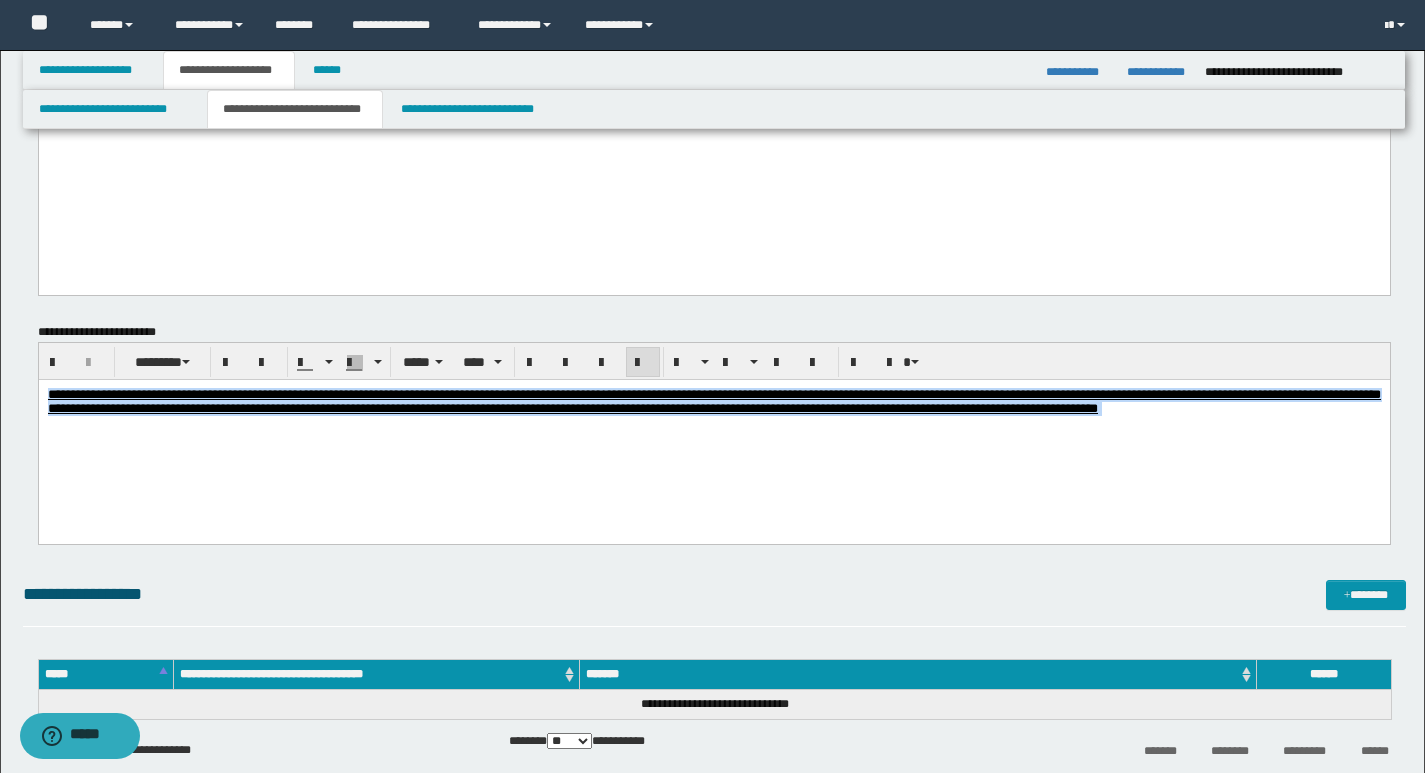 click on "**********" at bounding box center (713, 426) 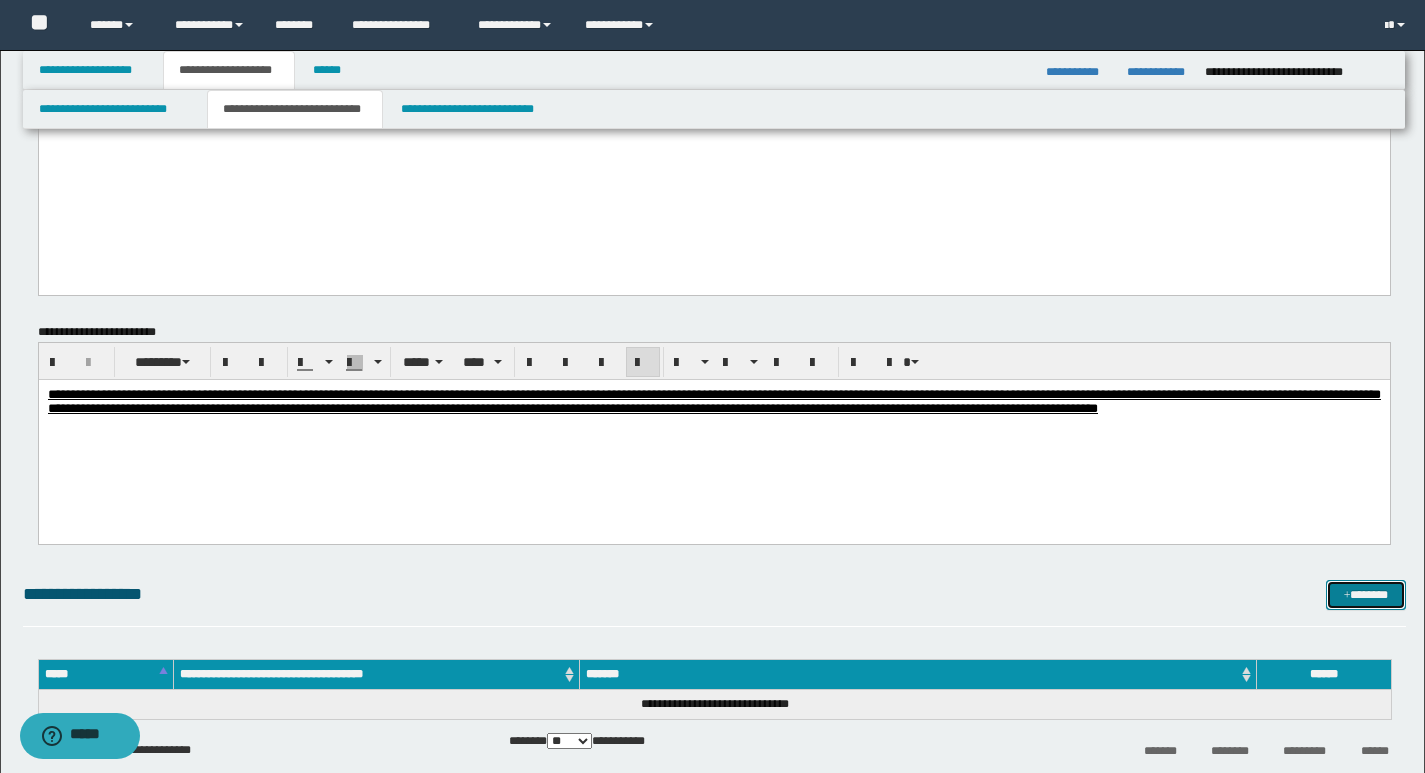 click on "*******" at bounding box center [1366, 595] 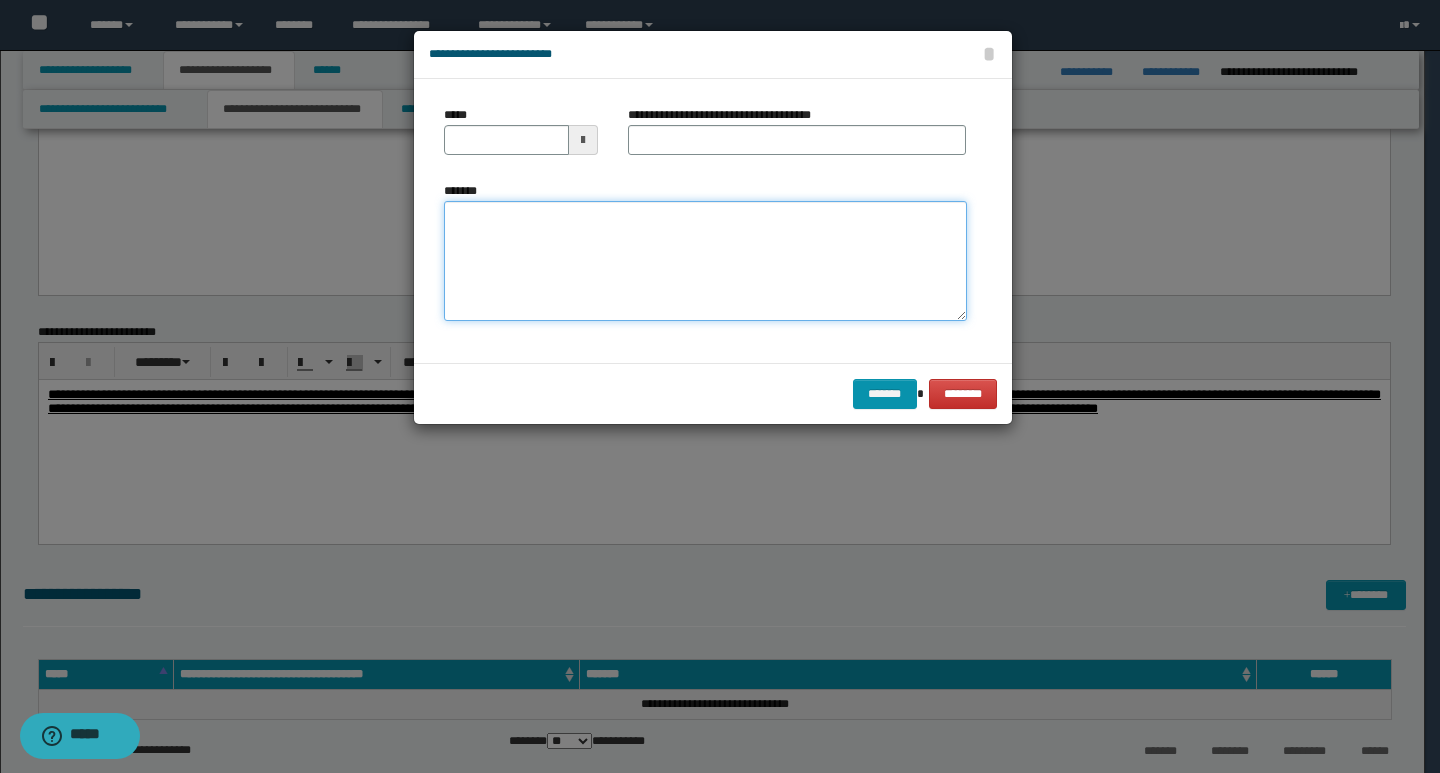 click on "*******" at bounding box center [705, 261] 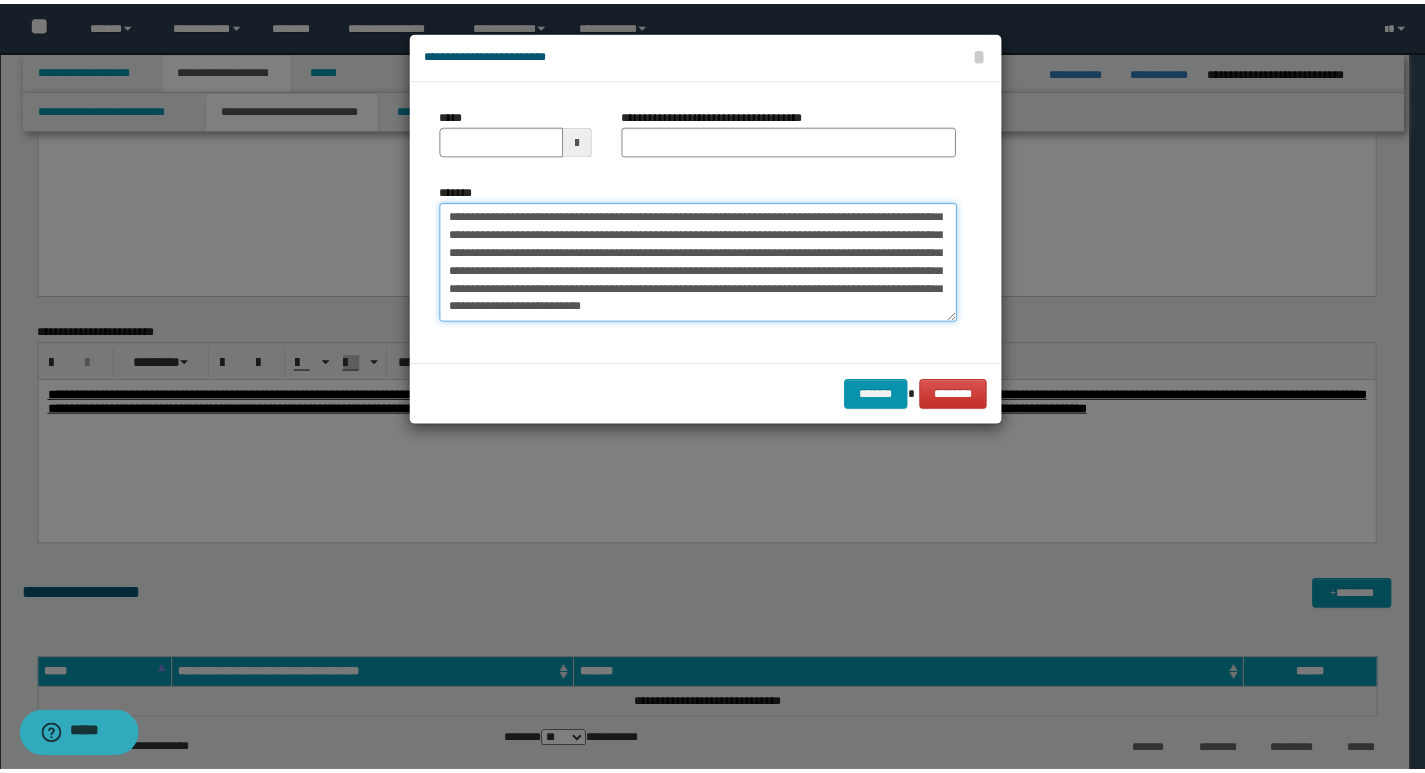 scroll, scrollTop: 0, scrollLeft: 0, axis: both 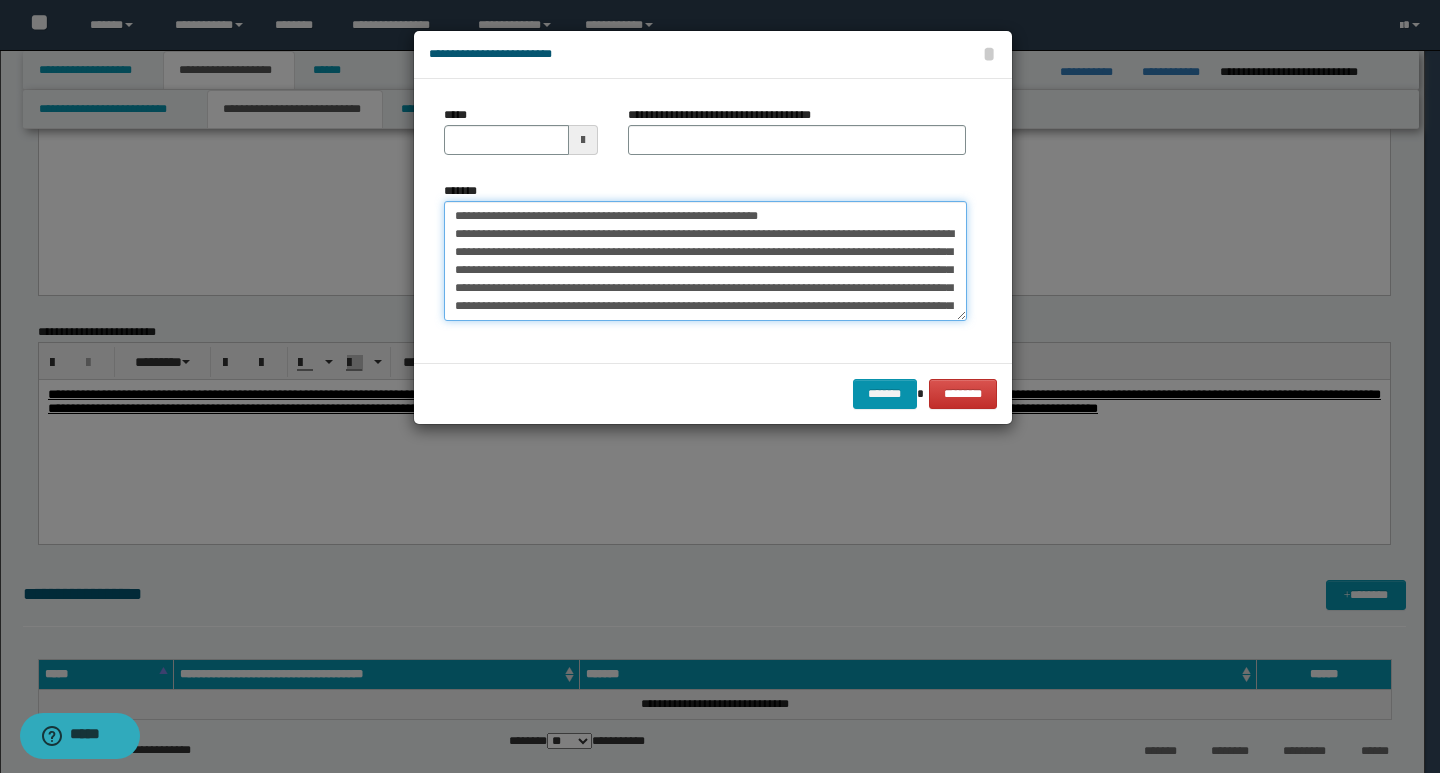 drag, startPoint x: 452, startPoint y: 217, endPoint x: 518, endPoint y: 213, distance: 66.1211 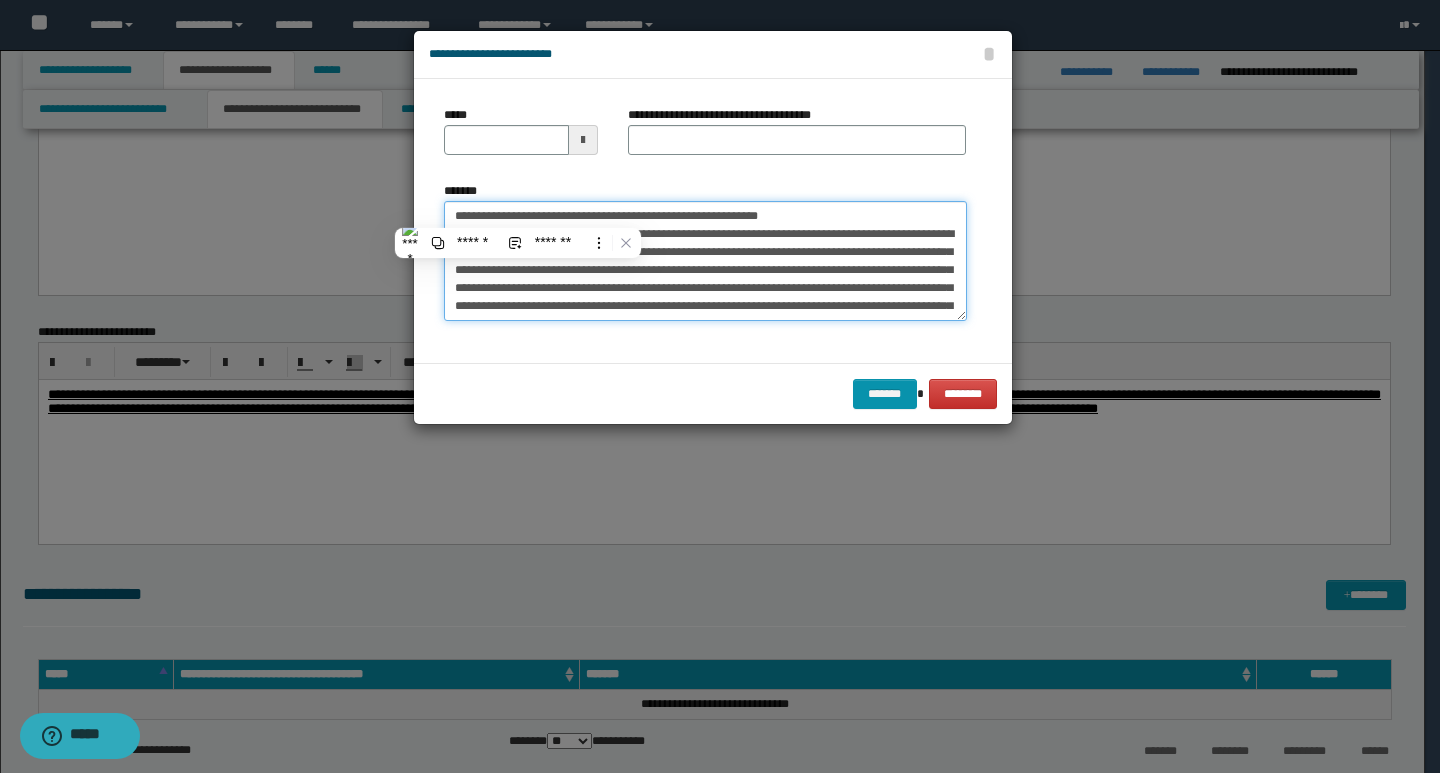 type on "**********" 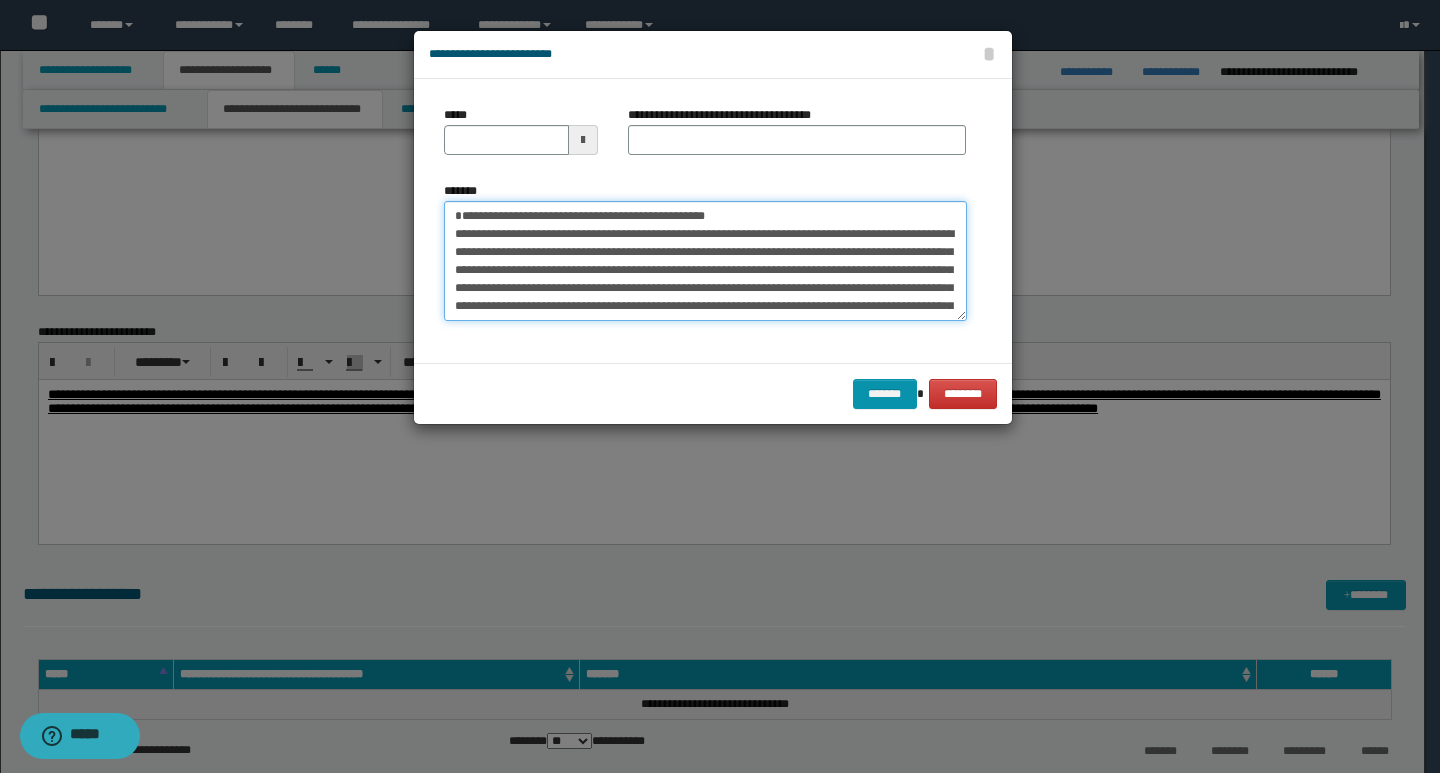 type 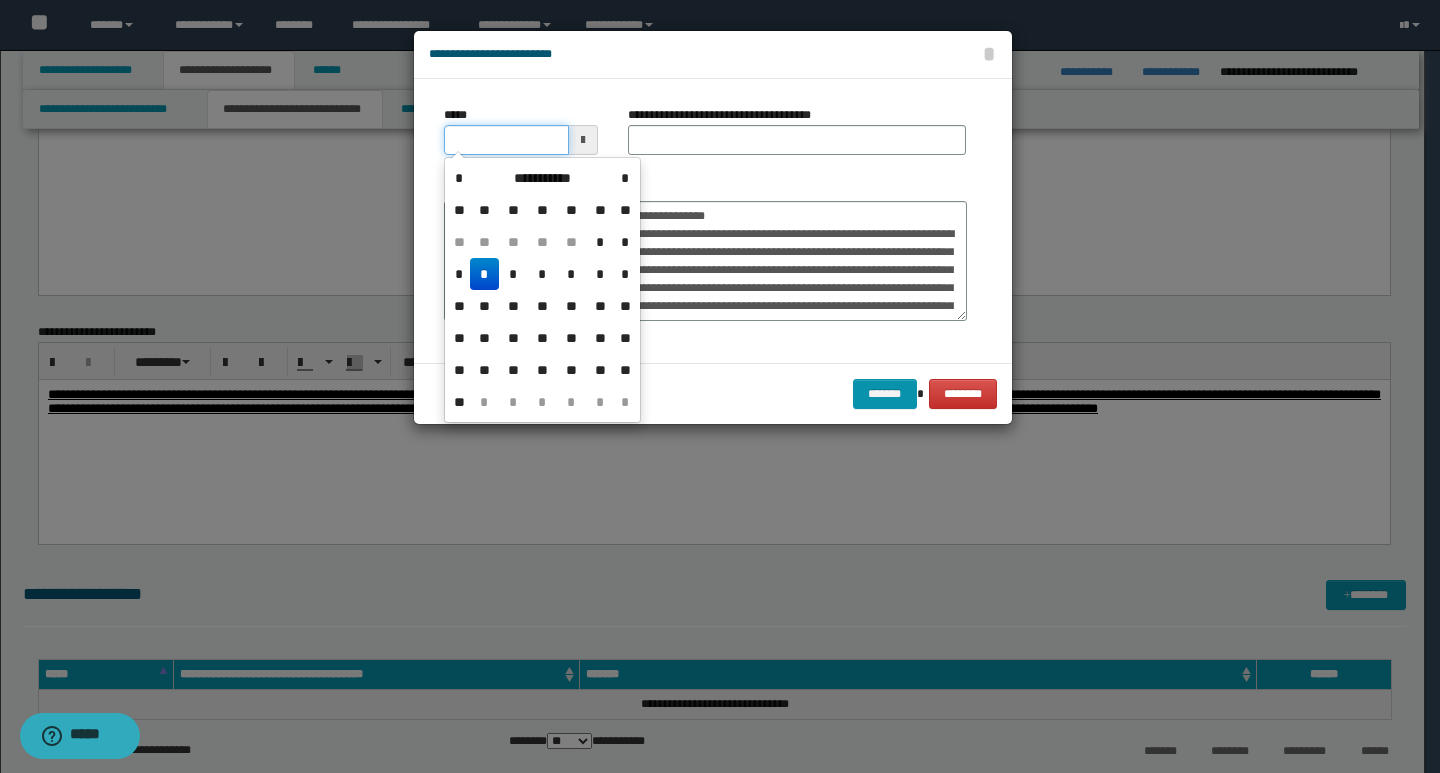 click on "*****" at bounding box center [506, 140] 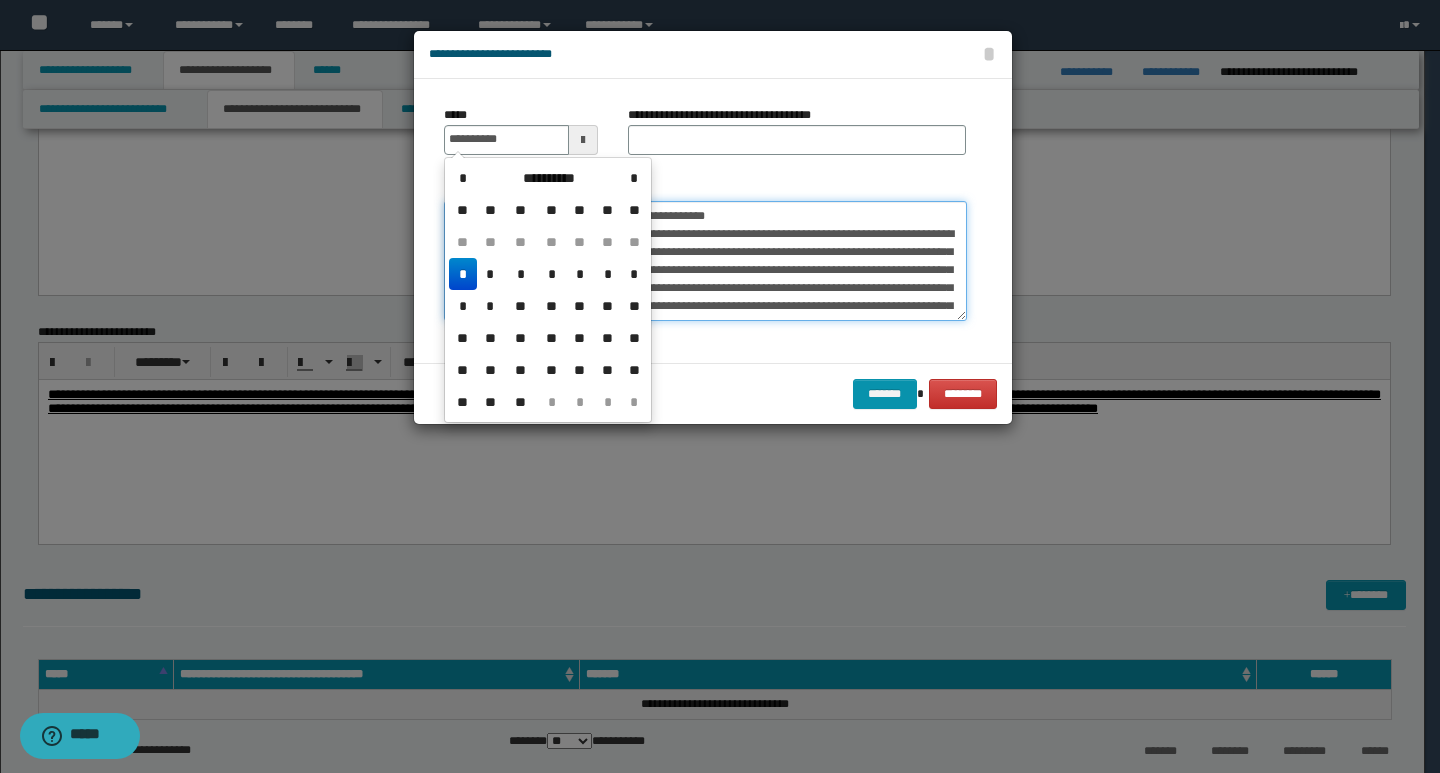 type on "**********" 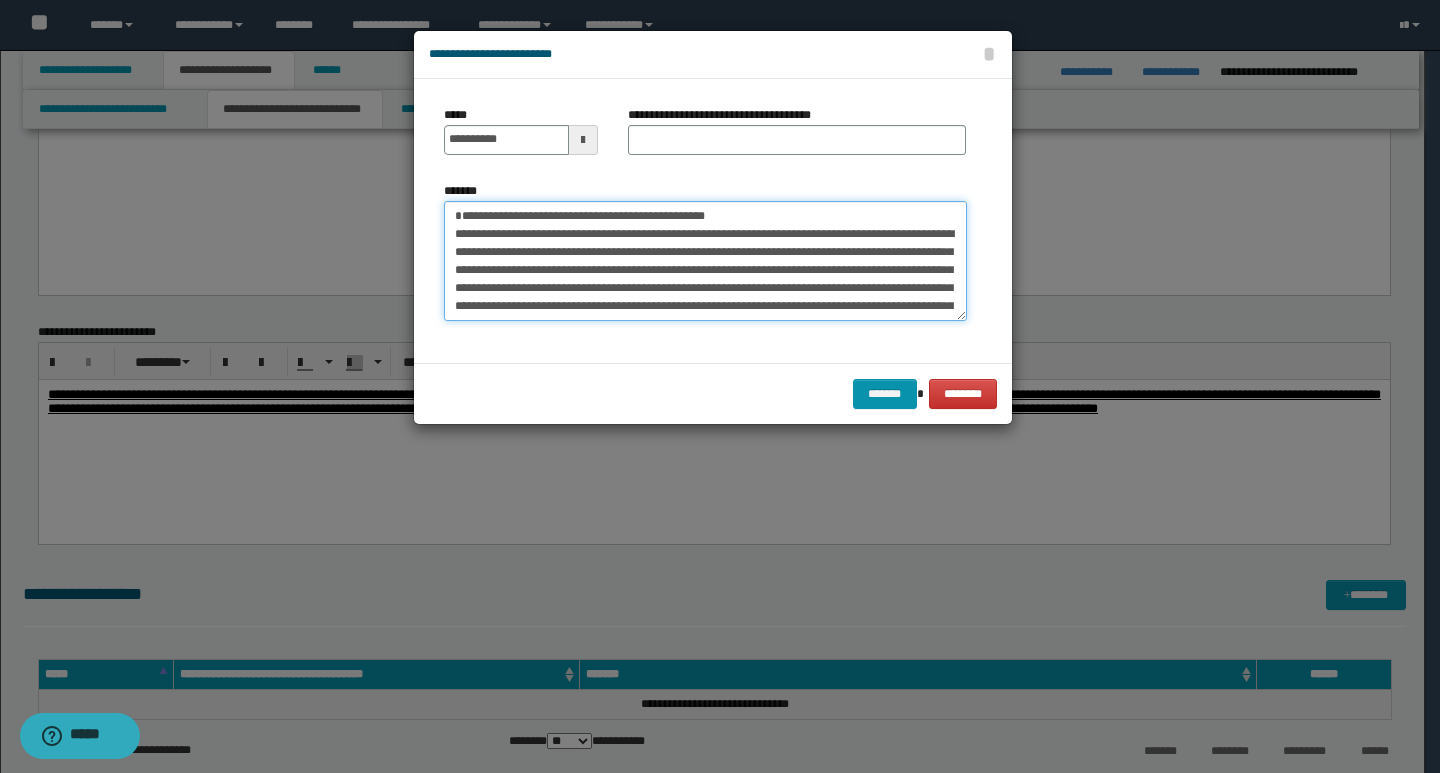 drag, startPoint x: 702, startPoint y: 213, endPoint x: 456, endPoint y: 219, distance: 246.07317 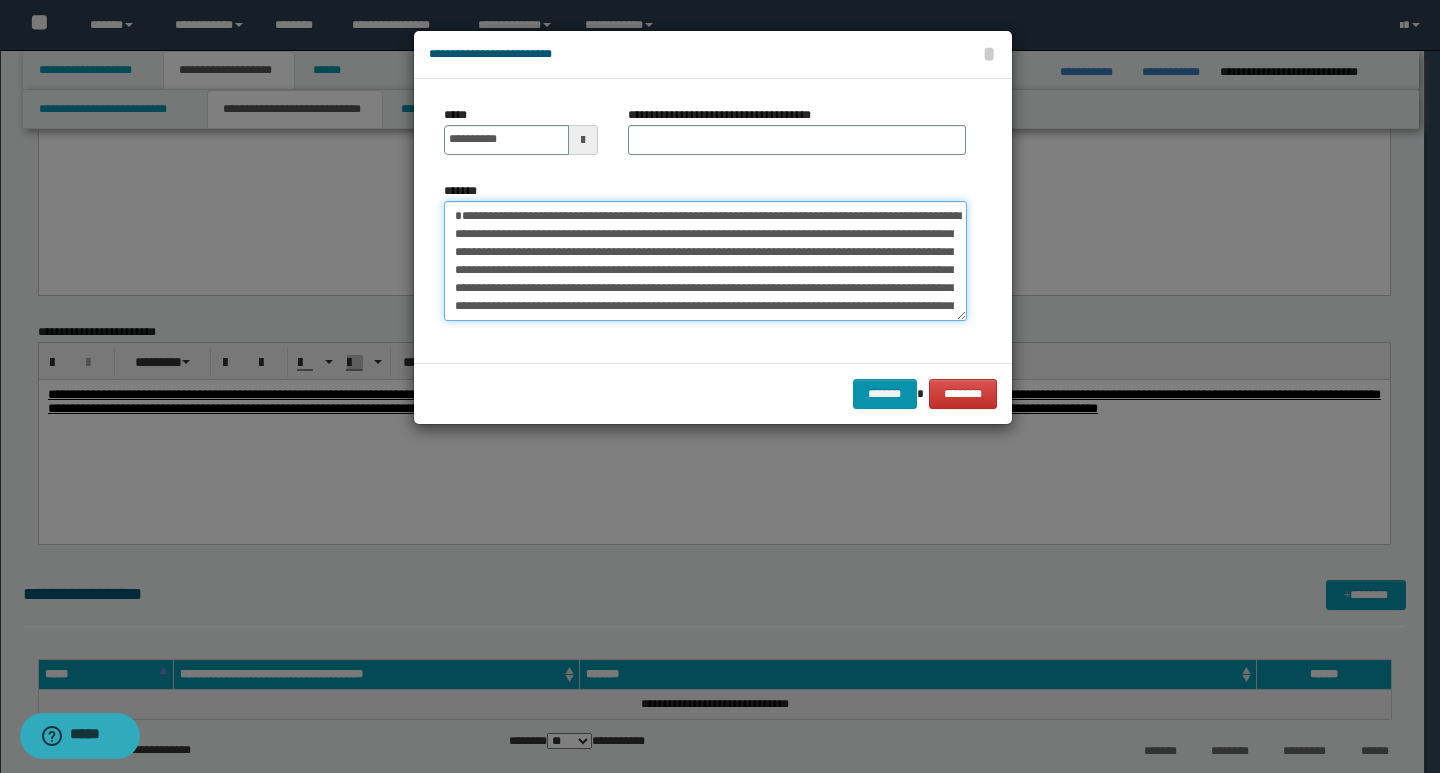 type on "**********" 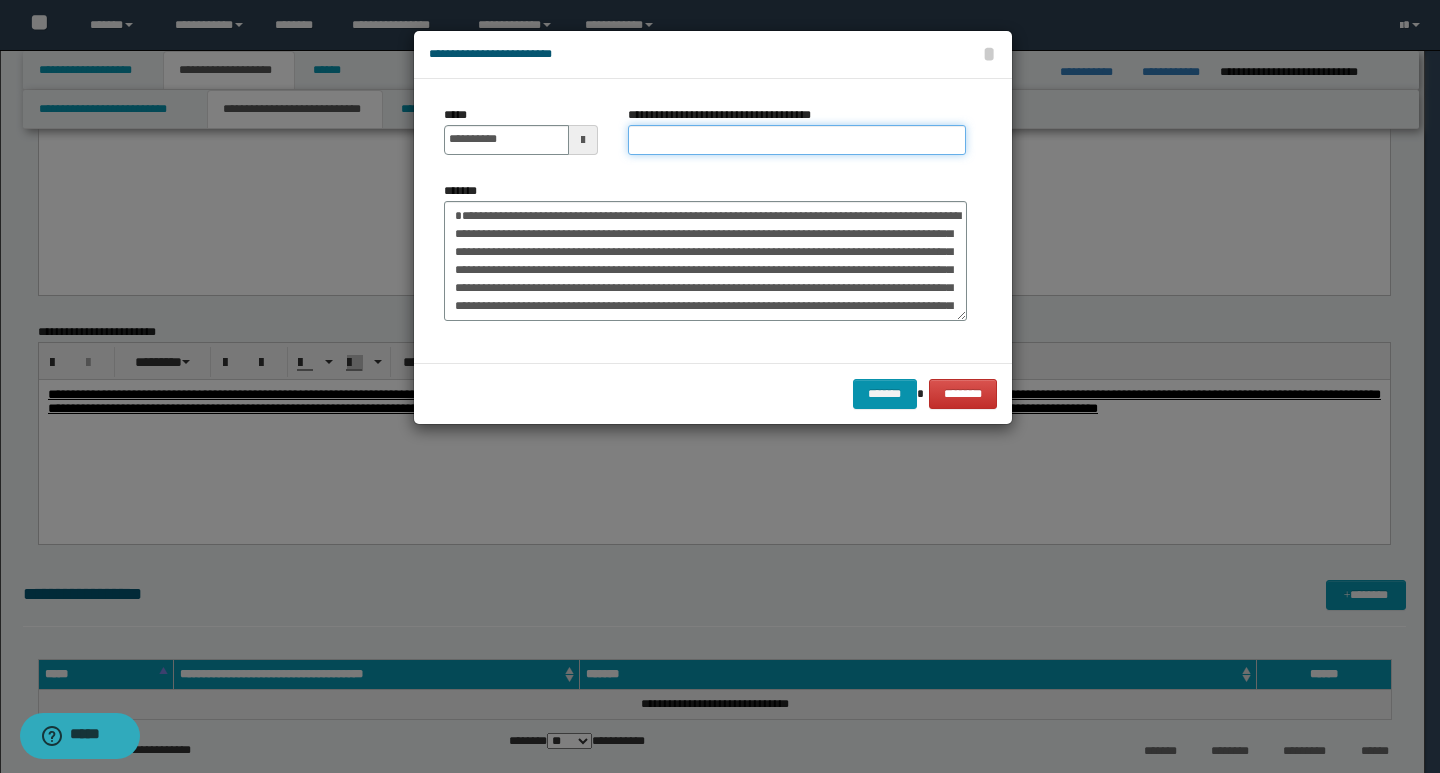 click on "**********" at bounding box center [797, 140] 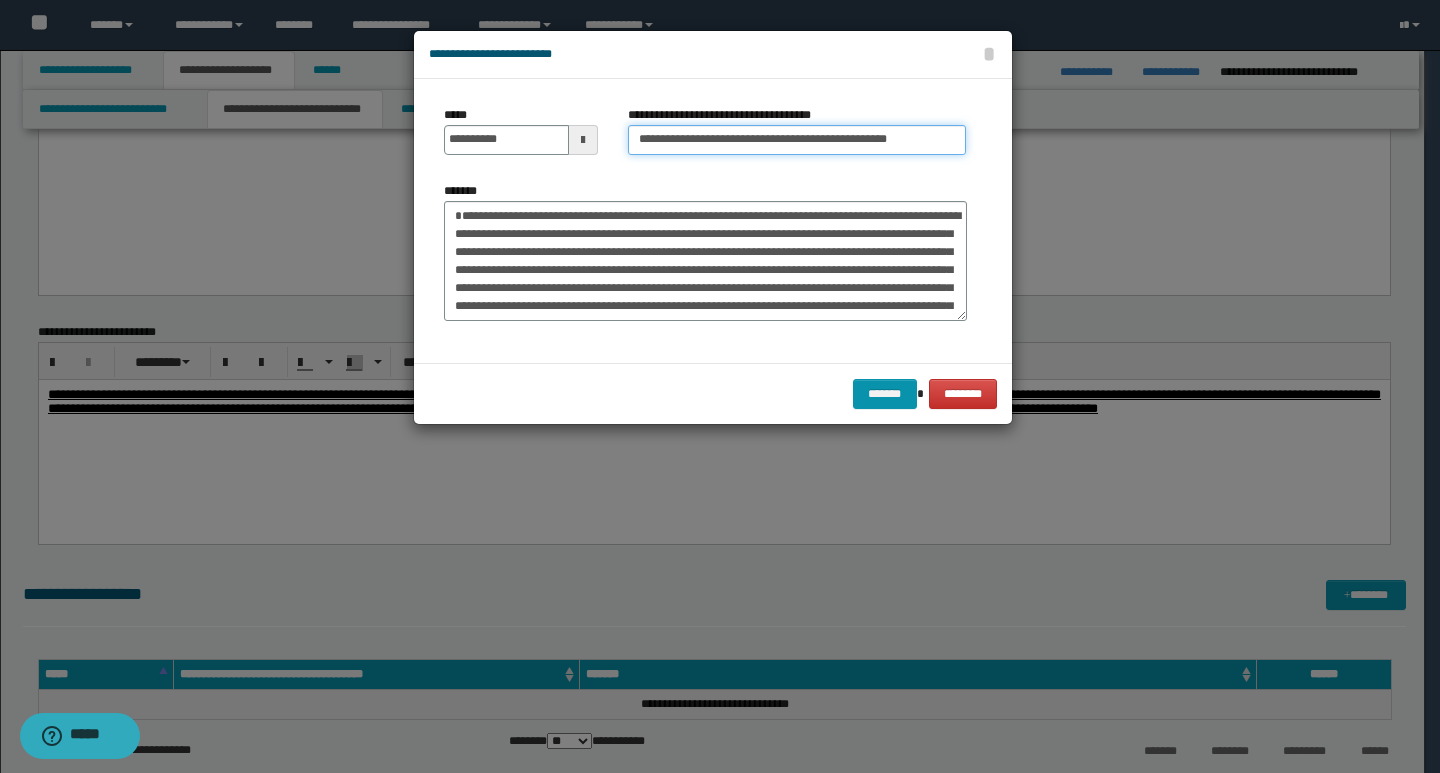 type on "**********" 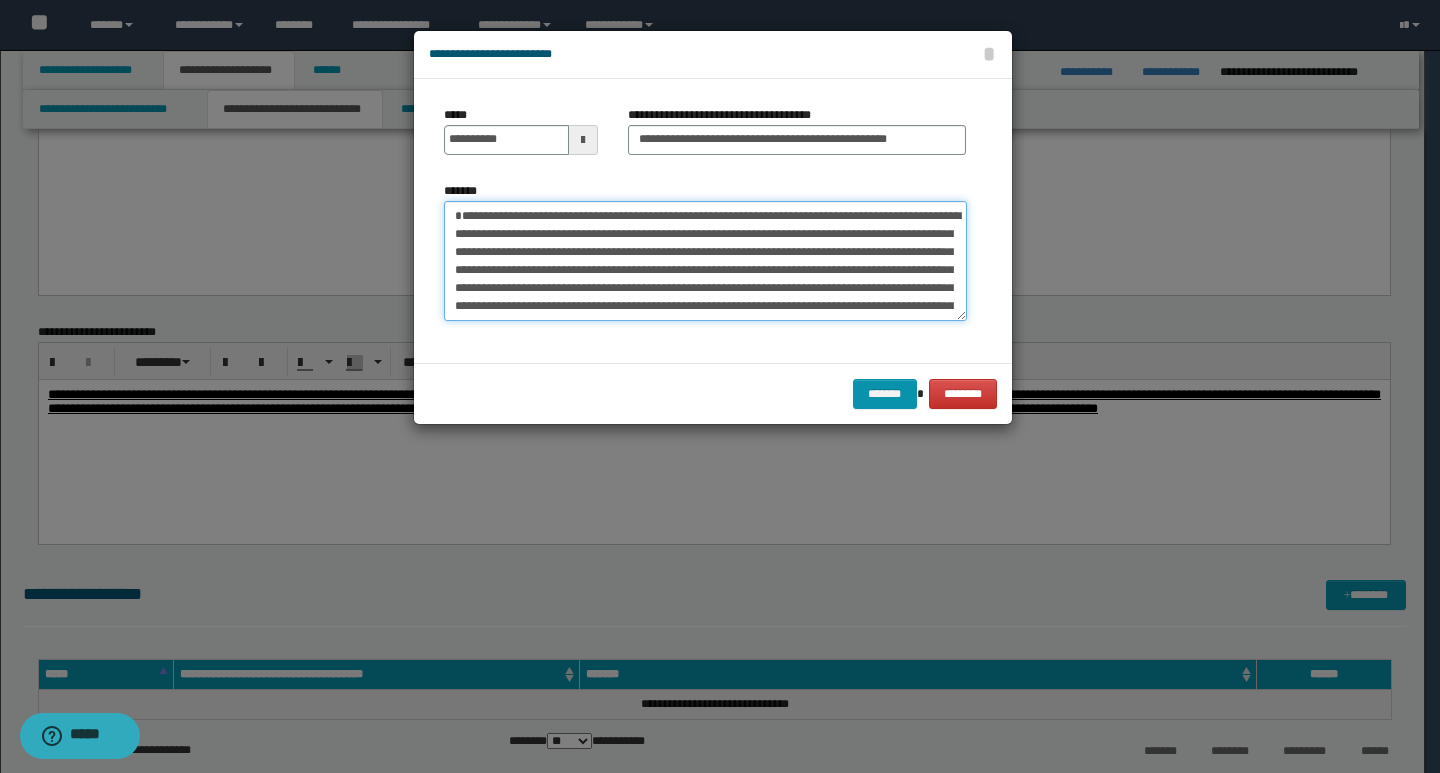 click on "**********" at bounding box center (705, 261) 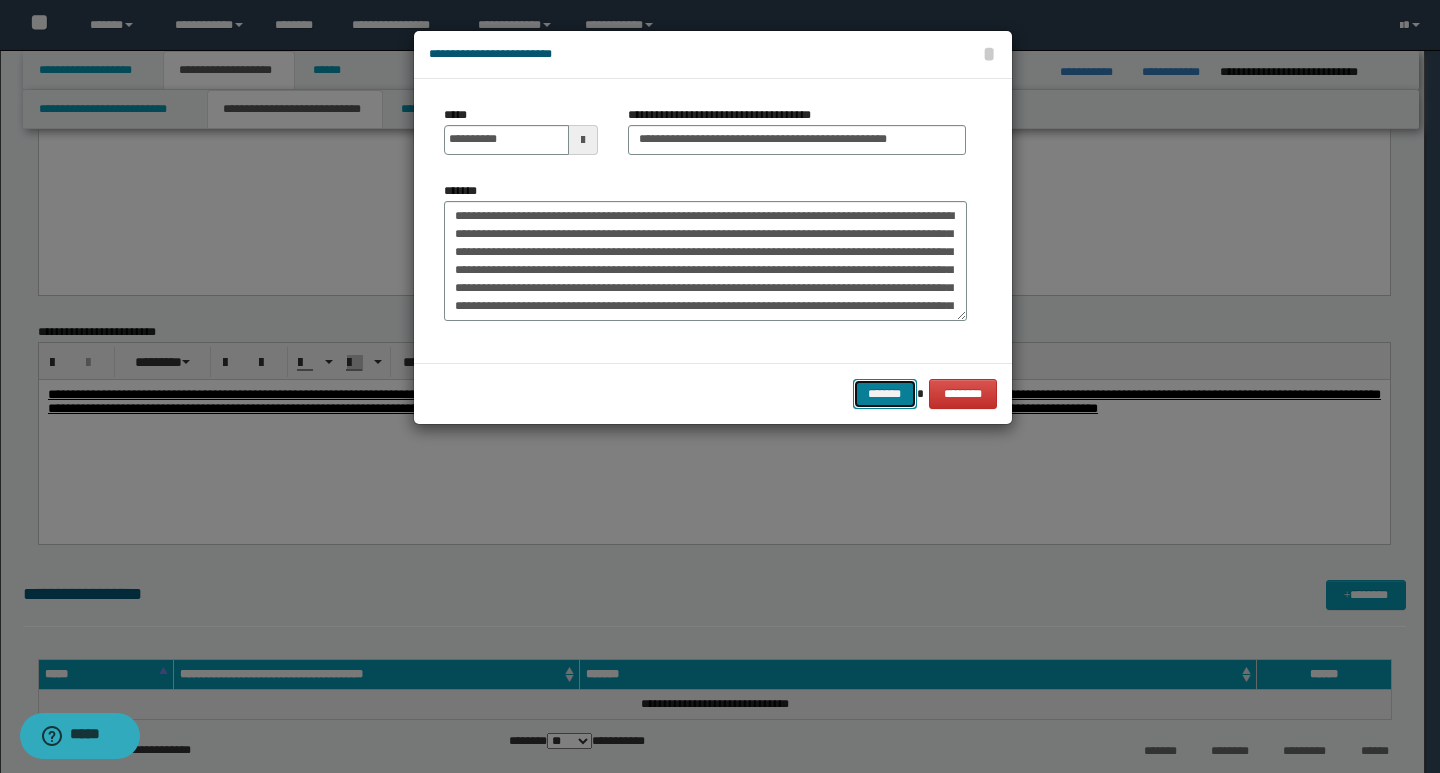click on "*******" at bounding box center (885, 394) 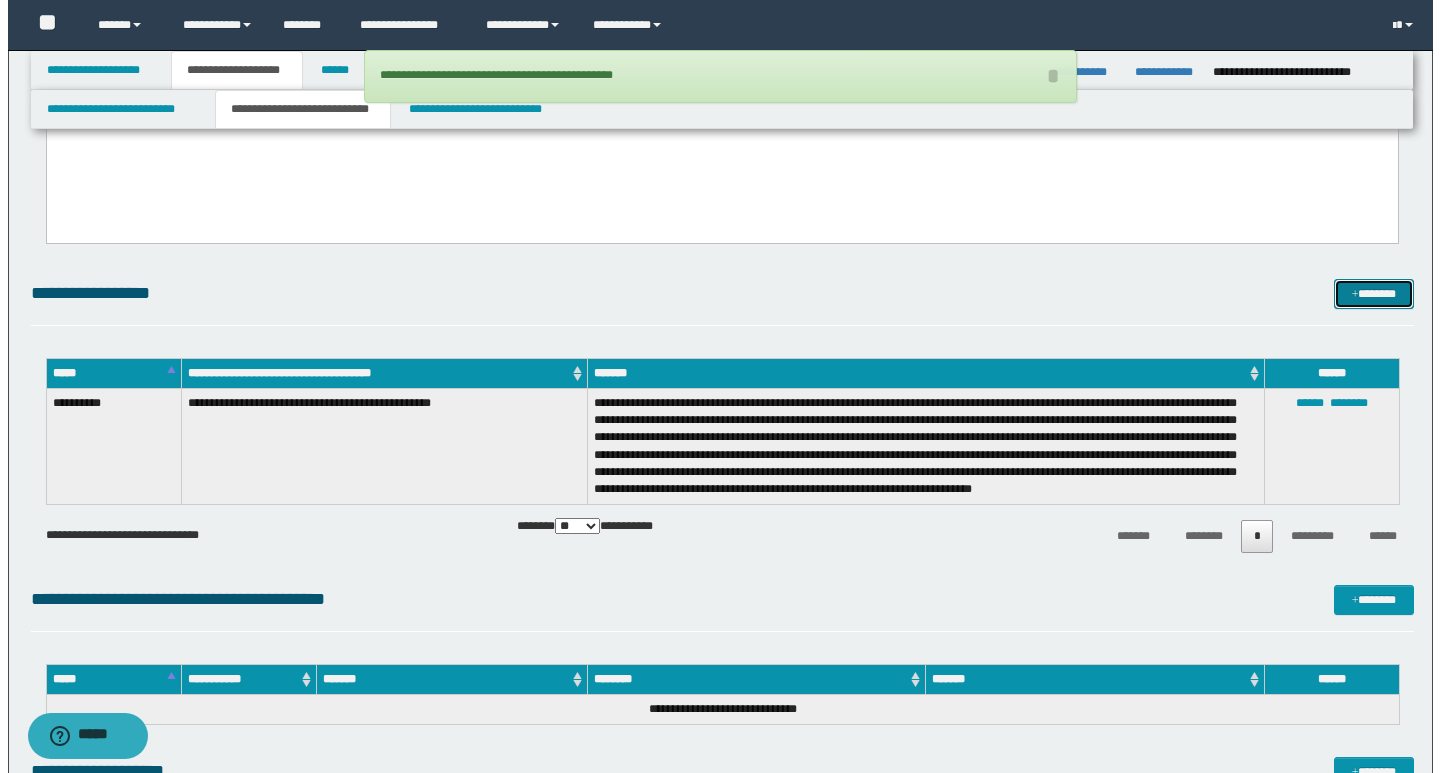 scroll, scrollTop: 2900, scrollLeft: 0, axis: vertical 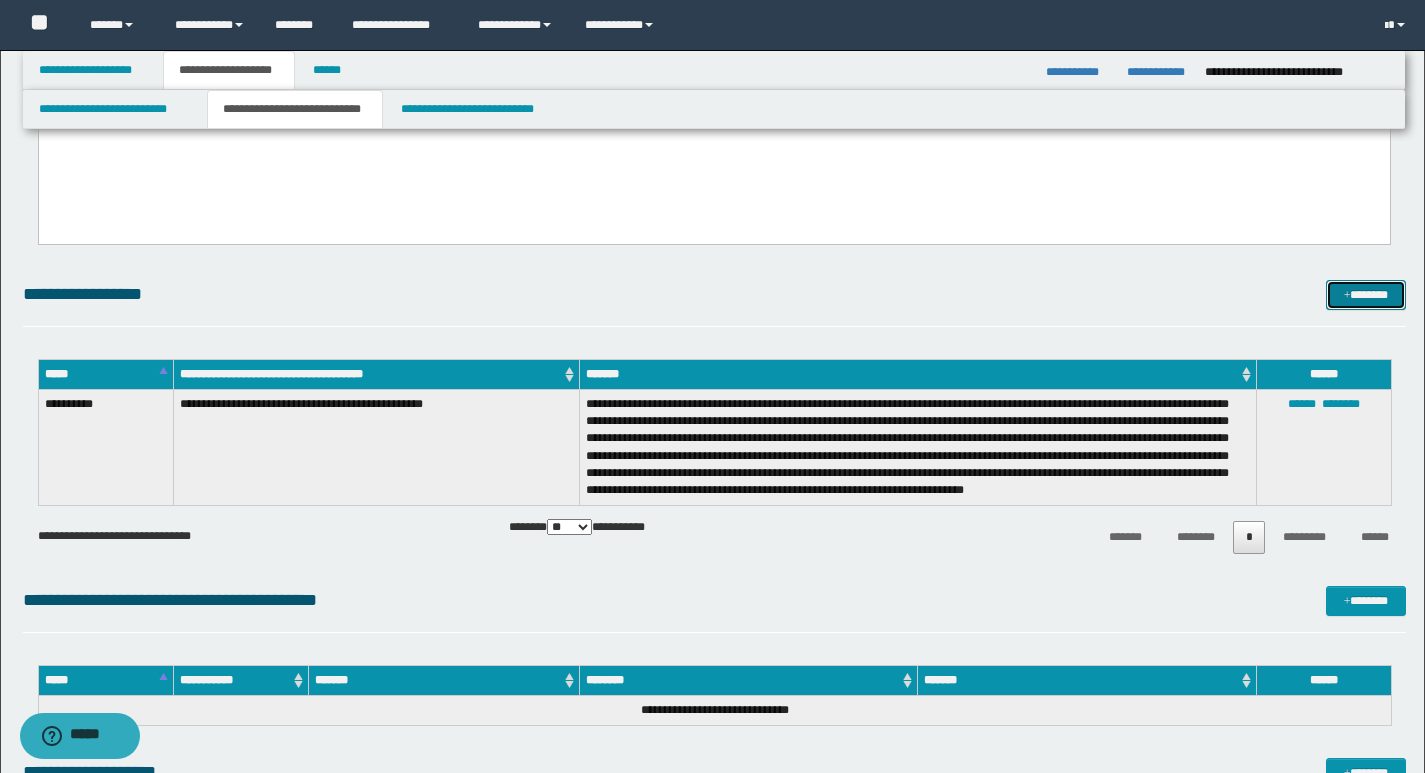 click on "*******" at bounding box center [1366, 295] 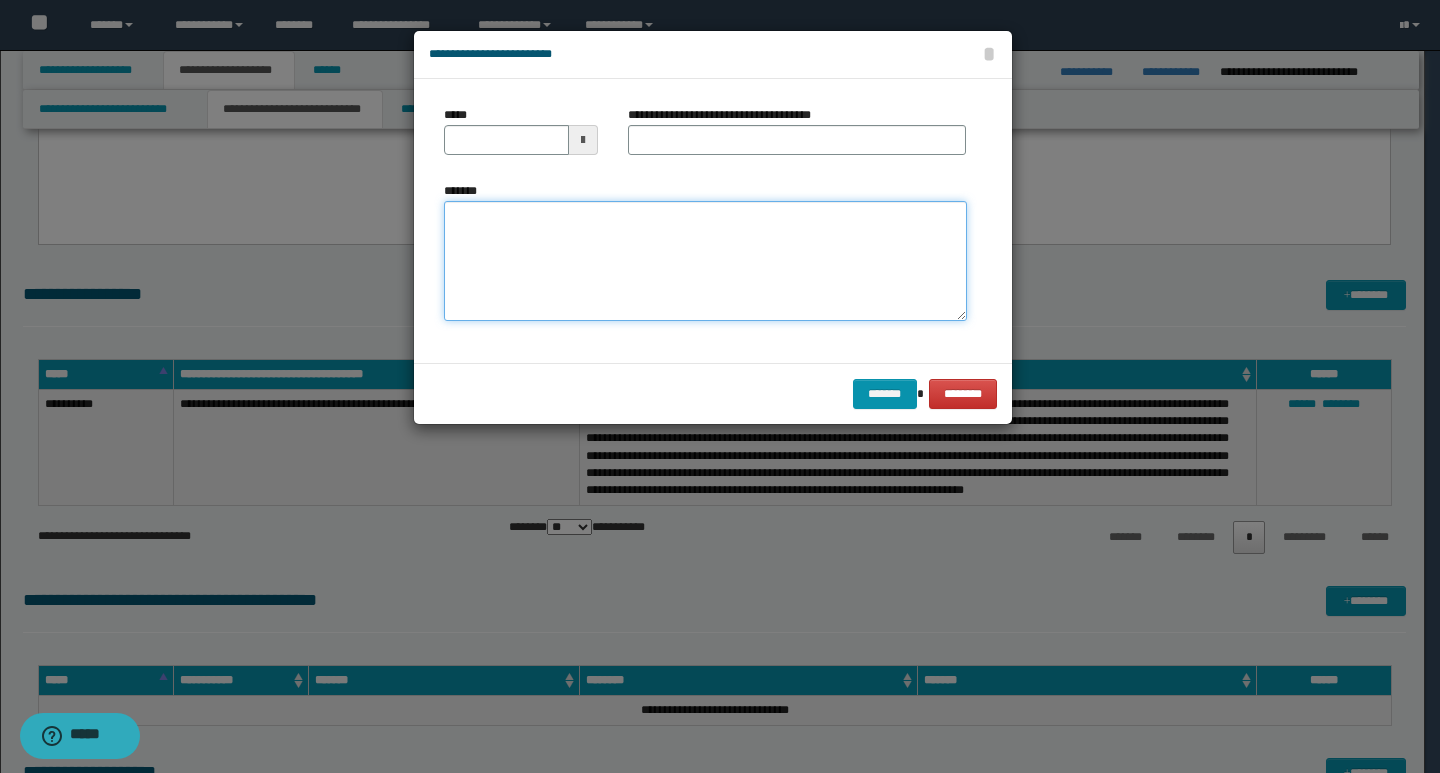 click on "*******" at bounding box center [705, 261] 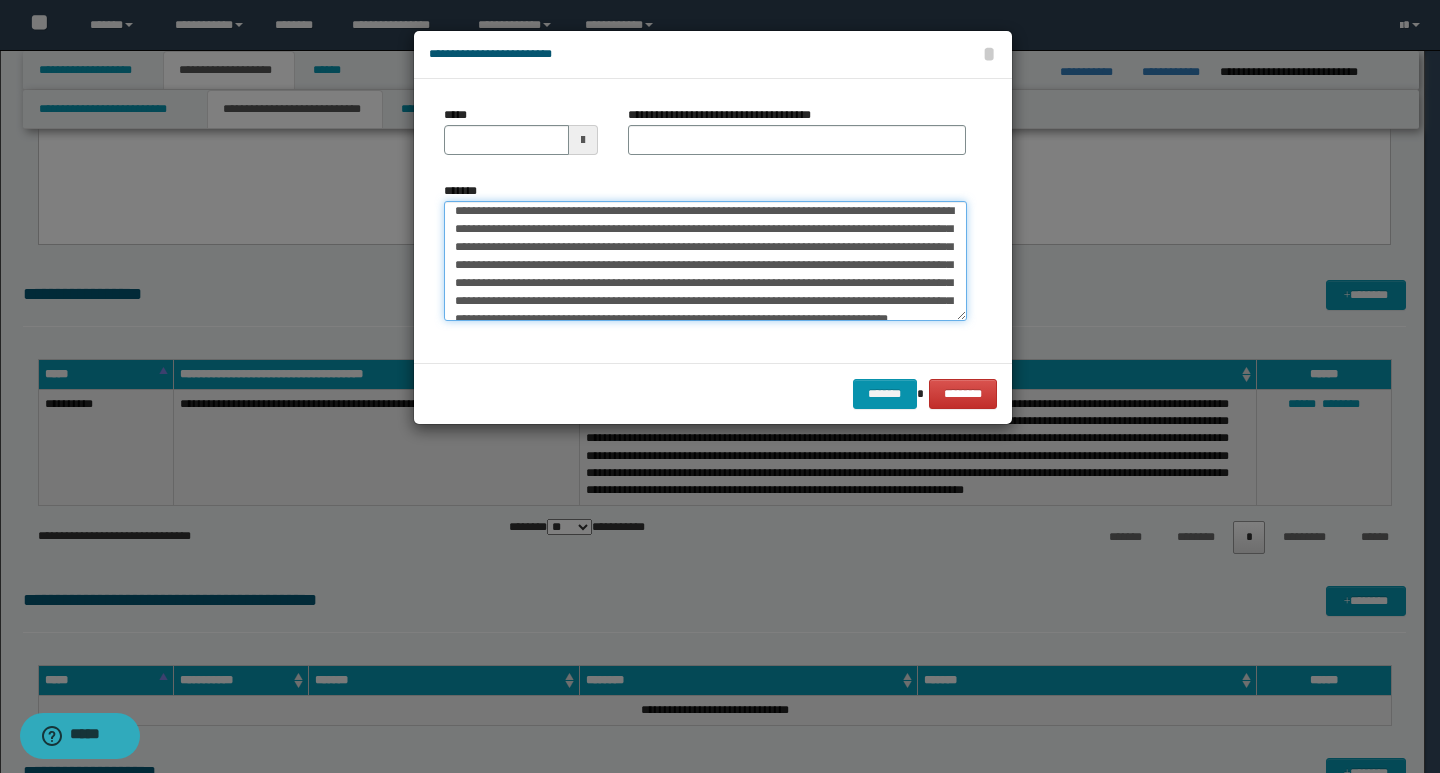 scroll, scrollTop: 0, scrollLeft: 0, axis: both 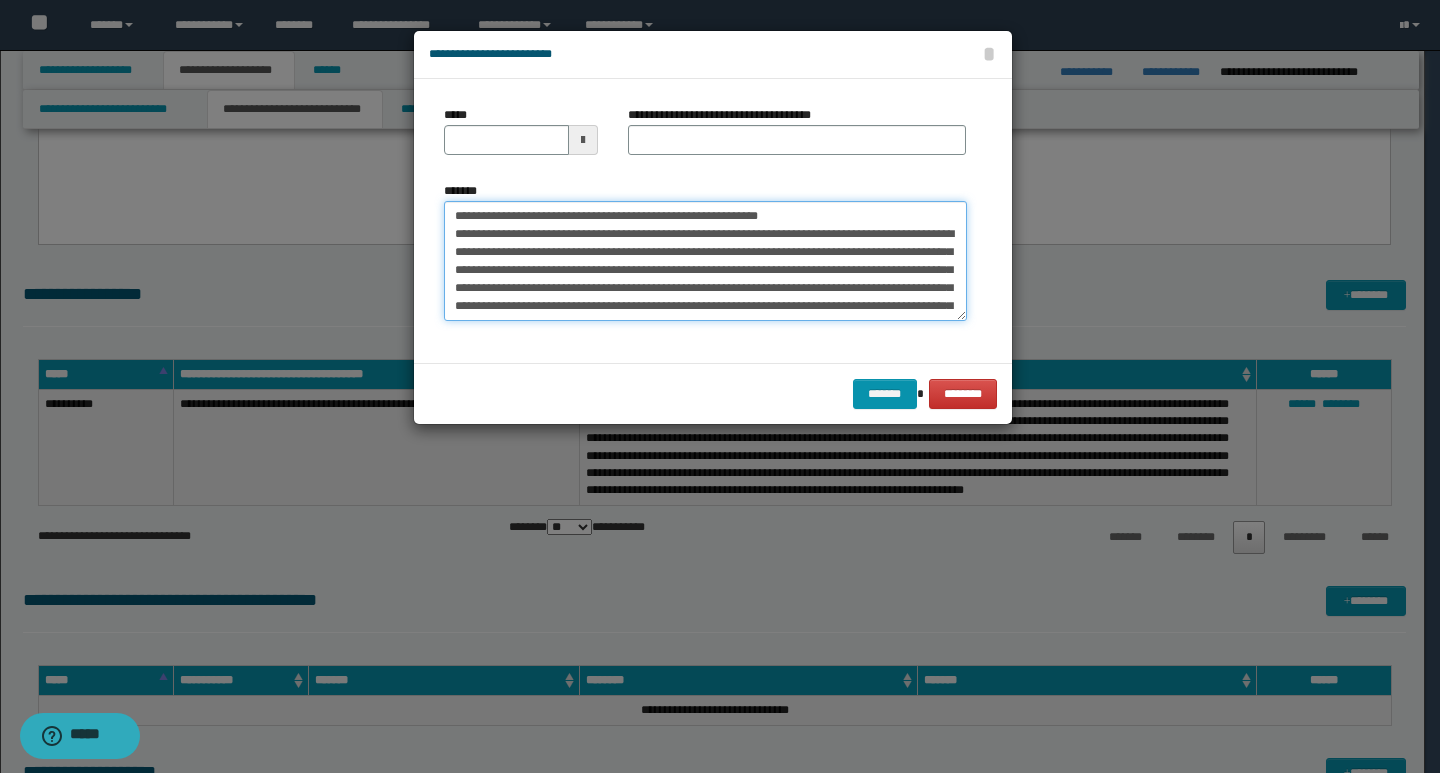 drag, startPoint x: 458, startPoint y: 215, endPoint x: 521, endPoint y: 219, distance: 63.126858 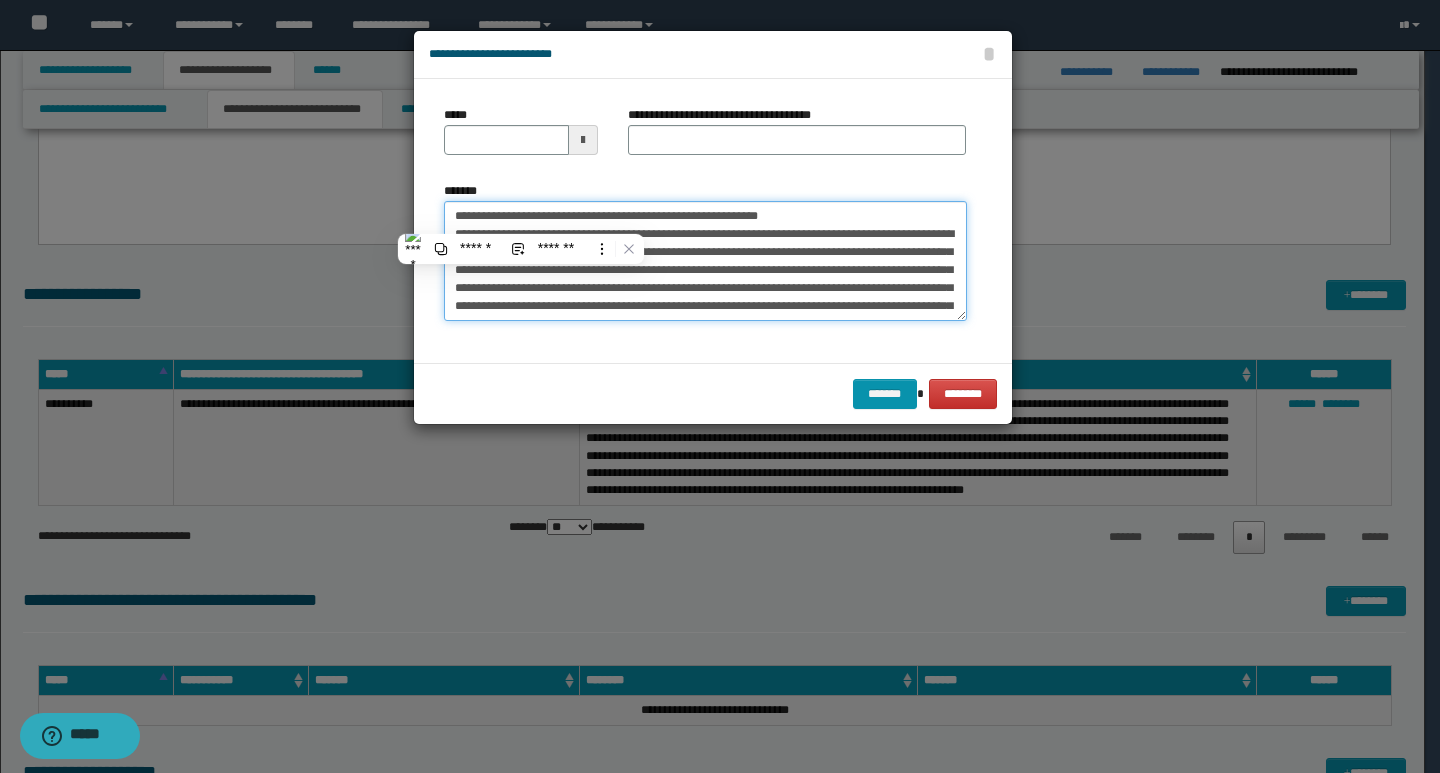 type on "**********" 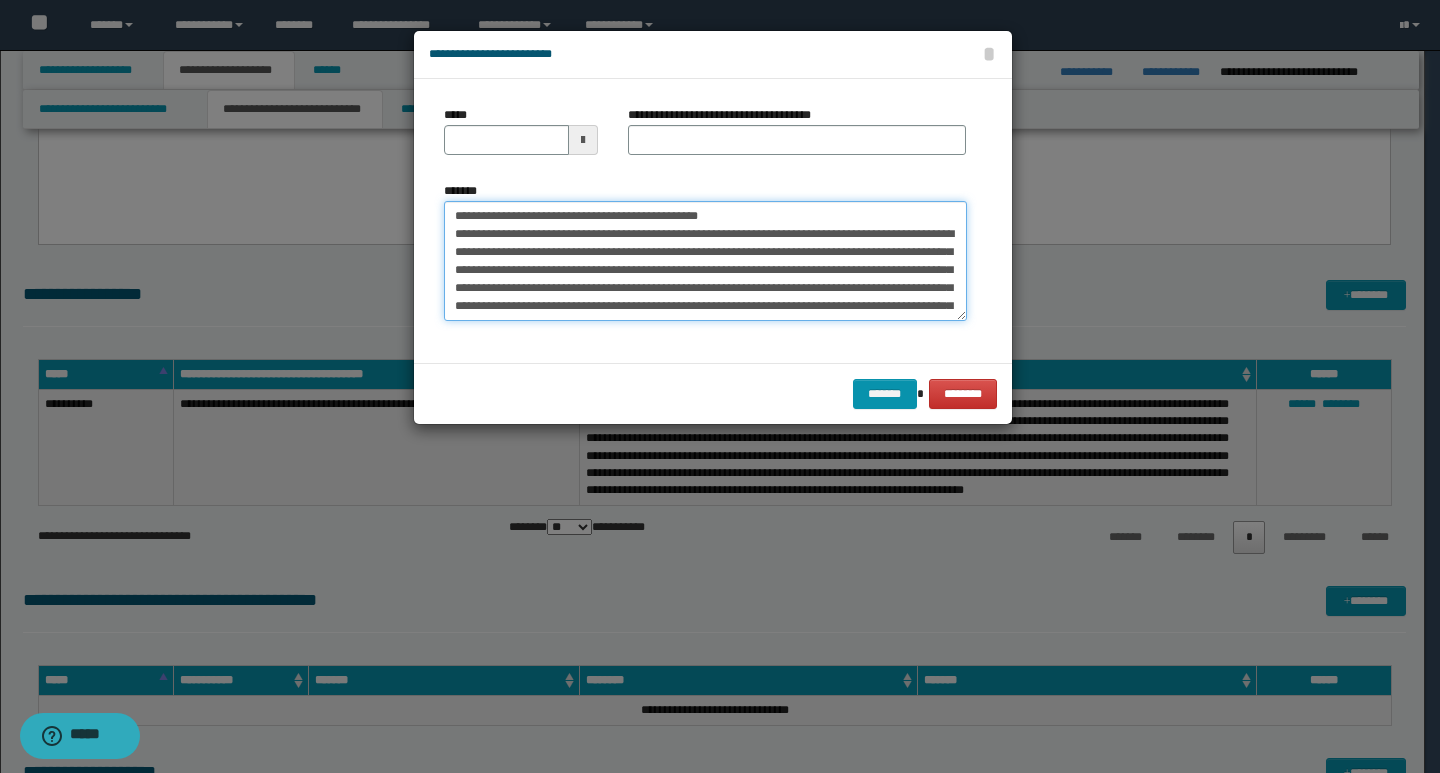 type 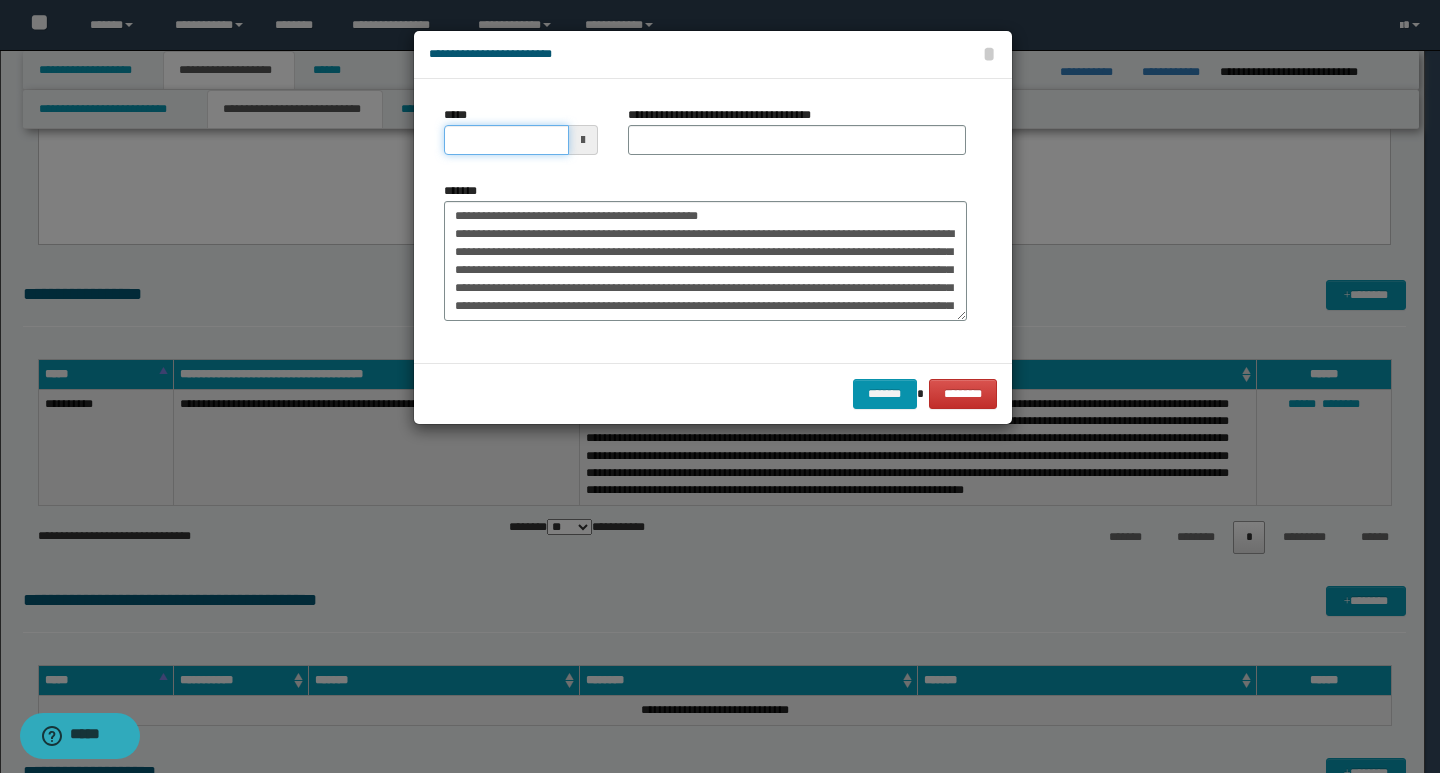 click on "*****" at bounding box center (506, 140) 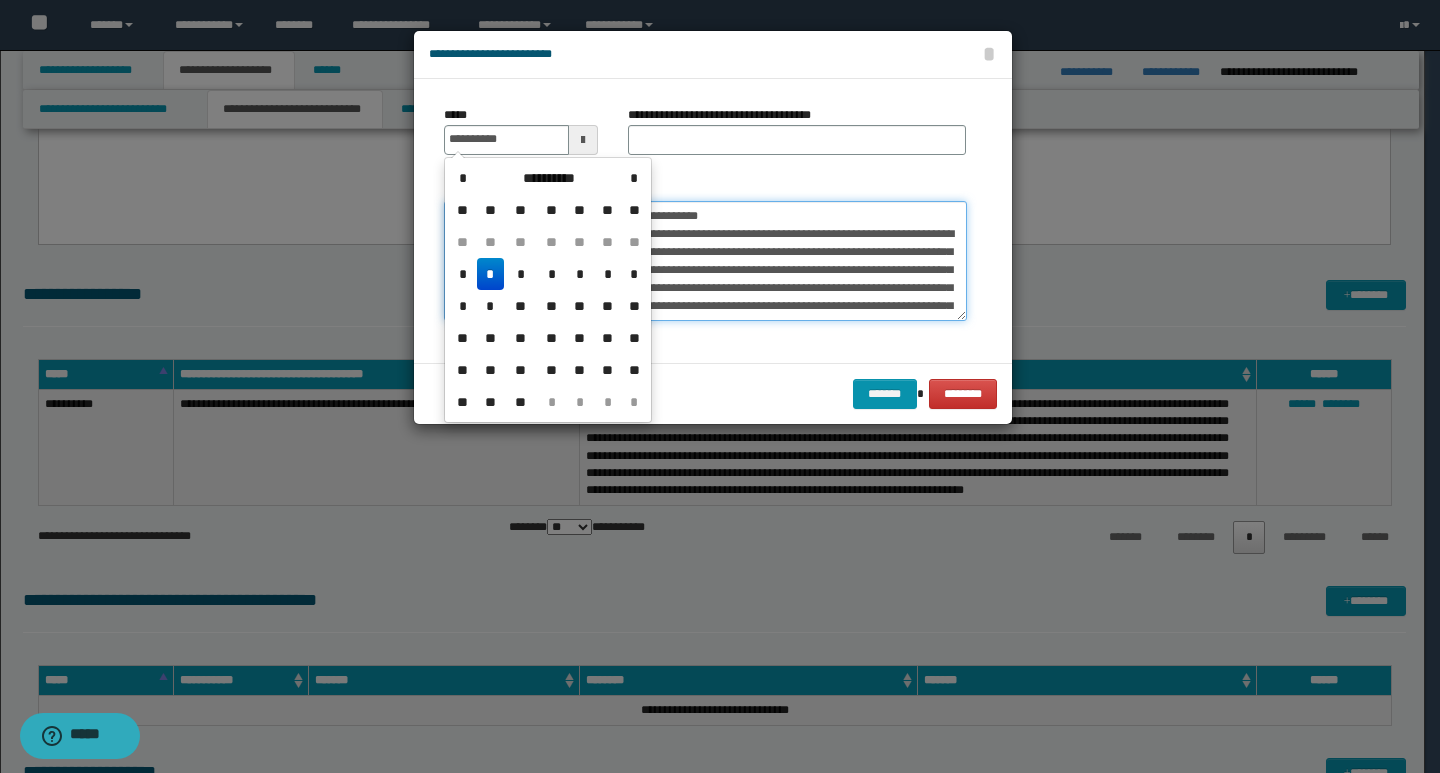 type on "**********" 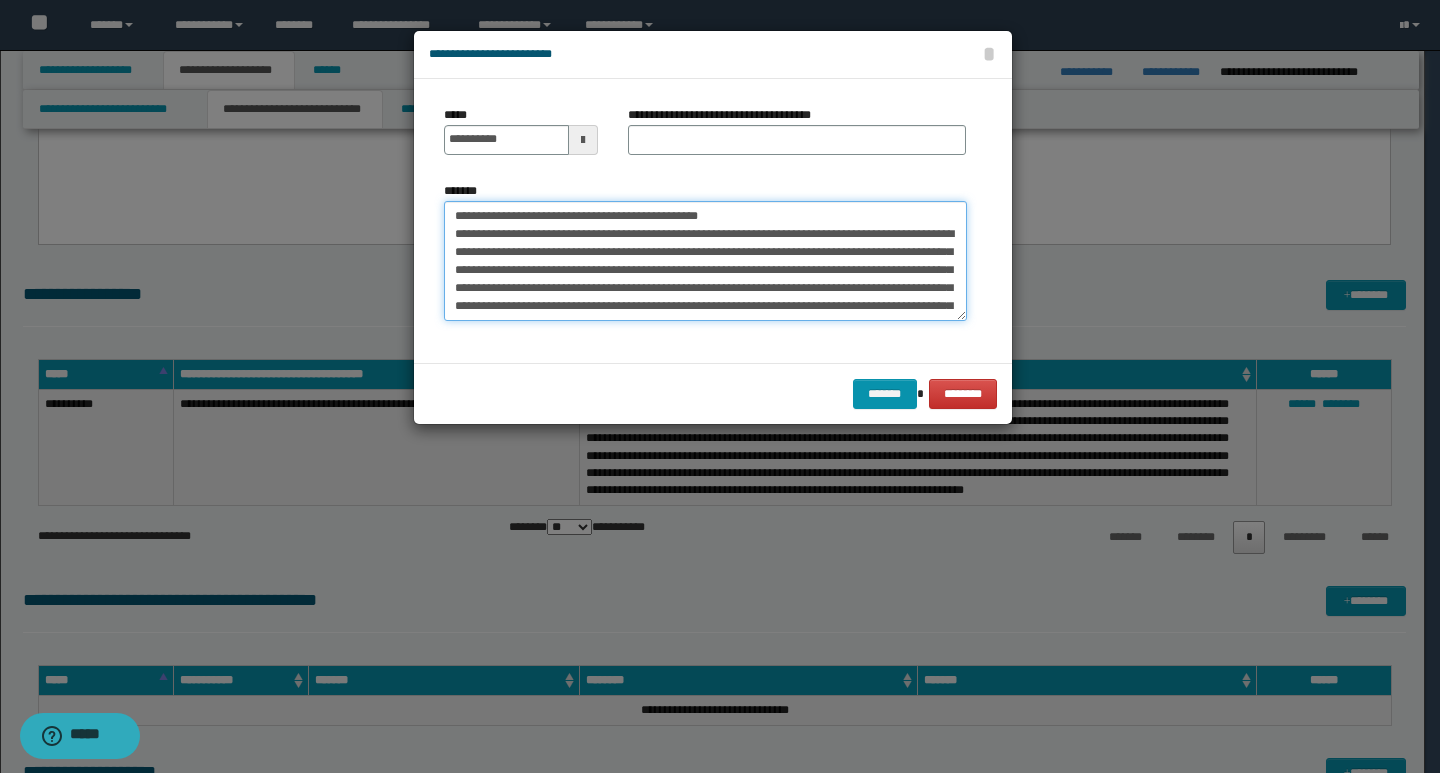 drag, startPoint x: 742, startPoint y: 218, endPoint x: 441, endPoint y: 217, distance: 301.00165 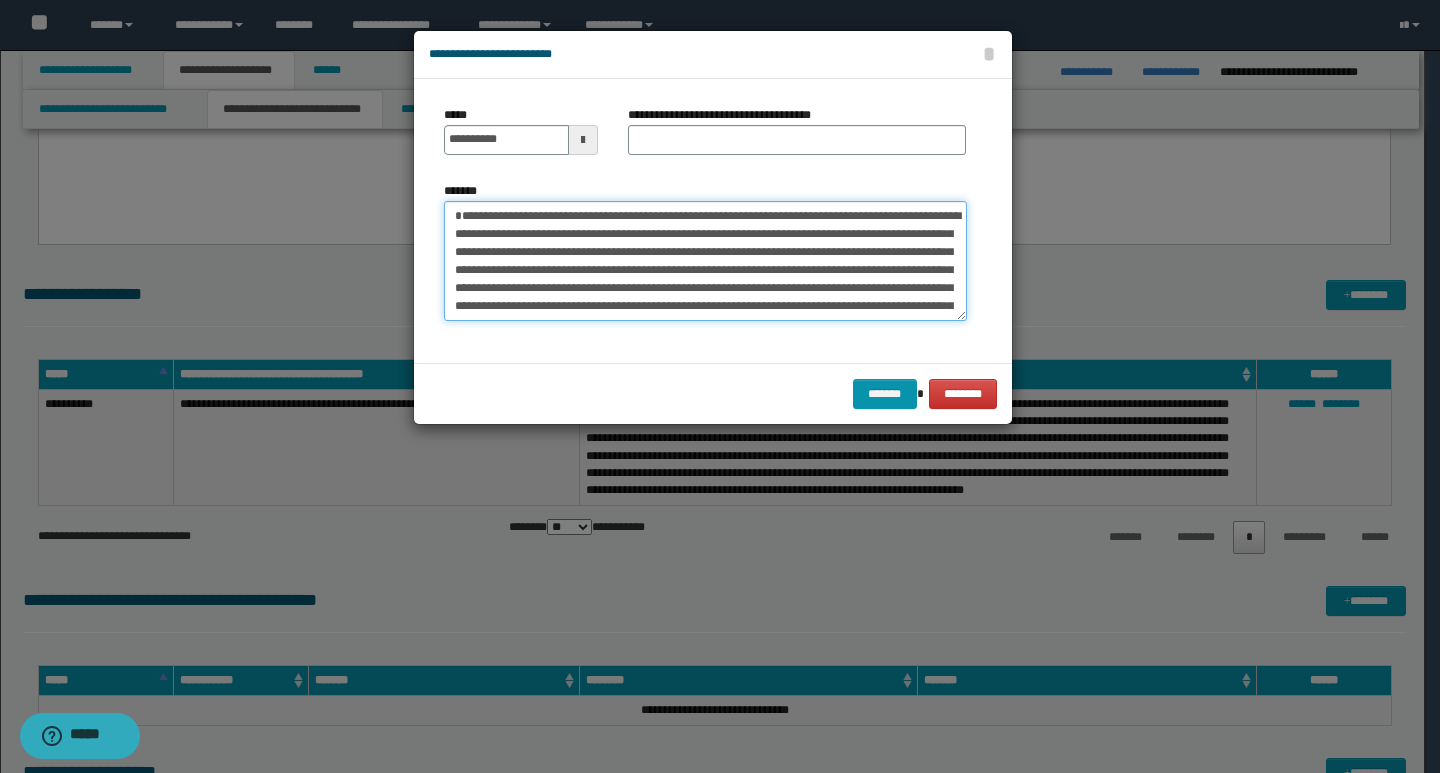 type on "**********" 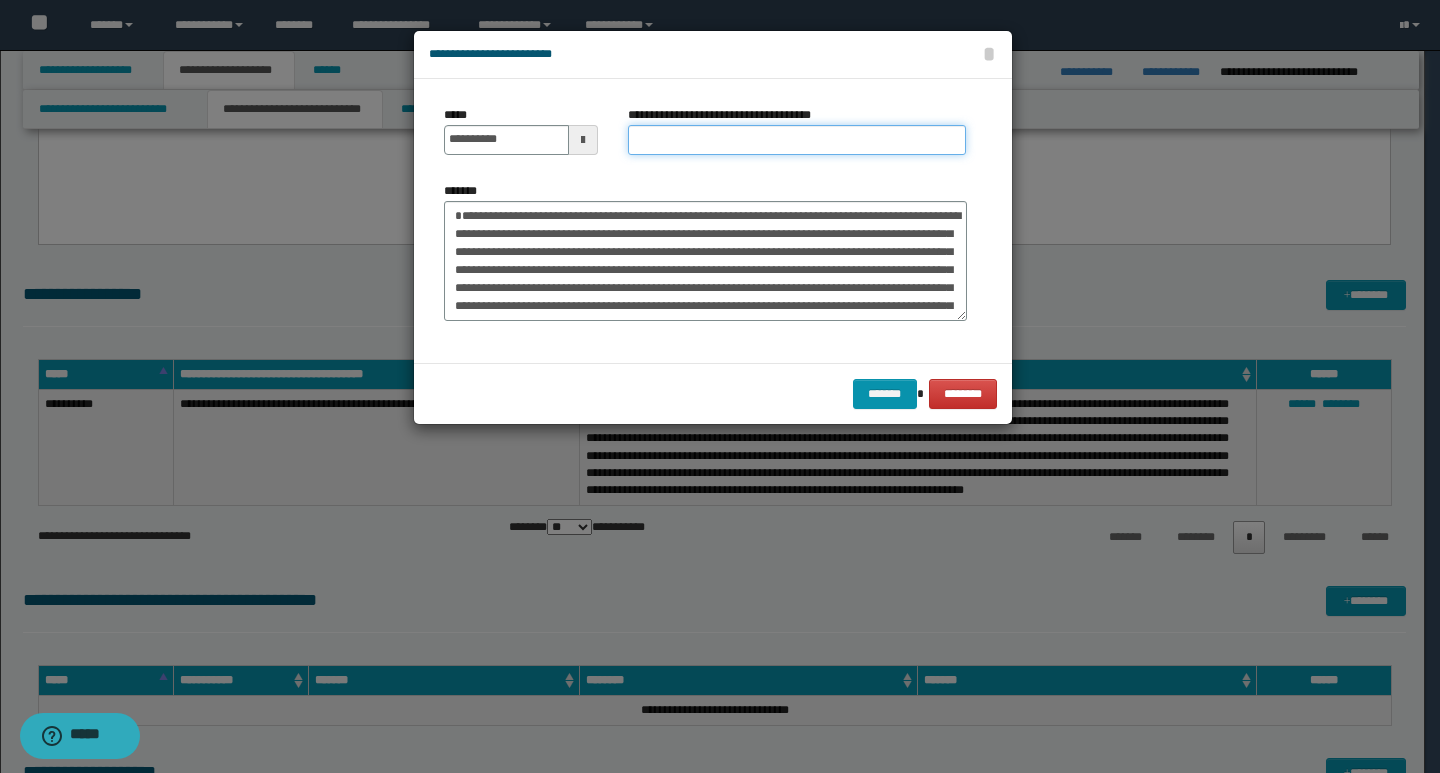click on "**********" at bounding box center (797, 140) 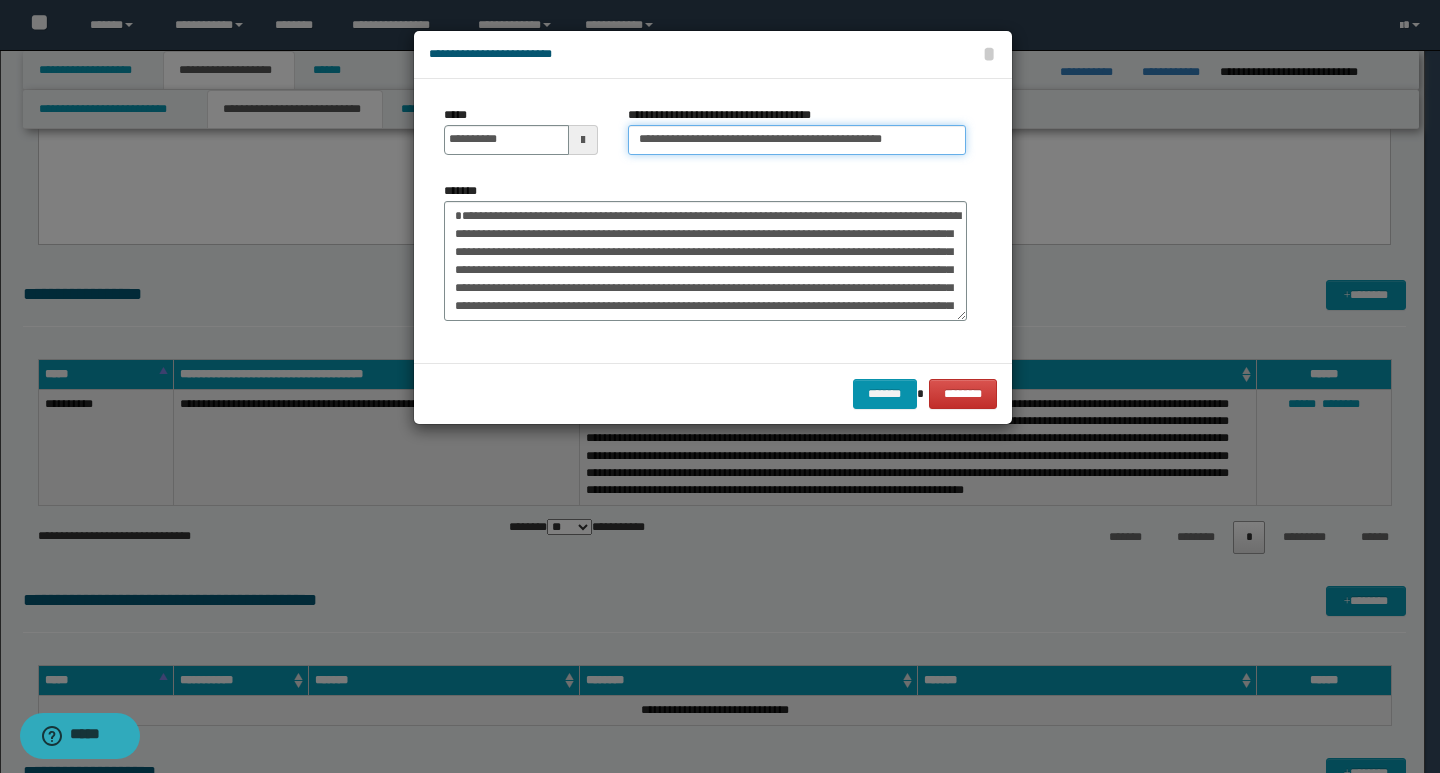 type on "**********" 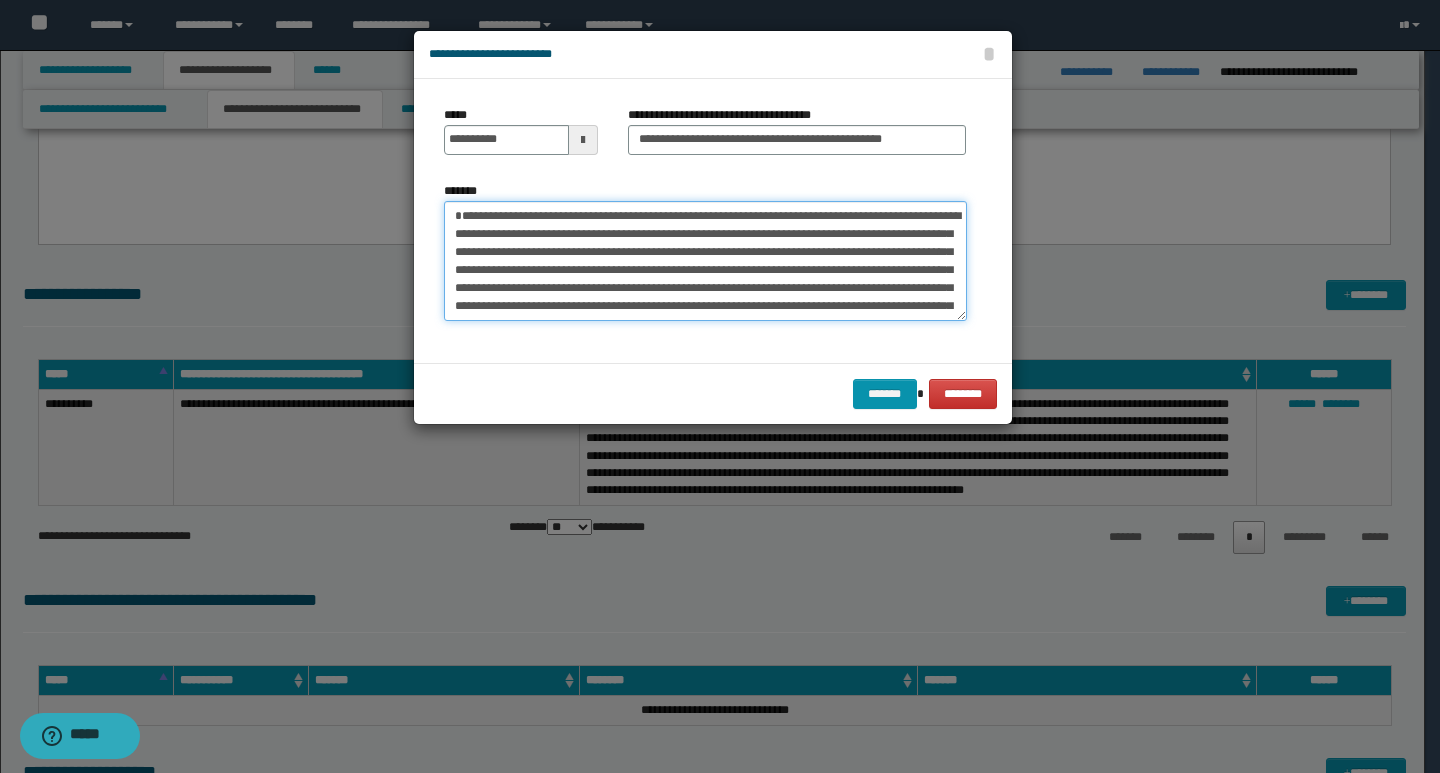 click on "**********" at bounding box center (705, 261) 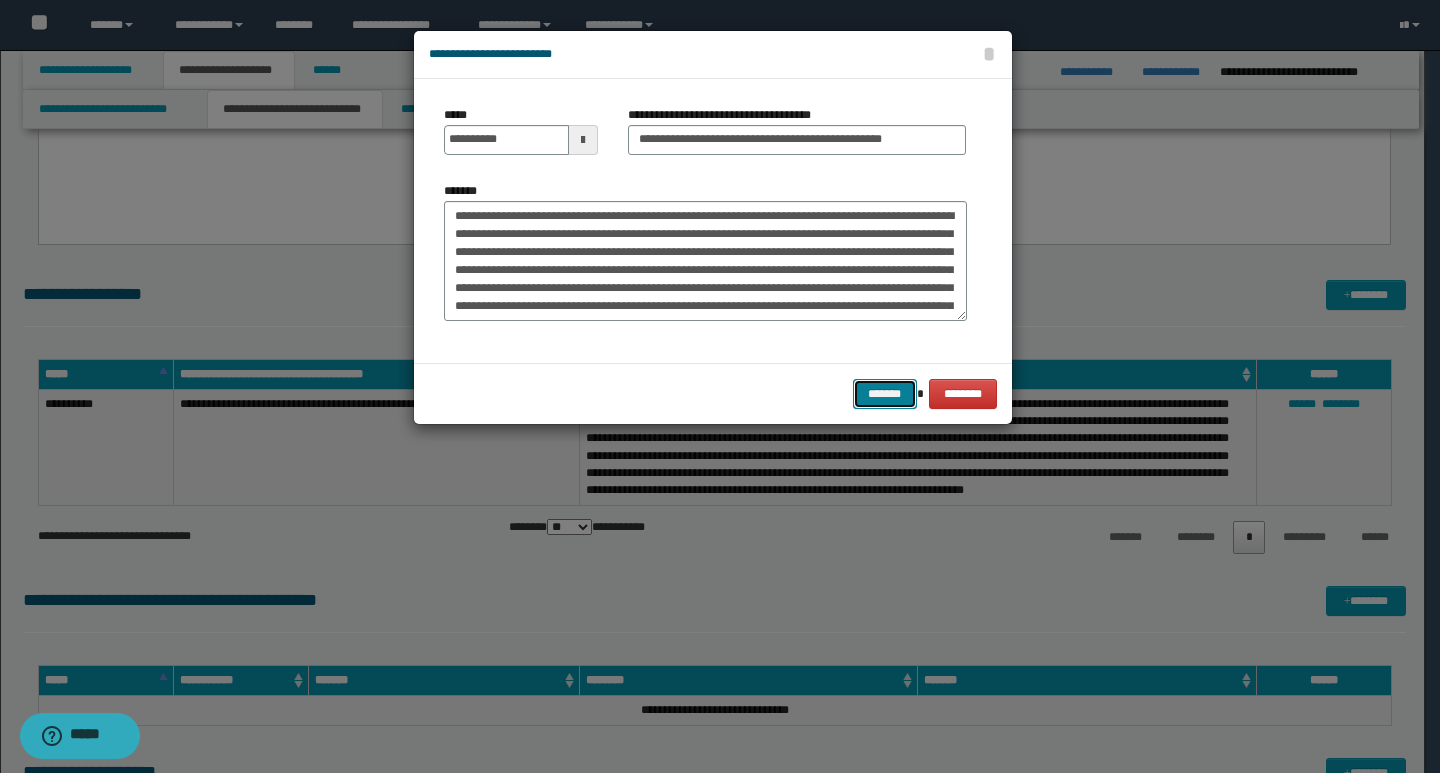 click on "*******" at bounding box center (885, 394) 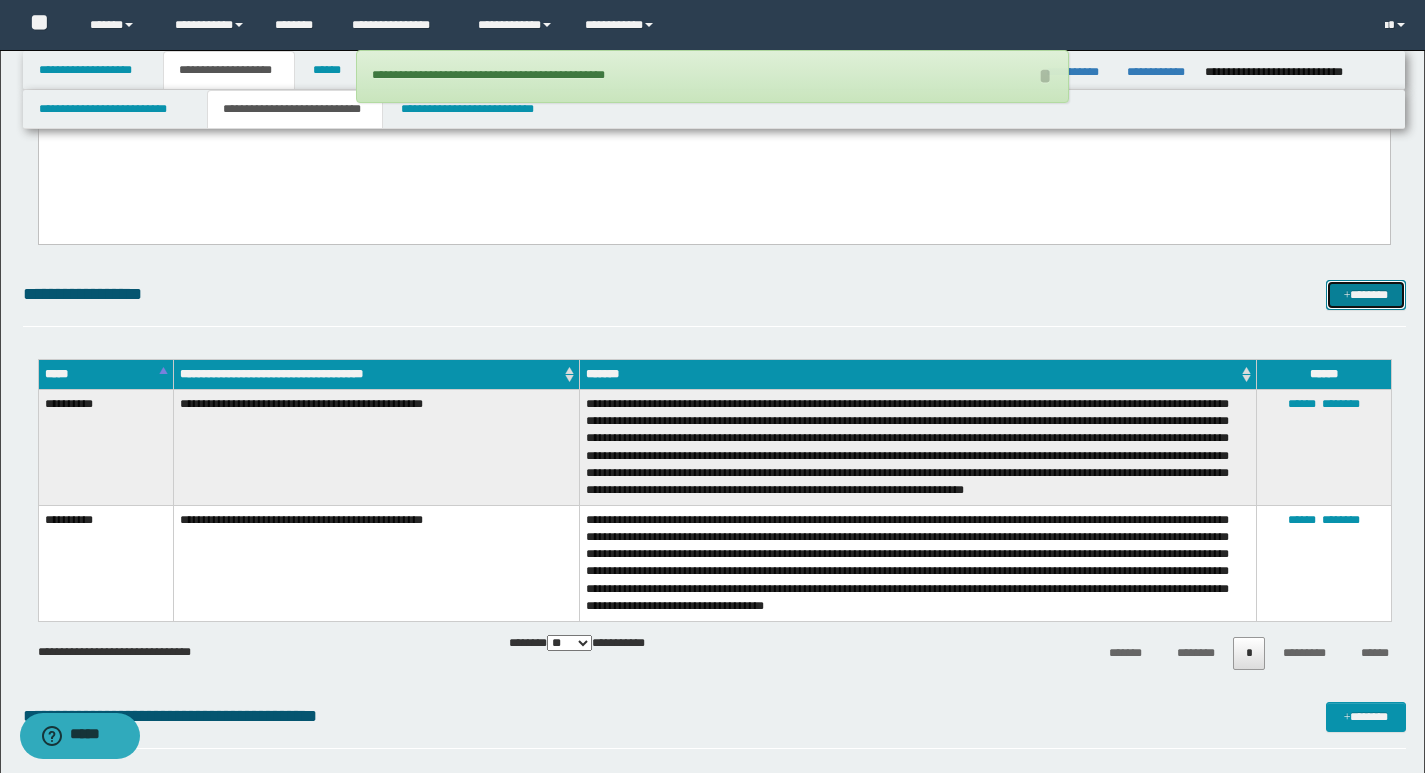click on "*******" at bounding box center [1366, 295] 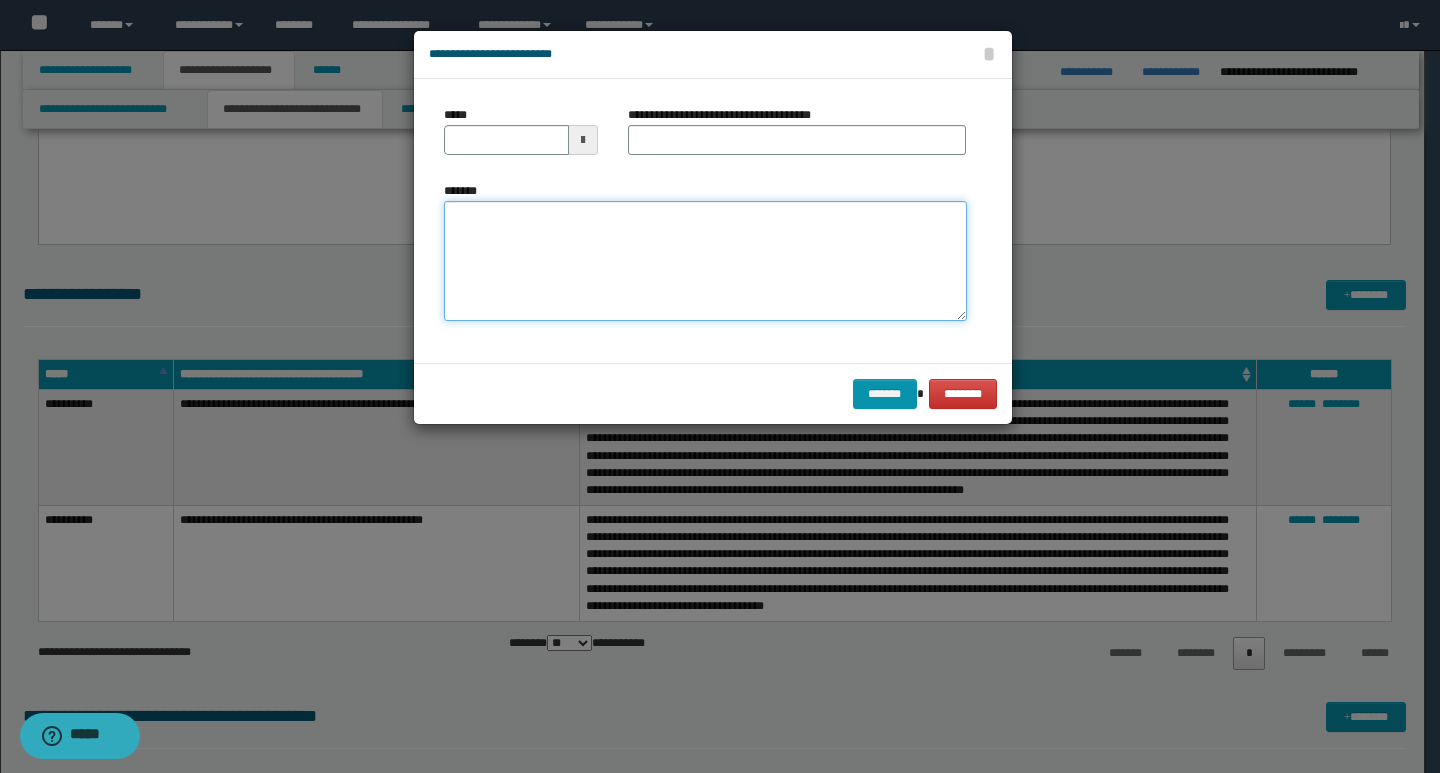 click on "*******" at bounding box center (705, 261) 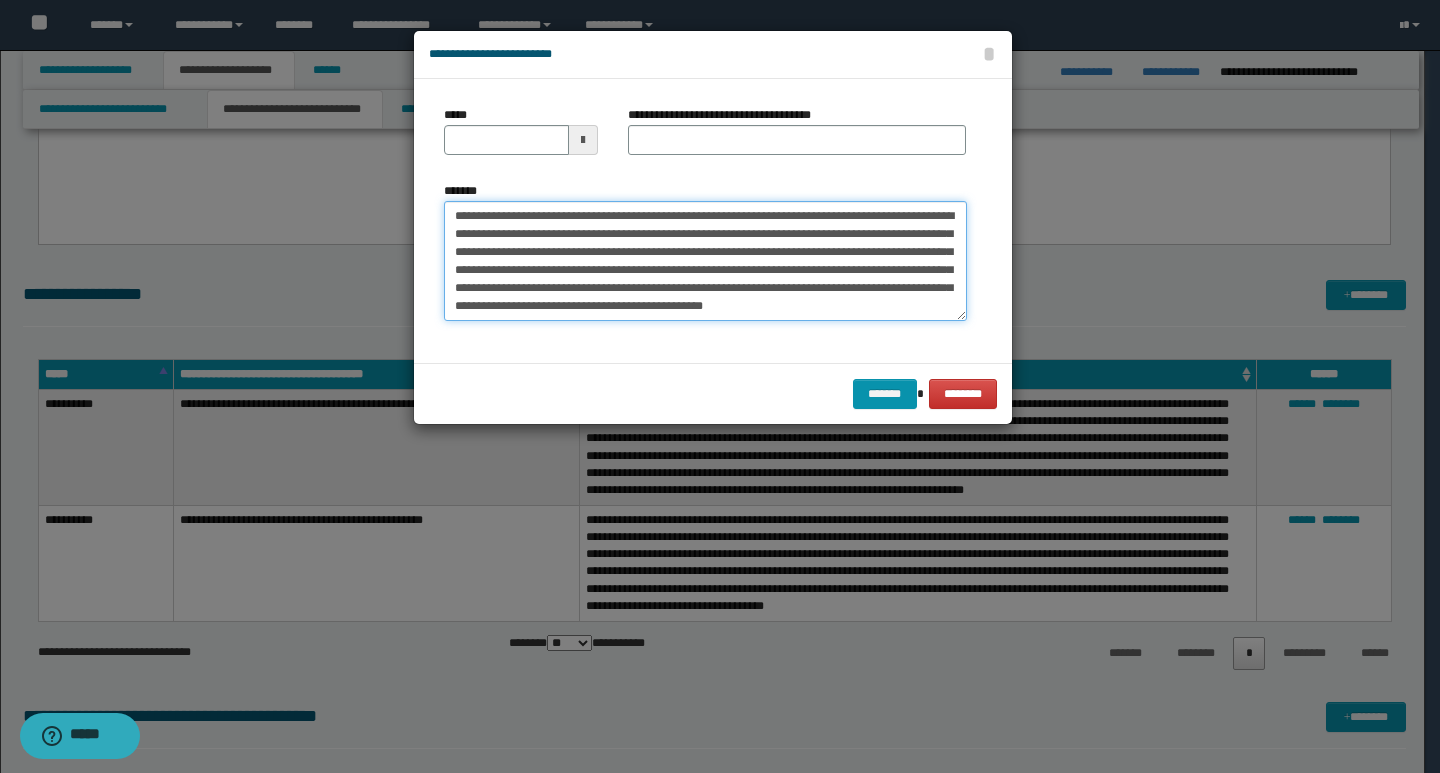 scroll, scrollTop: 0, scrollLeft: 0, axis: both 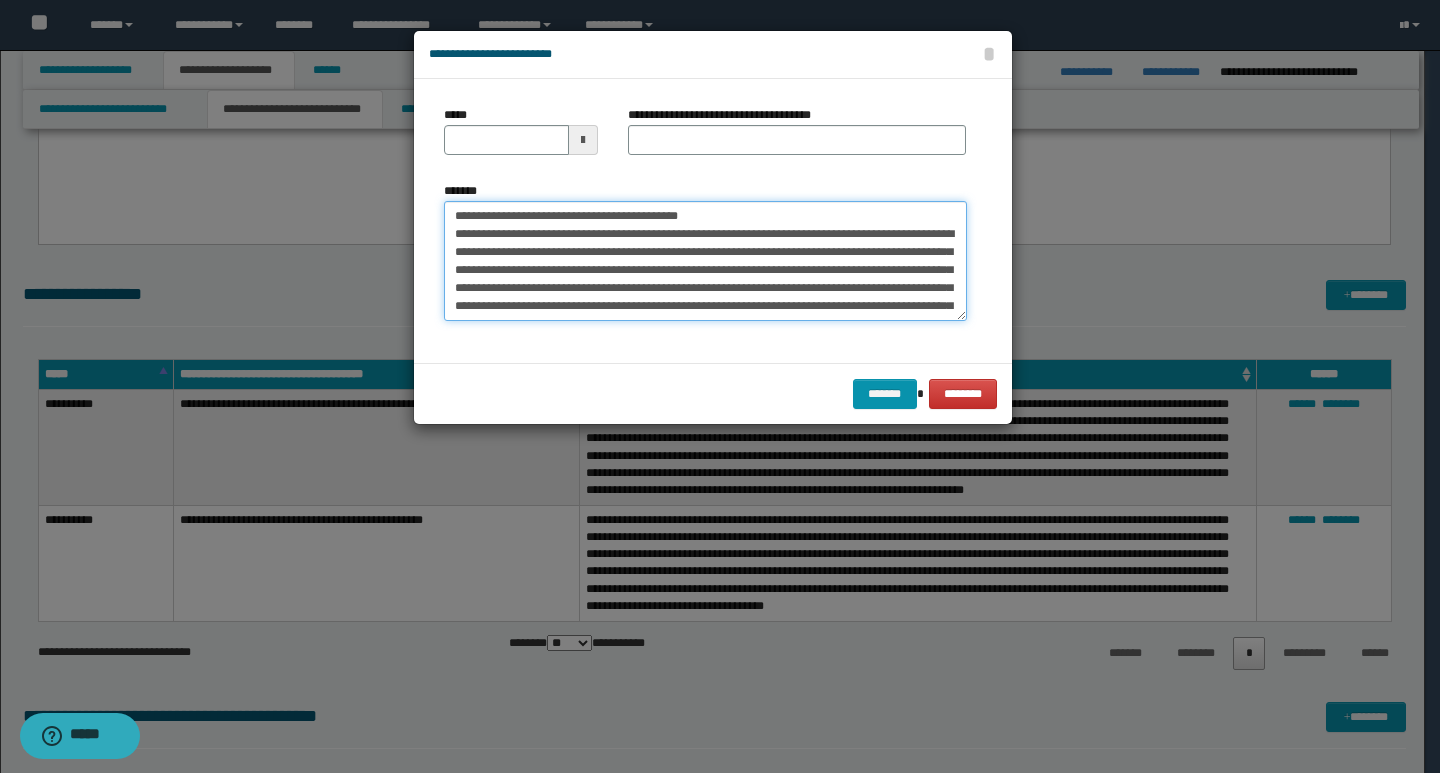 drag, startPoint x: 455, startPoint y: 216, endPoint x: 520, endPoint y: 219, distance: 65.06919 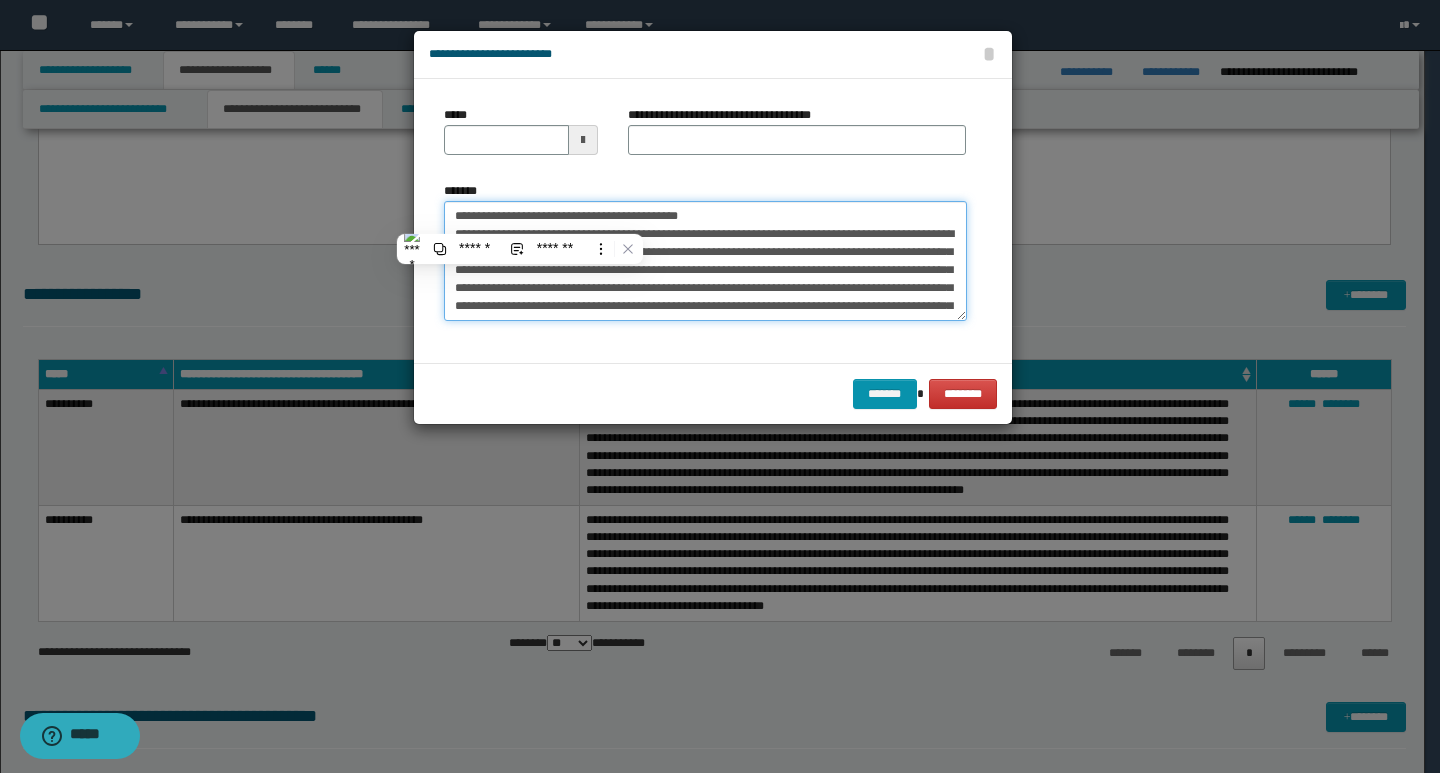 type on "**********" 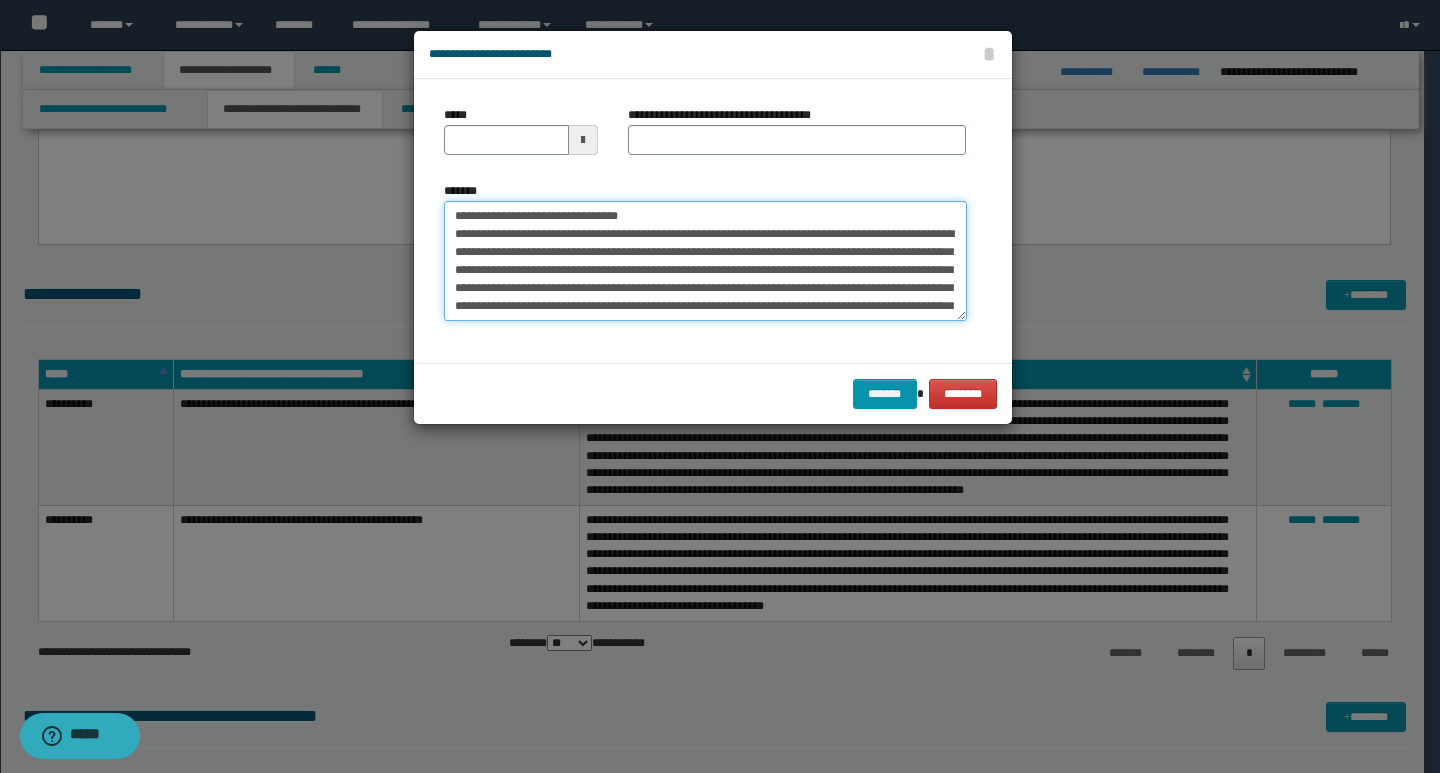 type 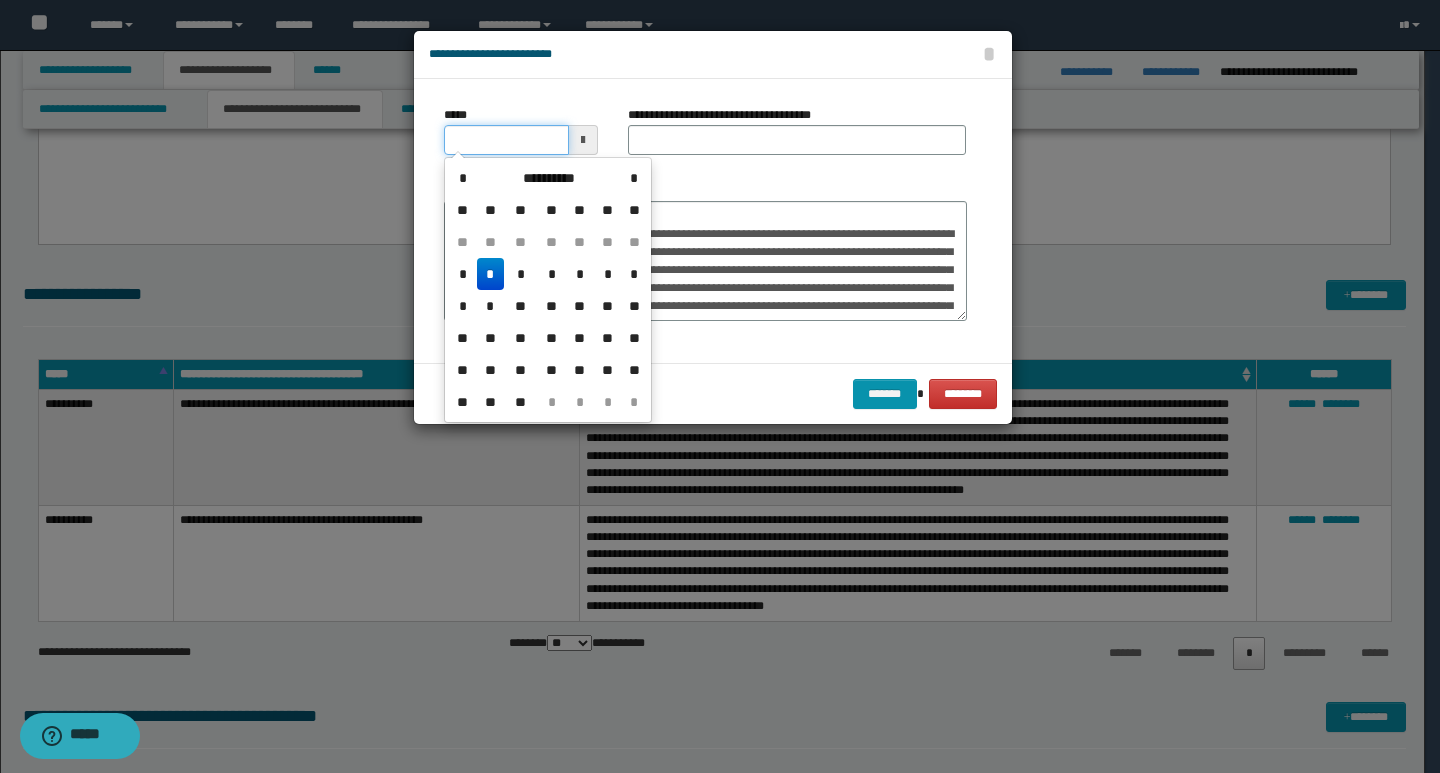 click on "*****" at bounding box center [506, 140] 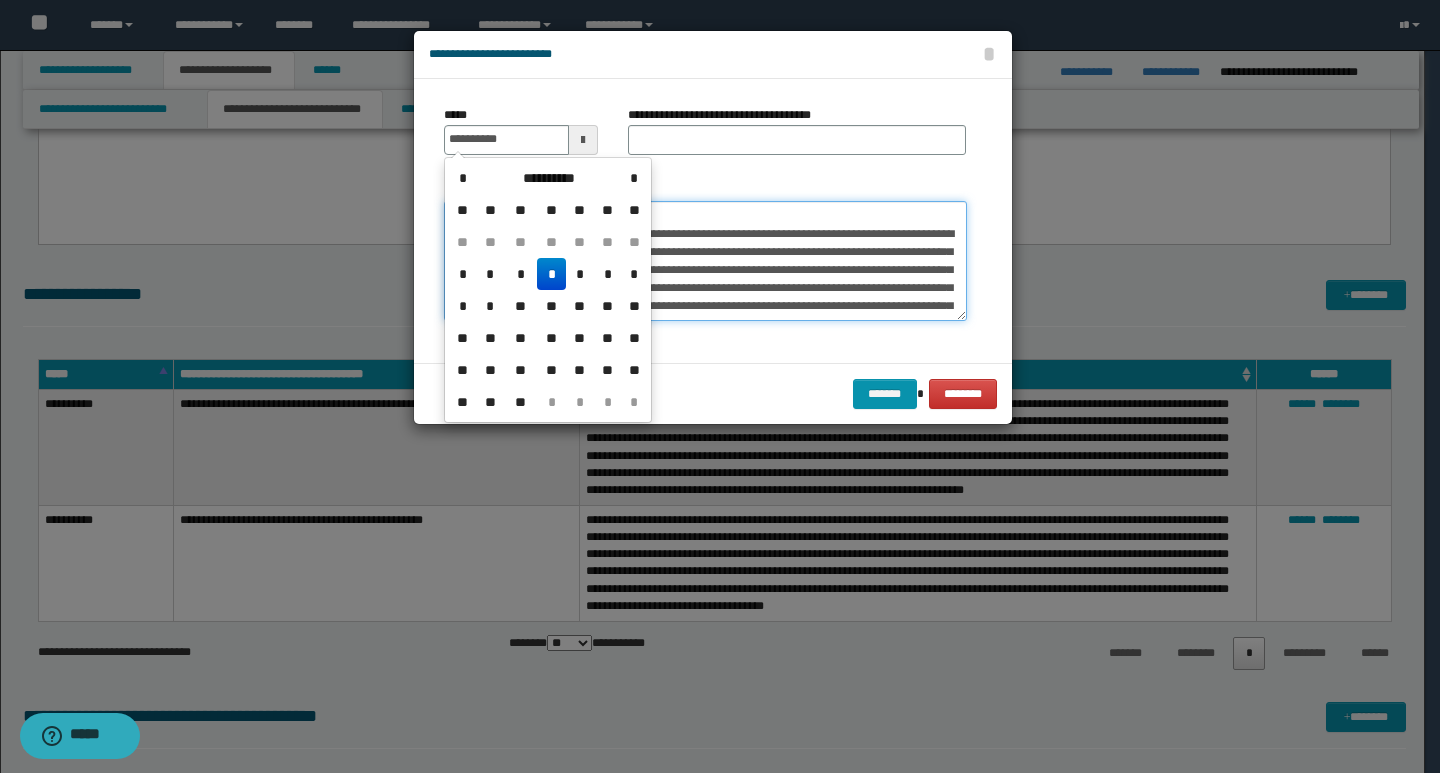 type on "**********" 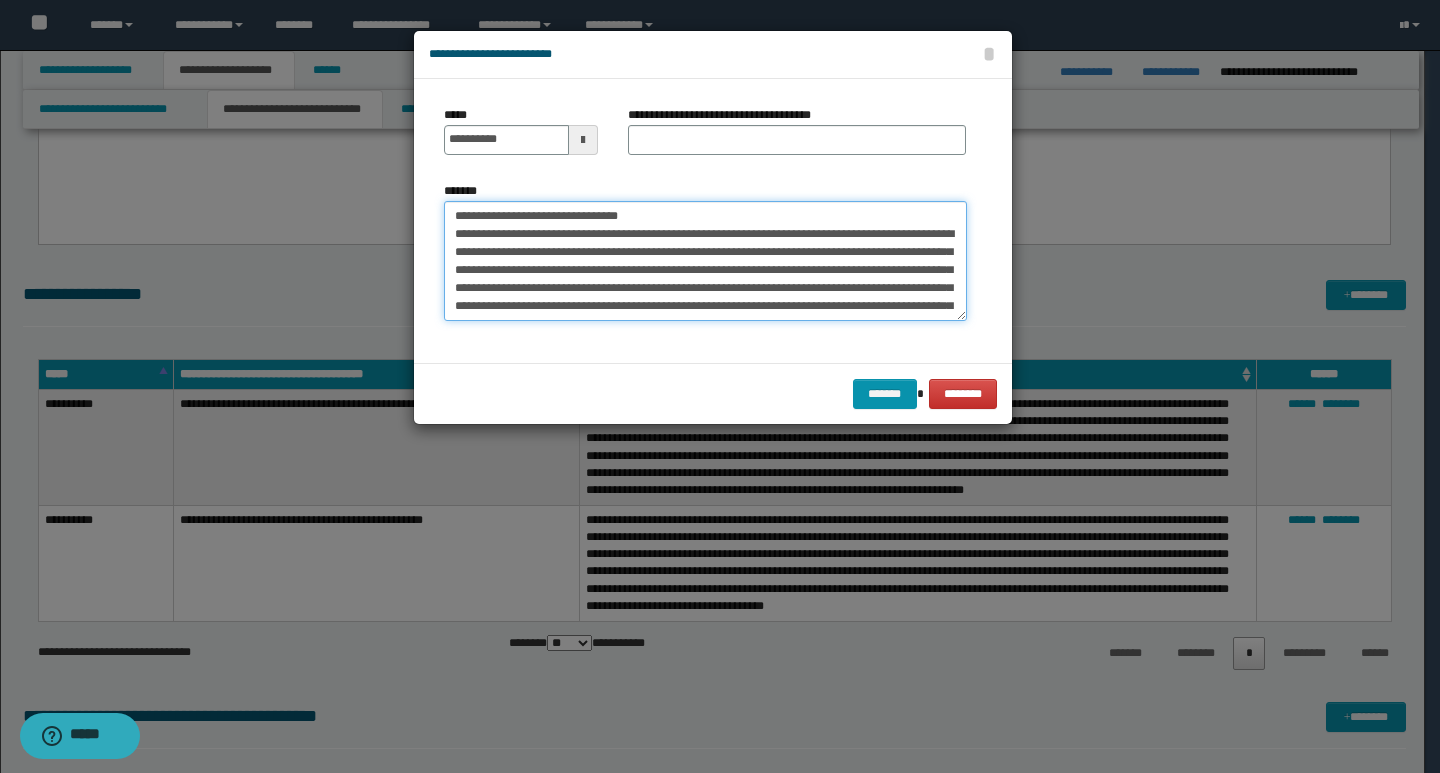 drag, startPoint x: 684, startPoint y: 217, endPoint x: 433, endPoint y: 210, distance: 251.0976 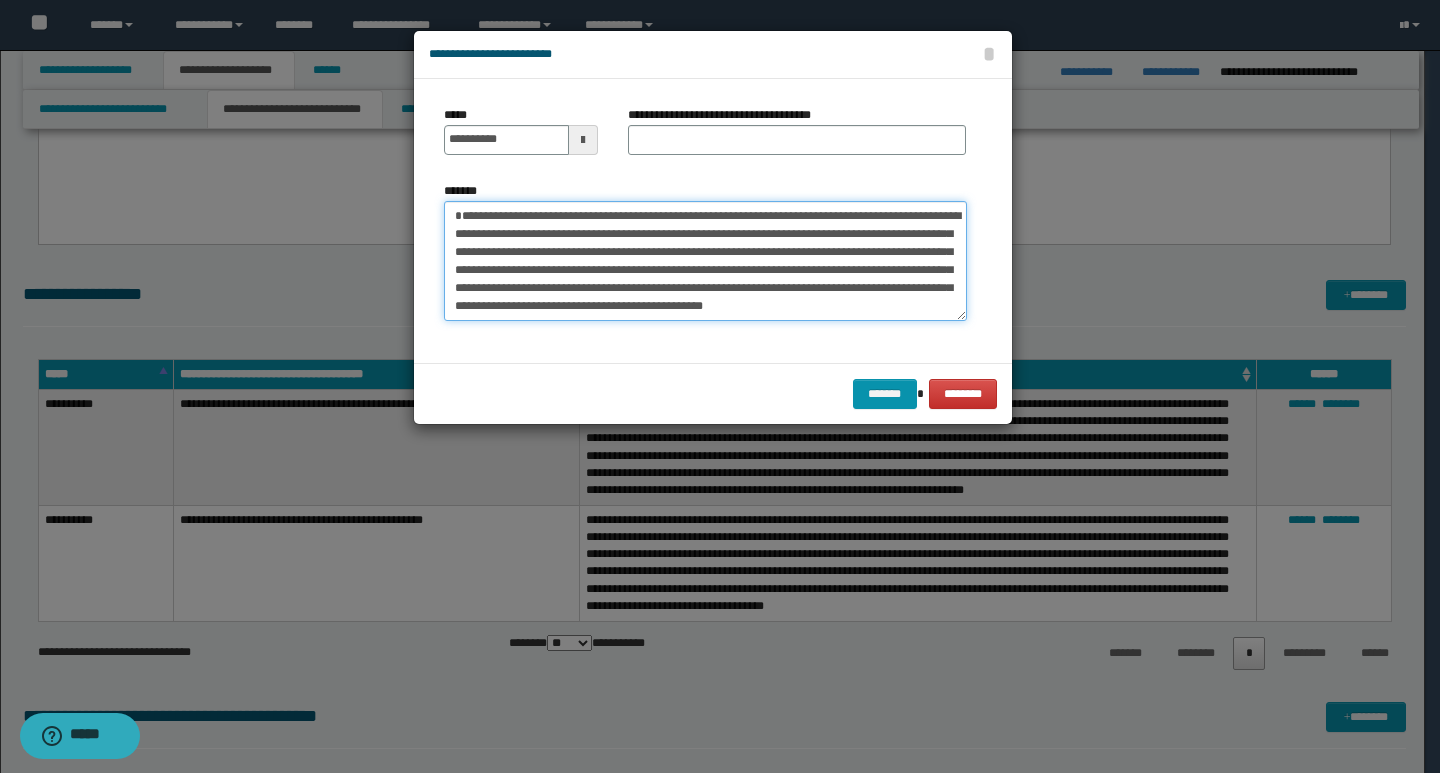 type on "**********" 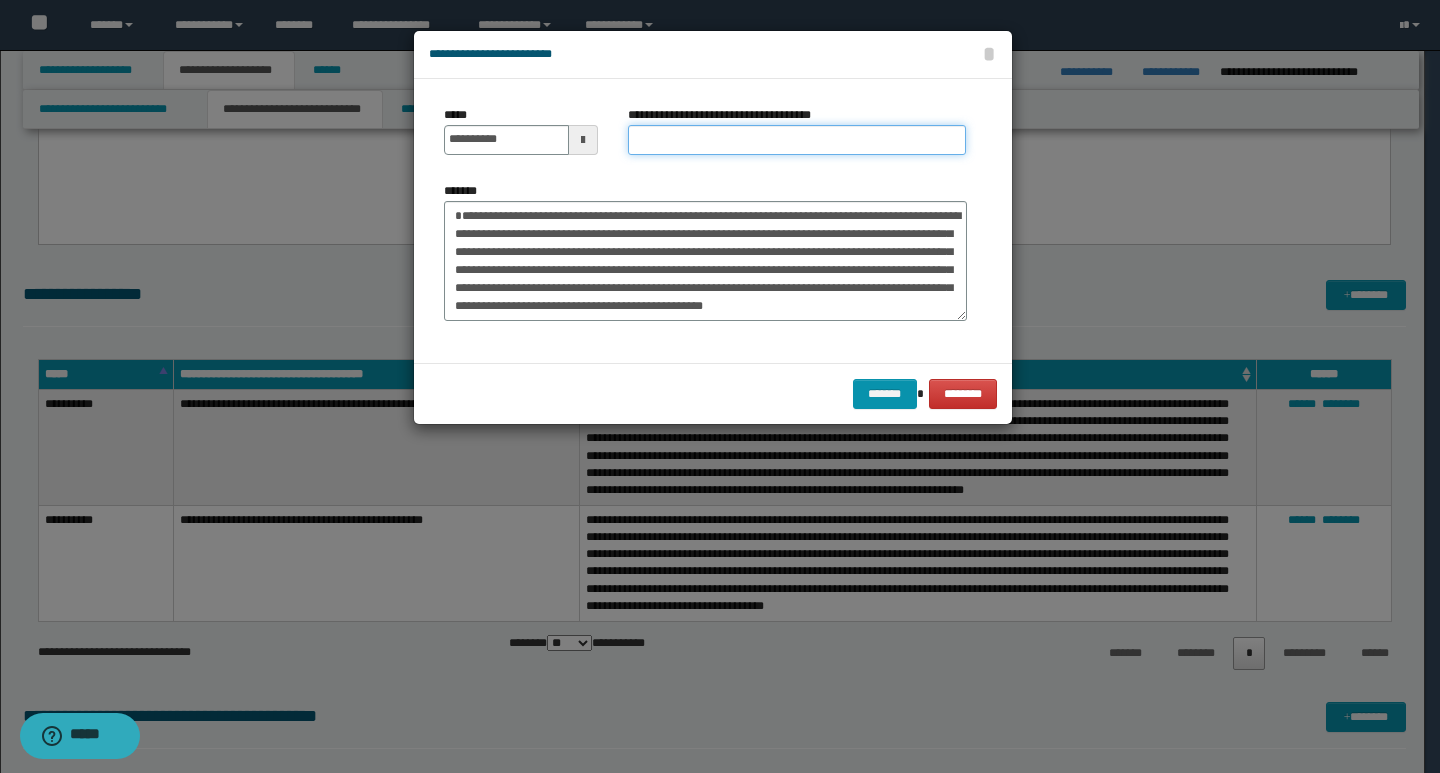 click on "**********" at bounding box center [797, 140] 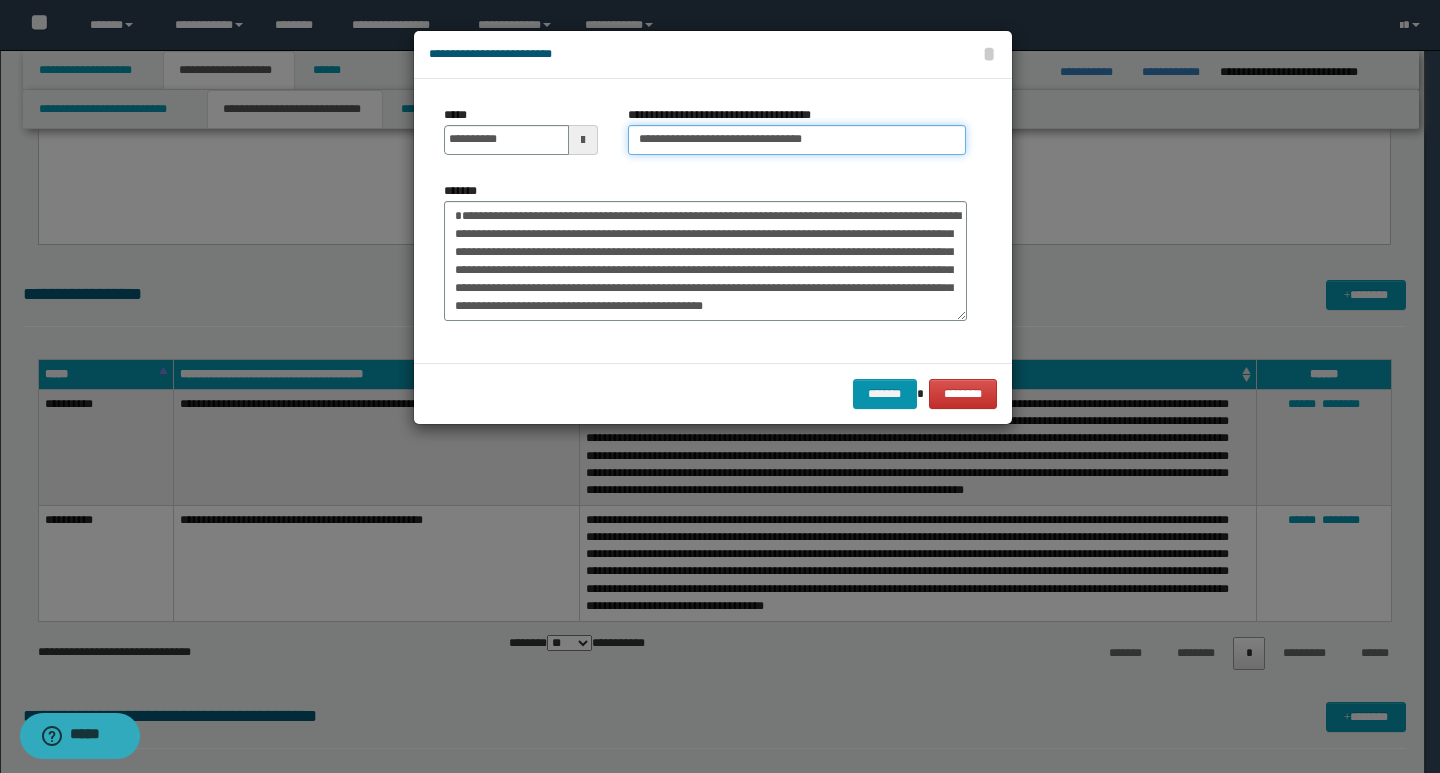 type on "**********" 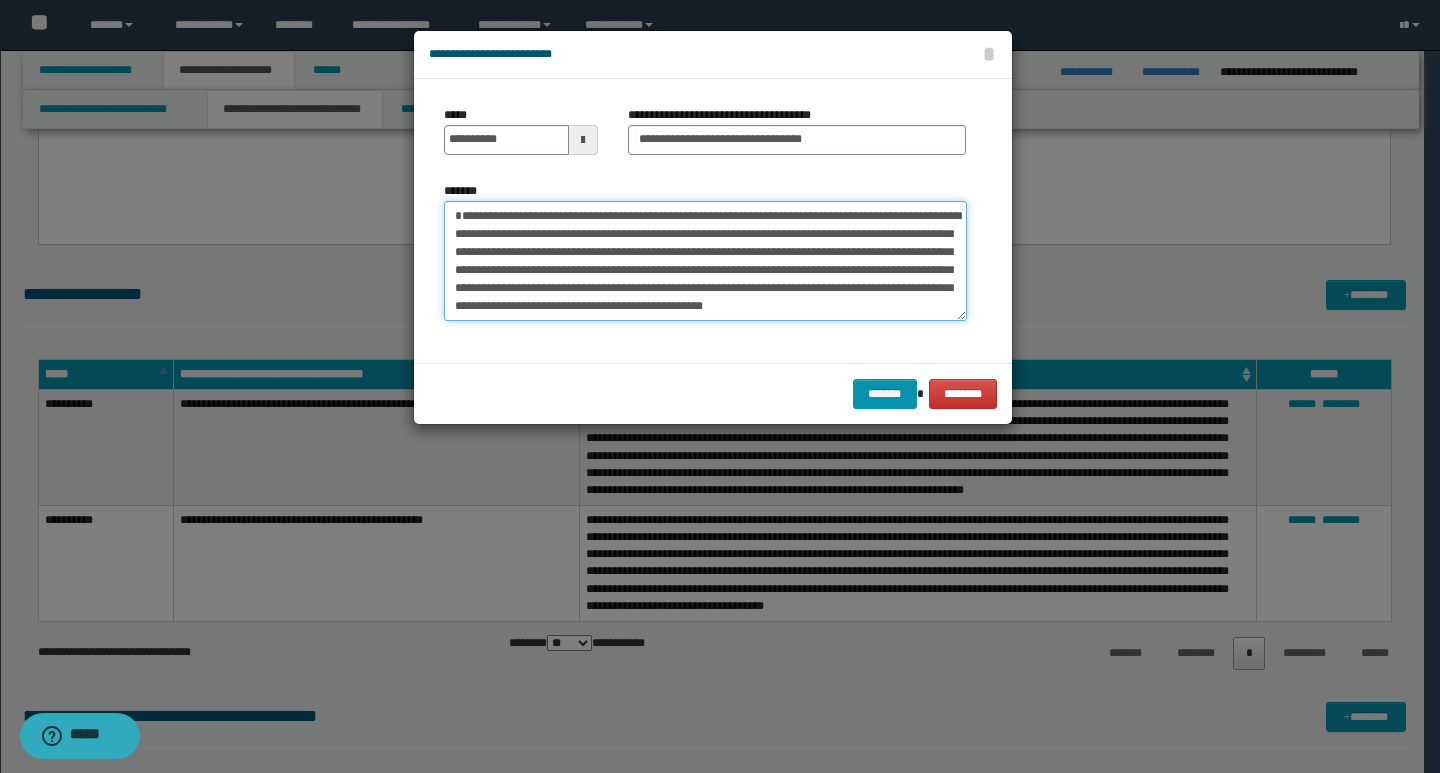 click on "**********" at bounding box center [705, 261] 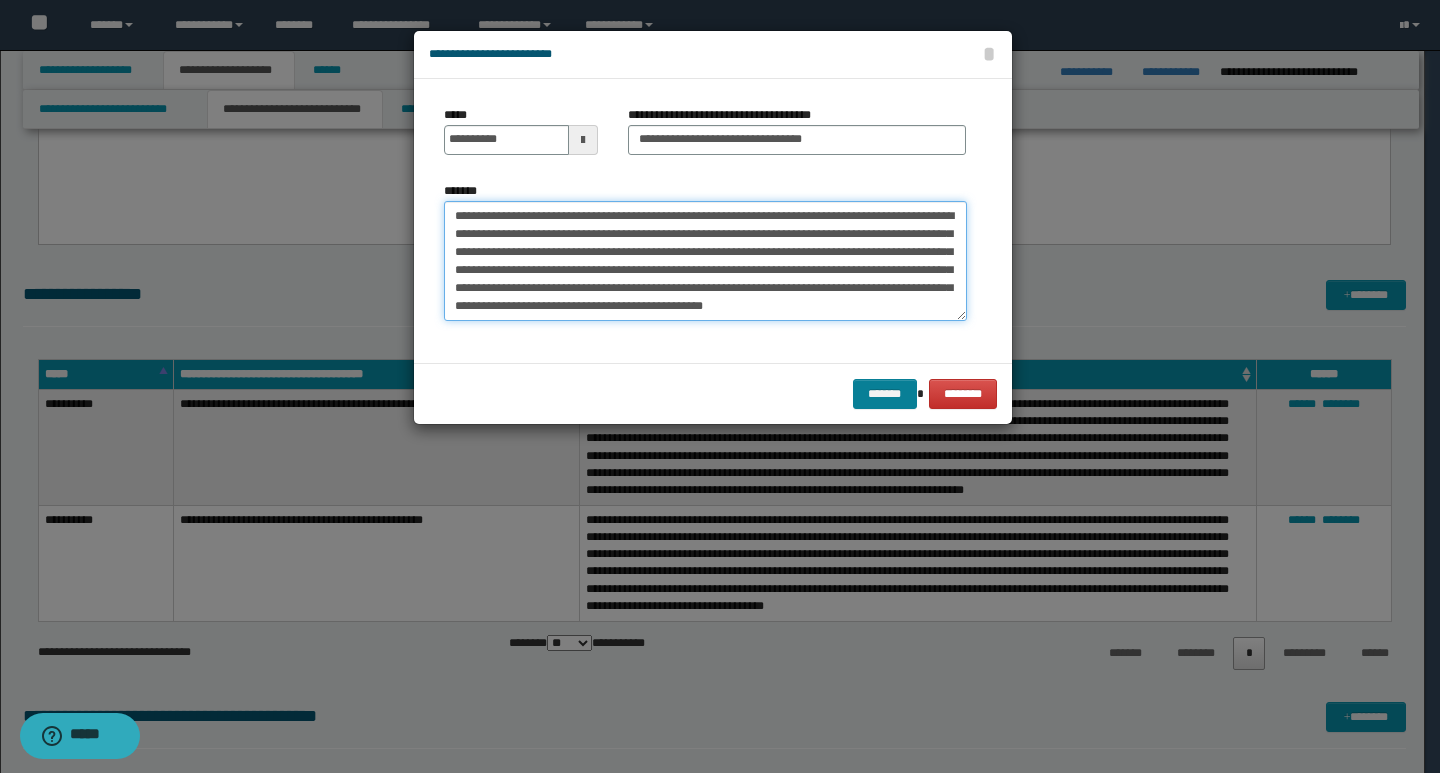 type on "**********" 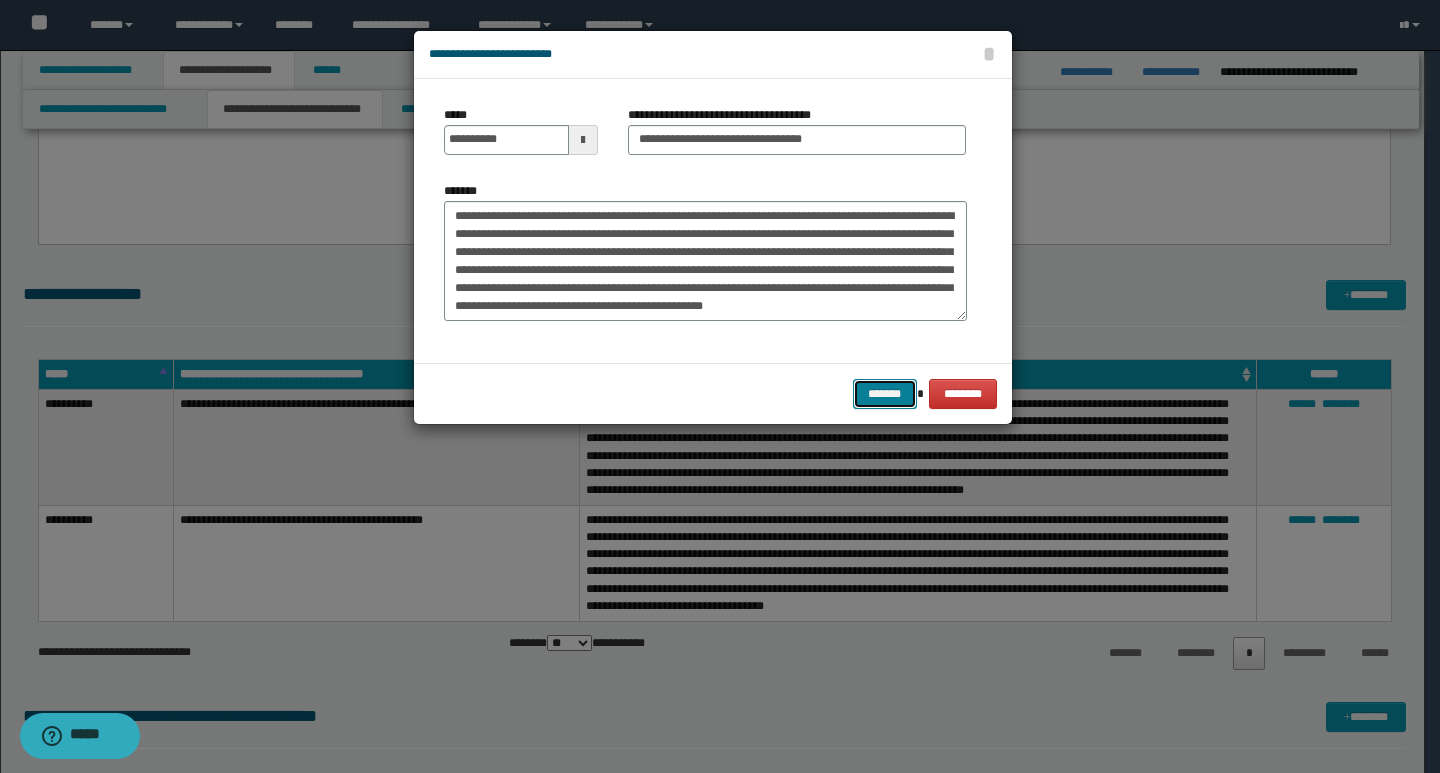 click on "*******" at bounding box center (885, 394) 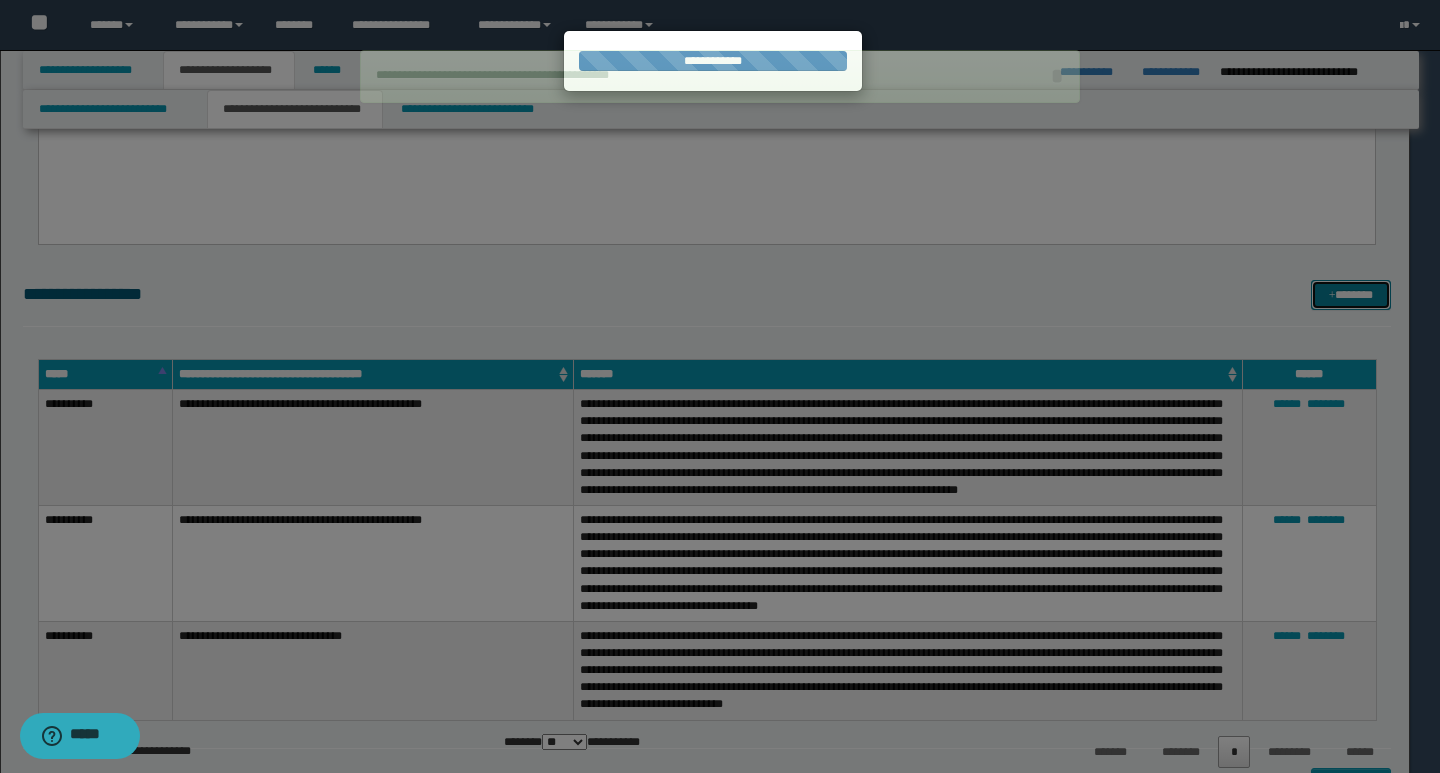 type 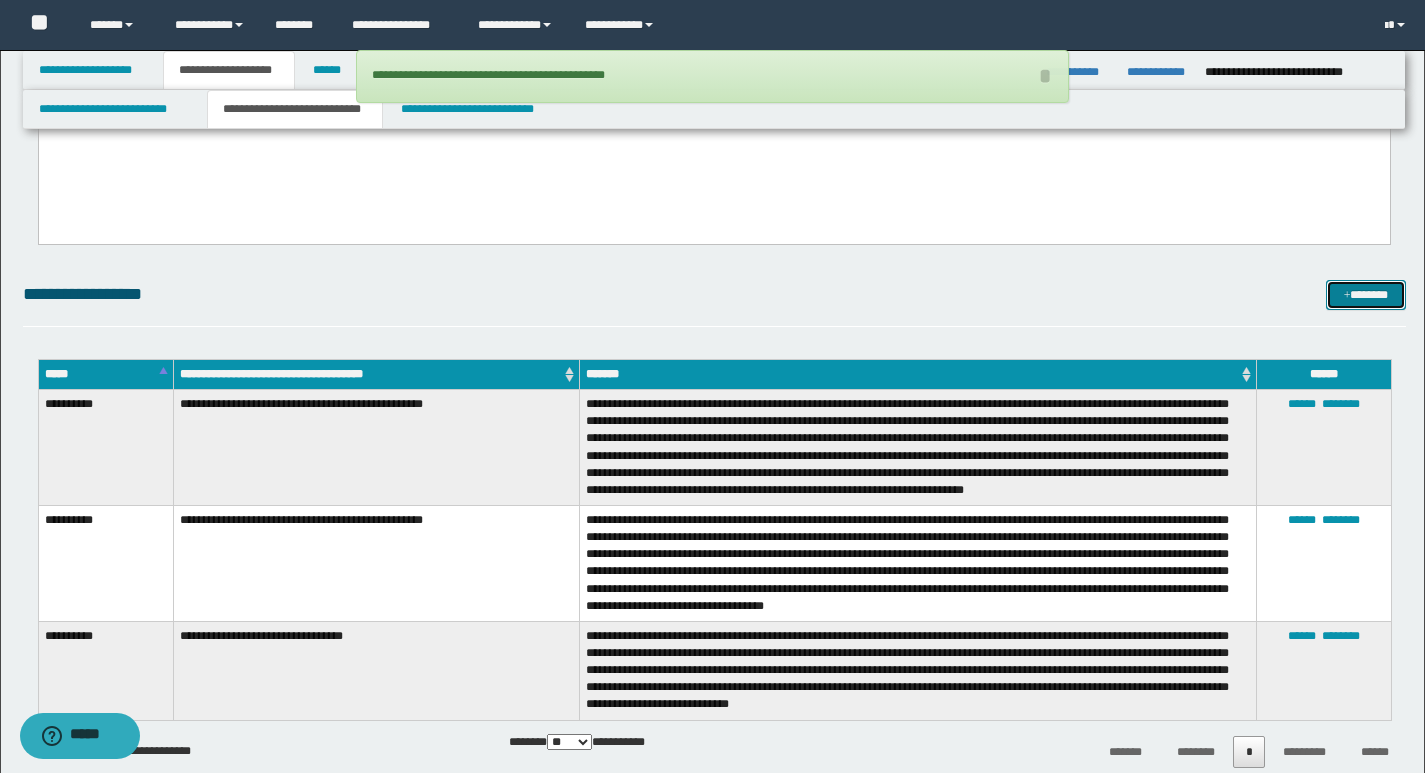 click on "*******" at bounding box center (1366, 295) 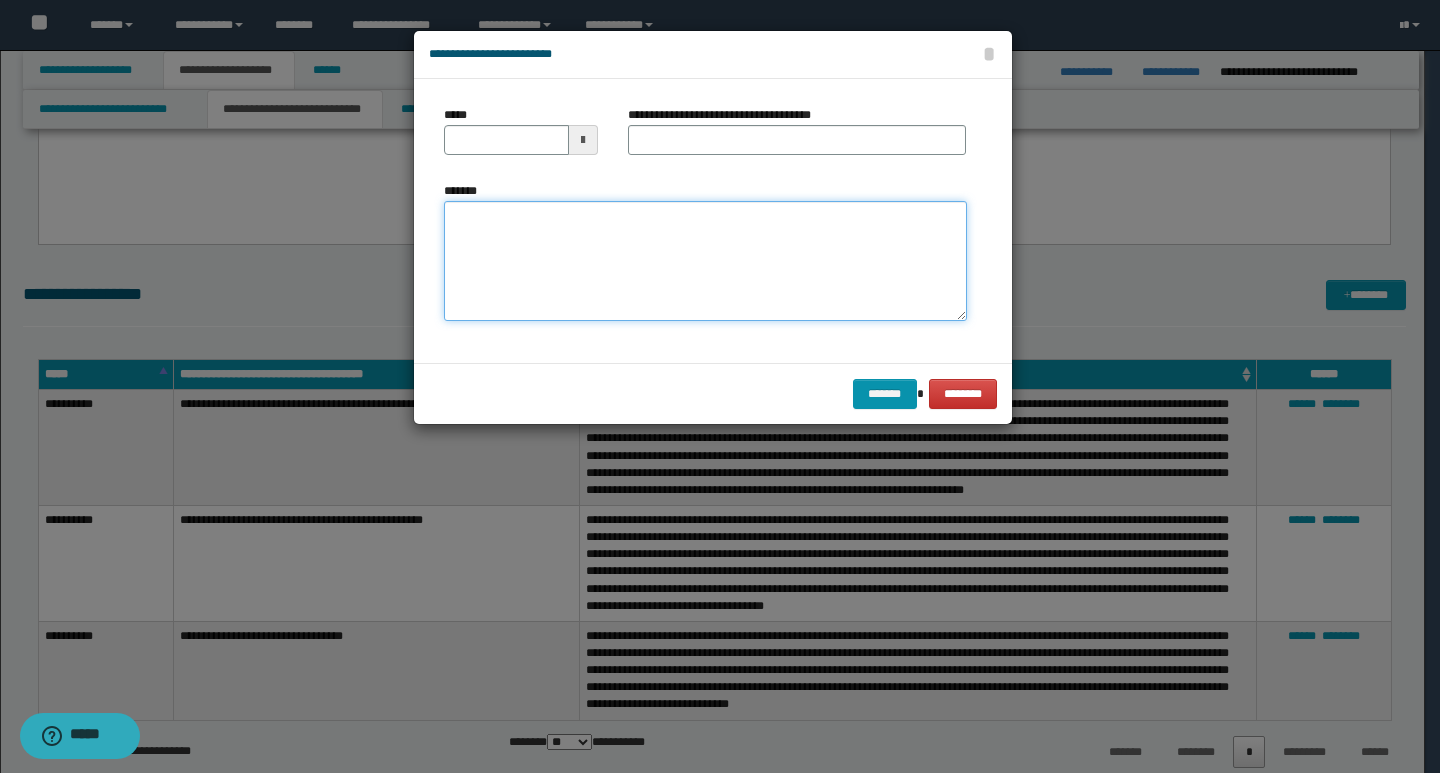 click on "*******" at bounding box center (705, 261) 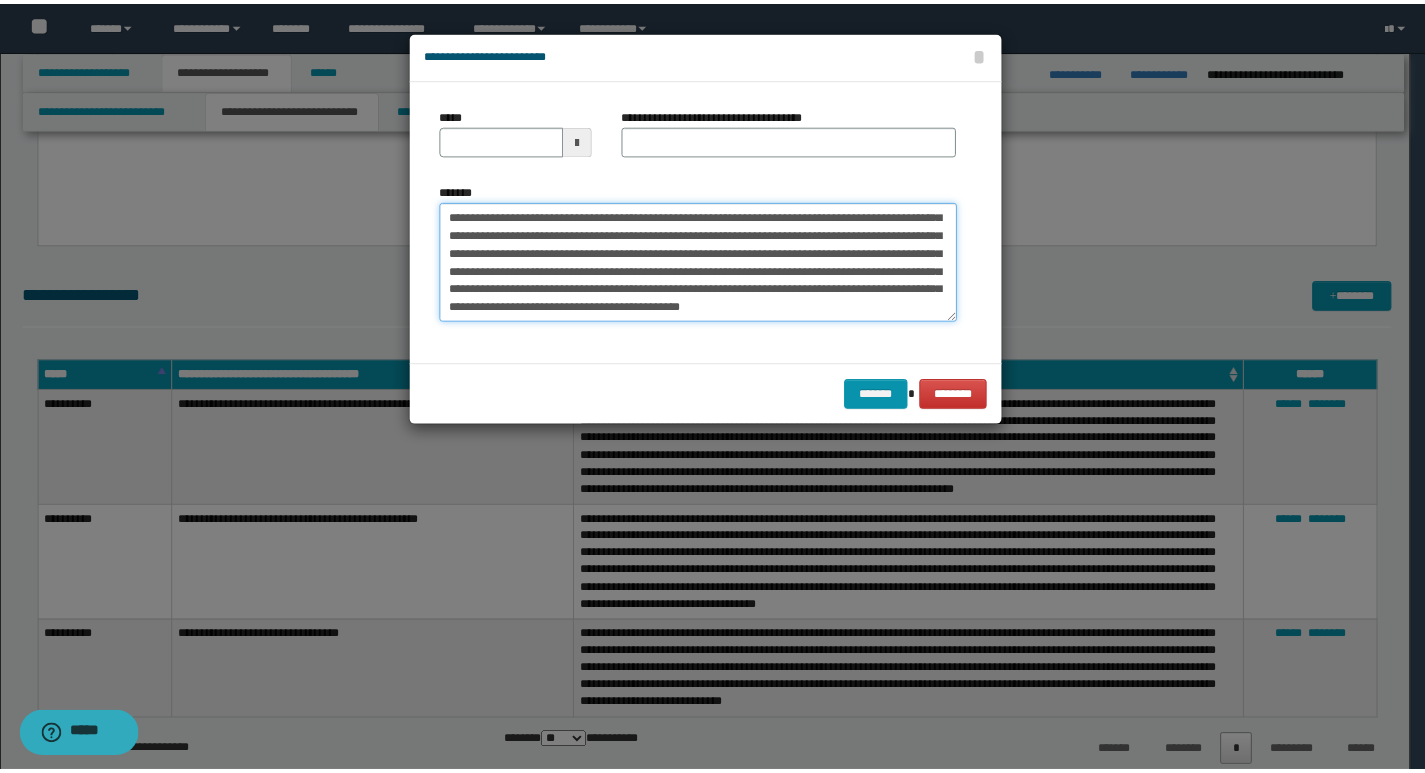 scroll, scrollTop: 0, scrollLeft: 0, axis: both 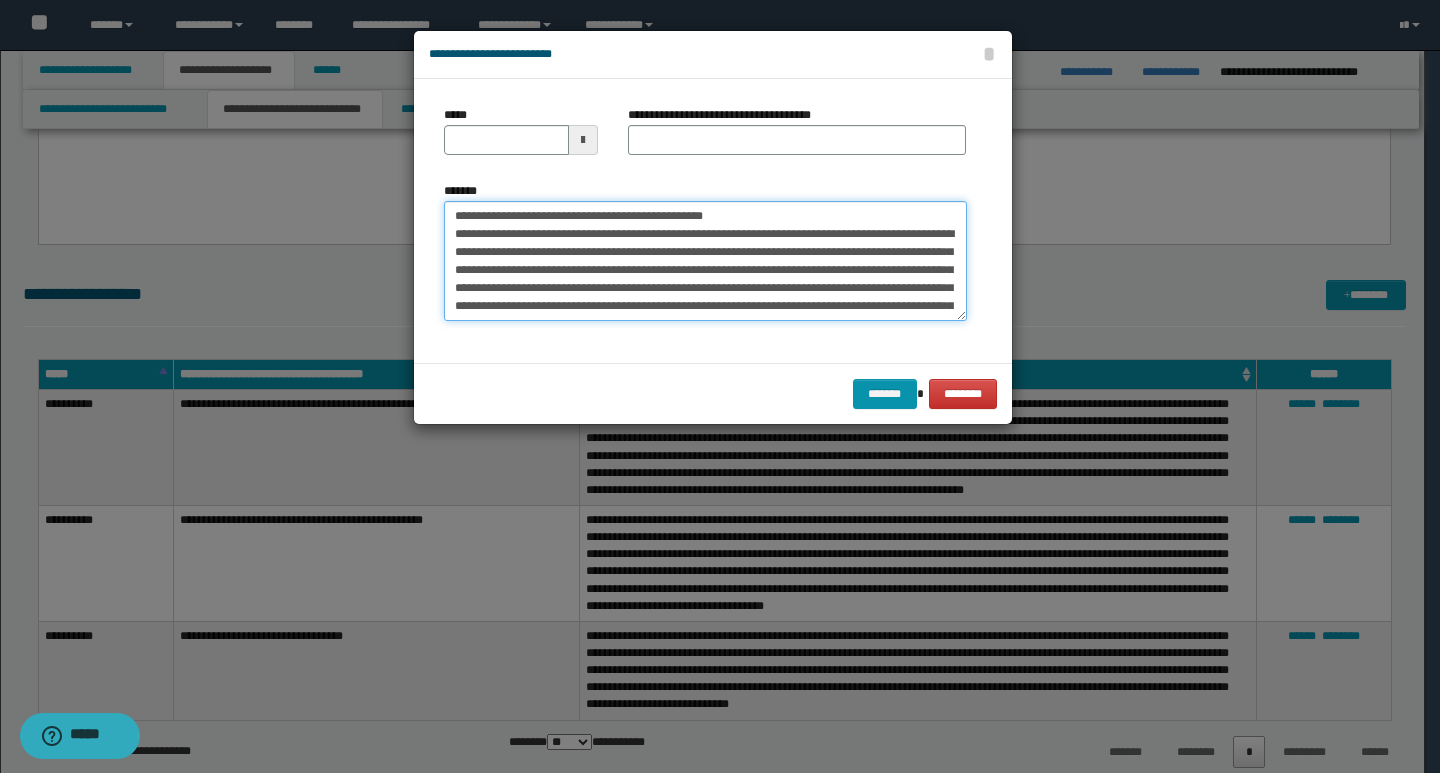drag, startPoint x: 450, startPoint y: 213, endPoint x: 521, endPoint y: 216, distance: 71.063354 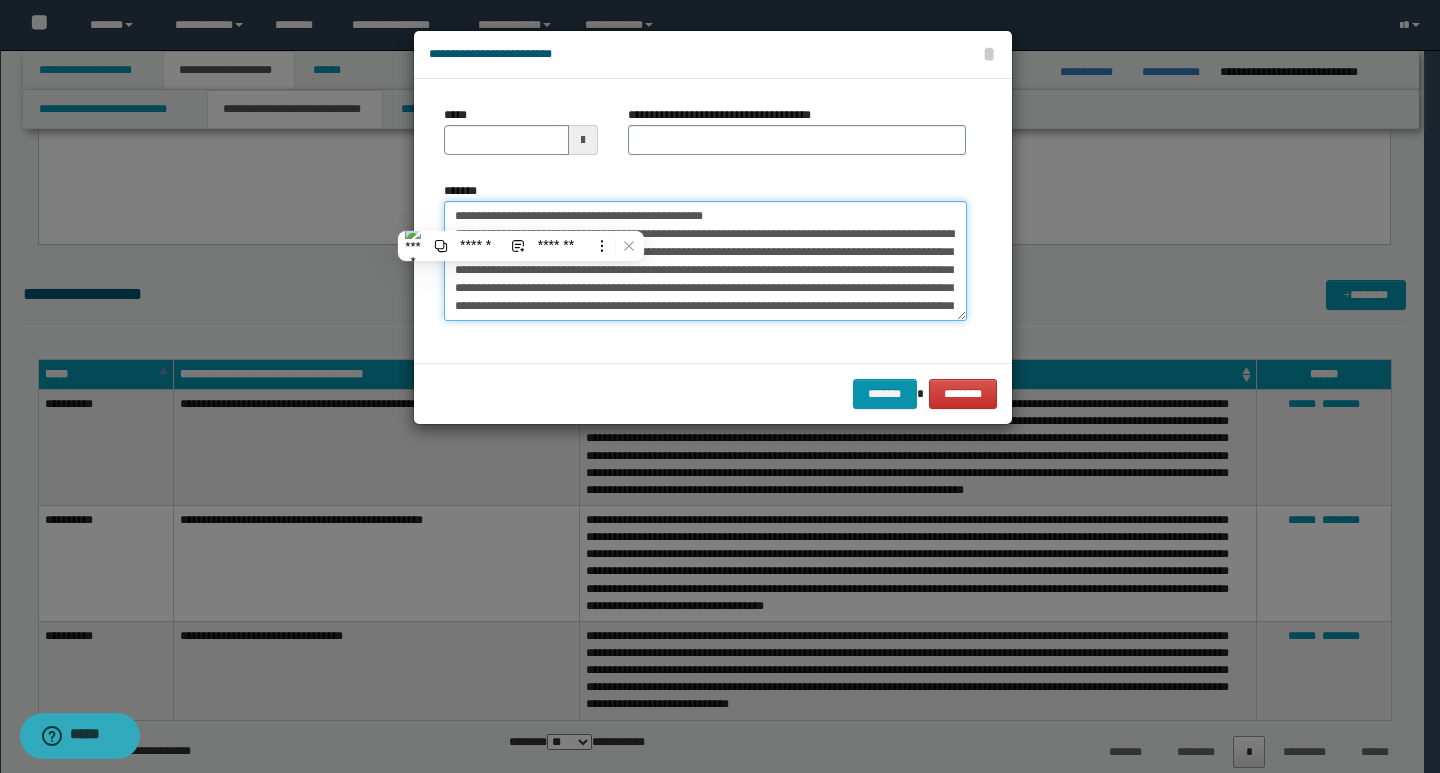 type on "**********" 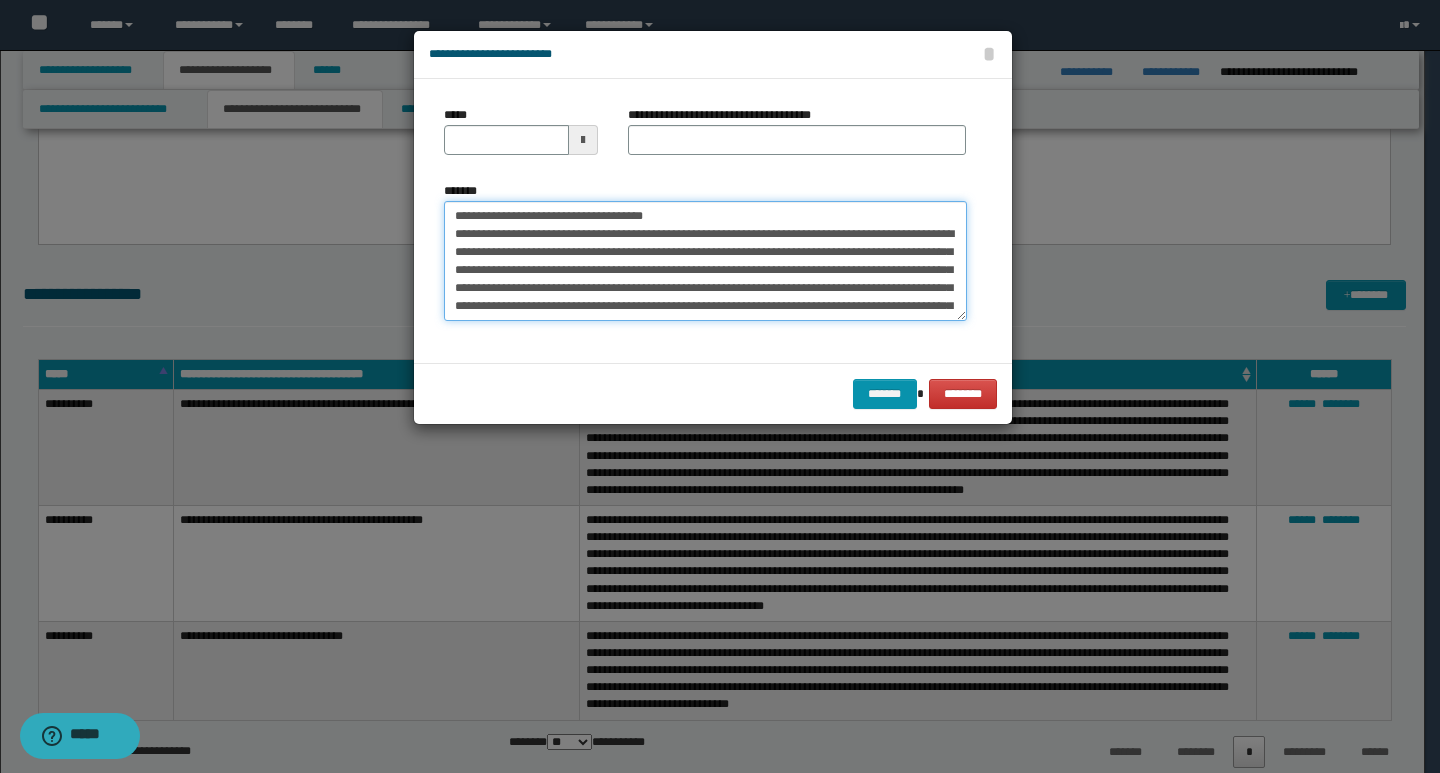 type 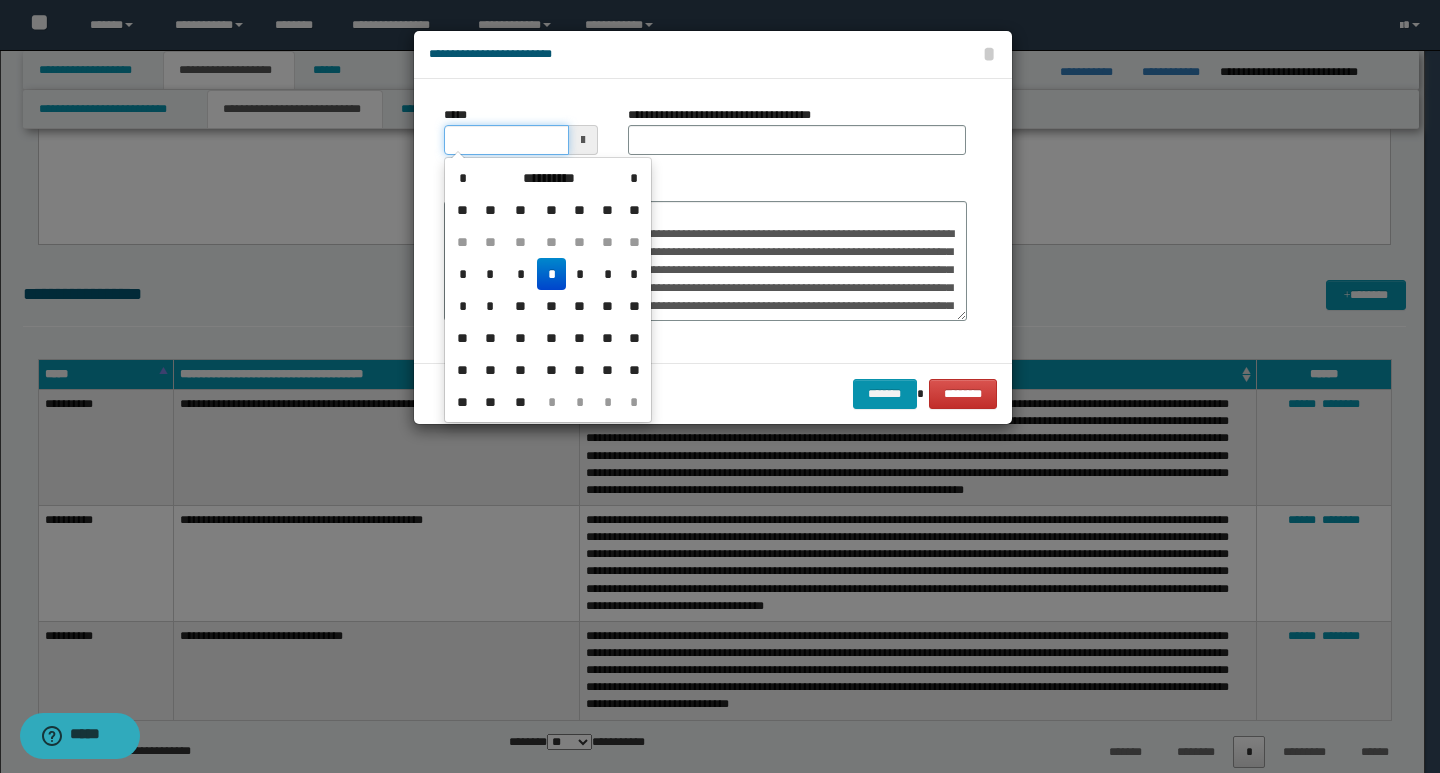 click on "*****" at bounding box center (506, 140) 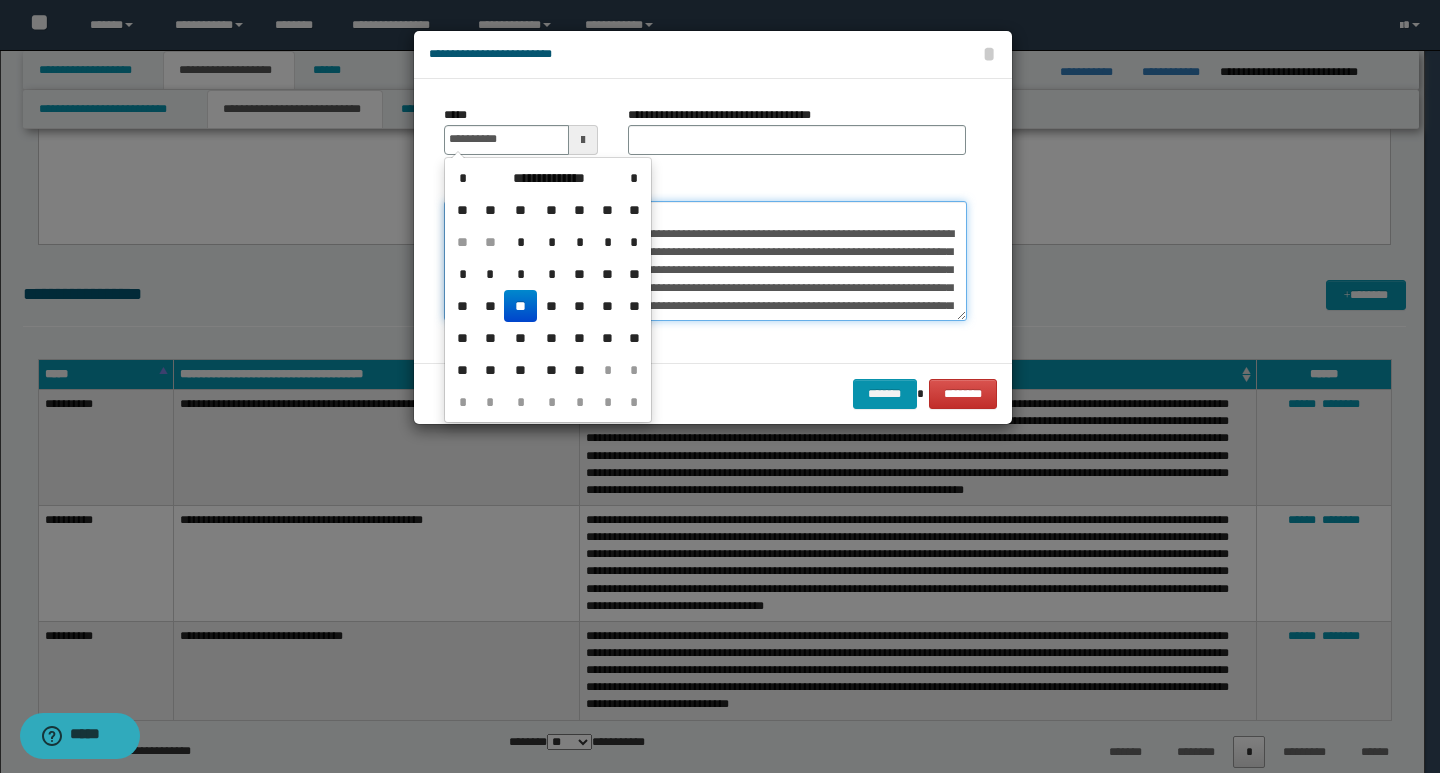 type on "**********" 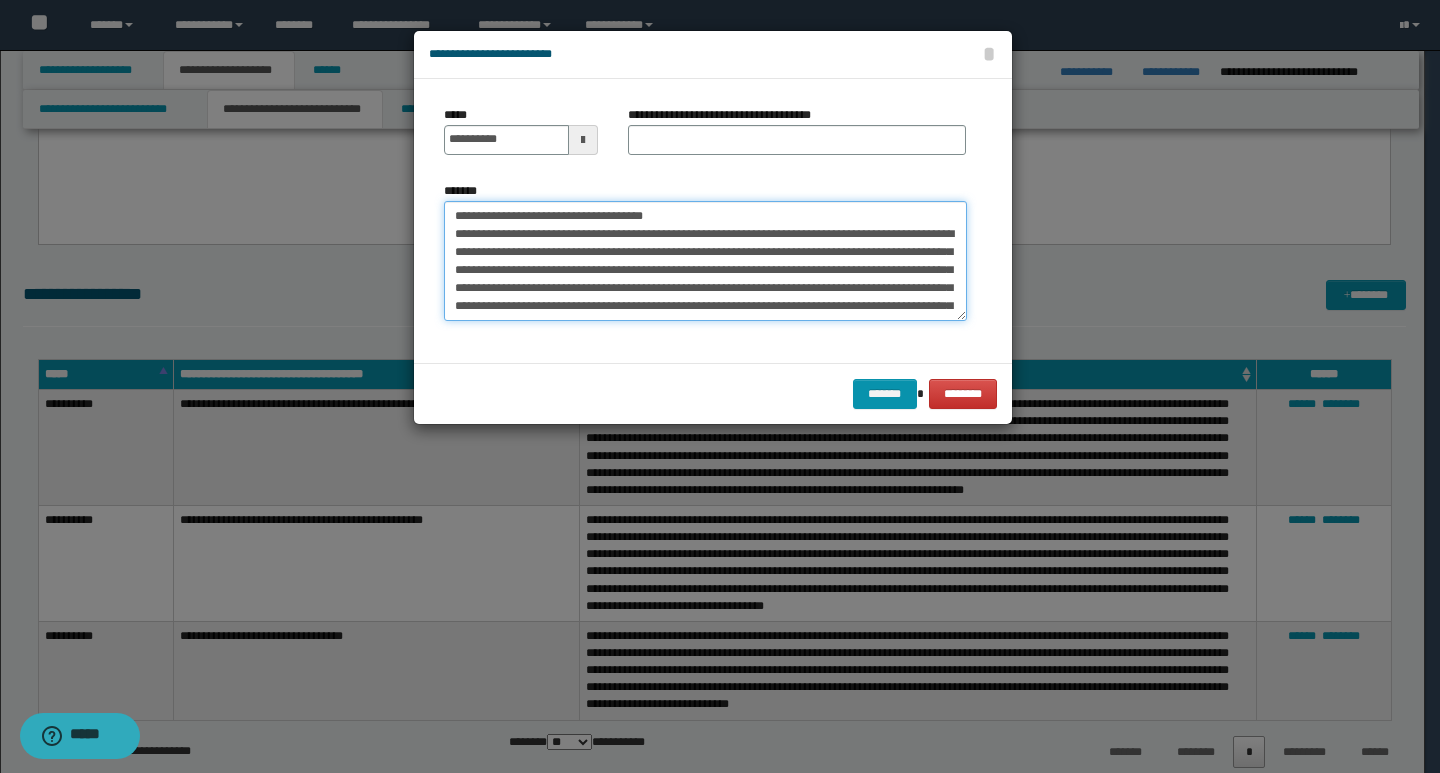 drag, startPoint x: 695, startPoint y: 216, endPoint x: 441, endPoint y: 205, distance: 254.23808 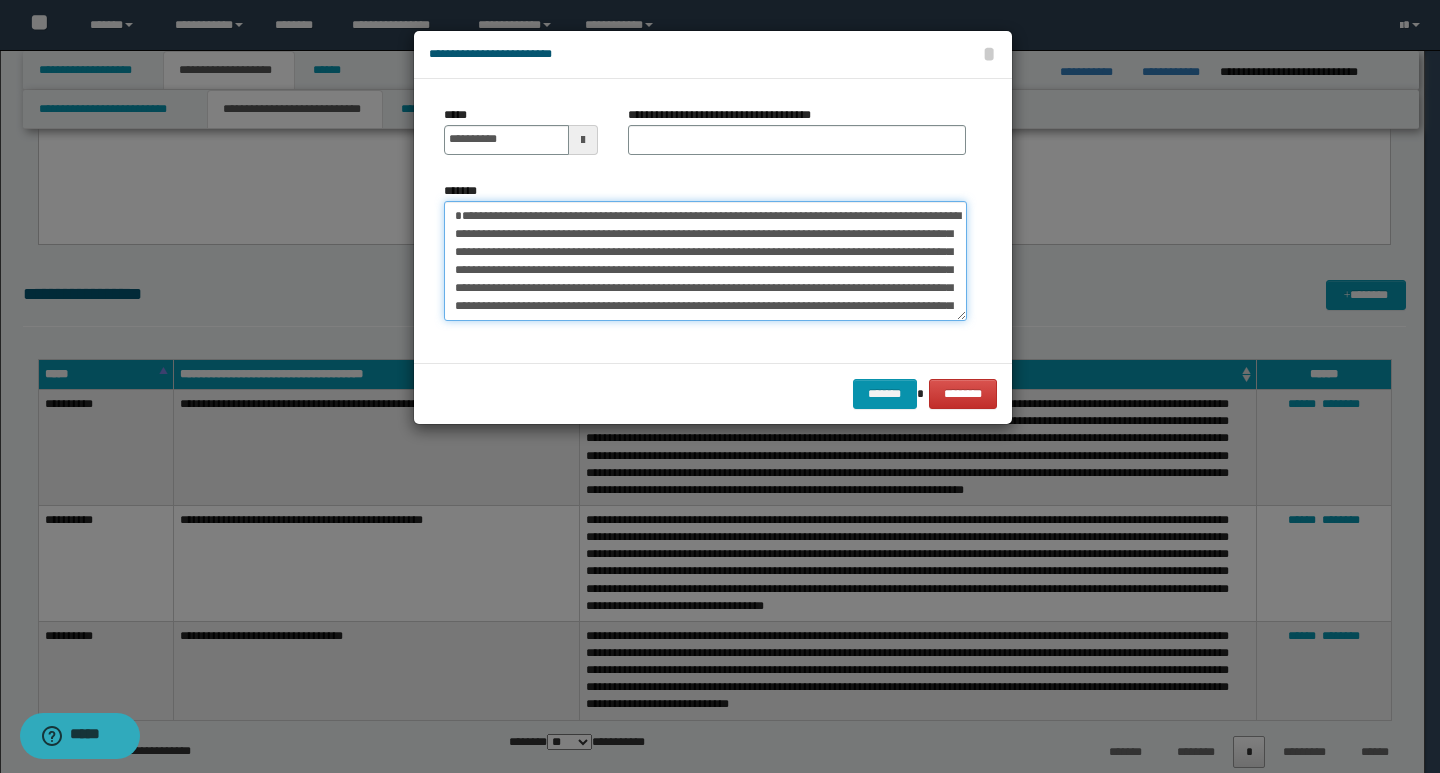 type on "**********" 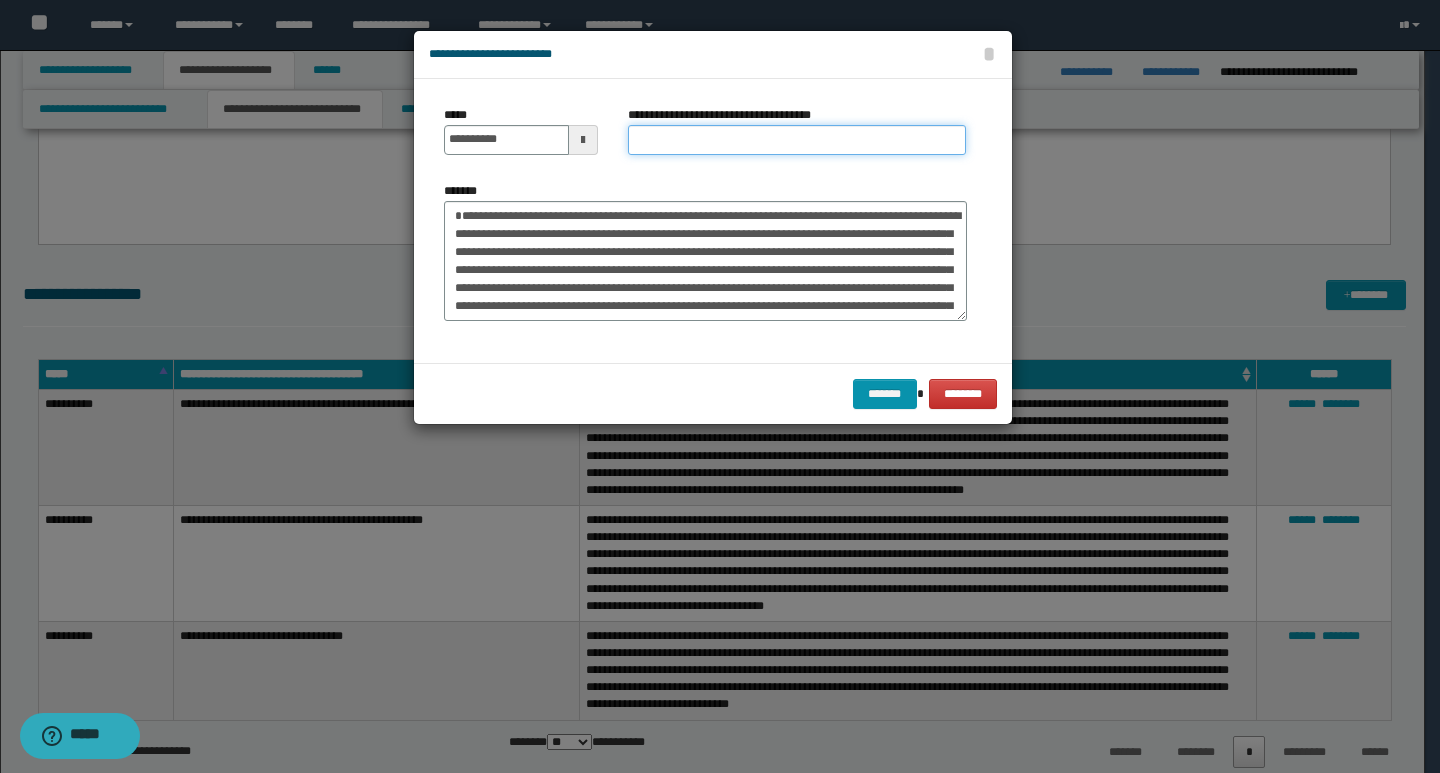 click on "**********" at bounding box center (797, 140) 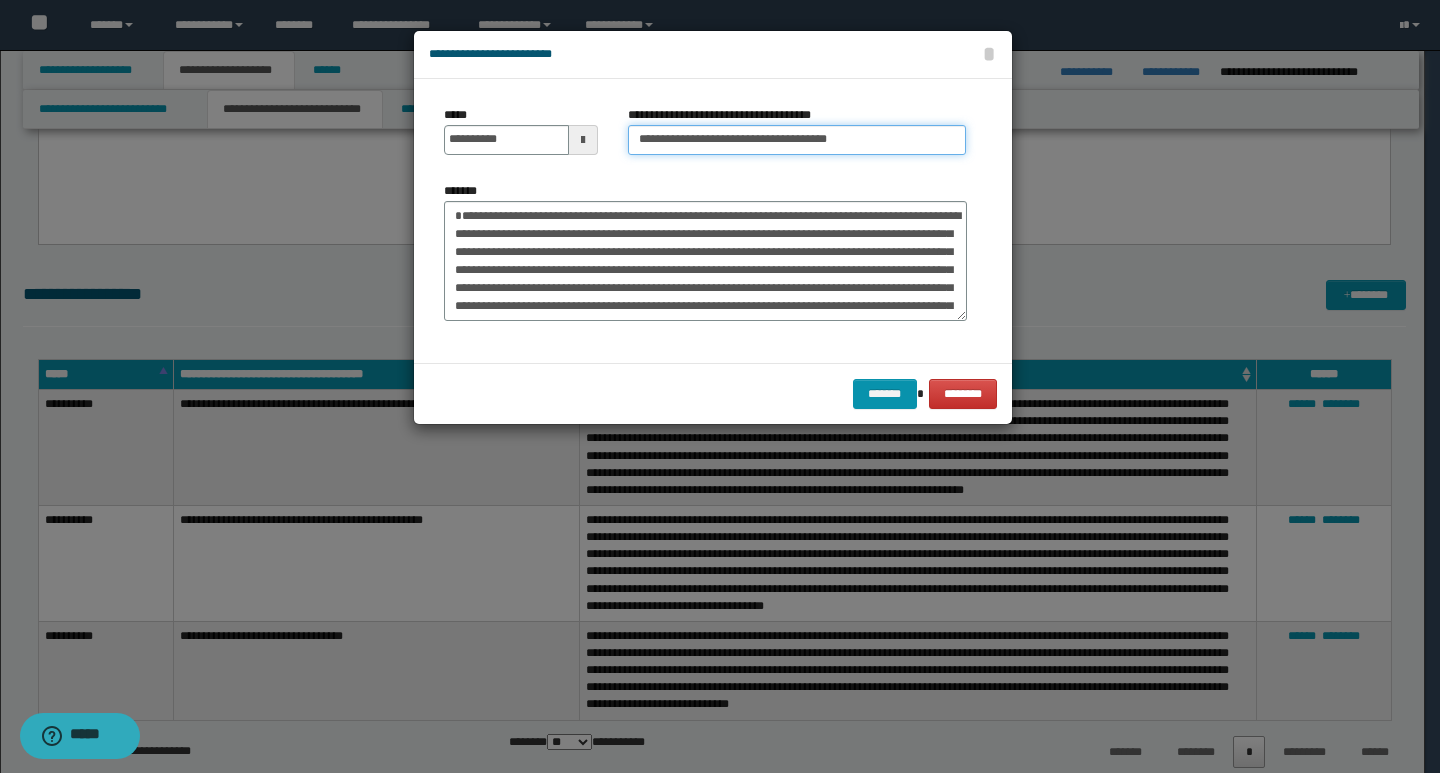 type on "**********" 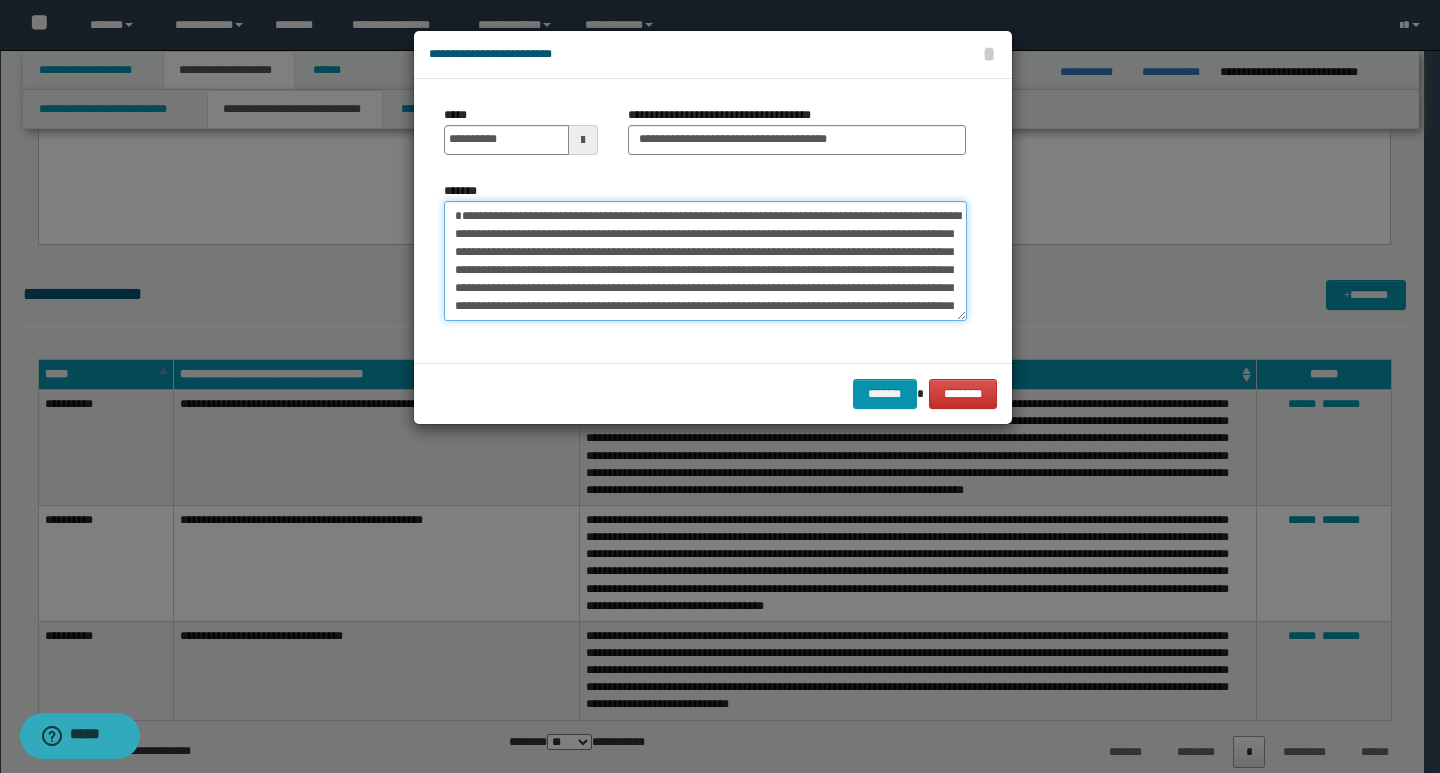 click on "**********" at bounding box center [705, 261] 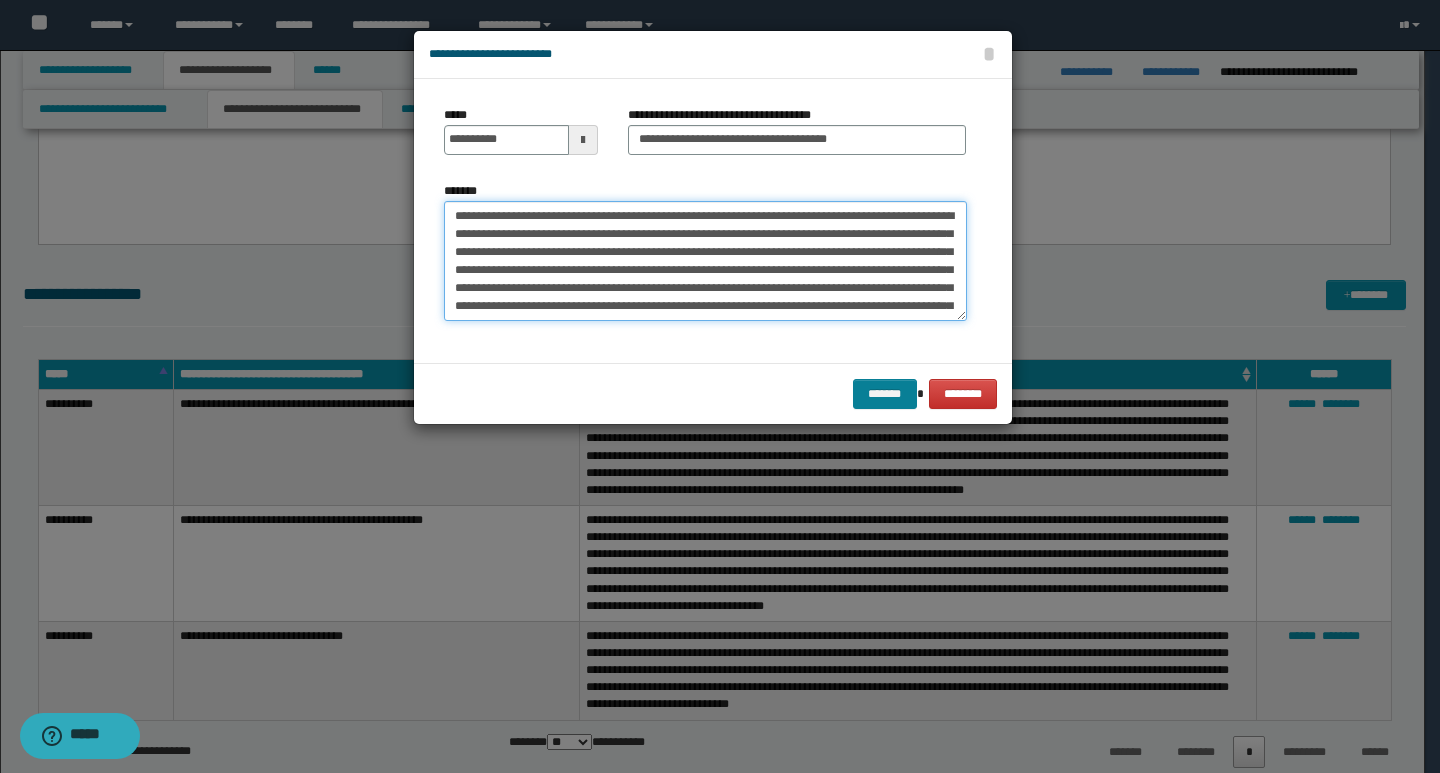 type on "**********" 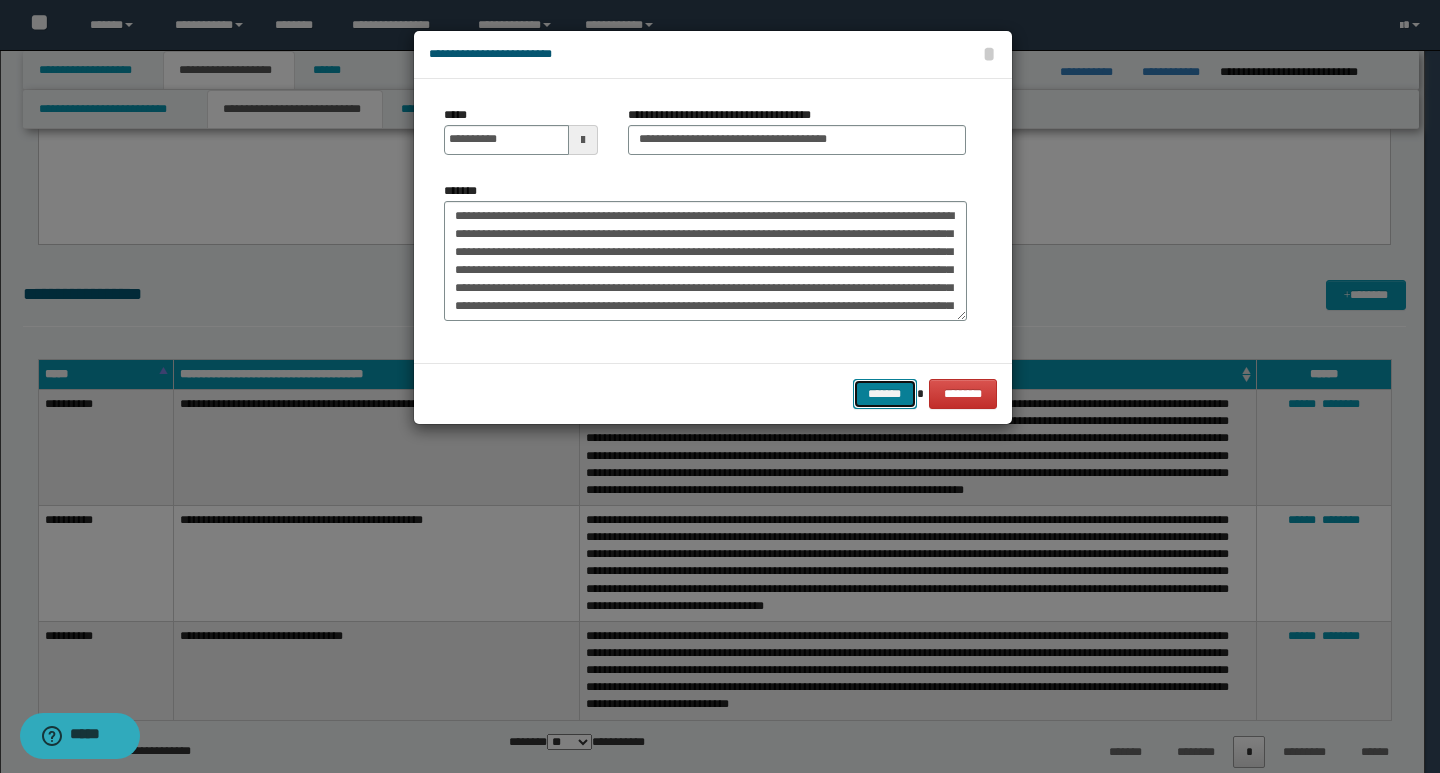 click on "*******" at bounding box center [885, 394] 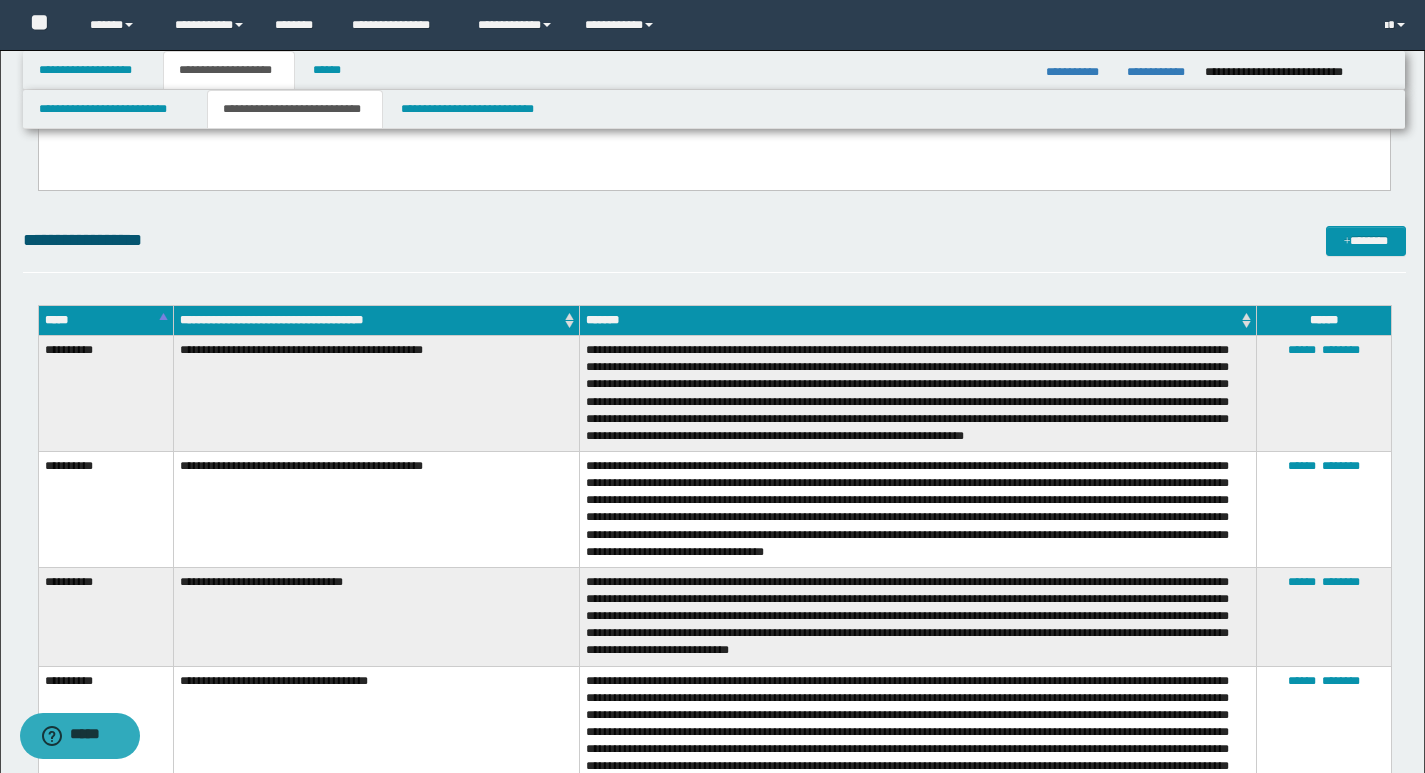 scroll, scrollTop: 3000, scrollLeft: 0, axis: vertical 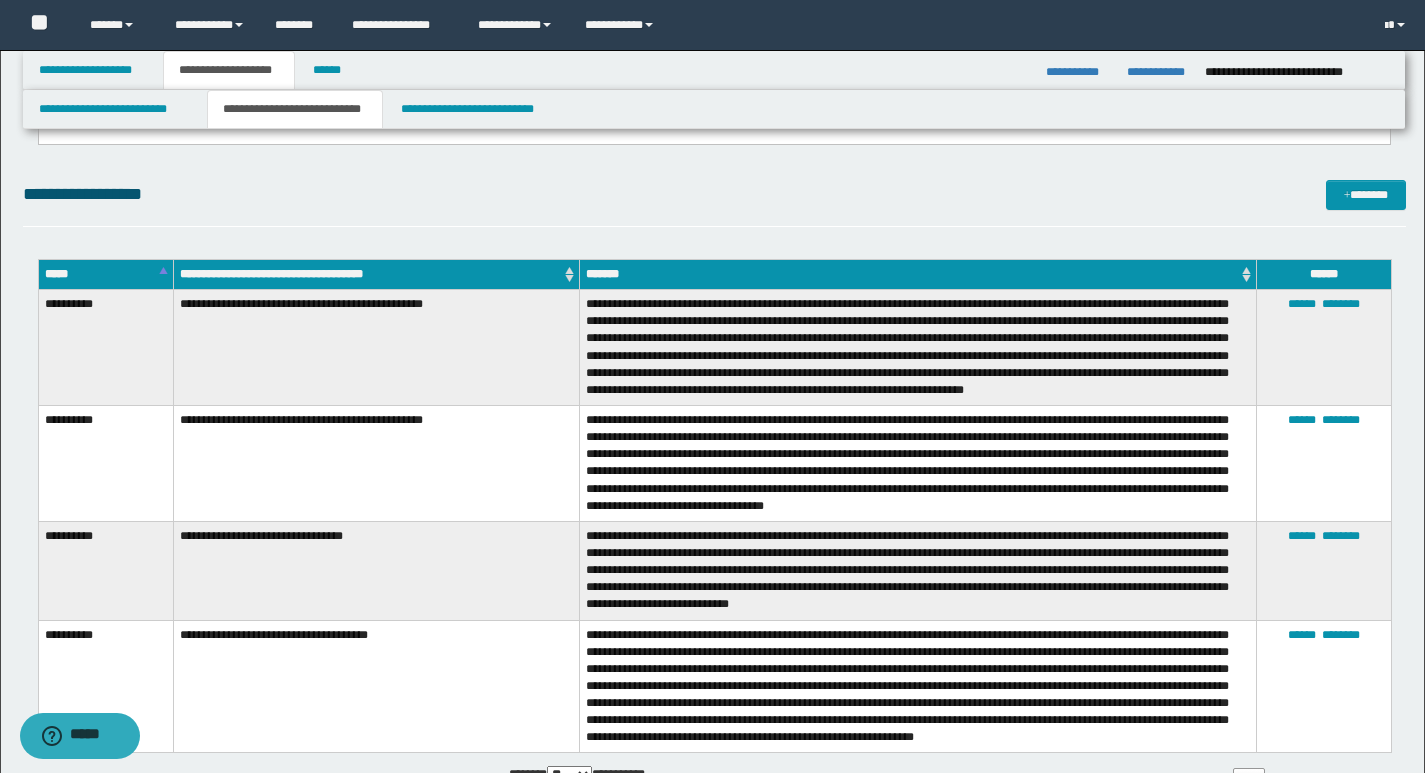 click on "**********" at bounding box center (714, -629) 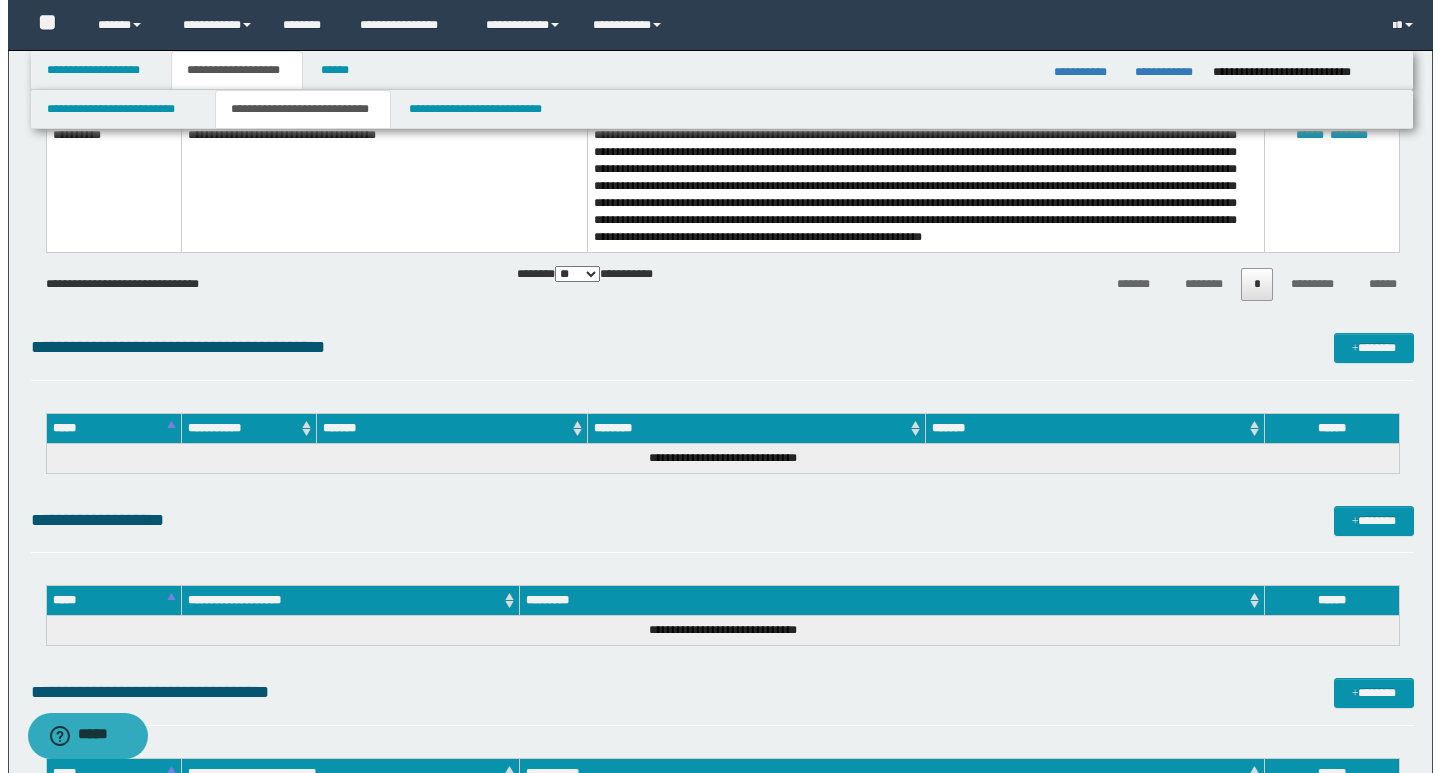 scroll, scrollTop: 3600, scrollLeft: 0, axis: vertical 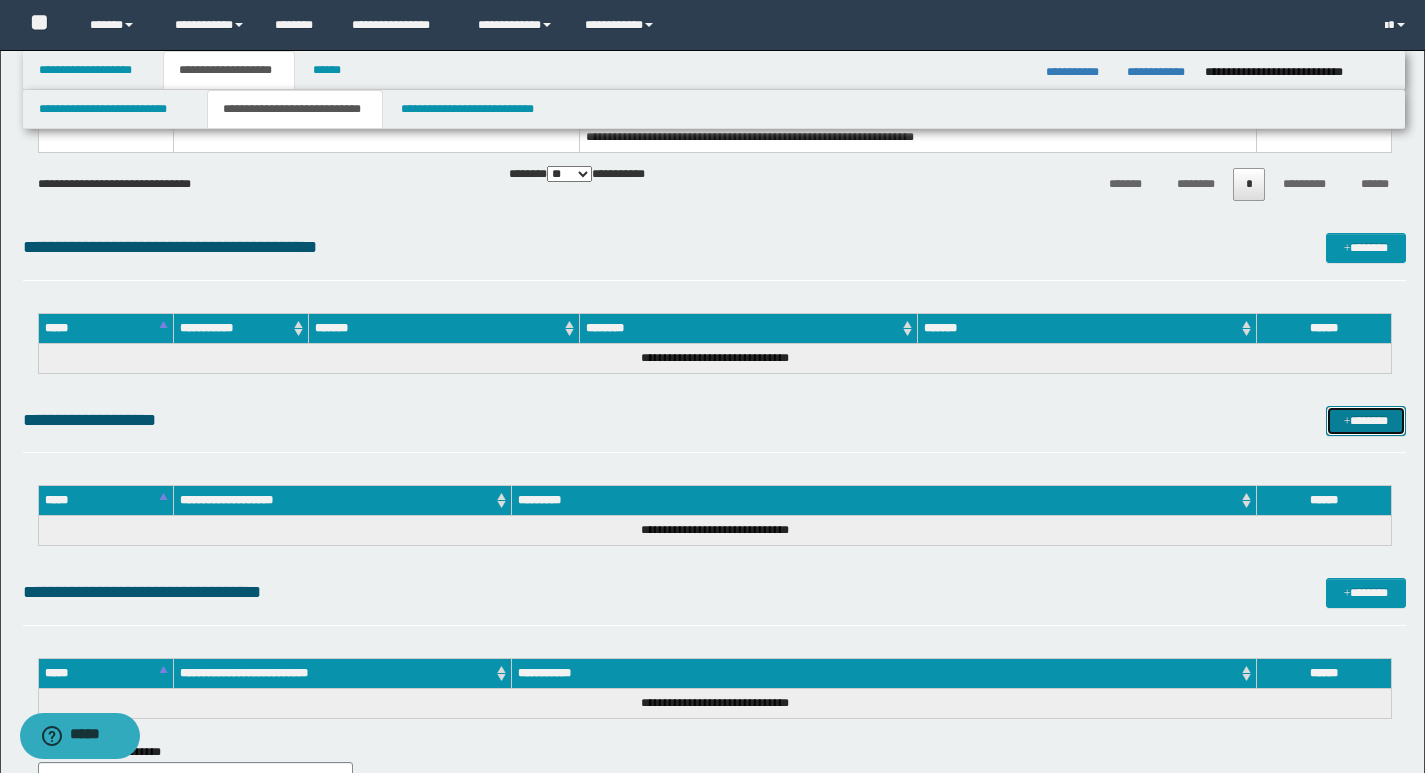 click on "*******" at bounding box center (1366, 421) 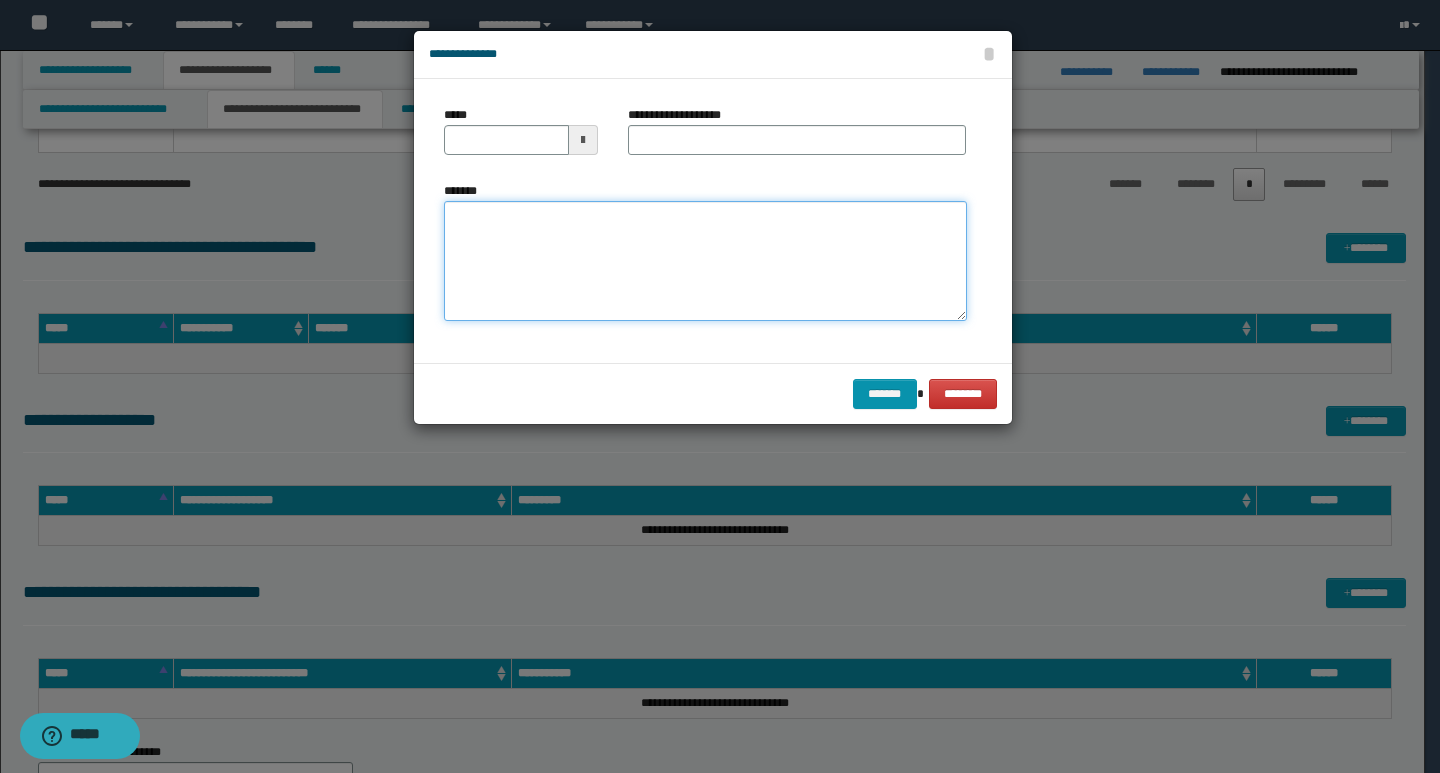 click on "*******" at bounding box center (705, 261) 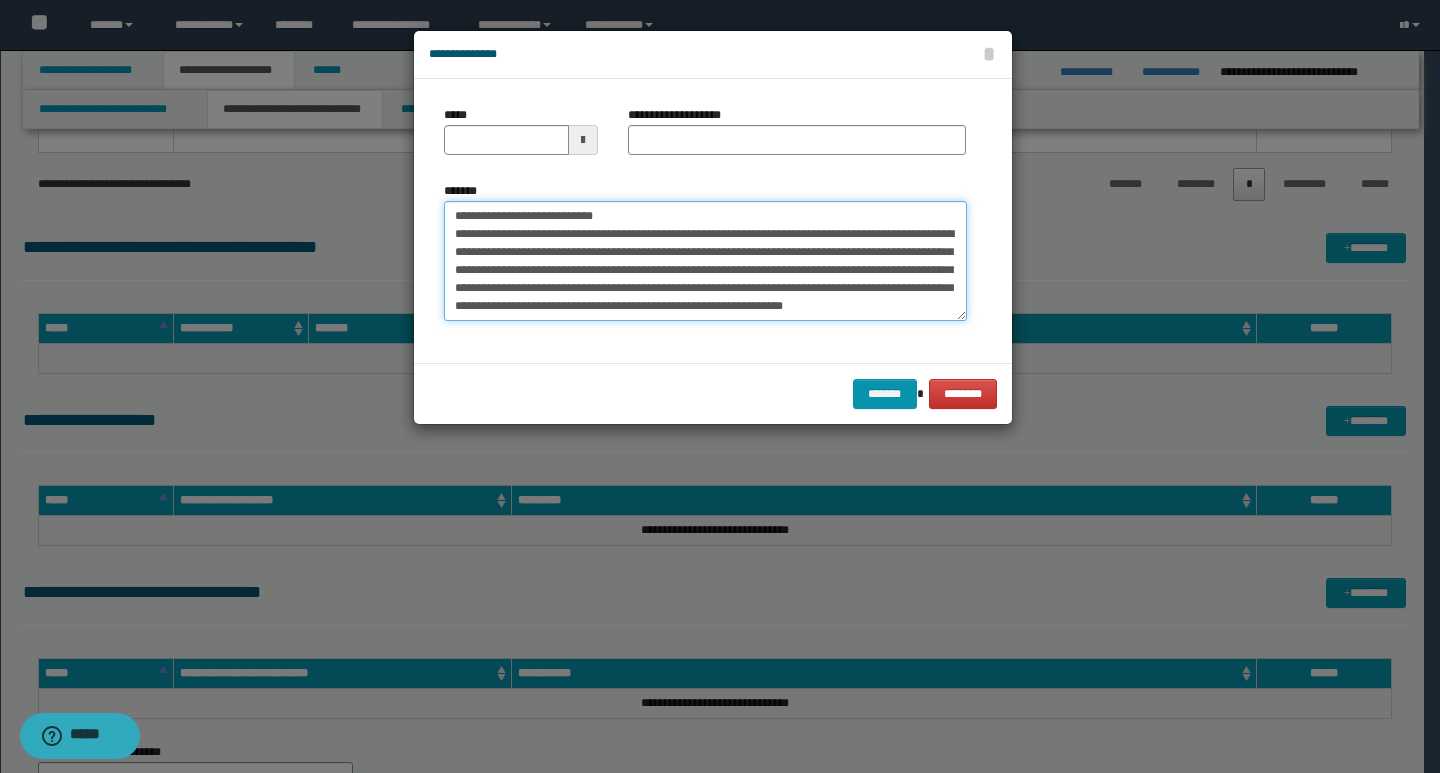 scroll, scrollTop: 0, scrollLeft: 0, axis: both 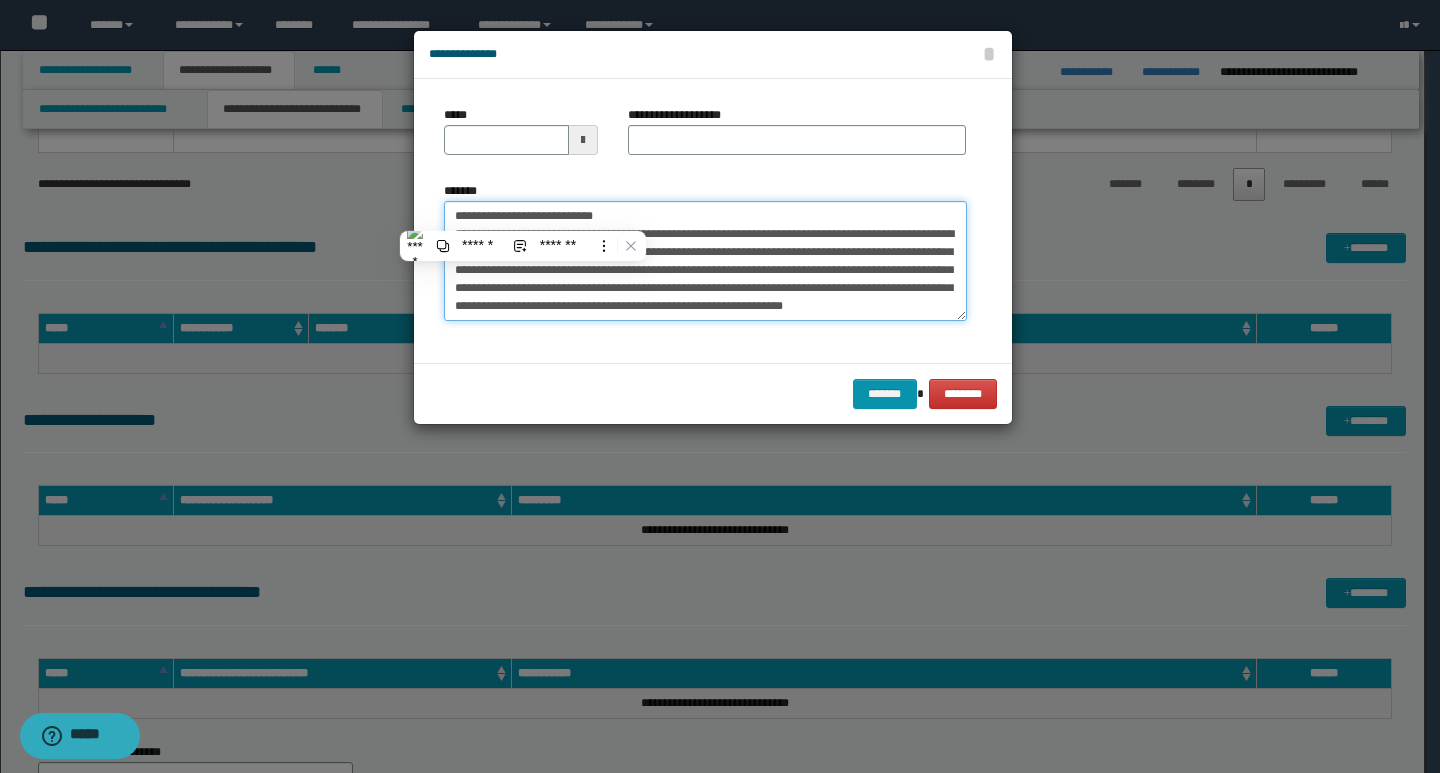 type on "**********" 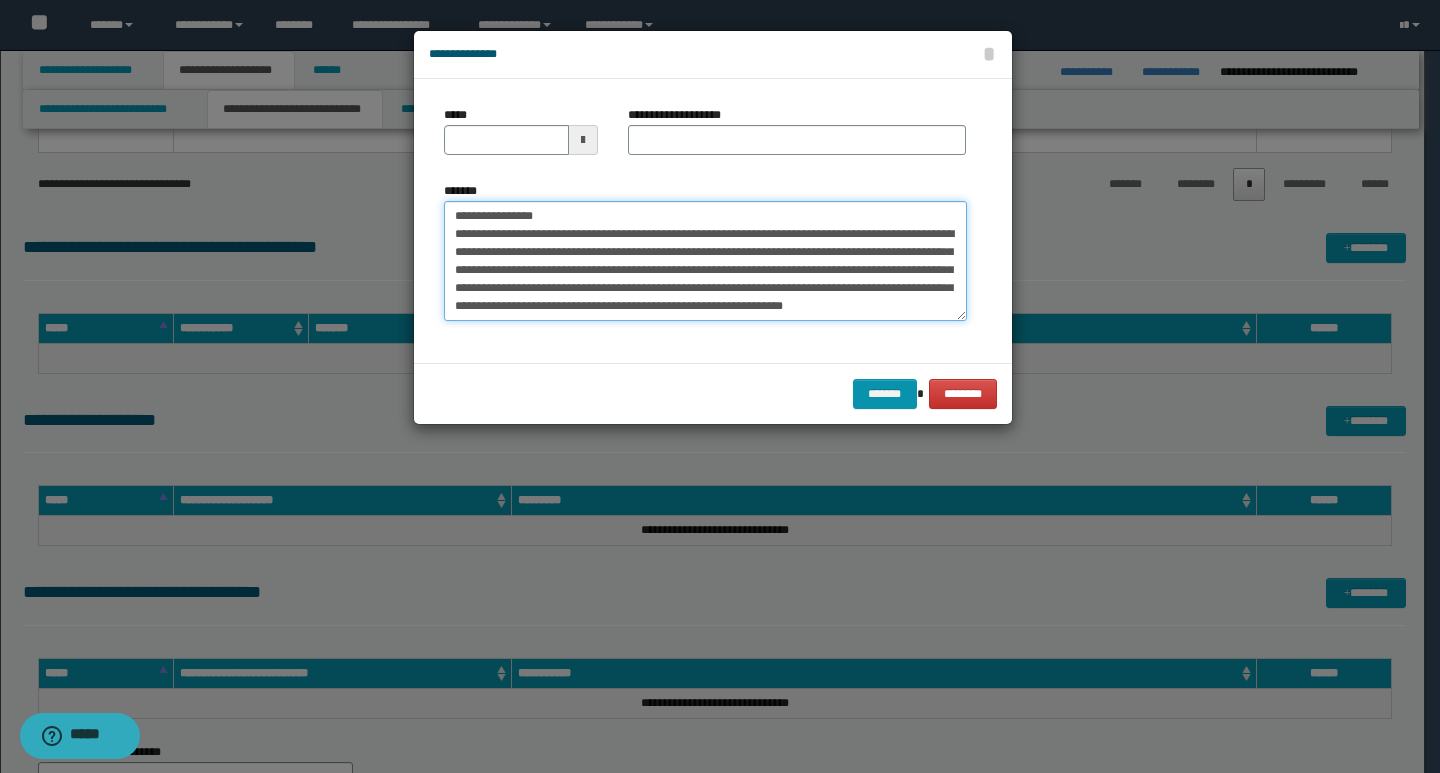 type 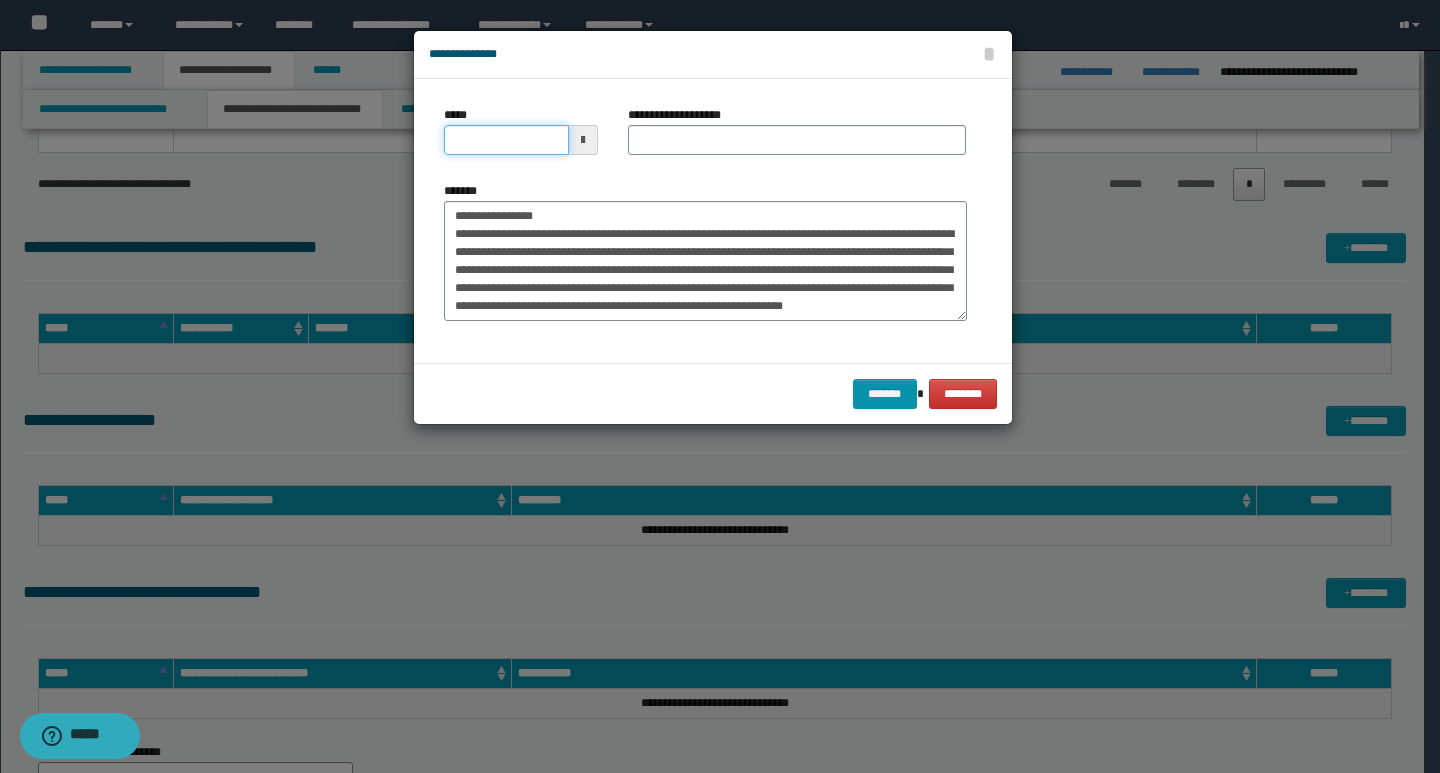 click on "*****" at bounding box center (506, 140) 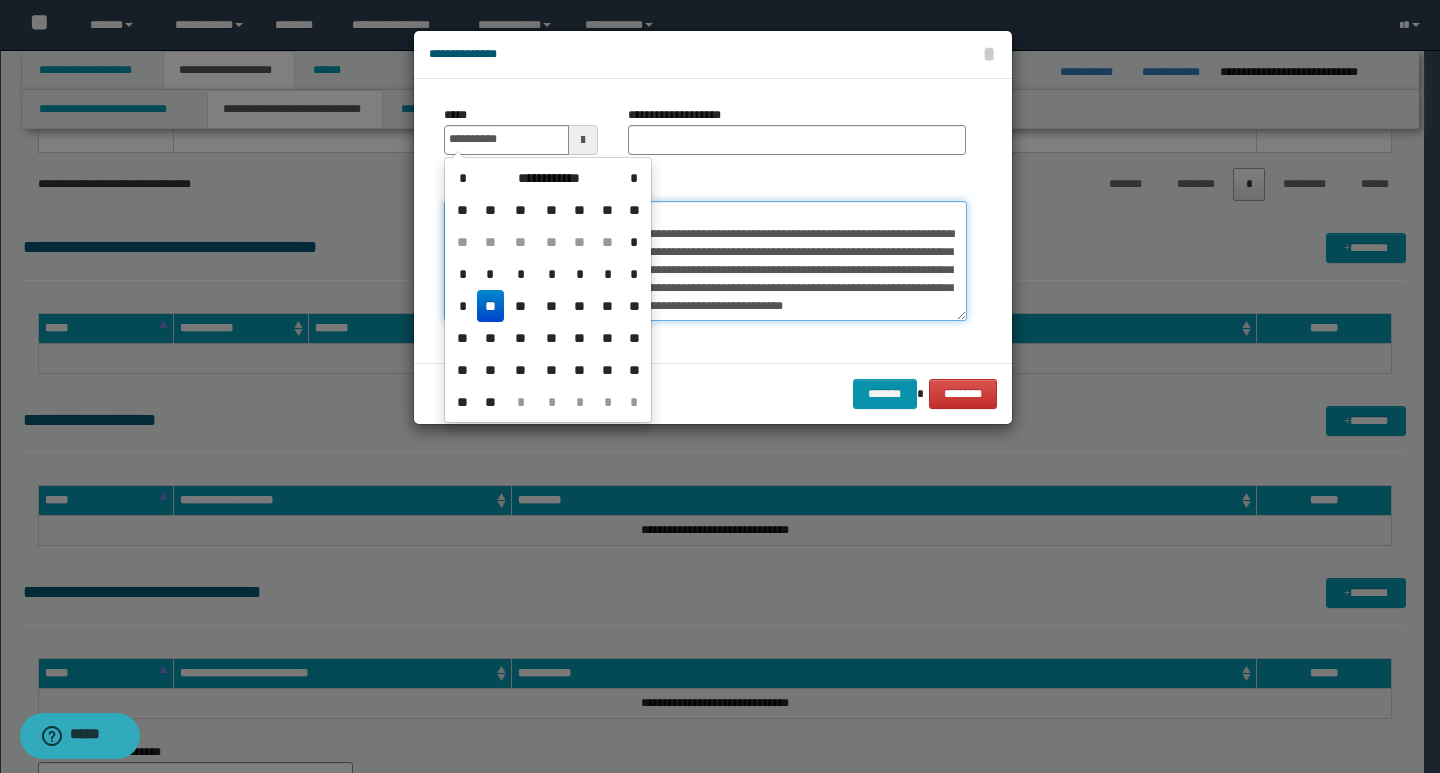 type on "**********" 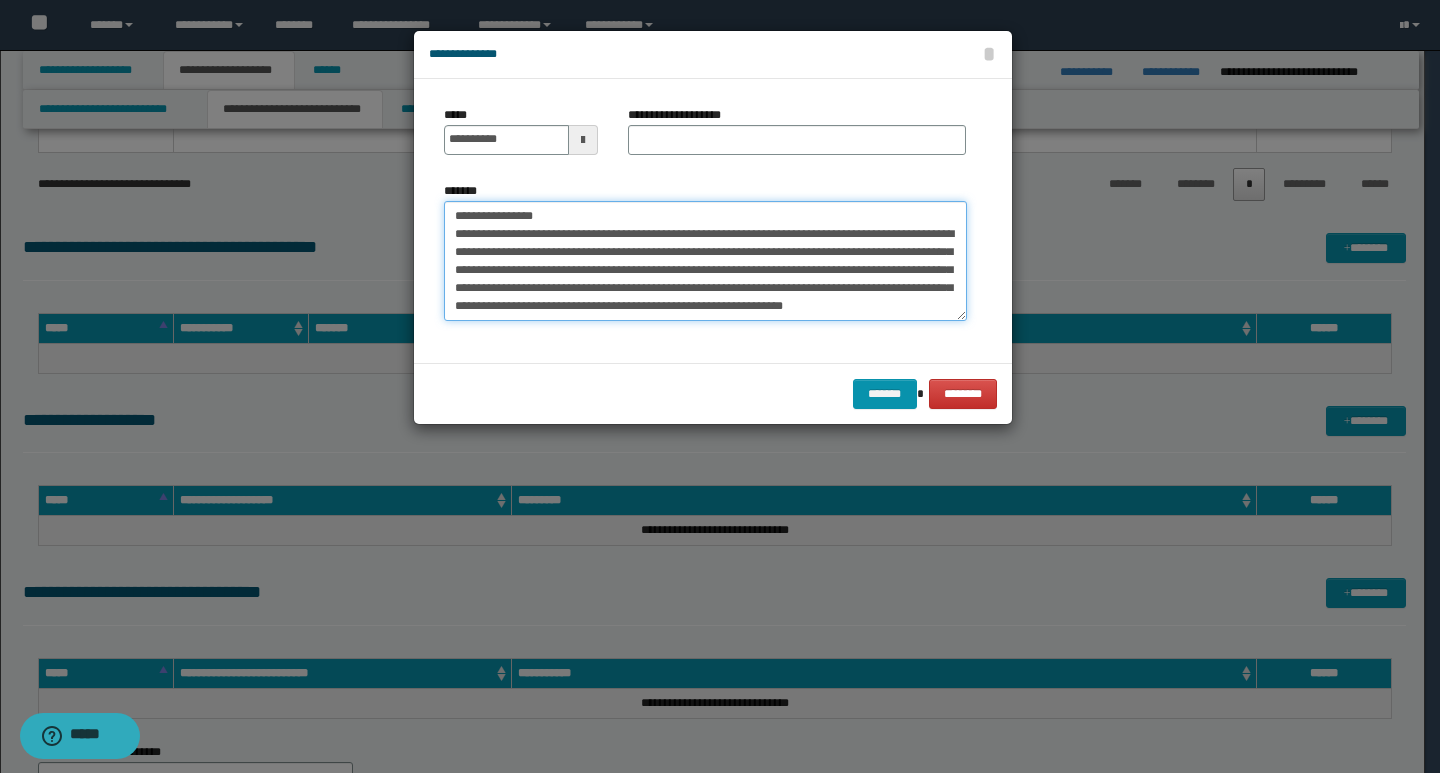 drag, startPoint x: 710, startPoint y: 219, endPoint x: 413, endPoint y: 215, distance: 297.02695 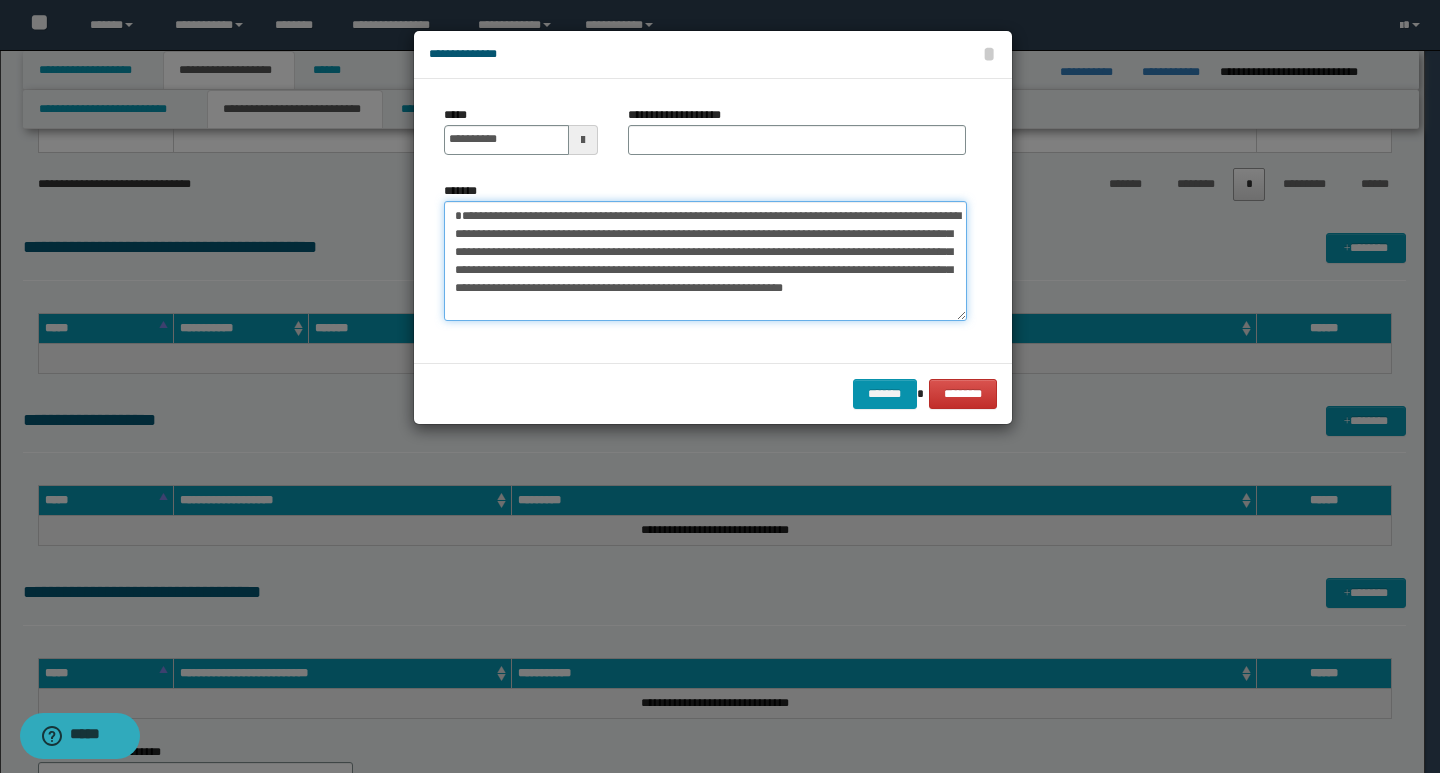 type on "**********" 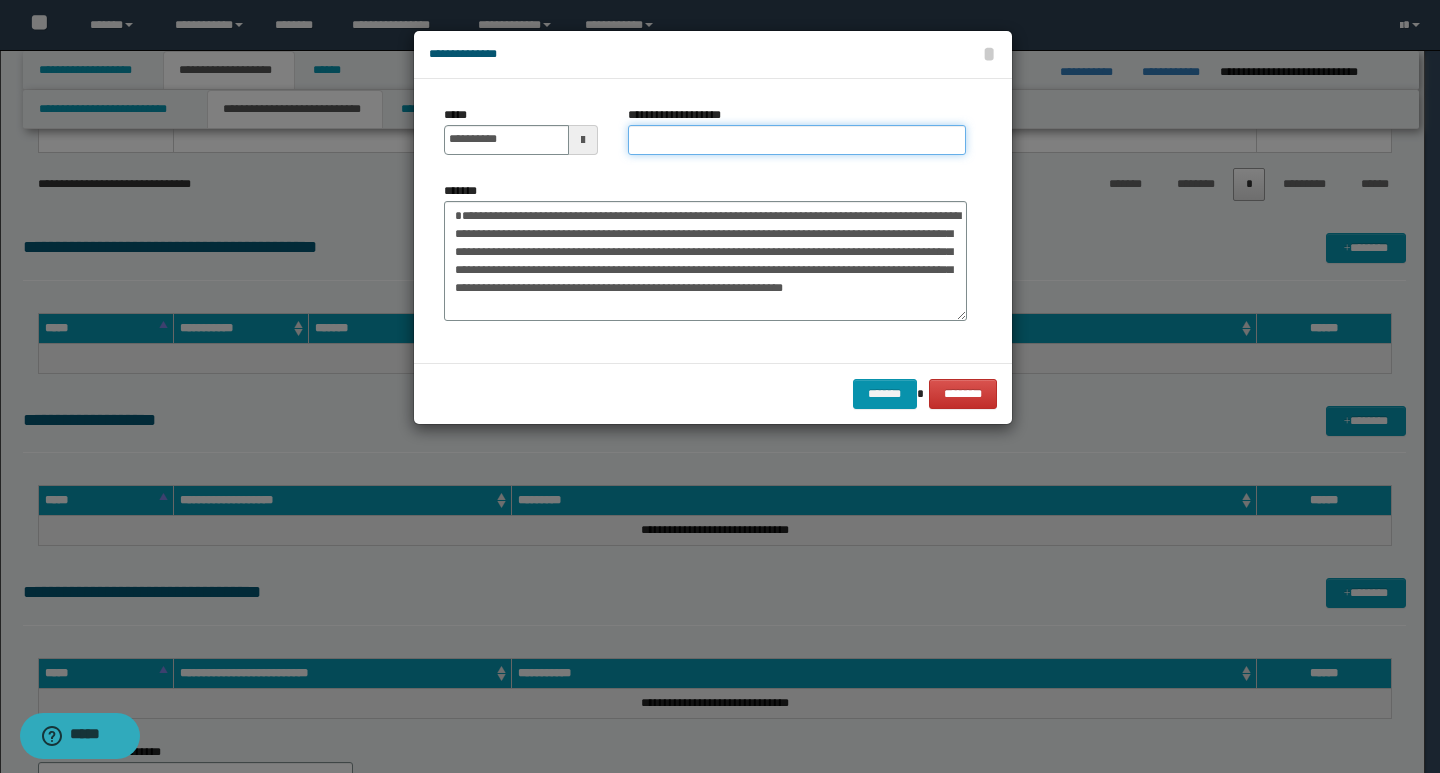 click on "**********" at bounding box center (797, 140) 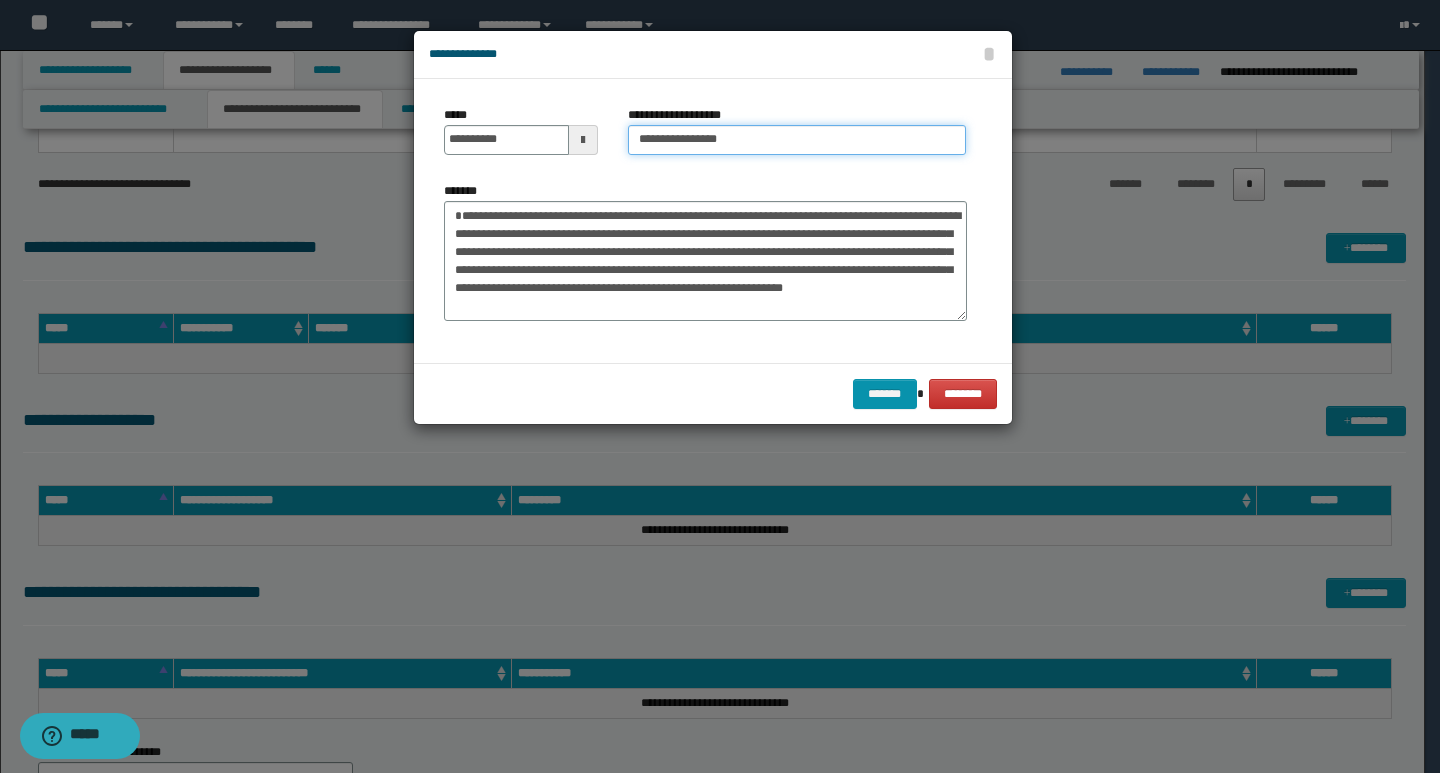 type on "**********" 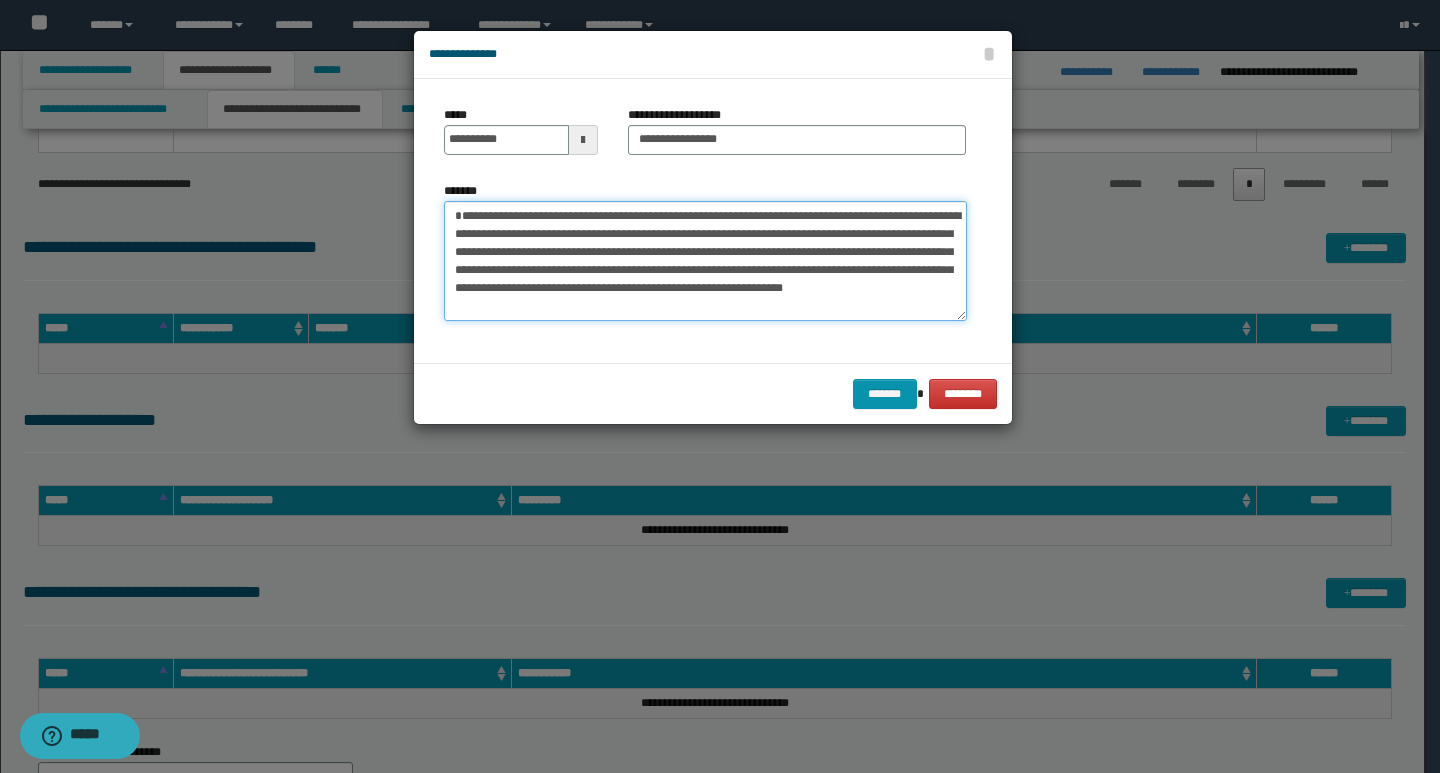 click on "**********" at bounding box center (705, 261) 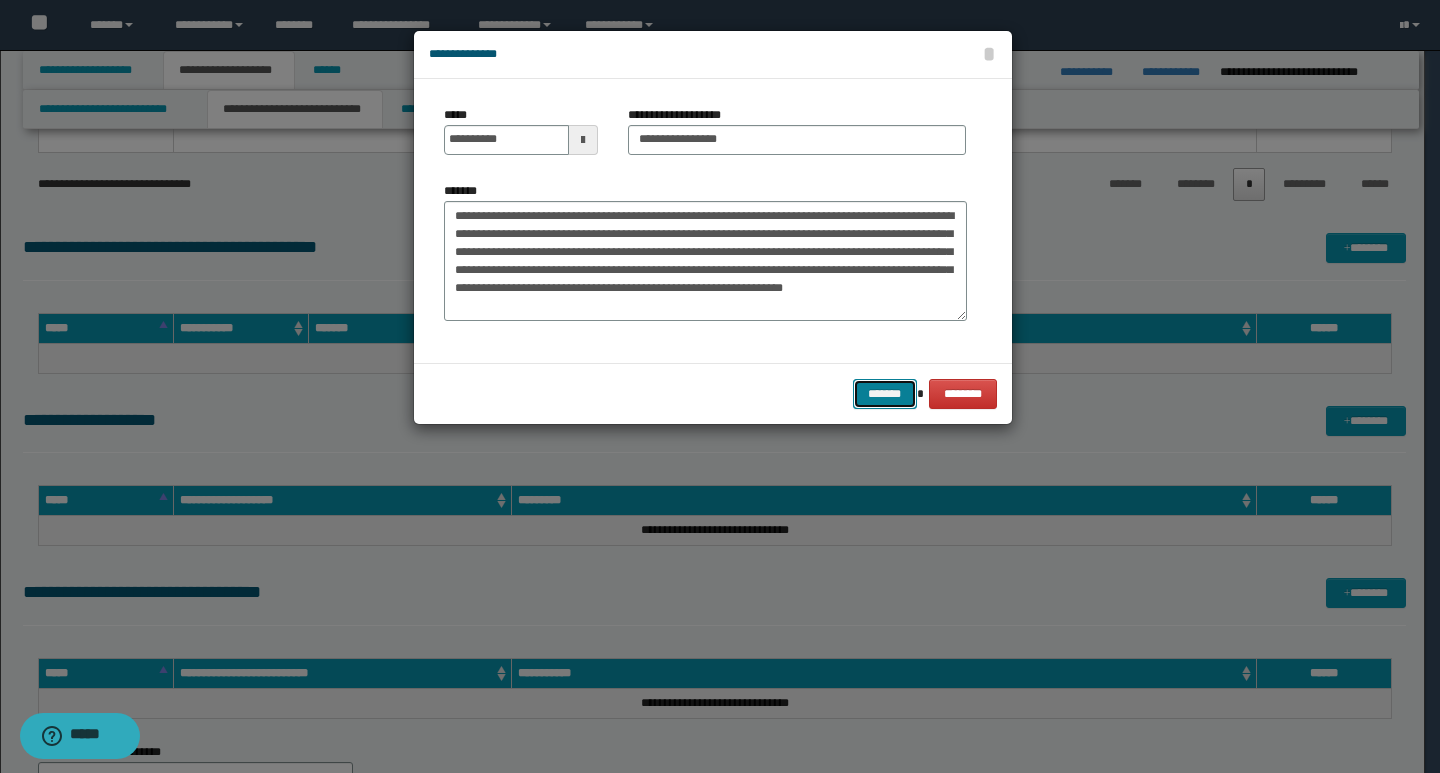 click on "*******" at bounding box center (885, 394) 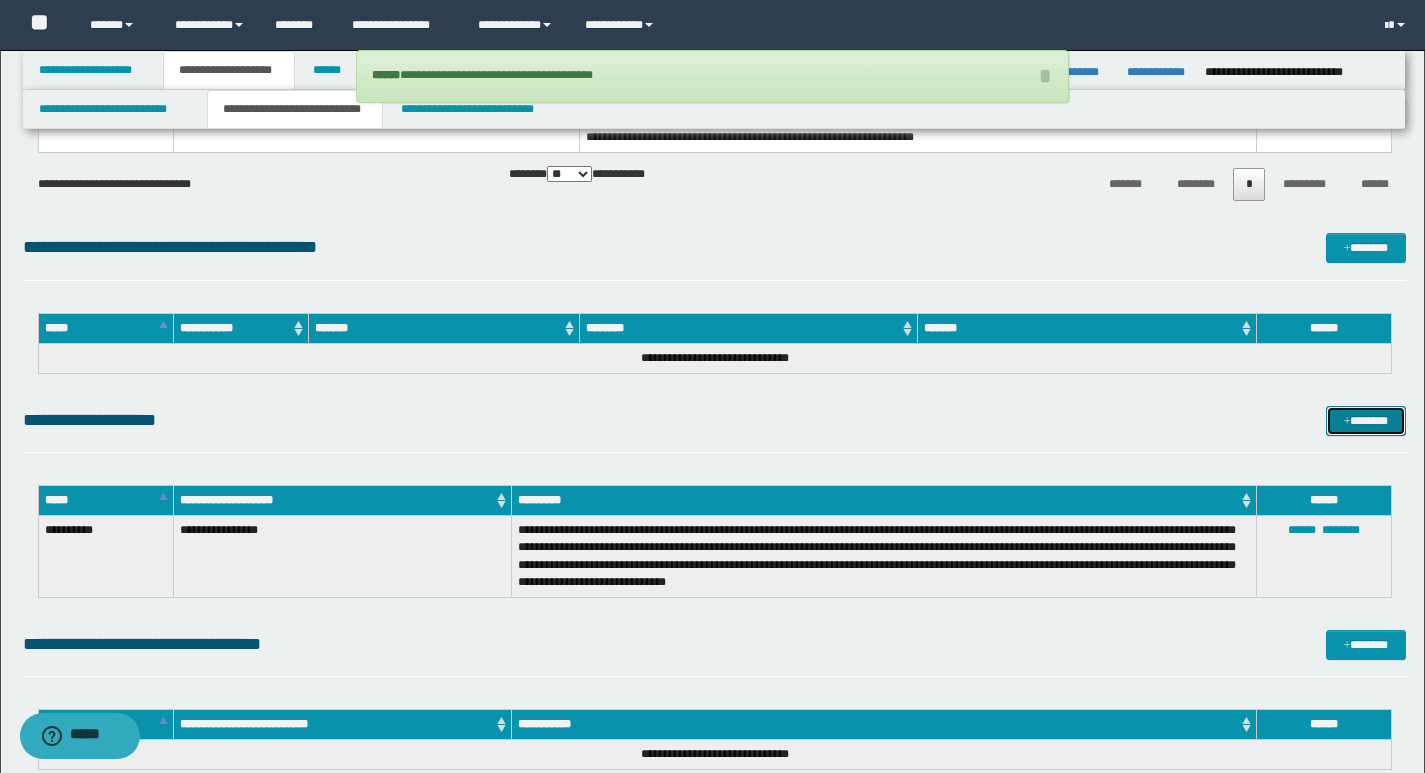 click on "*******" at bounding box center [1366, 421] 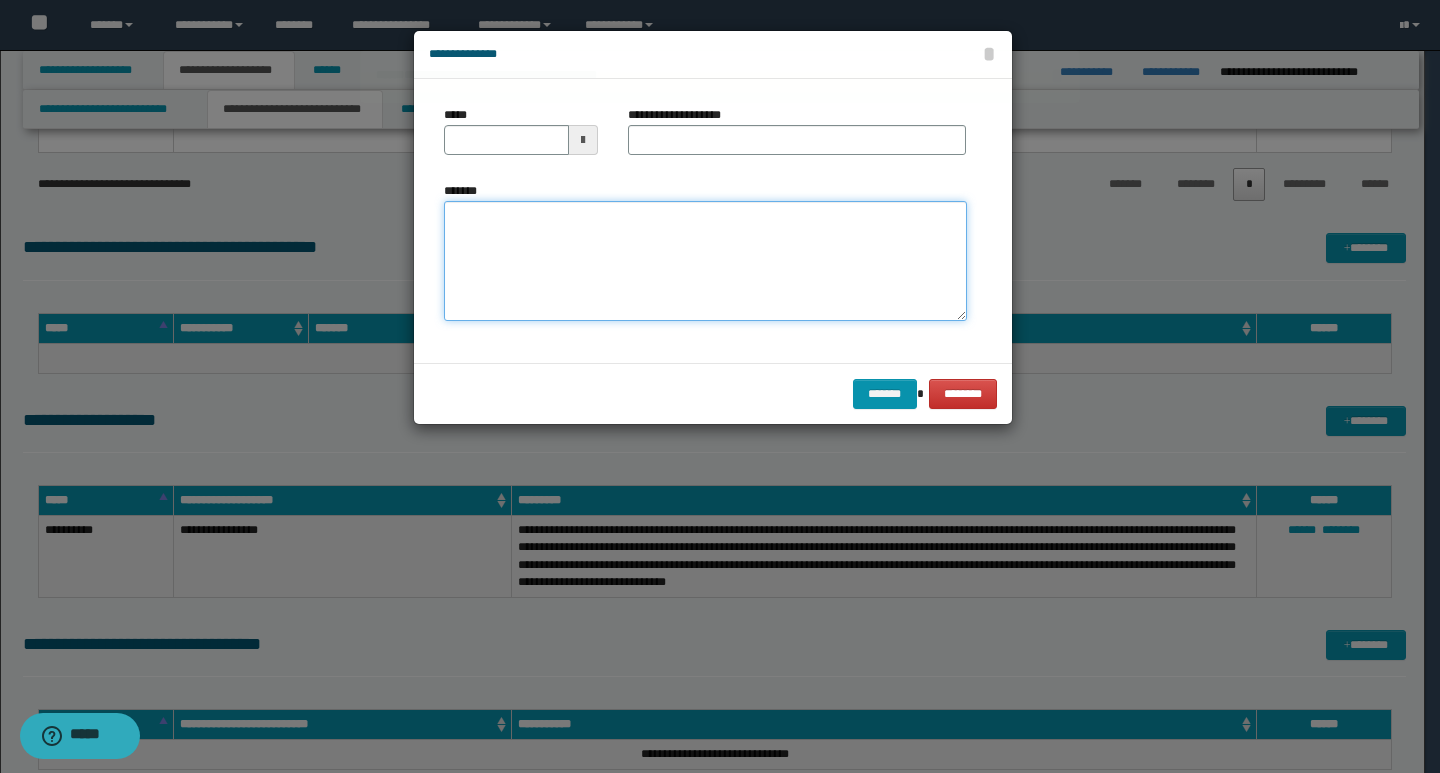 click on "*******" at bounding box center (705, 261) 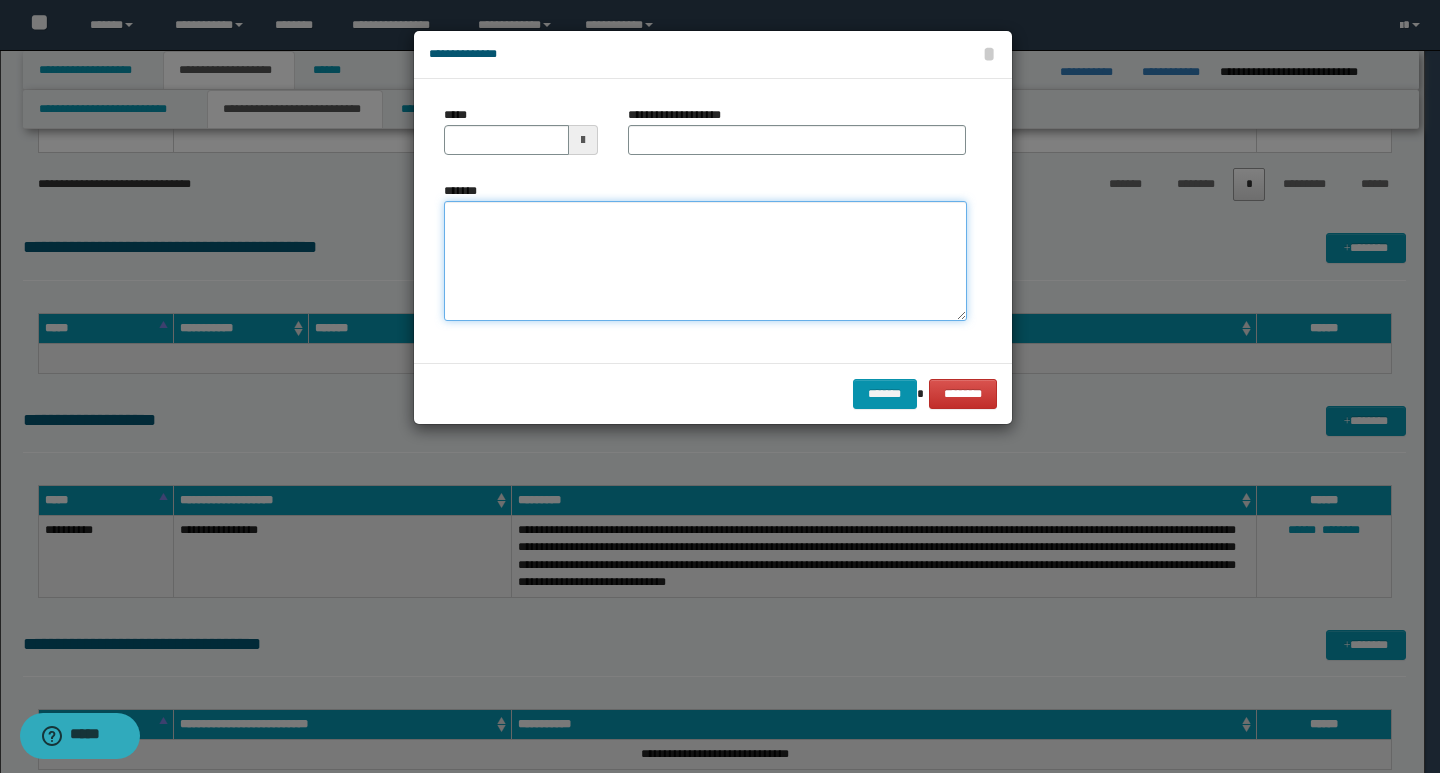 click on "*******" at bounding box center (705, 261) 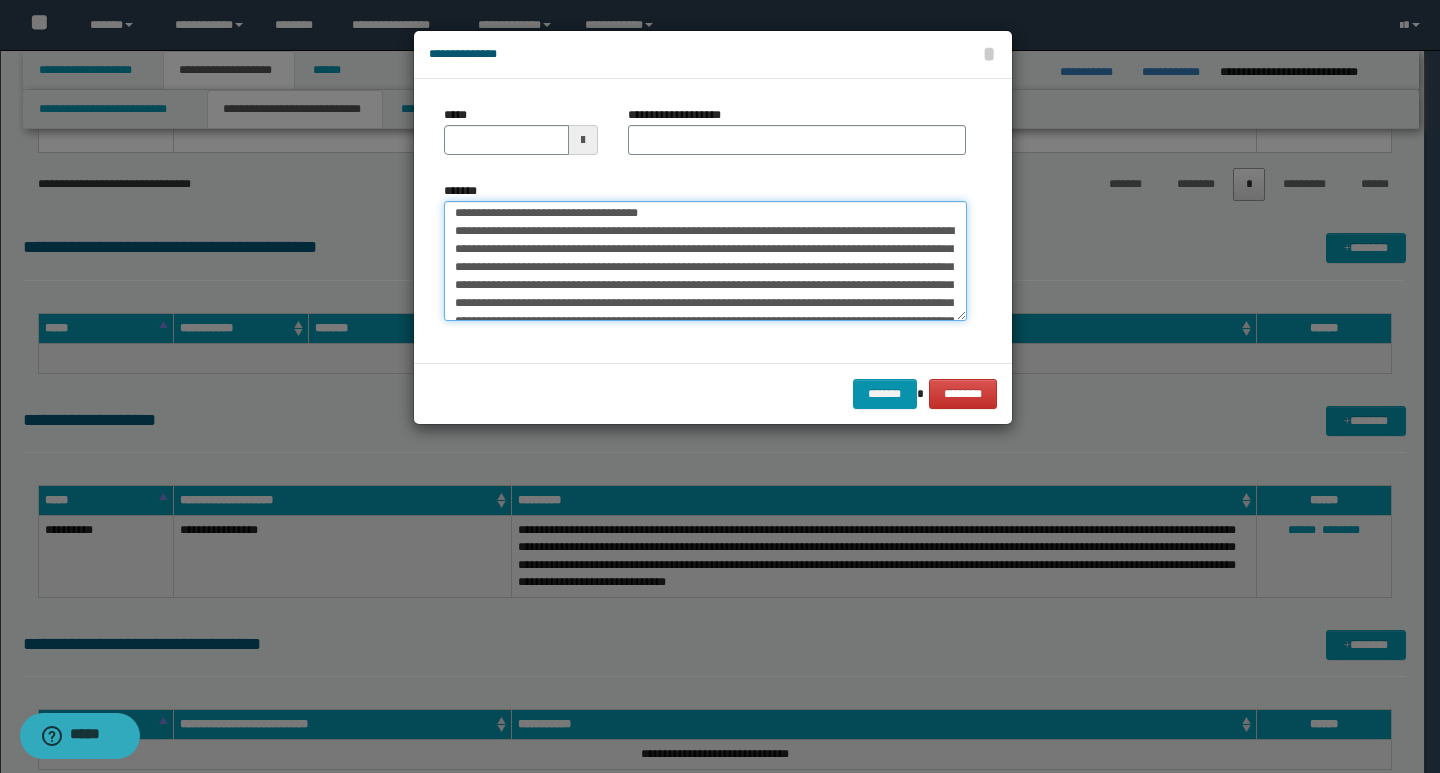scroll, scrollTop: 0, scrollLeft: 0, axis: both 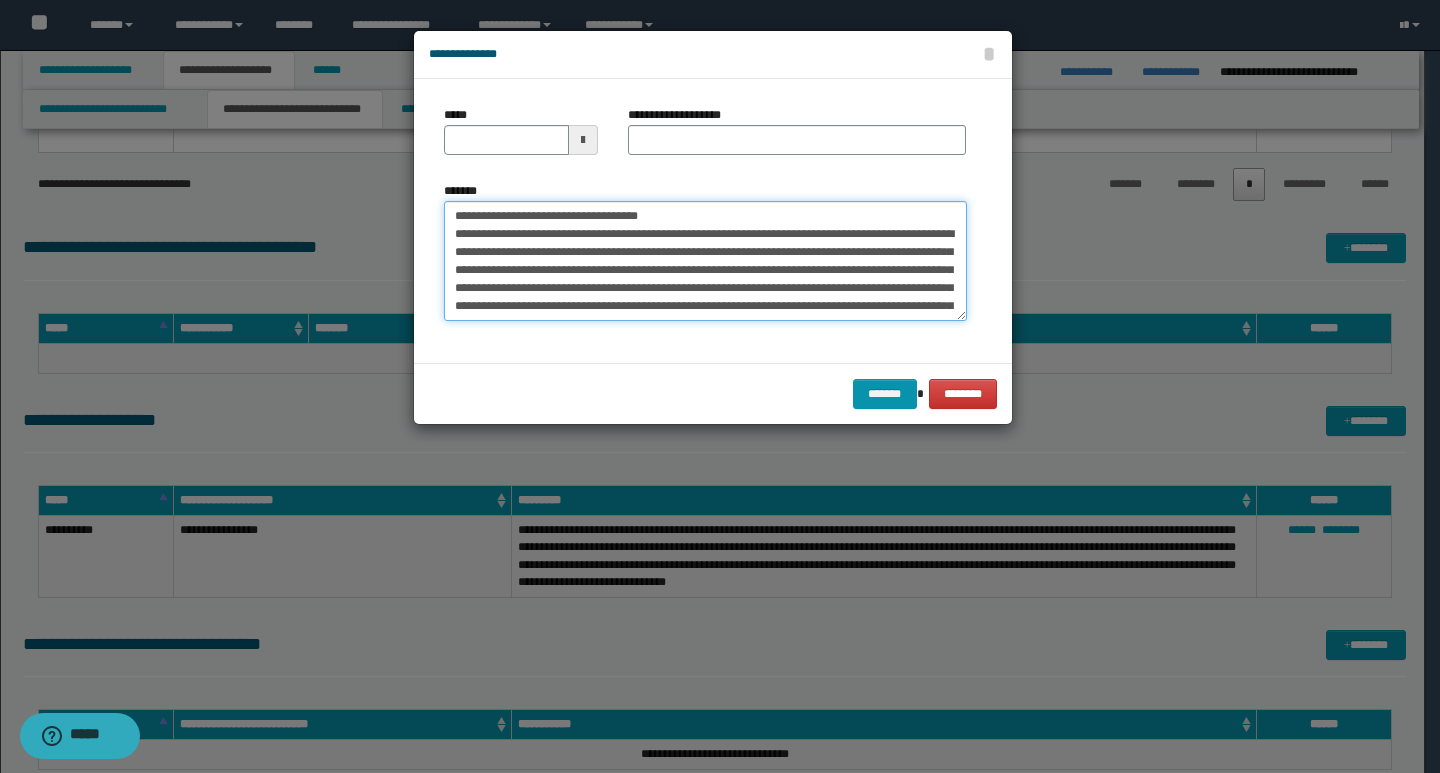 drag, startPoint x: 452, startPoint y: 217, endPoint x: 521, endPoint y: 214, distance: 69.065186 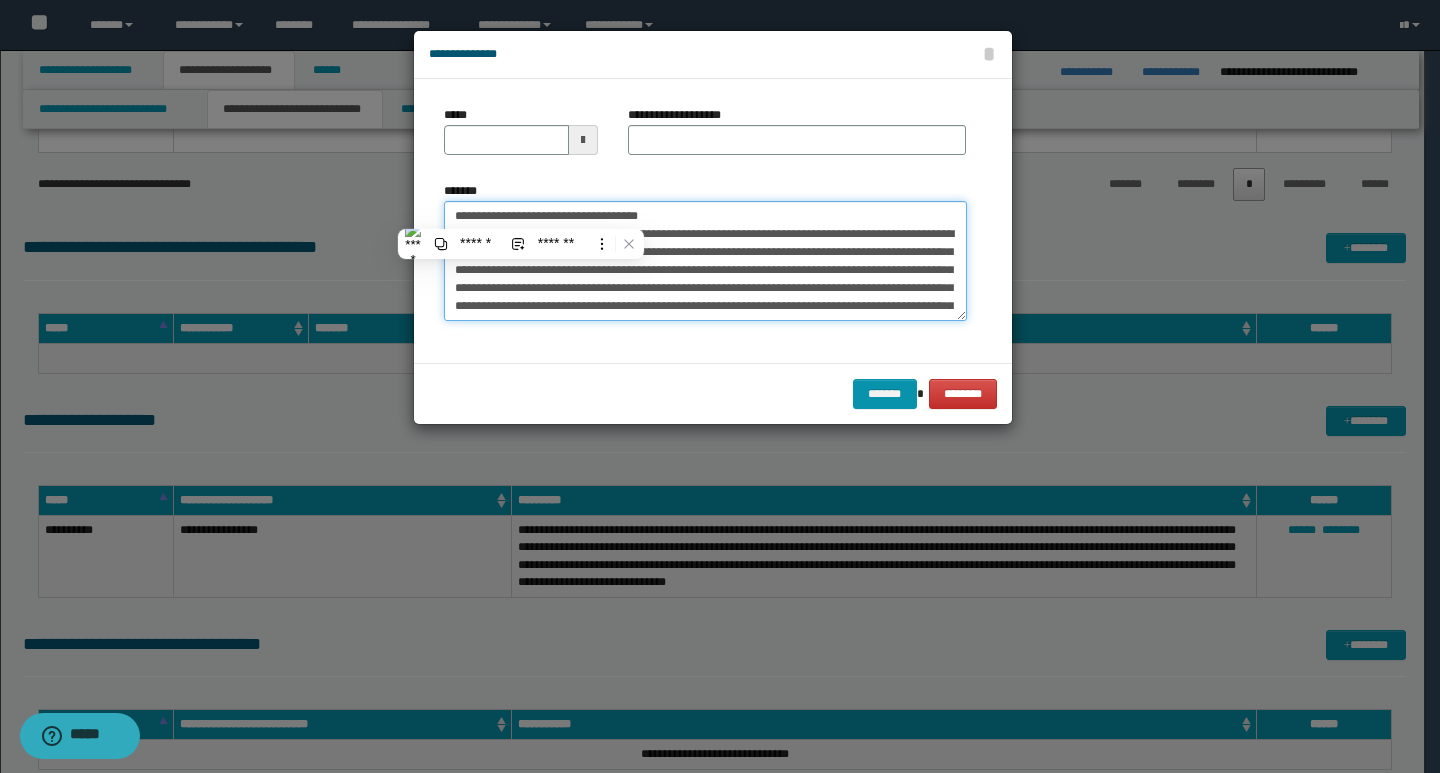 type on "**********" 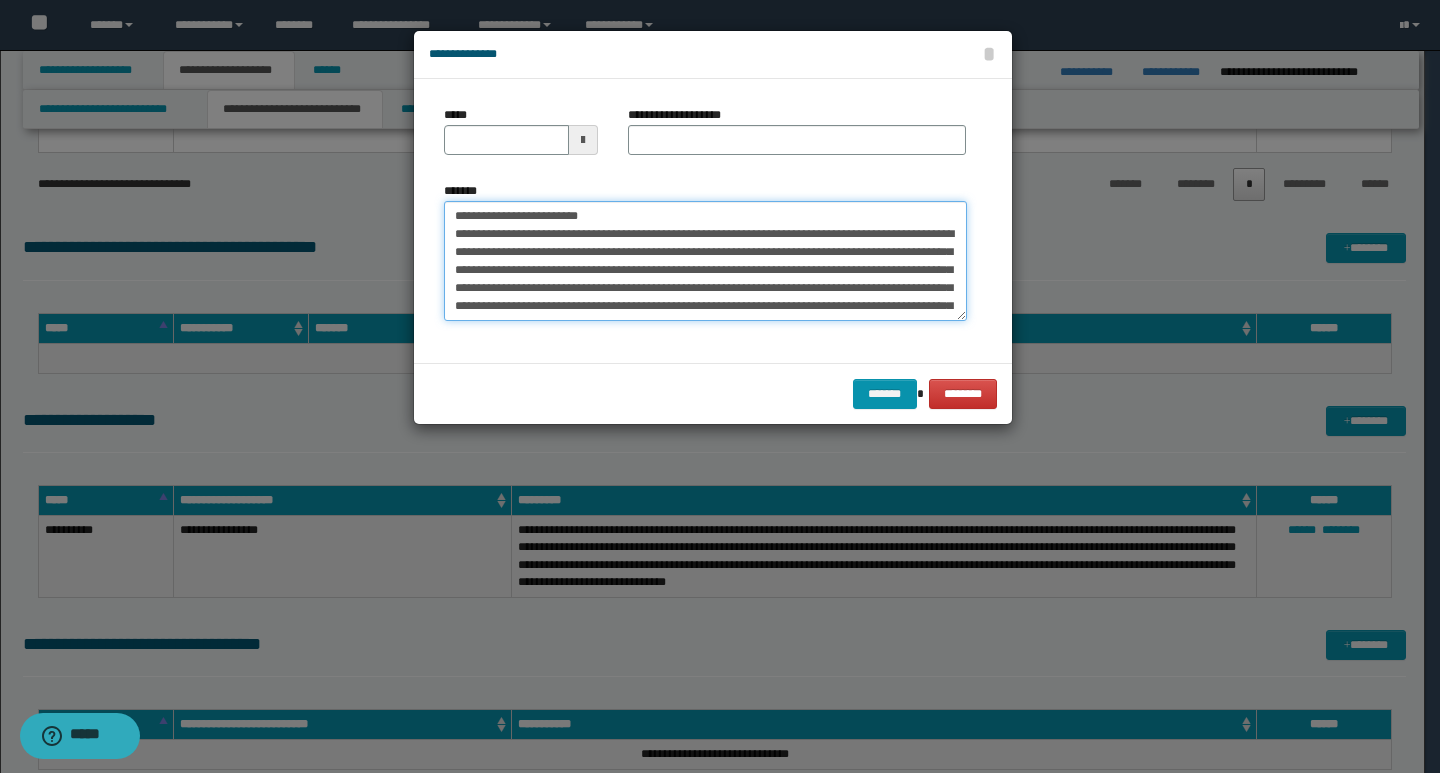 type 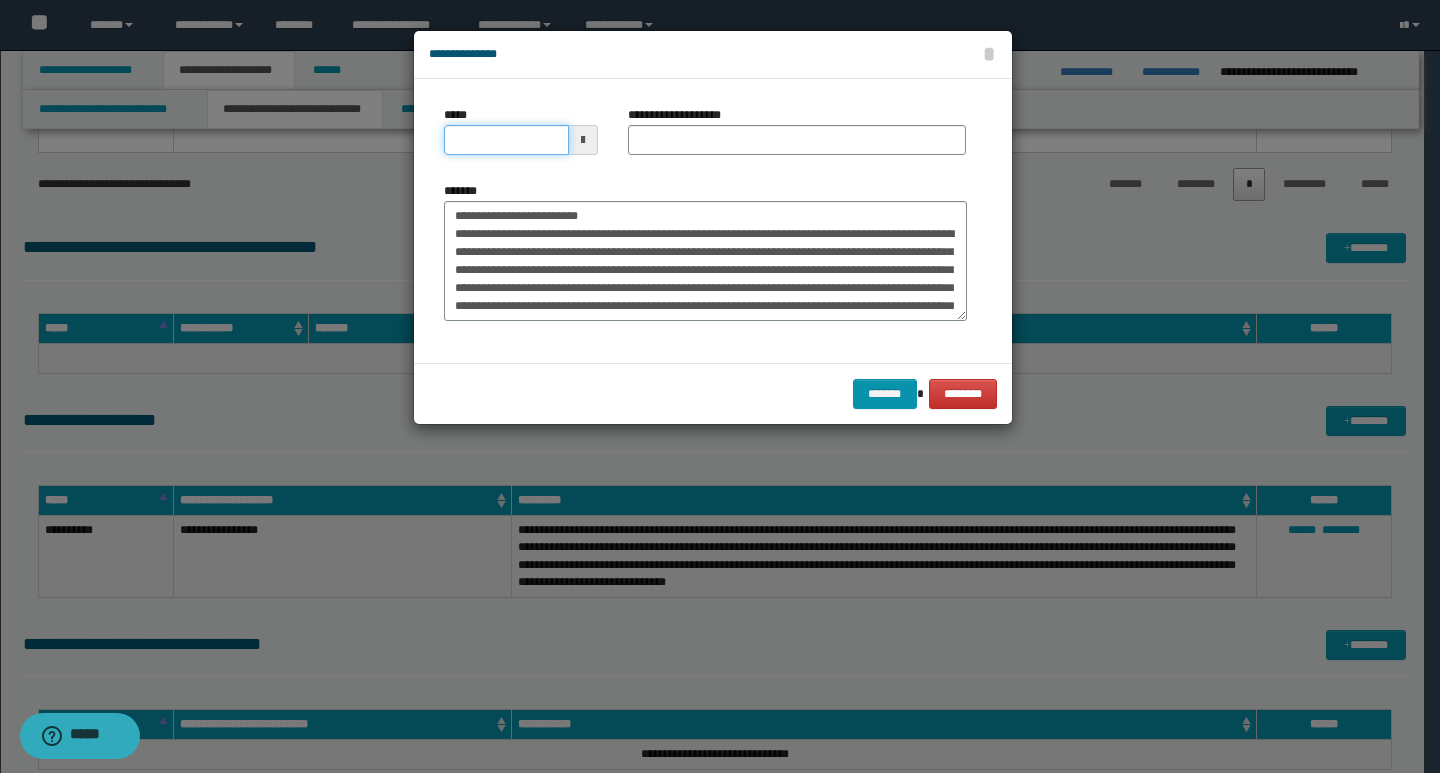 click on "*****" at bounding box center (506, 140) 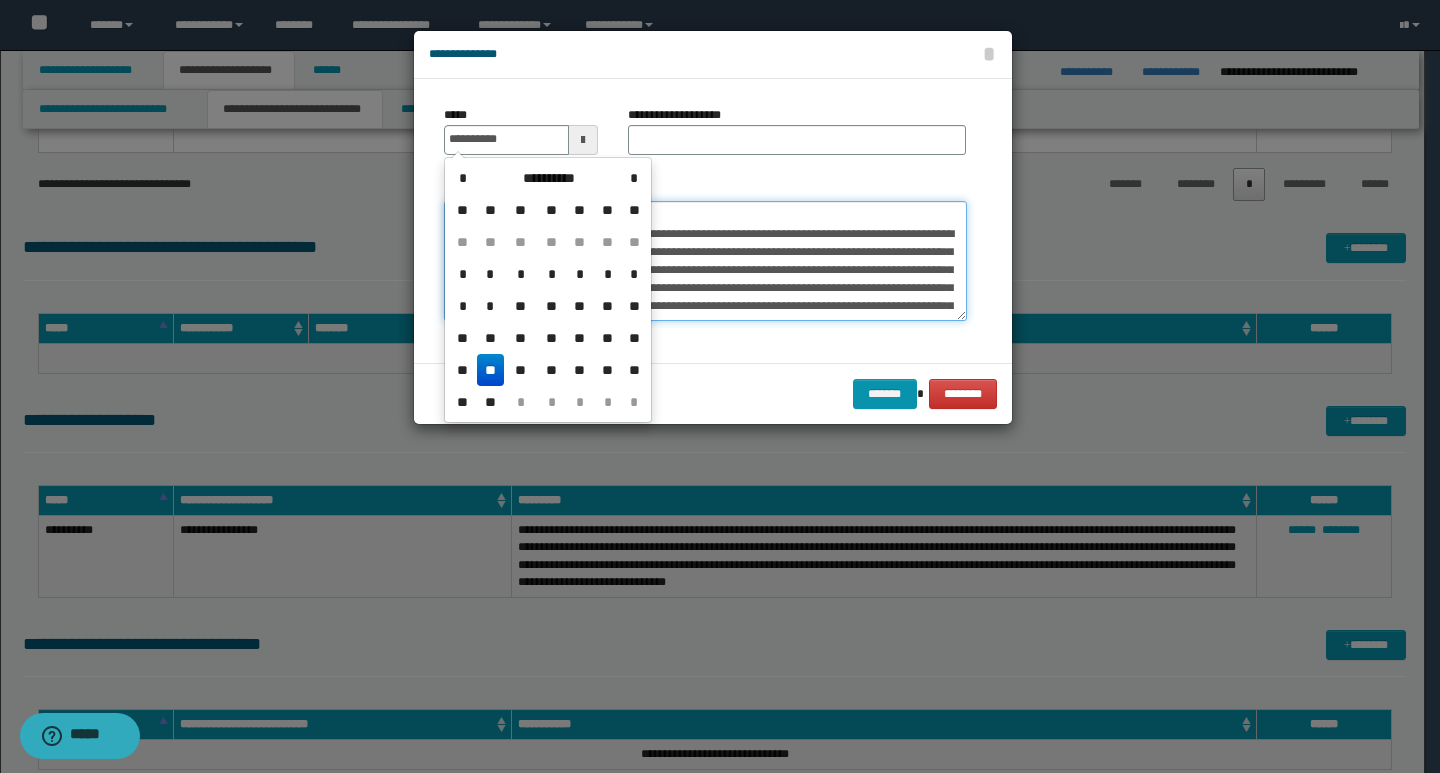 type on "**********" 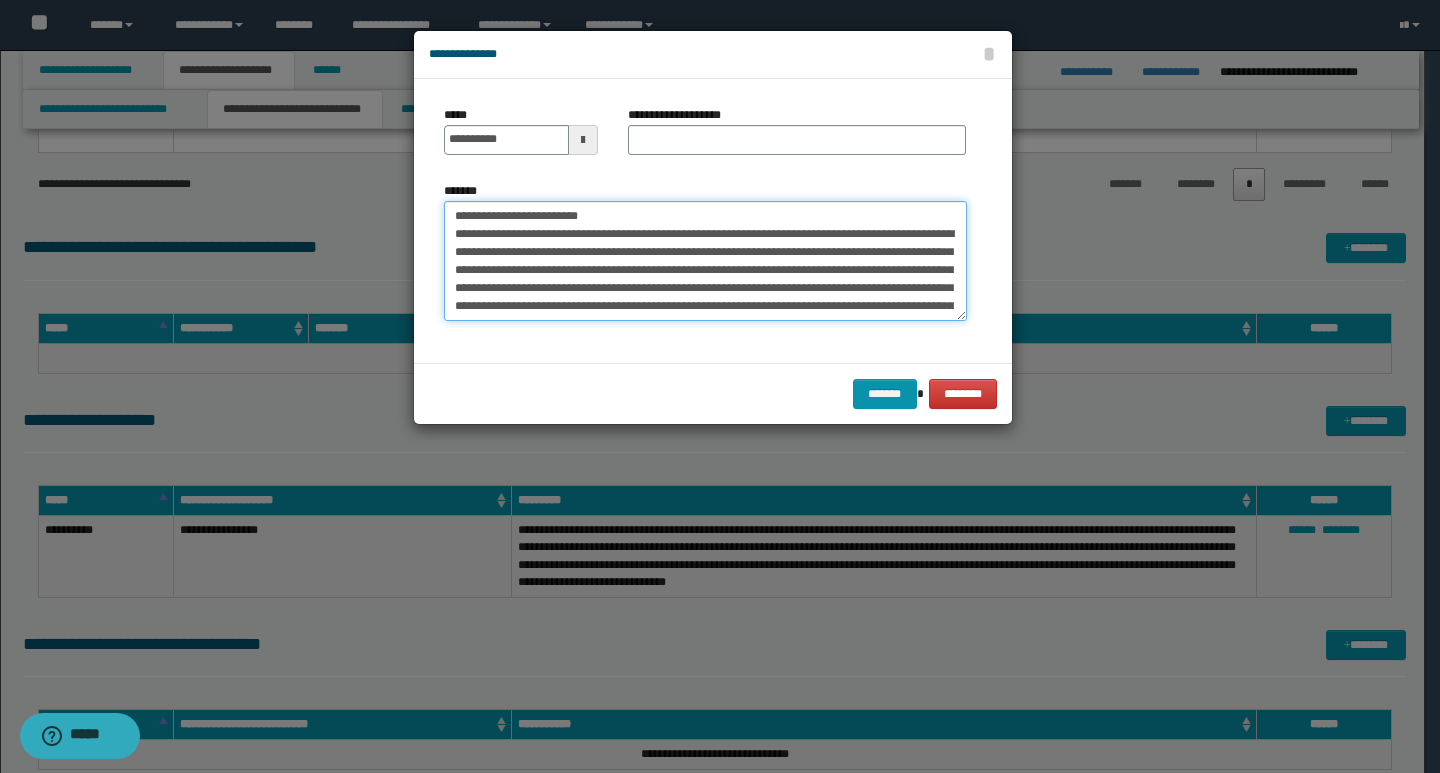 drag, startPoint x: 698, startPoint y: 212, endPoint x: 447, endPoint y: 215, distance: 251.01793 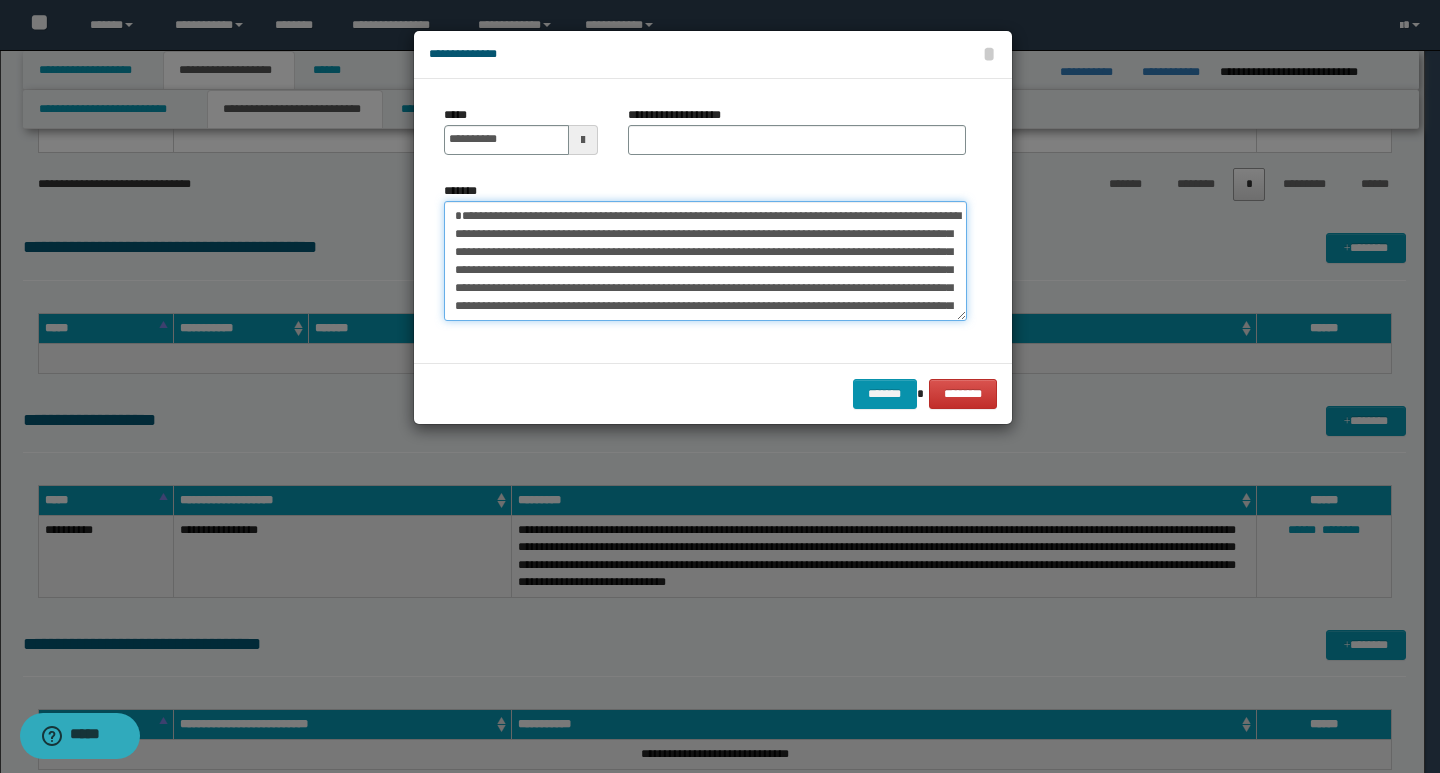 type on "**********" 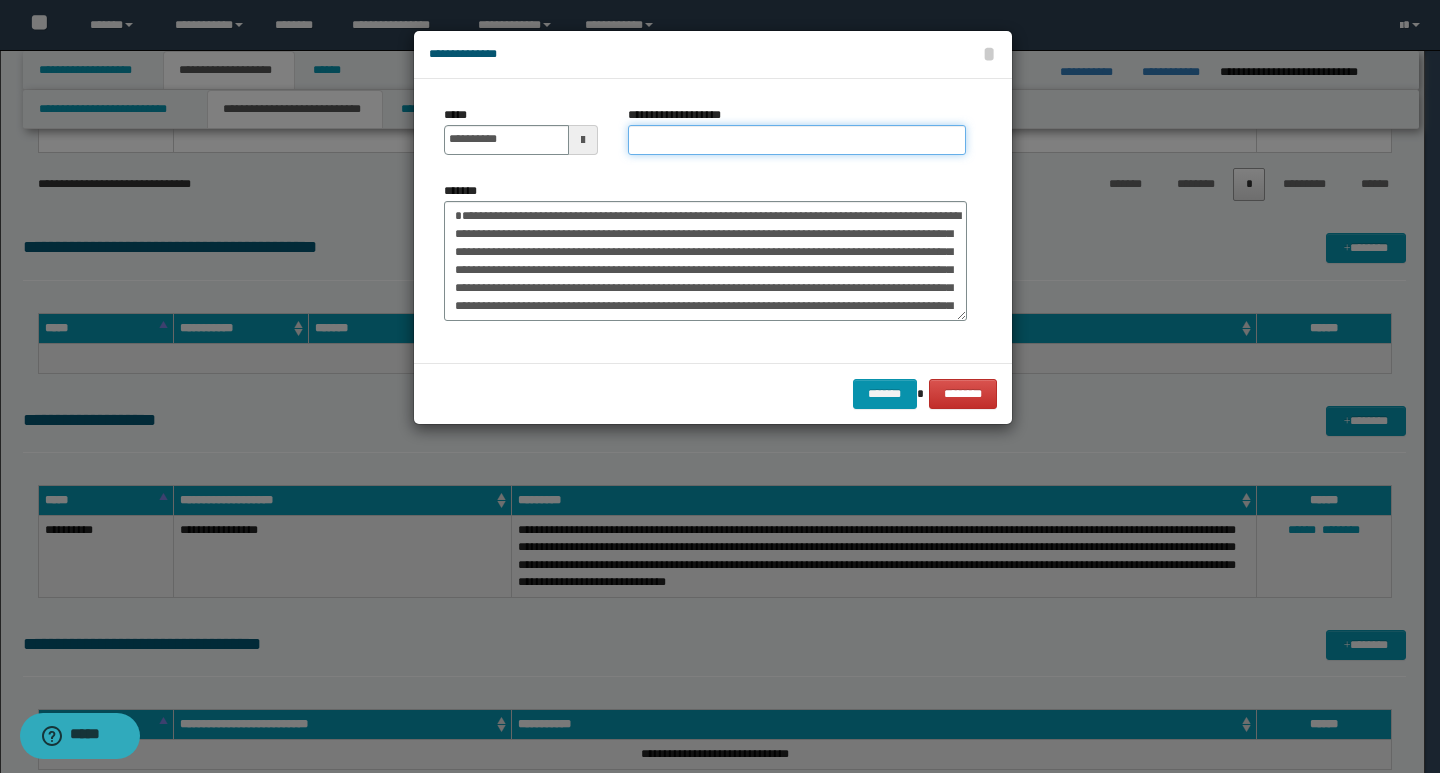 click on "**********" at bounding box center [797, 140] 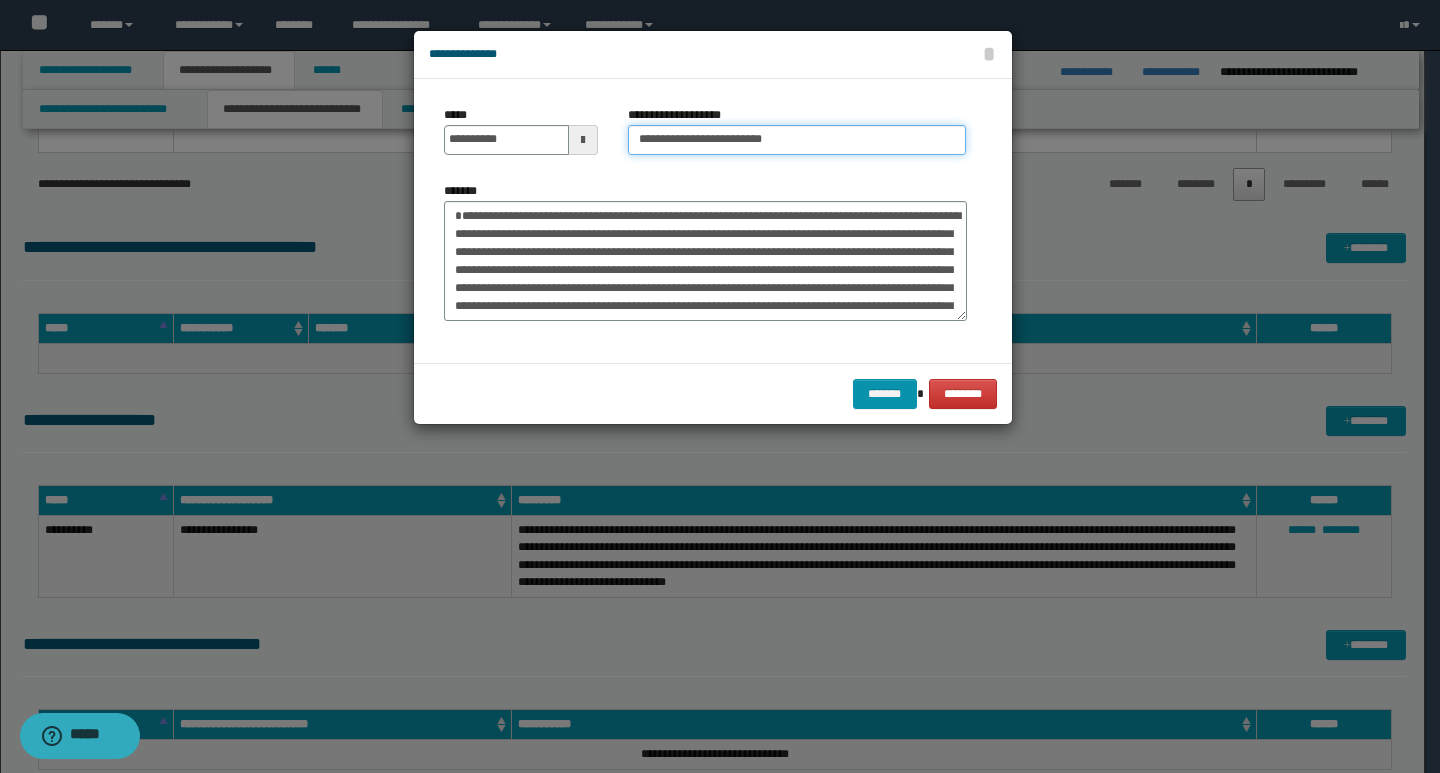 type on "**********" 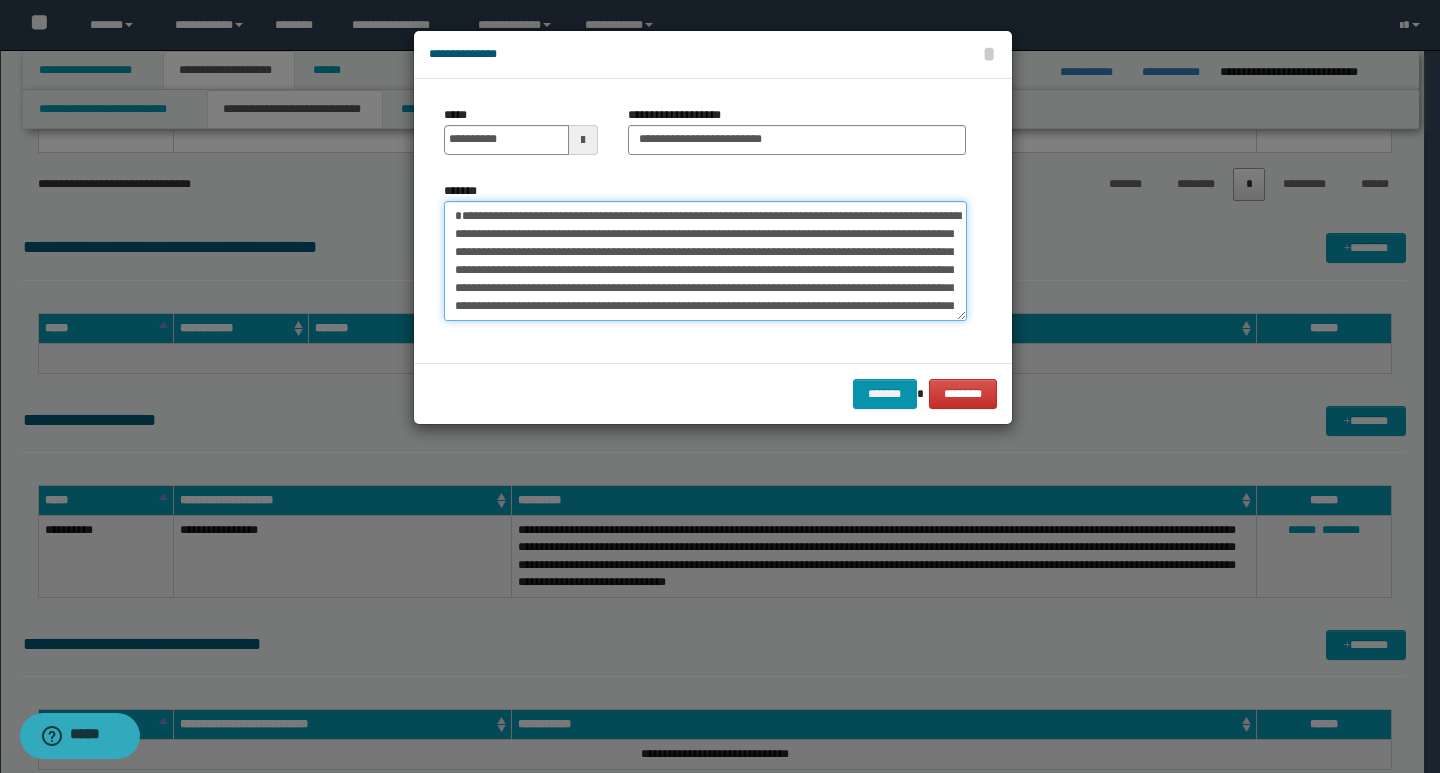 click on "**********" at bounding box center (705, 261) 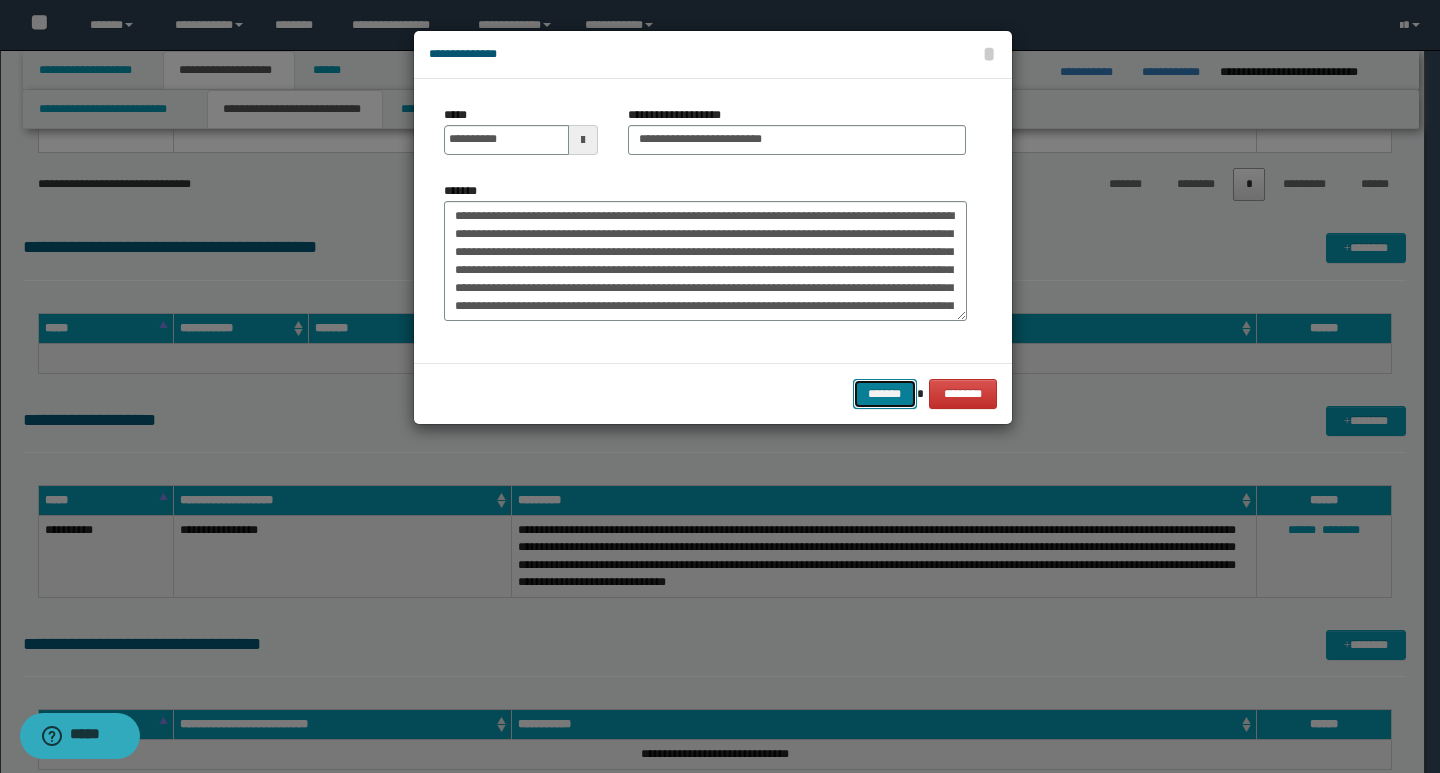 click on "*******" at bounding box center (885, 394) 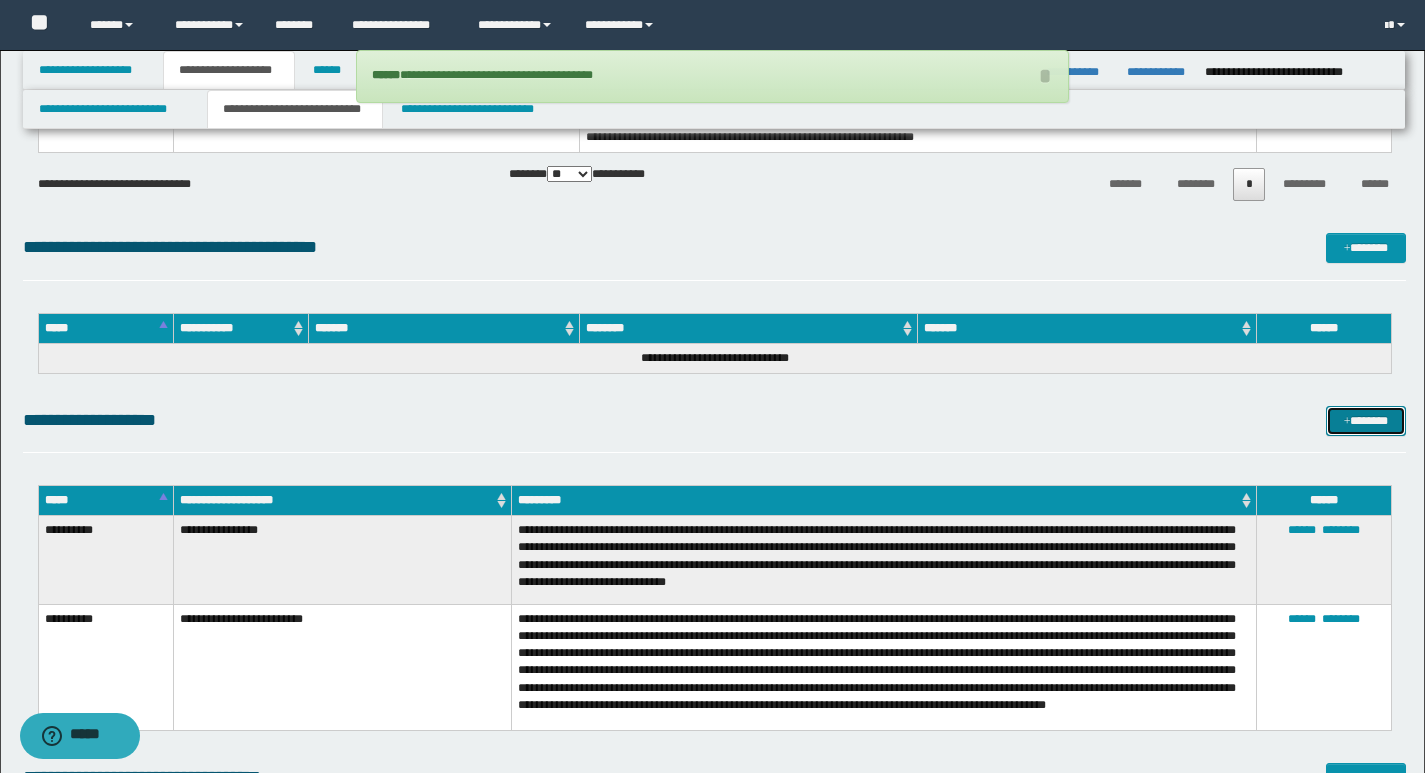 click on "*******" at bounding box center [1366, 421] 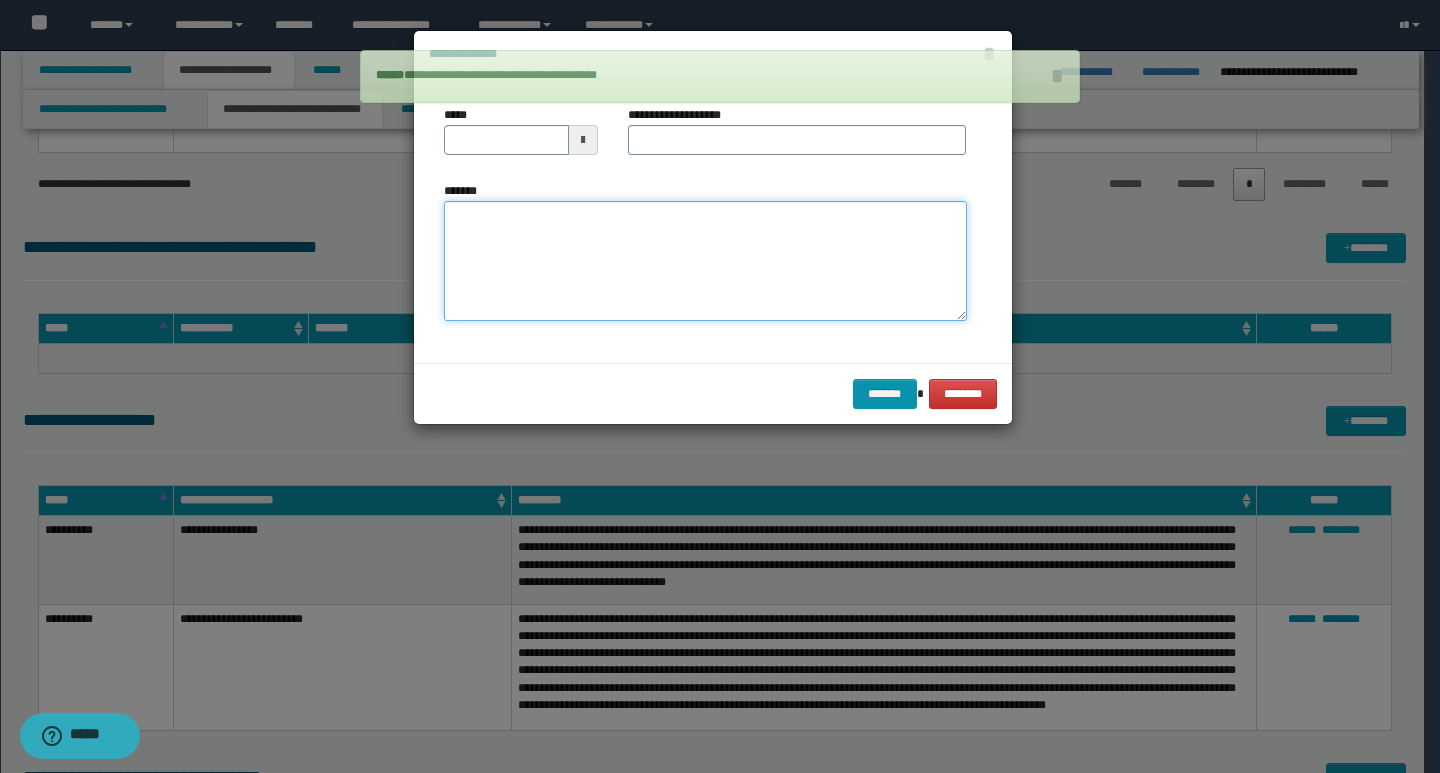 click on "*******" at bounding box center [705, 261] 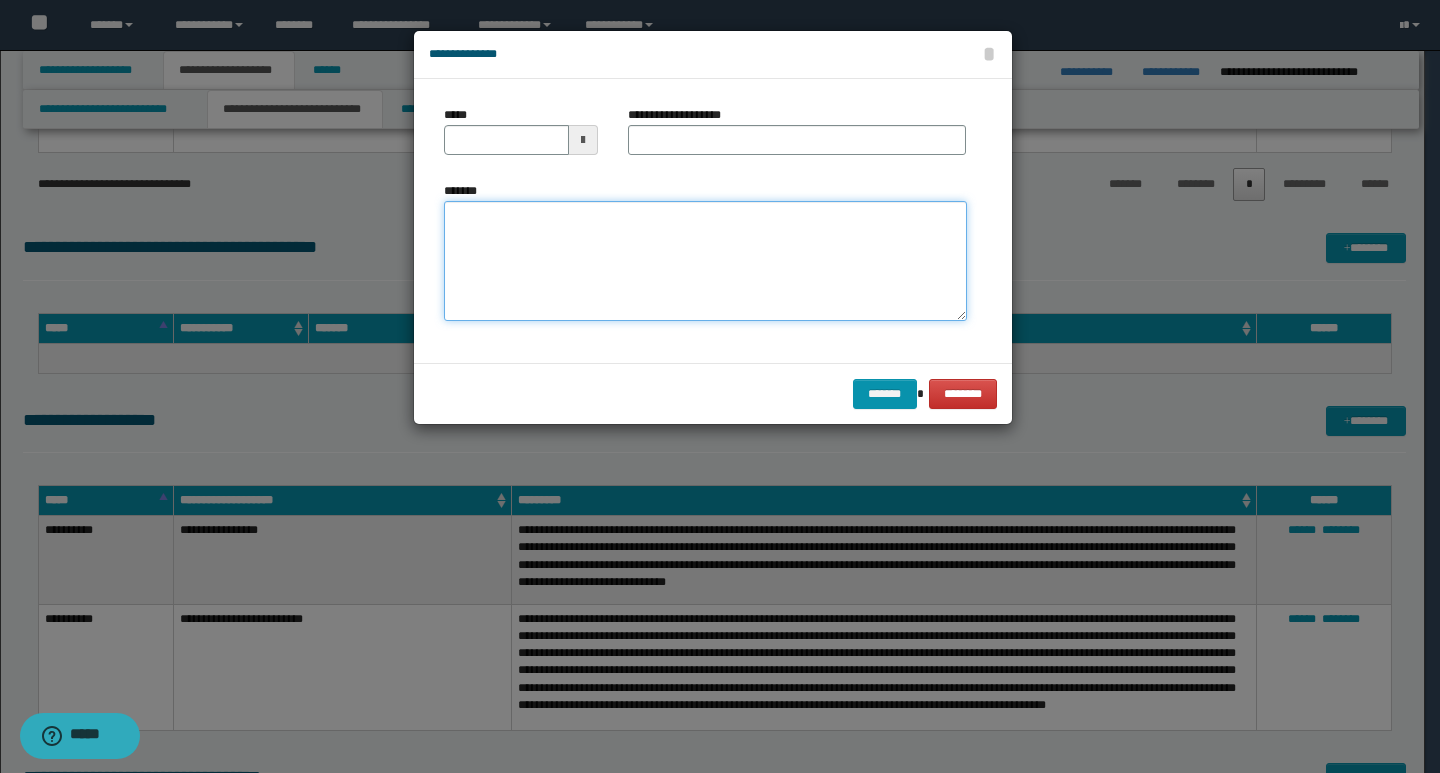 click on "*******" at bounding box center (705, 261) 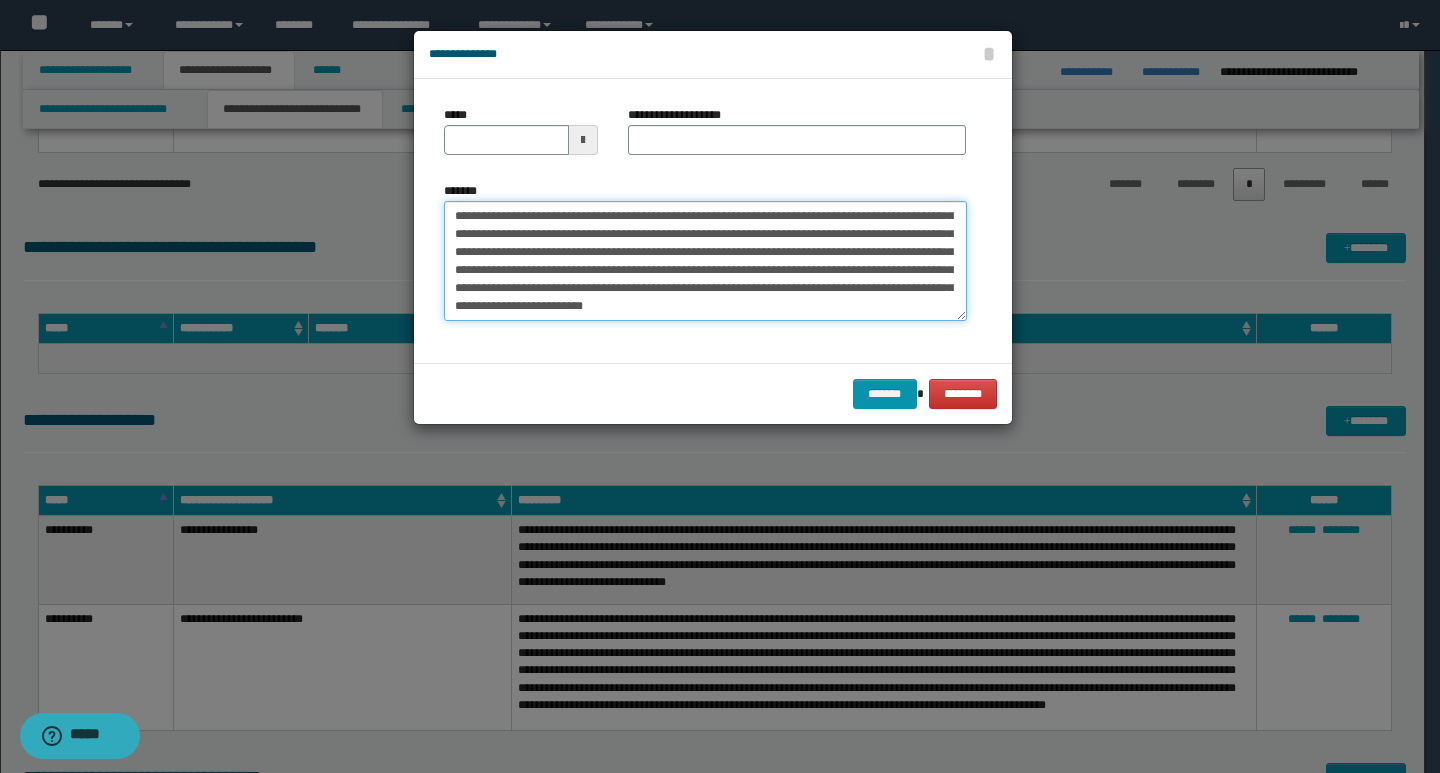 scroll, scrollTop: 0, scrollLeft: 0, axis: both 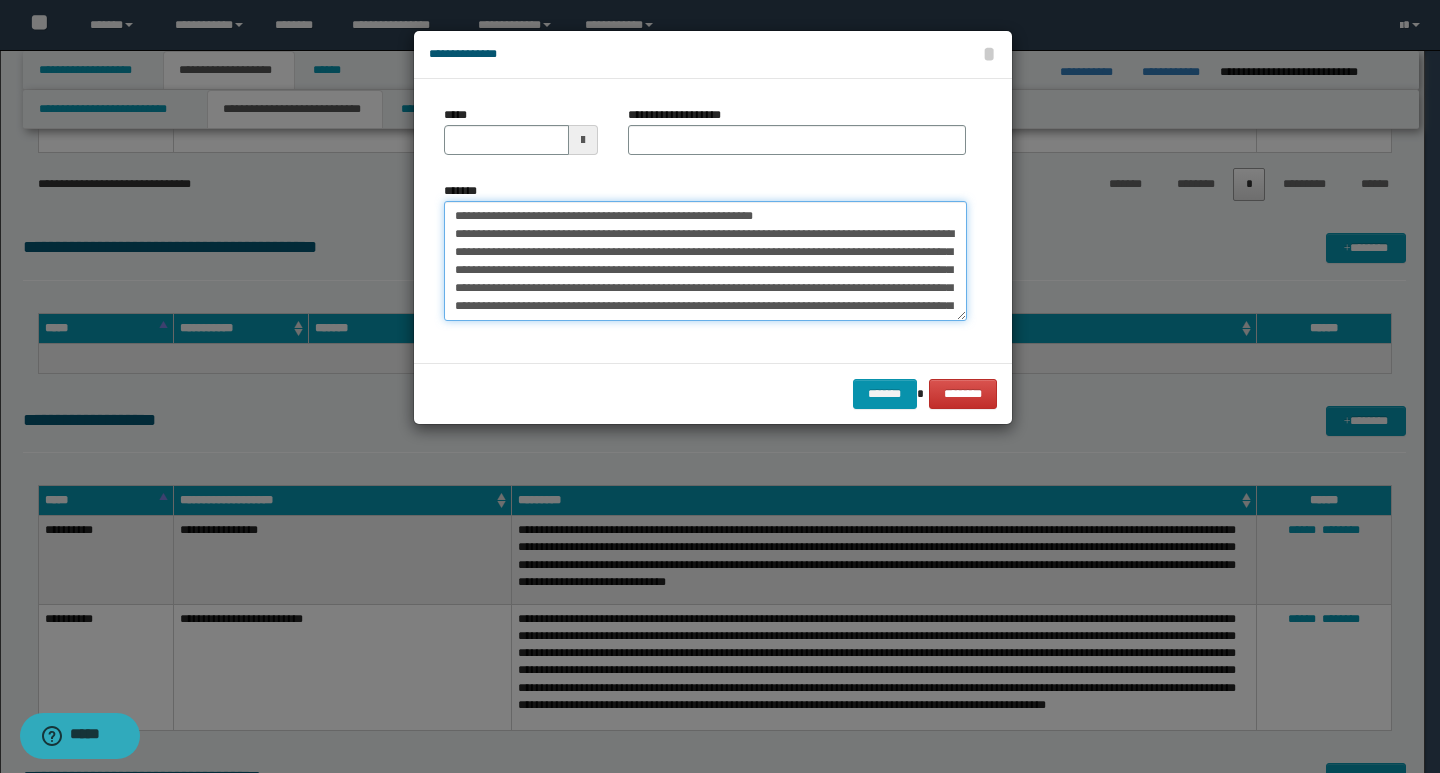 drag, startPoint x: 449, startPoint y: 217, endPoint x: 519, endPoint y: 219, distance: 70.028564 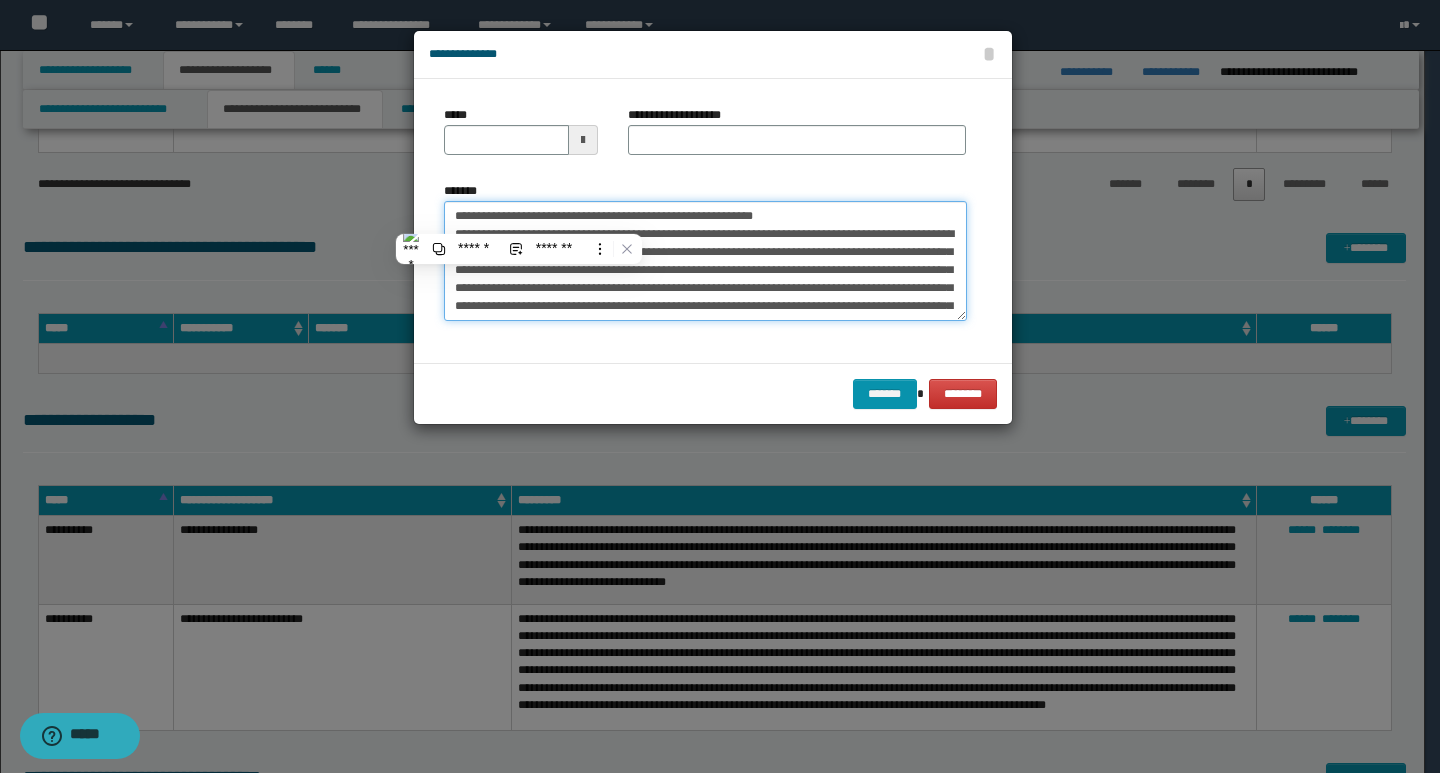 type on "**********" 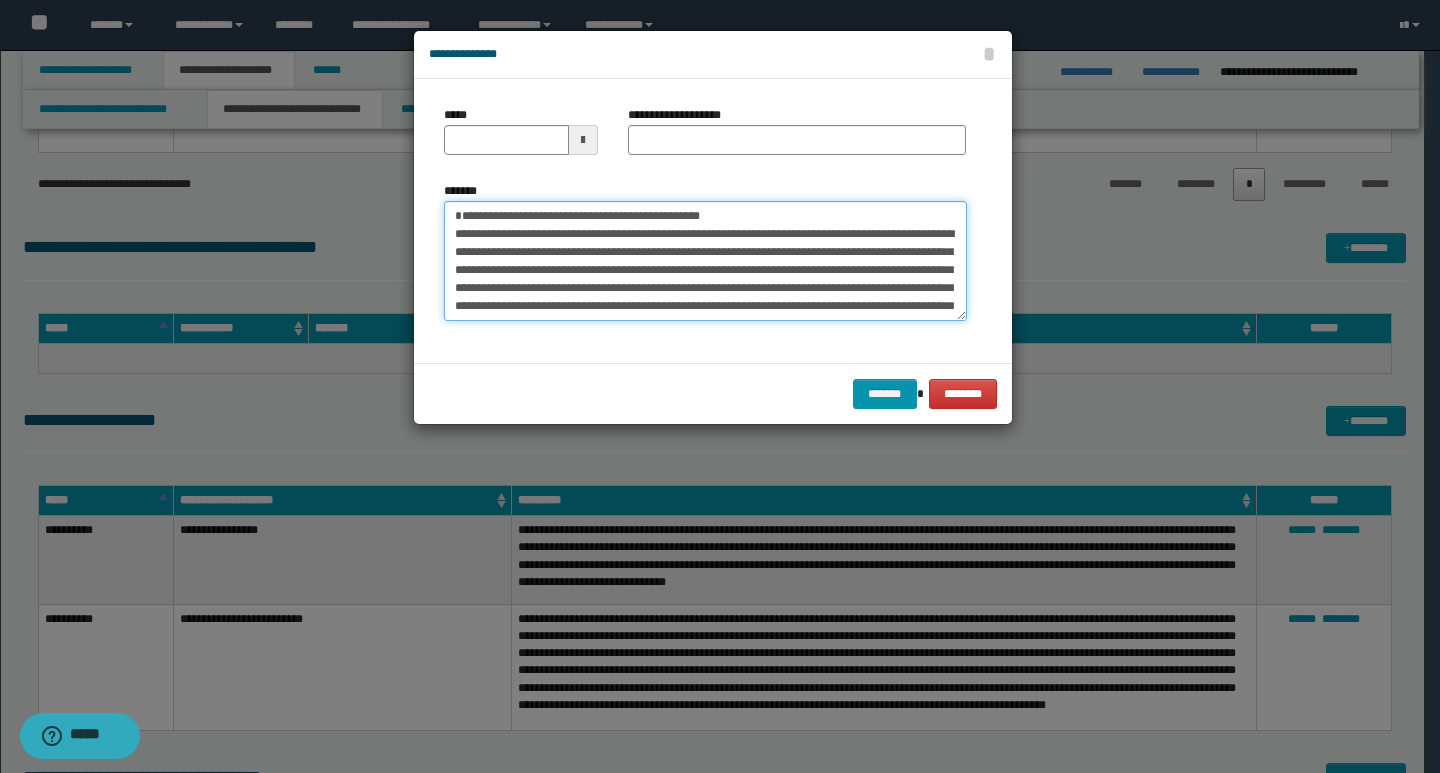 type 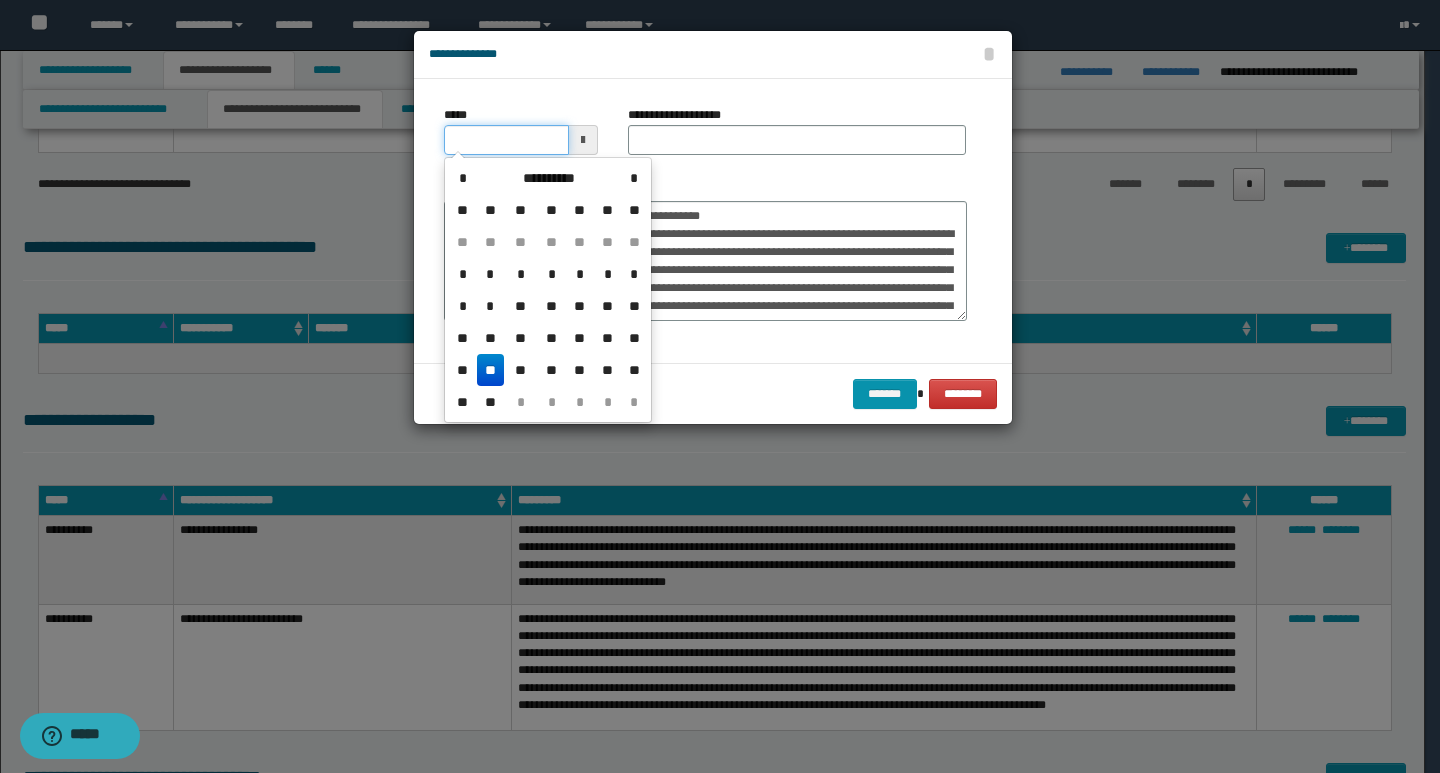 click on "*****" at bounding box center (506, 140) 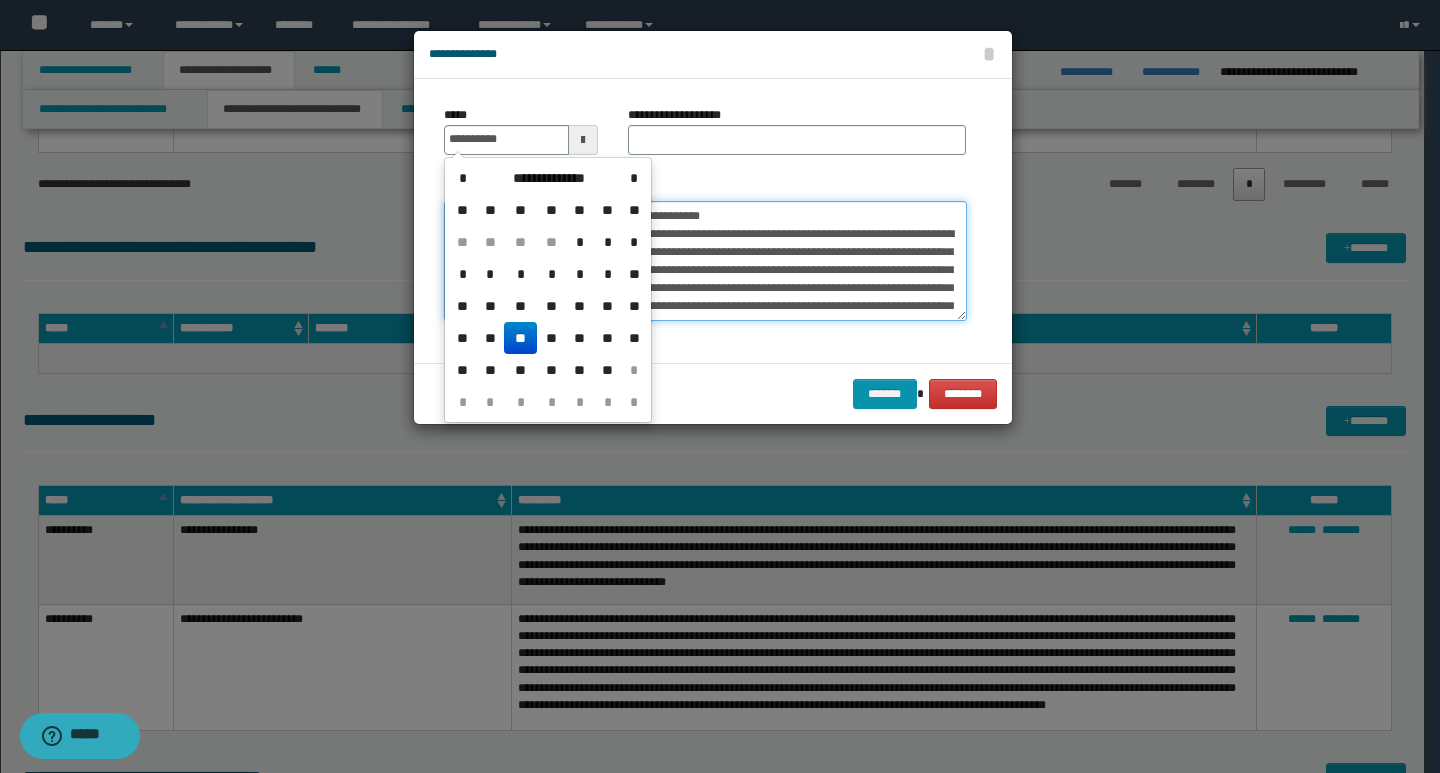 type on "**********" 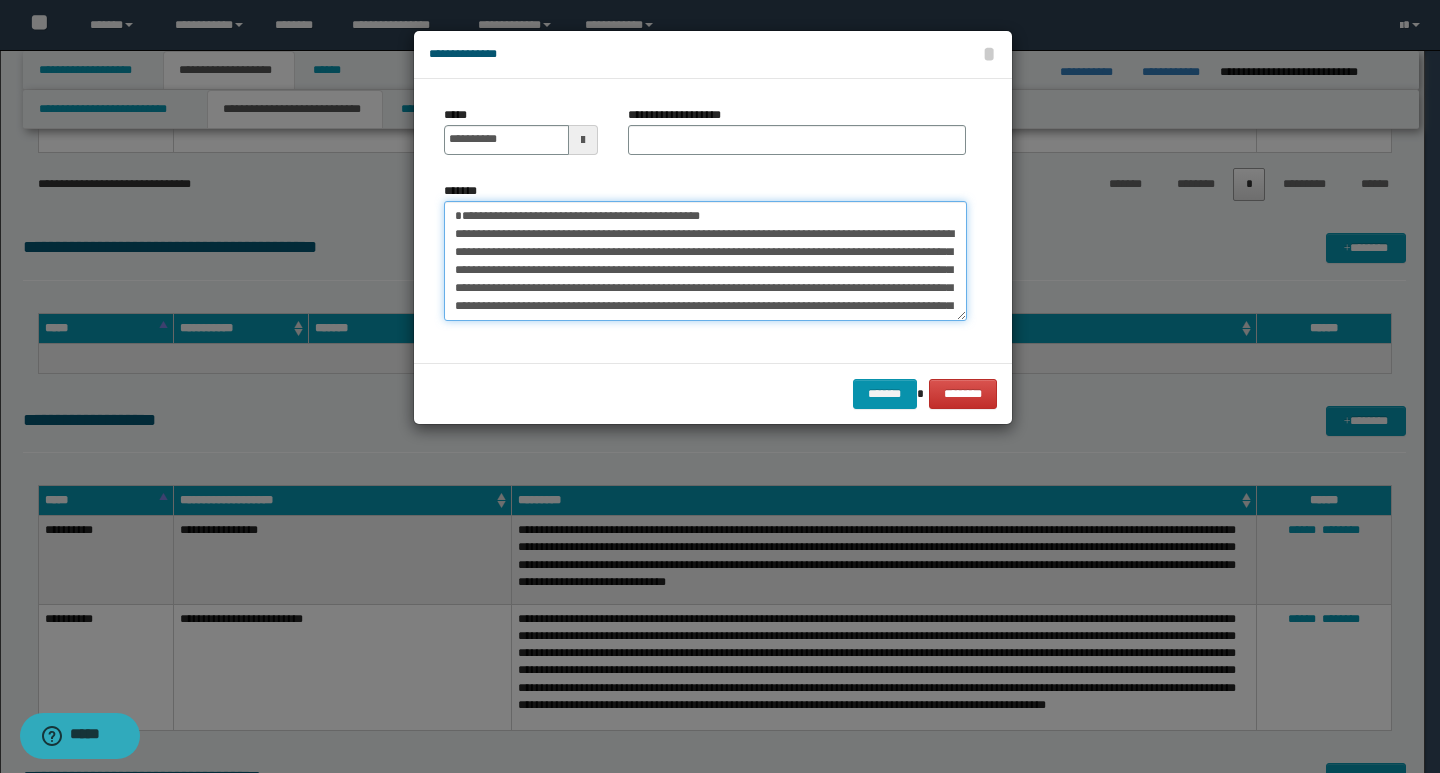 drag, startPoint x: 761, startPoint y: 214, endPoint x: 443, endPoint y: 214, distance: 318 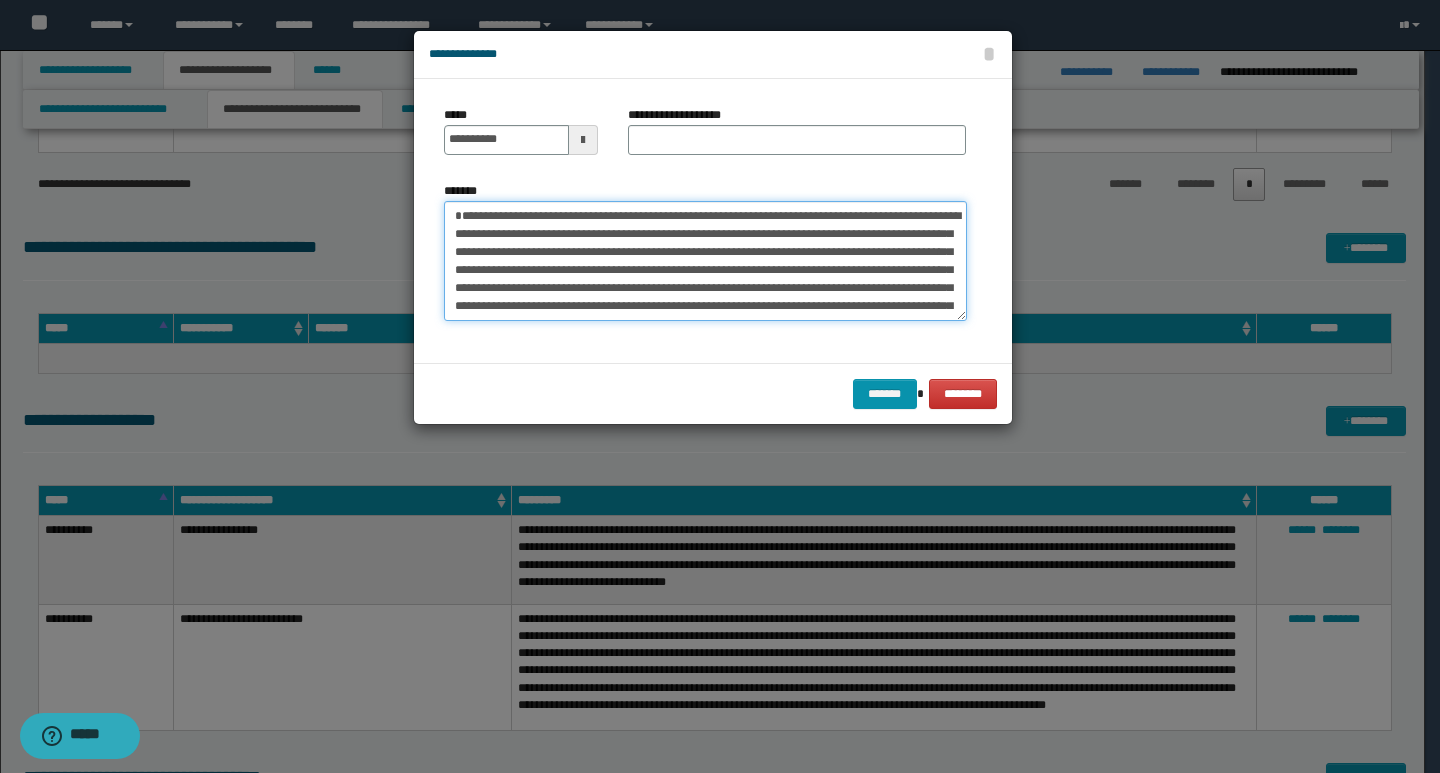 type on "**********" 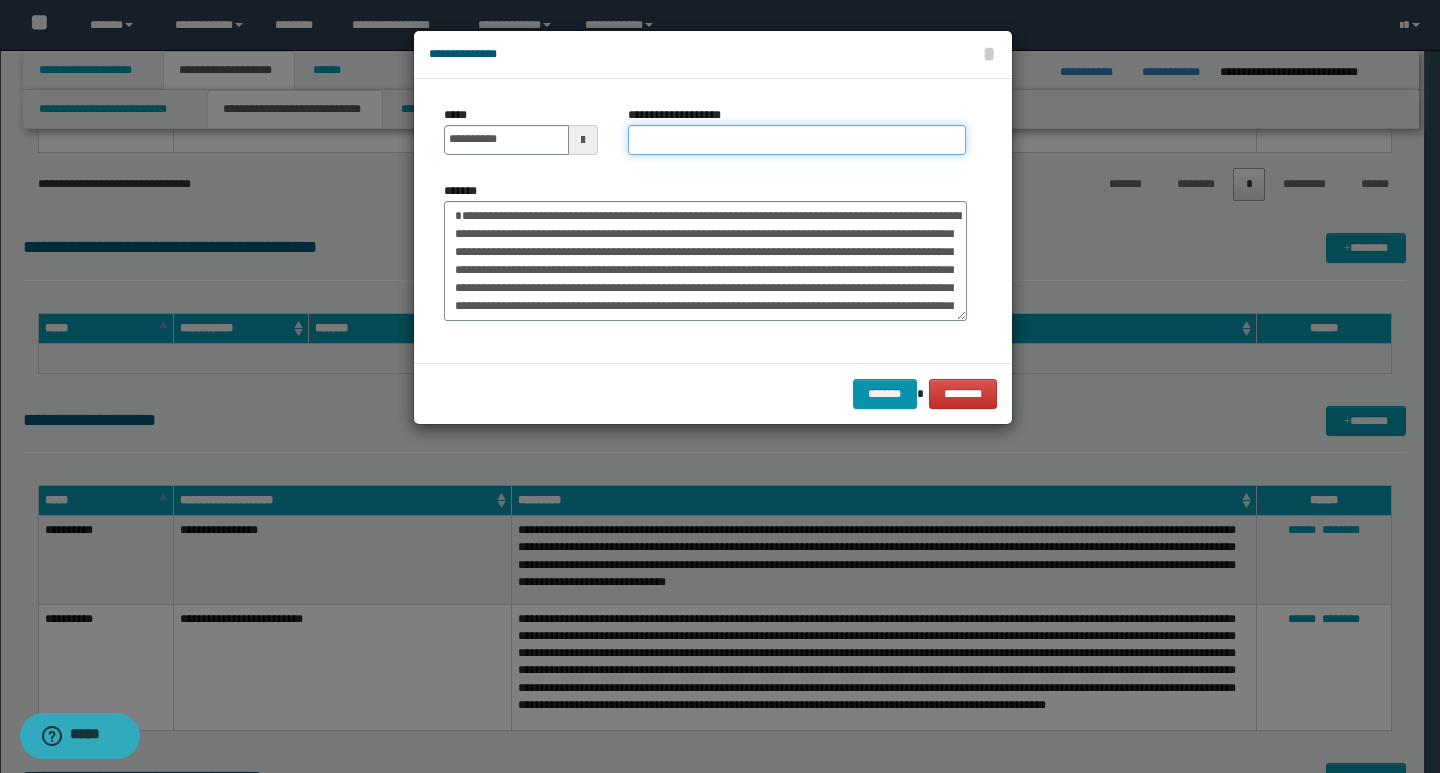 click on "**********" at bounding box center [797, 140] 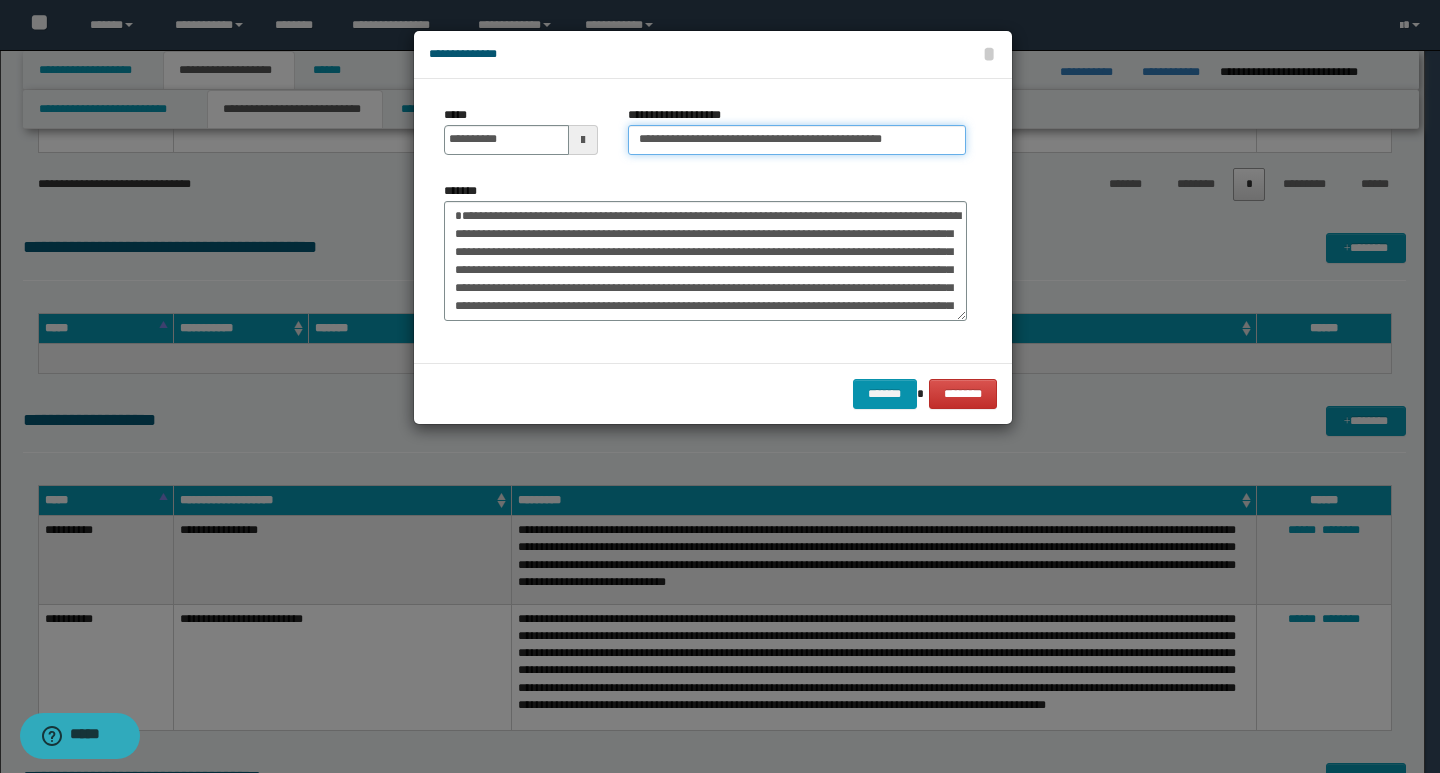 type on "**********" 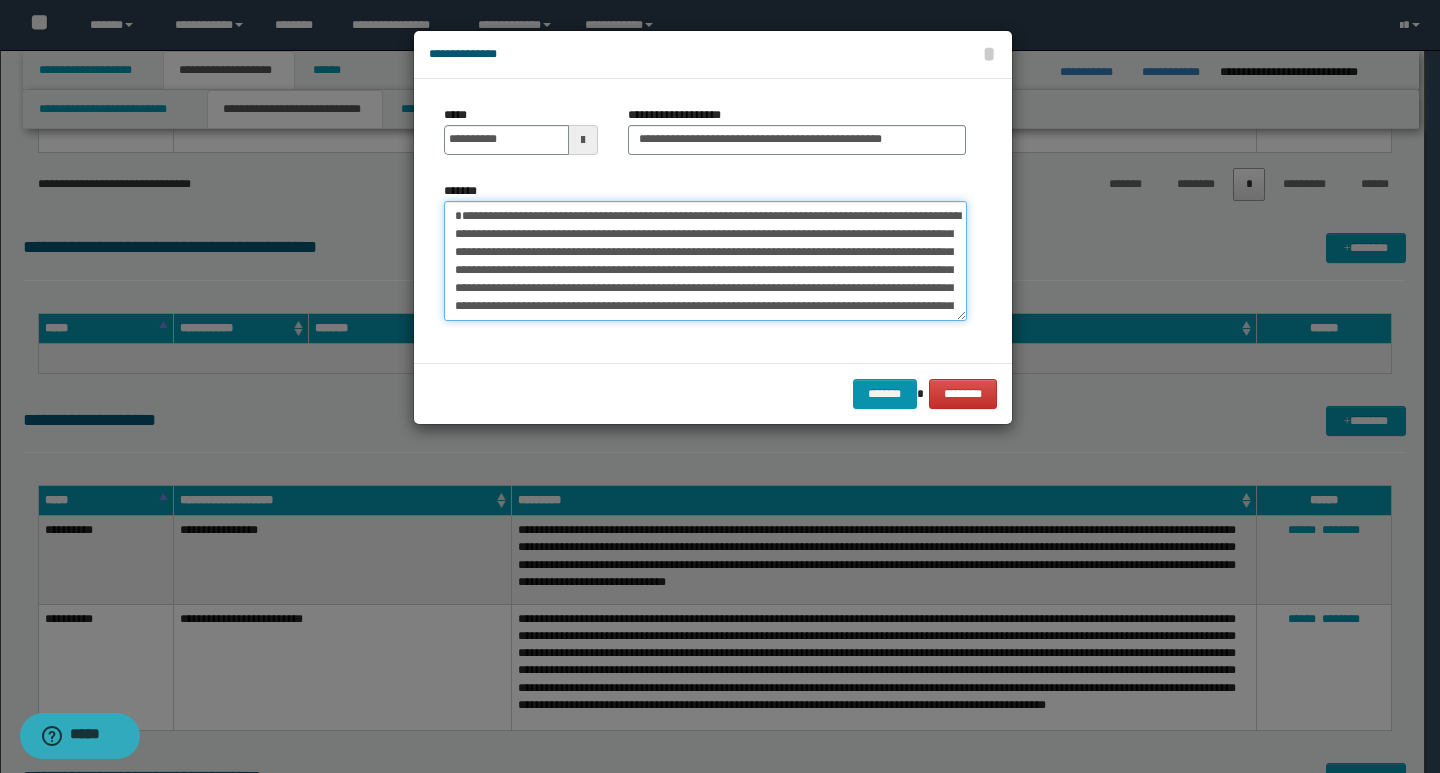 click on "**********" at bounding box center [705, 261] 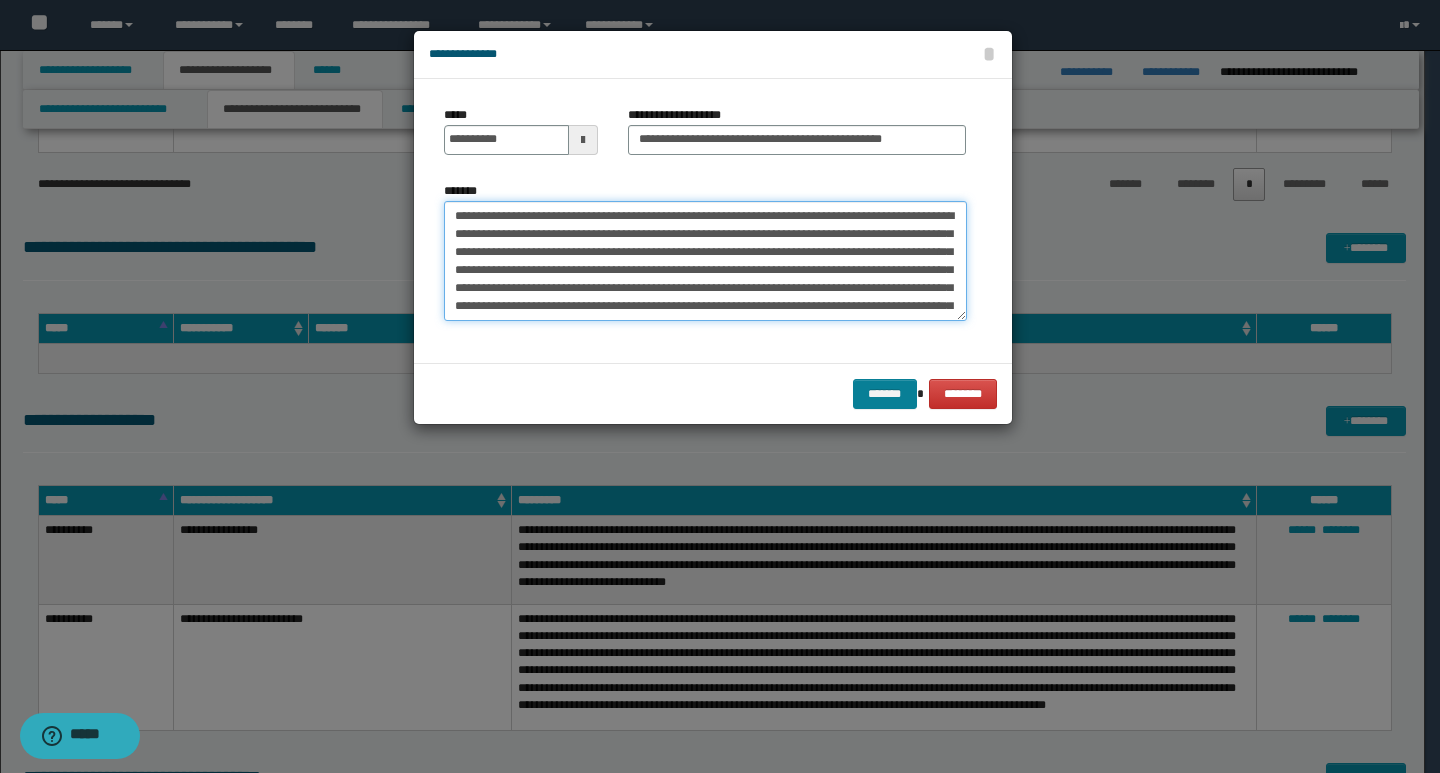 type on "**********" 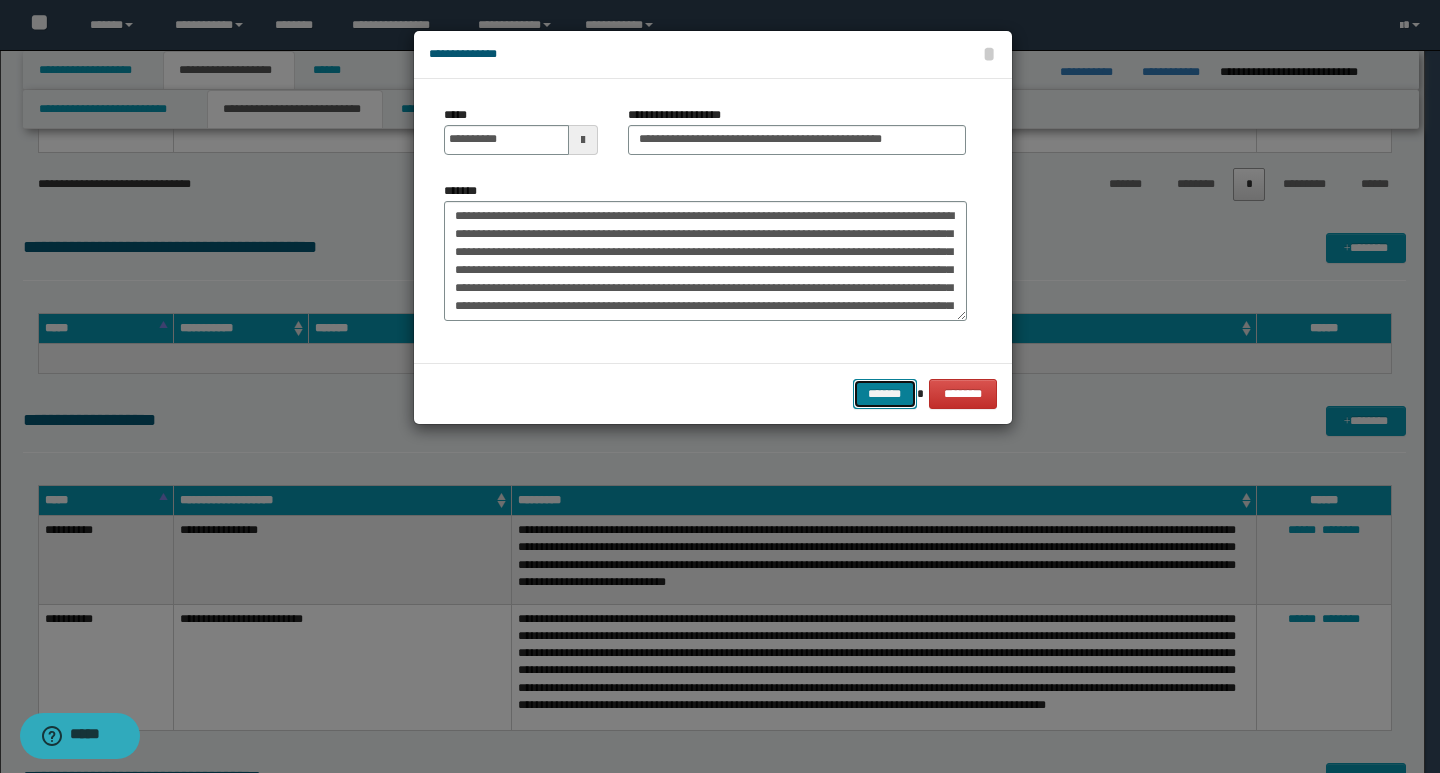 click on "*******" at bounding box center (885, 394) 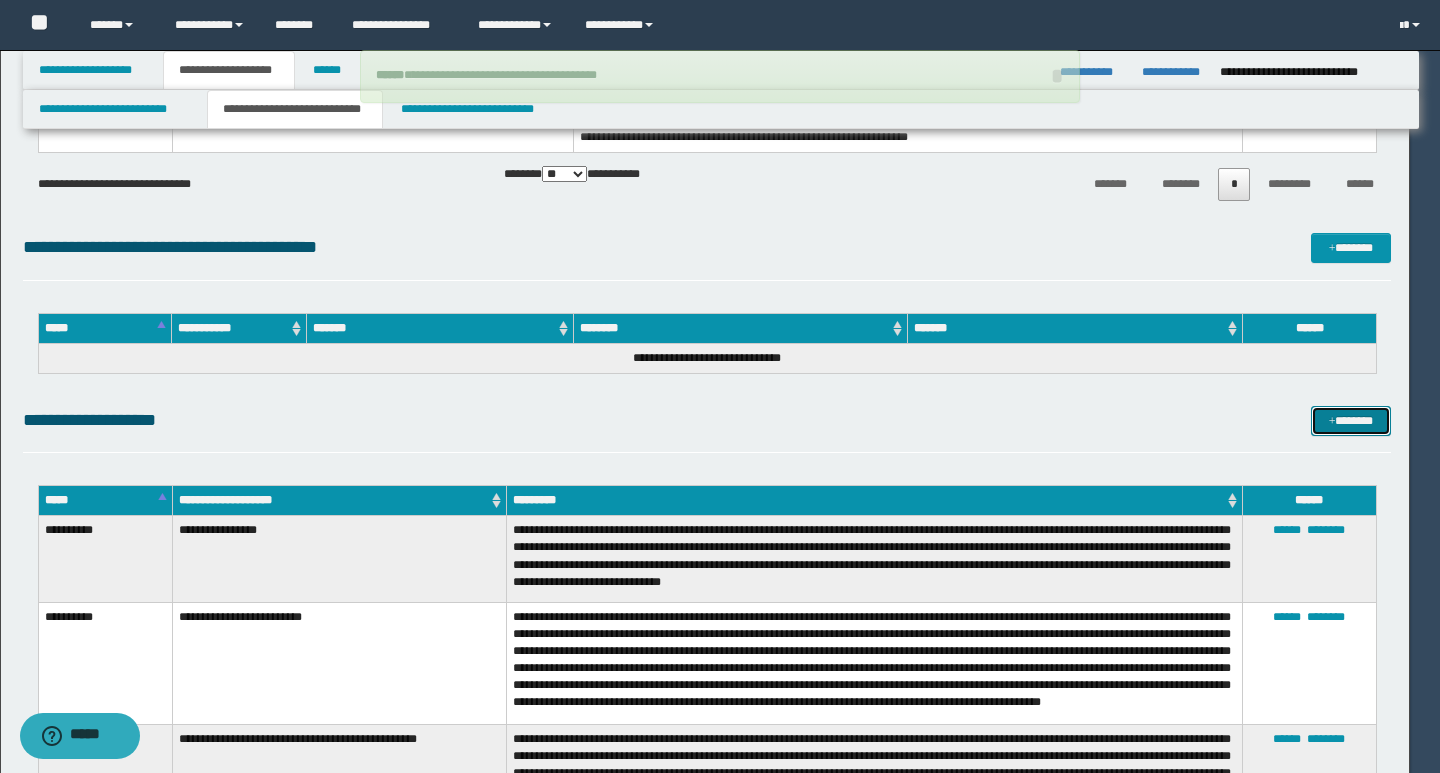 type 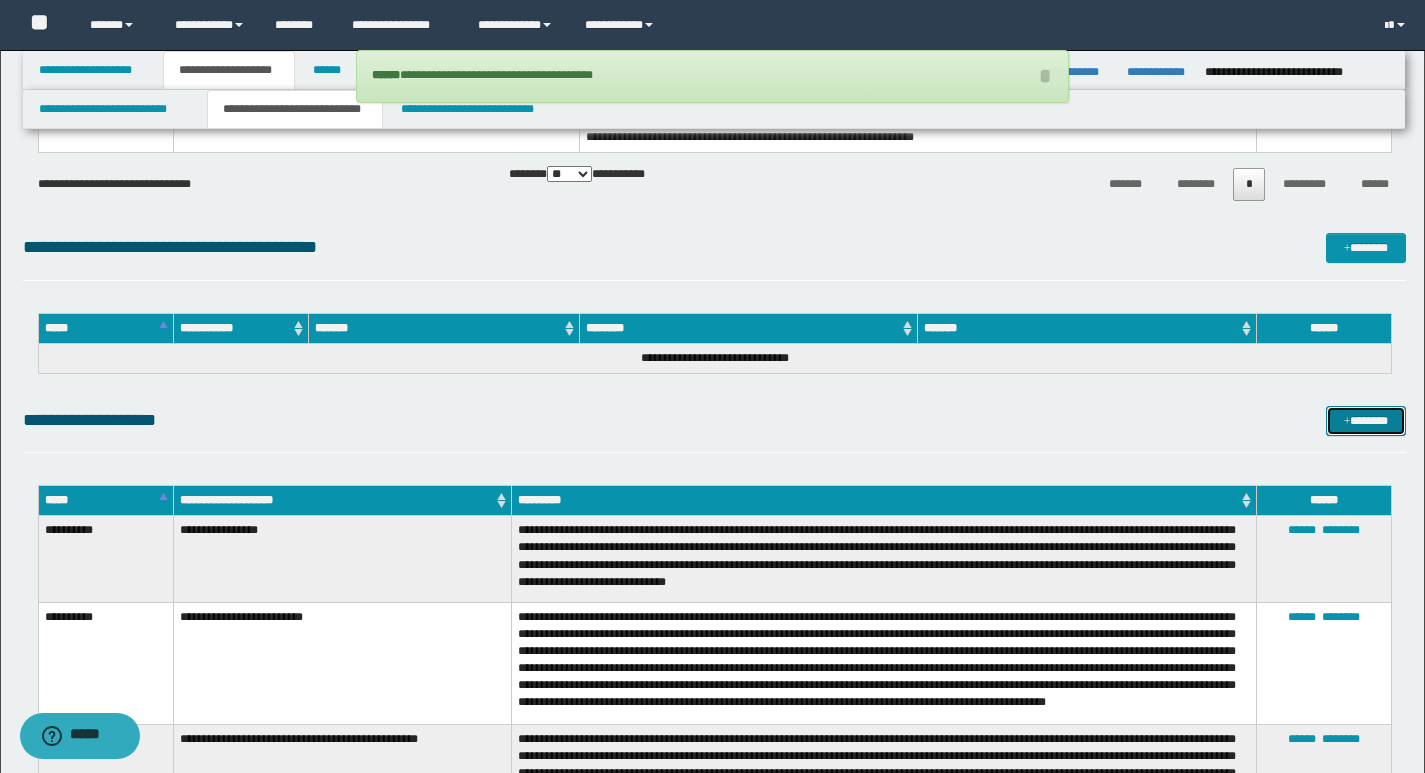 click on "*******" at bounding box center (1366, 421) 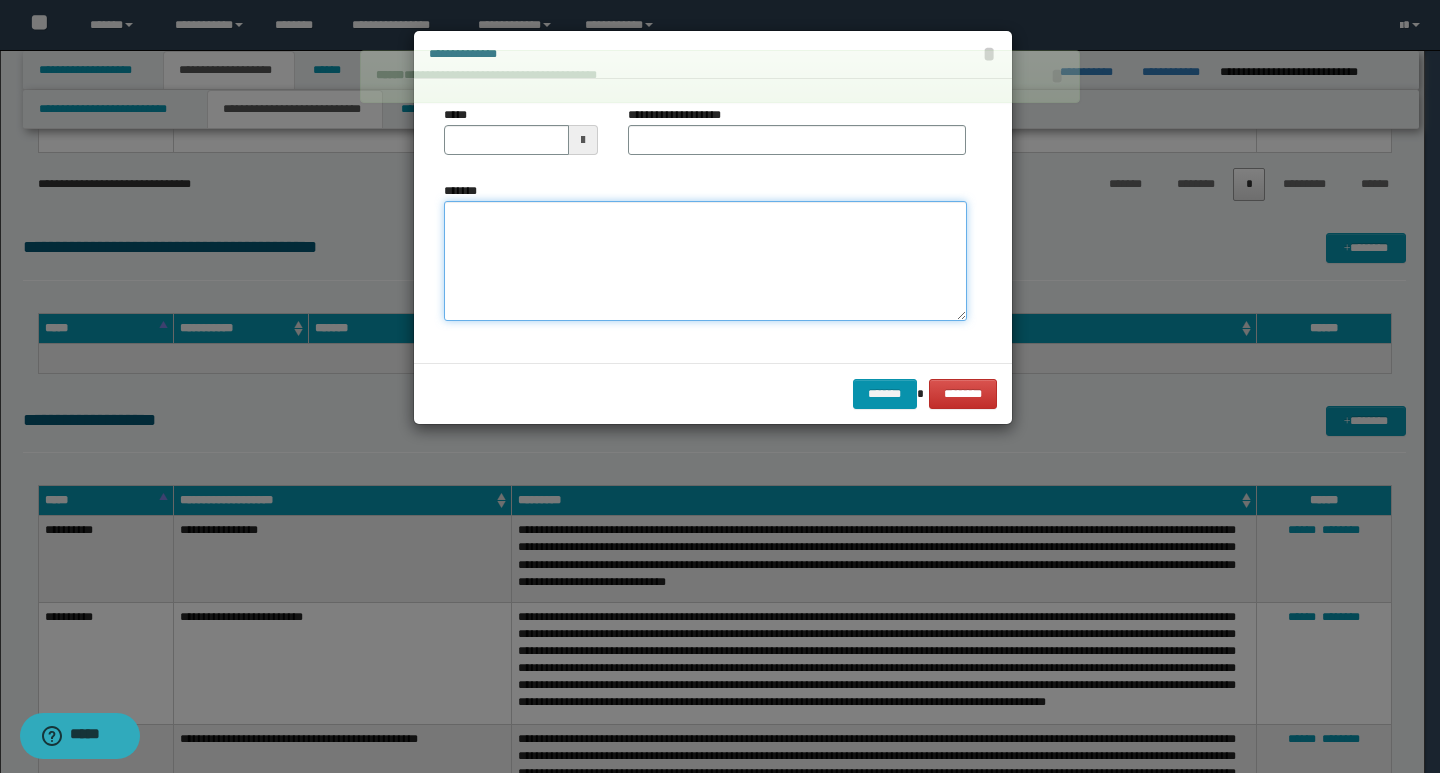 click on "*******" at bounding box center (705, 261) 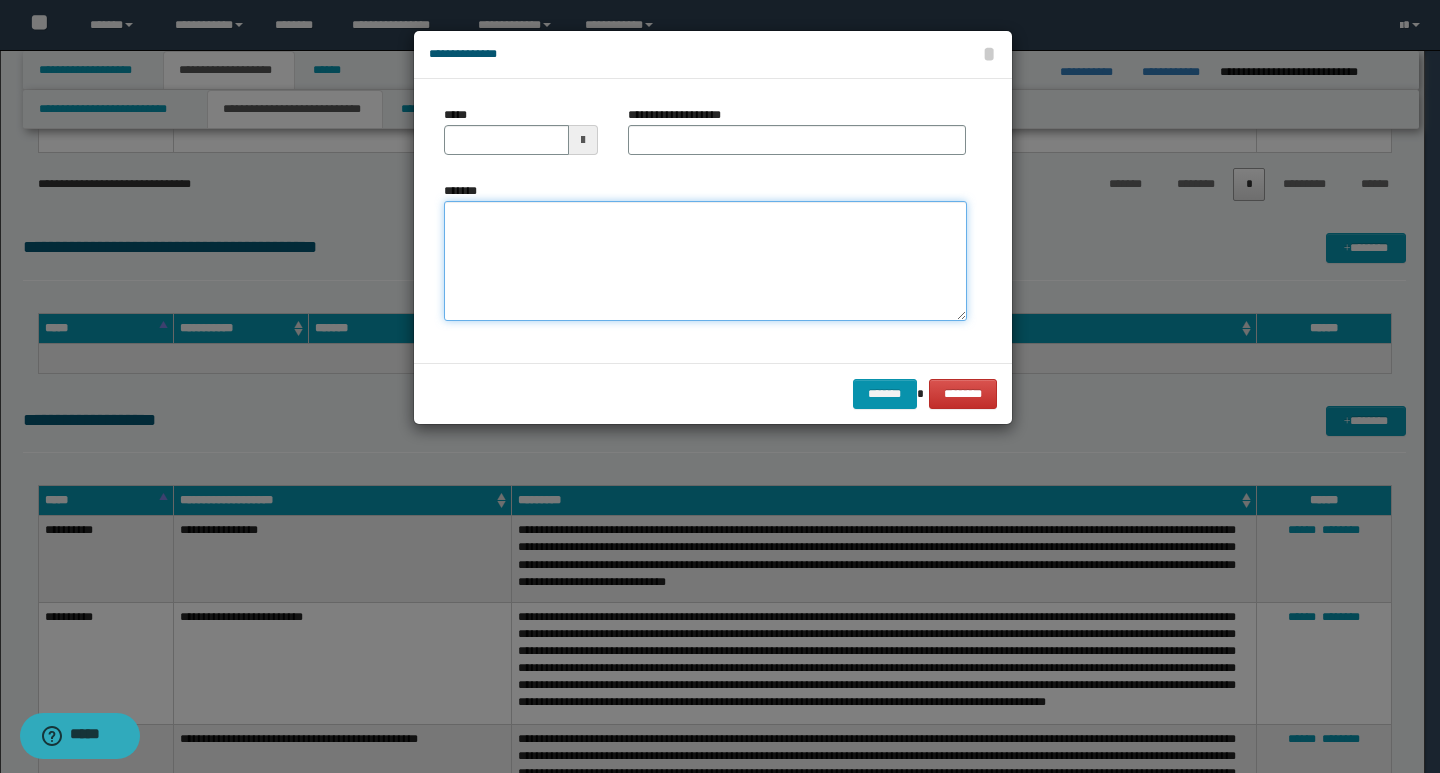 click on "*******" at bounding box center (705, 261) 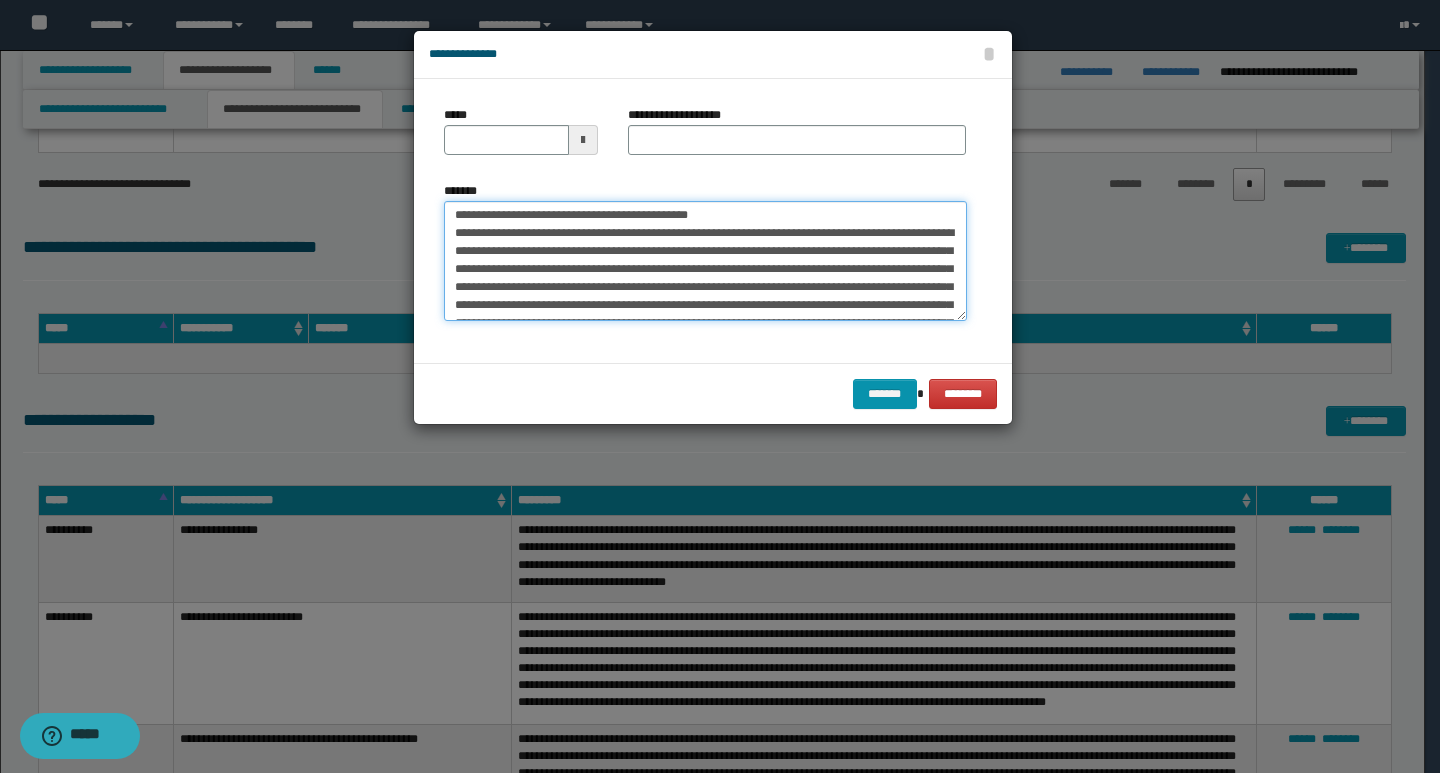 scroll, scrollTop: 0, scrollLeft: 0, axis: both 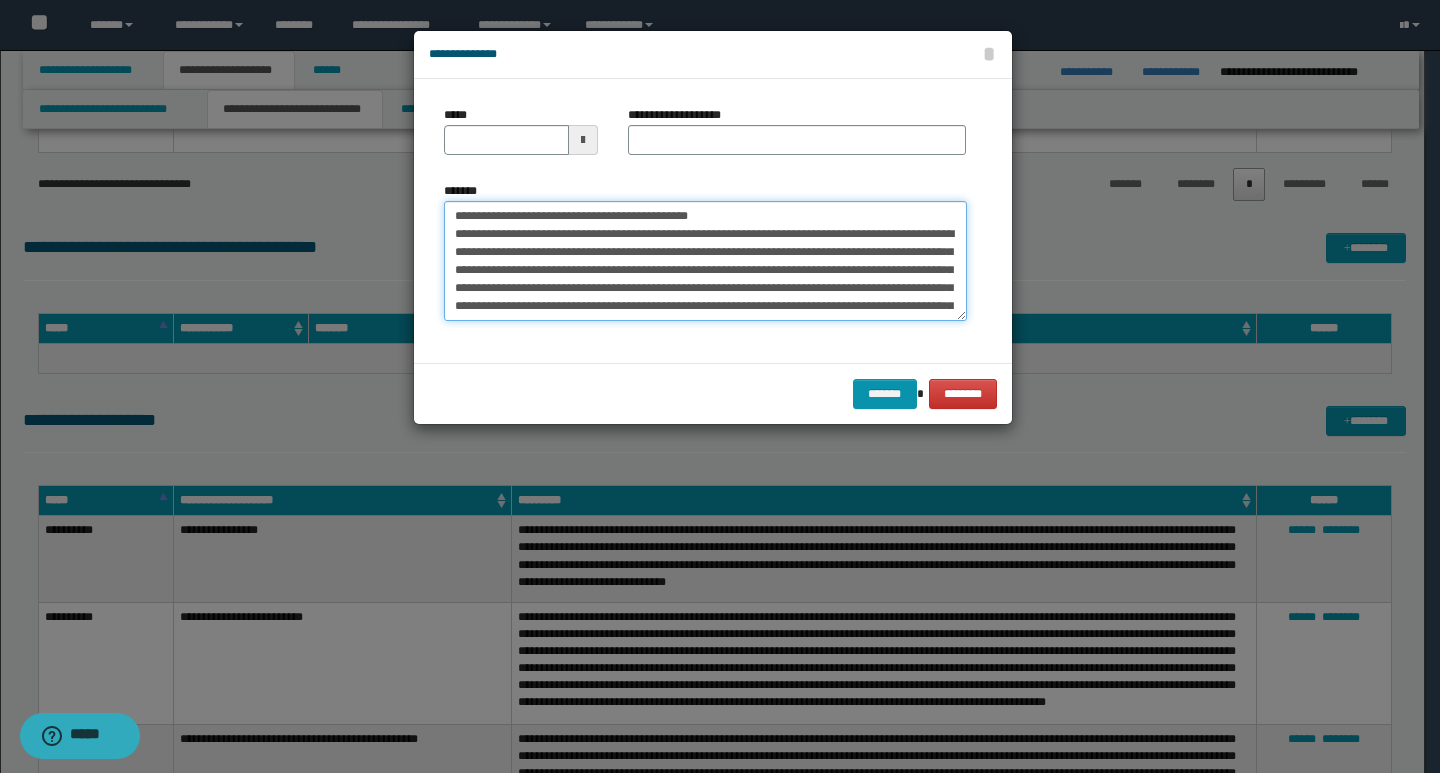 type 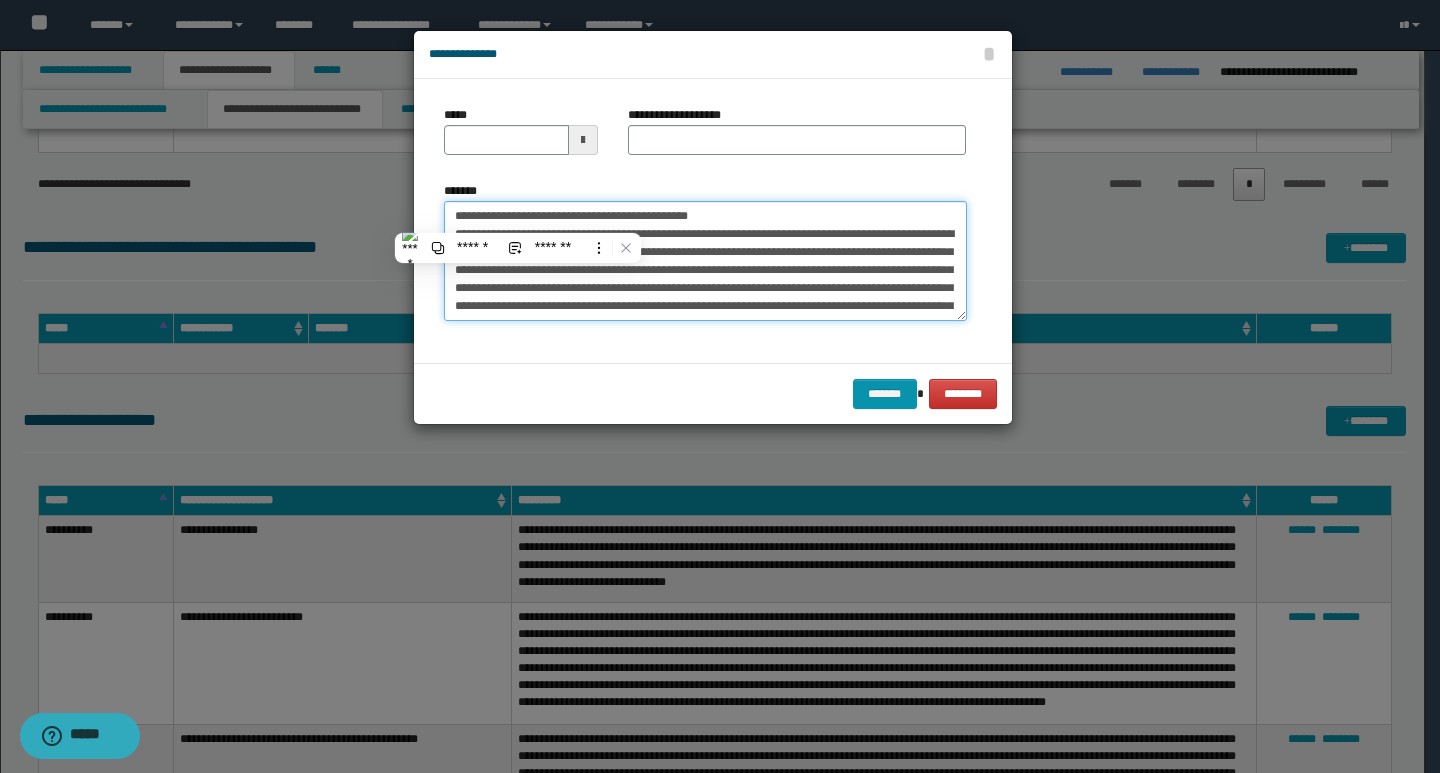 type on "**********" 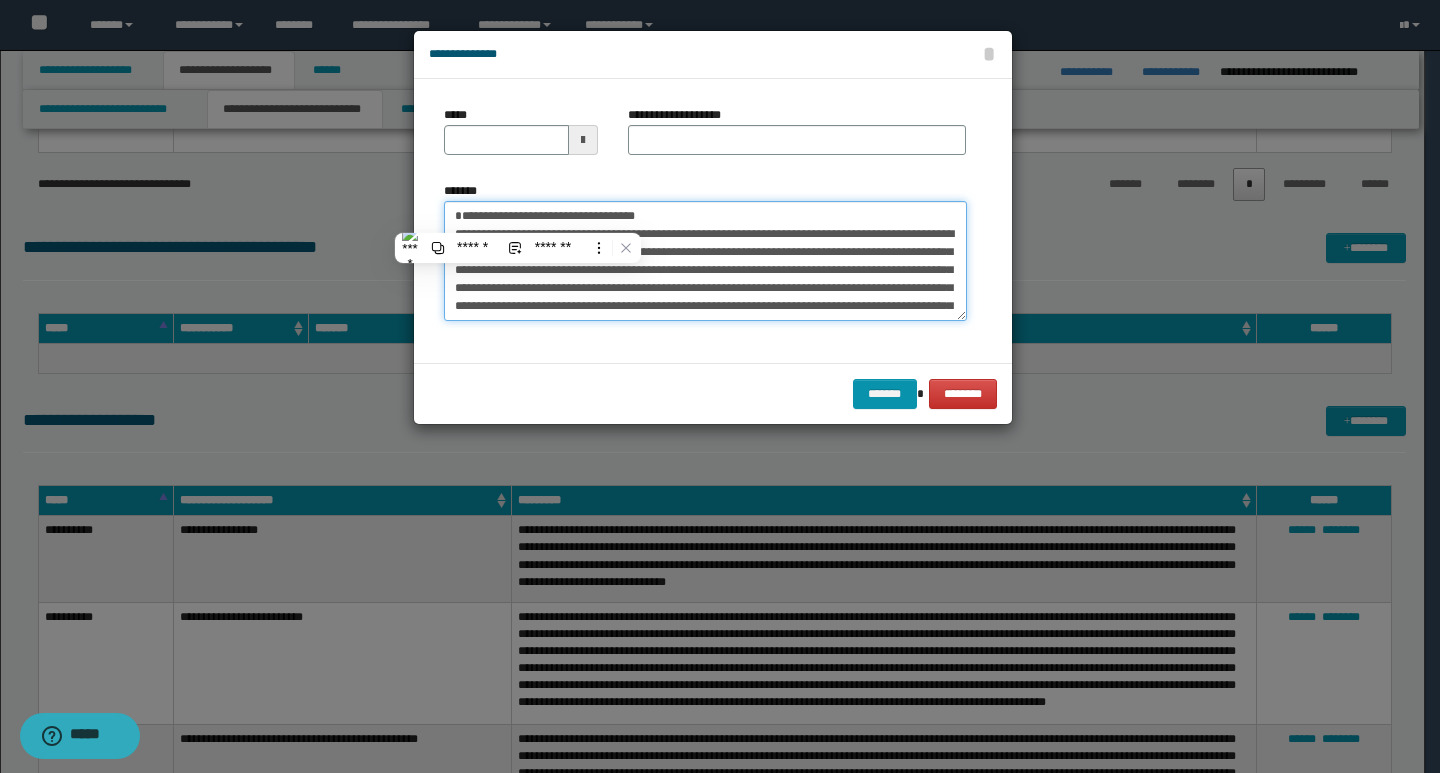 type 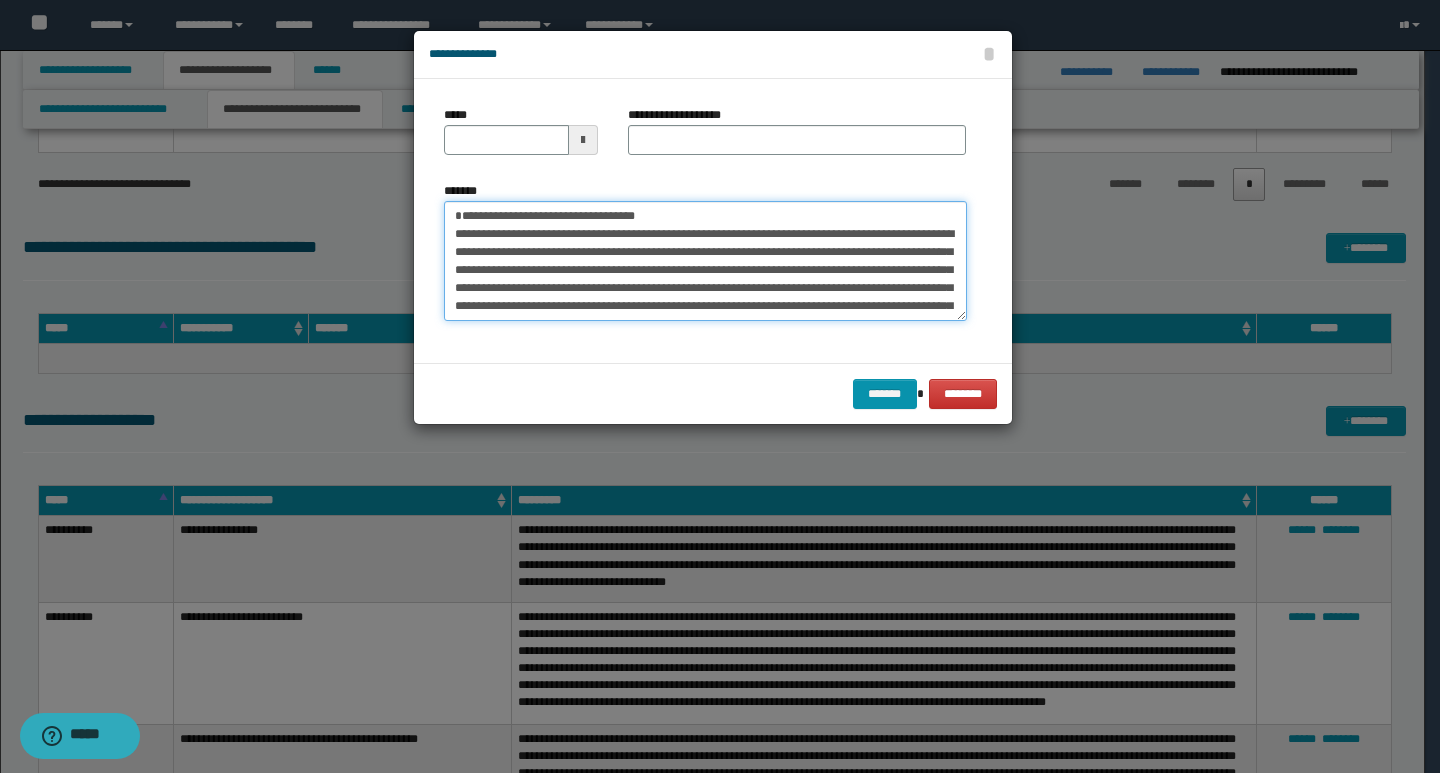 type on "**********" 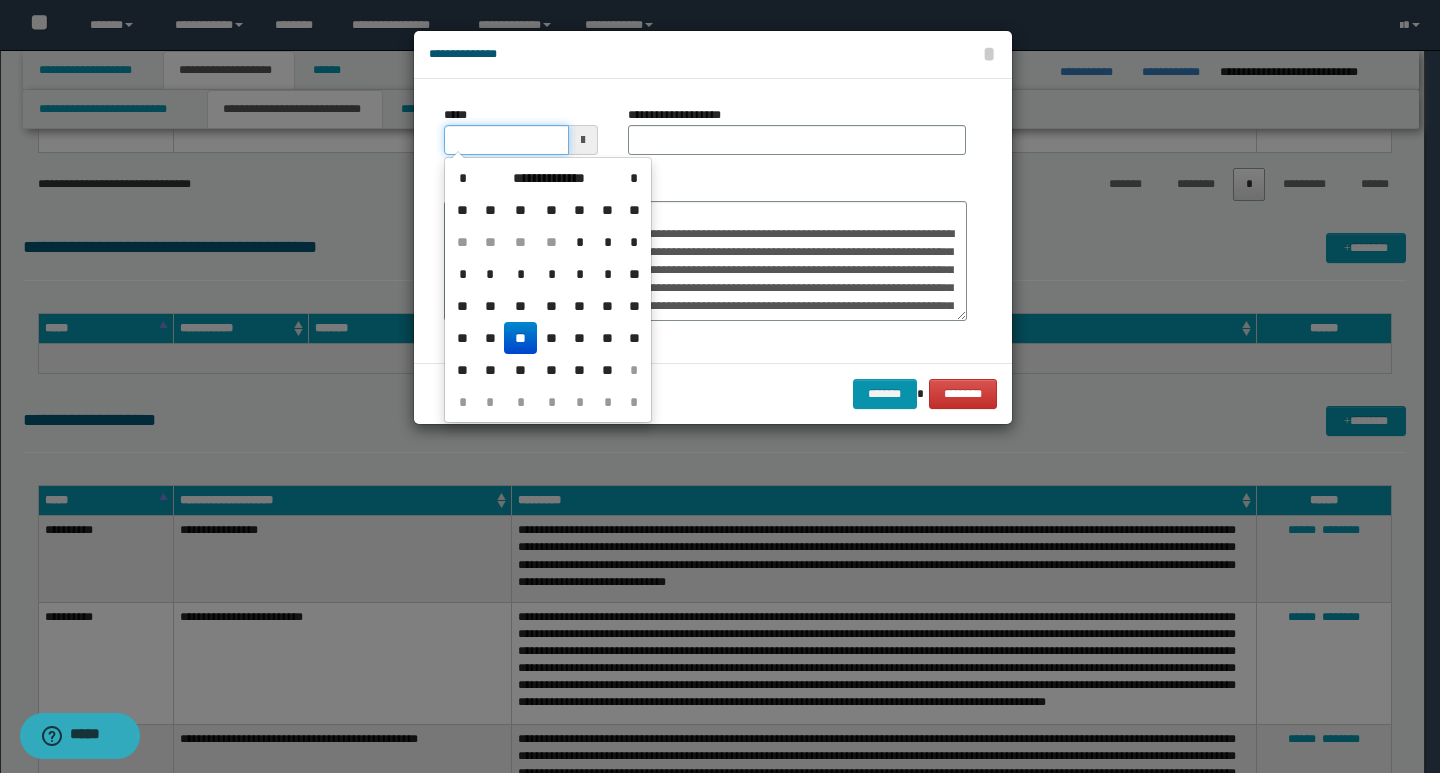 click on "*****" at bounding box center [506, 140] 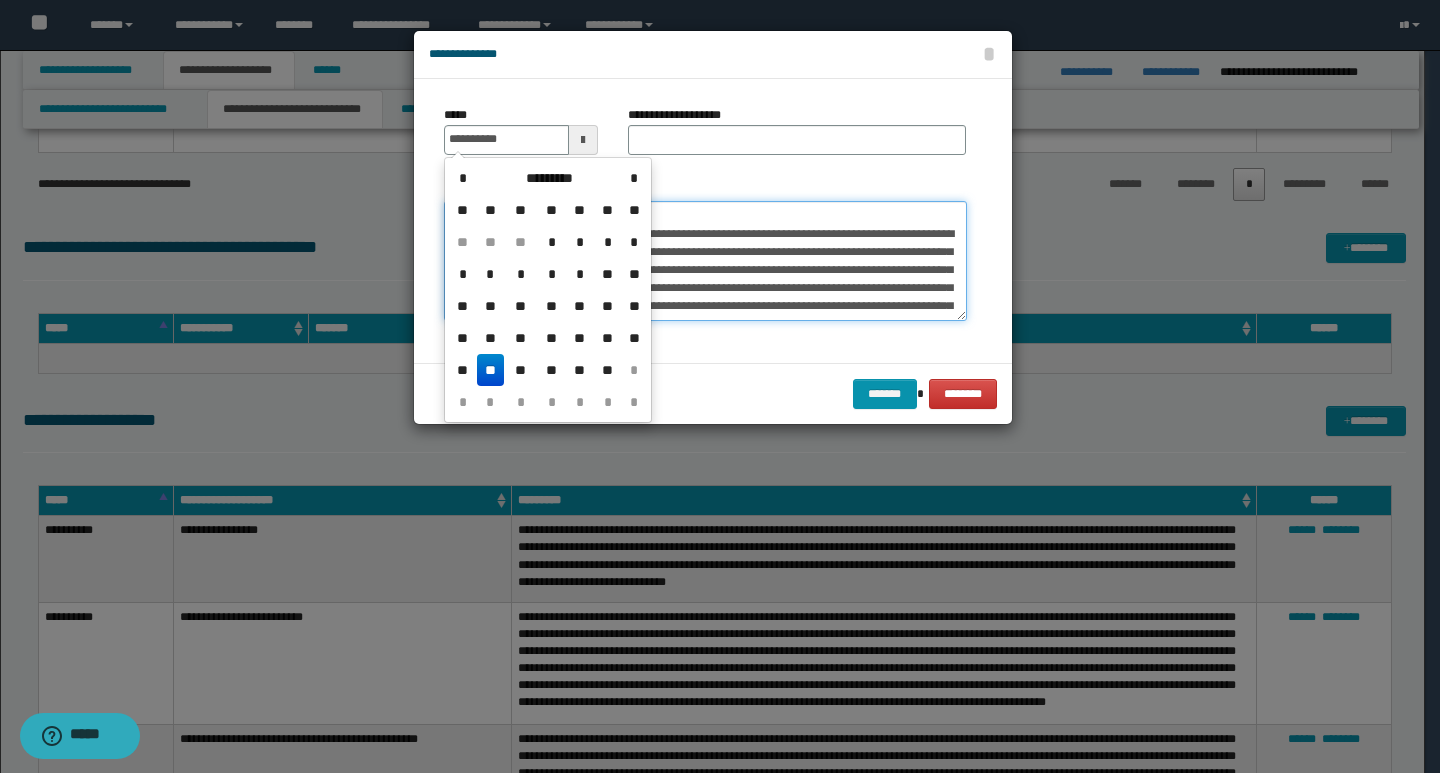 type on "**********" 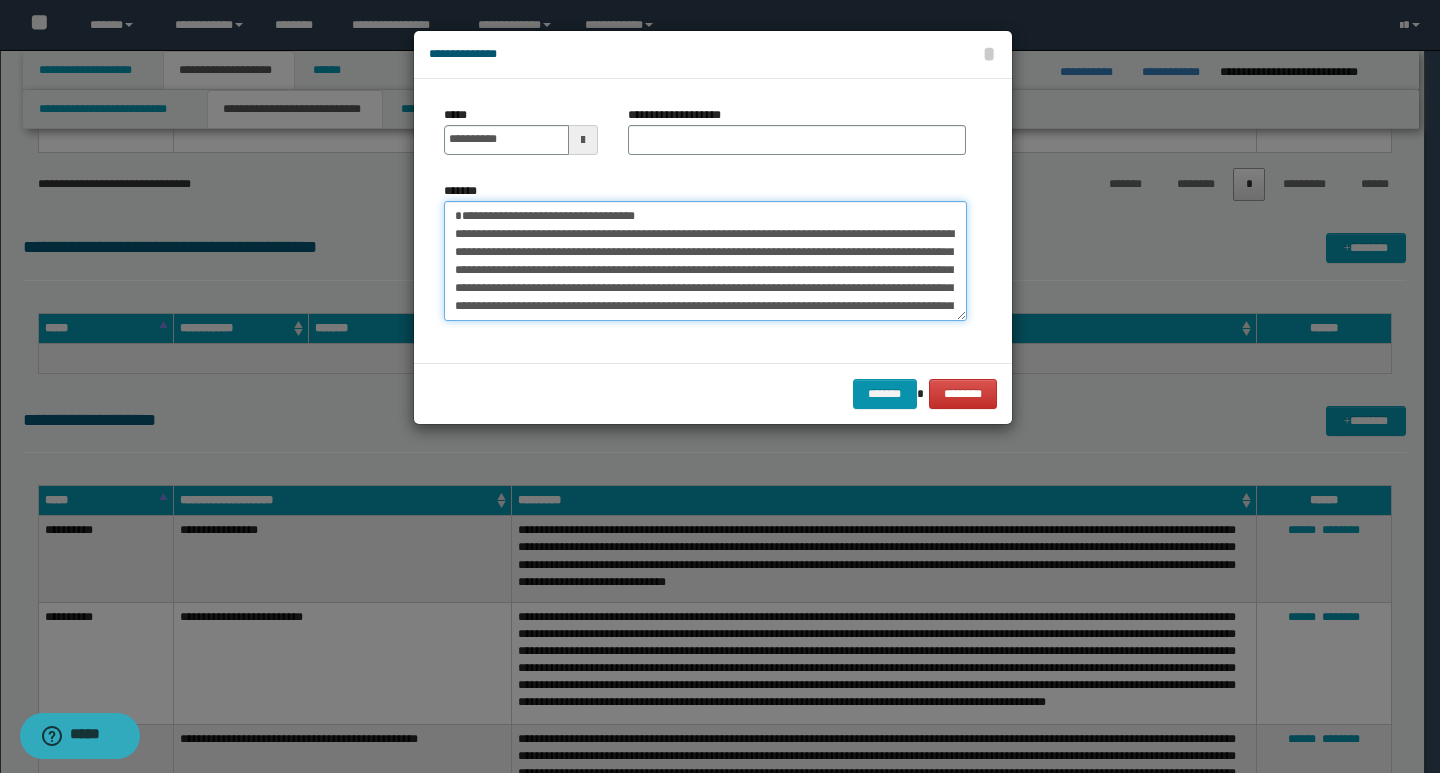 drag, startPoint x: 718, startPoint y: 219, endPoint x: 449, endPoint y: 219, distance: 269 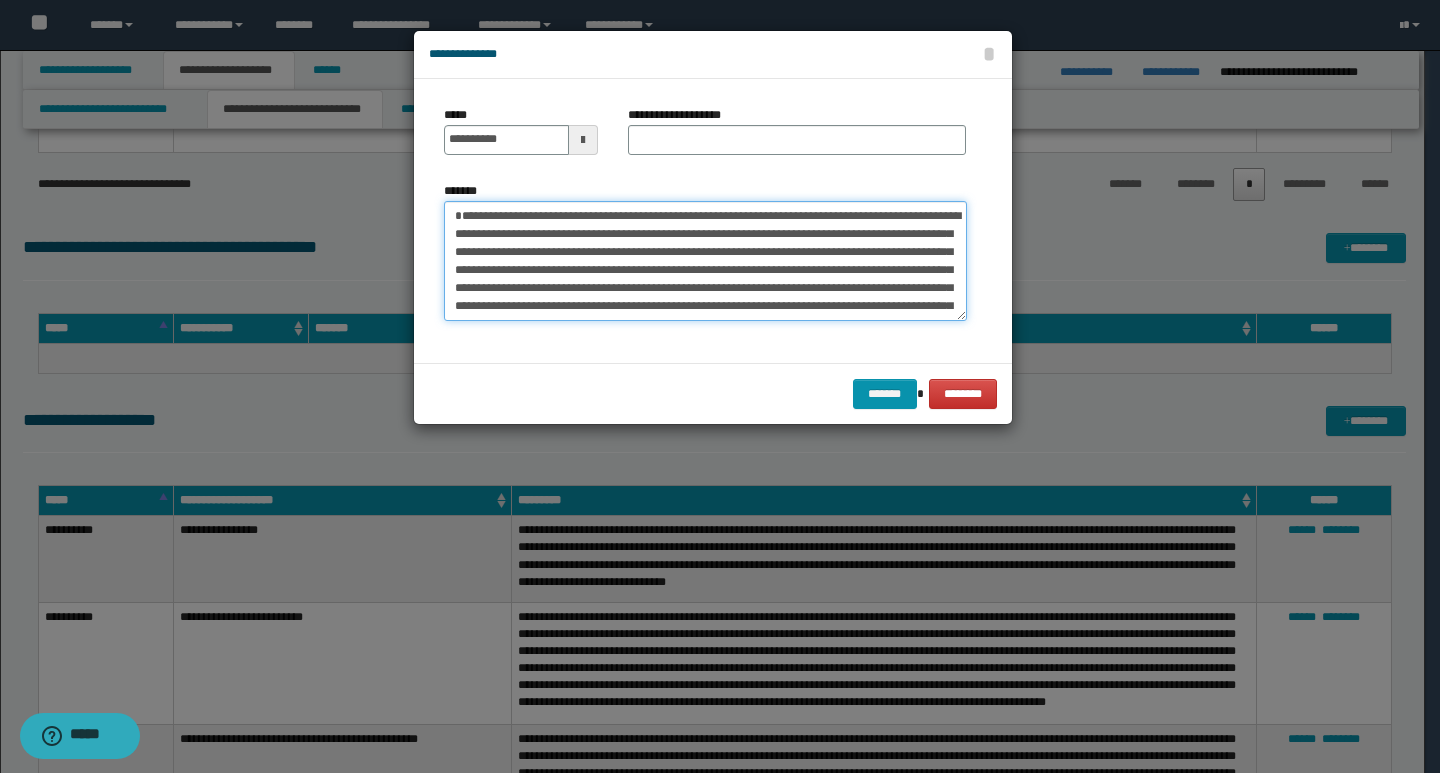 type on "**********" 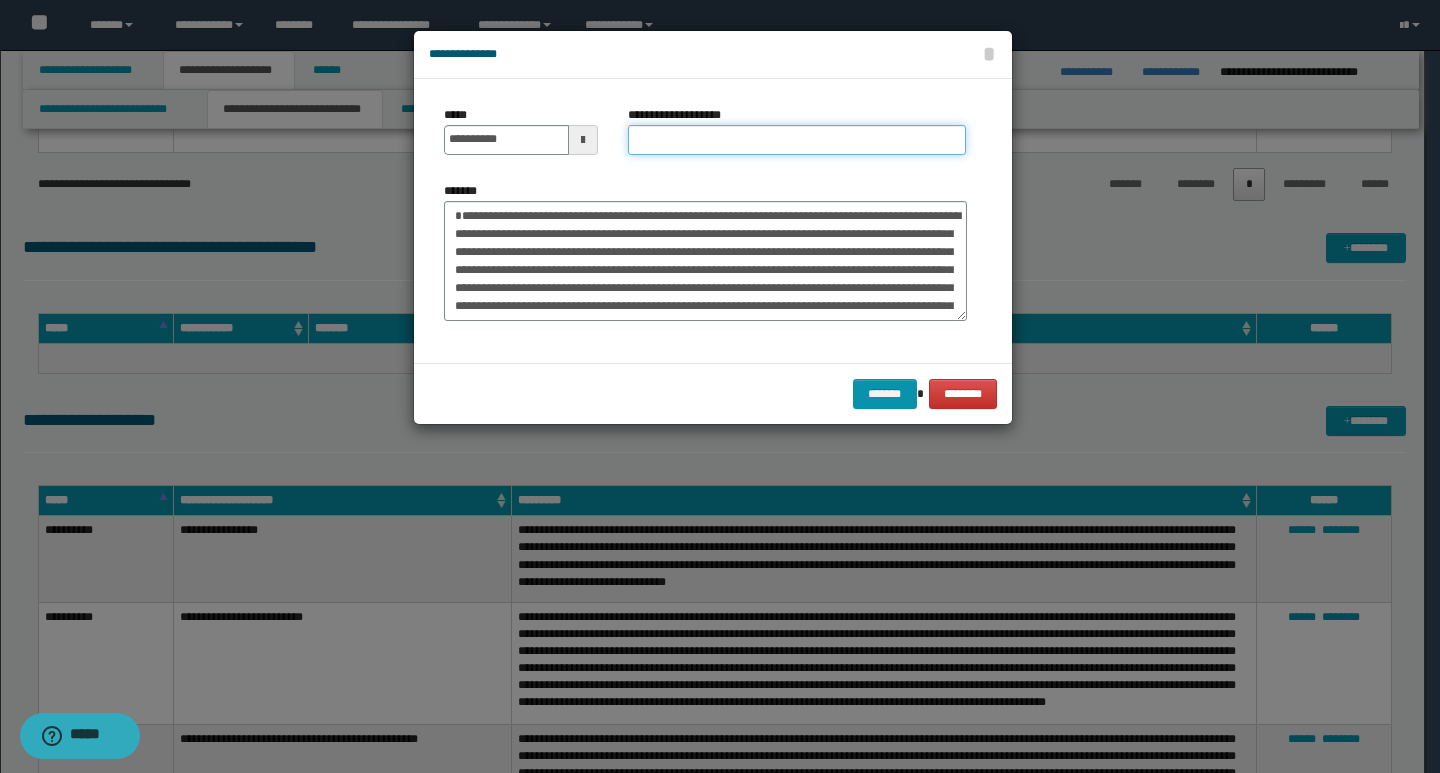 click on "**********" at bounding box center (797, 140) 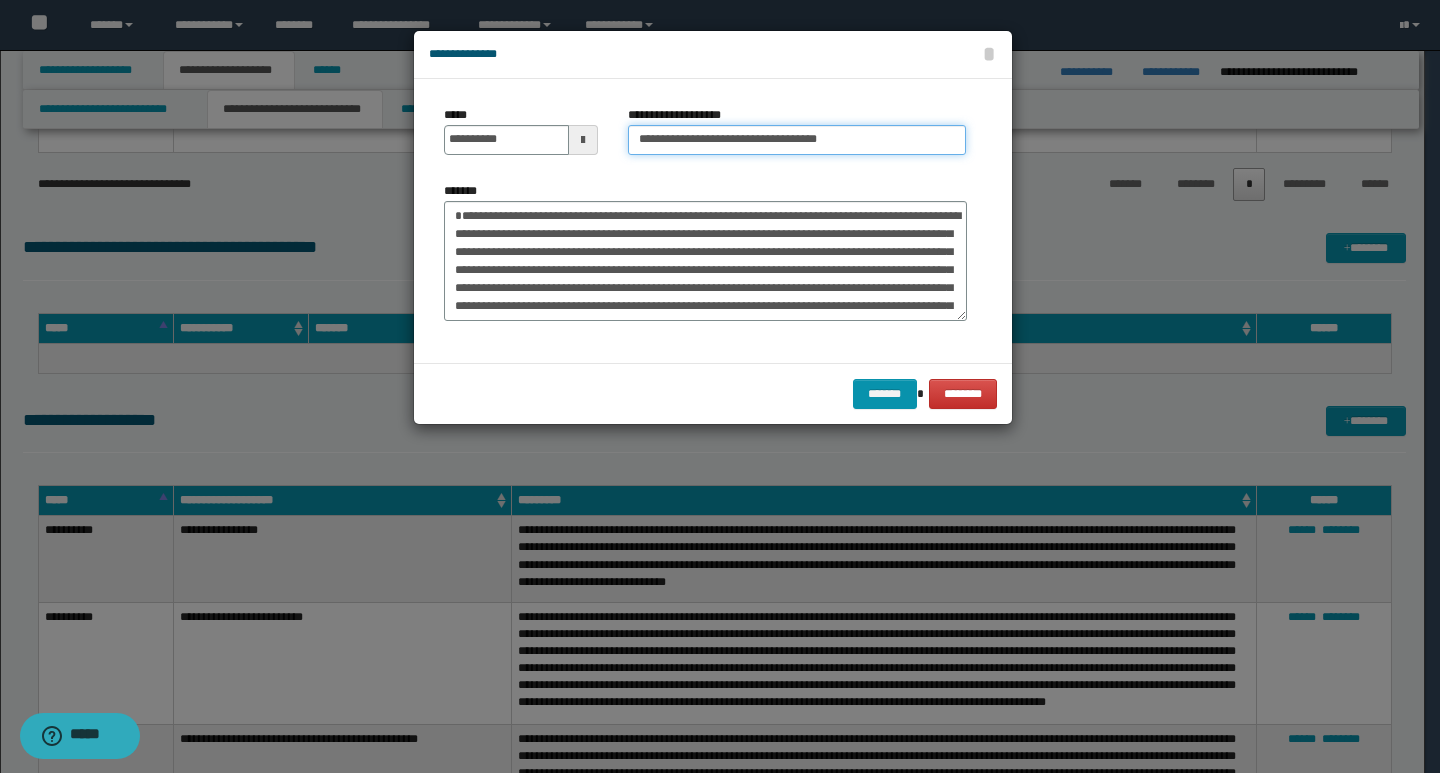 type on "**********" 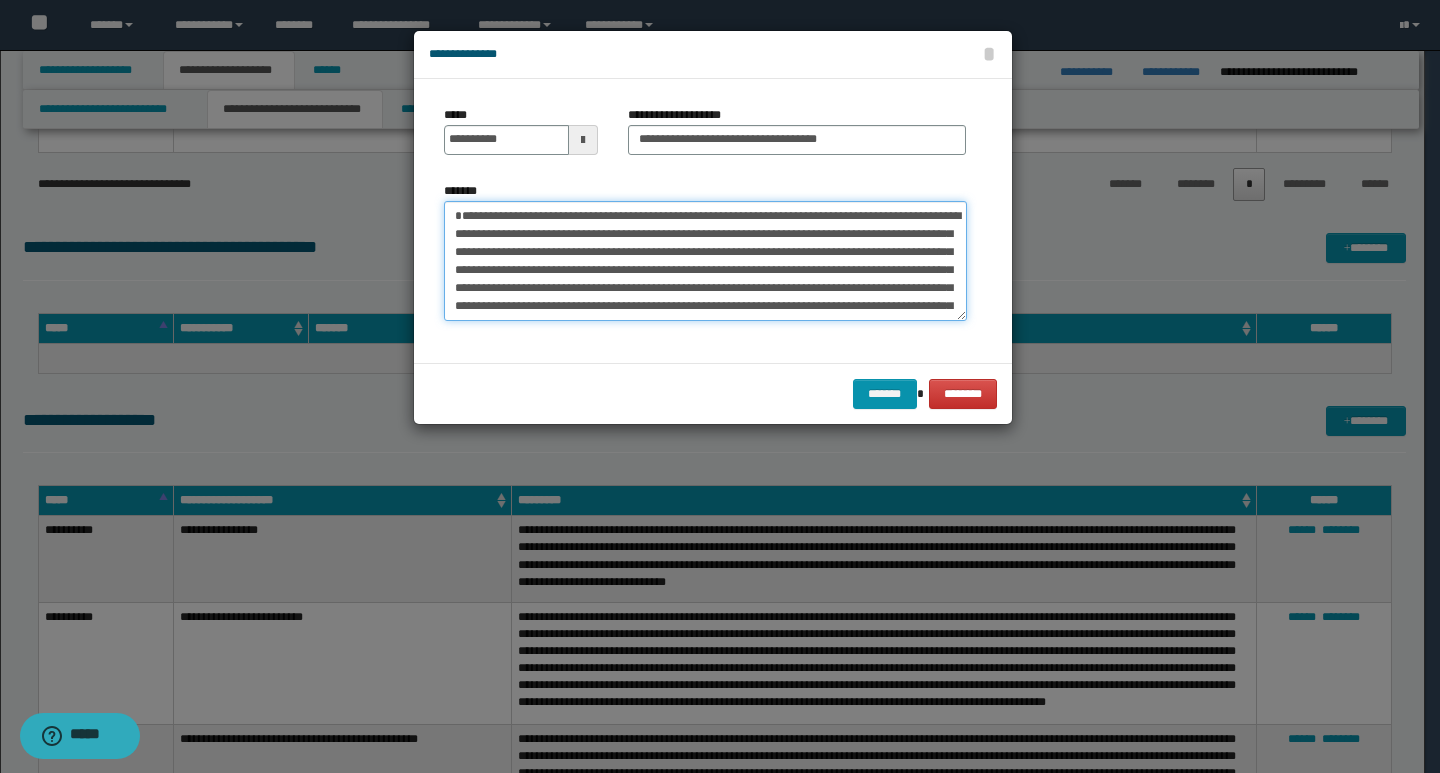 click on "**********" at bounding box center [705, 261] 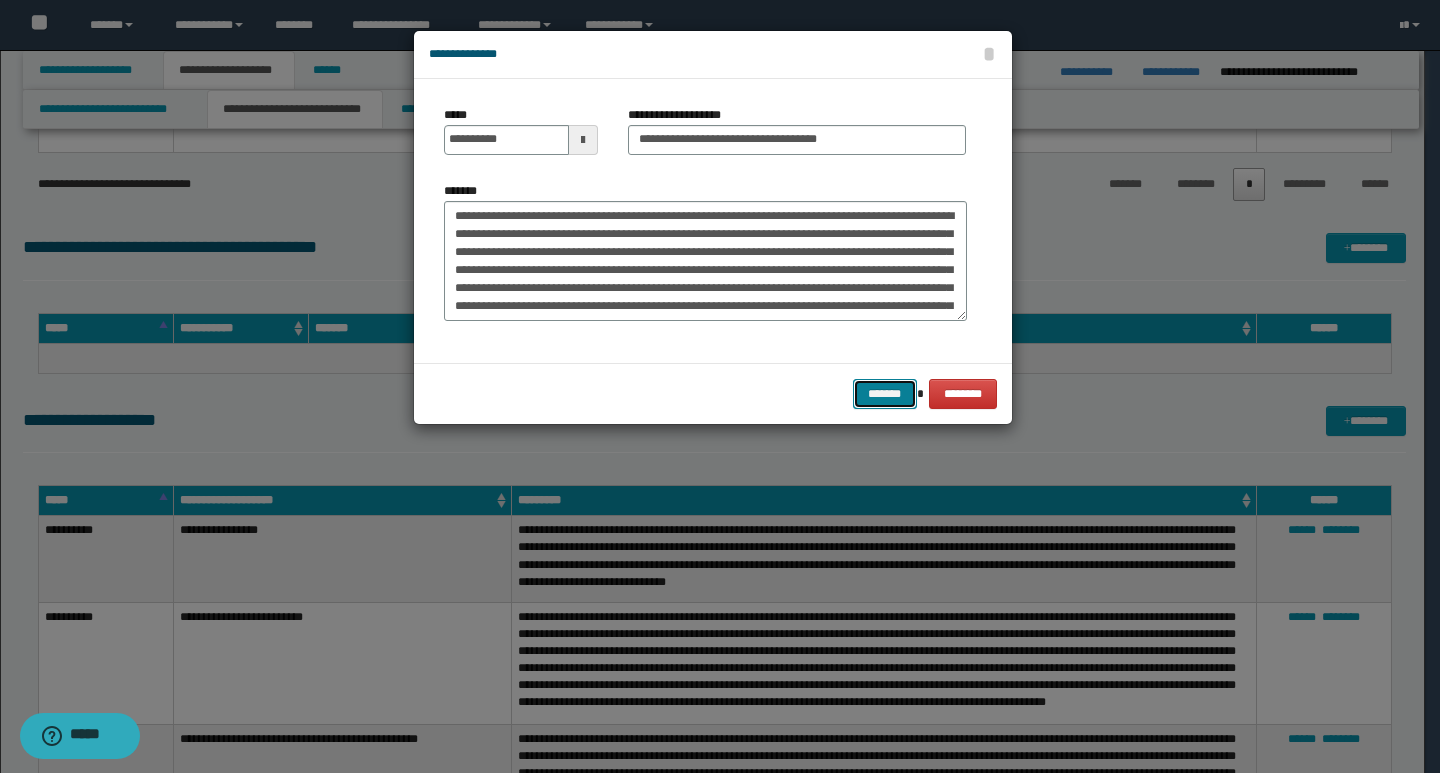click on "*******" at bounding box center (885, 394) 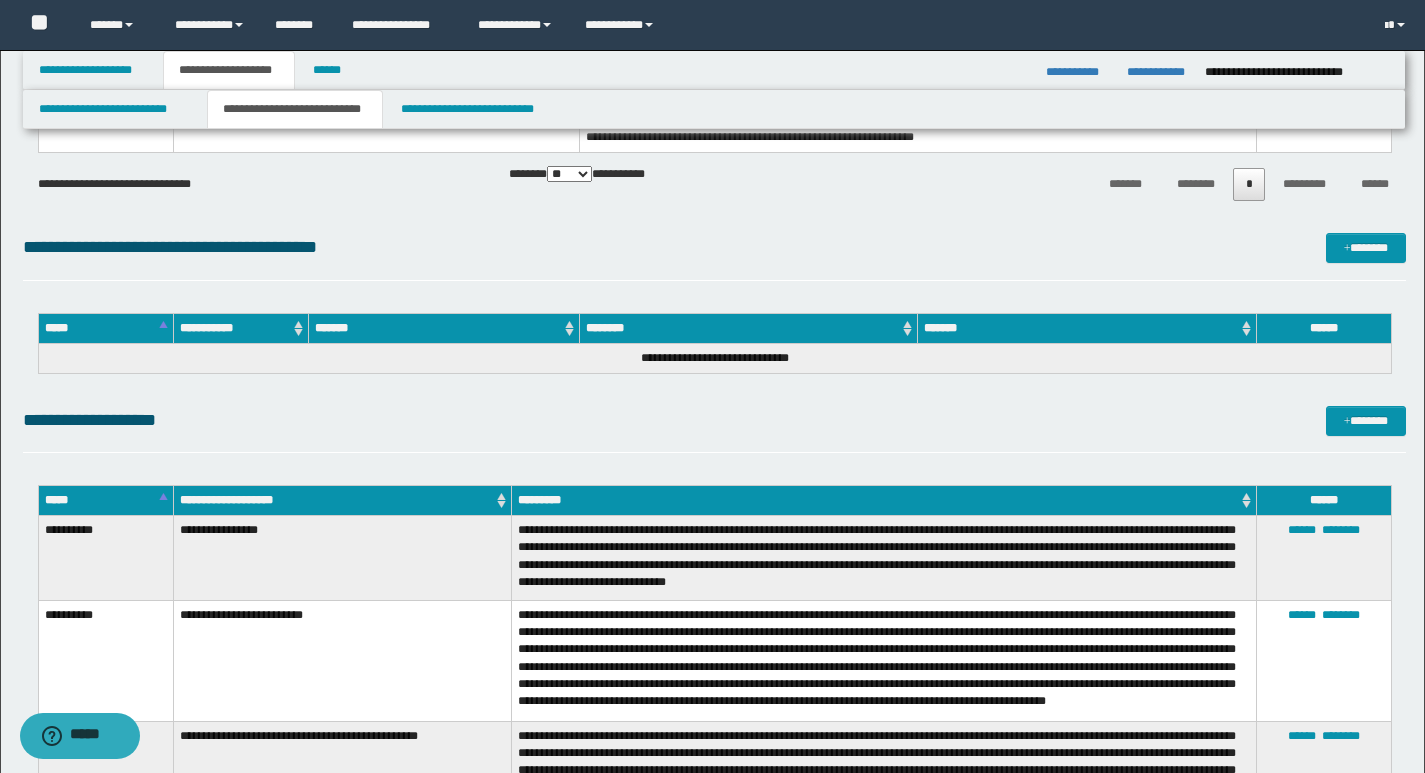 click on "**********" at bounding box center [714, 429] 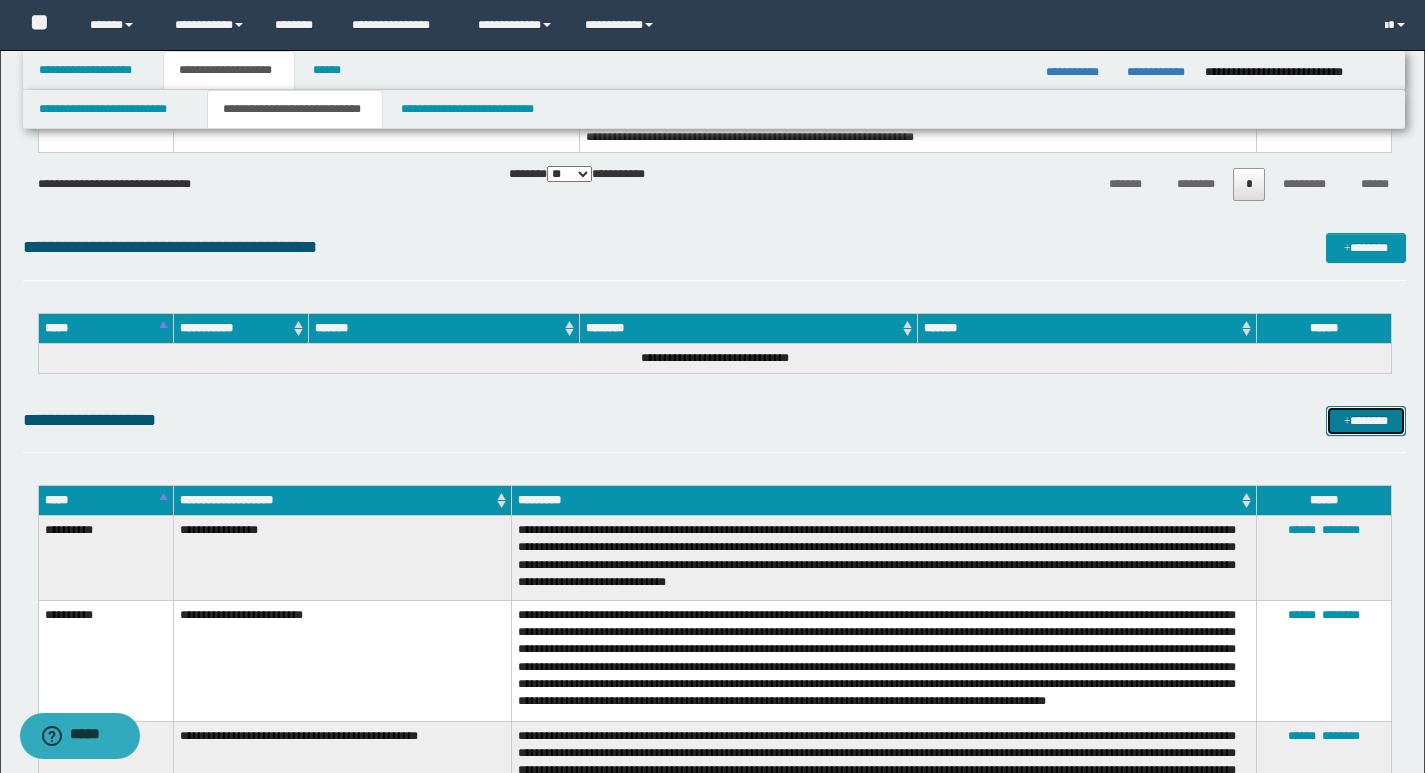click on "*******" at bounding box center (1366, 421) 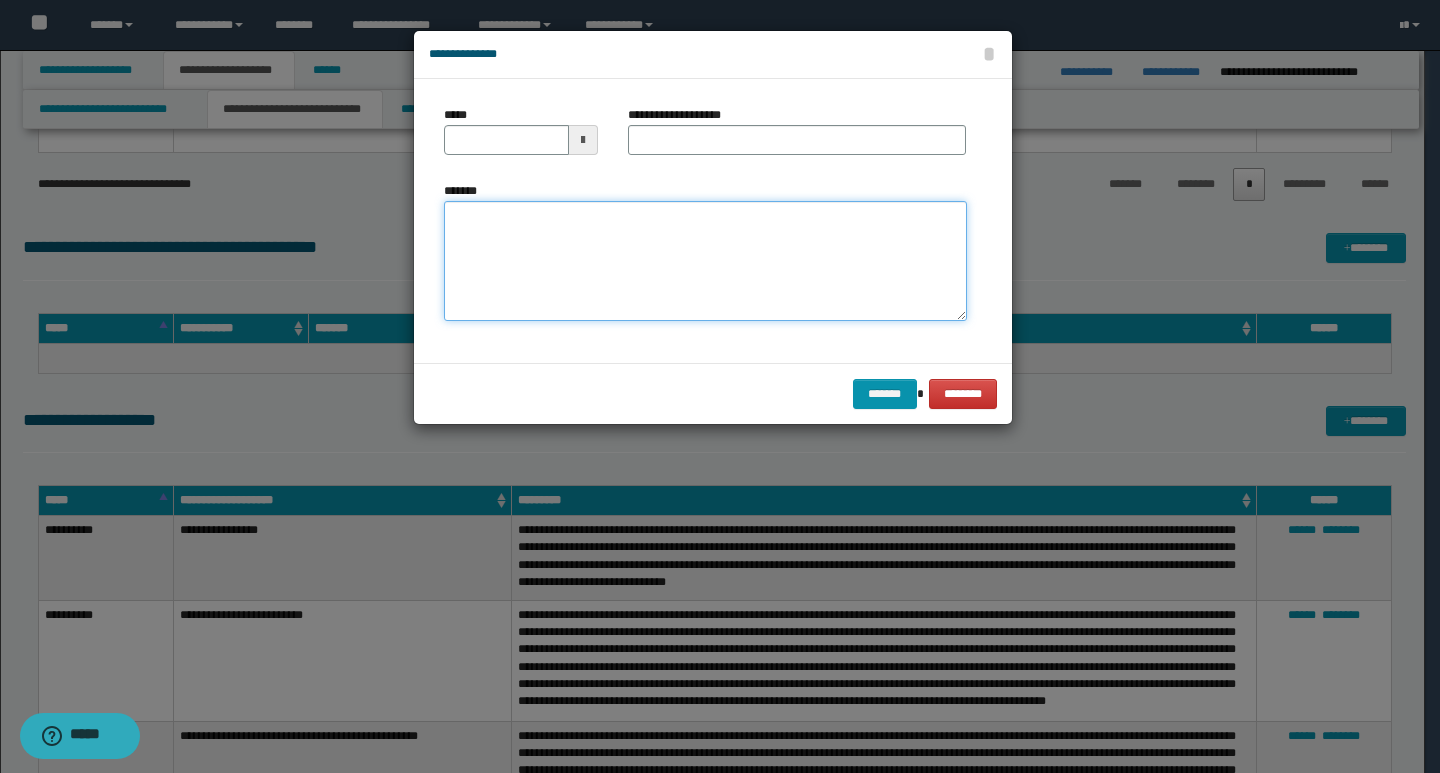 click on "*******" at bounding box center [705, 261] 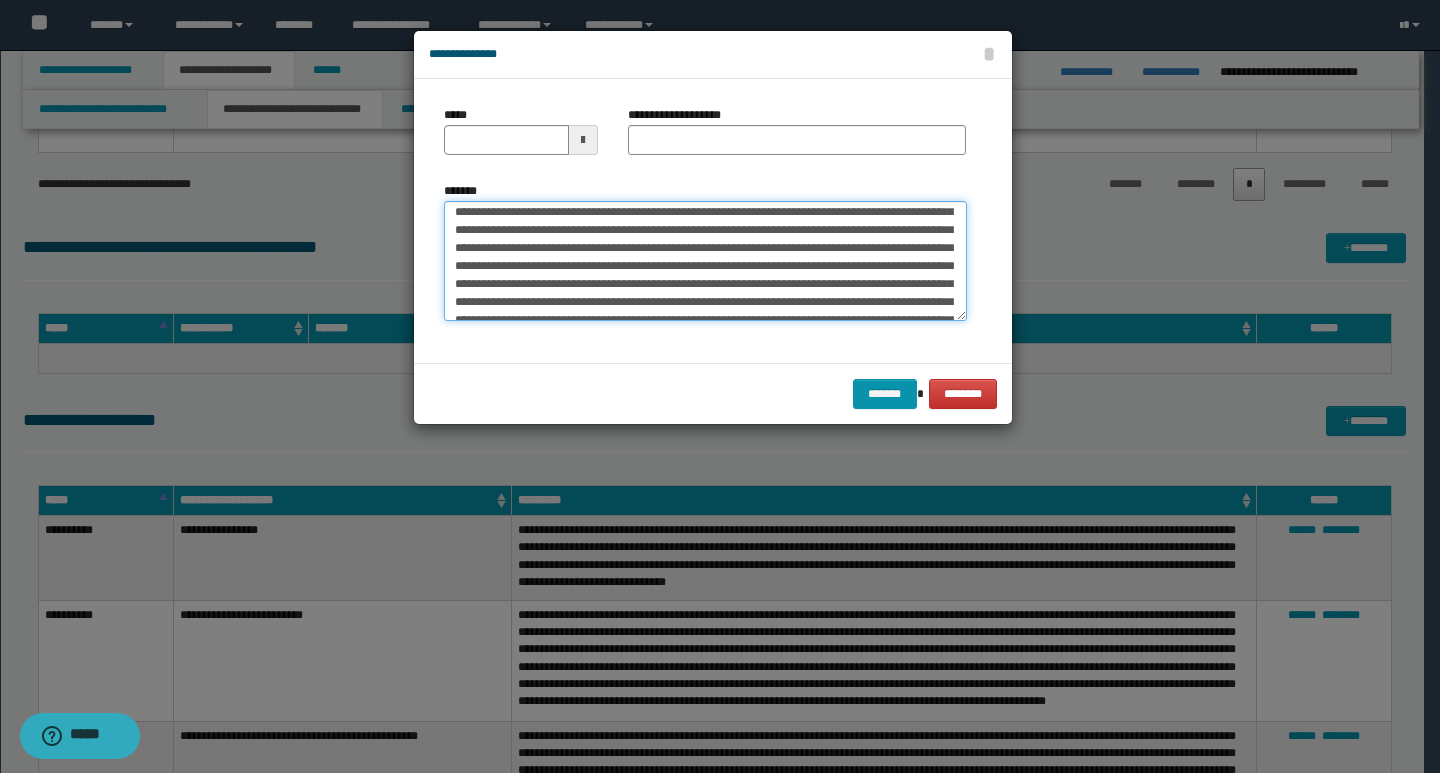 scroll, scrollTop: 0, scrollLeft: 0, axis: both 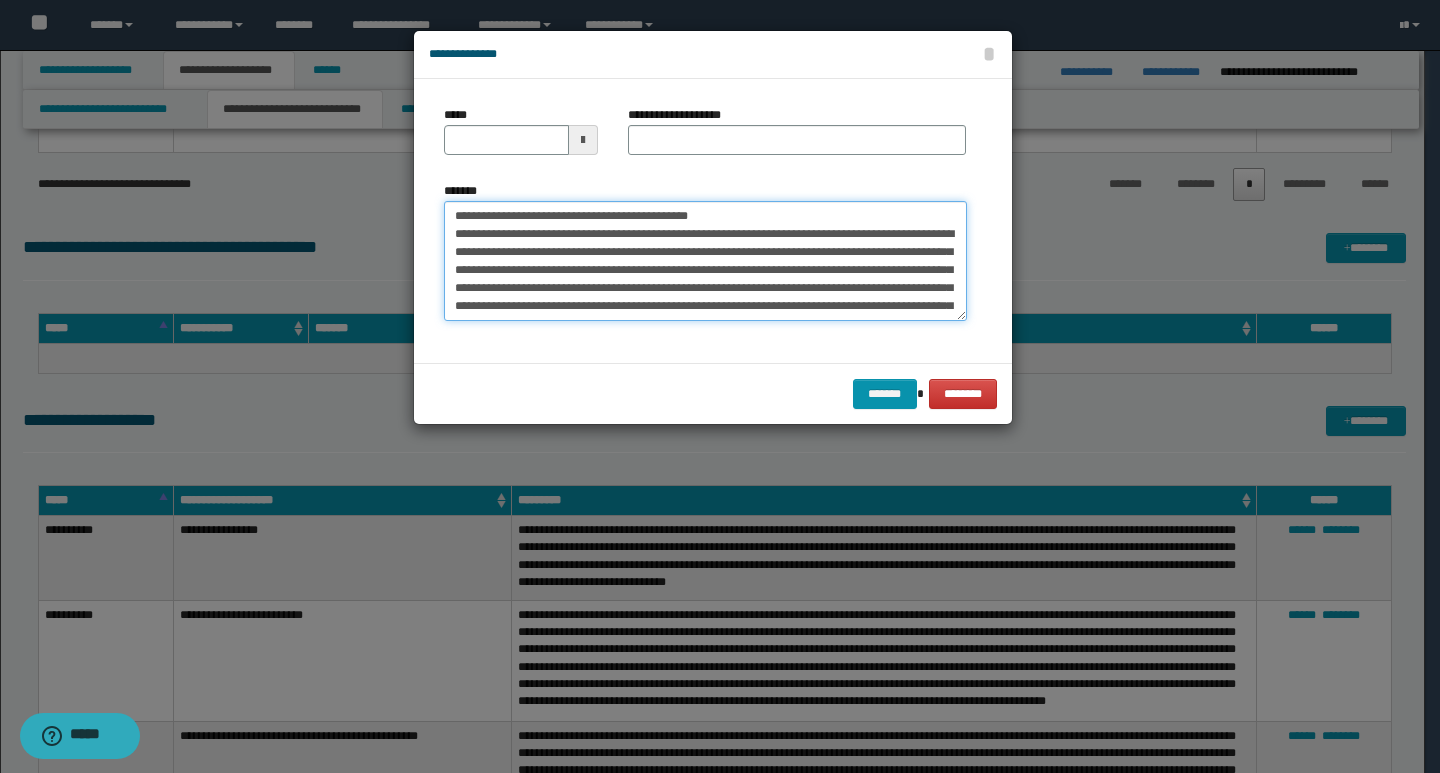 drag, startPoint x: 453, startPoint y: 219, endPoint x: 519, endPoint y: 215, distance: 66.1211 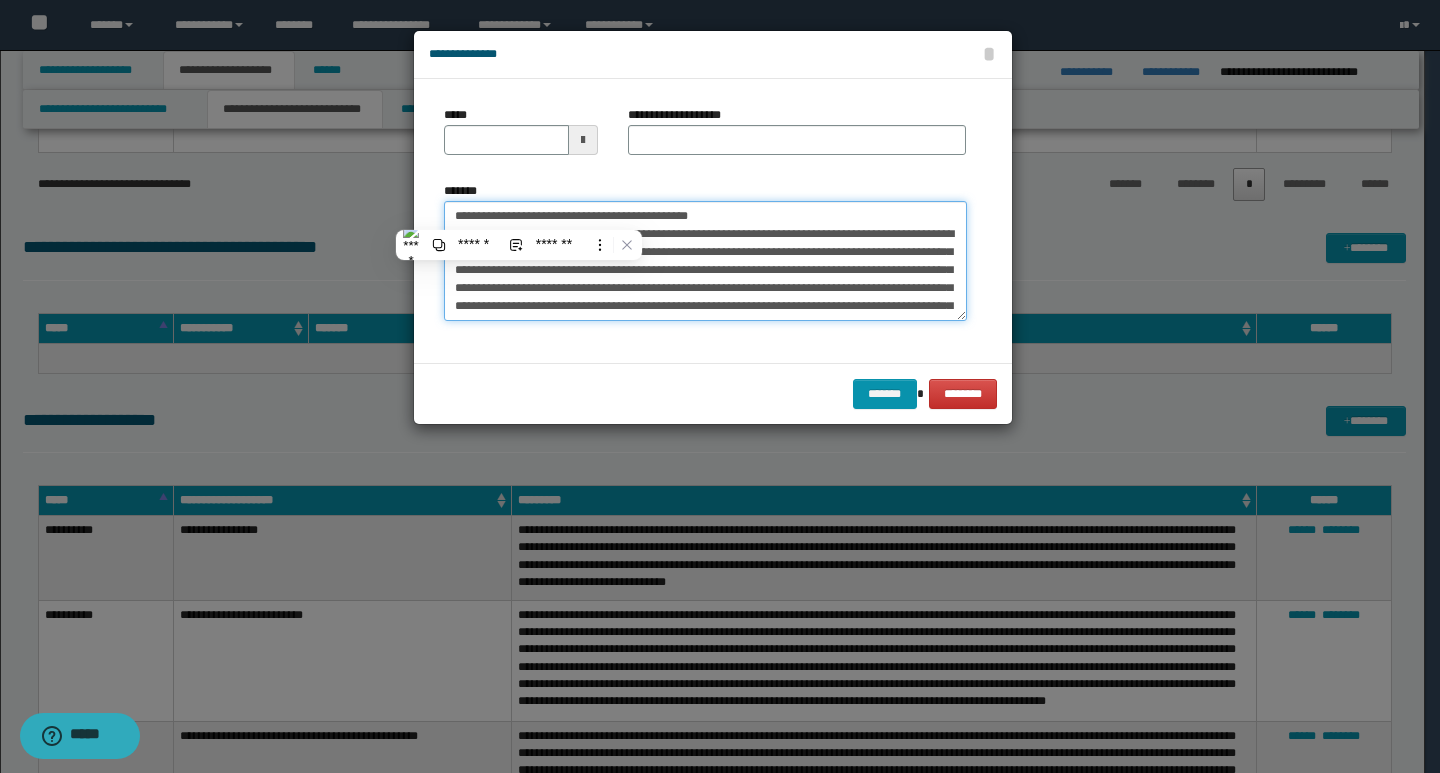 type on "**********" 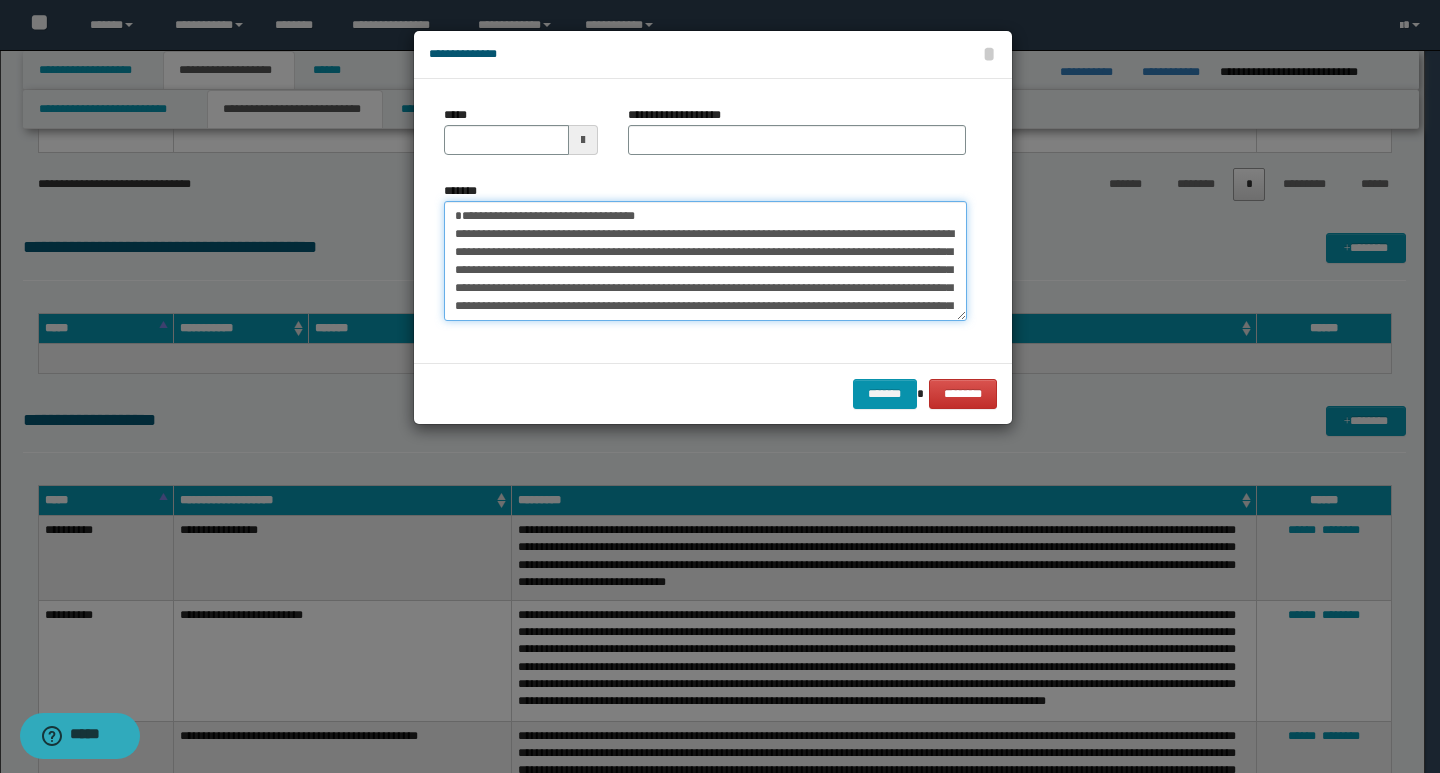 type 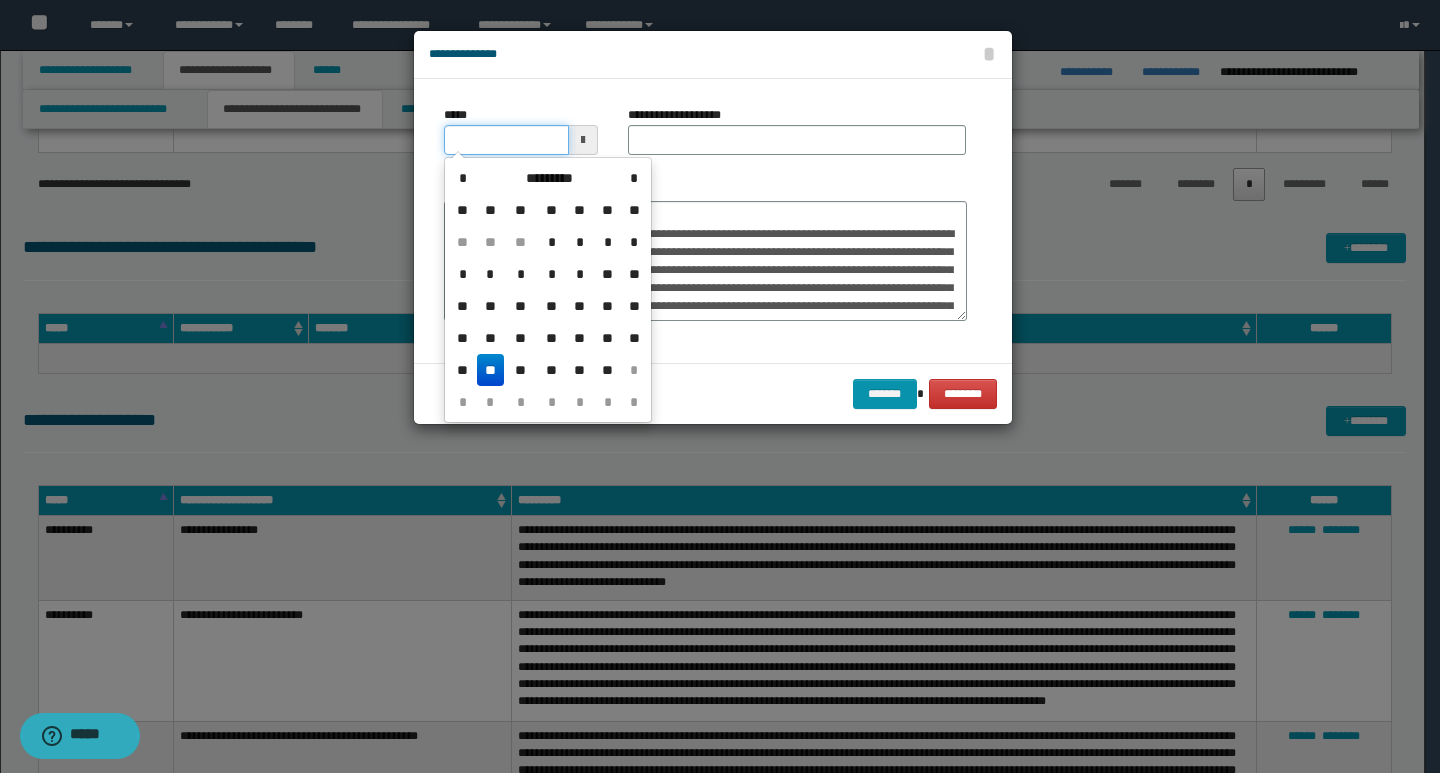 click on "*****" at bounding box center [506, 140] 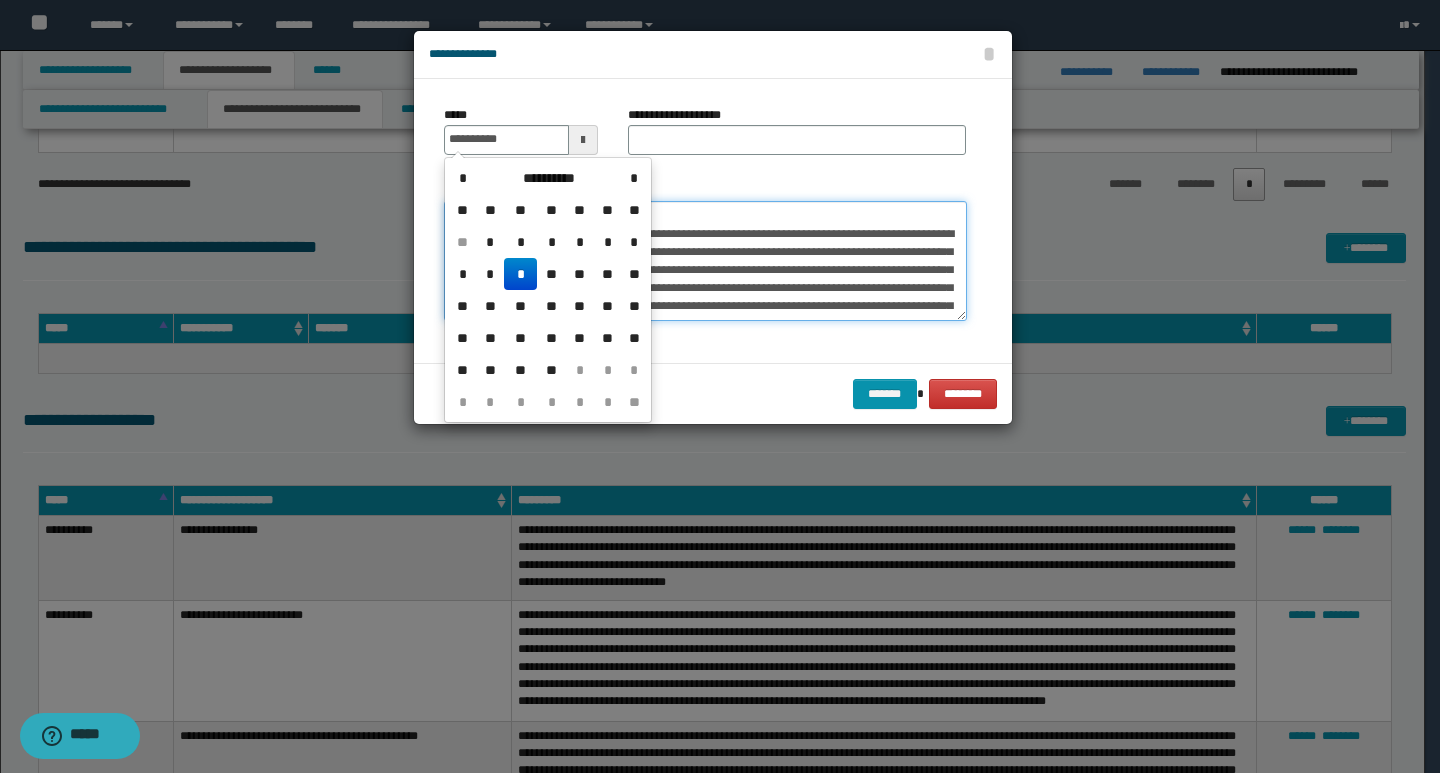 type on "**********" 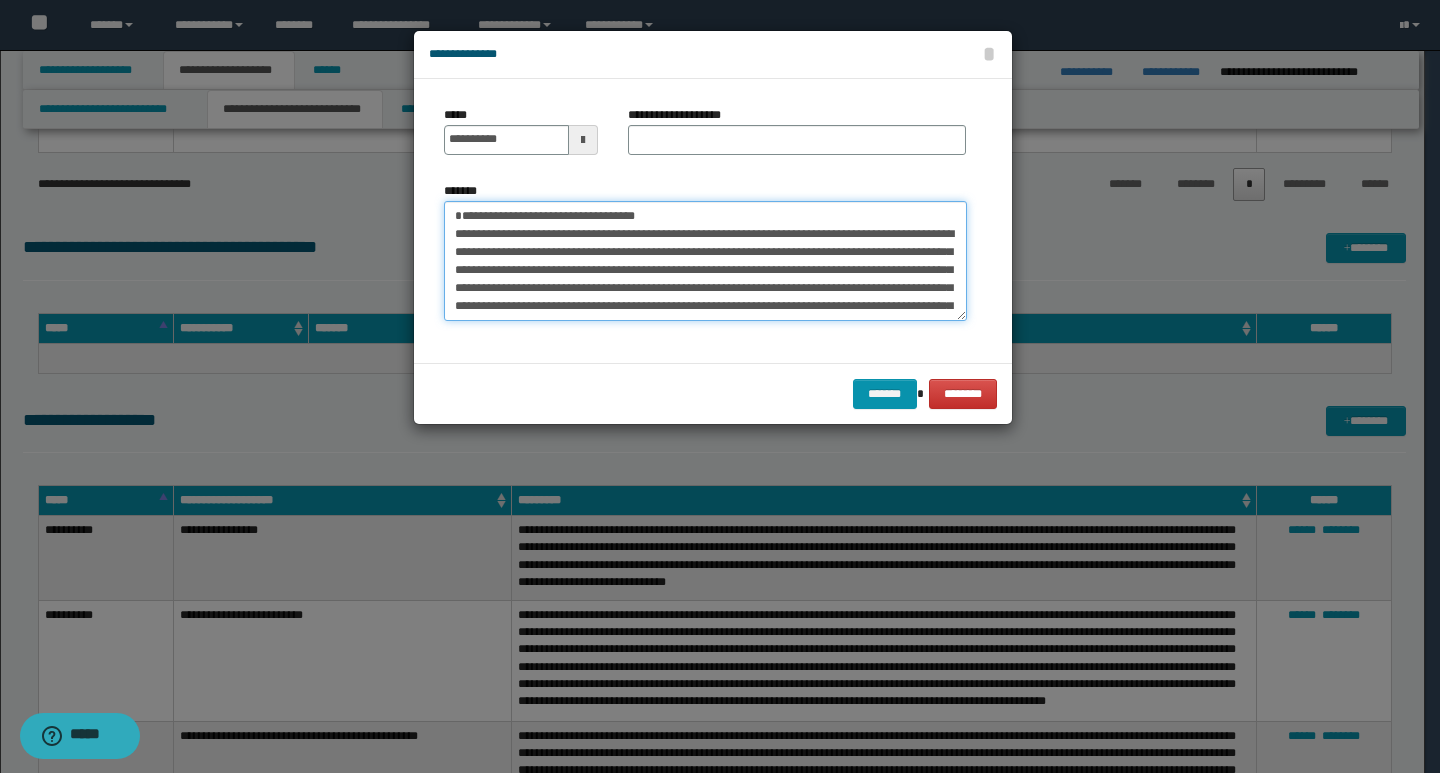 drag, startPoint x: 689, startPoint y: 222, endPoint x: 448, endPoint y: 221, distance: 241.00208 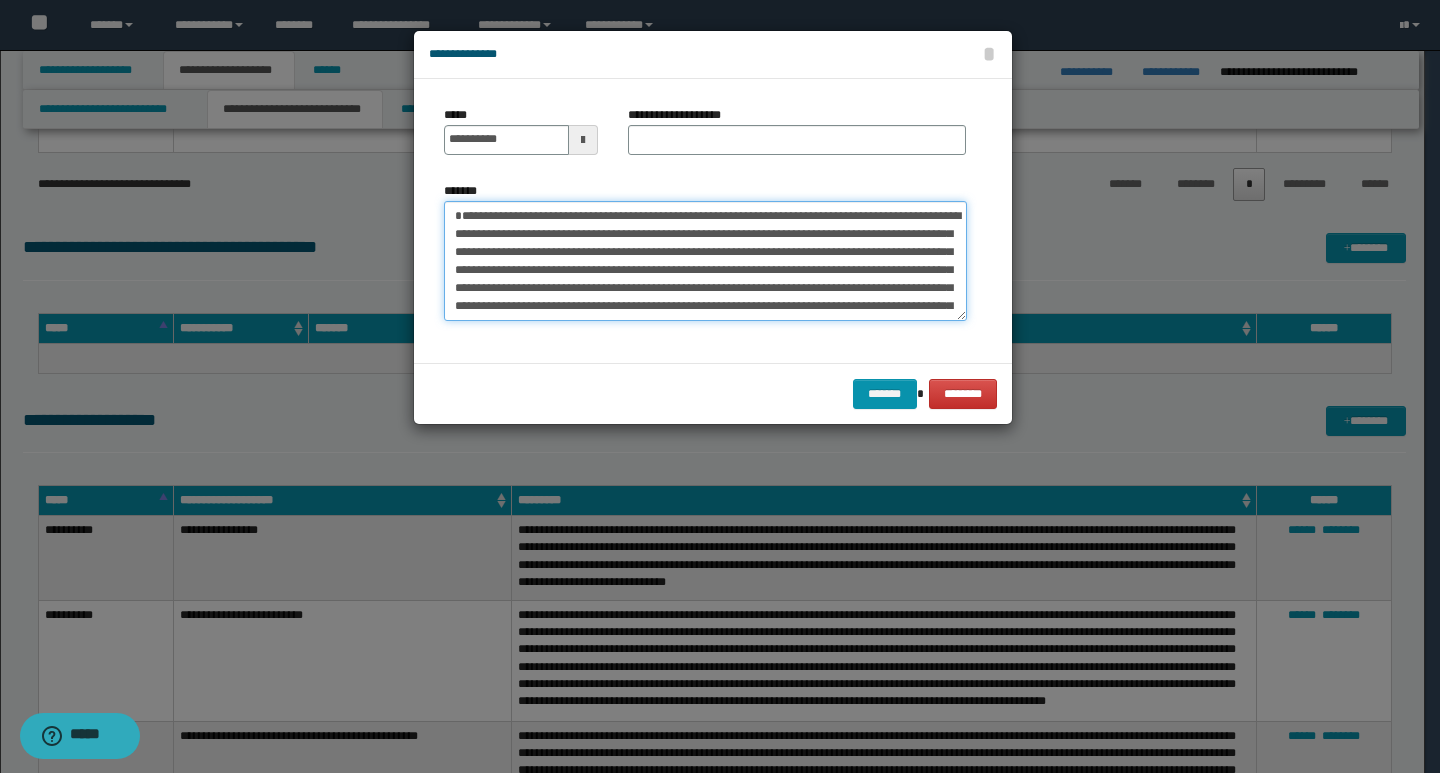 type on "**********" 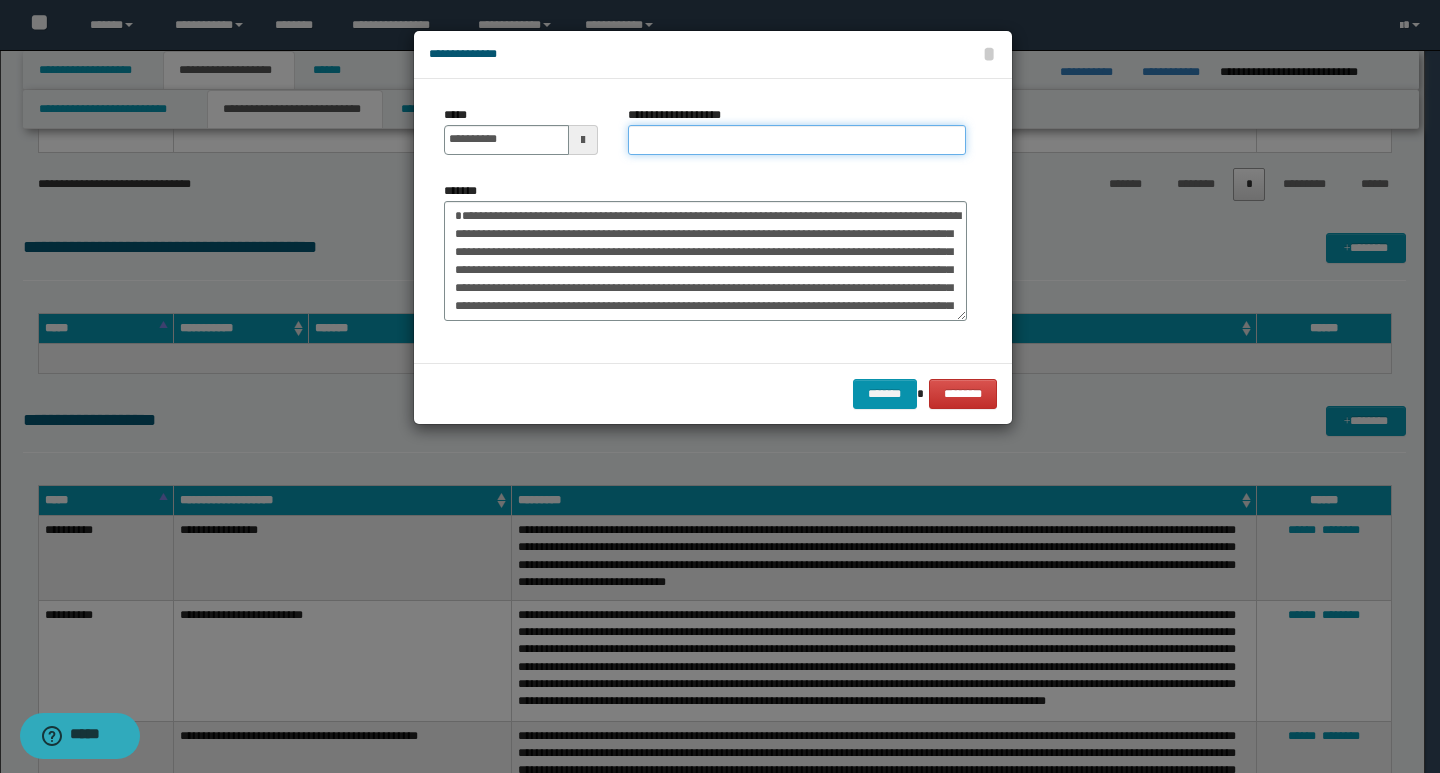 click on "**********" at bounding box center (797, 140) 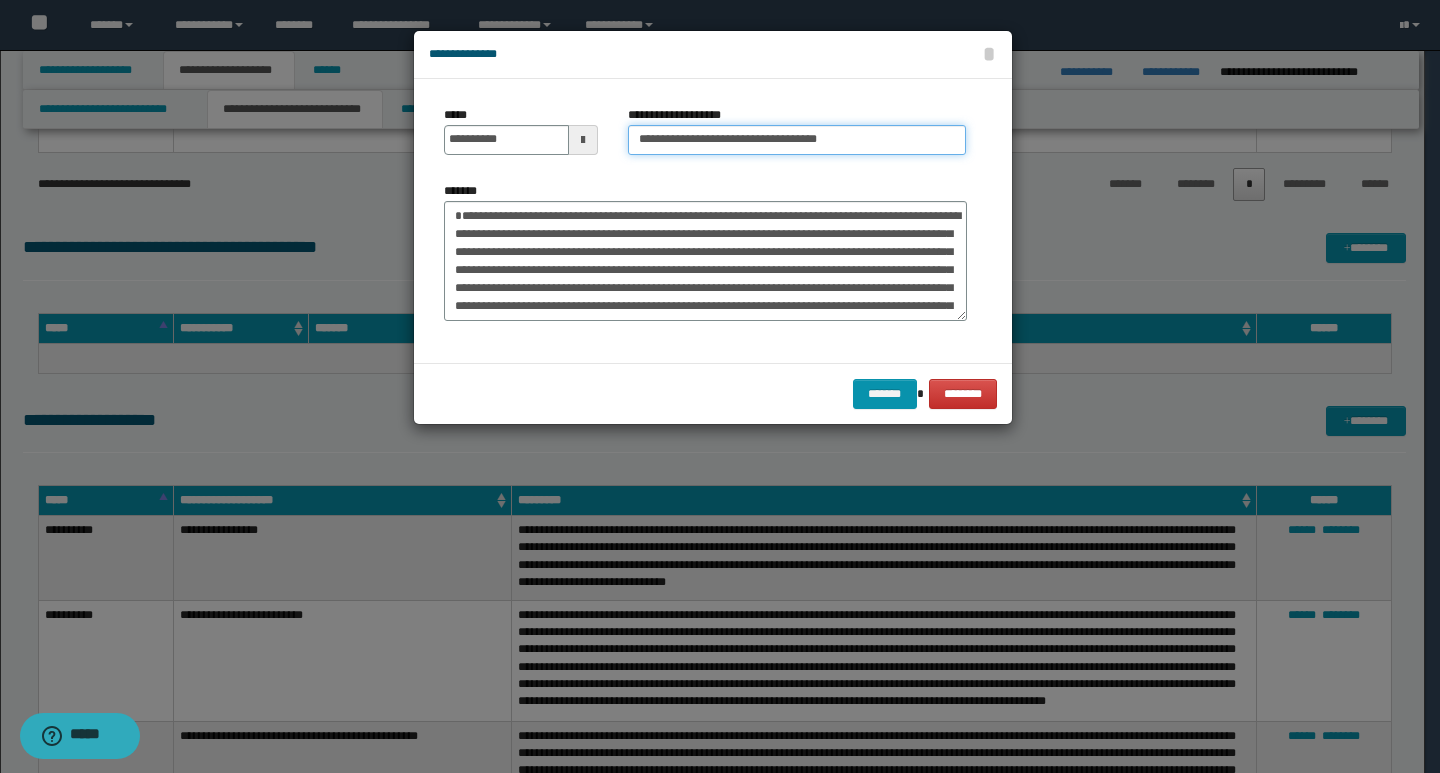type on "**********" 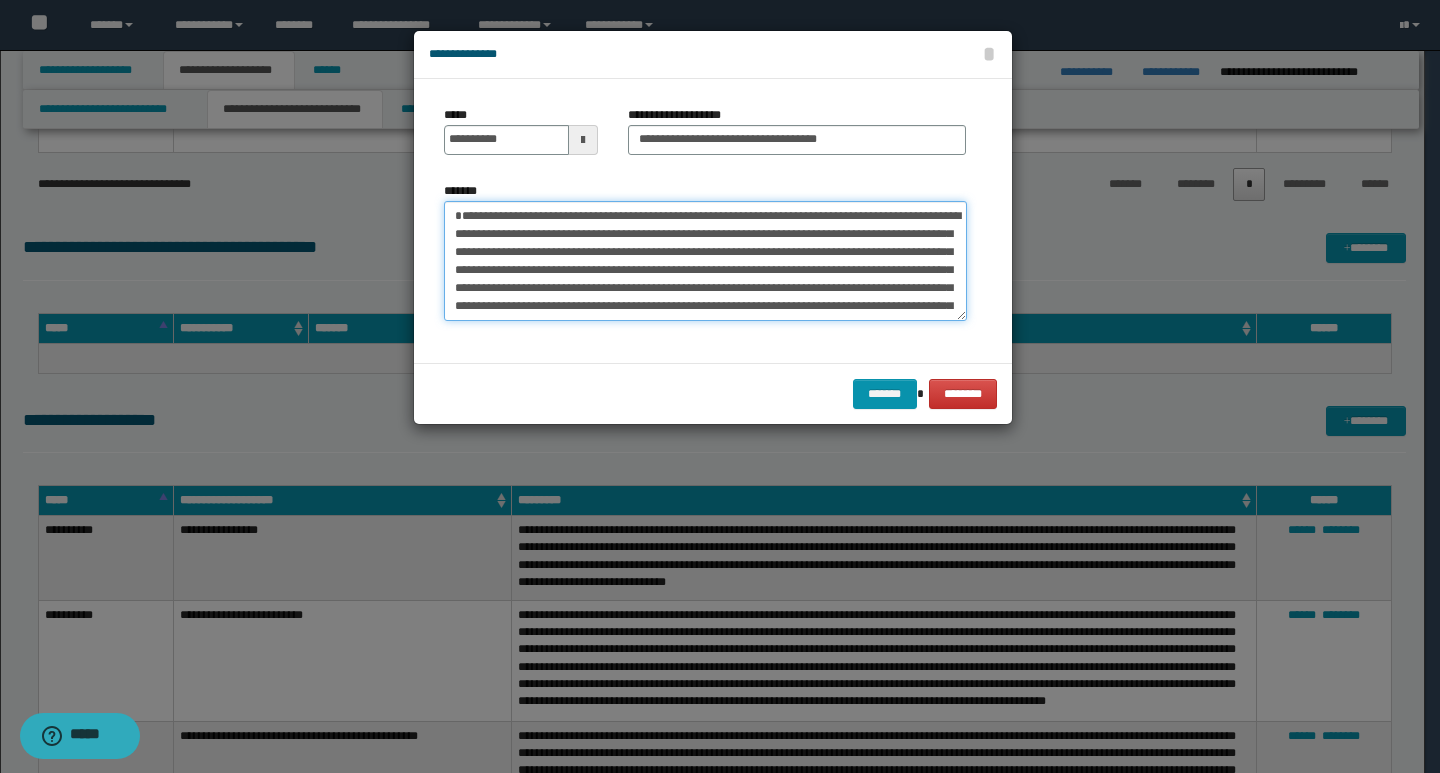 click on "*******" at bounding box center [705, 261] 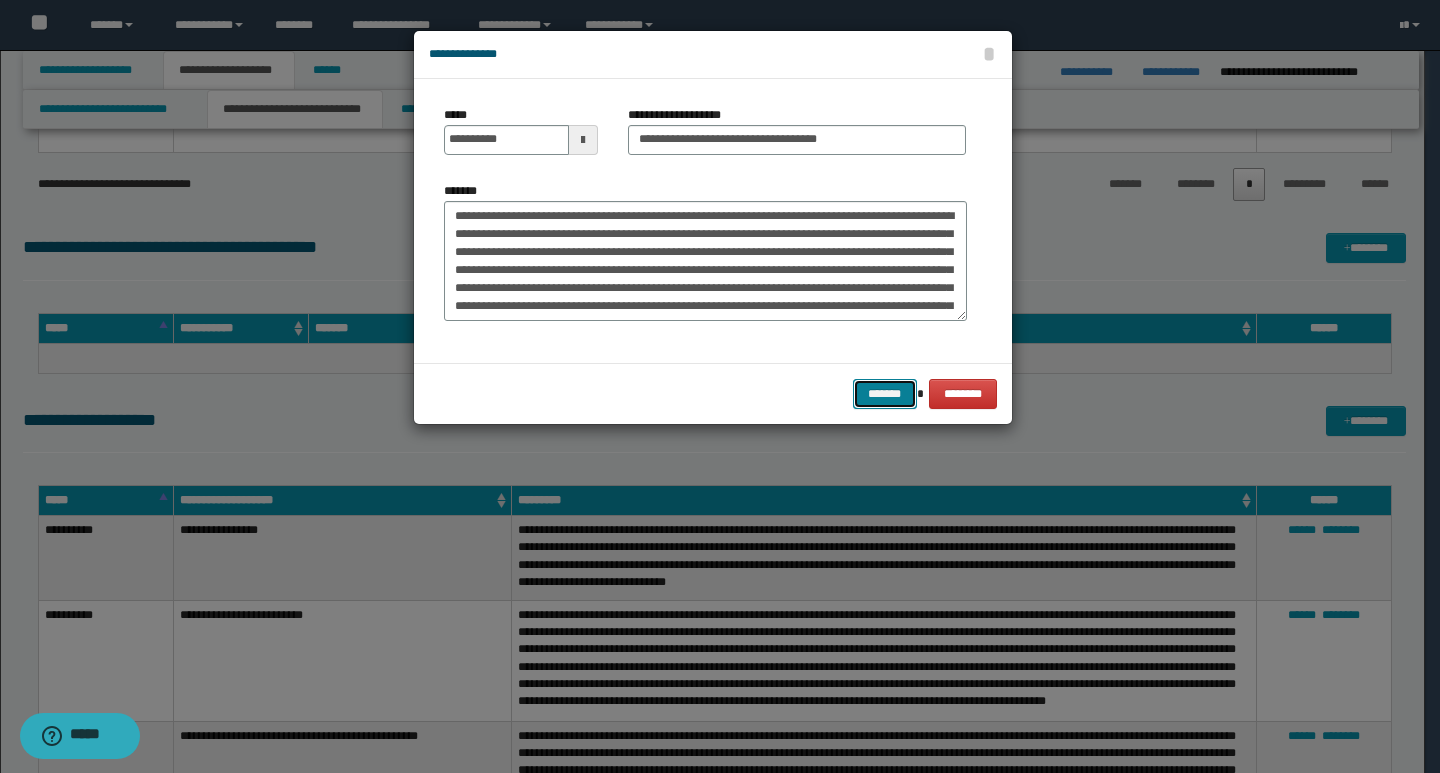 click on "*******" at bounding box center [885, 394] 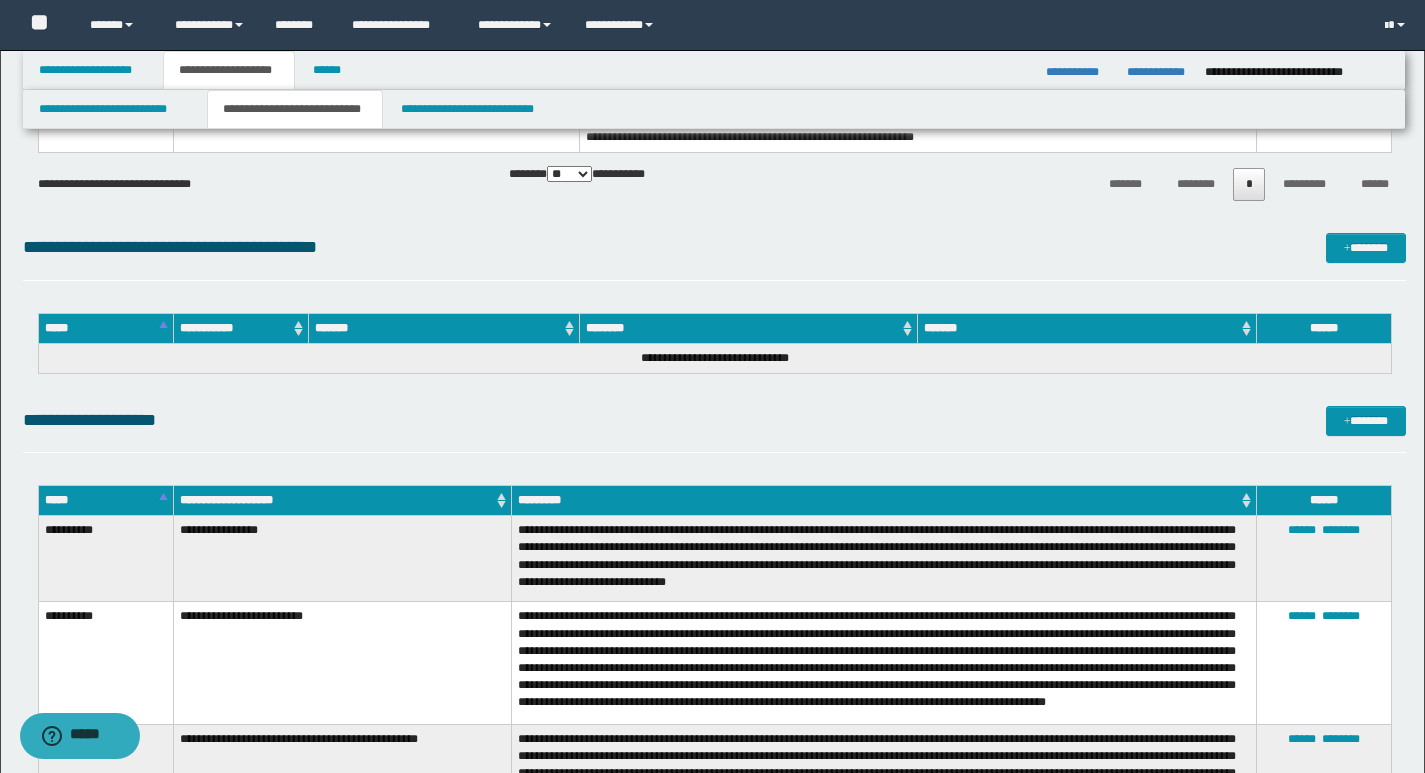 click on "**********" at bounding box center [714, 429] 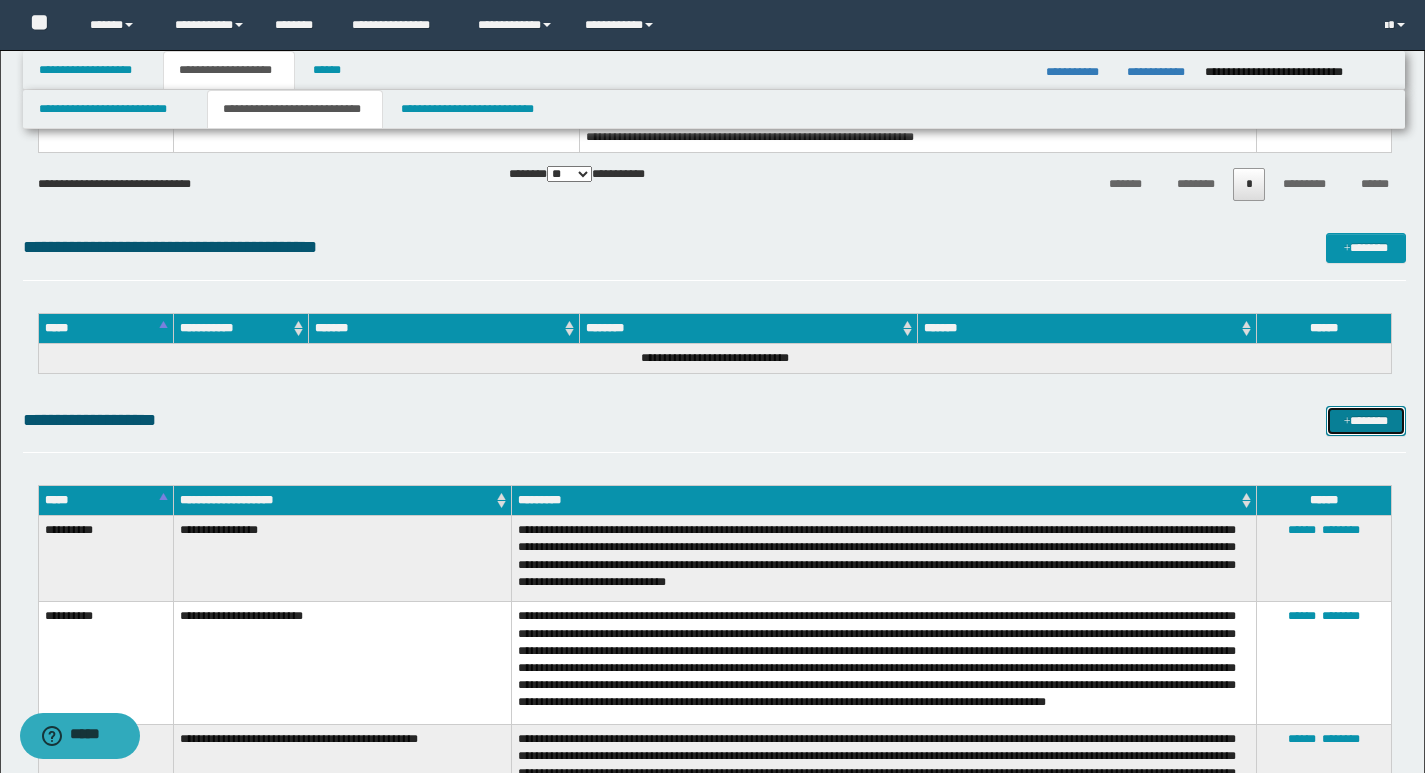 click on "*******" at bounding box center [1366, 421] 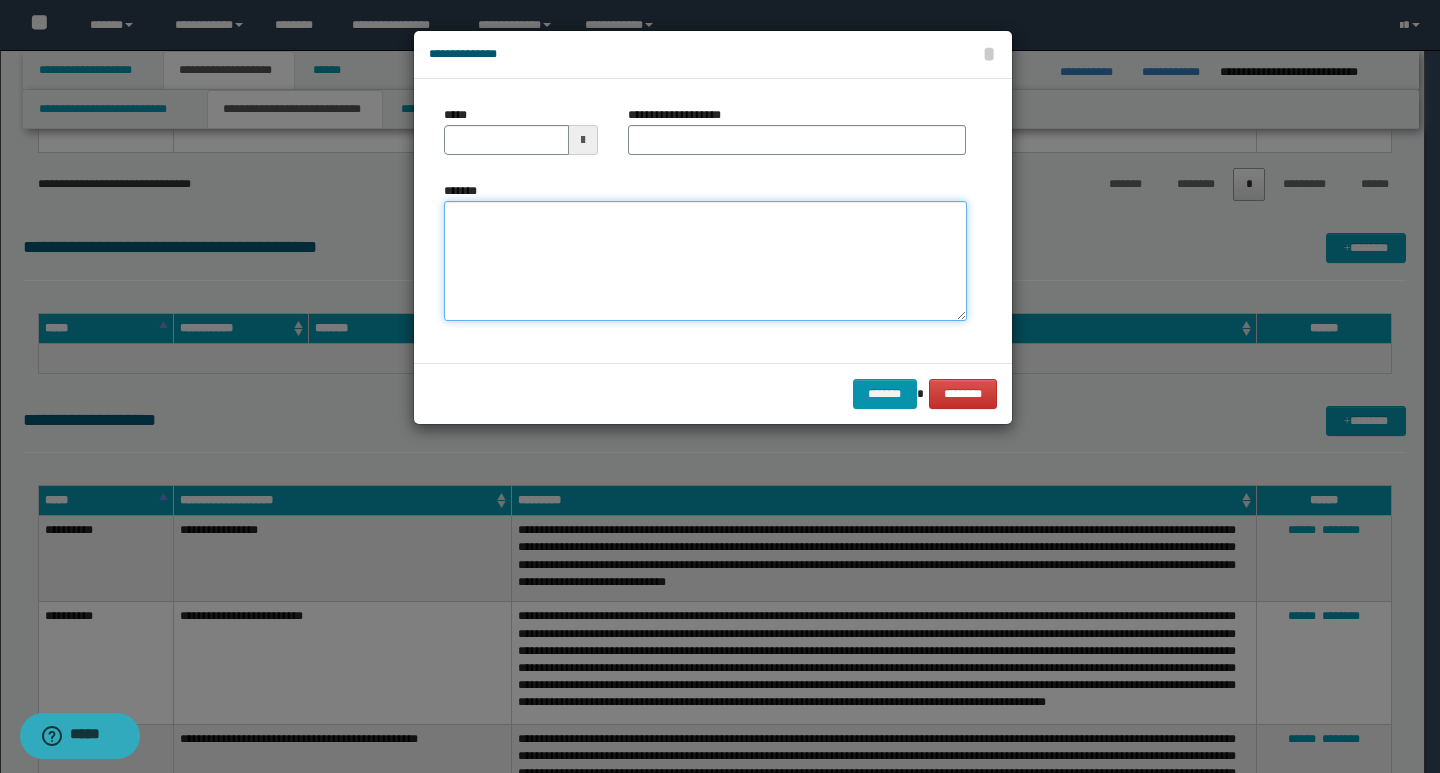 click on "*******" at bounding box center [705, 261] 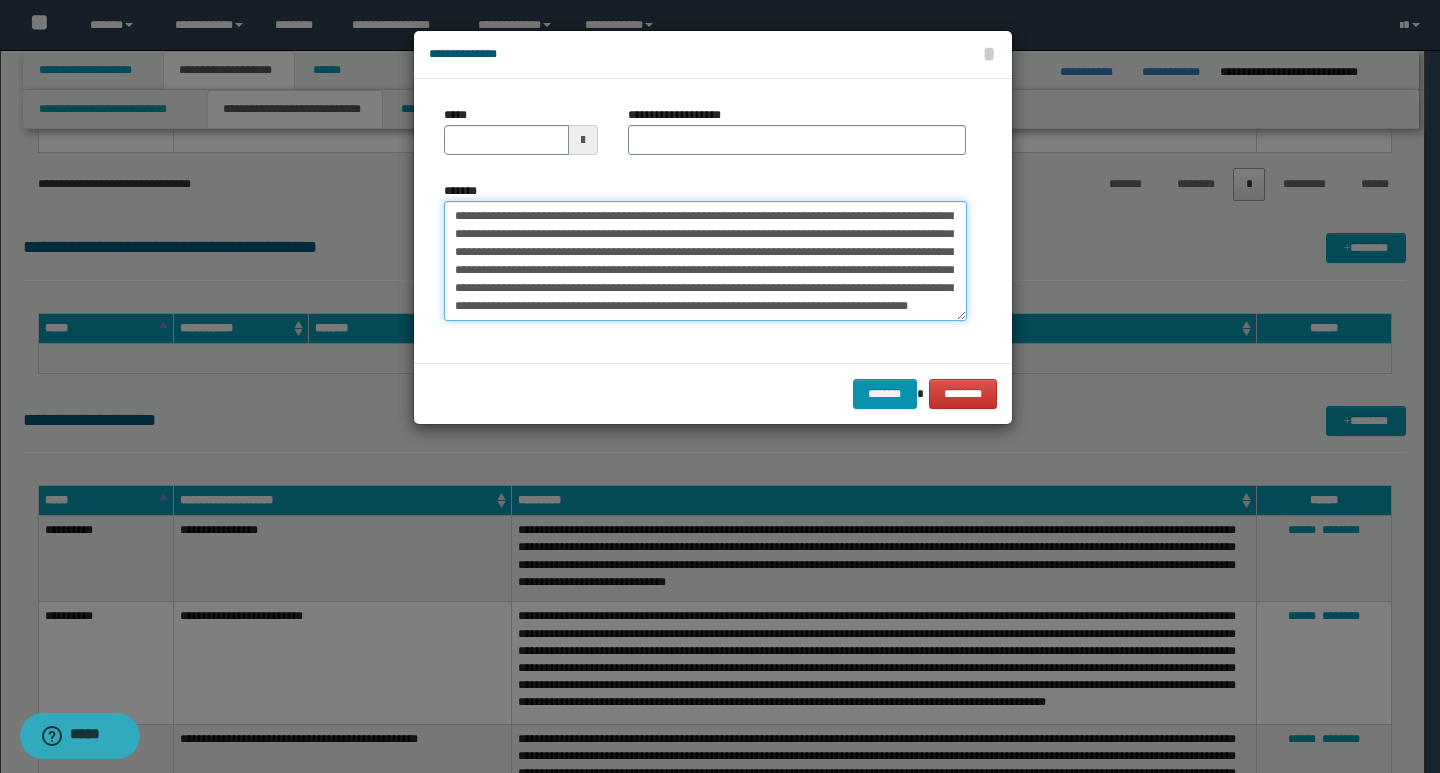 scroll, scrollTop: 0, scrollLeft: 0, axis: both 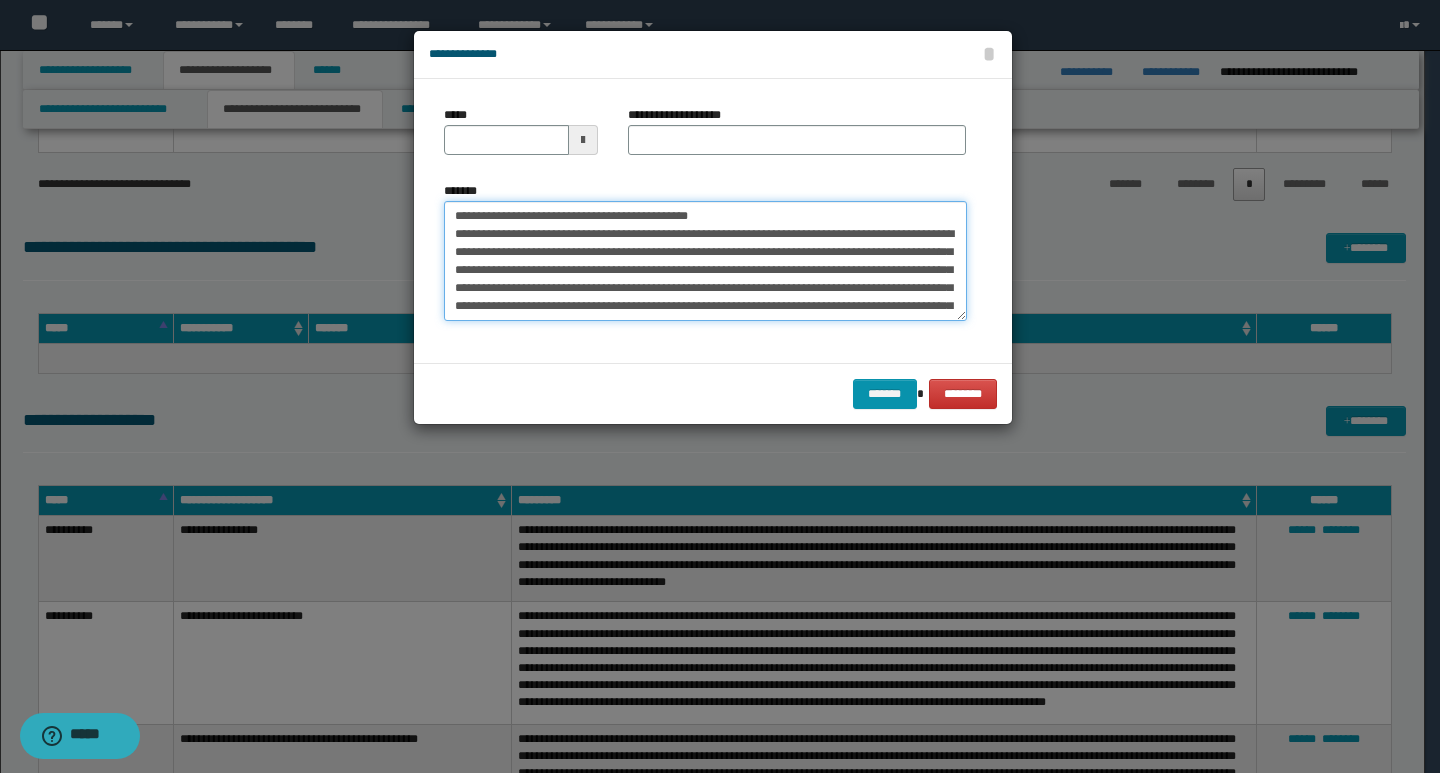 drag, startPoint x: 448, startPoint y: 216, endPoint x: 521, endPoint y: 223, distance: 73.33485 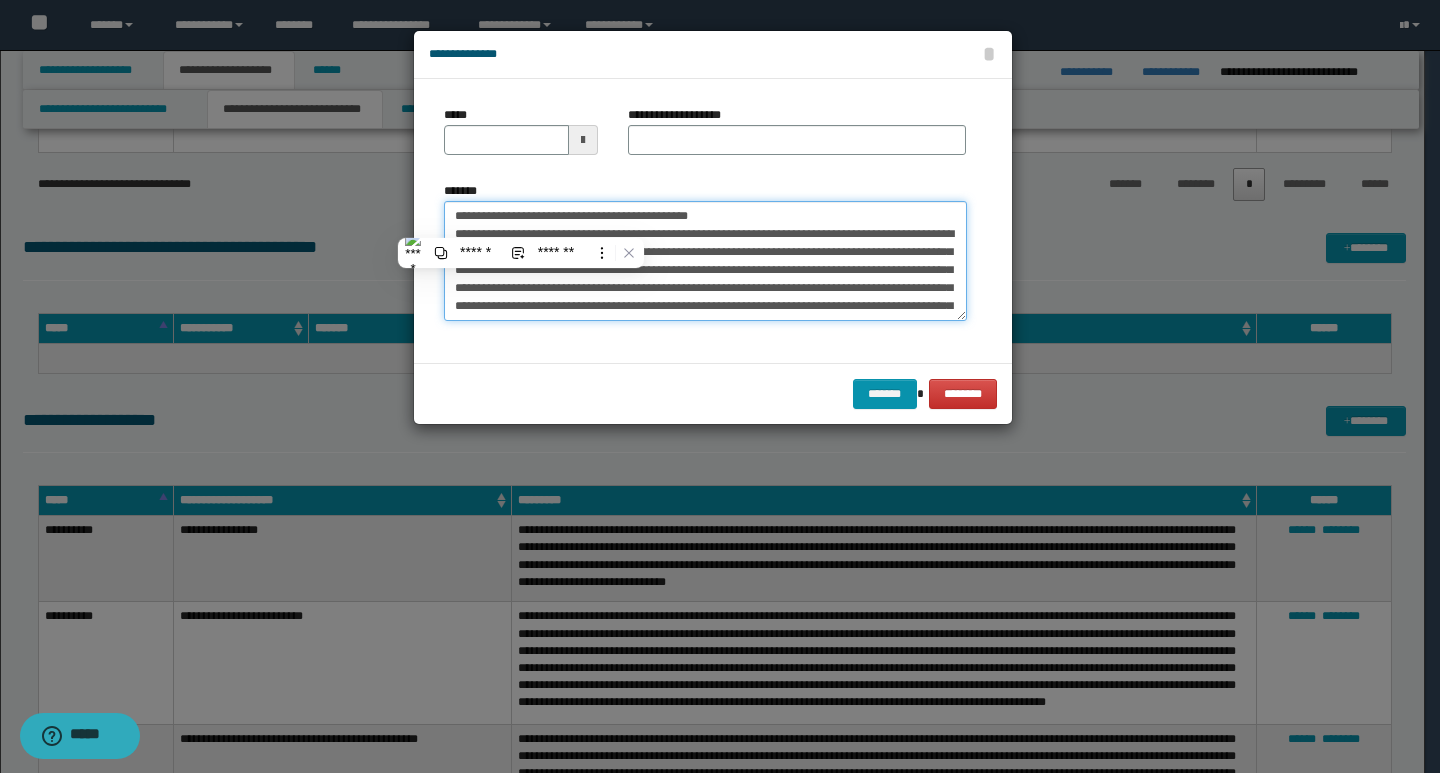 type on "**********" 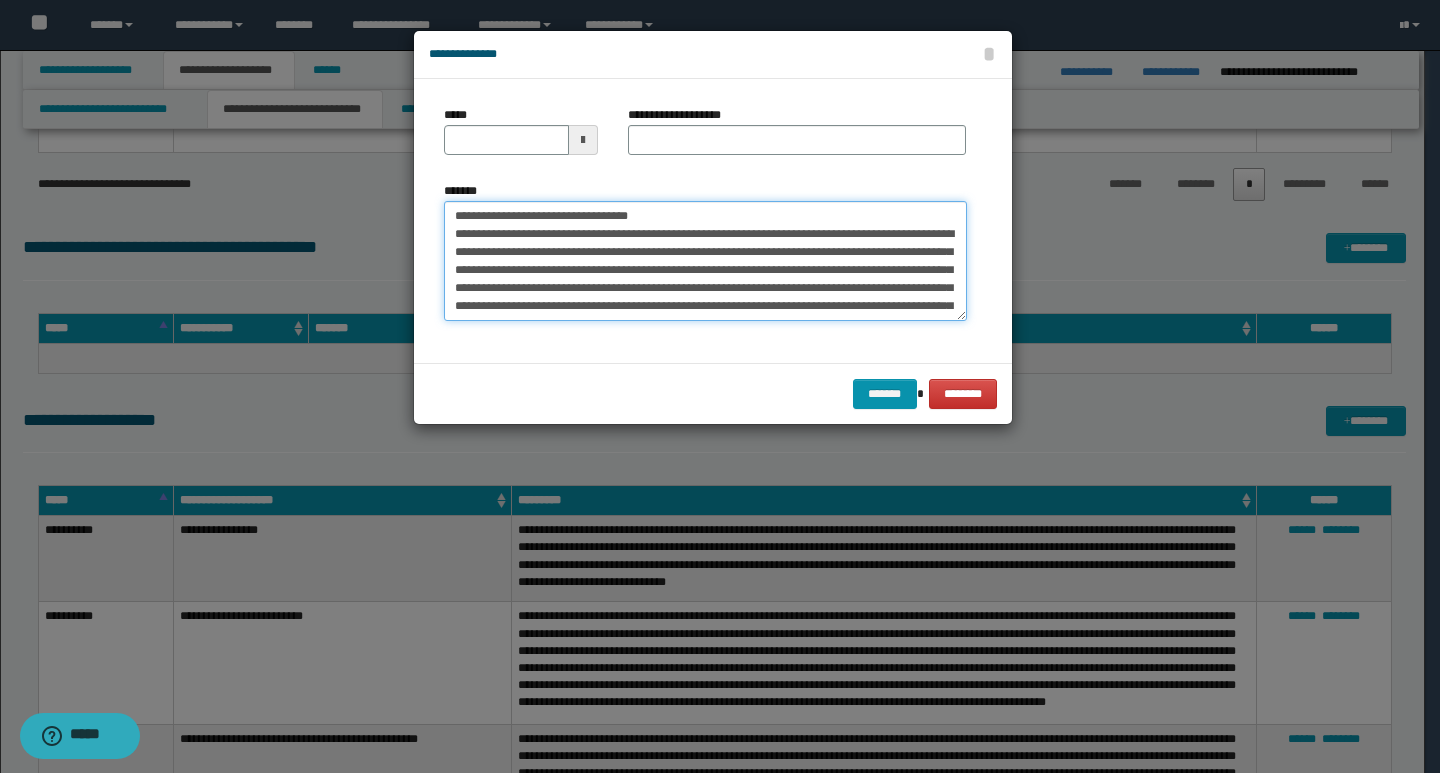 type 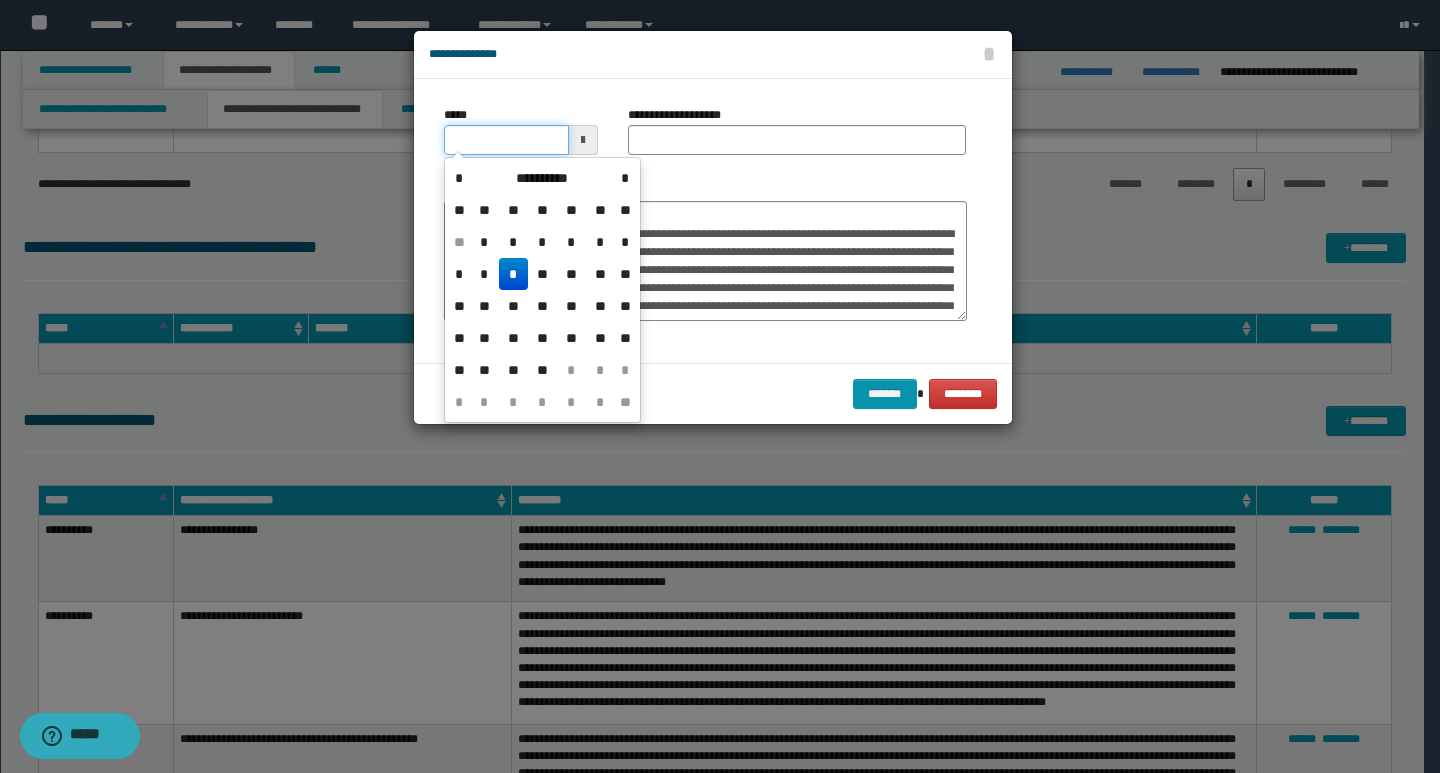 click on "*****" at bounding box center [506, 140] 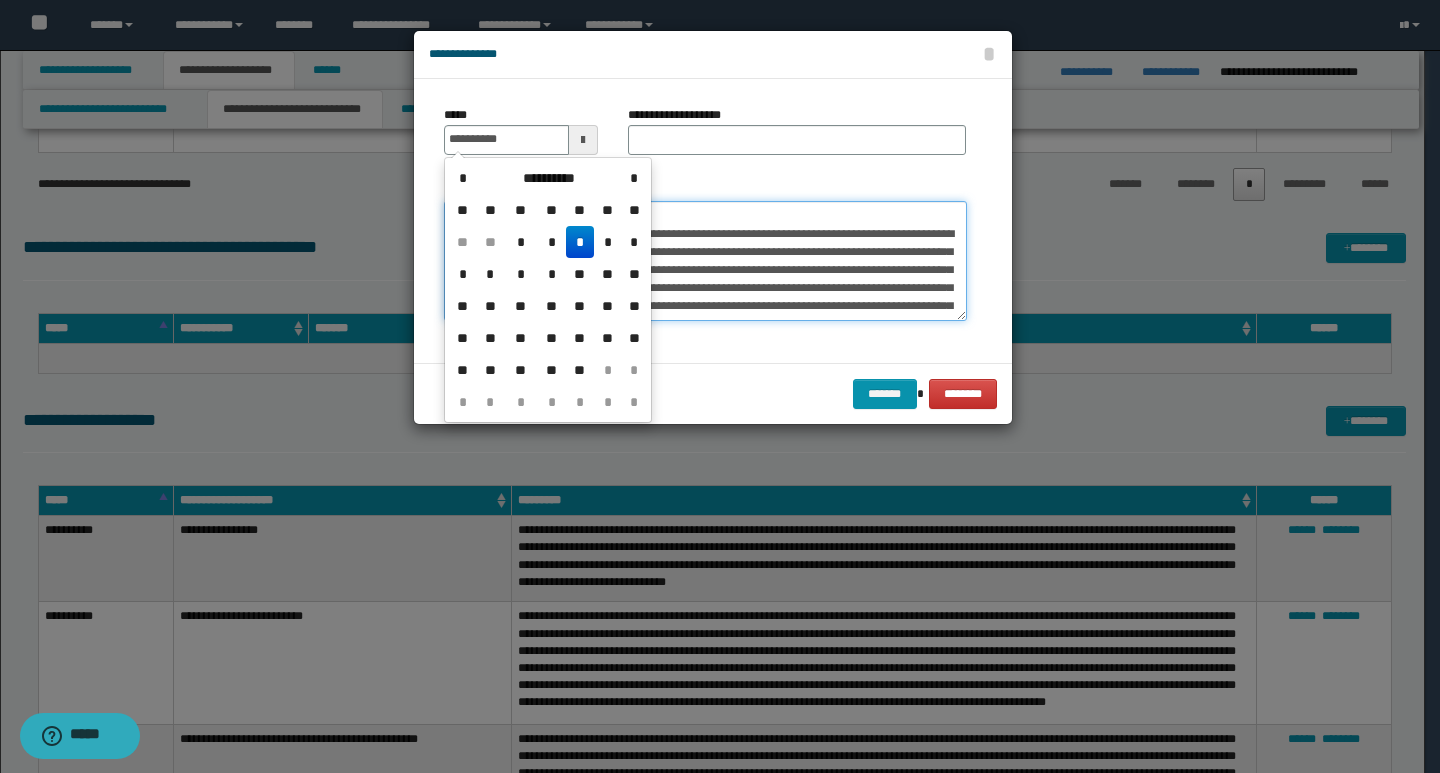 type on "**********" 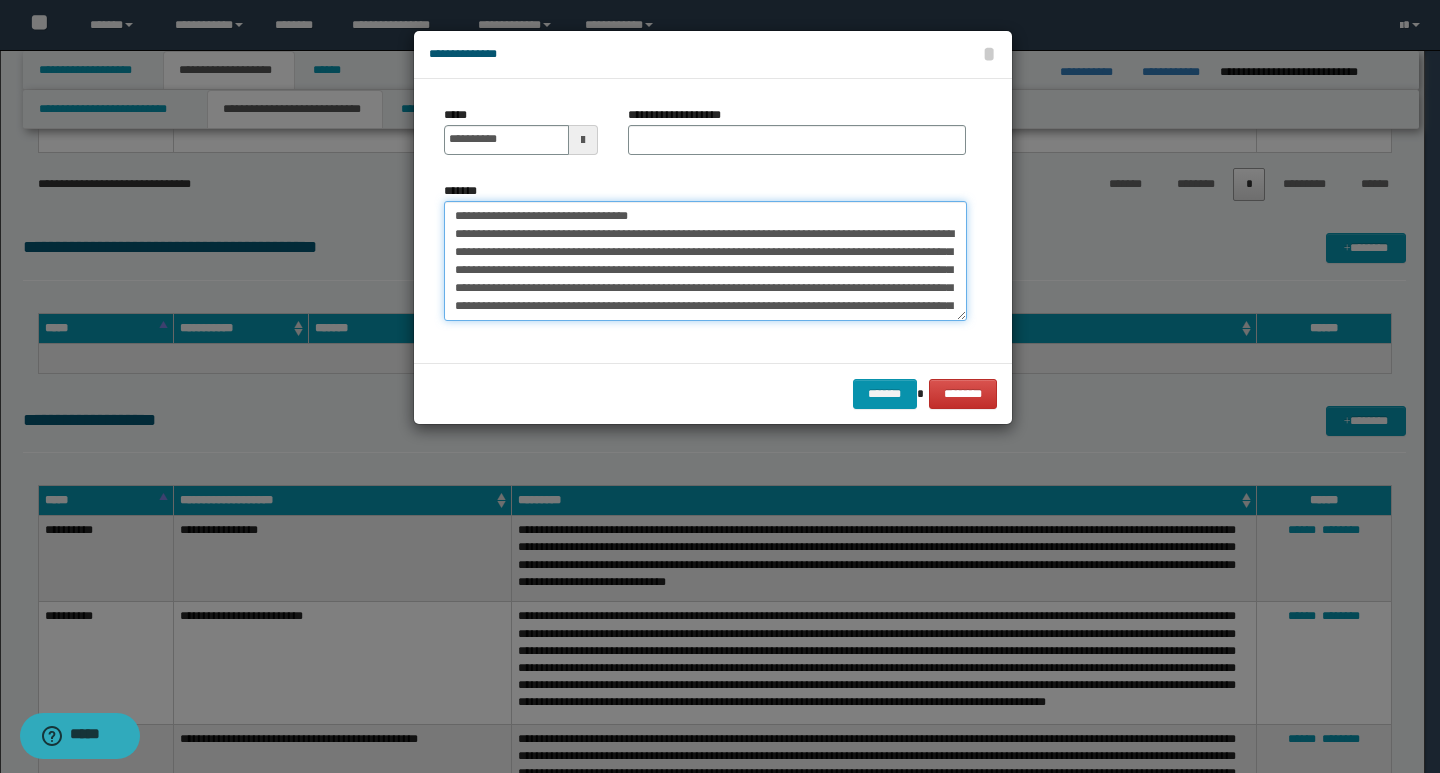 drag, startPoint x: 663, startPoint y: 217, endPoint x: 420, endPoint y: 212, distance: 243.05144 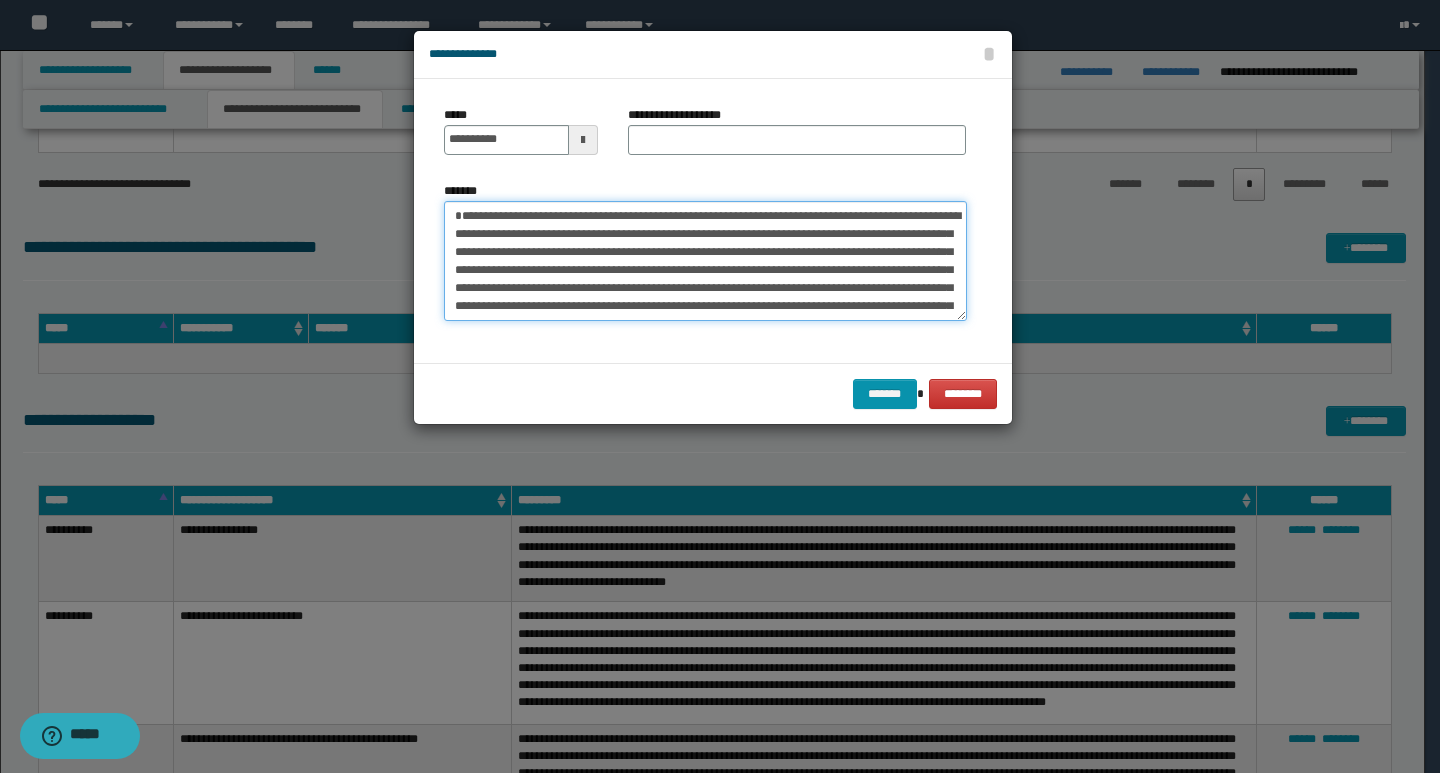 type on "**********" 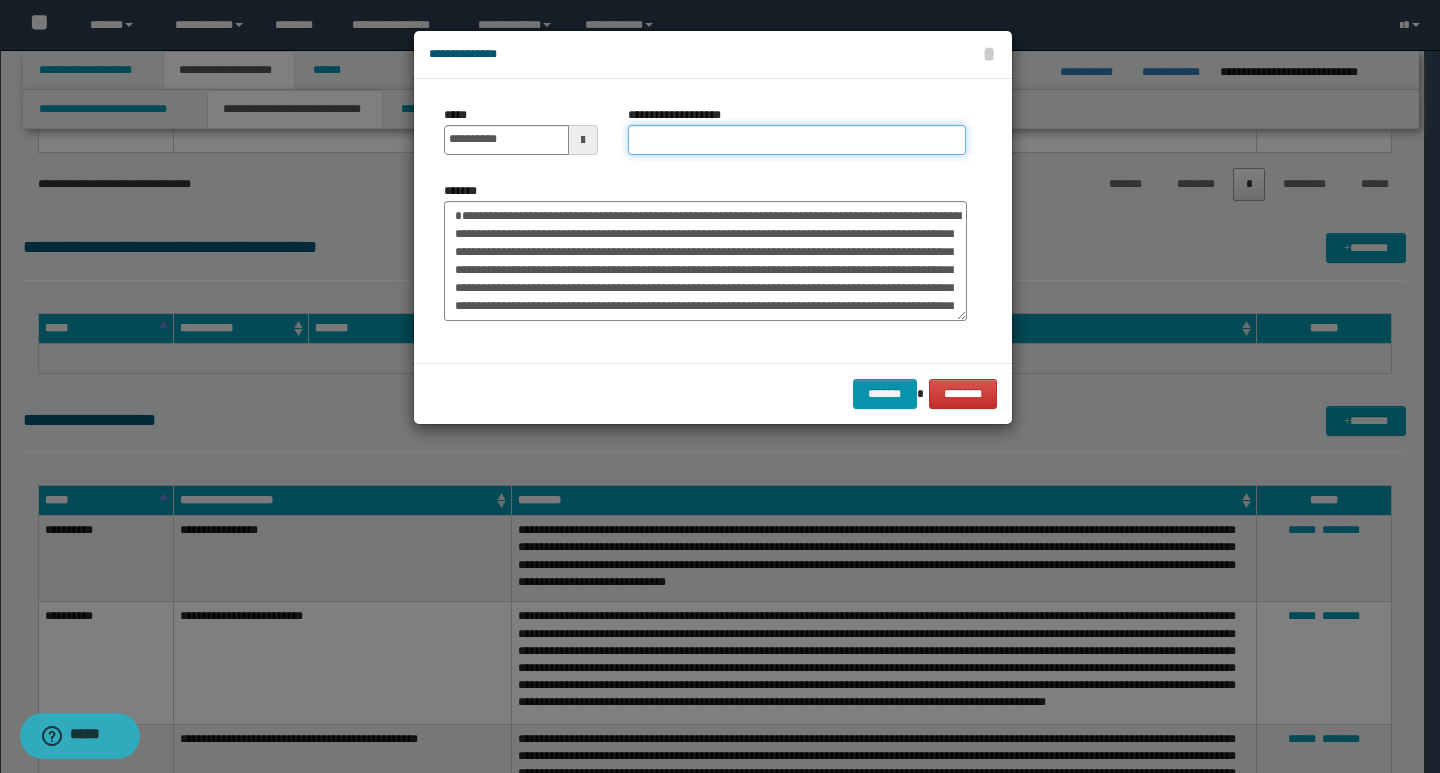 click on "**********" at bounding box center (797, 140) 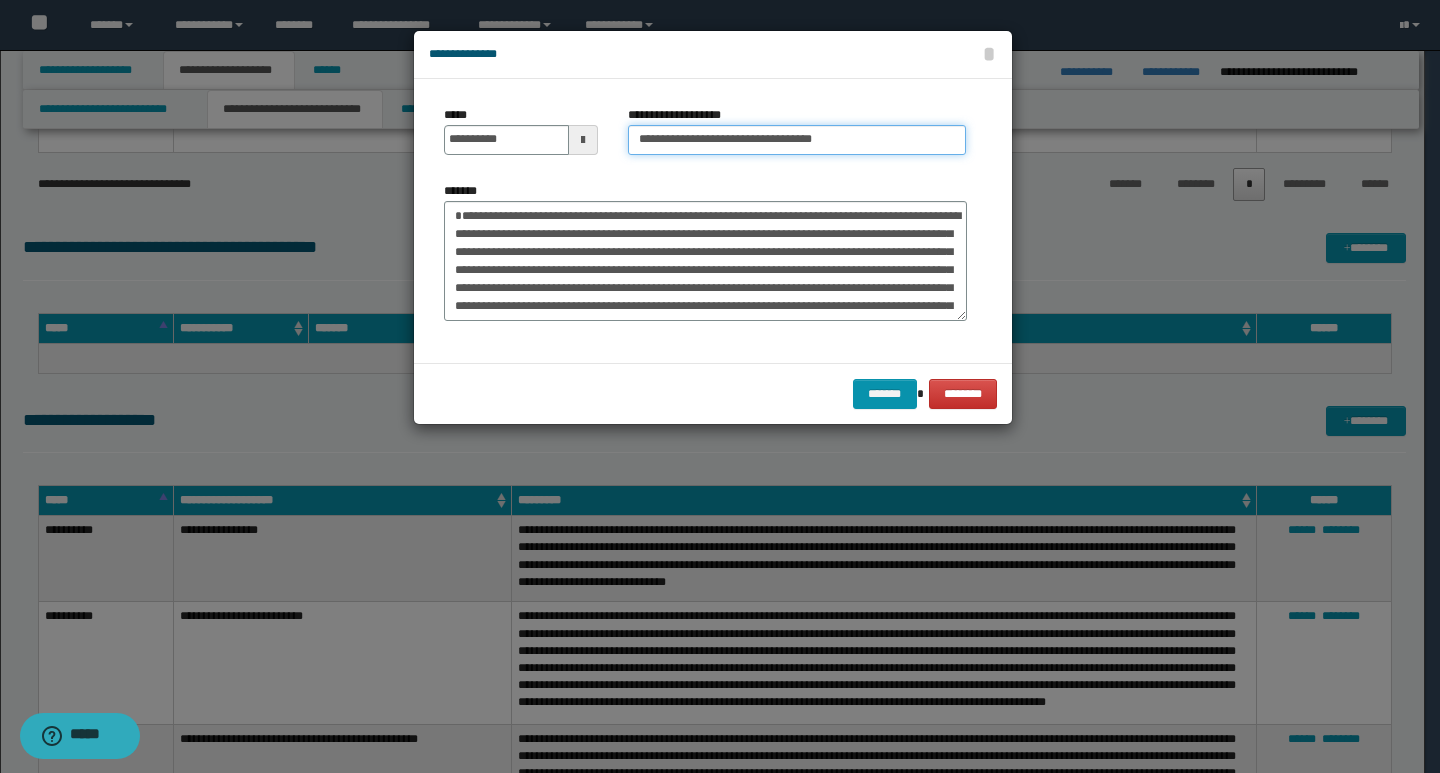 type on "**********" 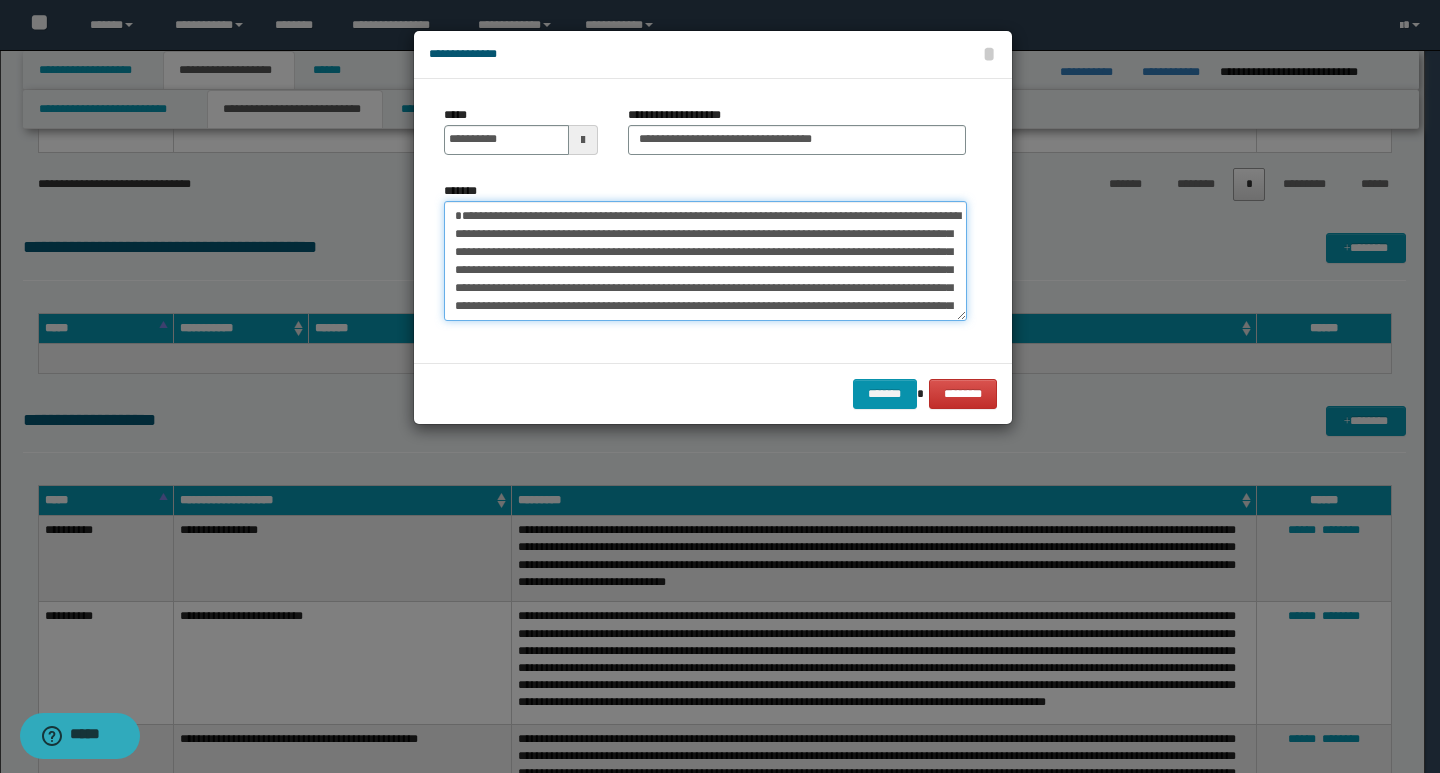 click on "*******" at bounding box center (705, 261) 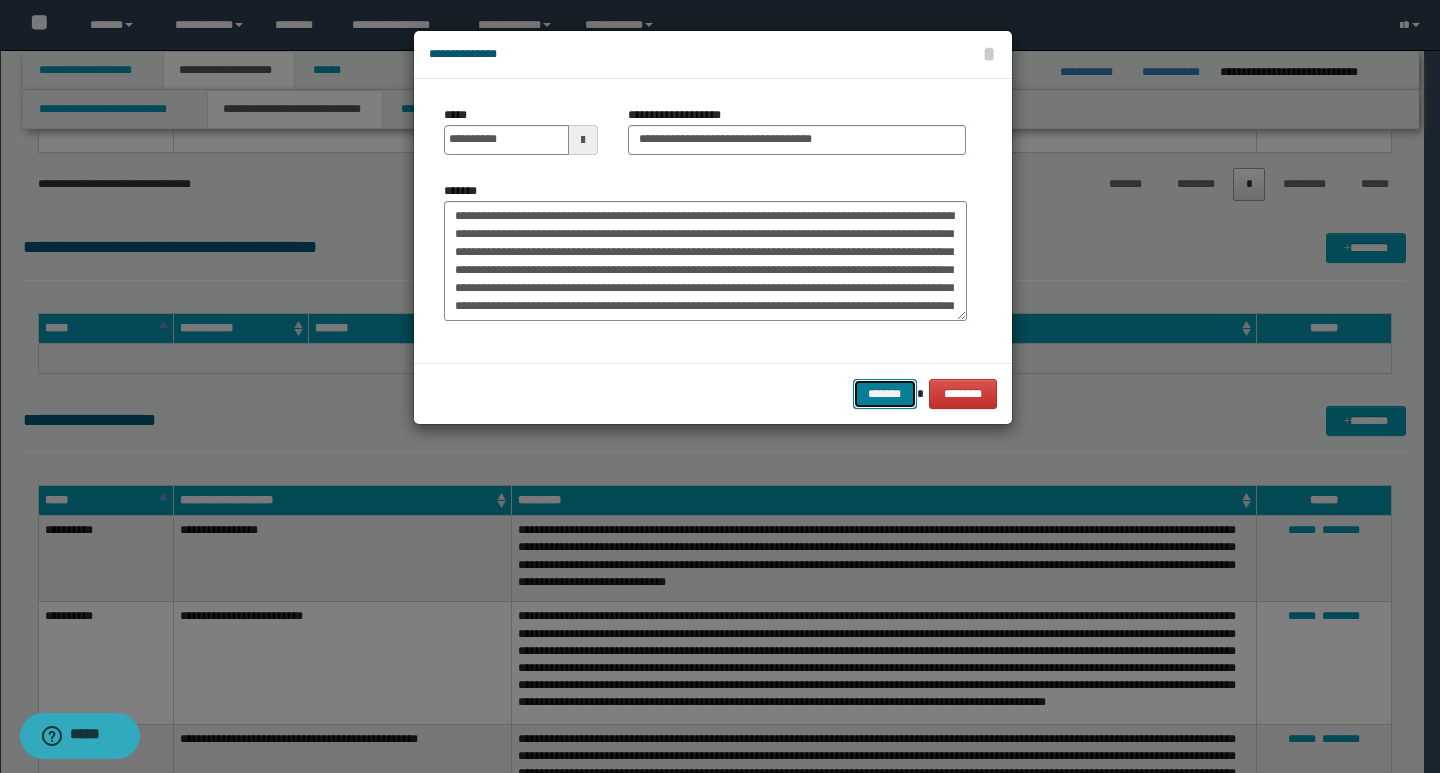 click on "*******" at bounding box center [885, 394] 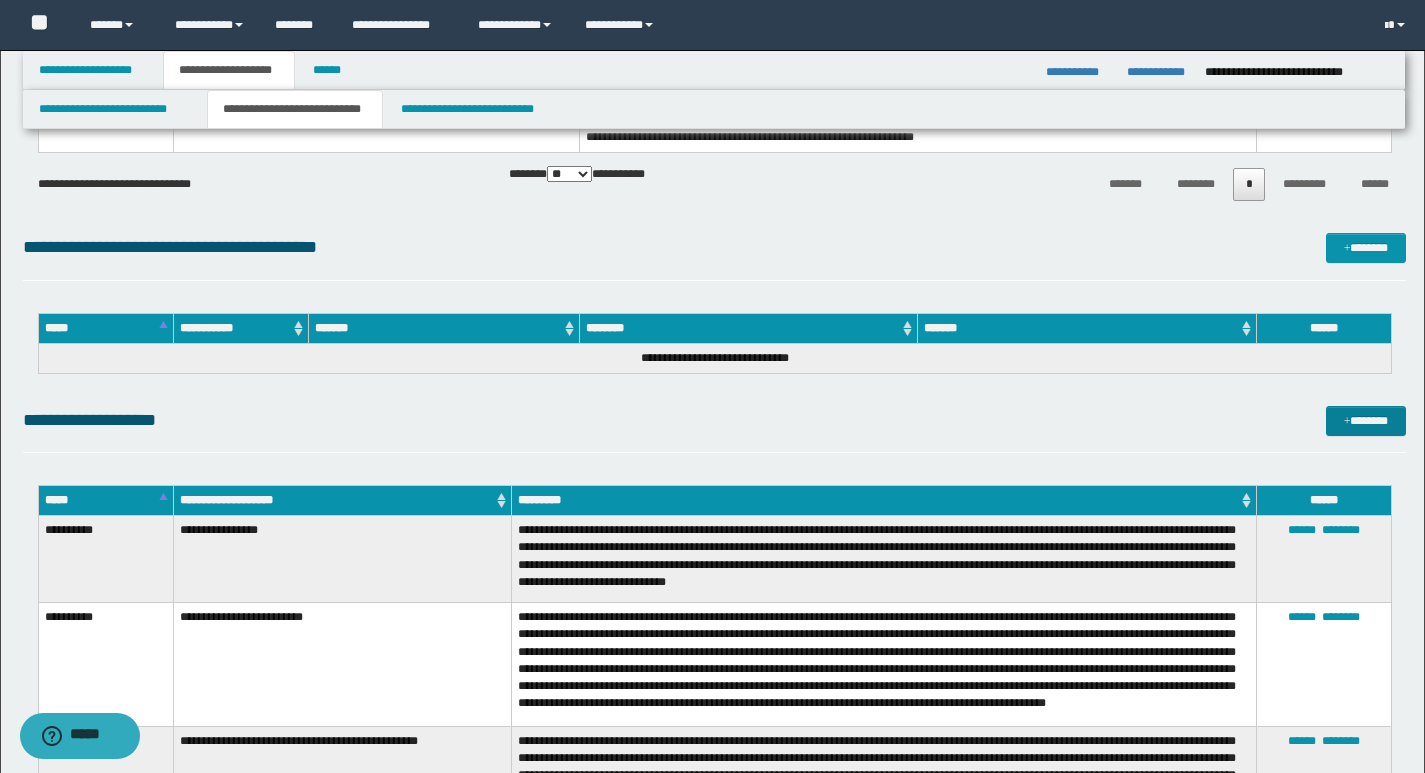 drag, startPoint x: 1176, startPoint y: 417, endPoint x: 1350, endPoint y: 417, distance: 174 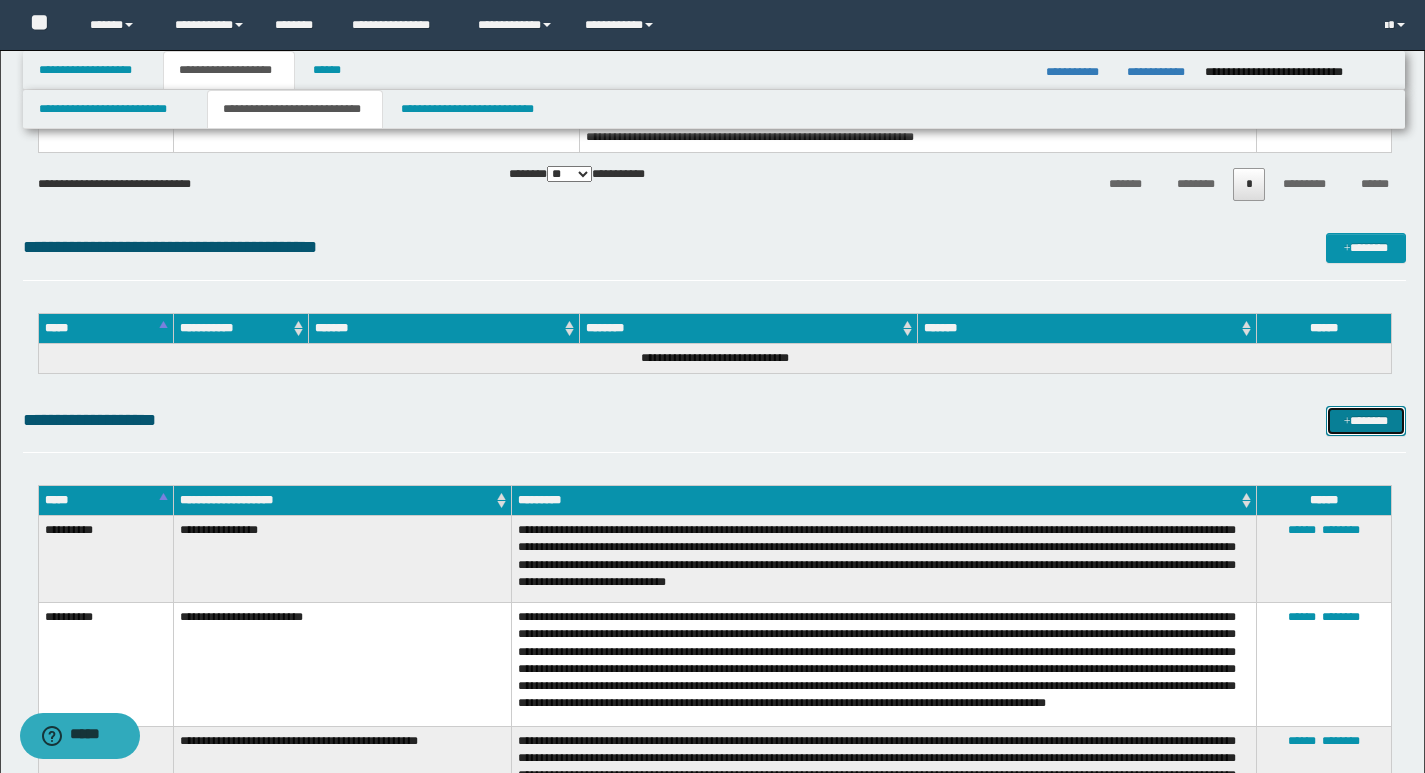 click on "*******" at bounding box center [1366, 421] 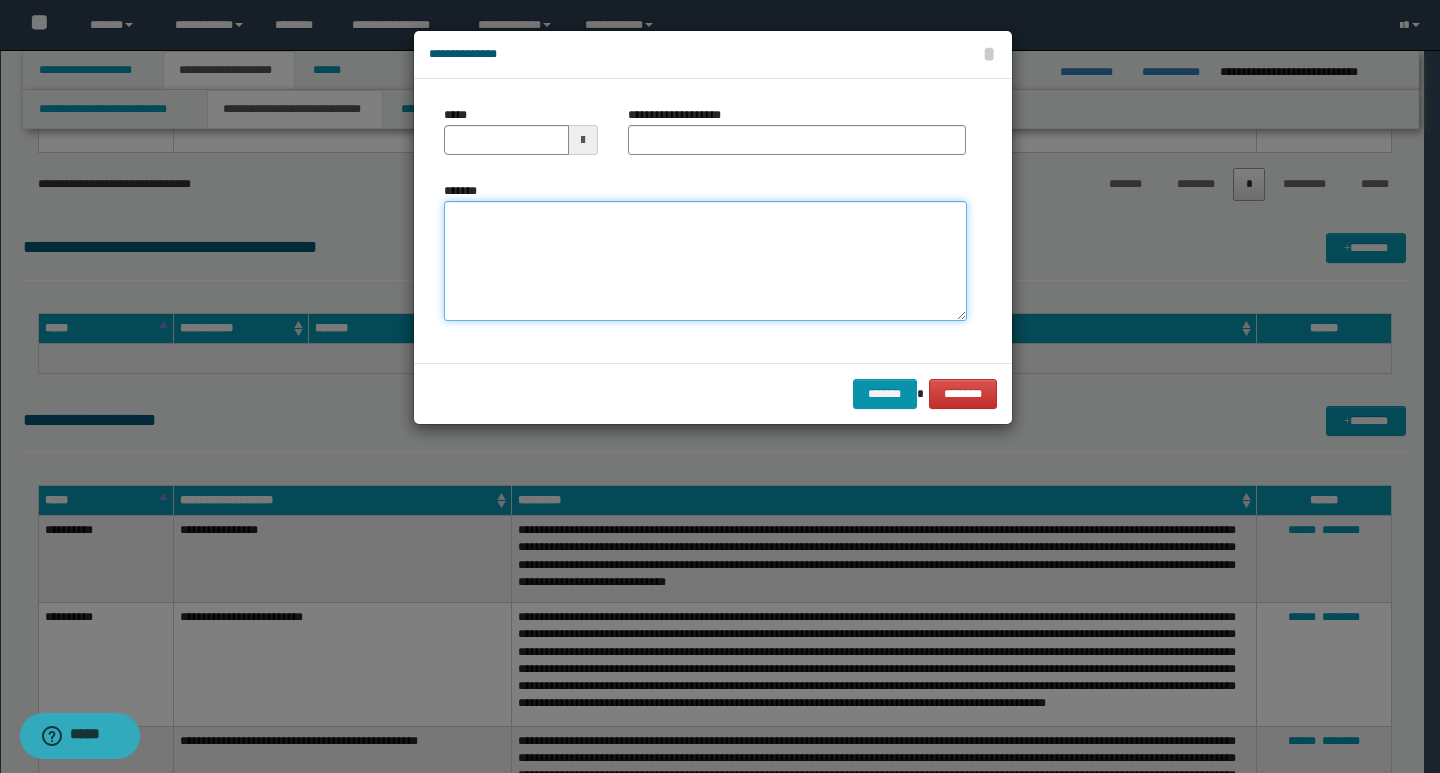 click on "*******" at bounding box center (705, 261) 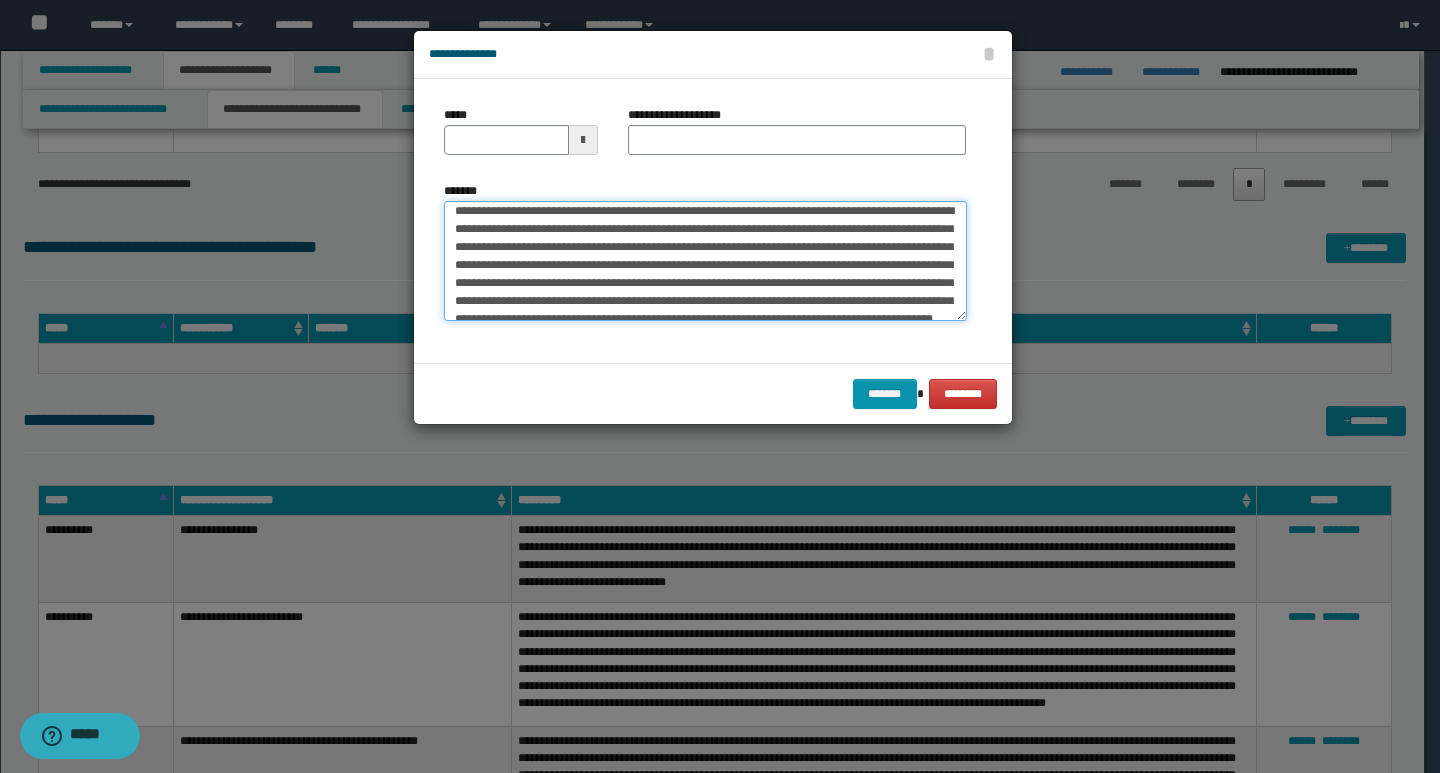 scroll, scrollTop: 0, scrollLeft: 0, axis: both 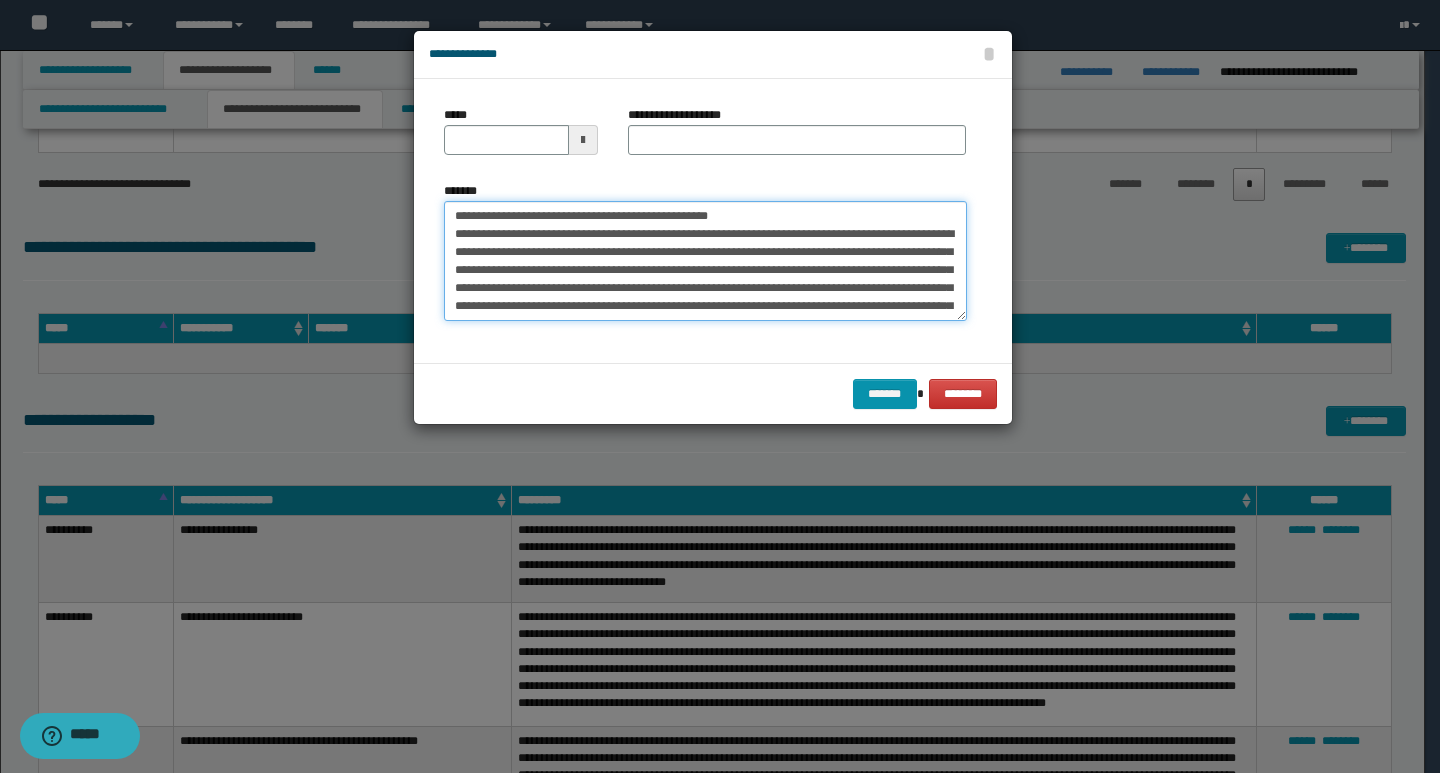 drag, startPoint x: 447, startPoint y: 219, endPoint x: 520, endPoint y: 218, distance: 73.00685 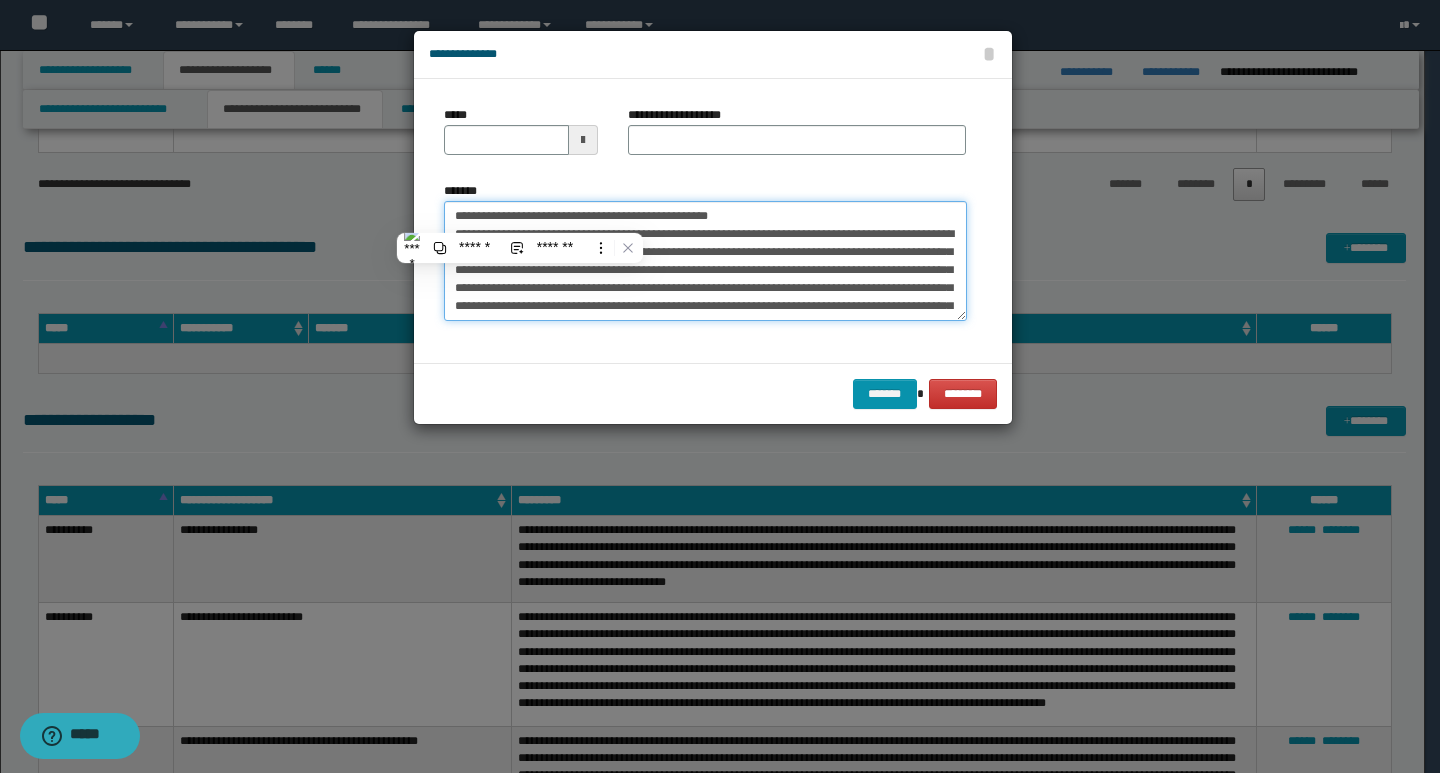 type on "**********" 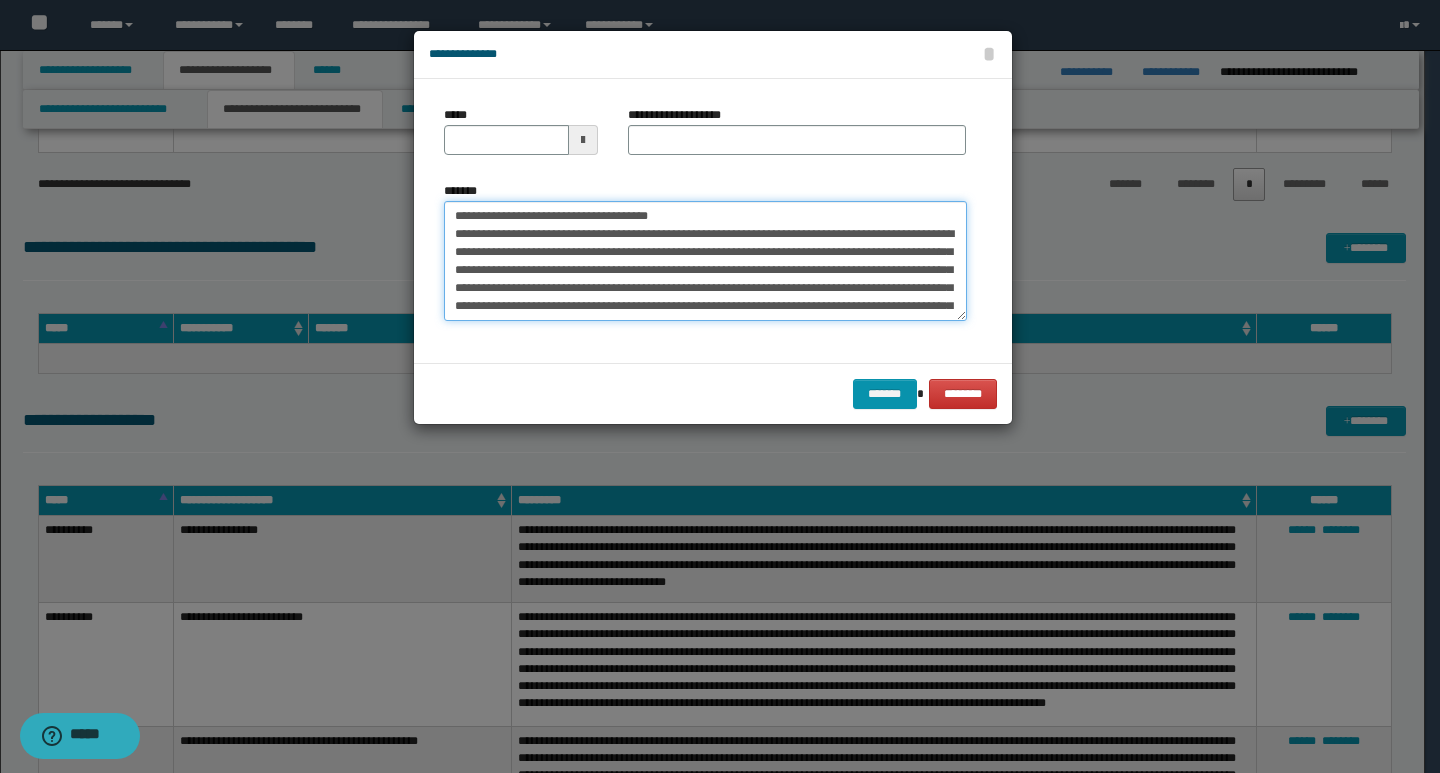 type 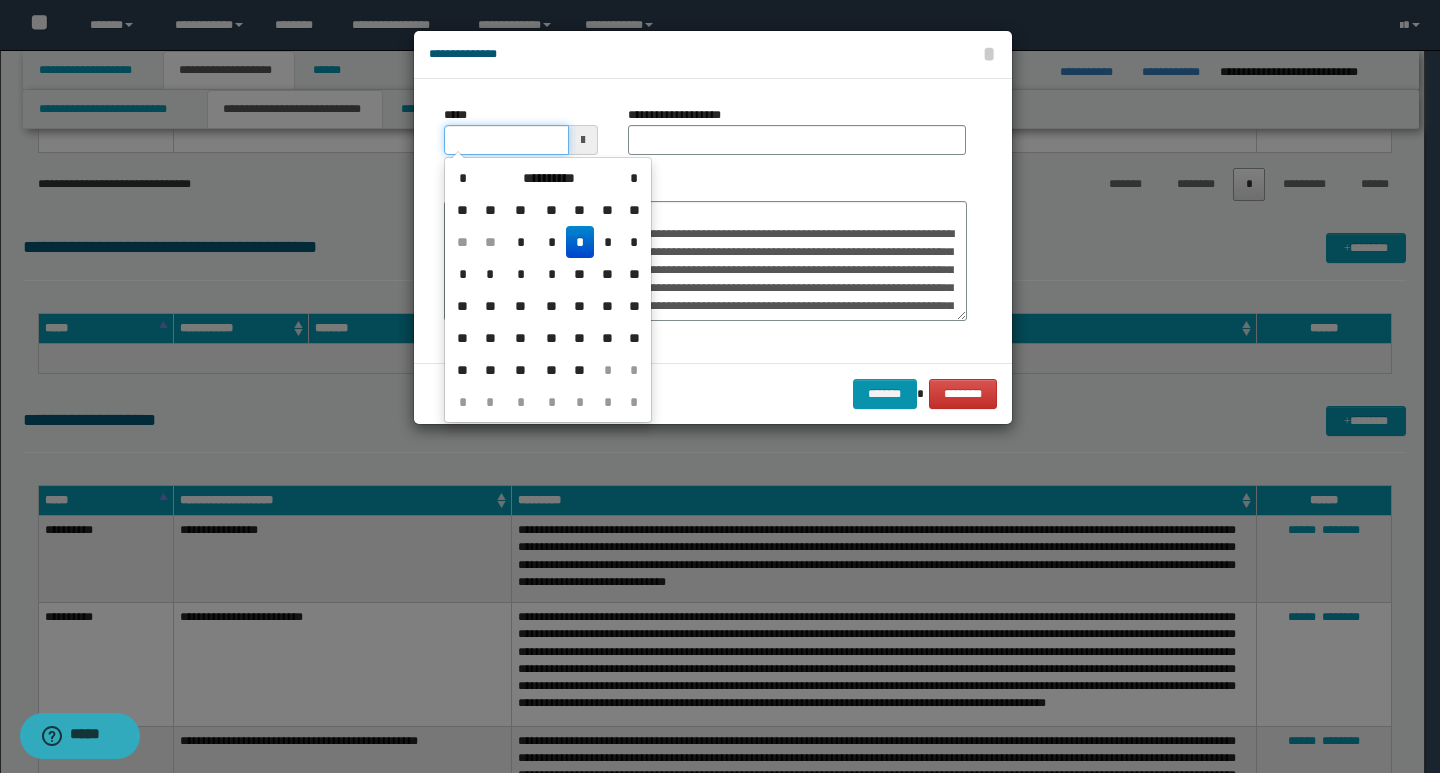 click on "*****" at bounding box center (506, 140) 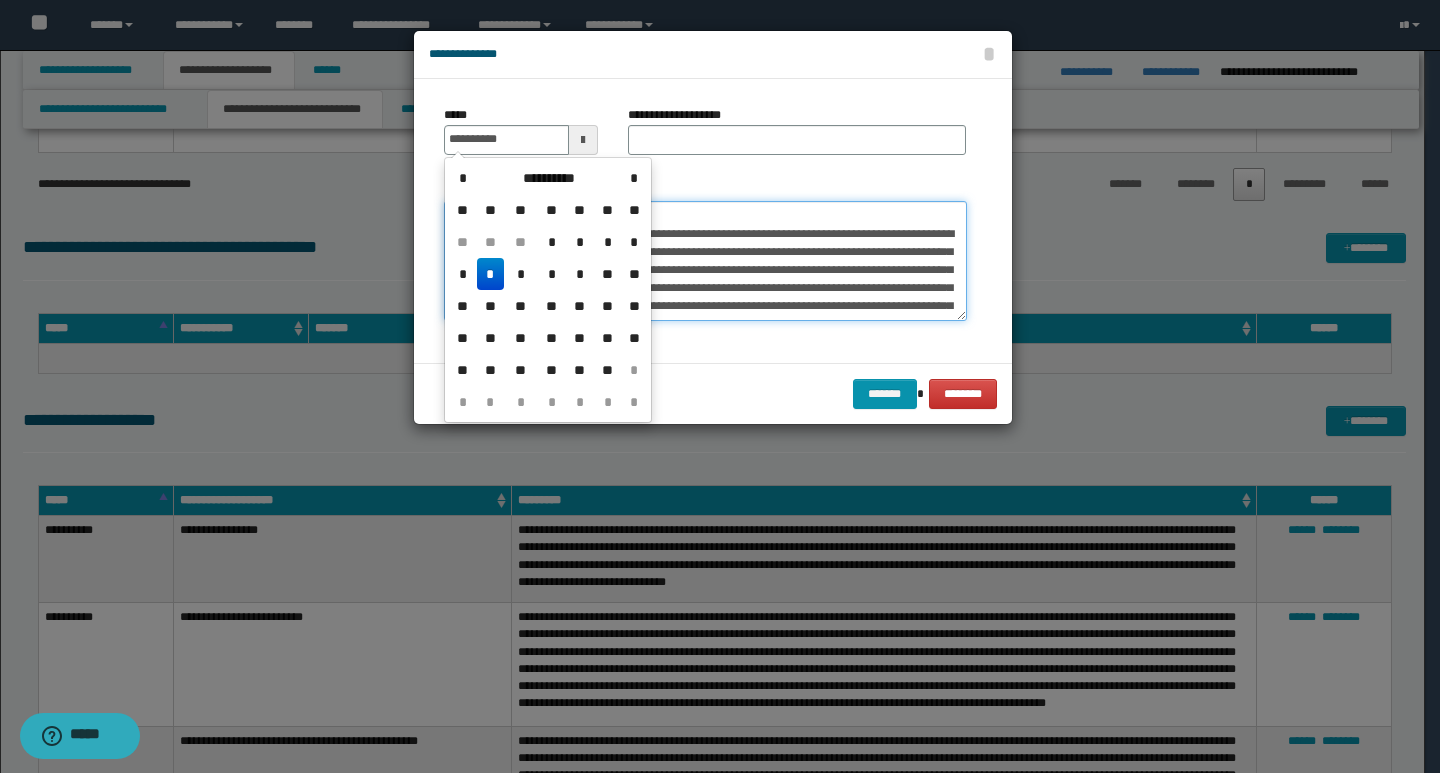 type on "**********" 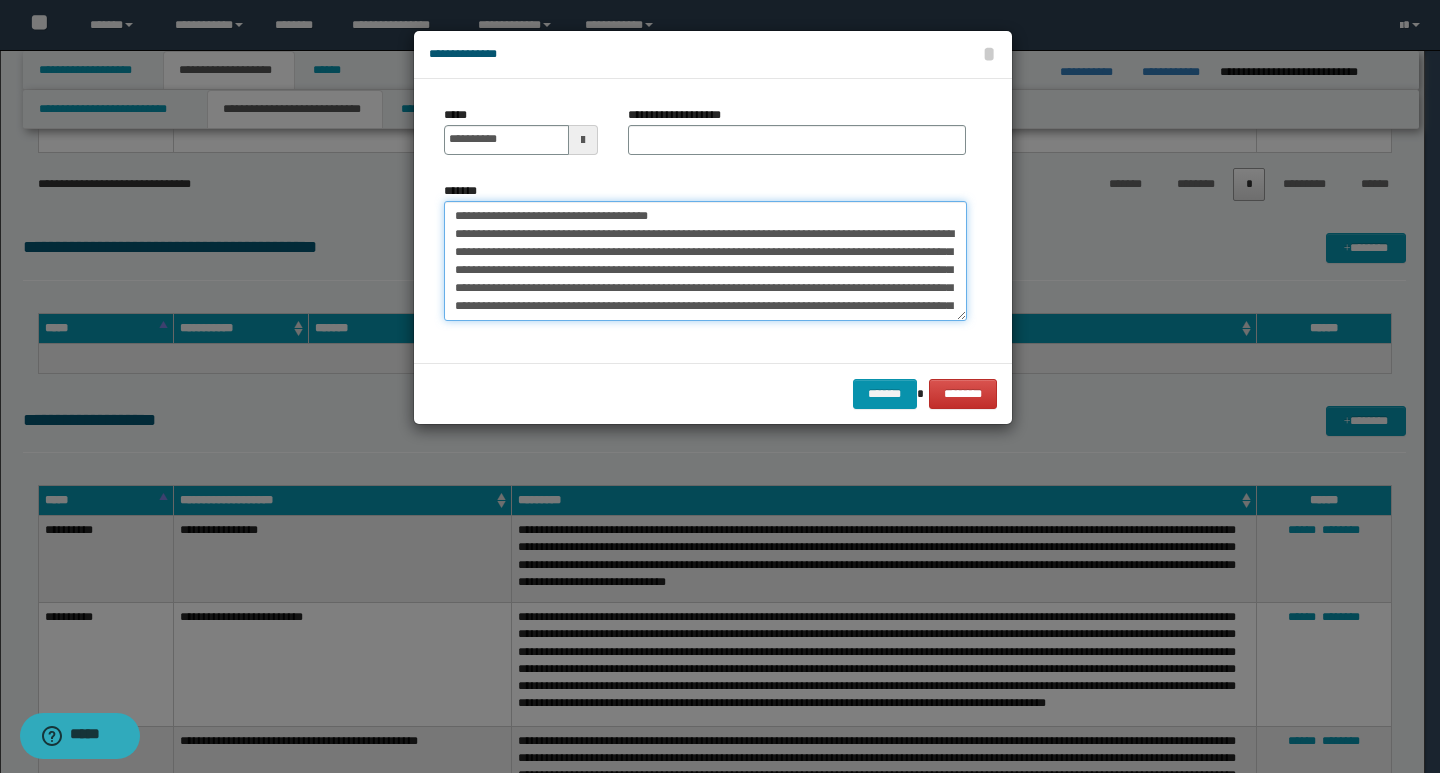 click on "**********" at bounding box center (705, 261) 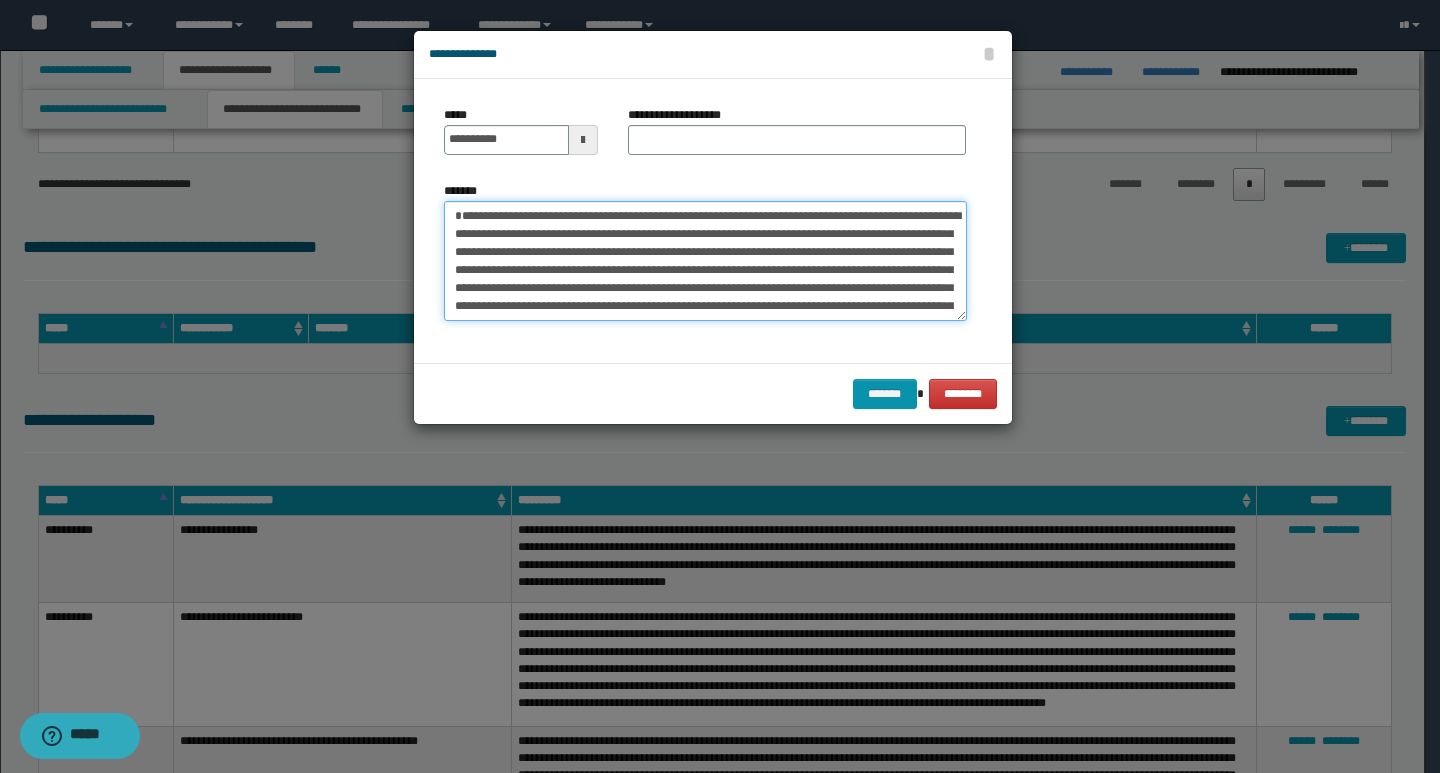 type on "**********" 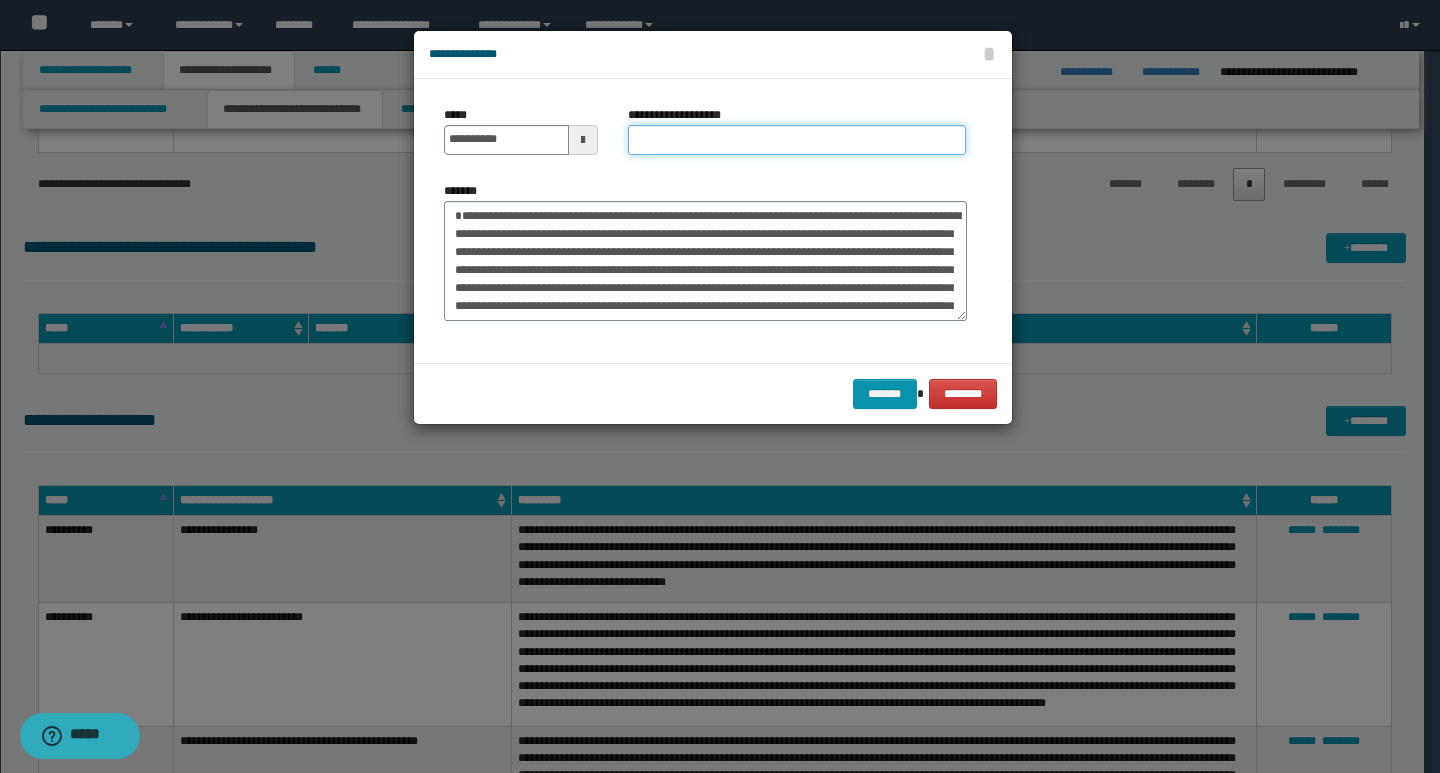 click on "**********" at bounding box center [797, 140] 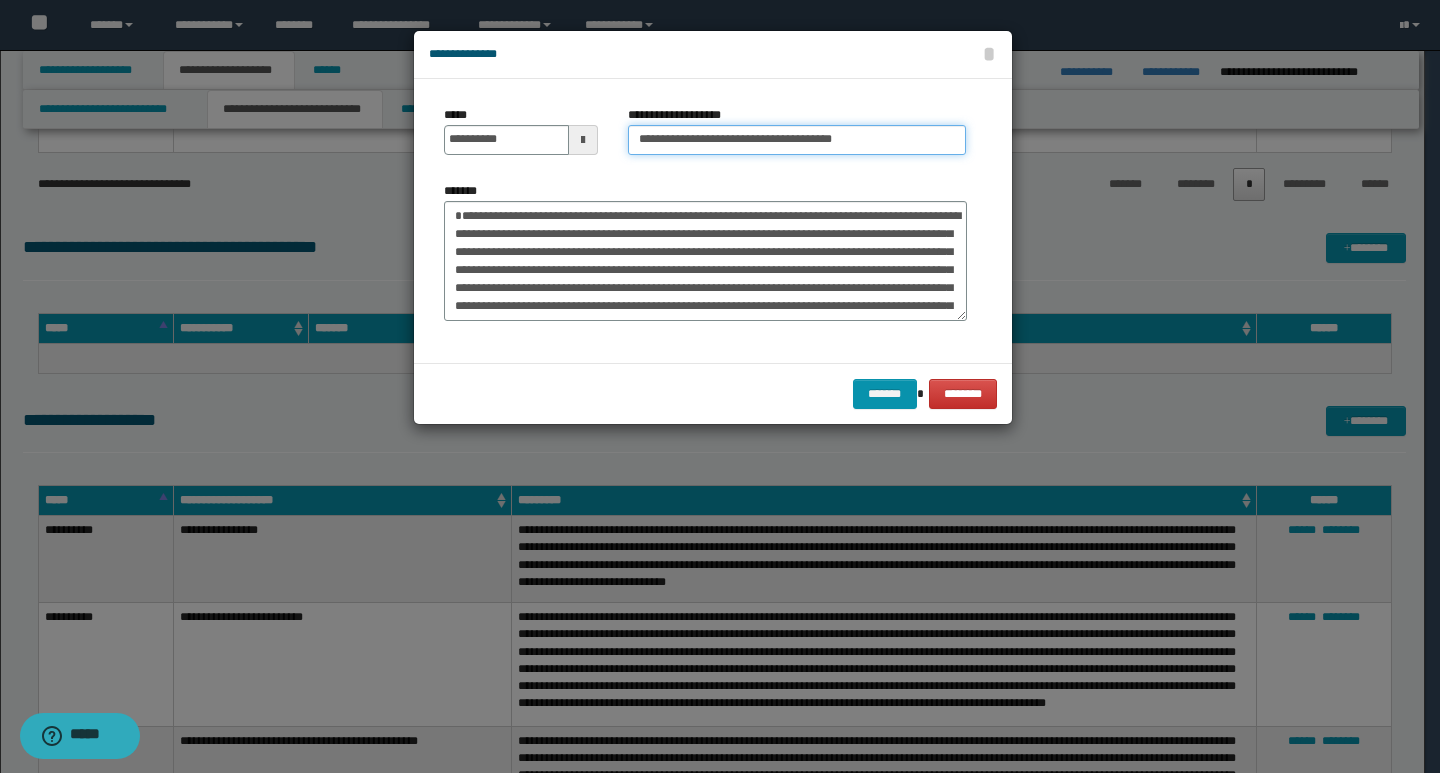 type on "**********" 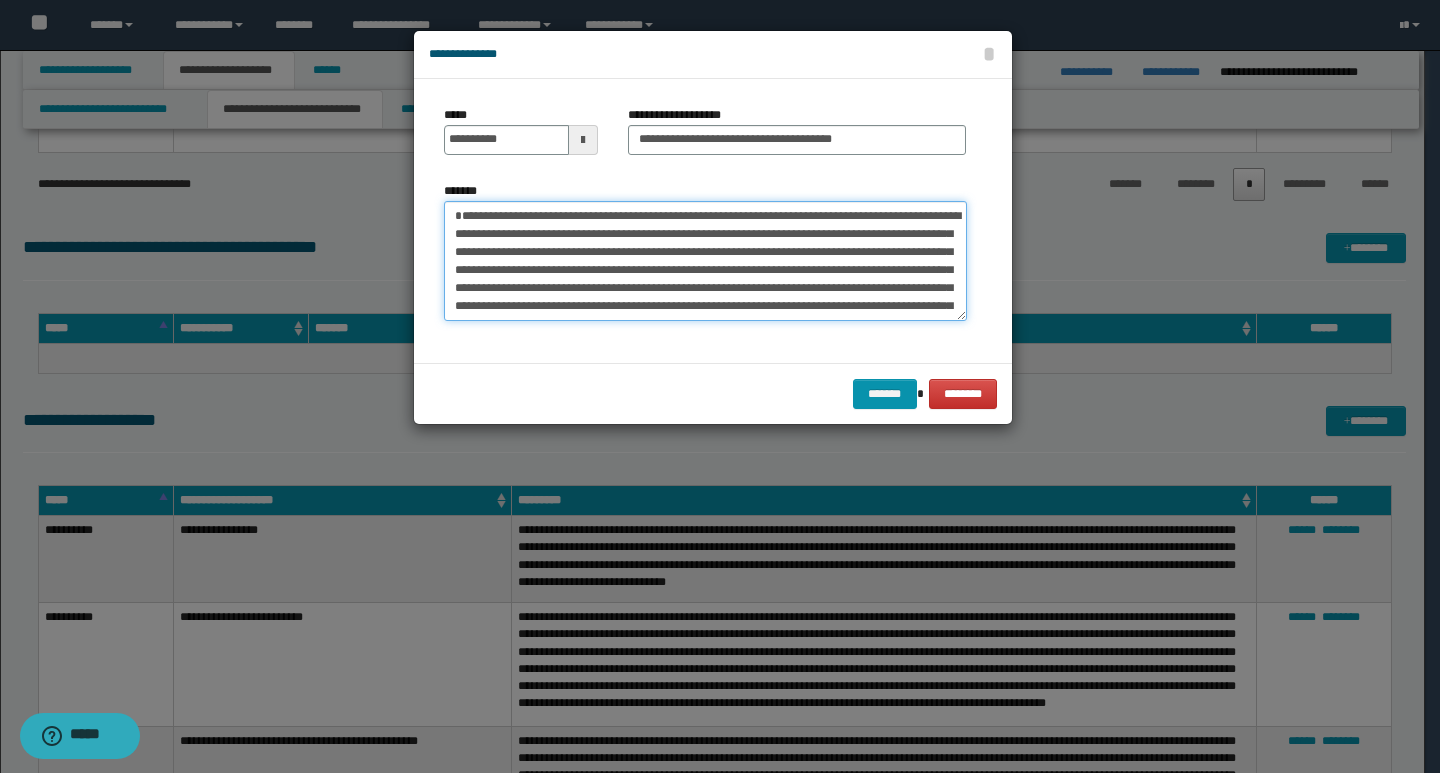 click on "**********" at bounding box center (705, 261) 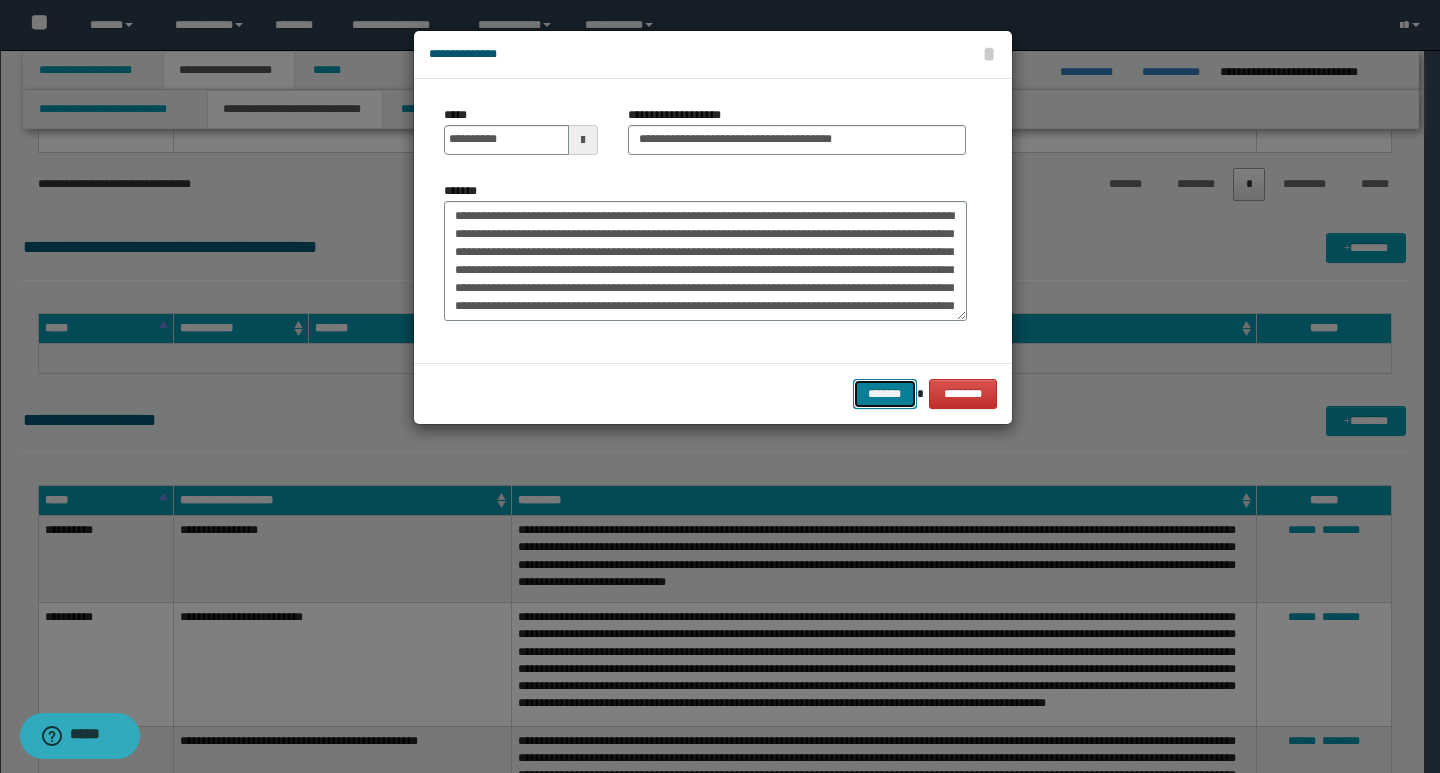 click on "*******" at bounding box center (885, 394) 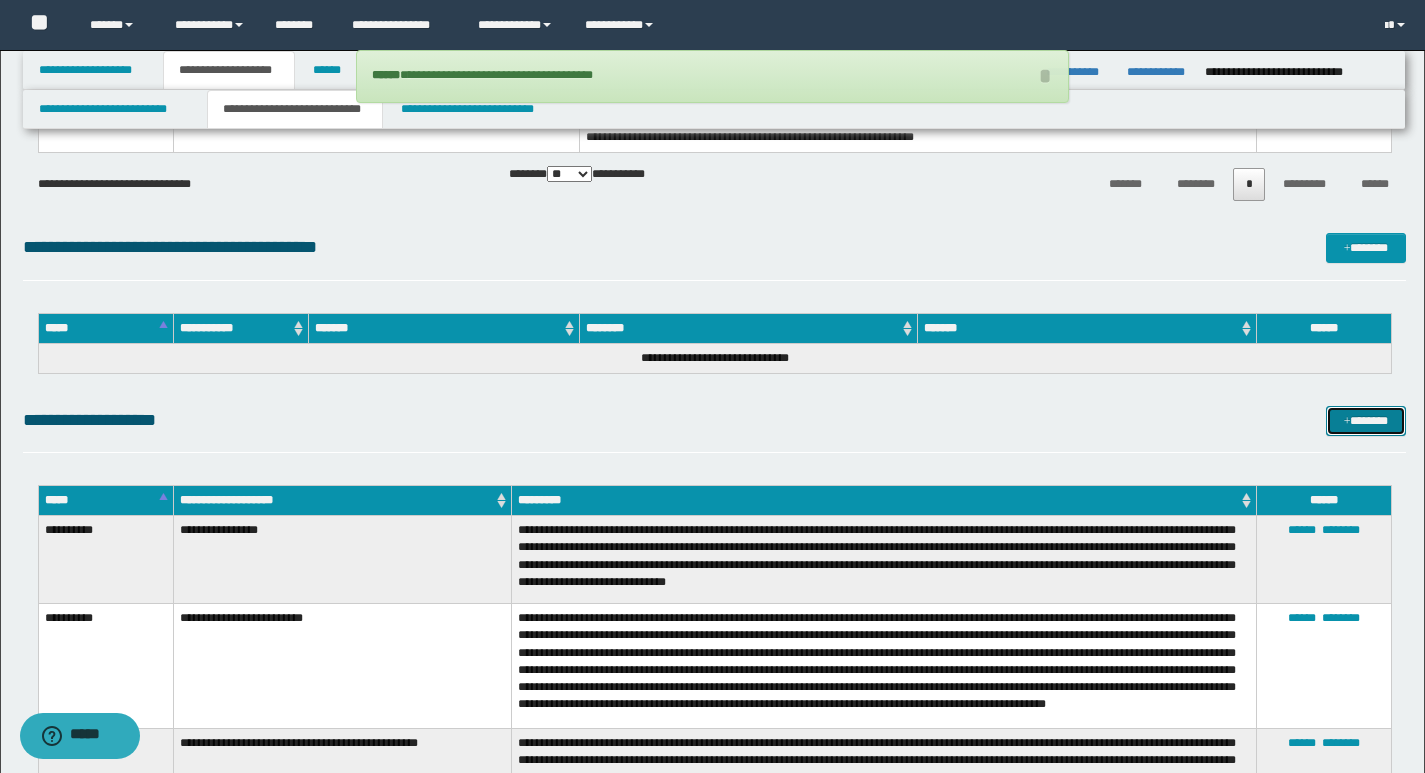 click on "*******" at bounding box center (1366, 421) 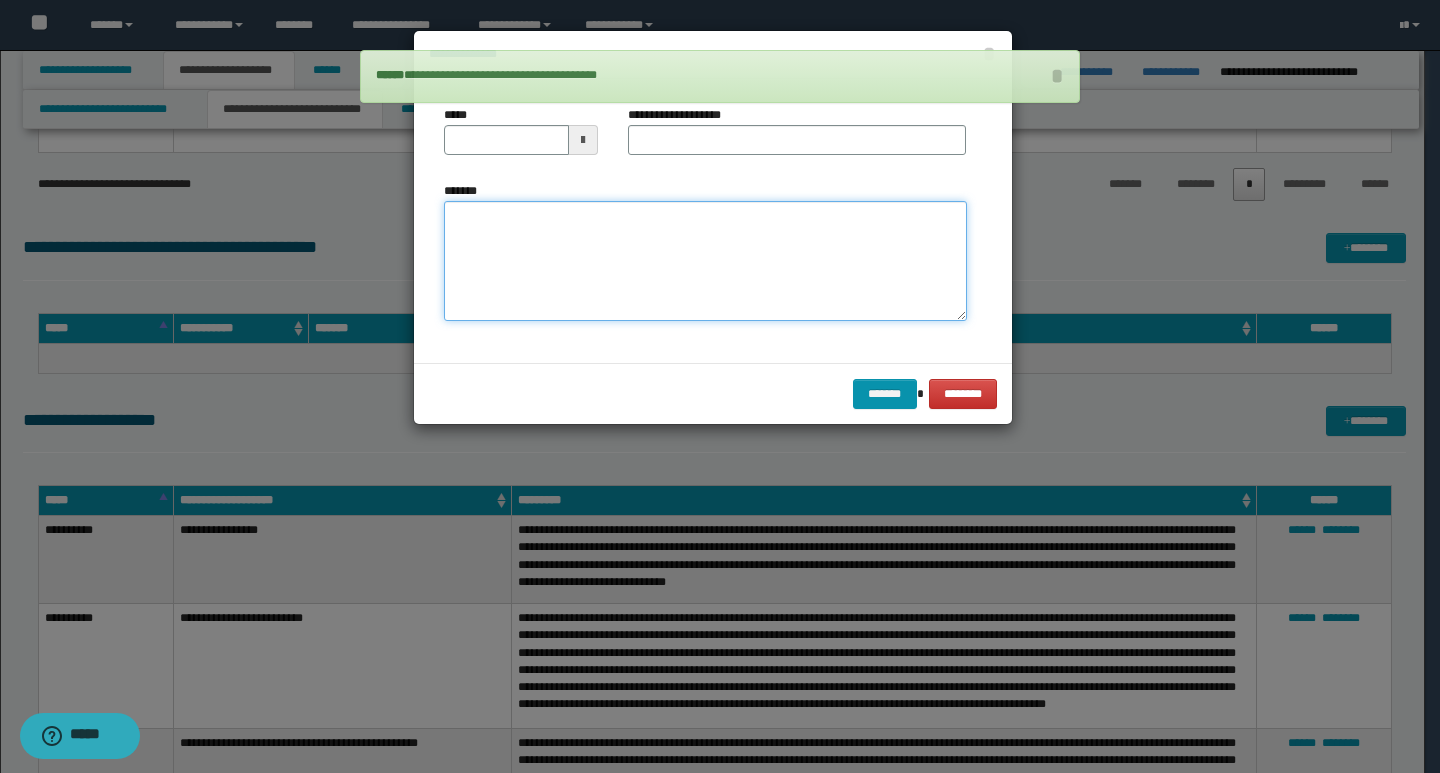 click on "*******" at bounding box center (705, 261) 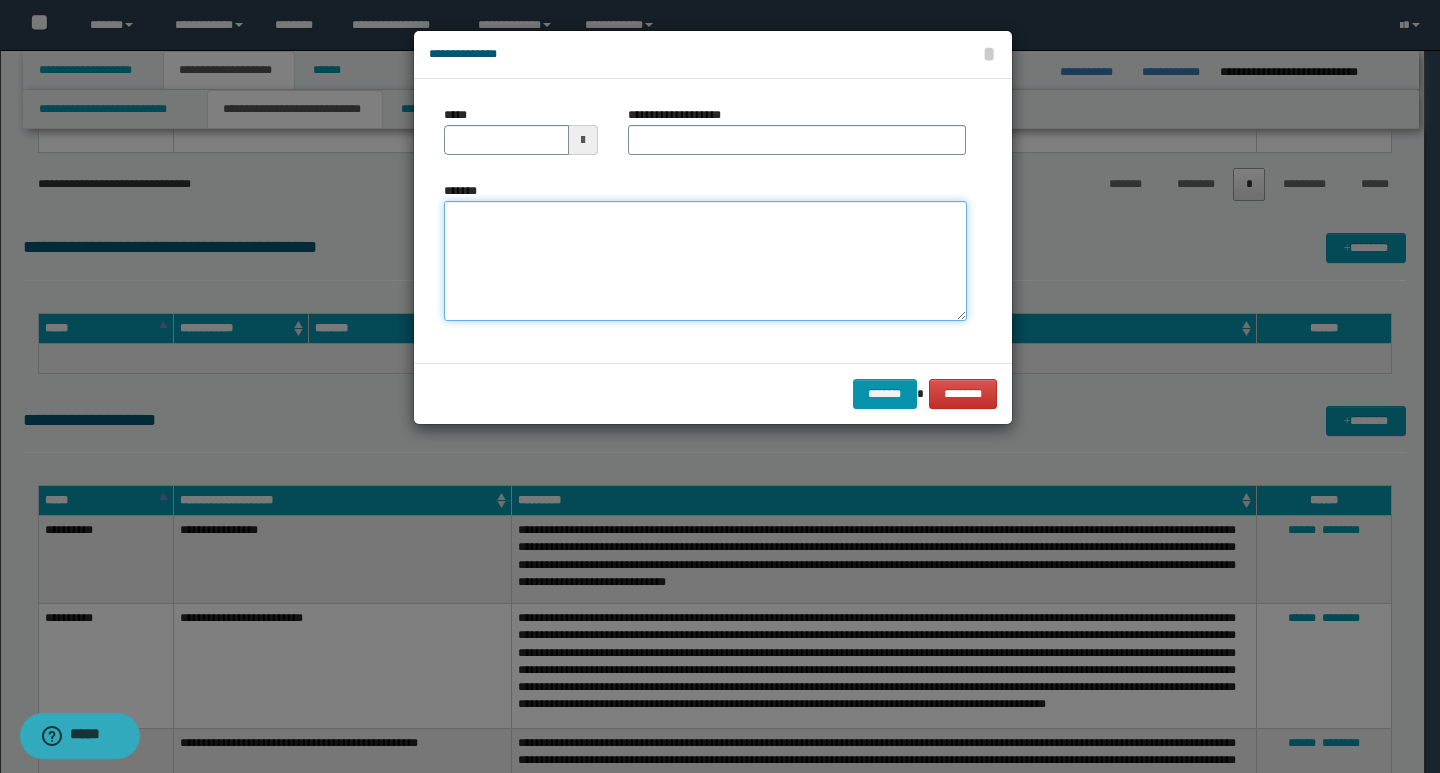 click on "*******" at bounding box center (705, 261) 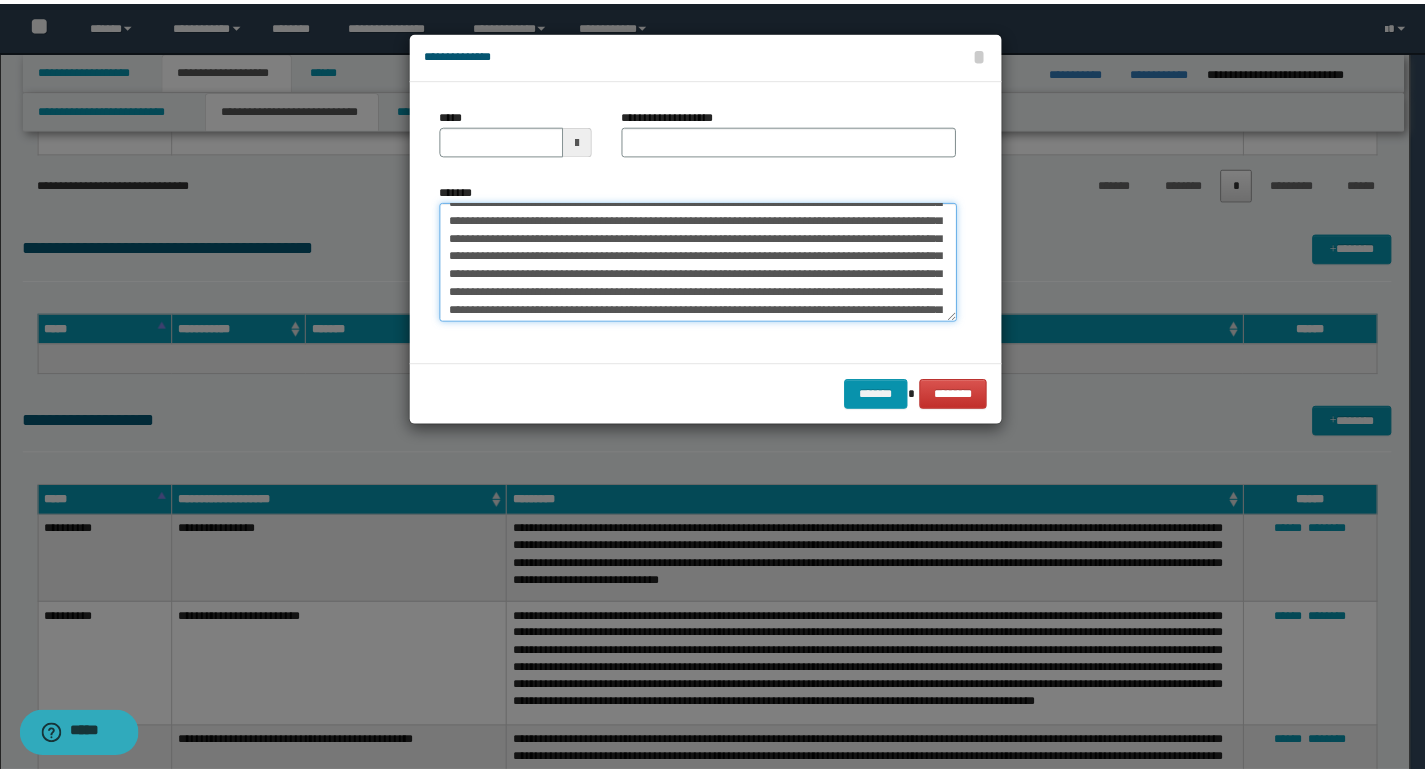 scroll, scrollTop: 0, scrollLeft: 0, axis: both 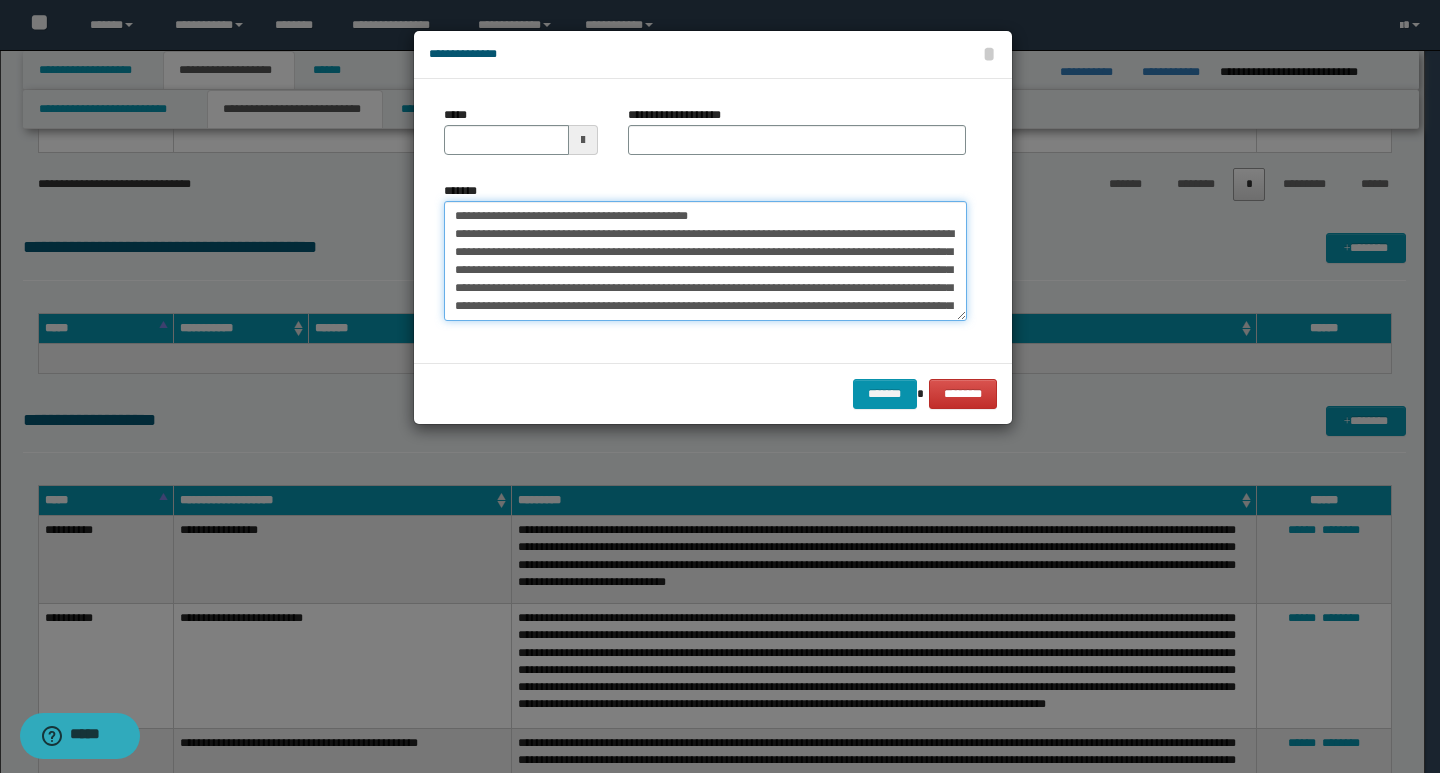 drag, startPoint x: 450, startPoint y: 212, endPoint x: 518, endPoint y: 224, distance: 69.050705 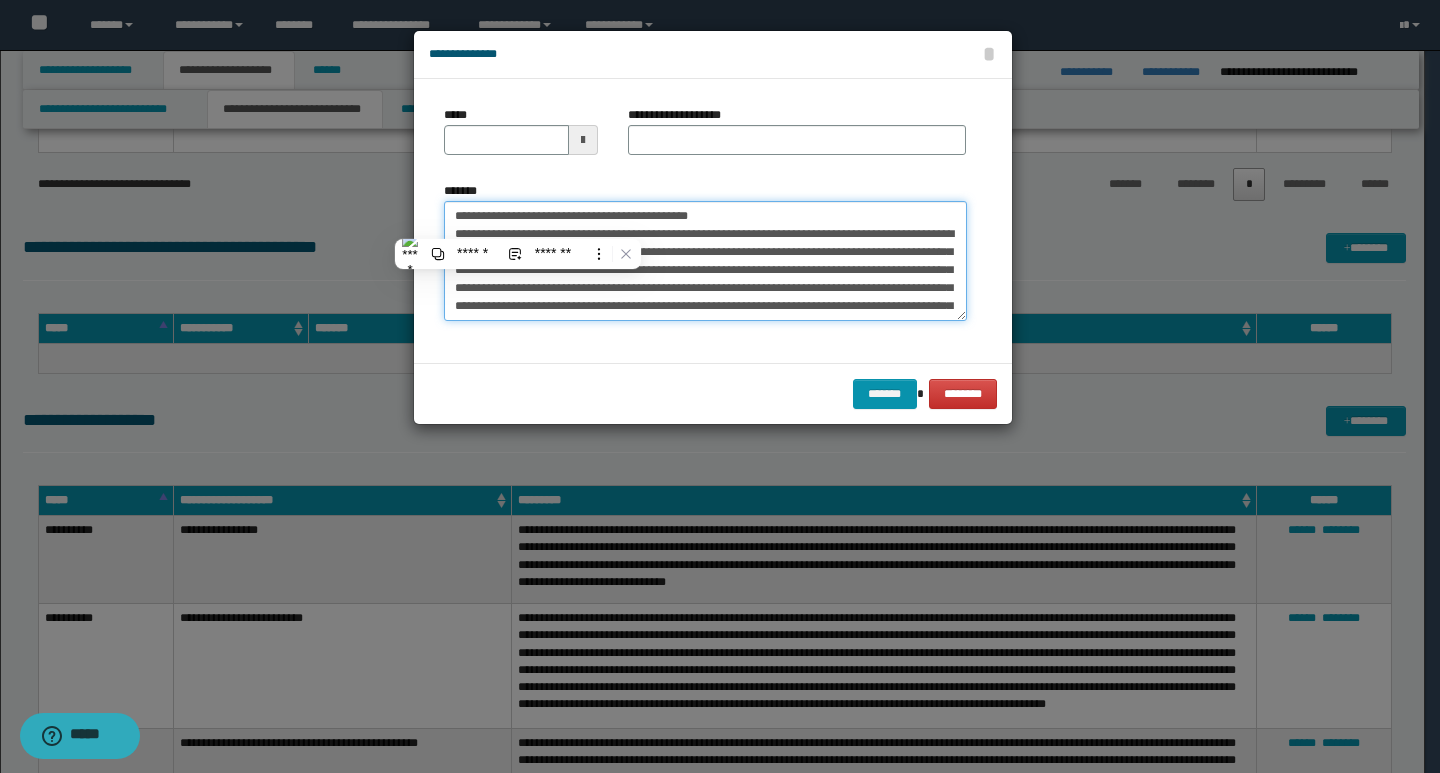 type on "**********" 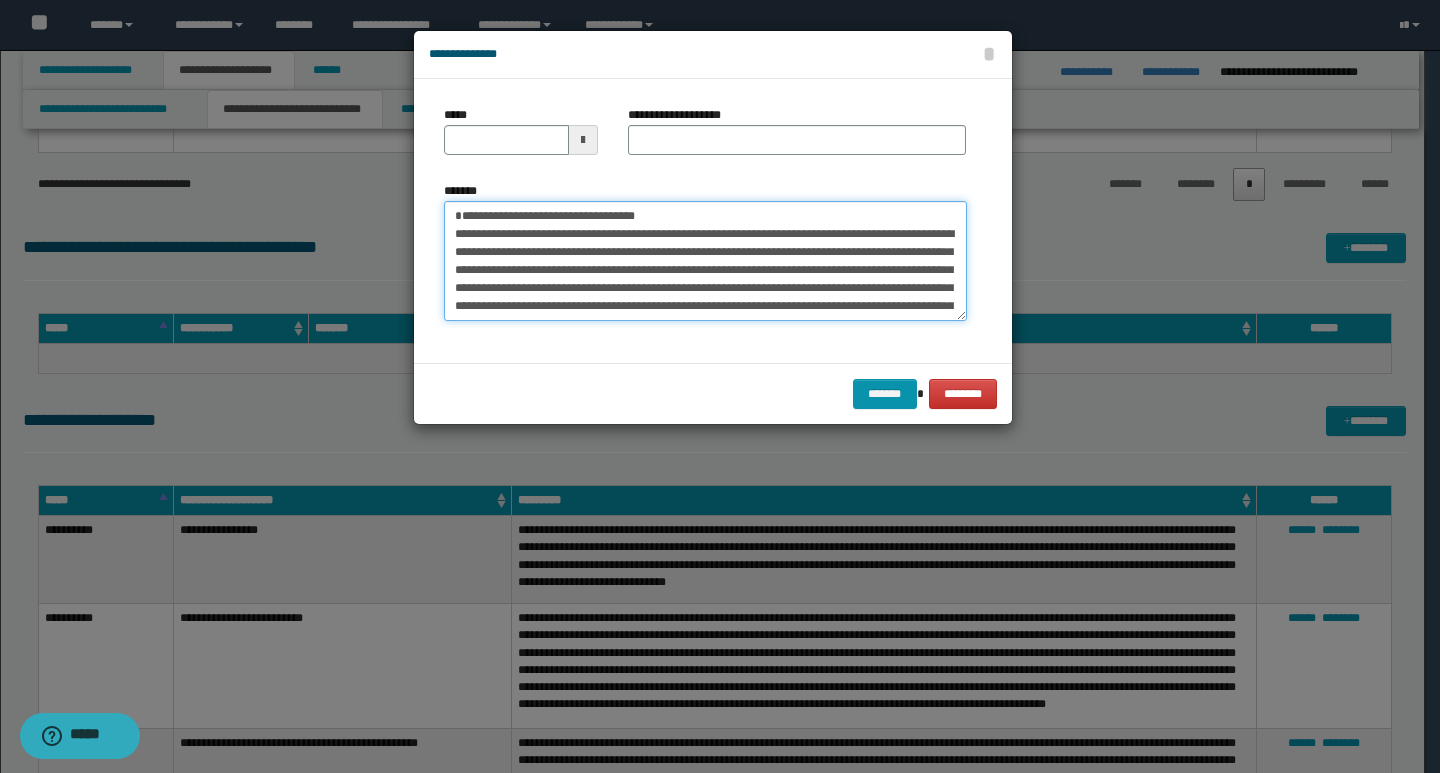 type 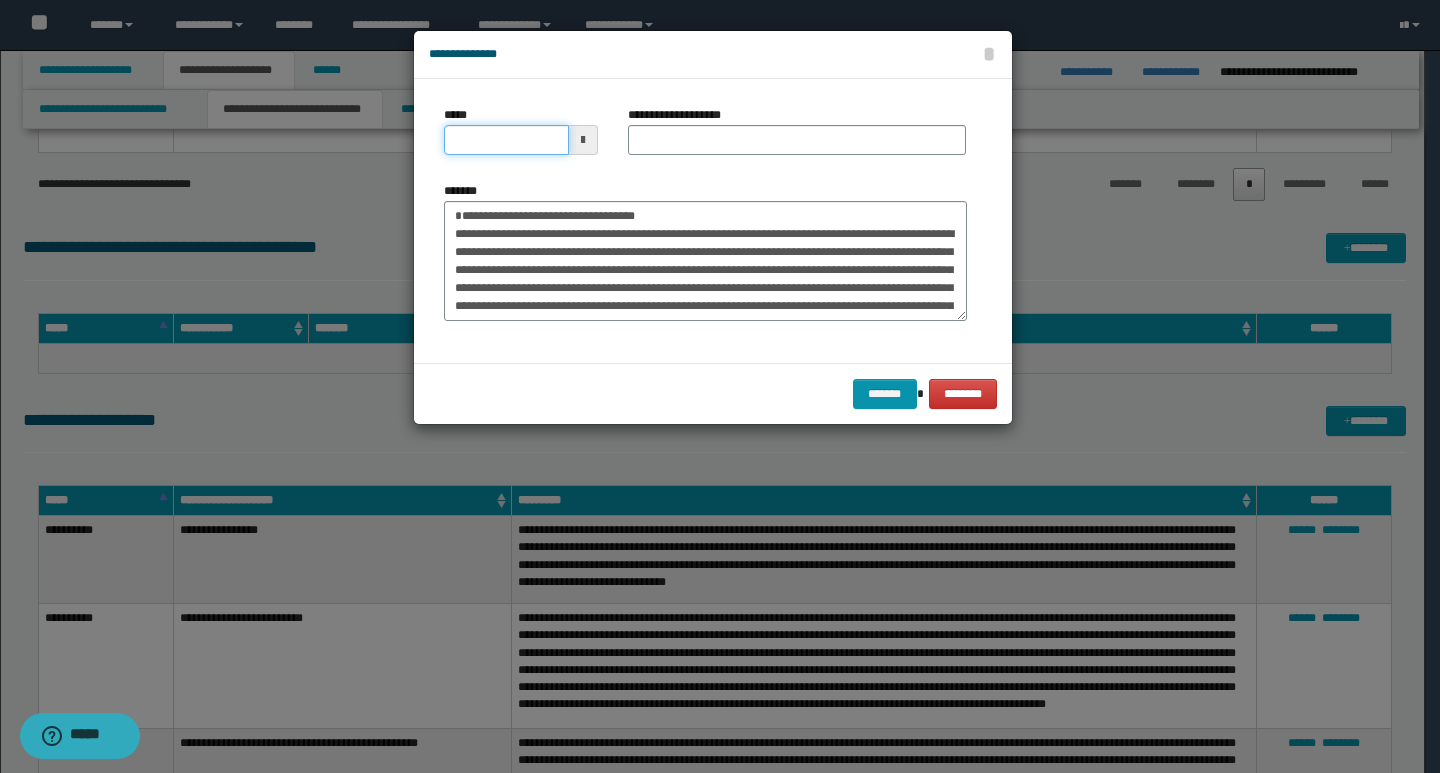click on "*****" at bounding box center (506, 140) 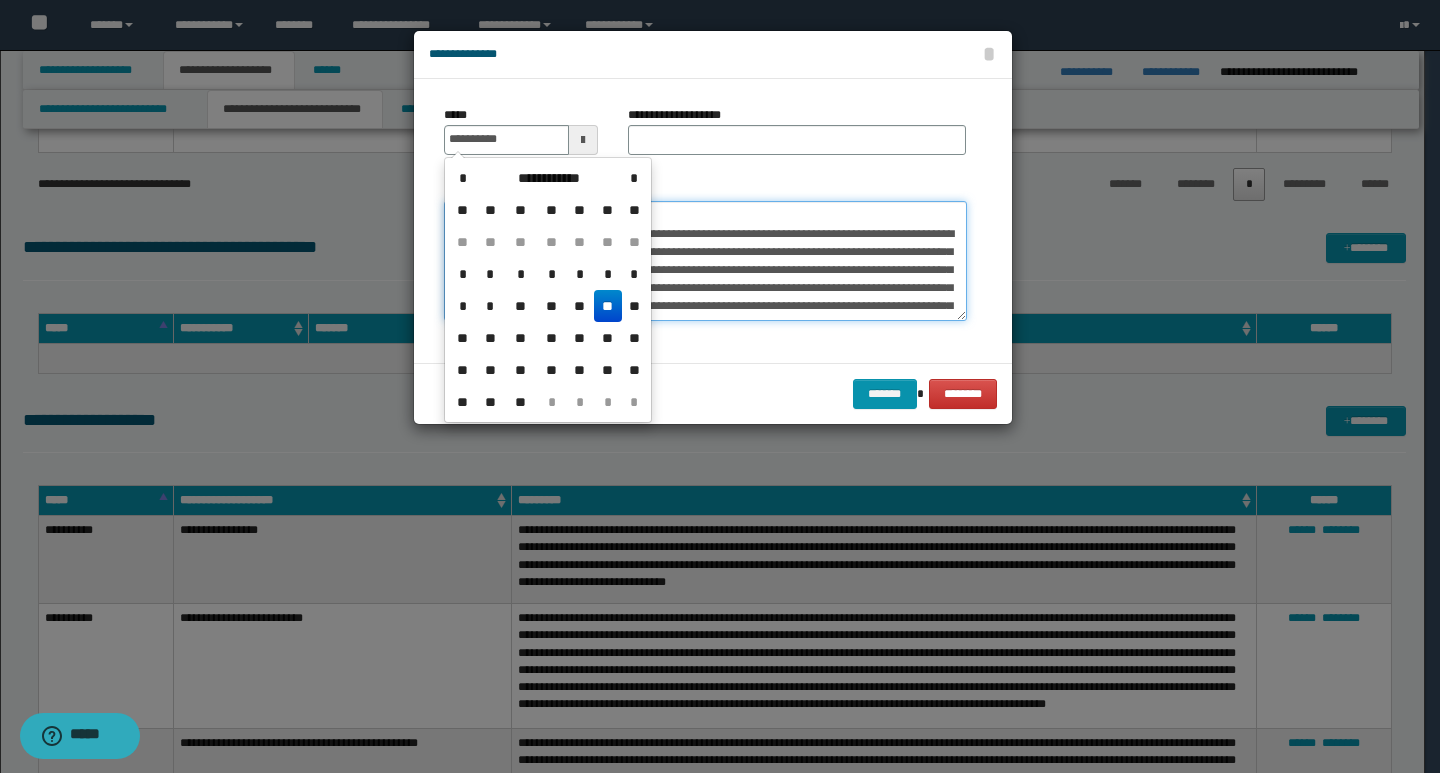 type on "**********" 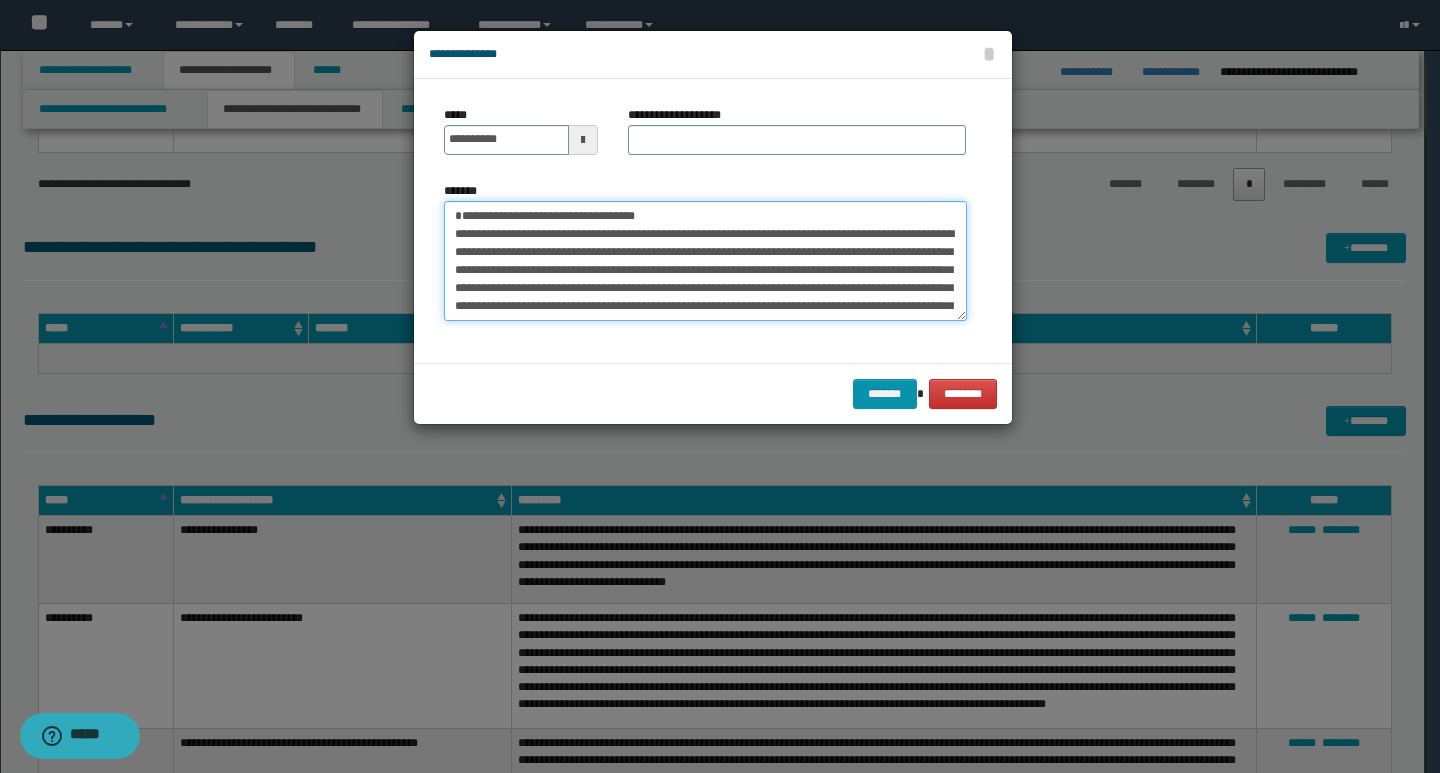 drag, startPoint x: 685, startPoint y: 221, endPoint x: 455, endPoint y: 221, distance: 230 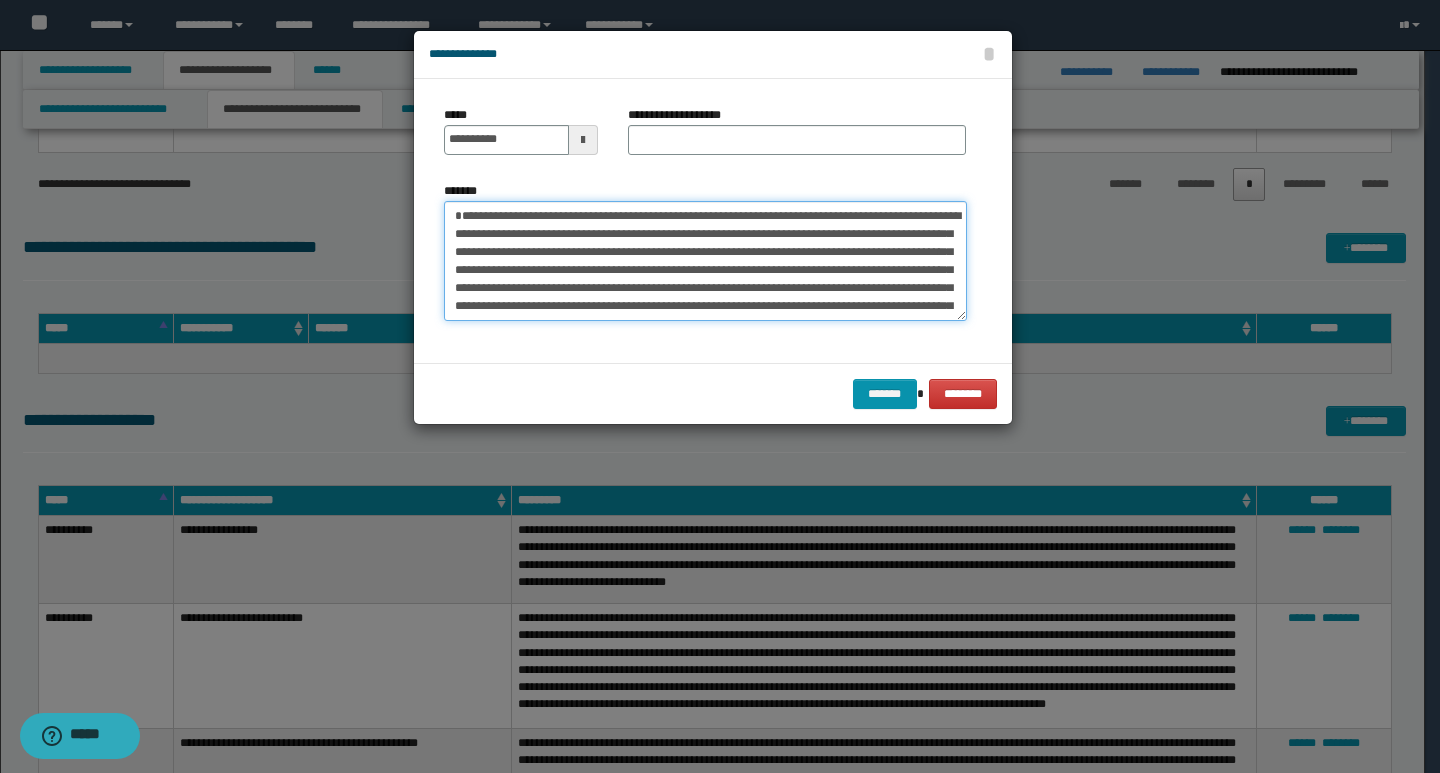 type on "**********" 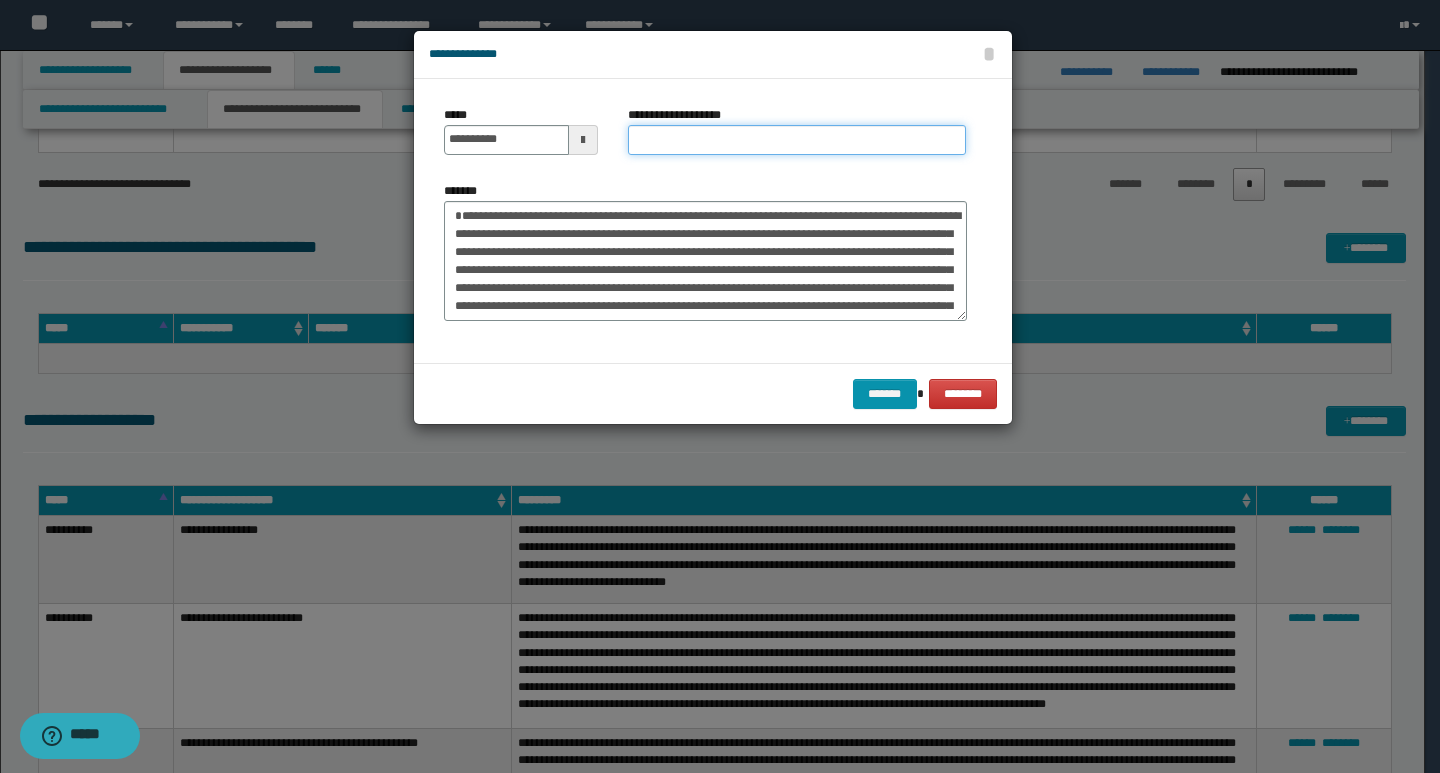 click on "**********" at bounding box center [797, 140] 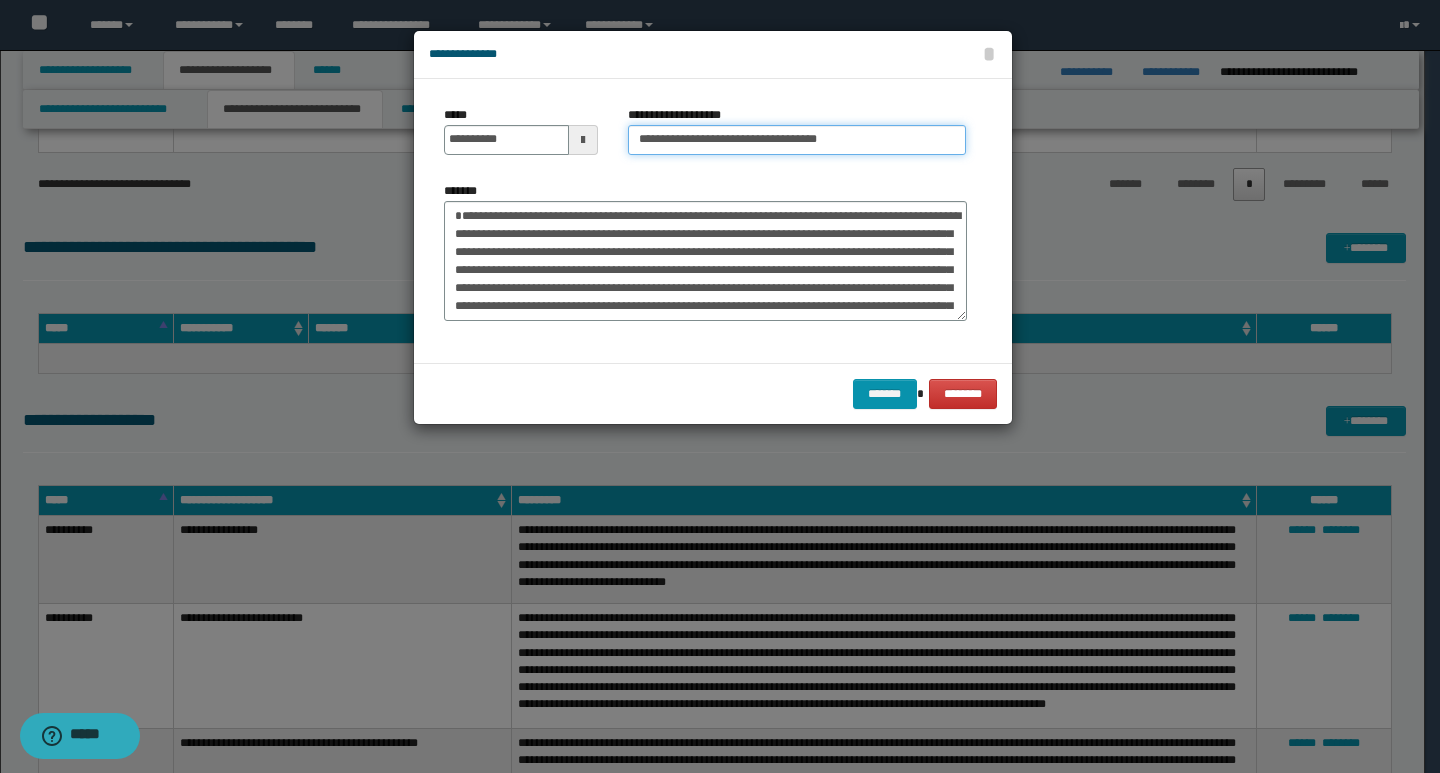 type on "**********" 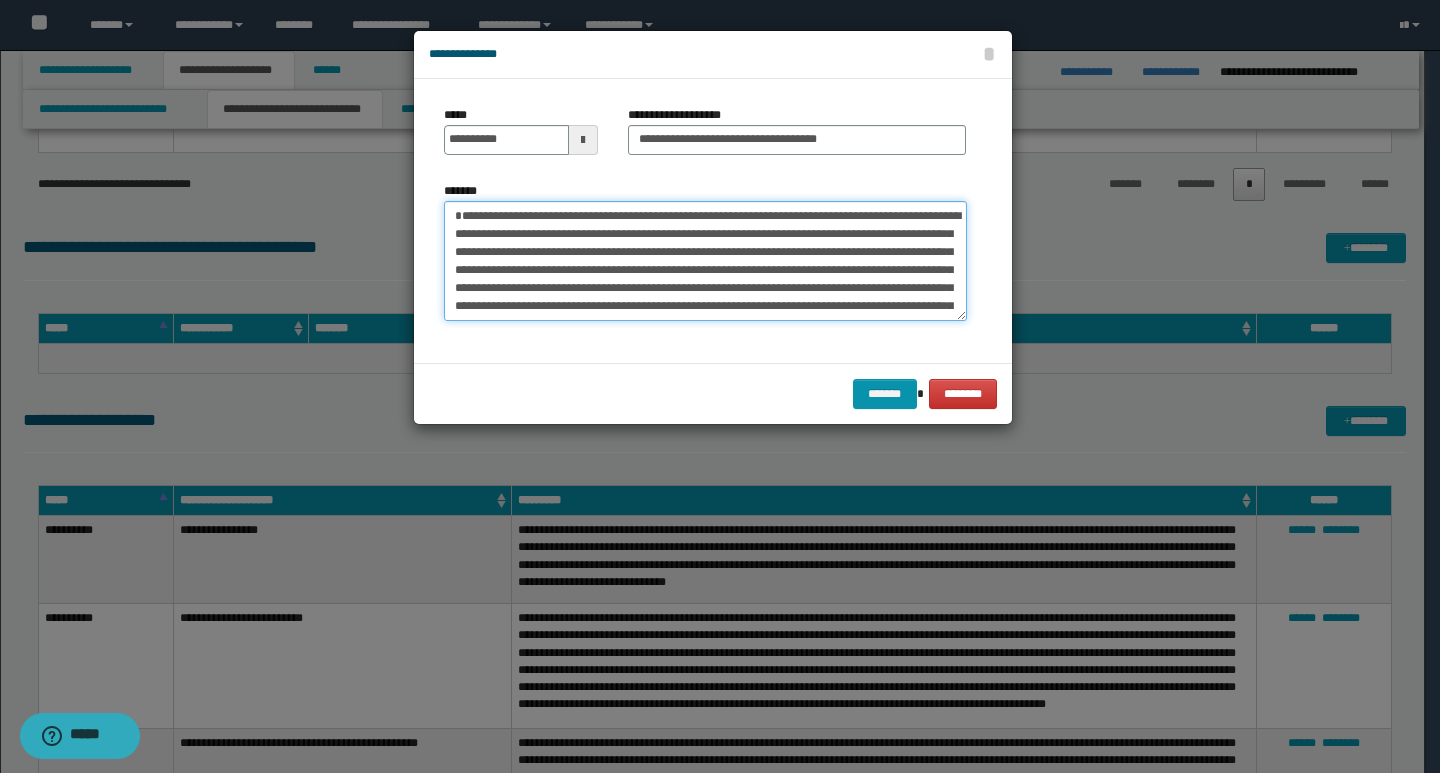 click on "*******" at bounding box center (705, 261) 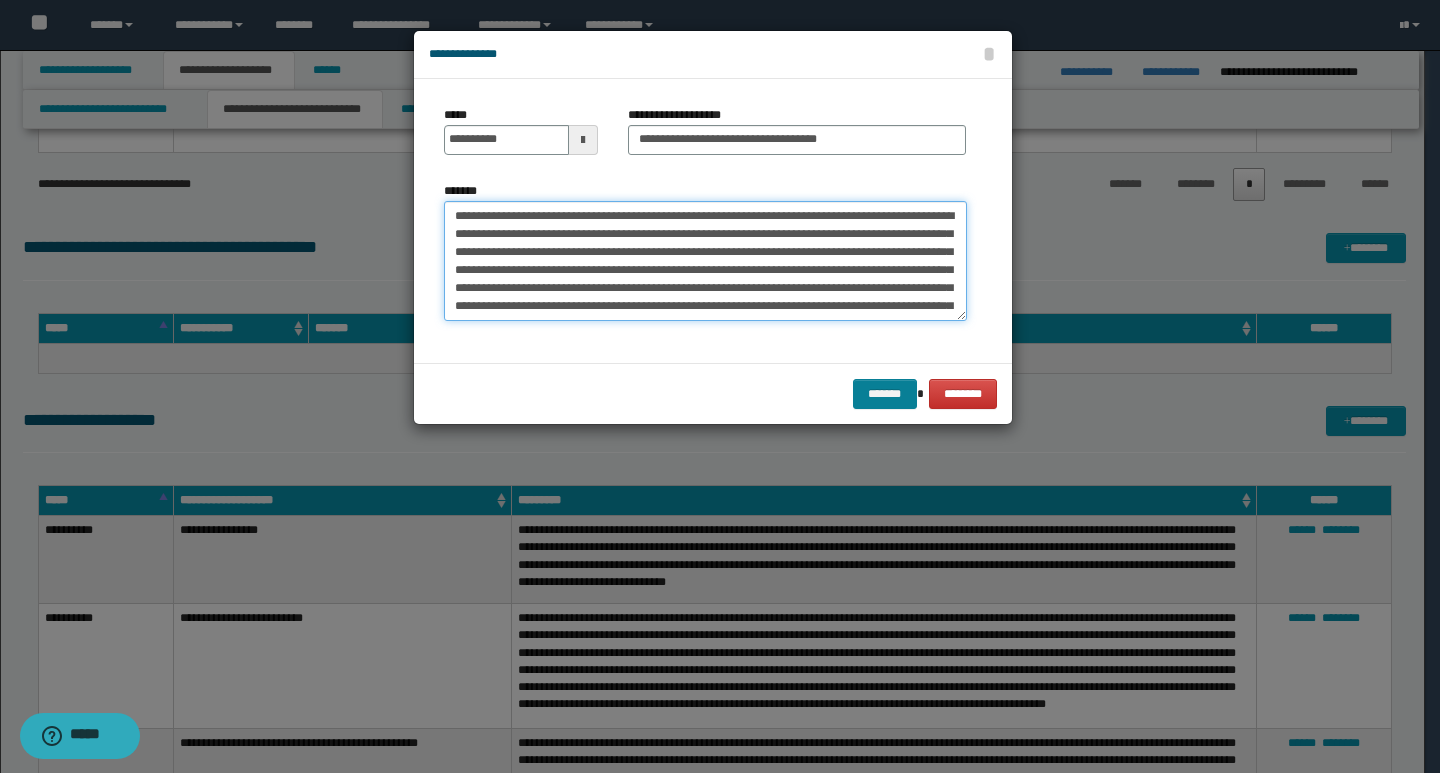 type on "**********" 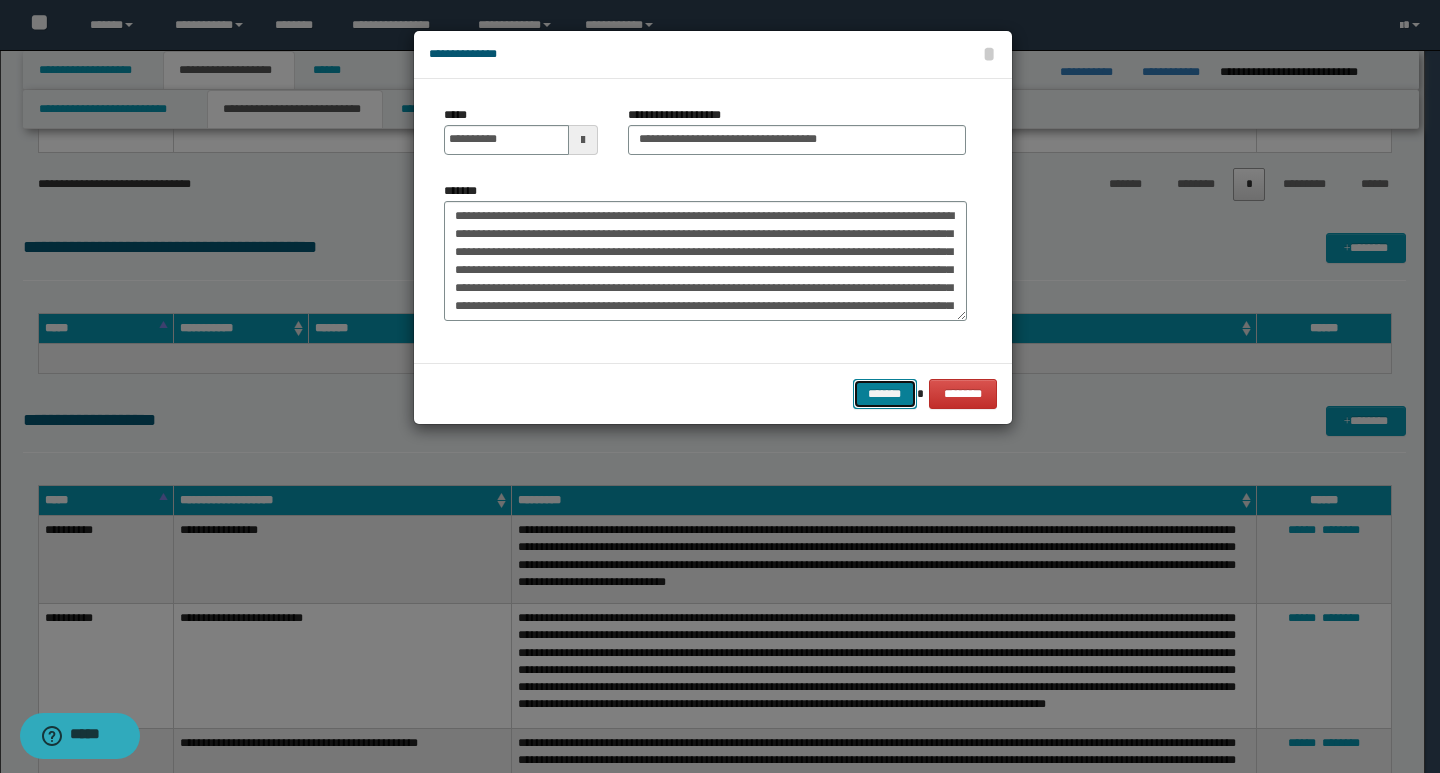 click on "*******" at bounding box center [885, 394] 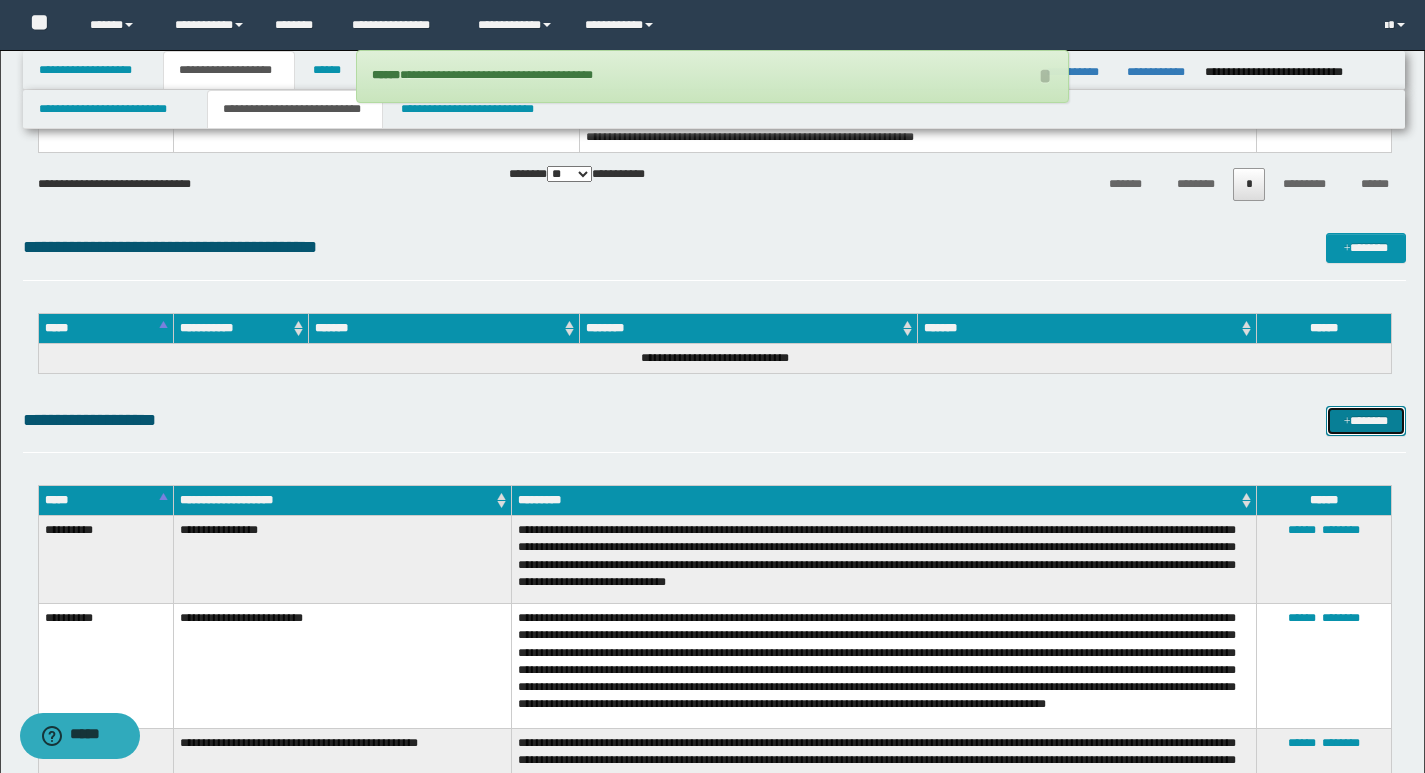 click on "*******" at bounding box center (1366, 421) 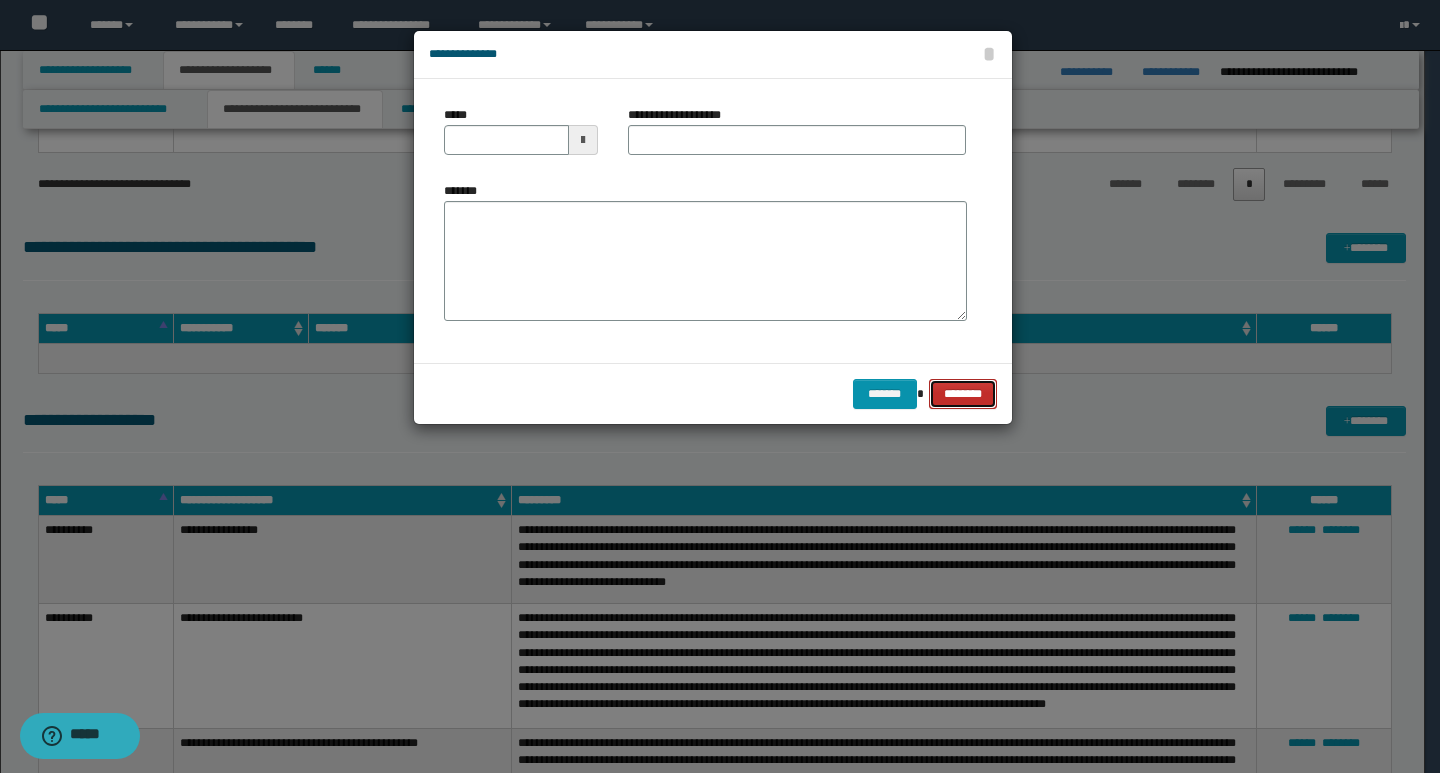 click on "********" at bounding box center (962, 394) 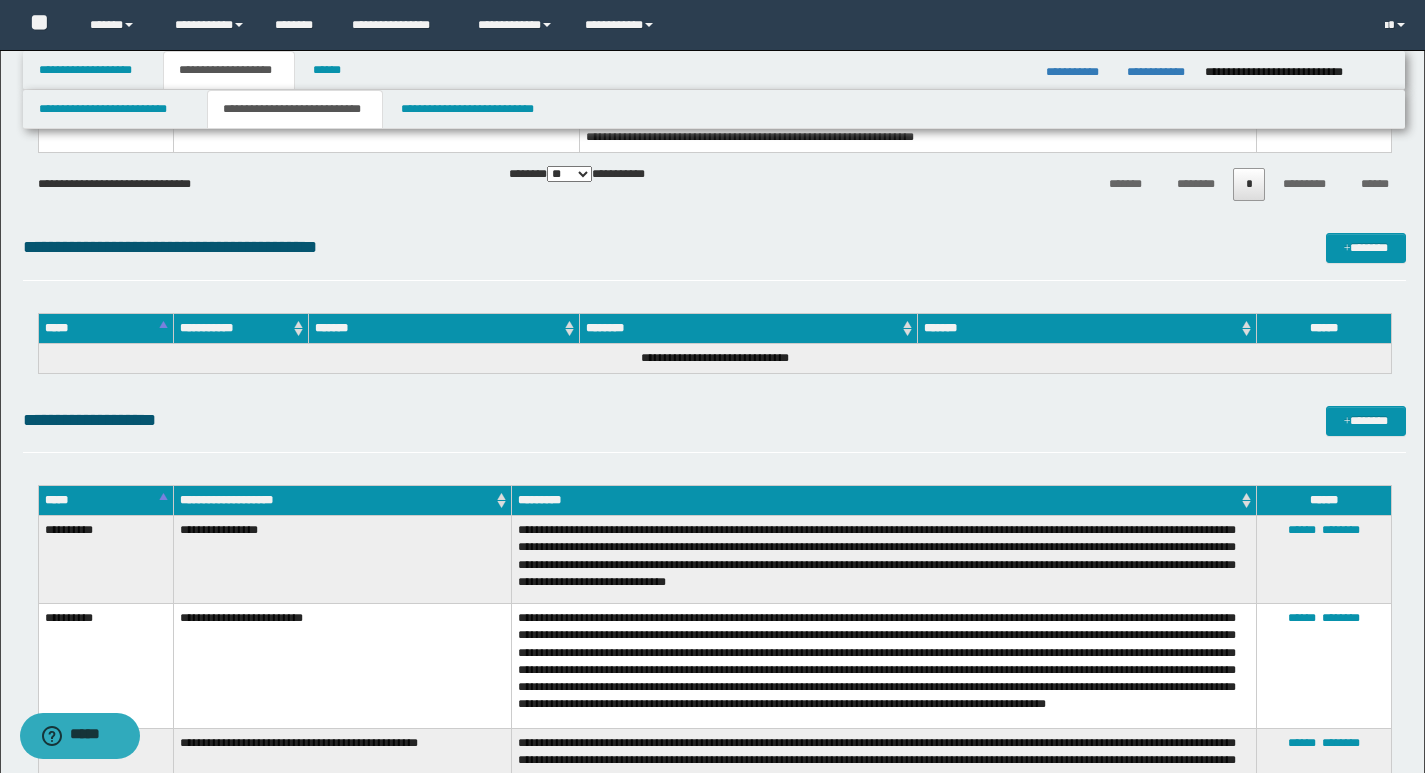 click on "**********" at bounding box center [714, 429] 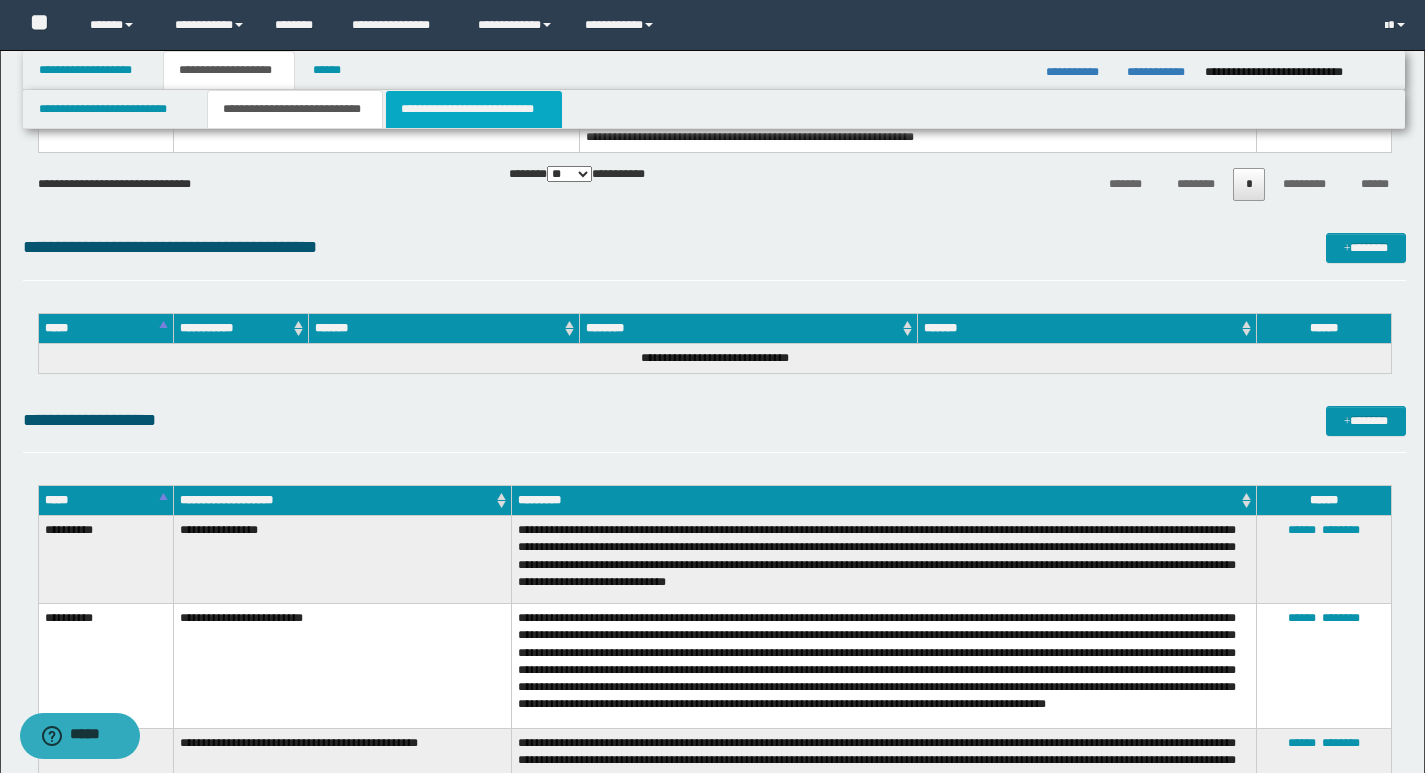 click on "**********" at bounding box center (474, 109) 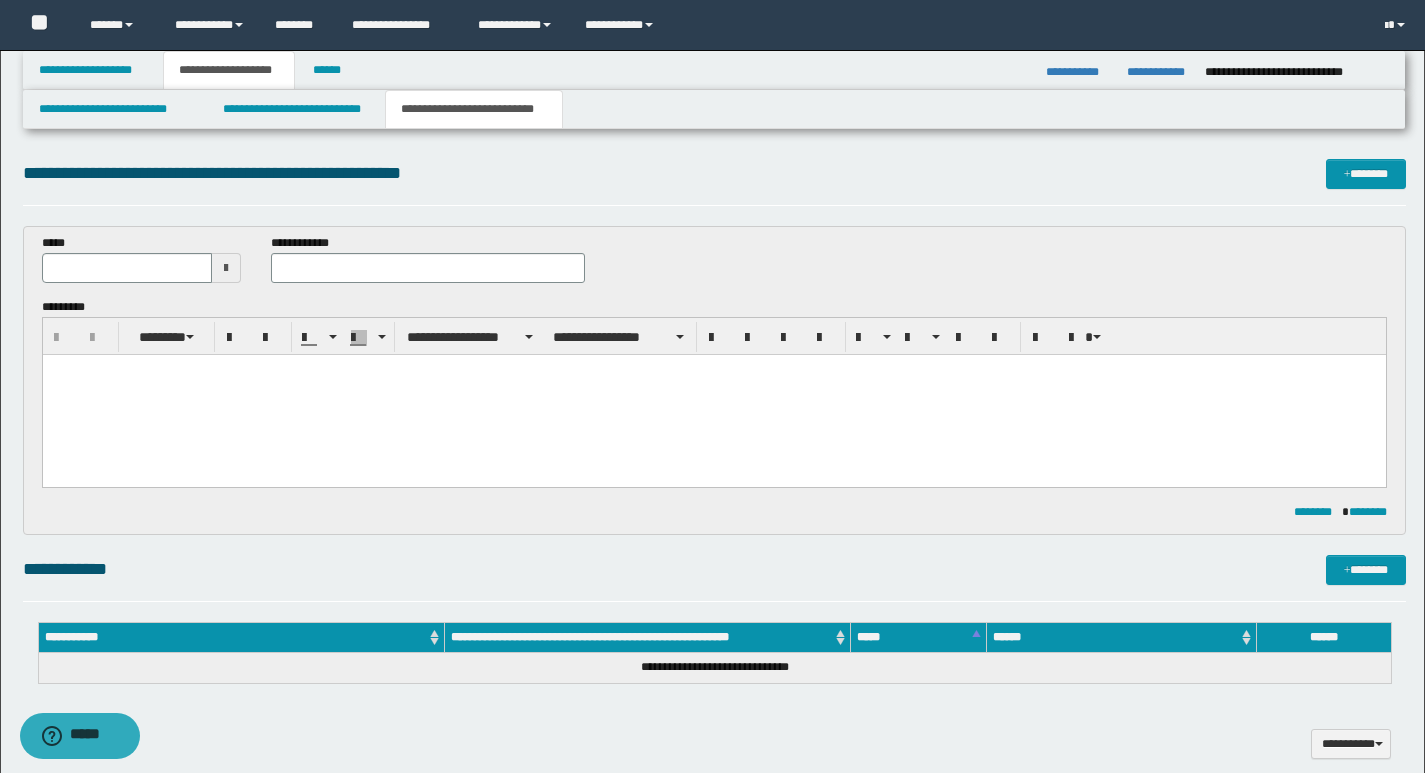 scroll, scrollTop: 0, scrollLeft: 0, axis: both 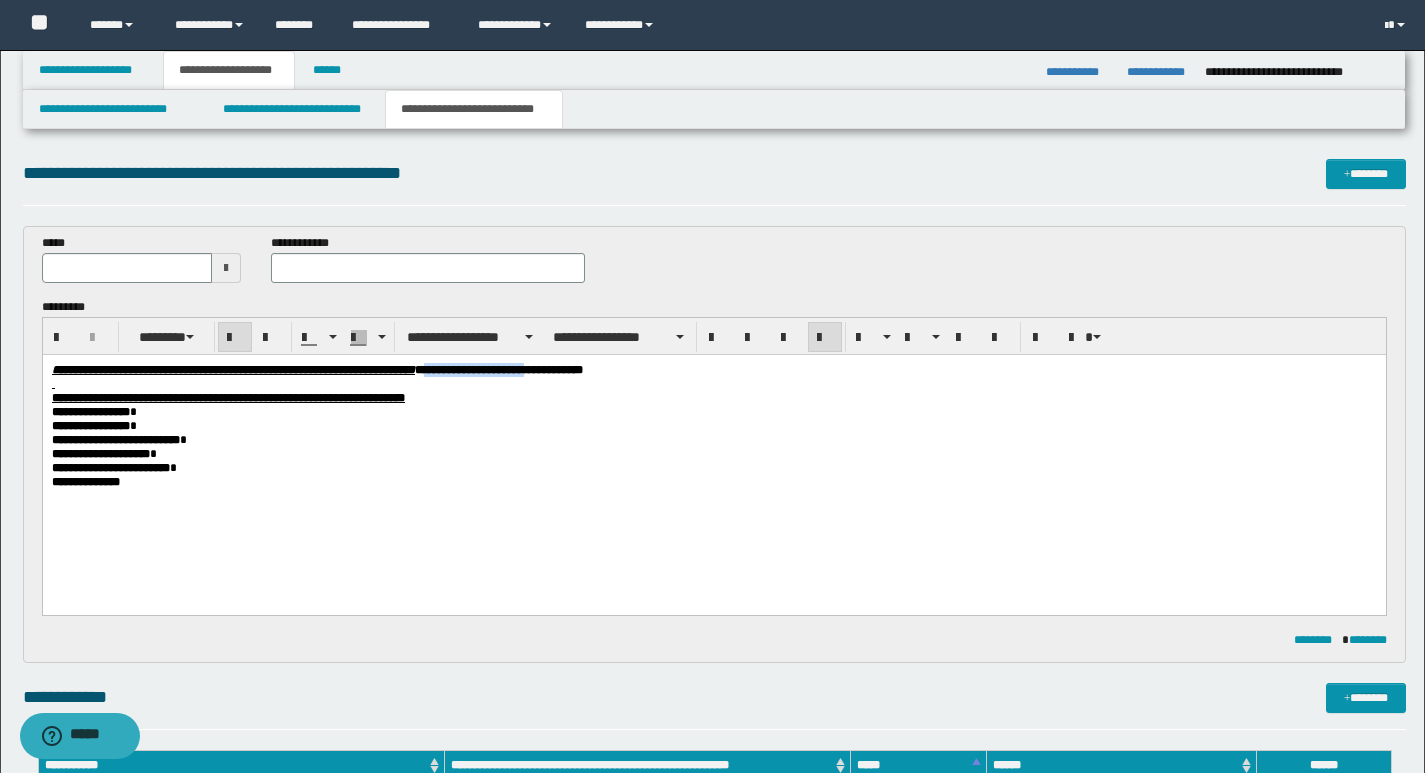 drag, startPoint x: 565, startPoint y: 368, endPoint x: 675, endPoint y: 371, distance: 110.0409 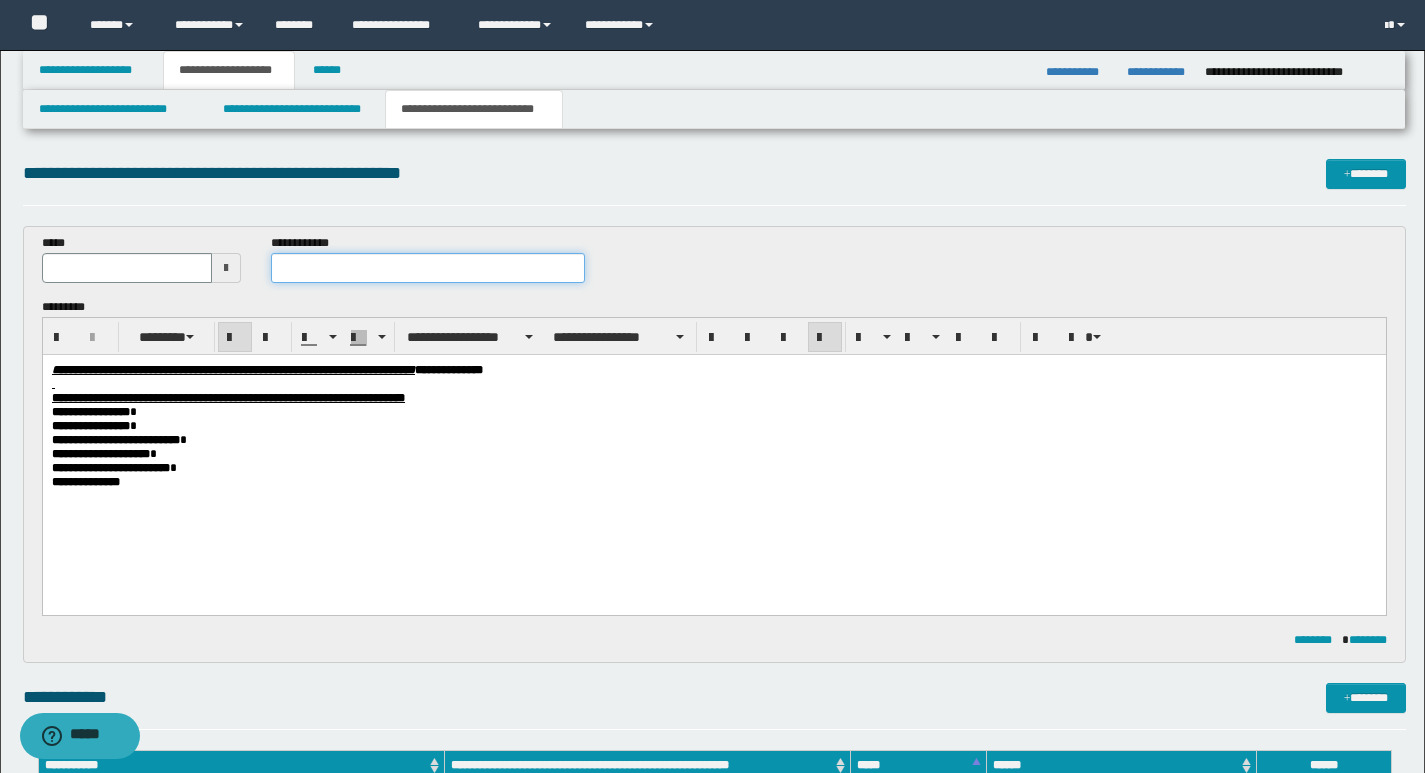 click at bounding box center [428, 268] 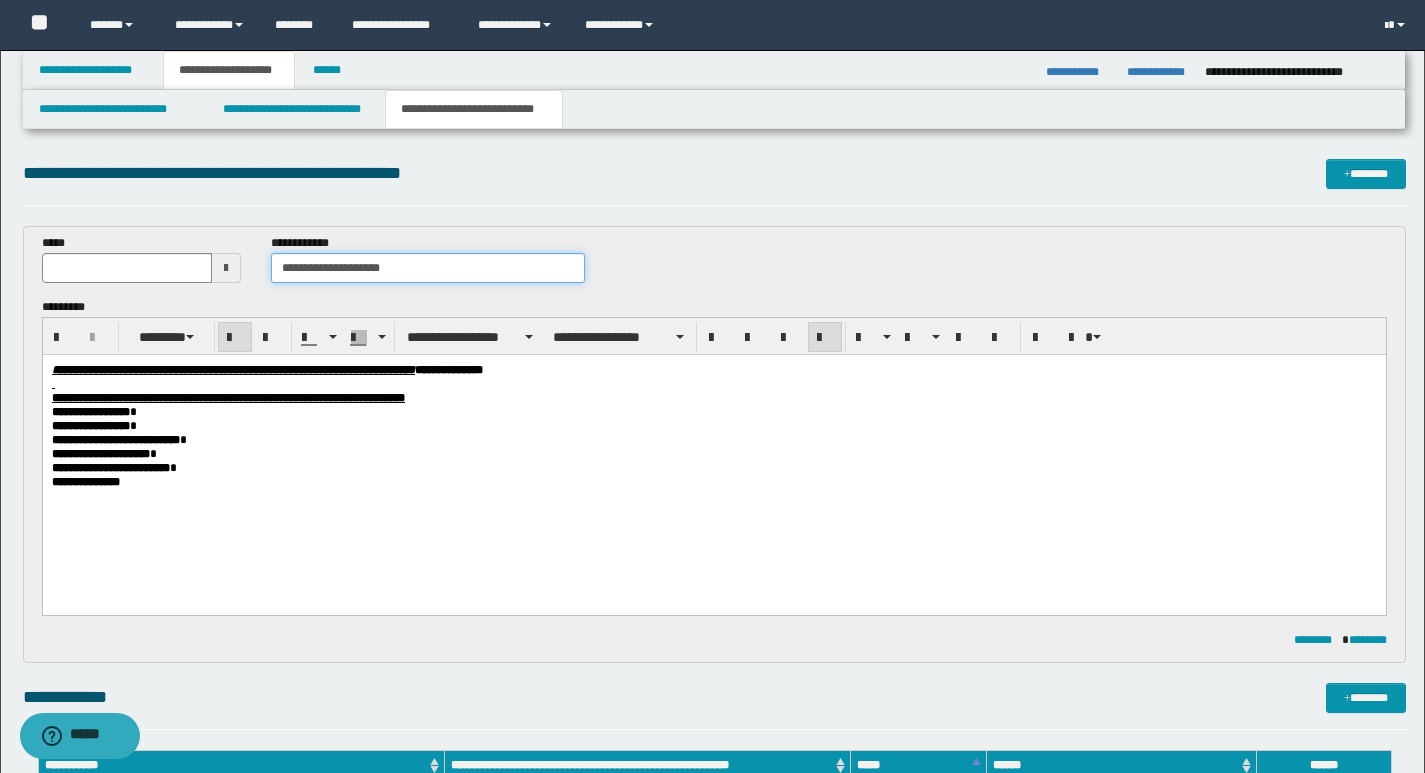type on "**********" 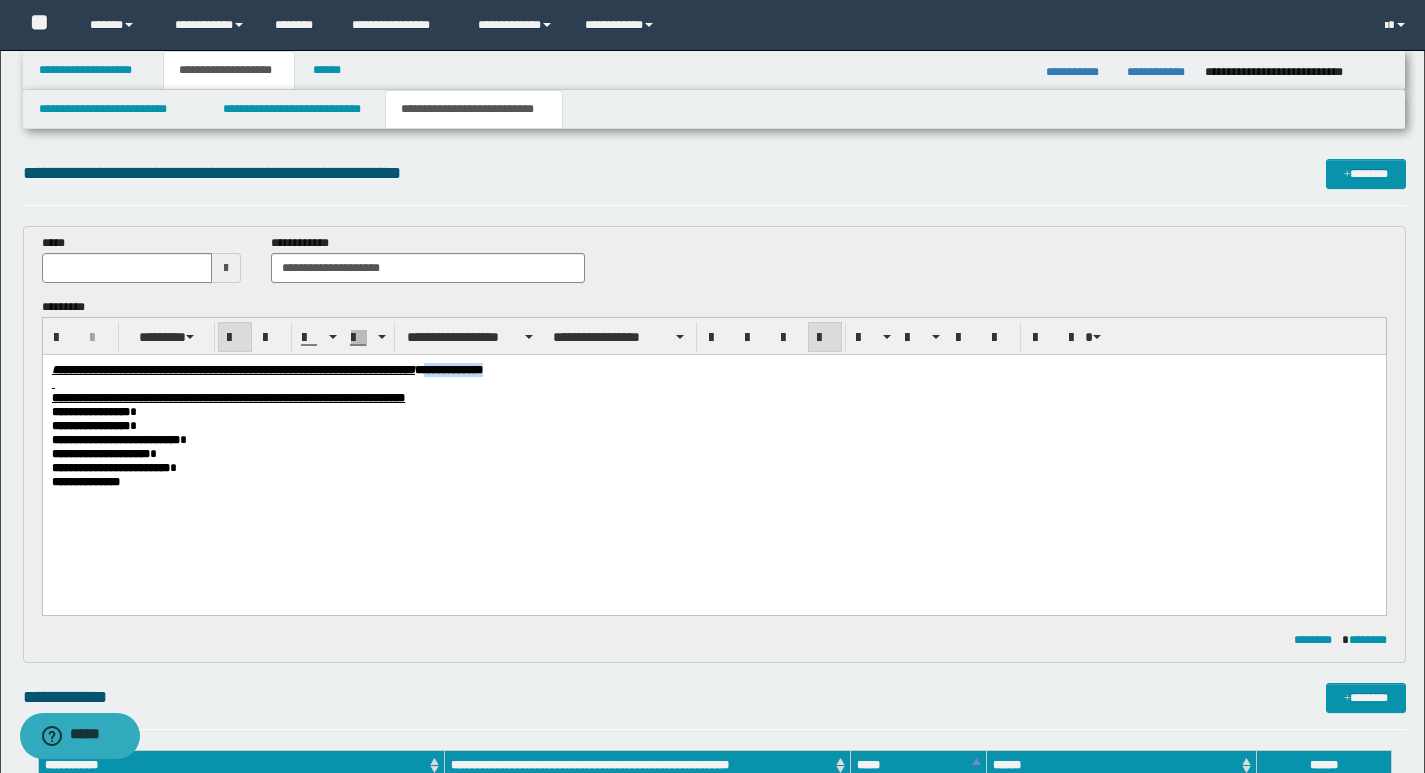 drag, startPoint x: 565, startPoint y: 374, endPoint x: 633, endPoint y: 374, distance: 68 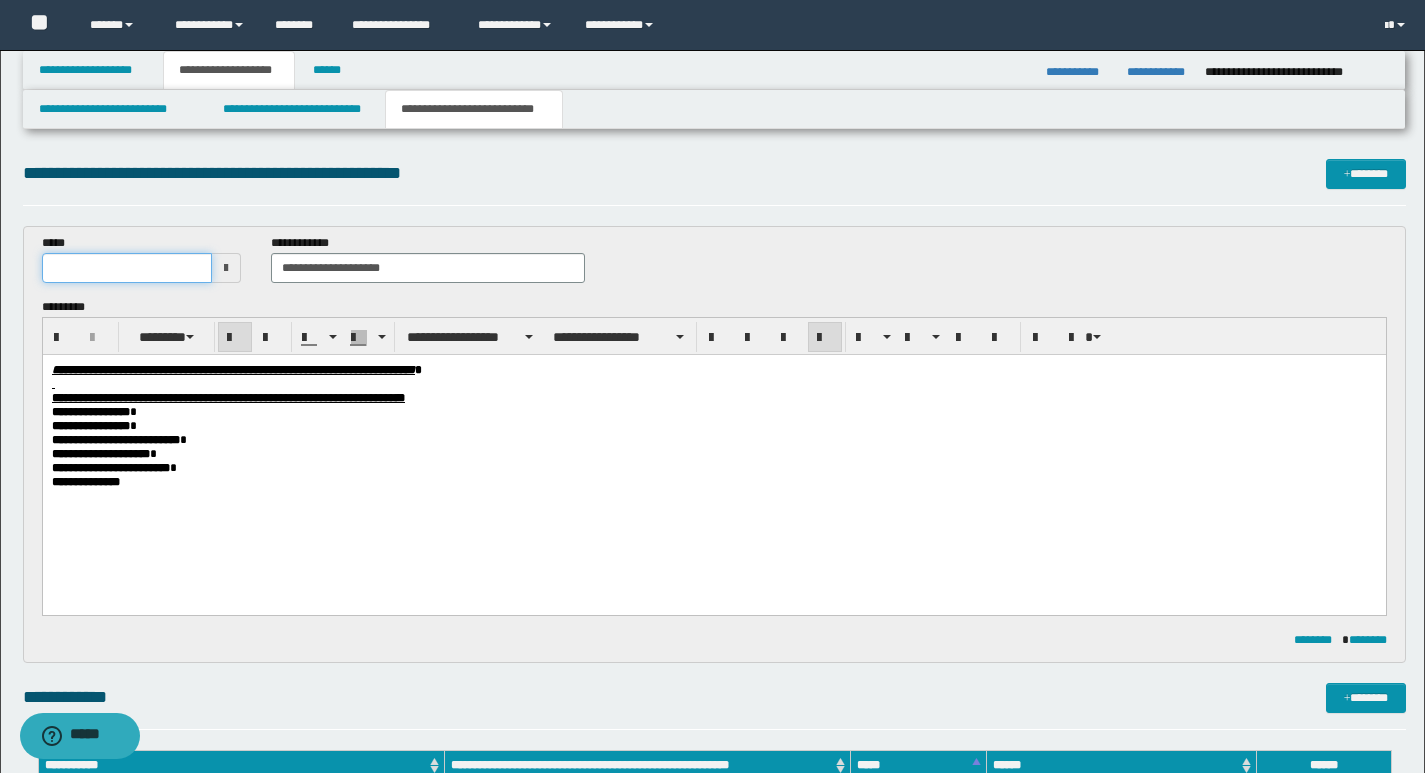 click at bounding box center [127, 268] 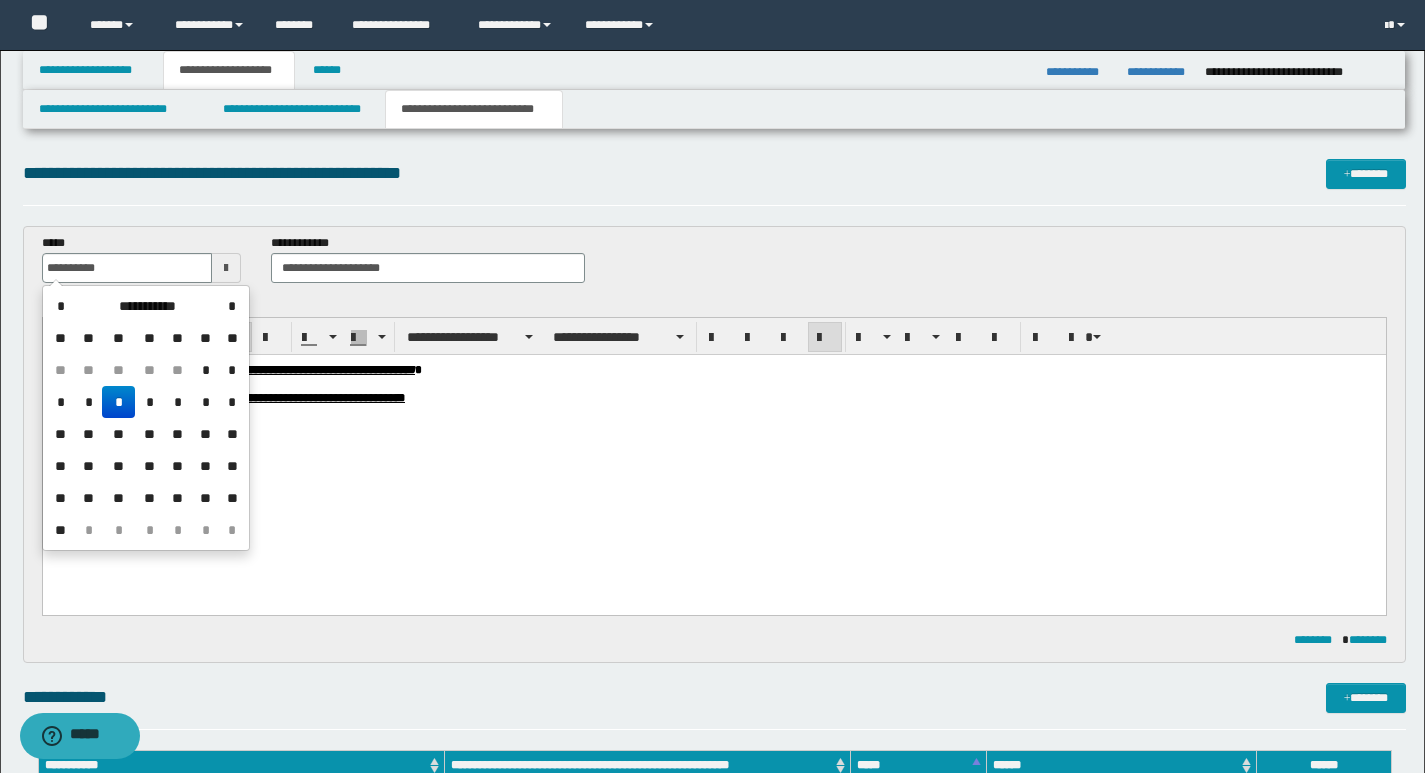 click on "*" at bounding box center [118, 402] 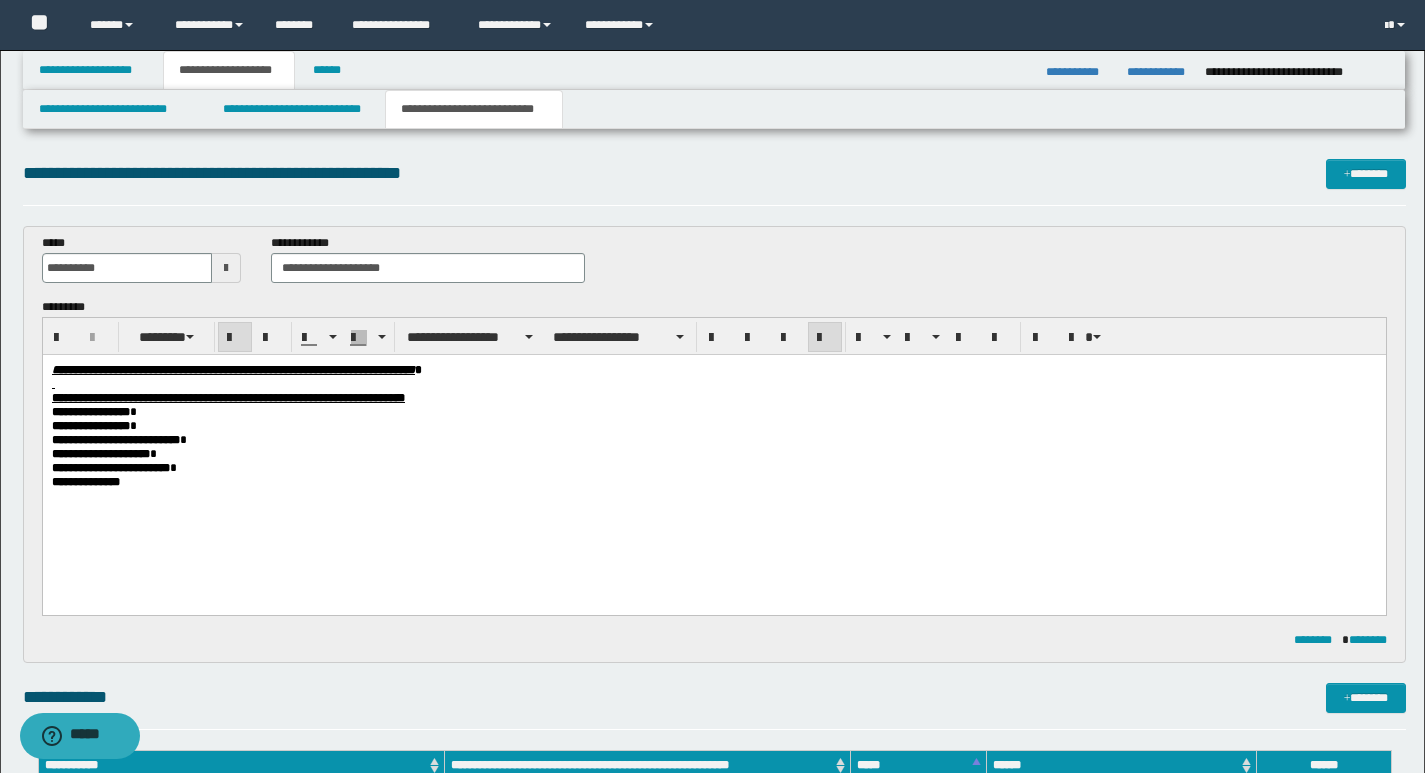 click on "**********" at bounding box center [713, 468] 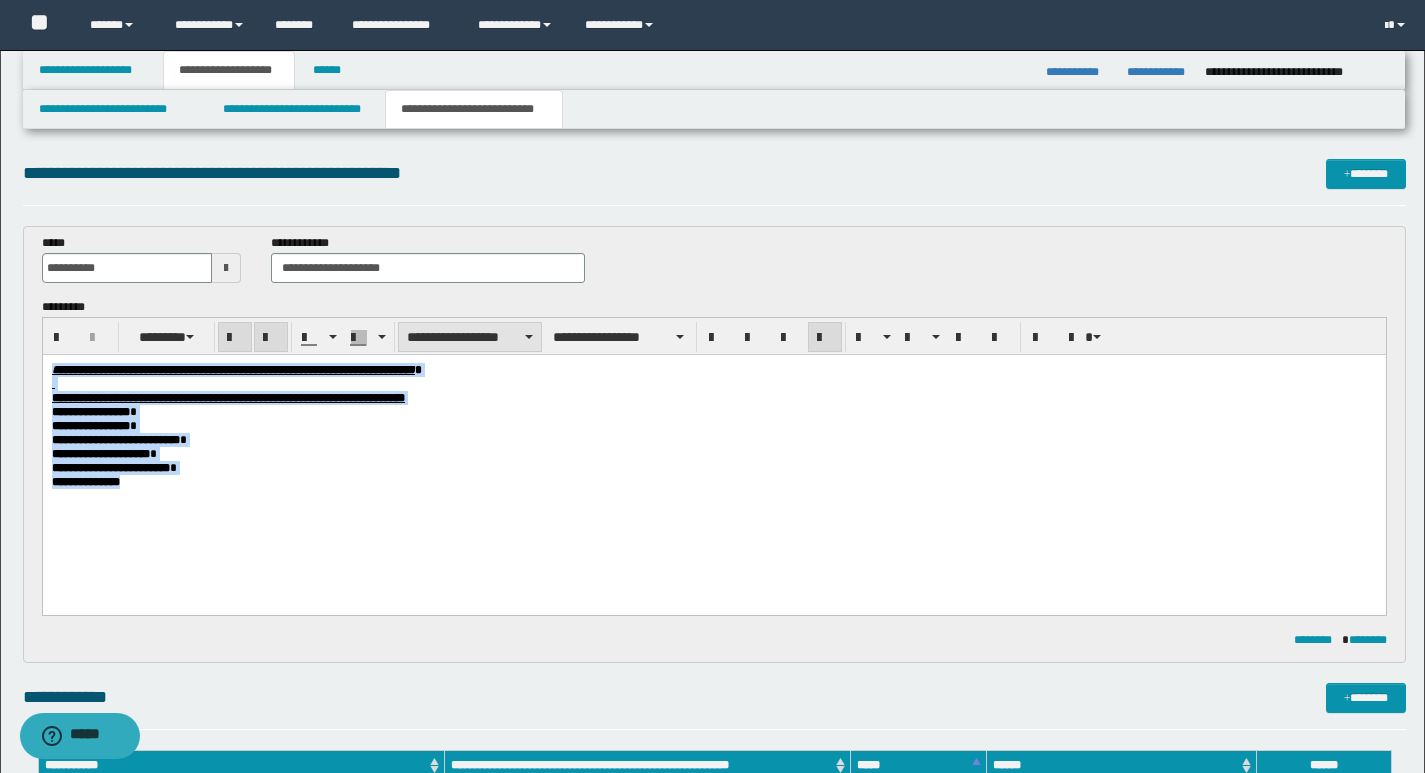 click on "**********" at bounding box center (470, 337) 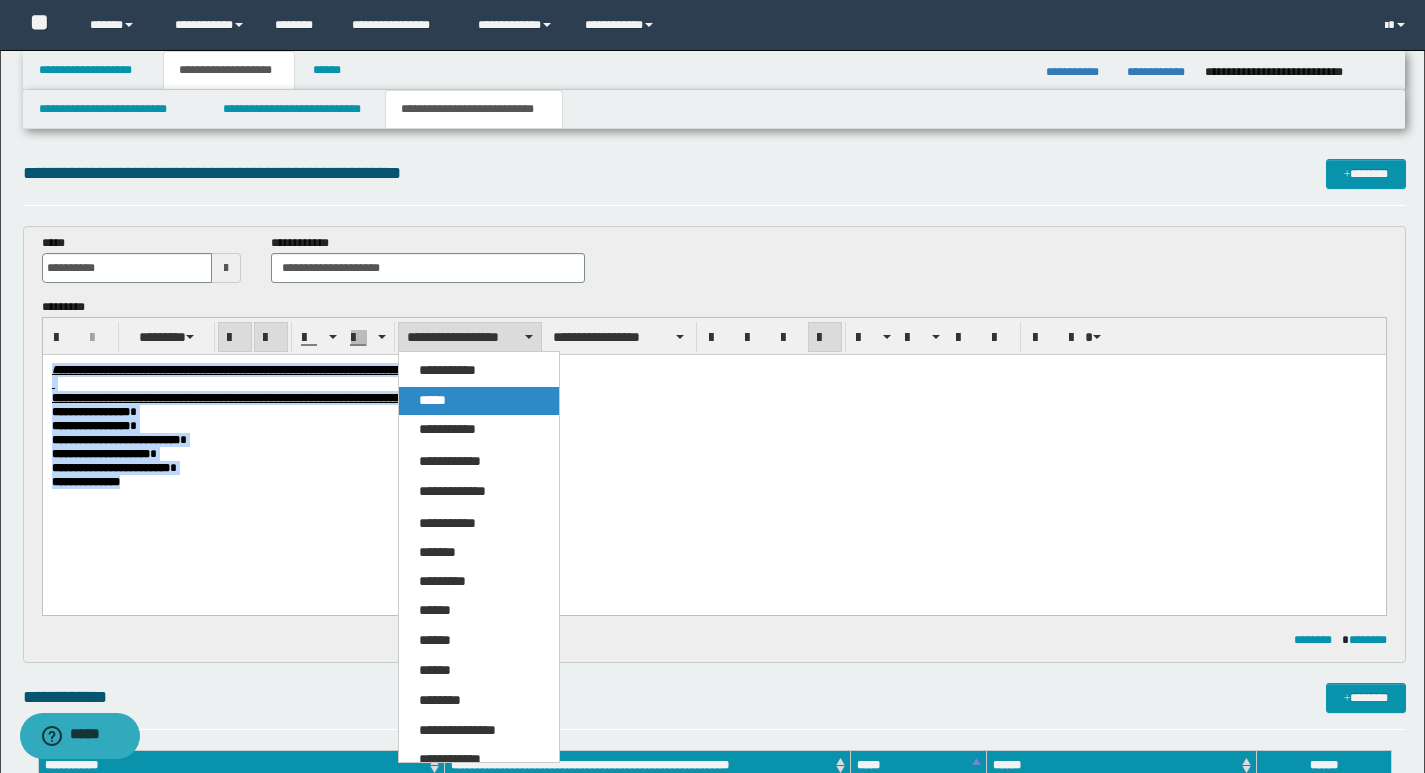 click on "*****" at bounding box center (479, 401) 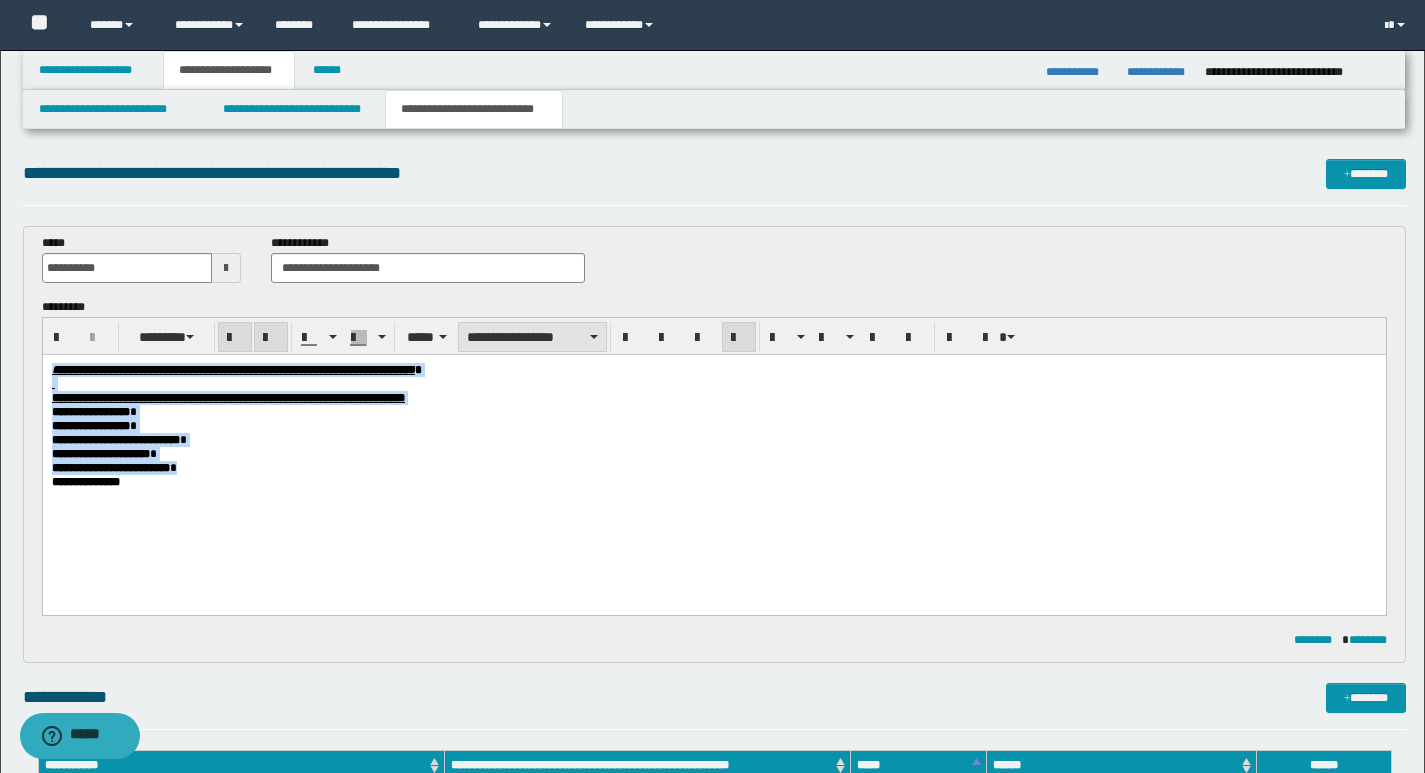 click on "**********" at bounding box center (532, 337) 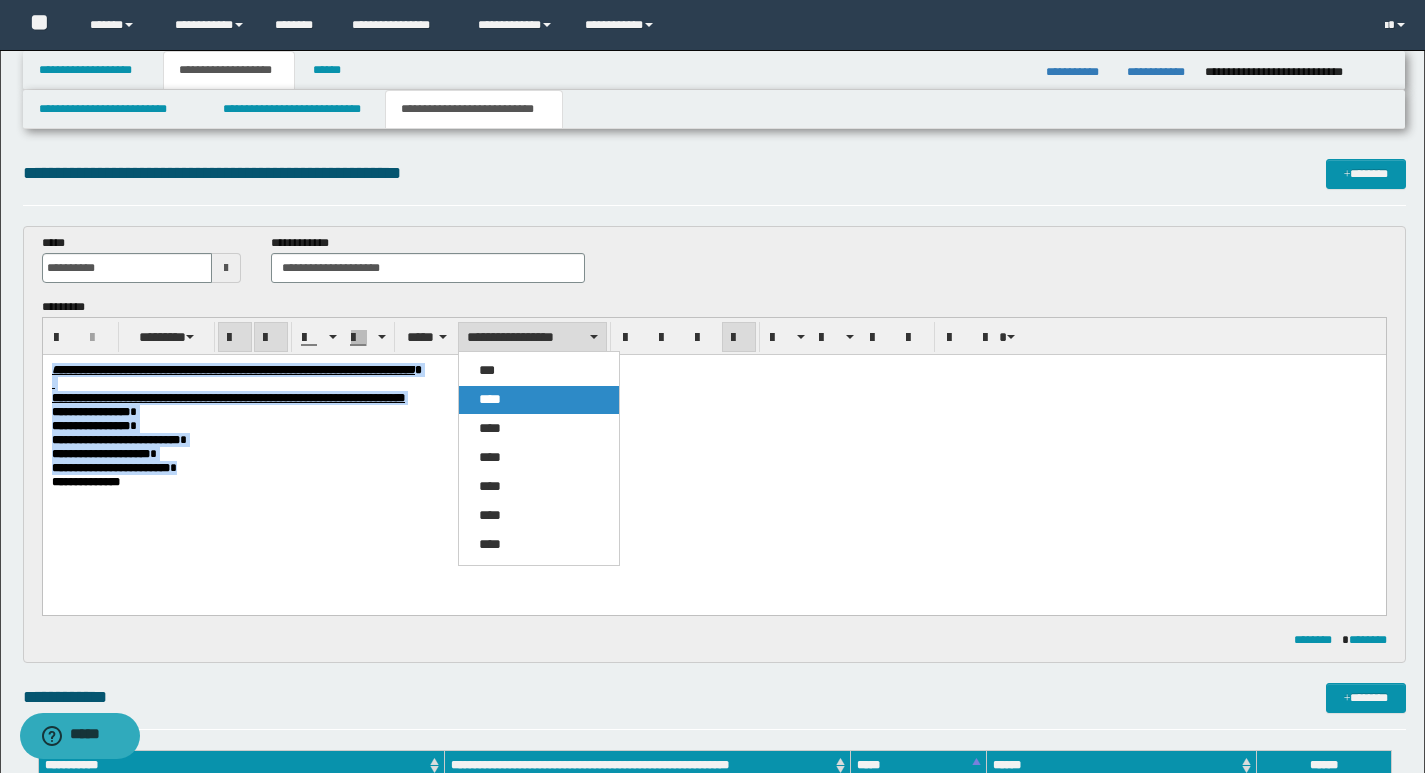 click on "****" at bounding box center (539, 400) 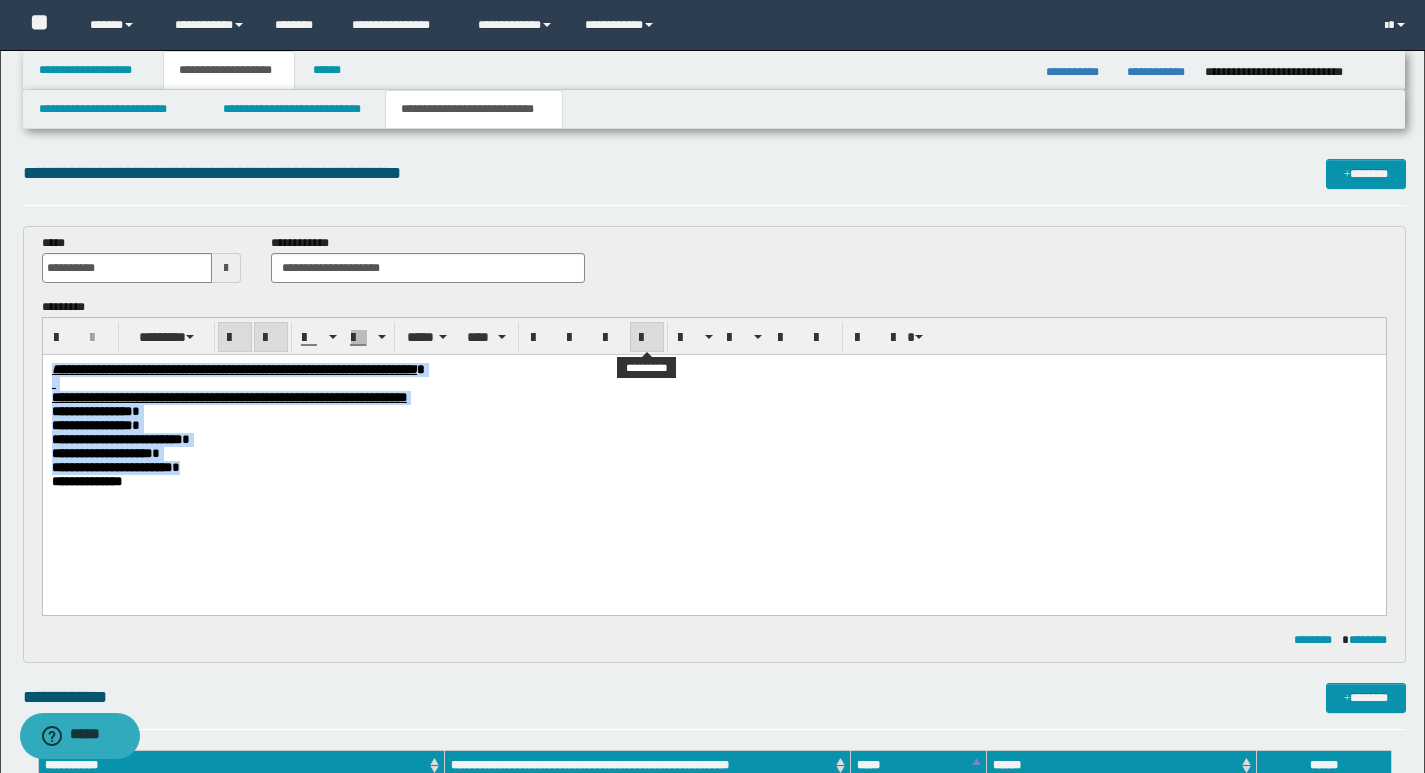 click at bounding box center (647, 338) 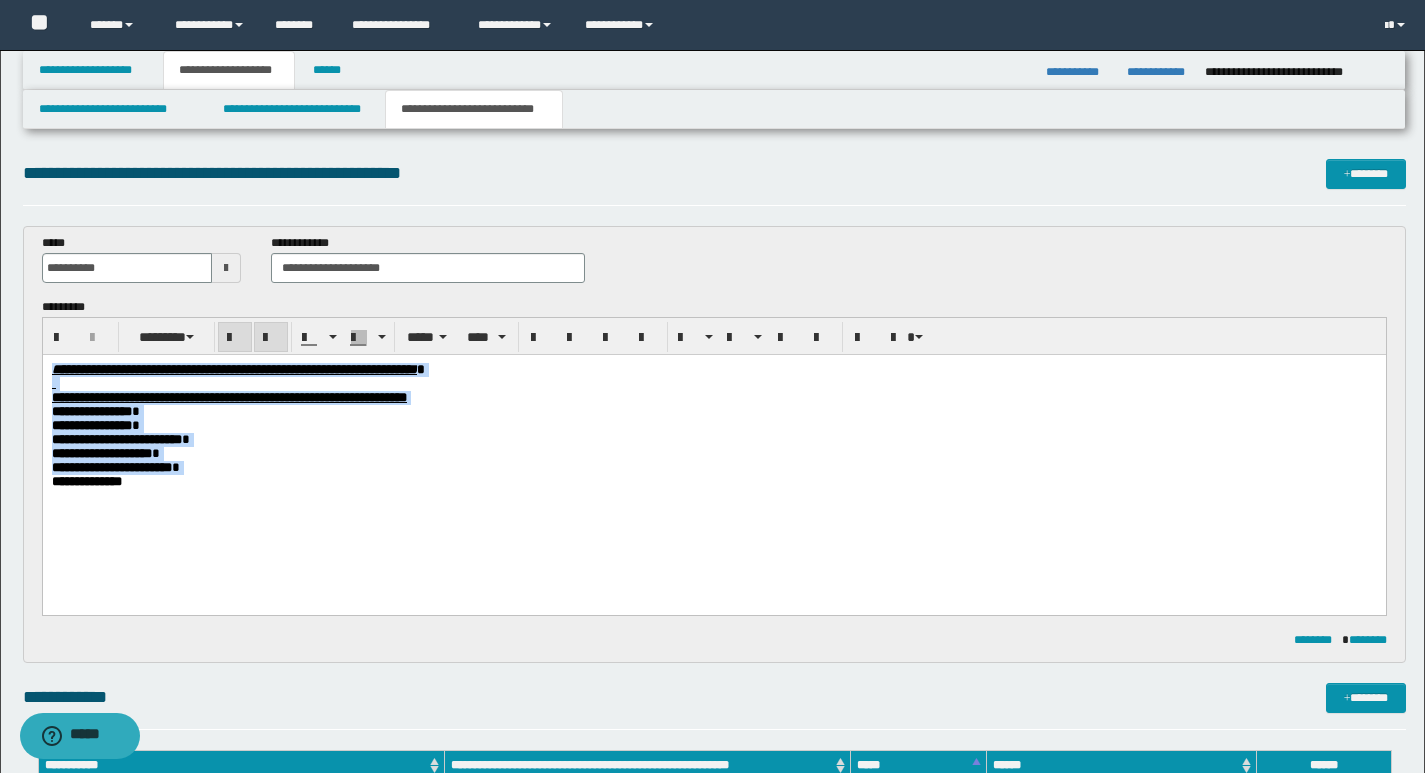 click on "**********" at bounding box center (713, 454) 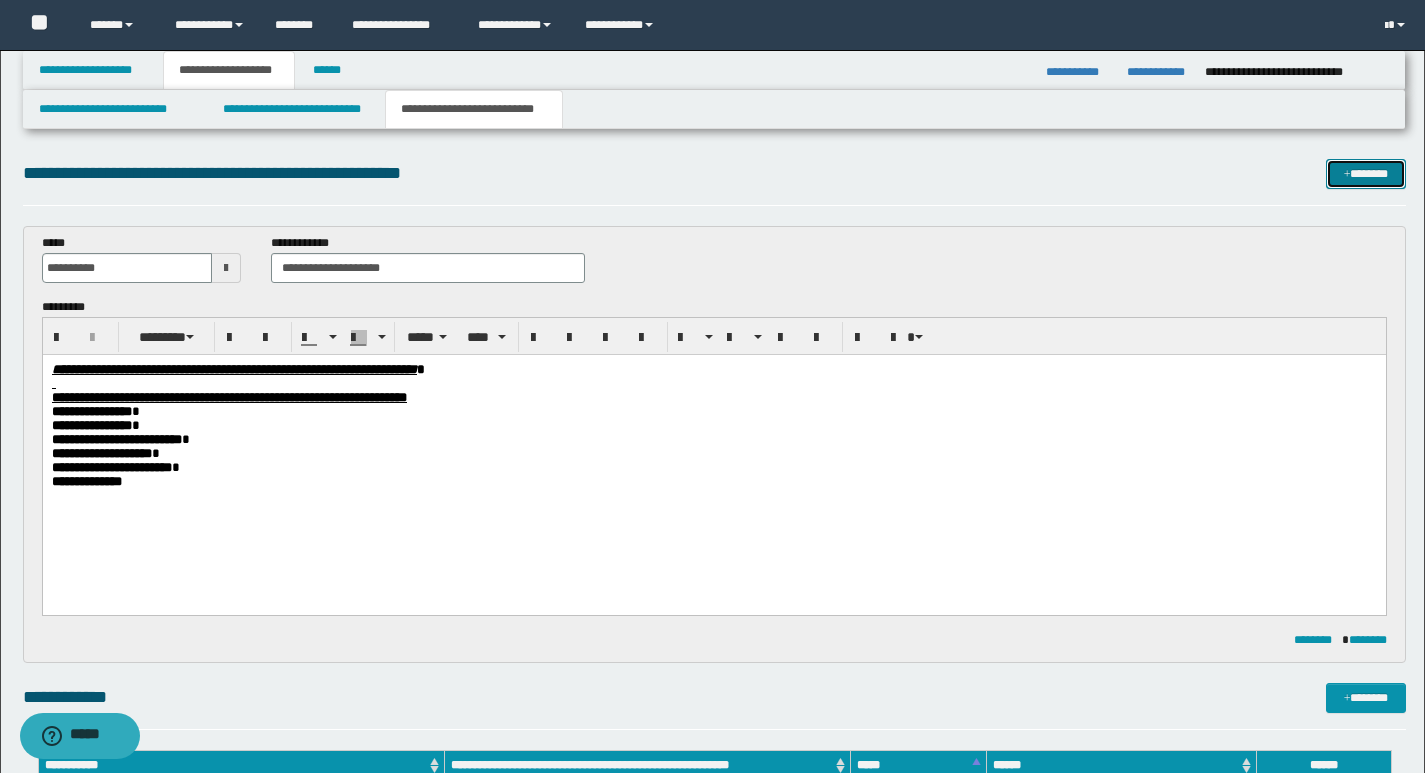 click on "*******" at bounding box center [1366, 174] 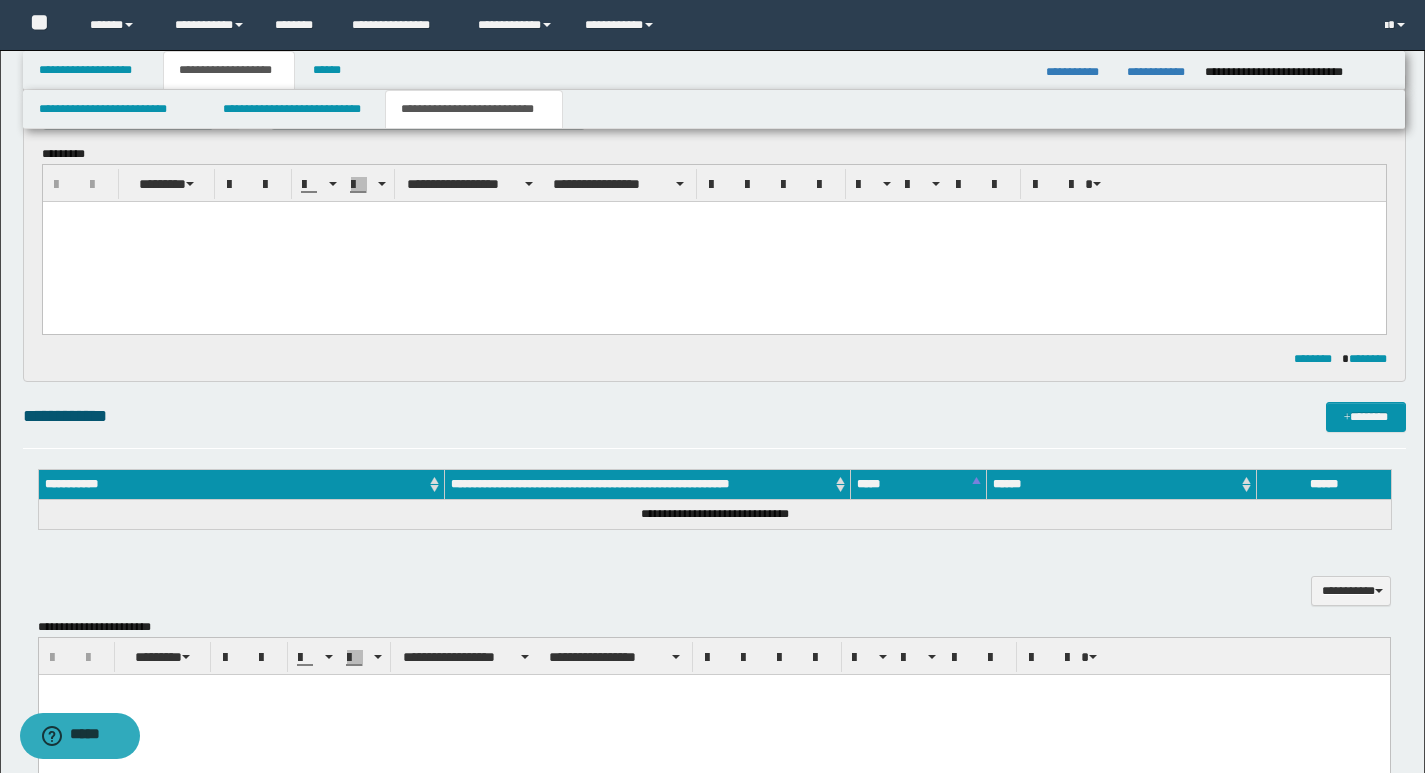 scroll, scrollTop: 0, scrollLeft: 0, axis: both 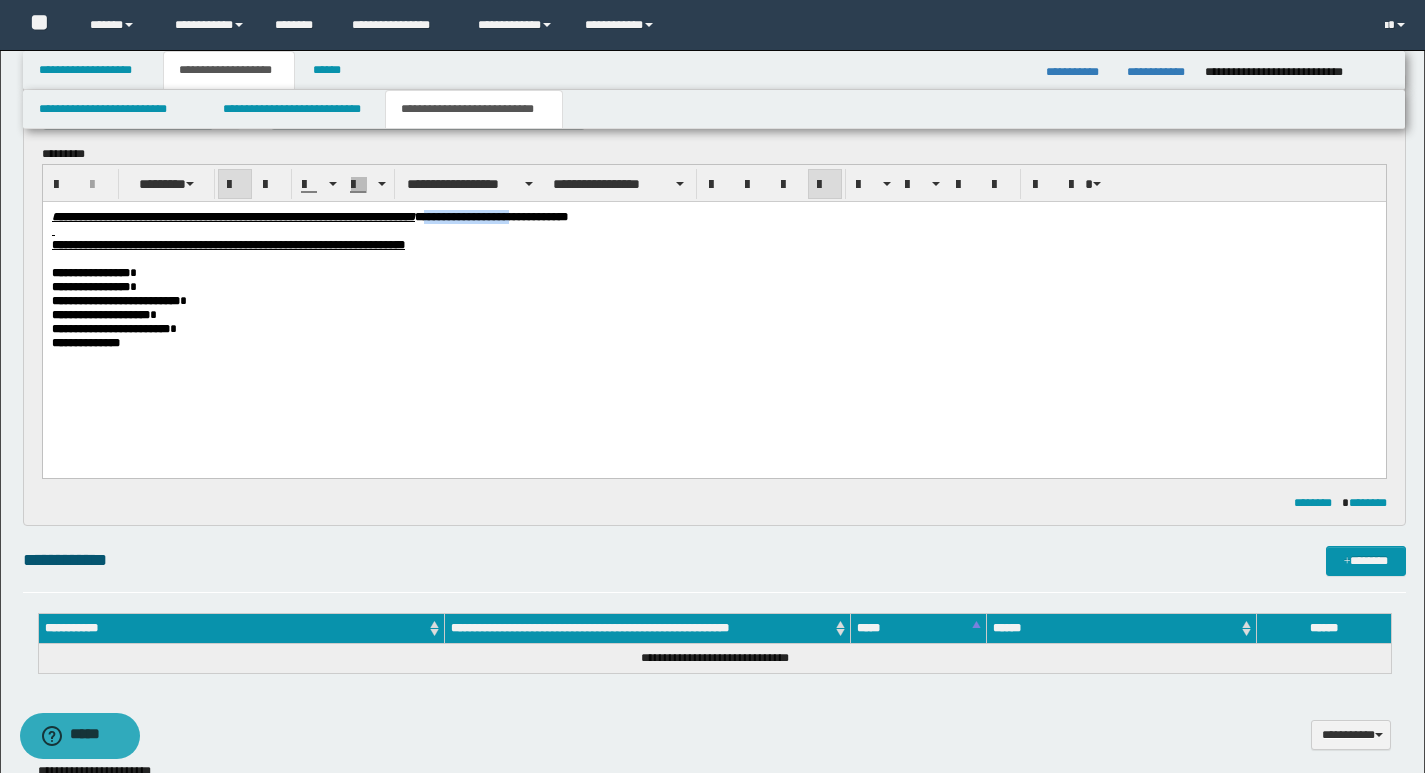 drag, startPoint x: 564, startPoint y: 218, endPoint x: 658, endPoint y: 220, distance: 94.02127 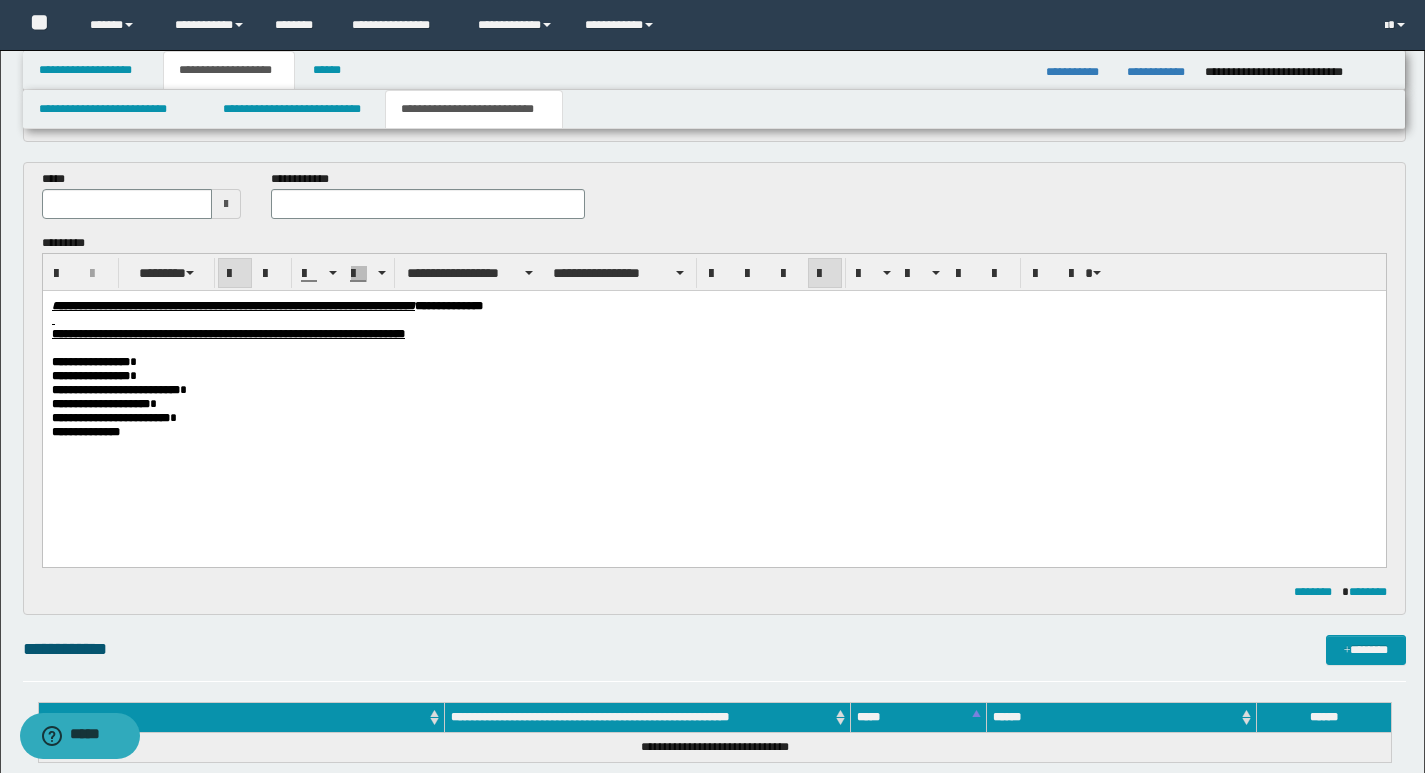 scroll, scrollTop: 410, scrollLeft: 0, axis: vertical 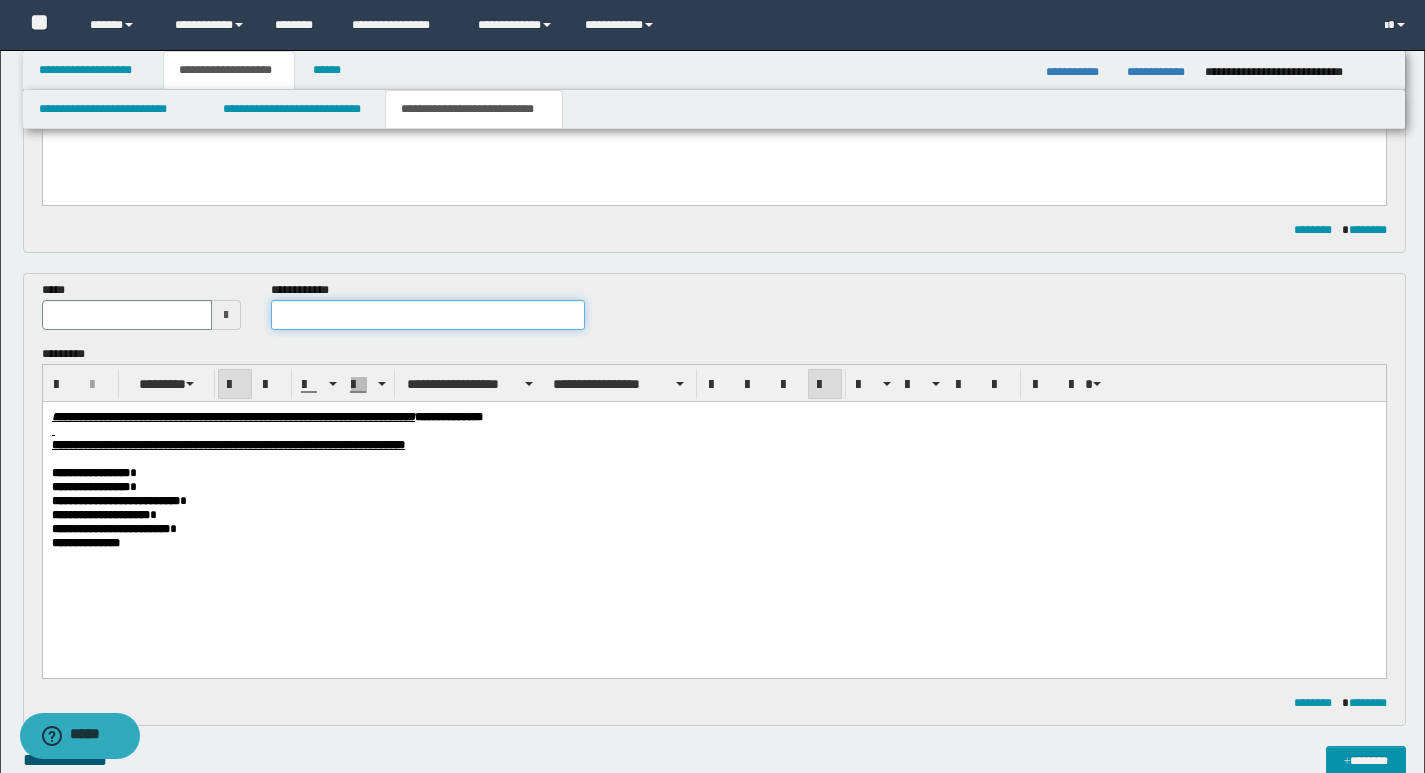 click at bounding box center [428, 315] 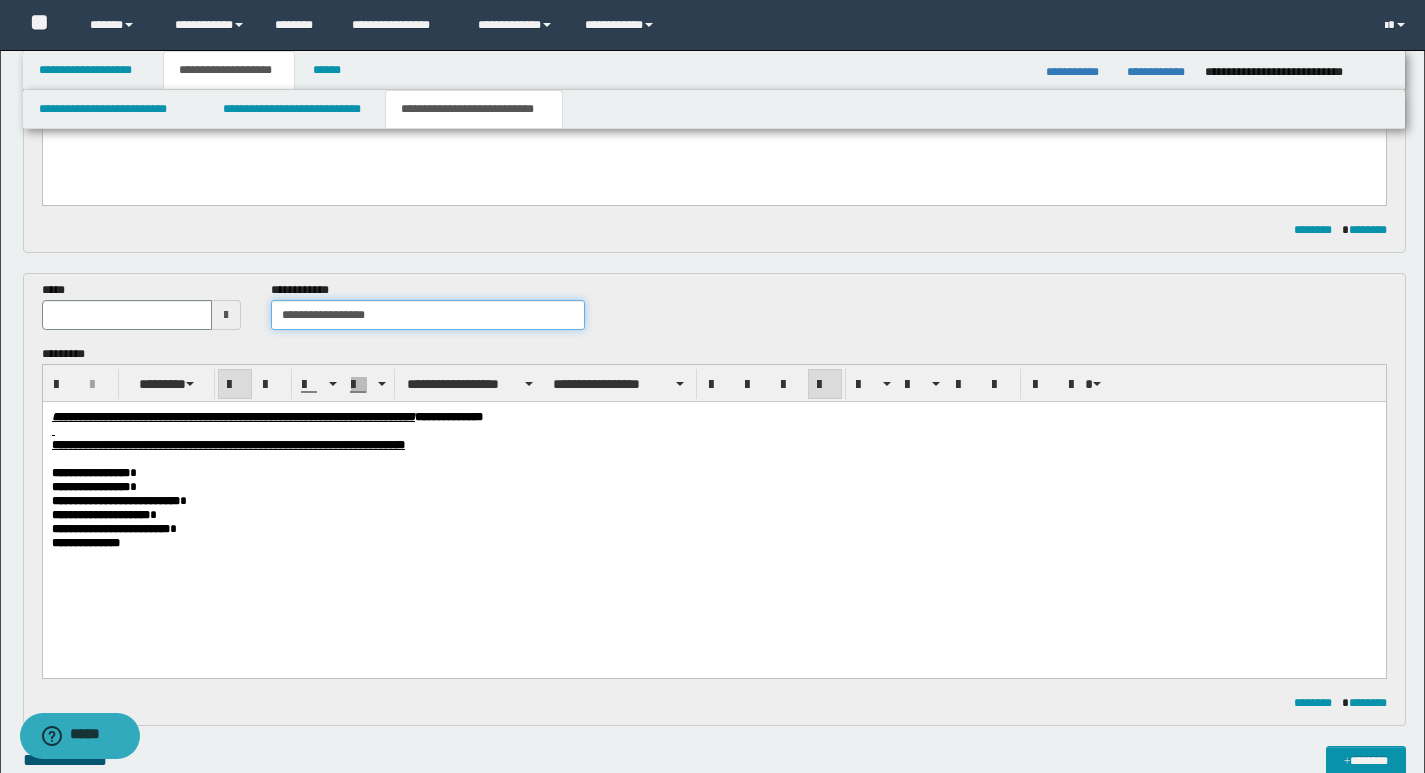 type on "**********" 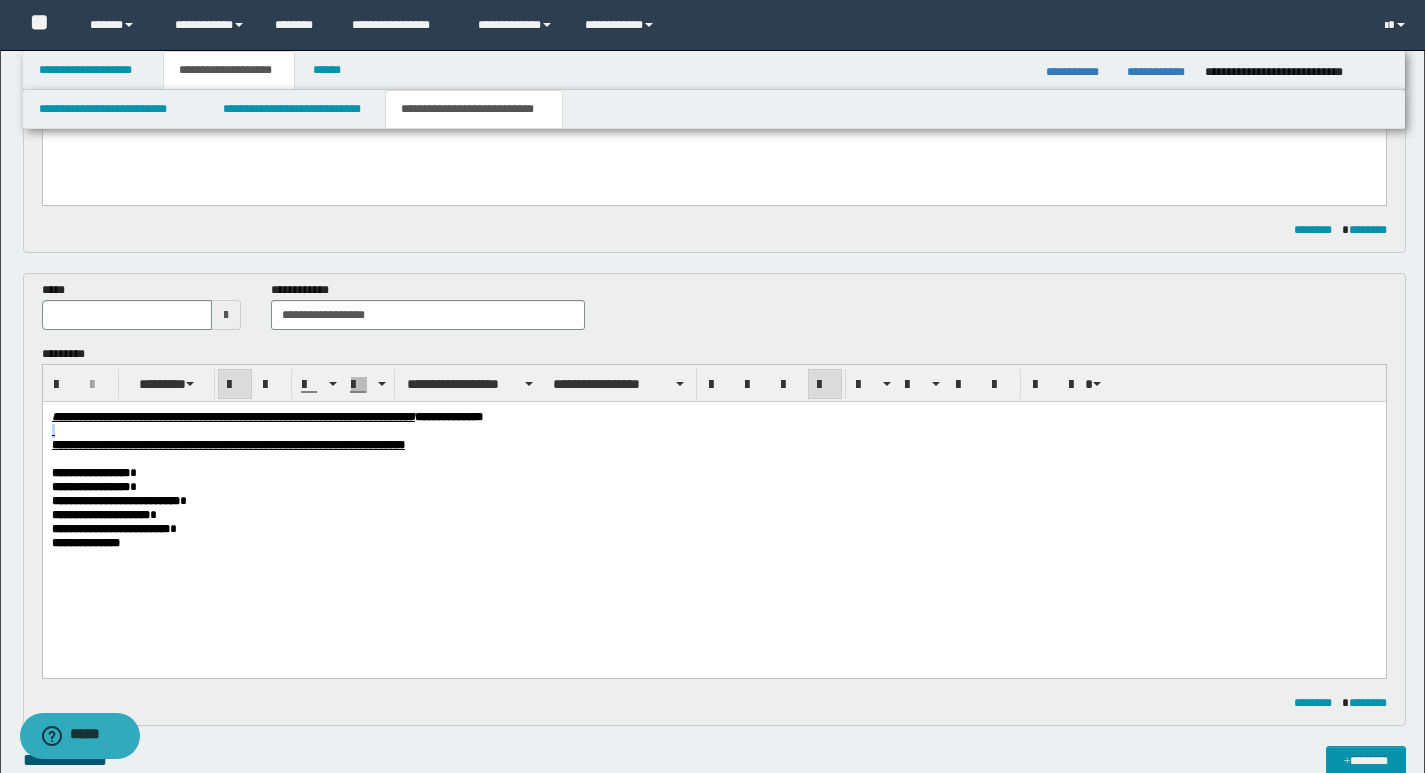 drag, startPoint x: 563, startPoint y: 426, endPoint x: 647, endPoint y: 423, distance: 84.05355 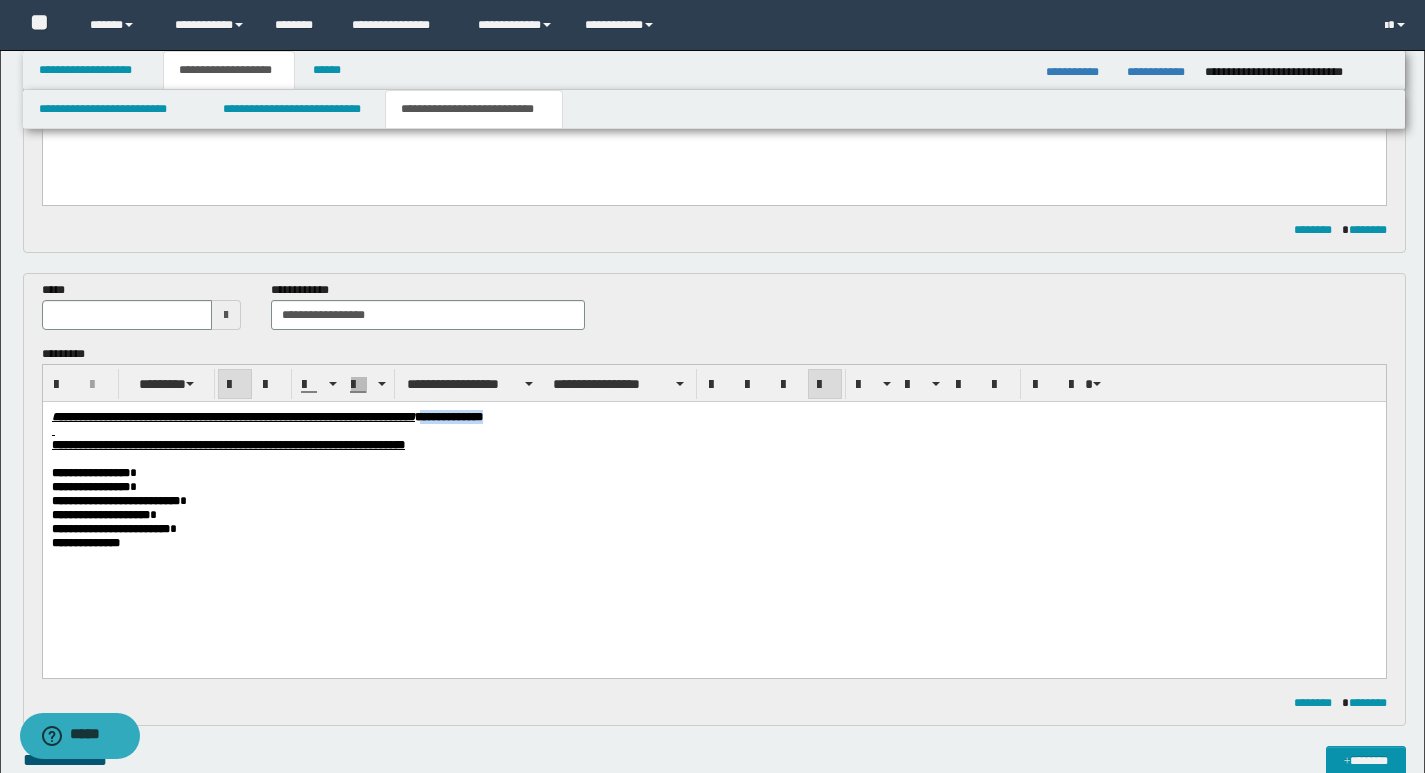 drag, startPoint x: 562, startPoint y: 418, endPoint x: 643, endPoint y: 423, distance: 81.154175 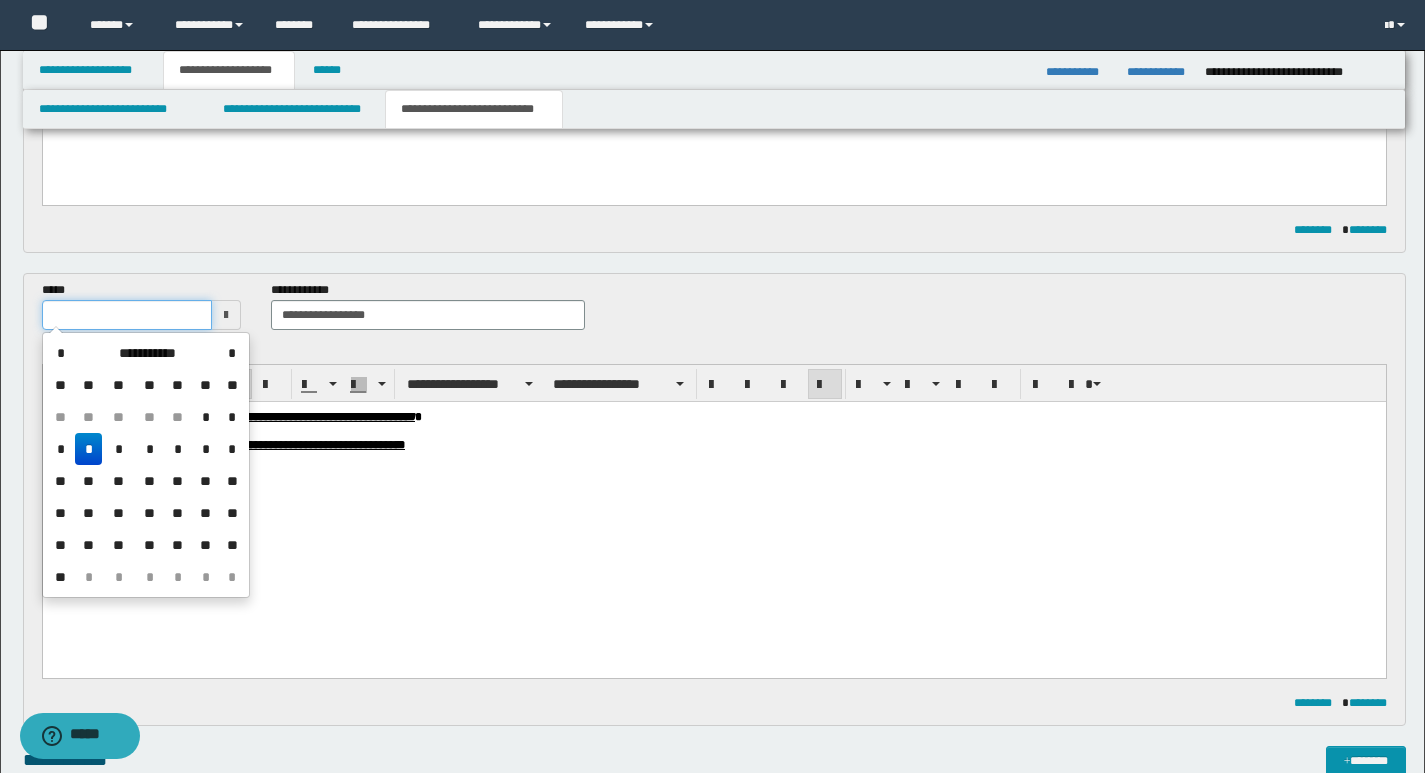 click at bounding box center (127, 315) 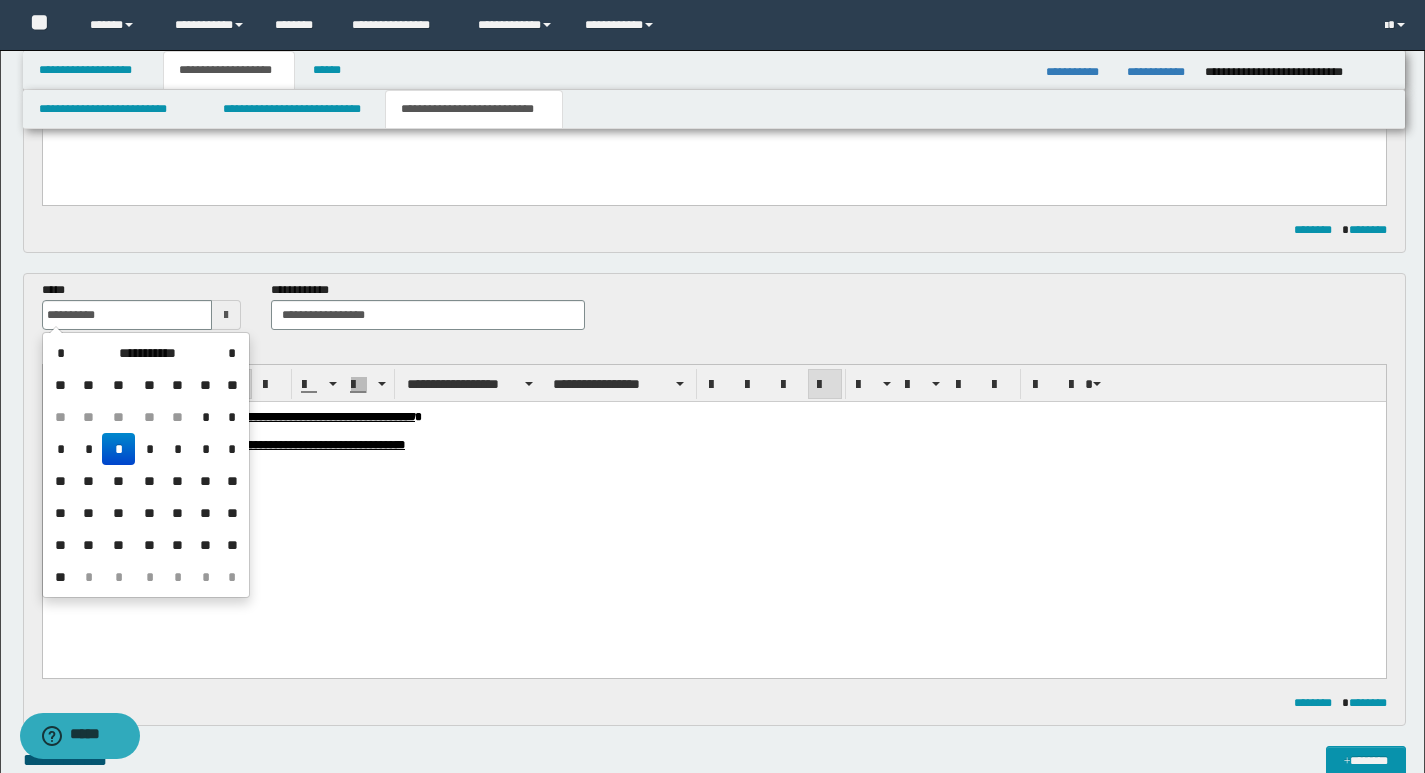 click on "*" at bounding box center [118, 449] 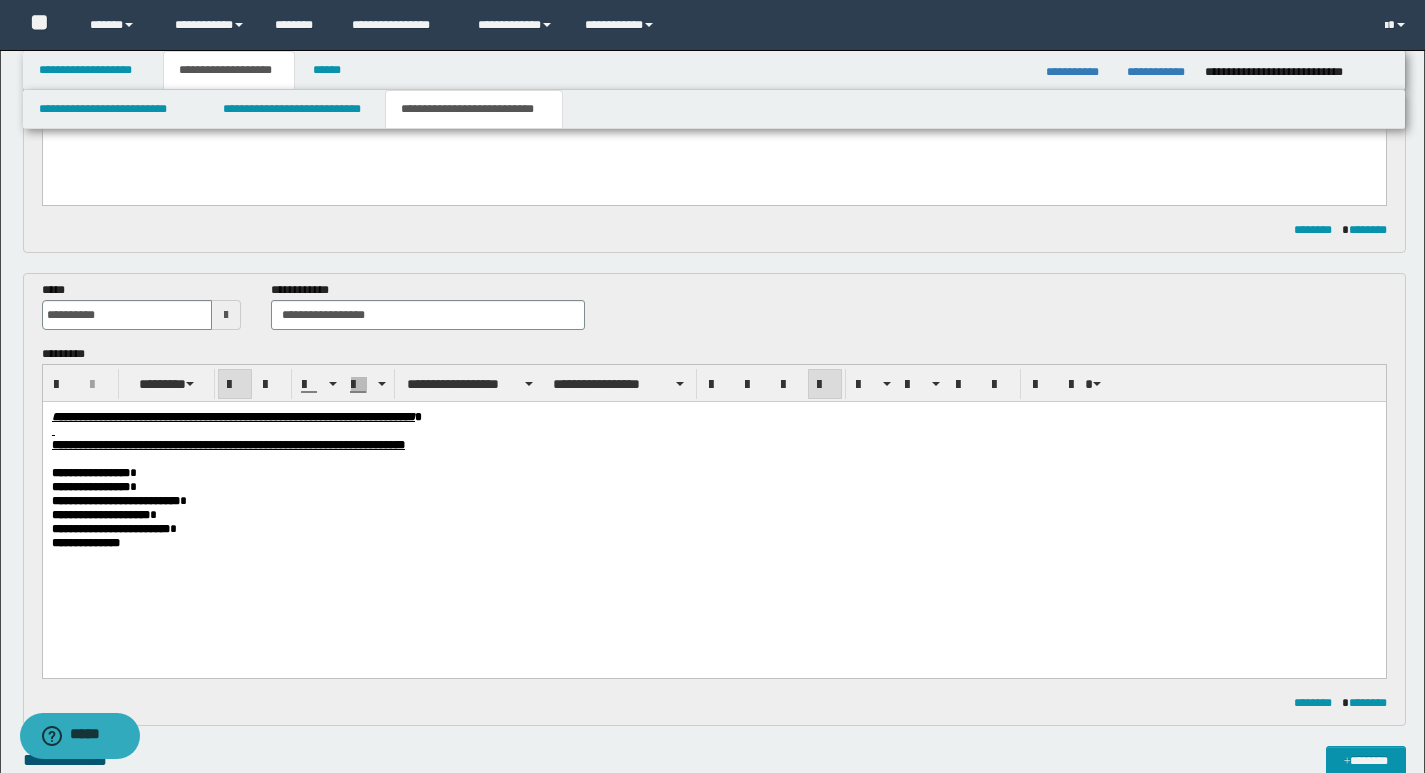 click on "**********" at bounding box center [713, 504] 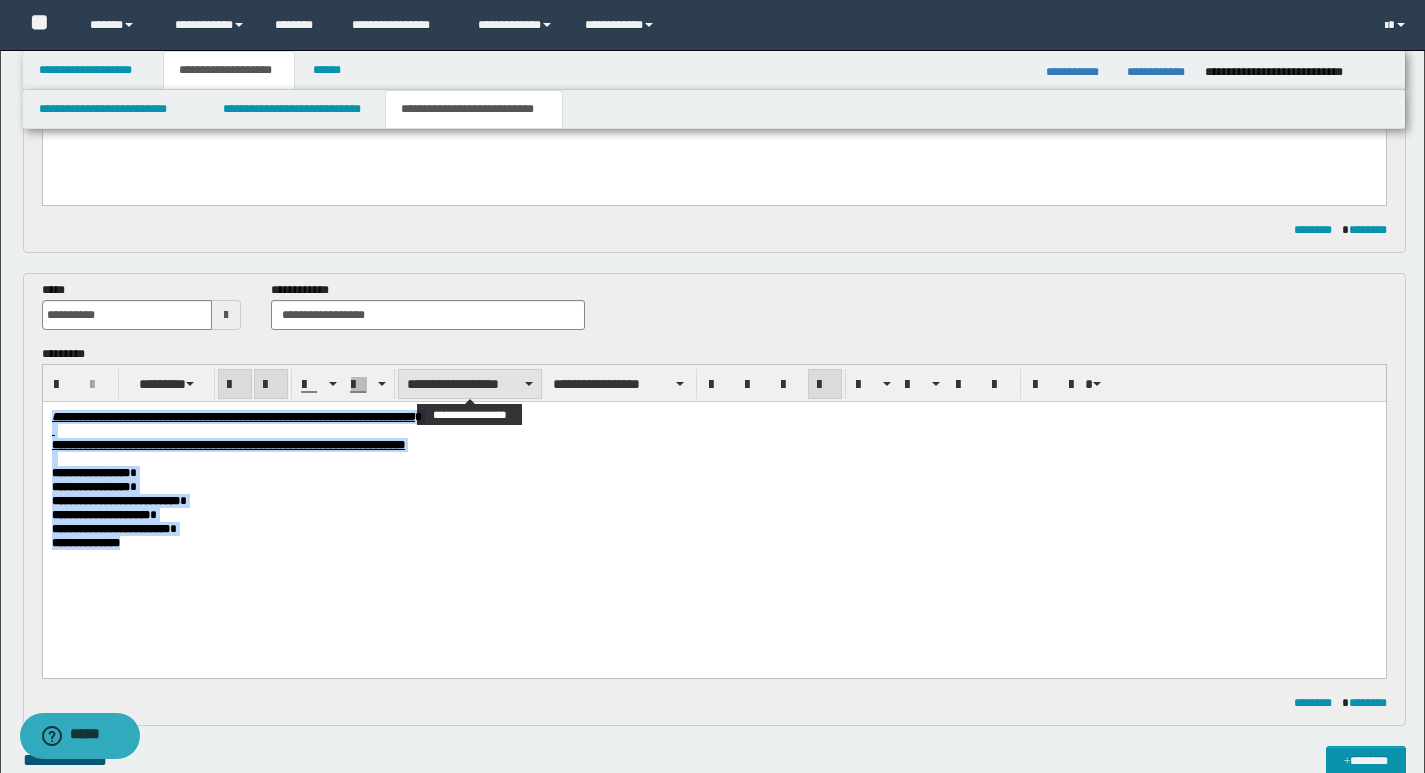 click on "**********" at bounding box center (470, 384) 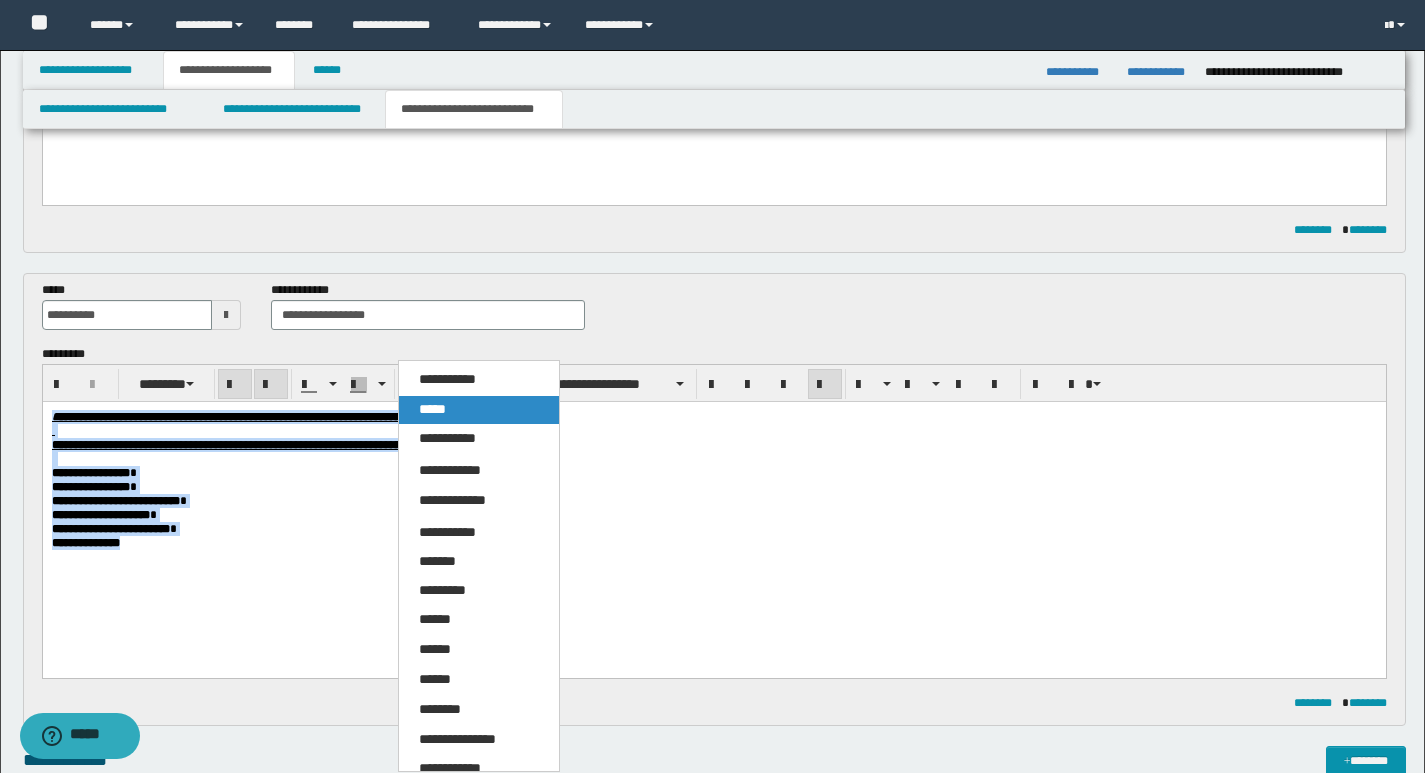 drag, startPoint x: 430, startPoint y: 411, endPoint x: 561, endPoint y: 1, distance: 430.41956 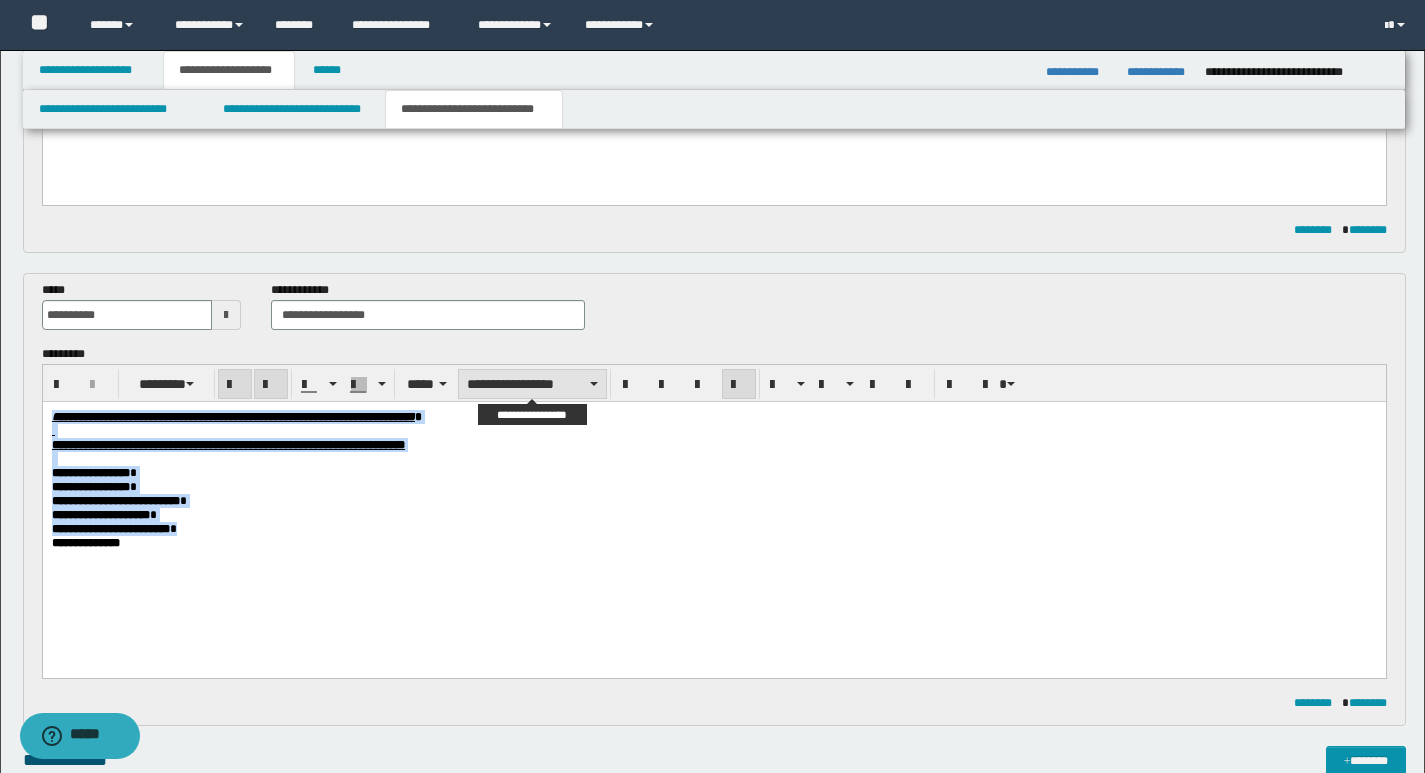 click on "**********" at bounding box center (532, 384) 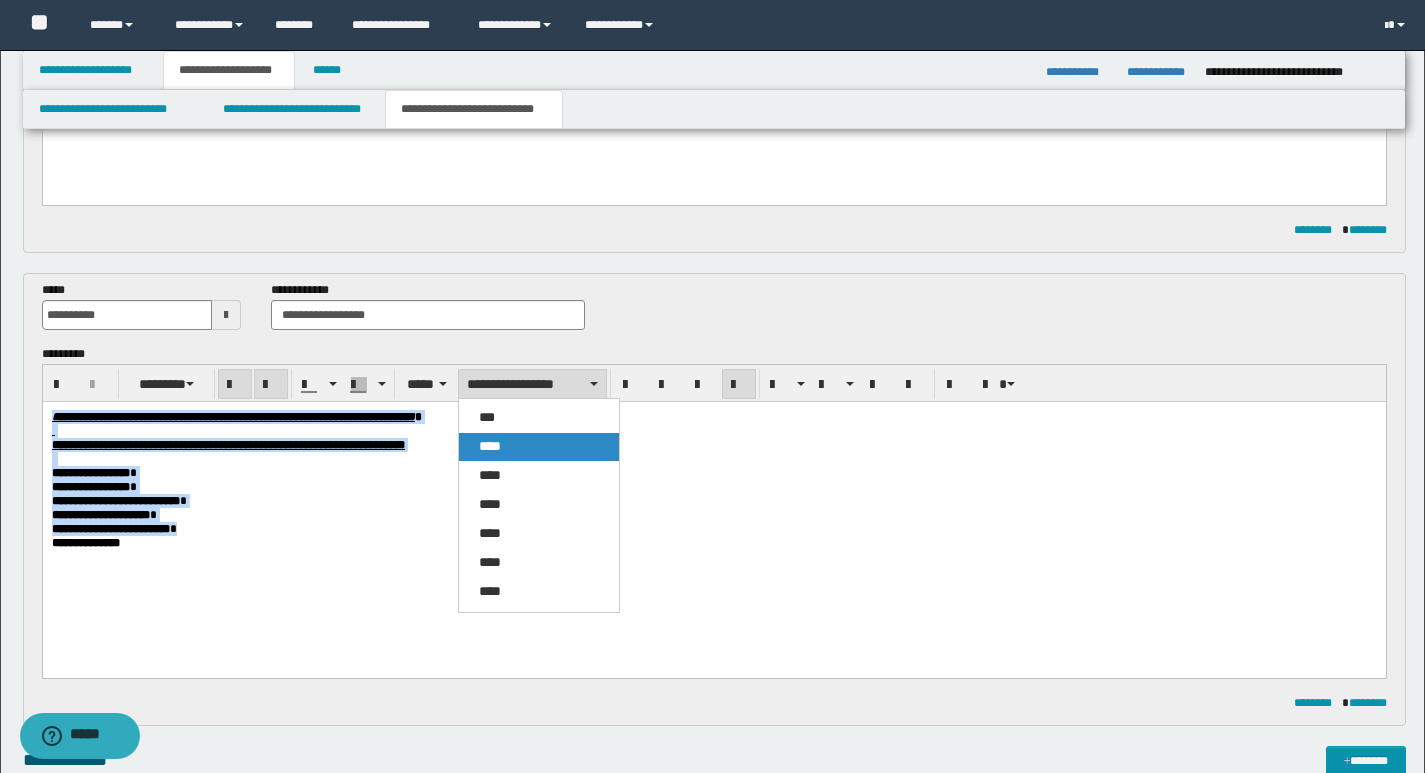 click on "****" at bounding box center (539, 447) 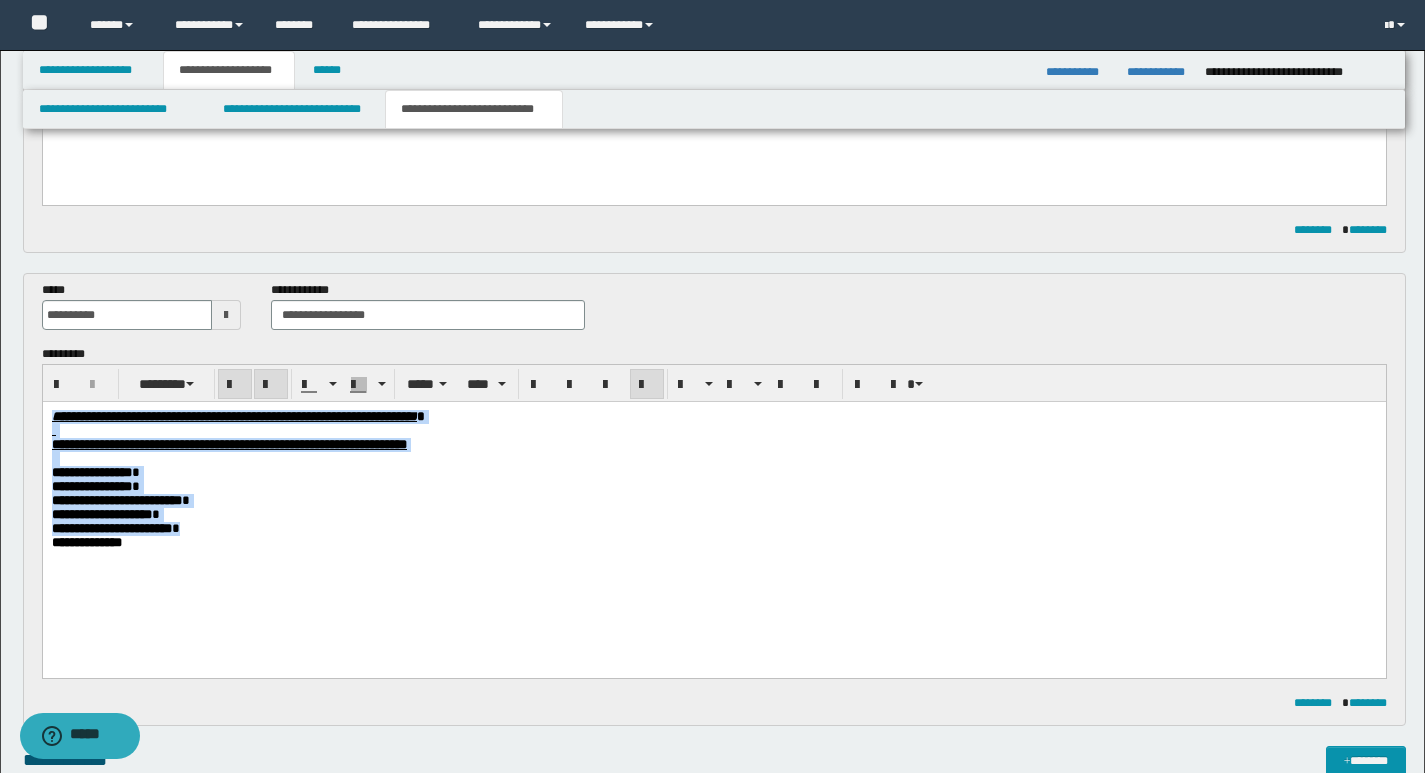 click at bounding box center [647, 385] 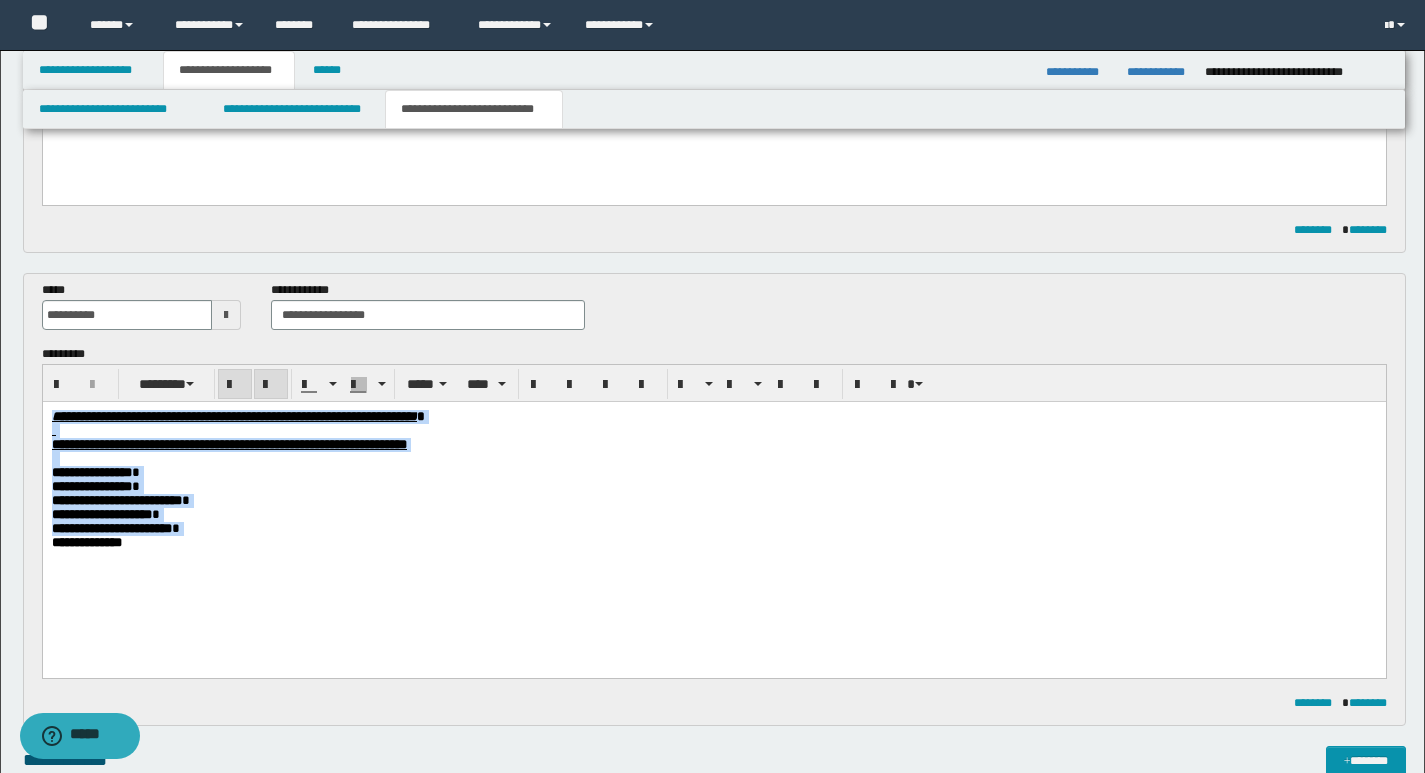 click on "**********" at bounding box center (713, 472) 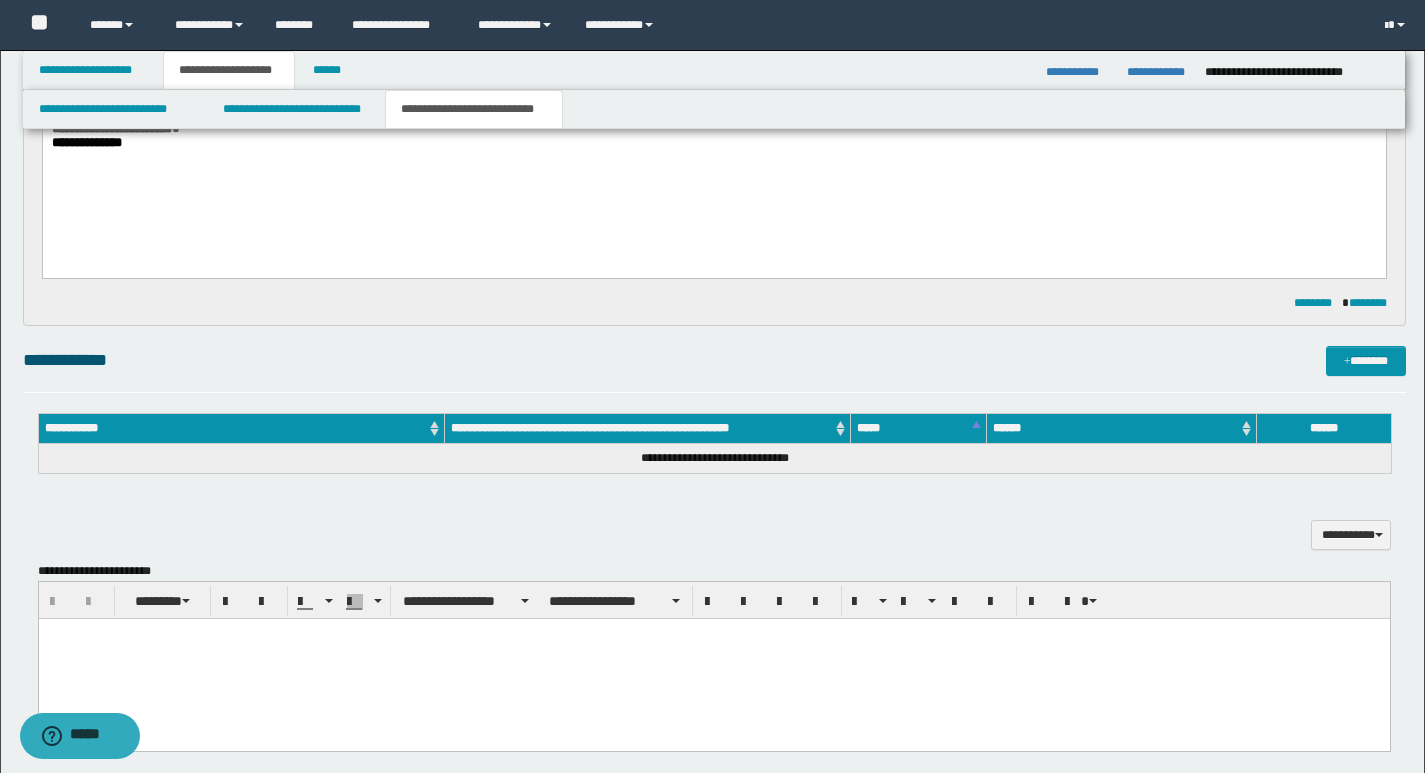 scroll, scrollTop: 1346, scrollLeft: 0, axis: vertical 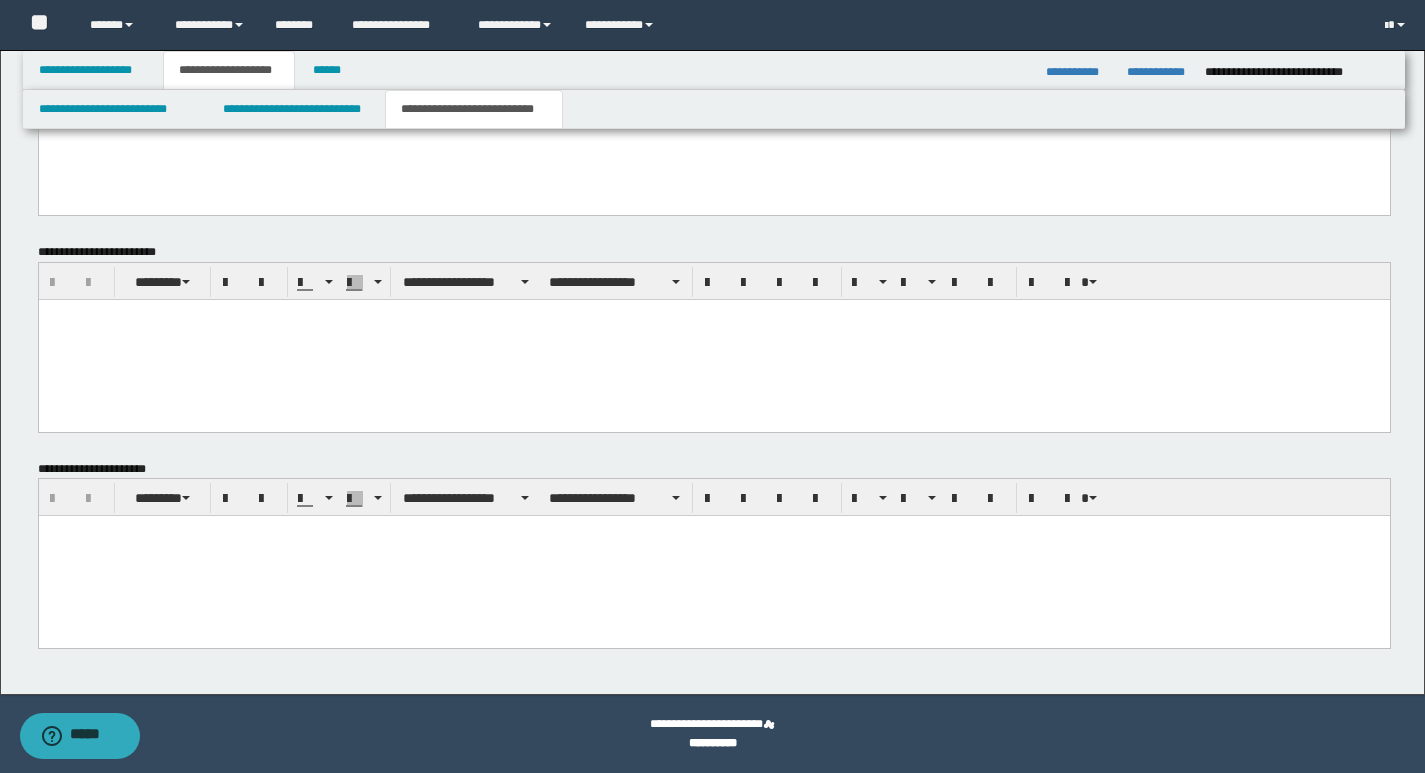 click at bounding box center (713, 556) 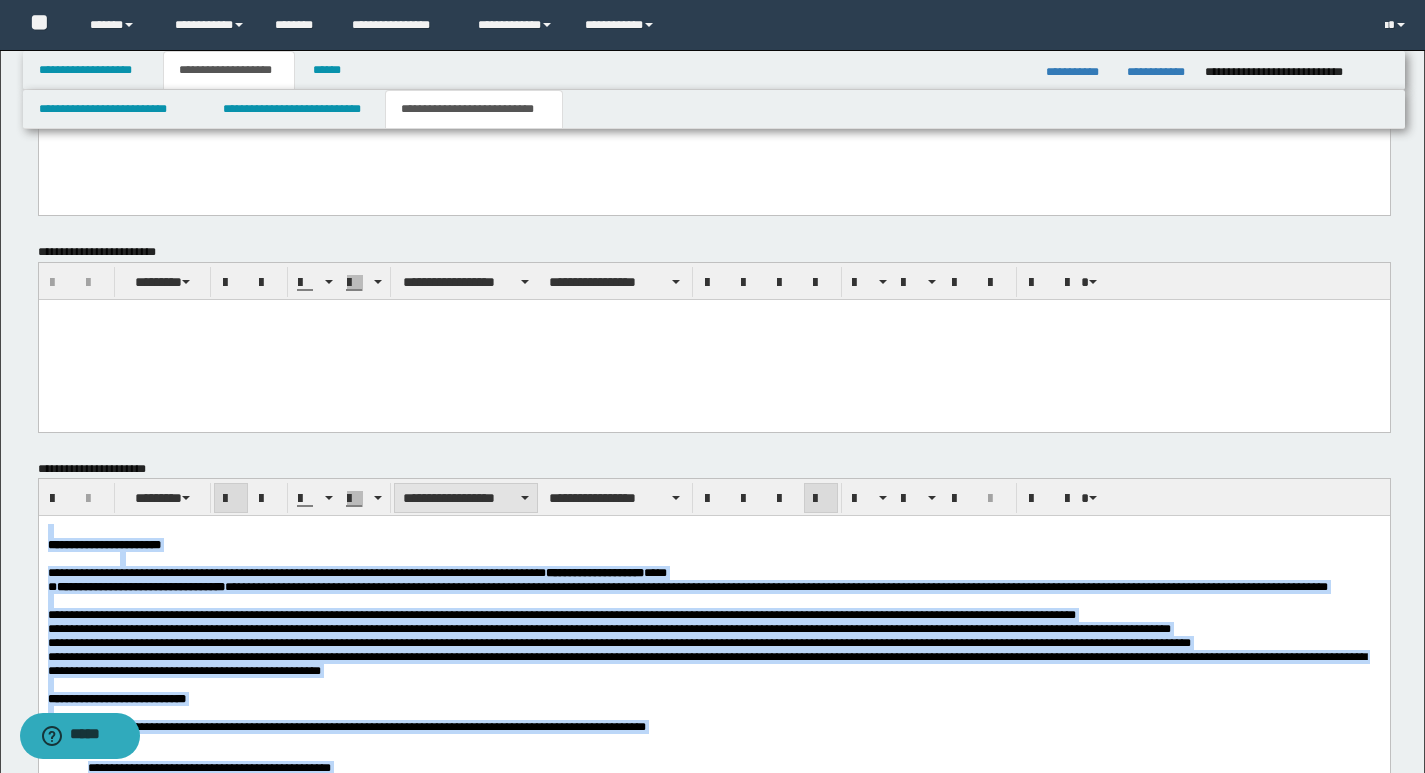 click on "**********" at bounding box center (466, 498) 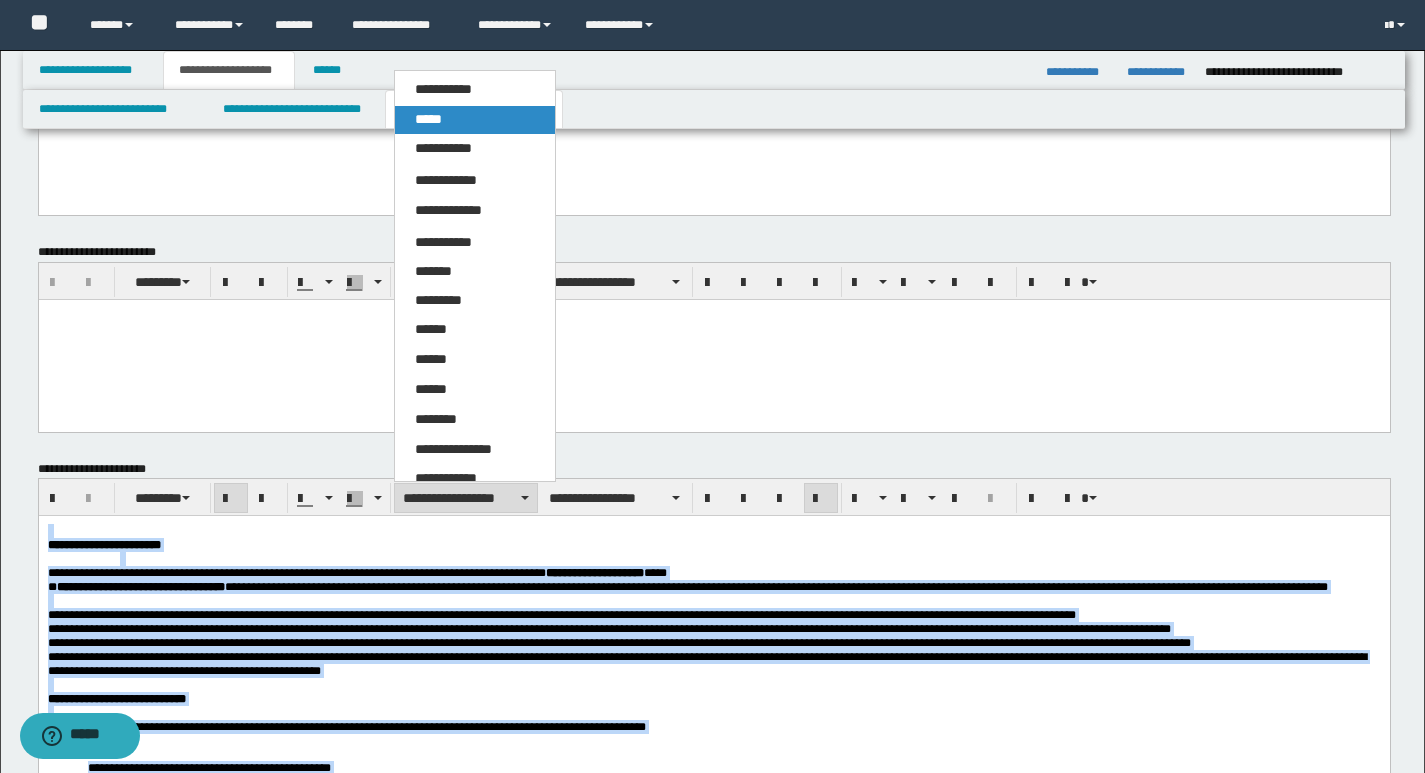 click on "*****" at bounding box center (475, 120) 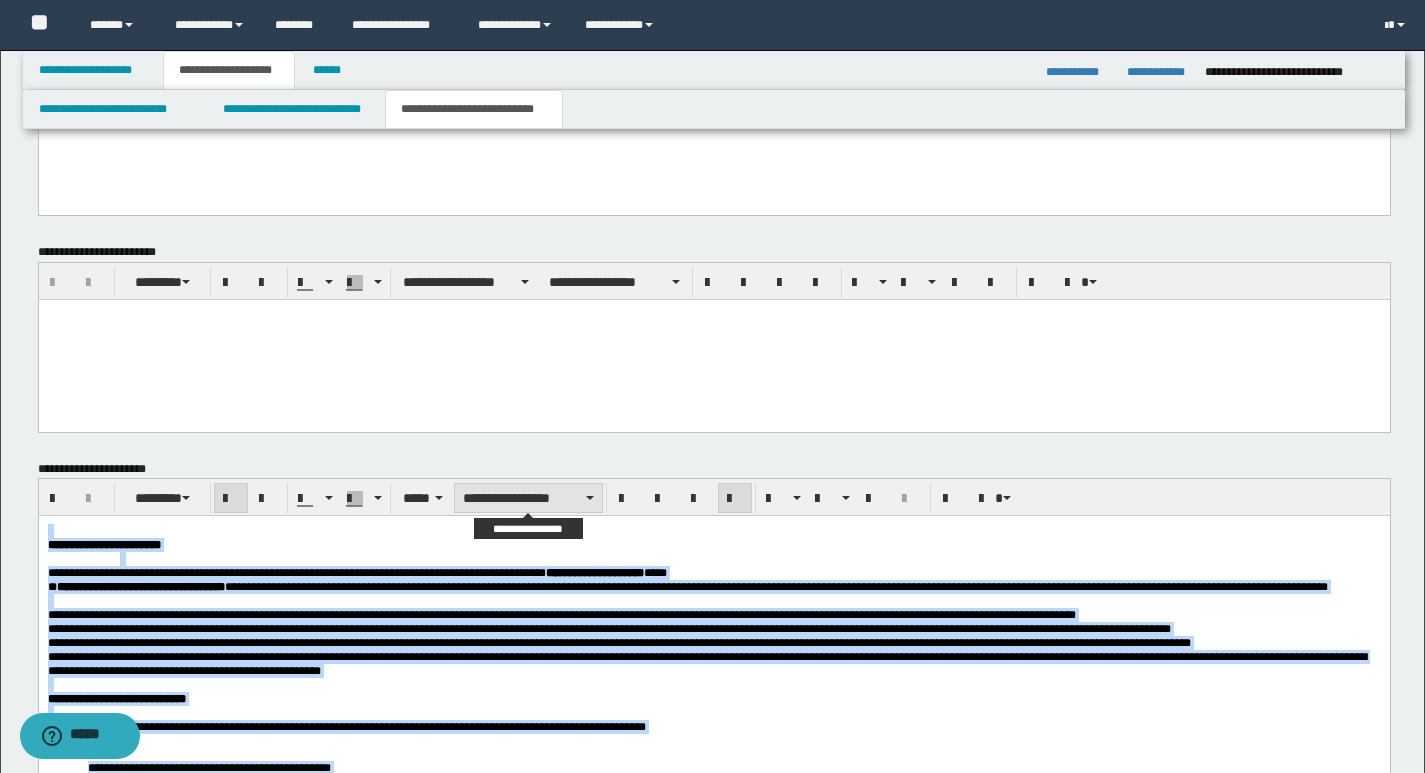 click on "**********" at bounding box center [528, 498] 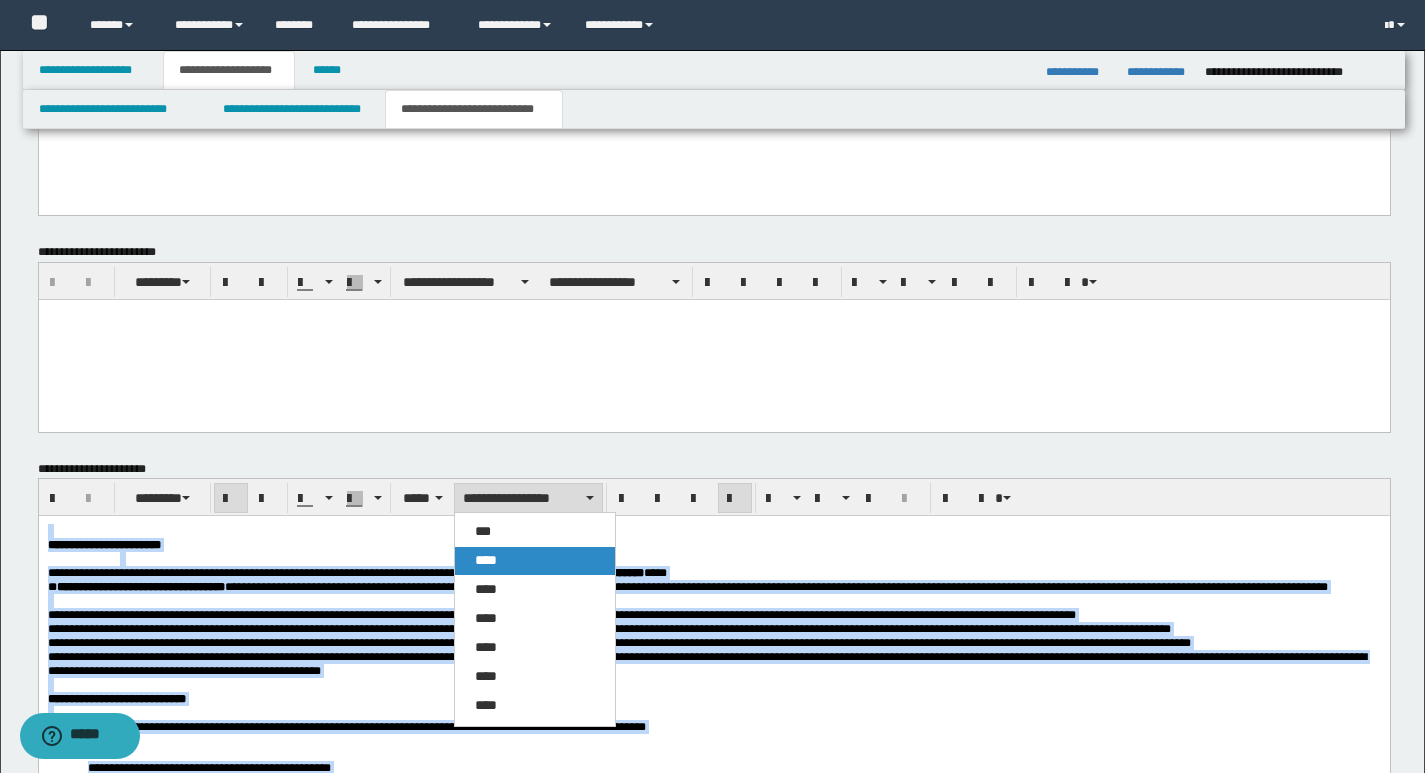 click on "****" at bounding box center (486, 560) 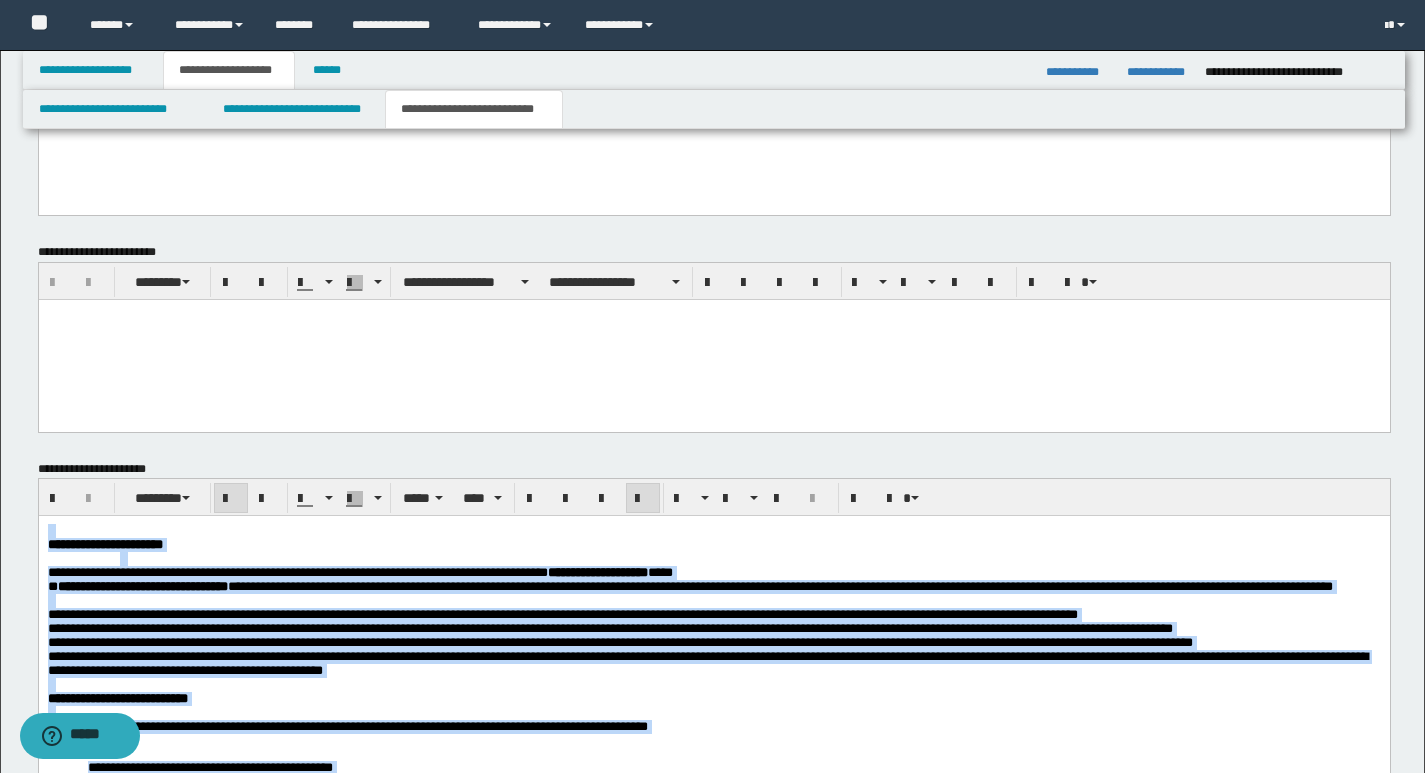 click at bounding box center [643, 499] 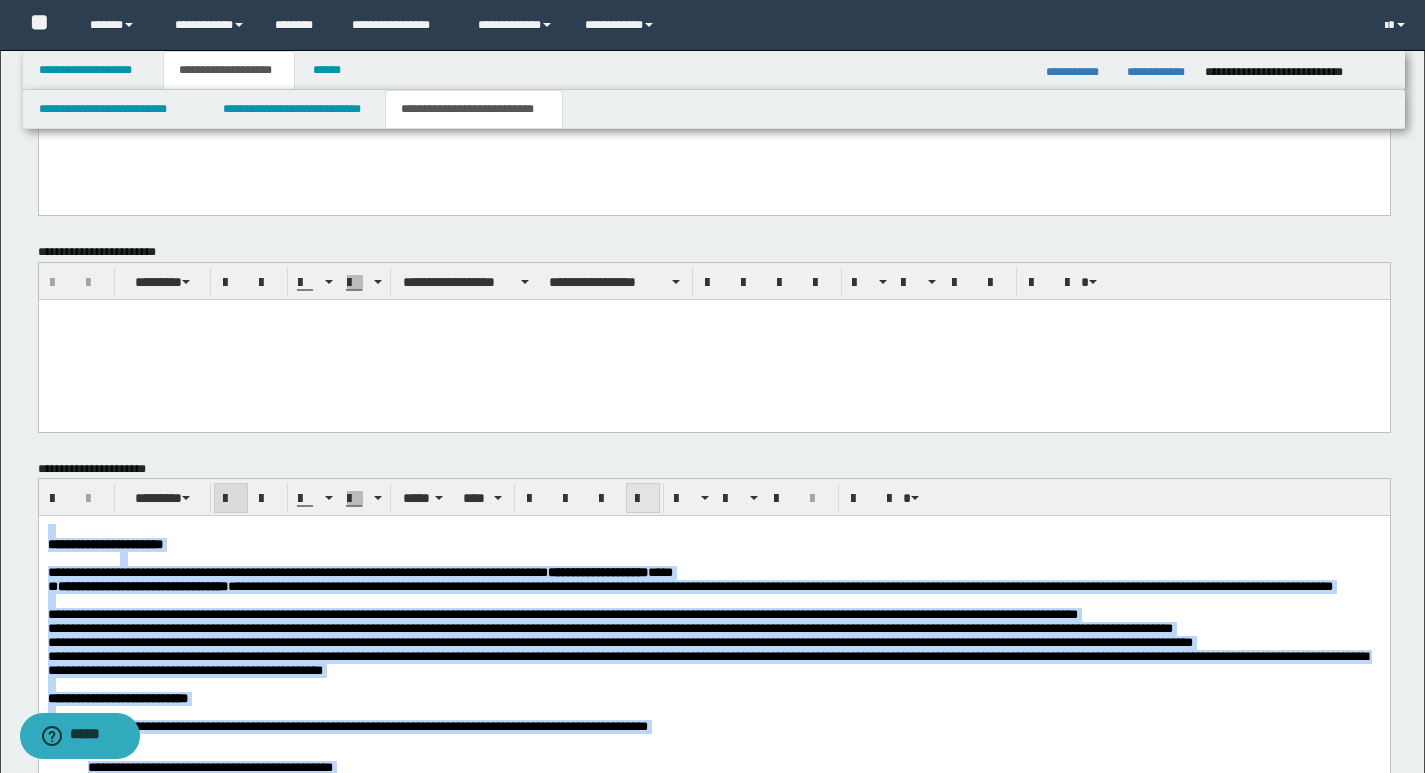 click at bounding box center (643, 499) 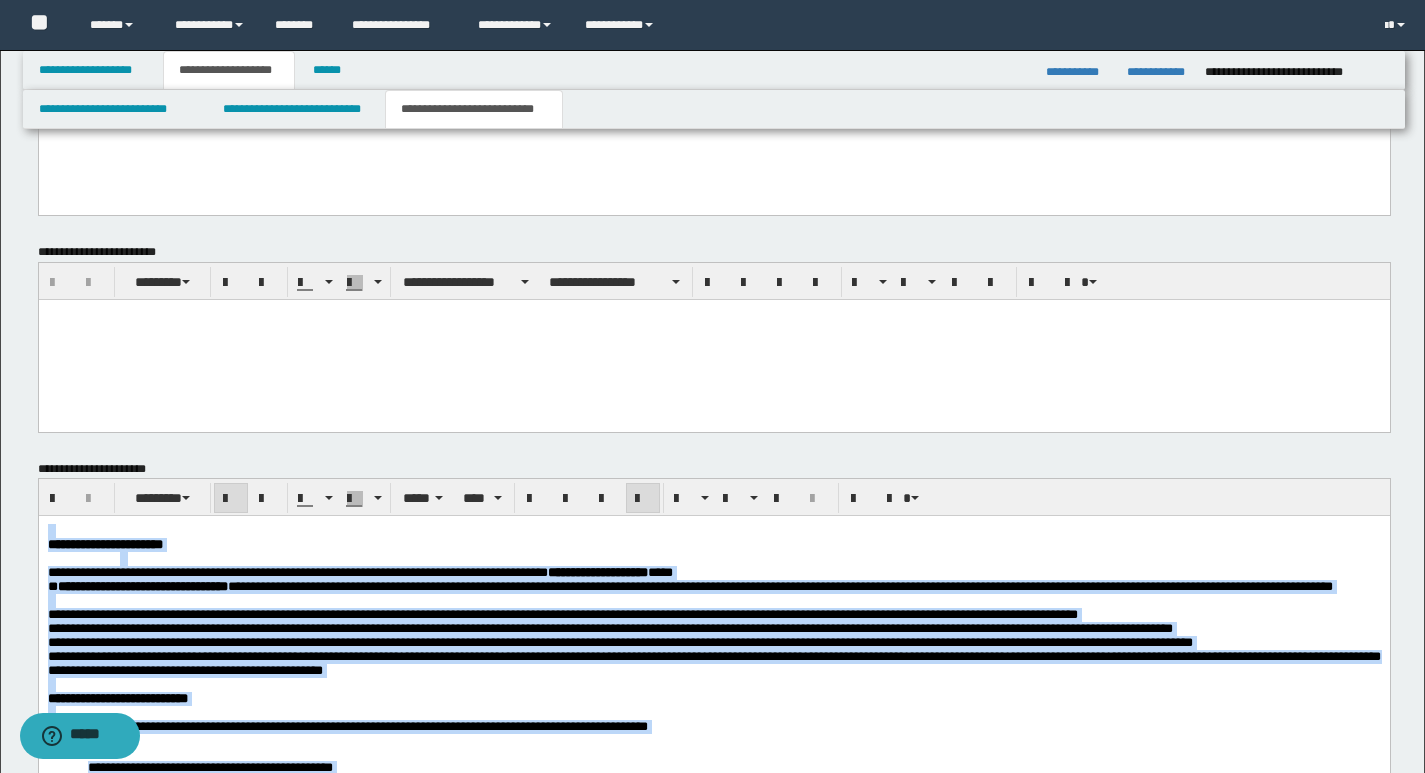 click at bounding box center [713, 531] 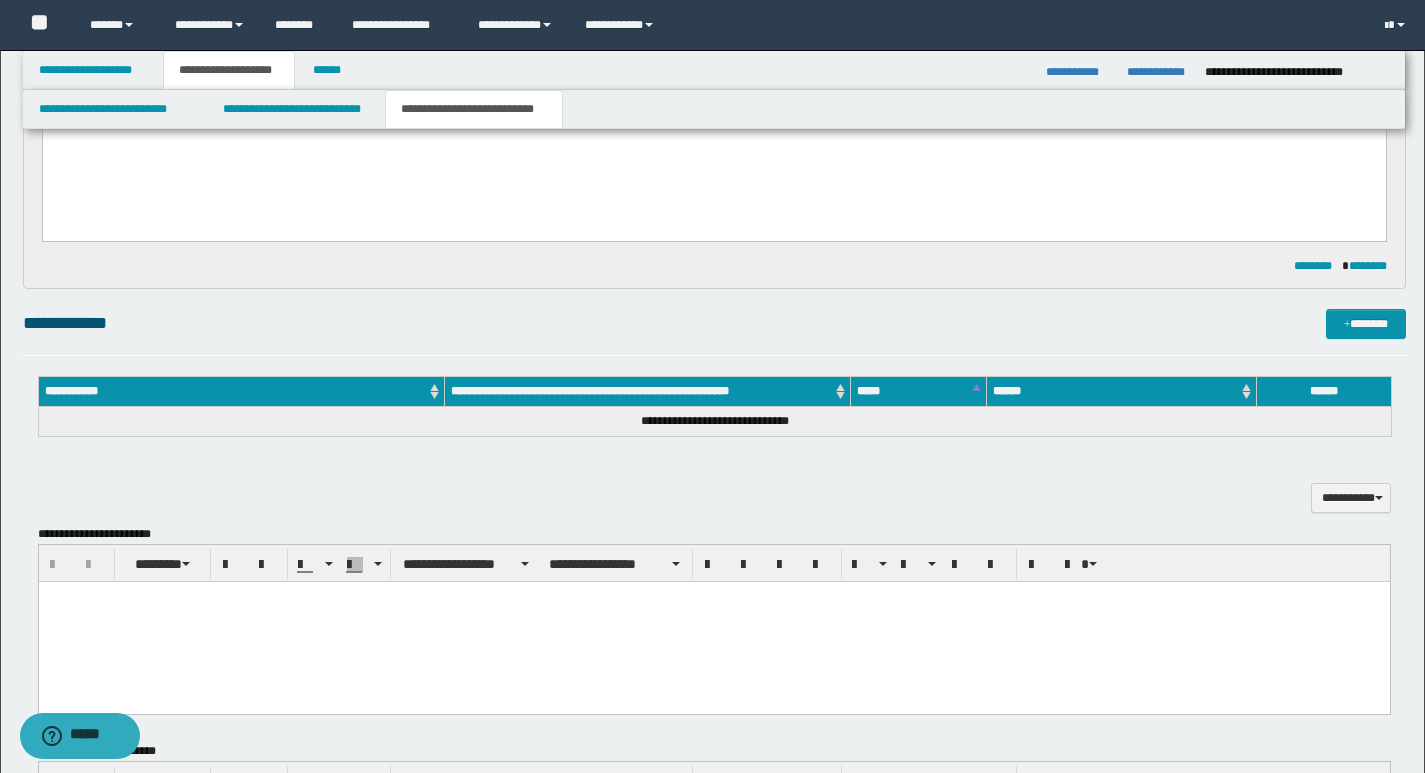 scroll, scrollTop: 846, scrollLeft: 0, axis: vertical 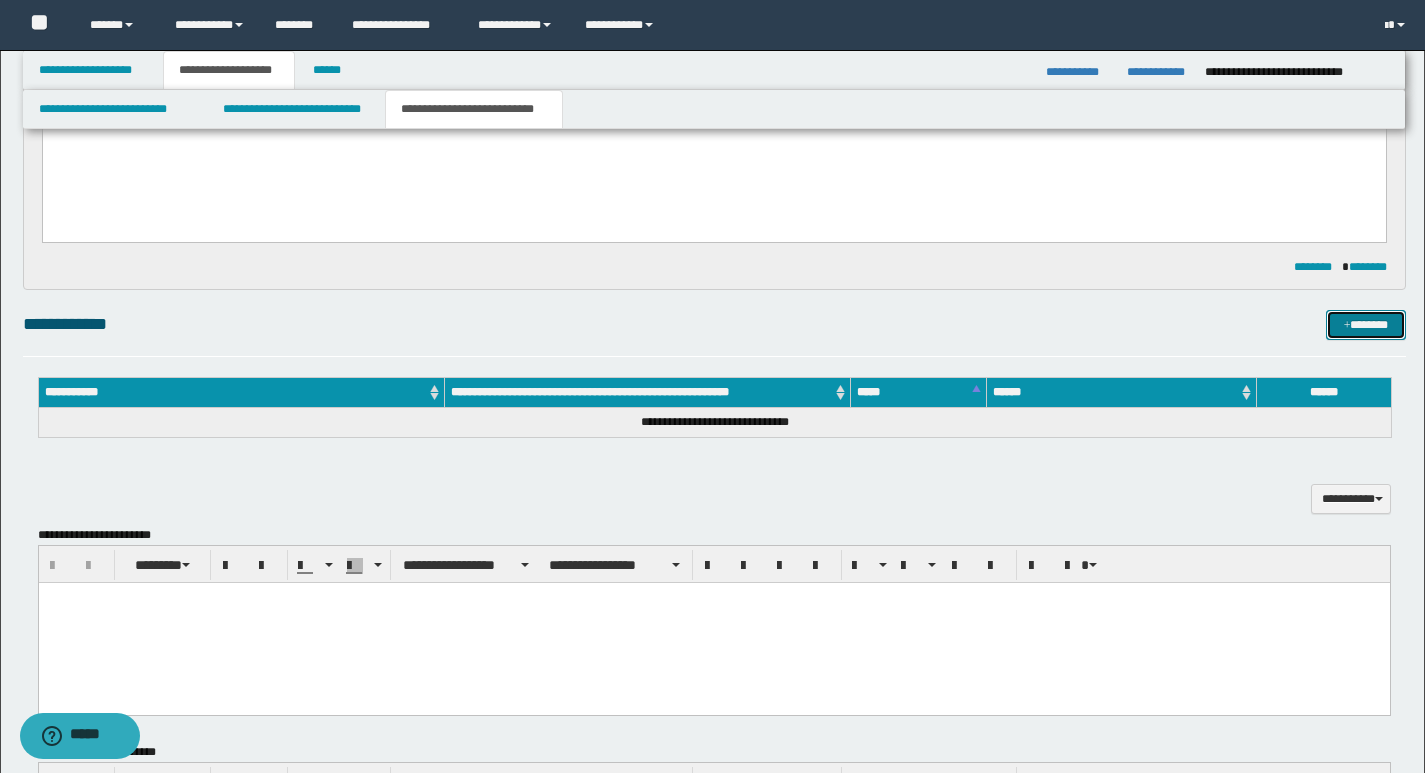 click on "*******" at bounding box center (1366, 325) 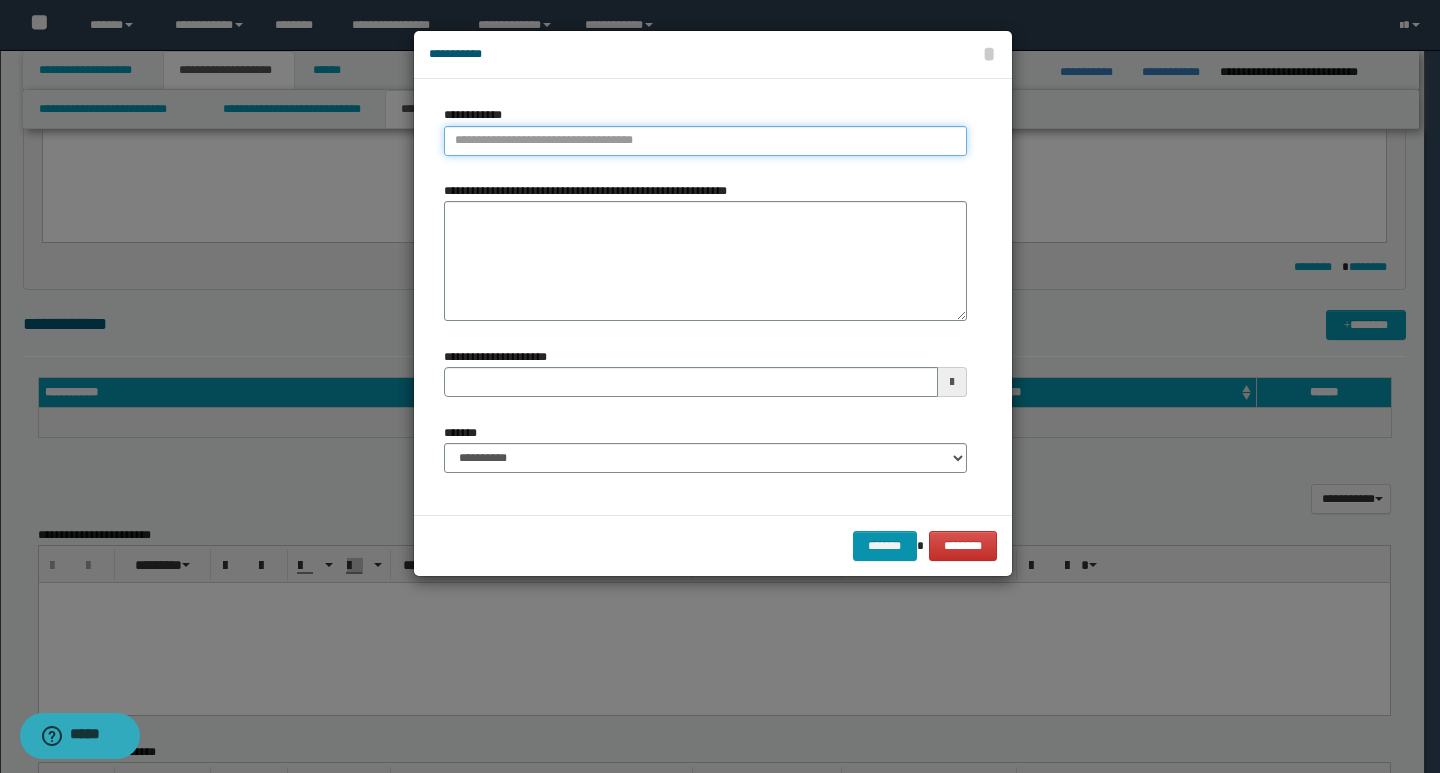 click on "**********" at bounding box center [705, 141] 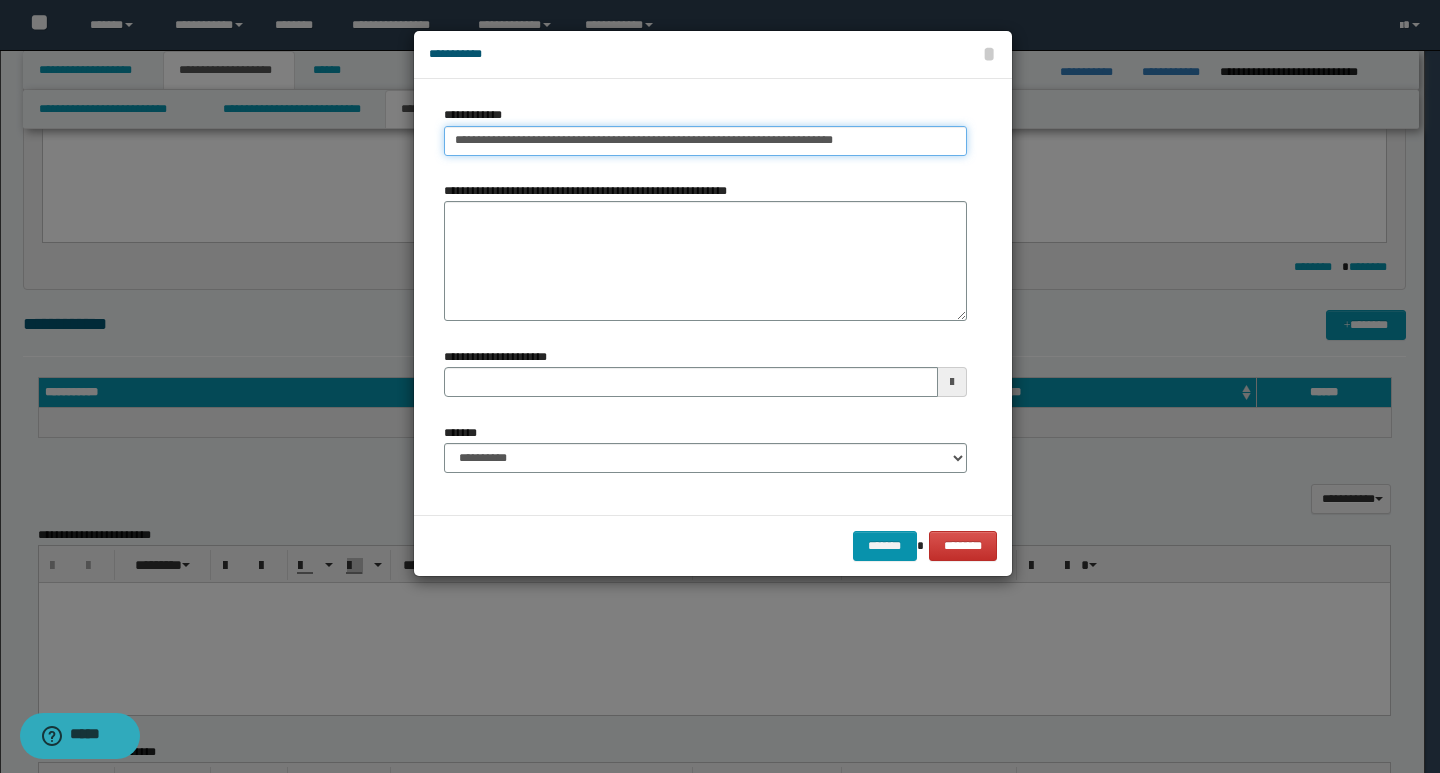 type on "**********" 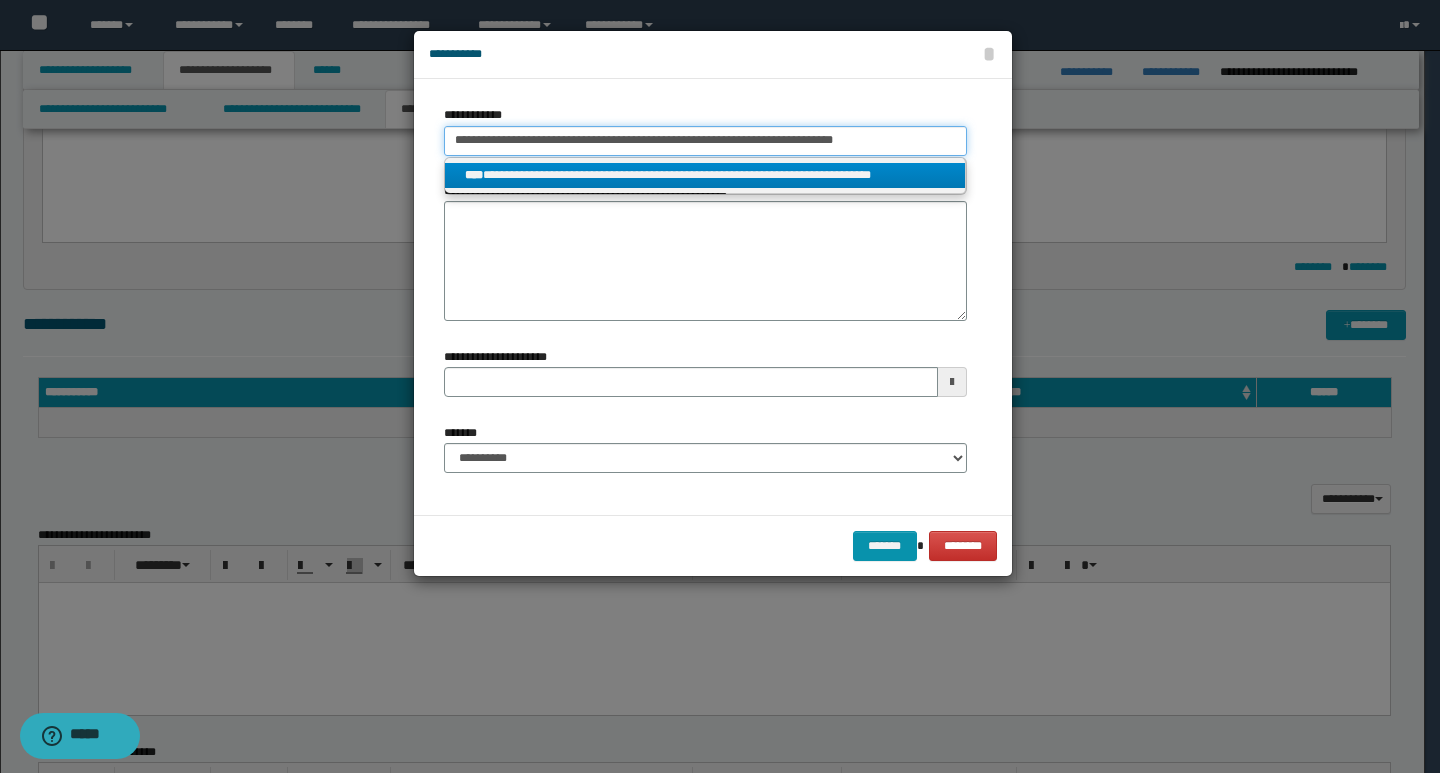 type on "**********" 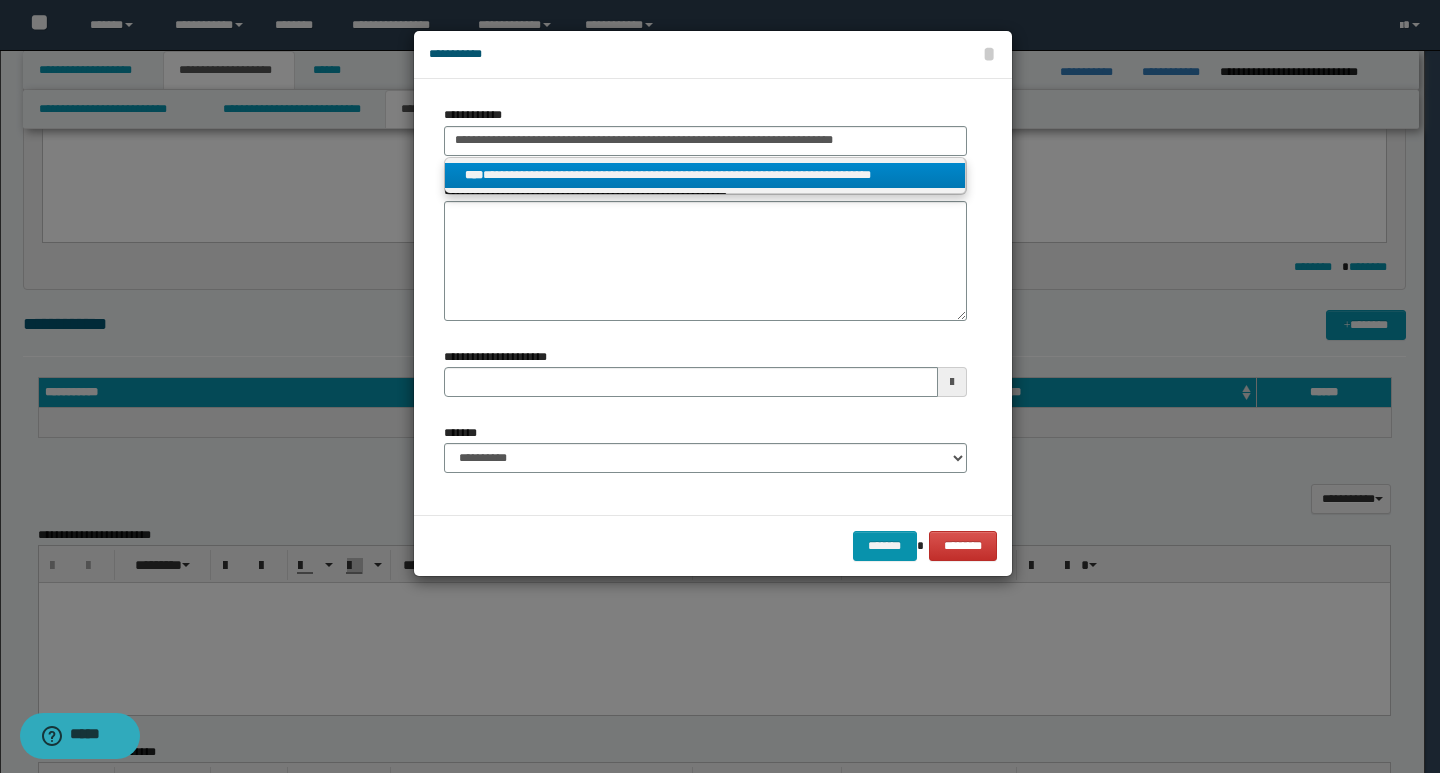 click on "**********" at bounding box center (705, 175) 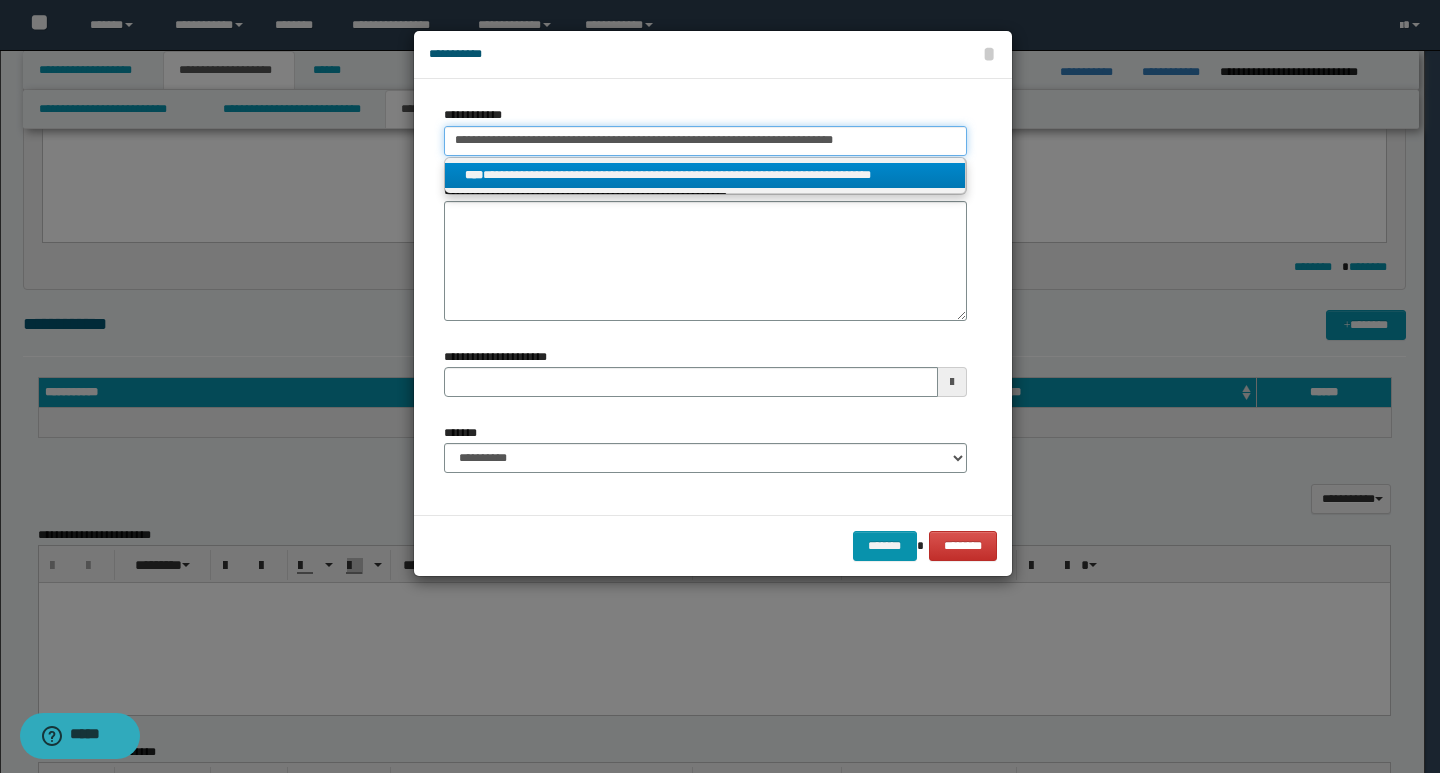 type 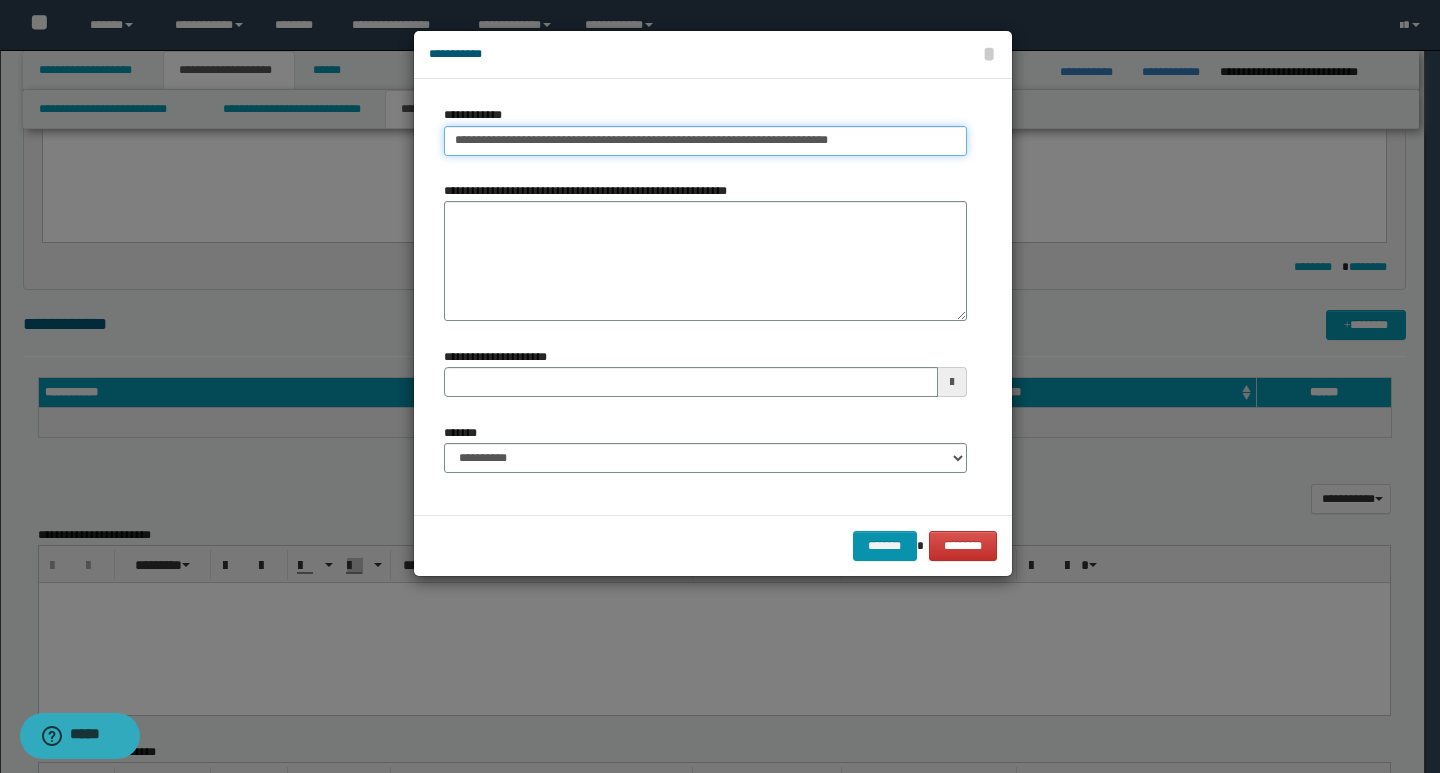 type 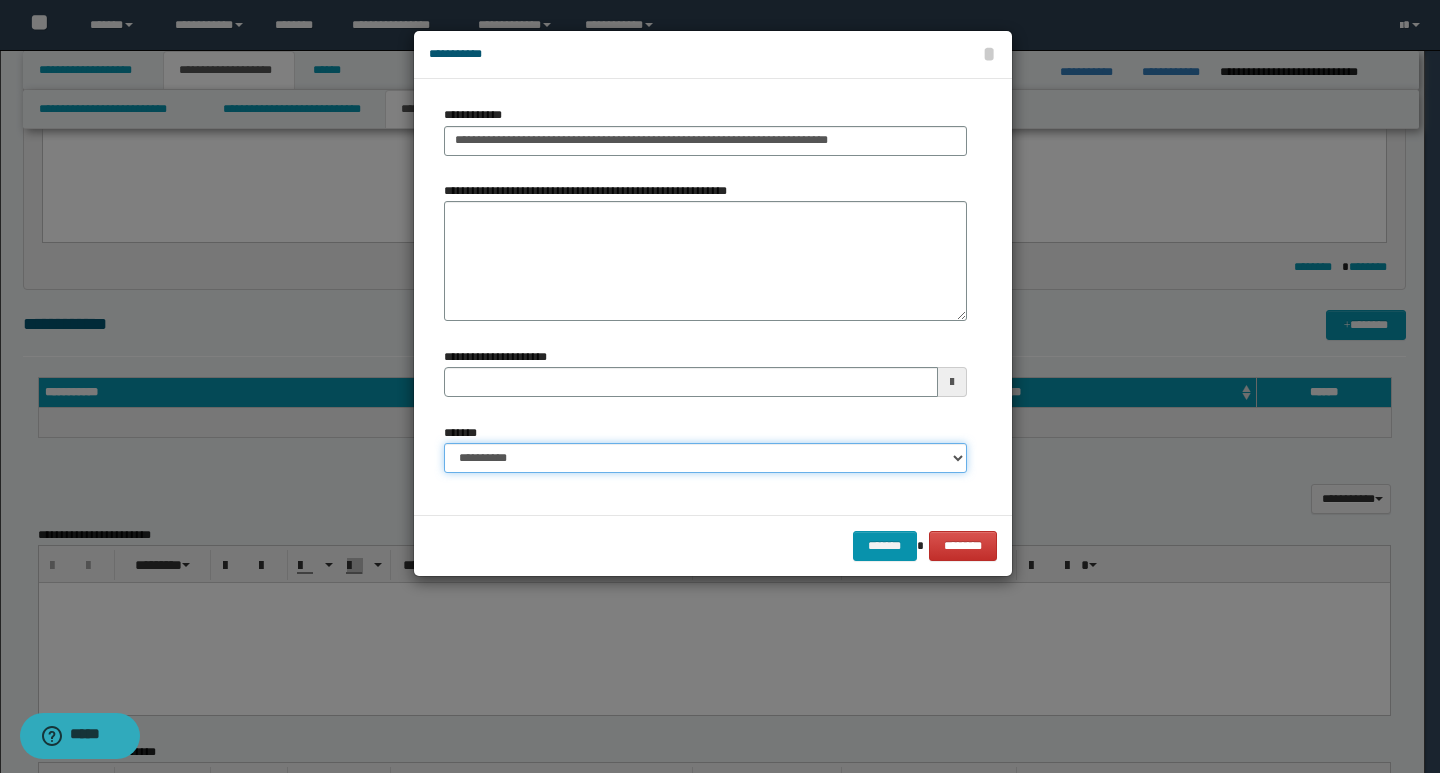 click on "**********" at bounding box center (705, 458) 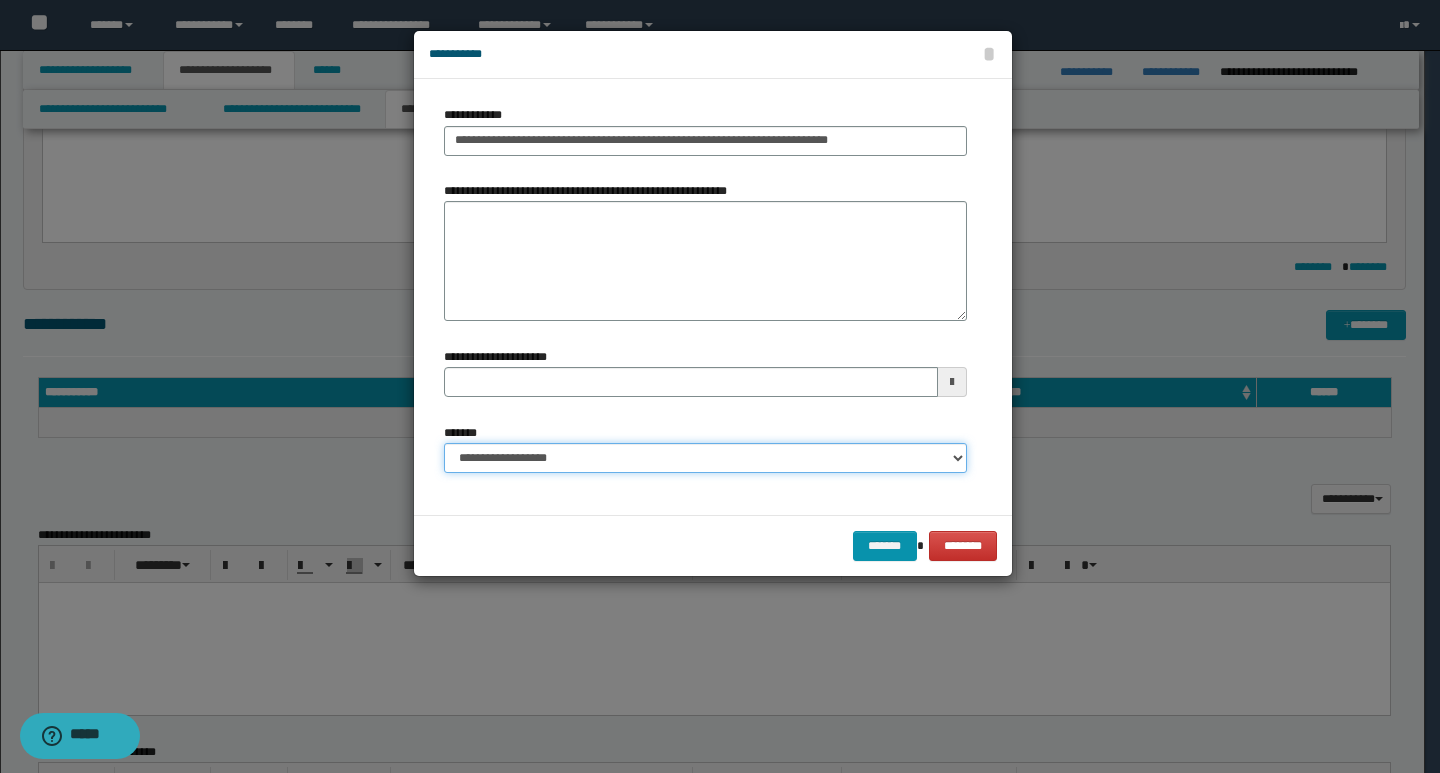 click on "**********" at bounding box center [705, 458] 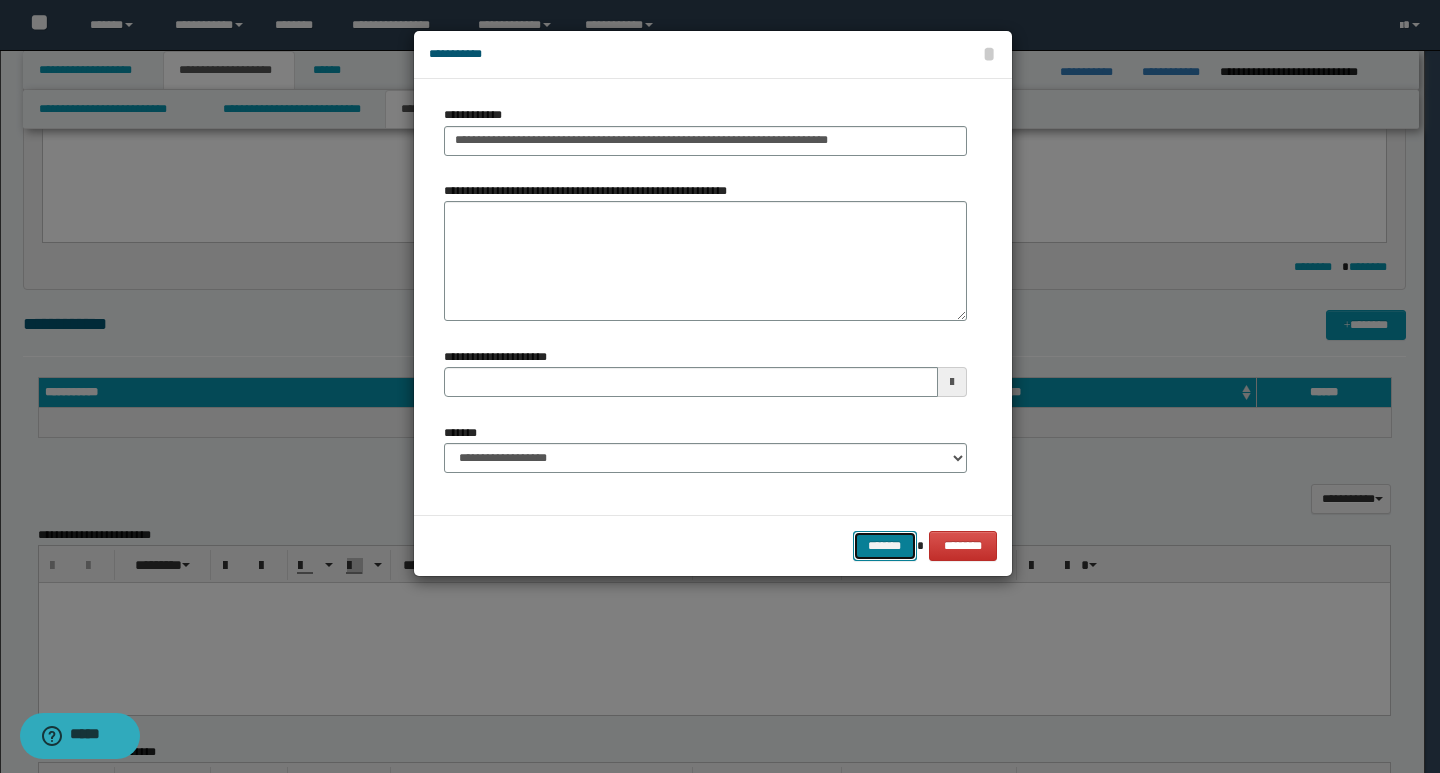 click on "*******" at bounding box center (885, 546) 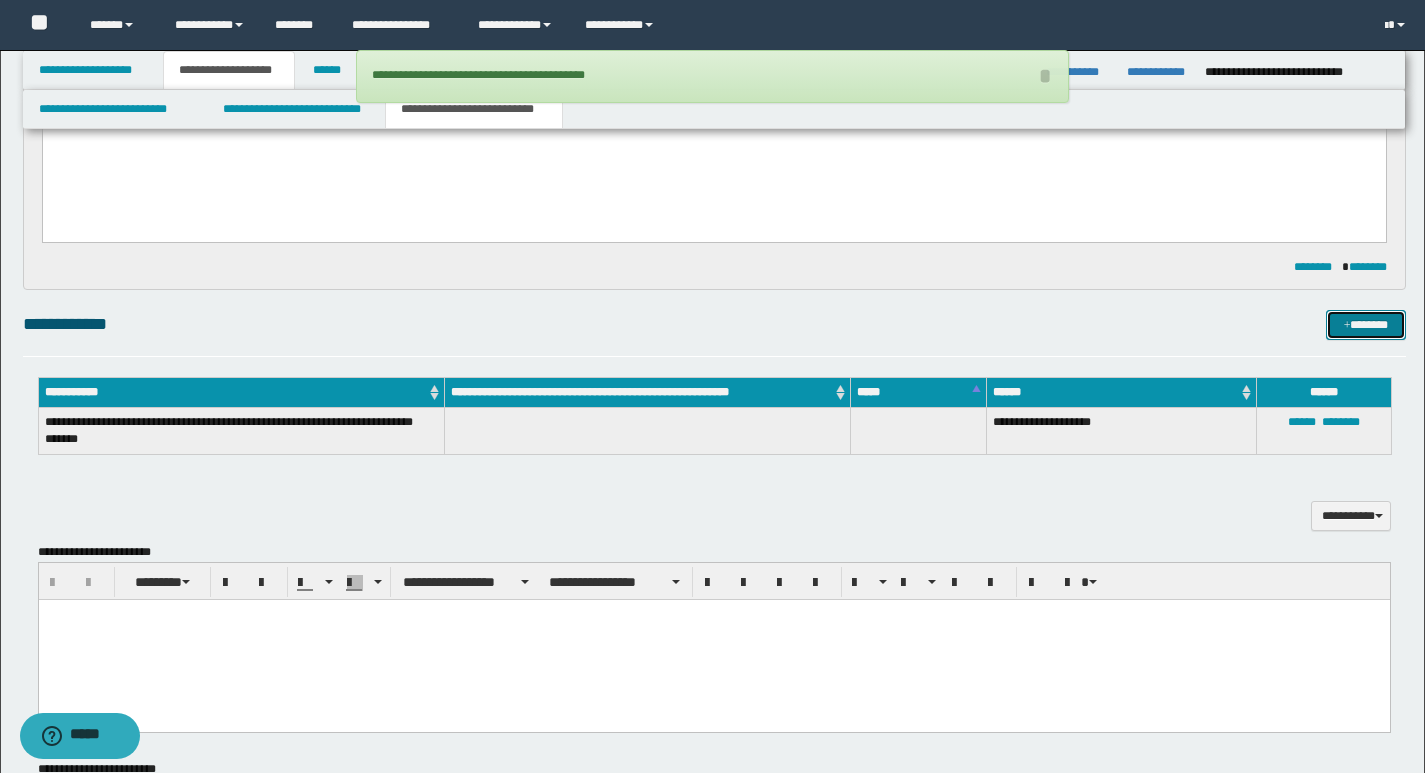 type 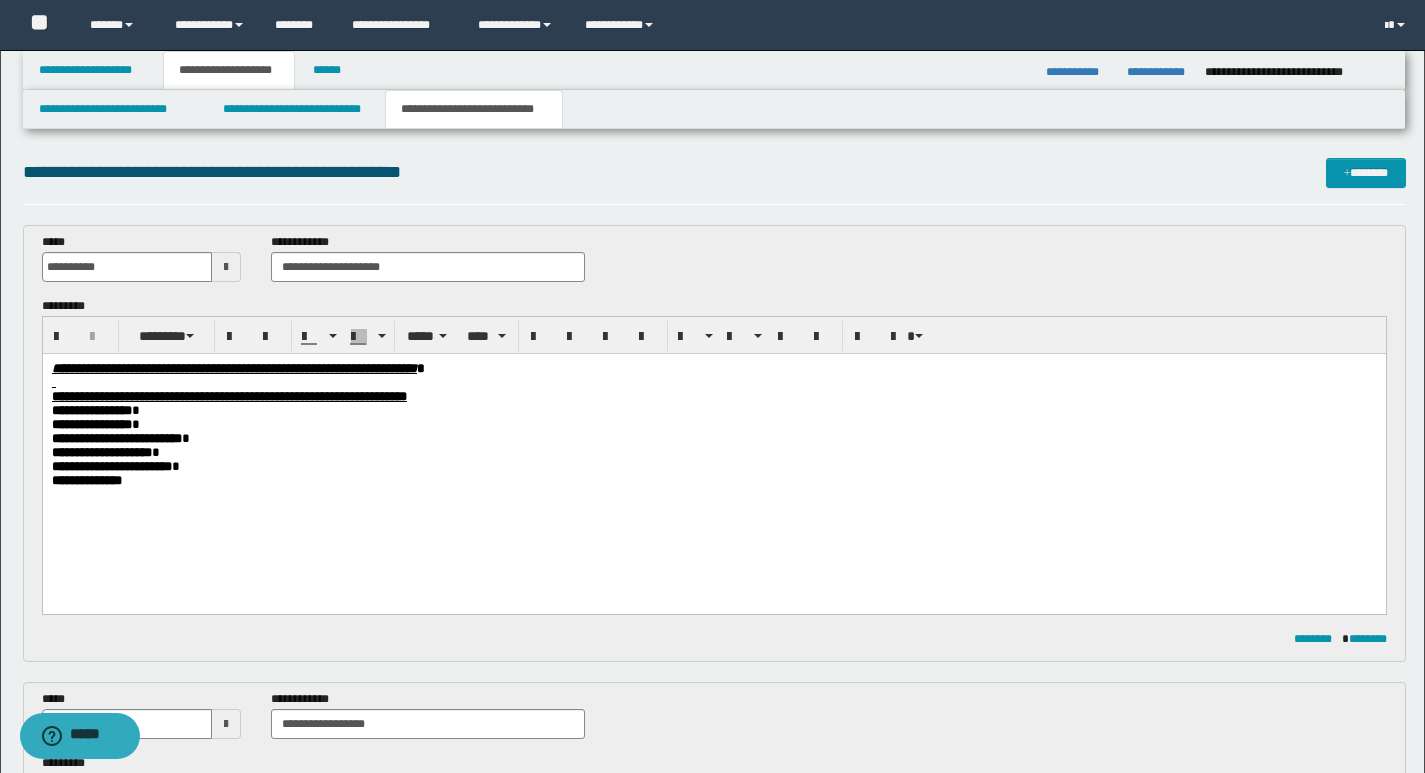 scroll, scrollTop: 0, scrollLeft: 0, axis: both 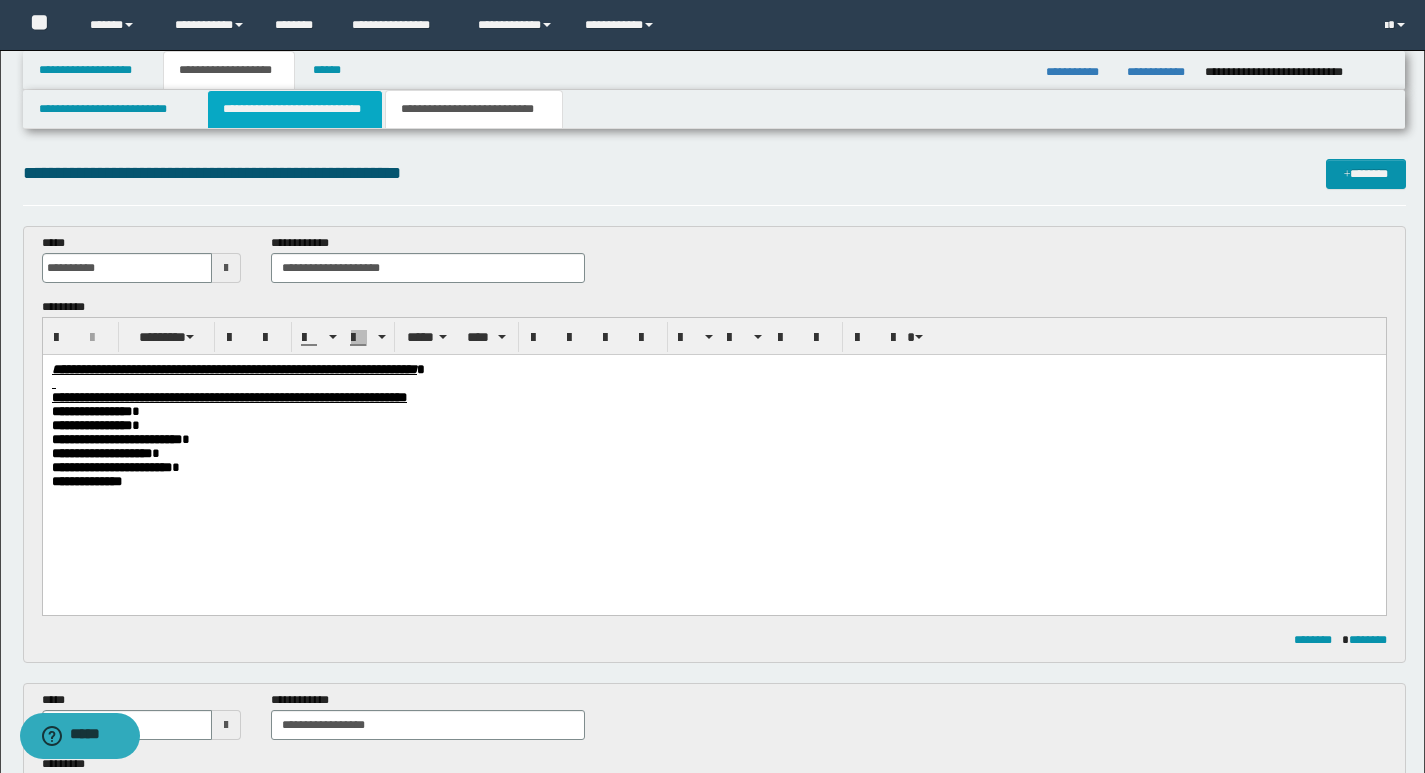 click on "**********" at bounding box center (295, 109) 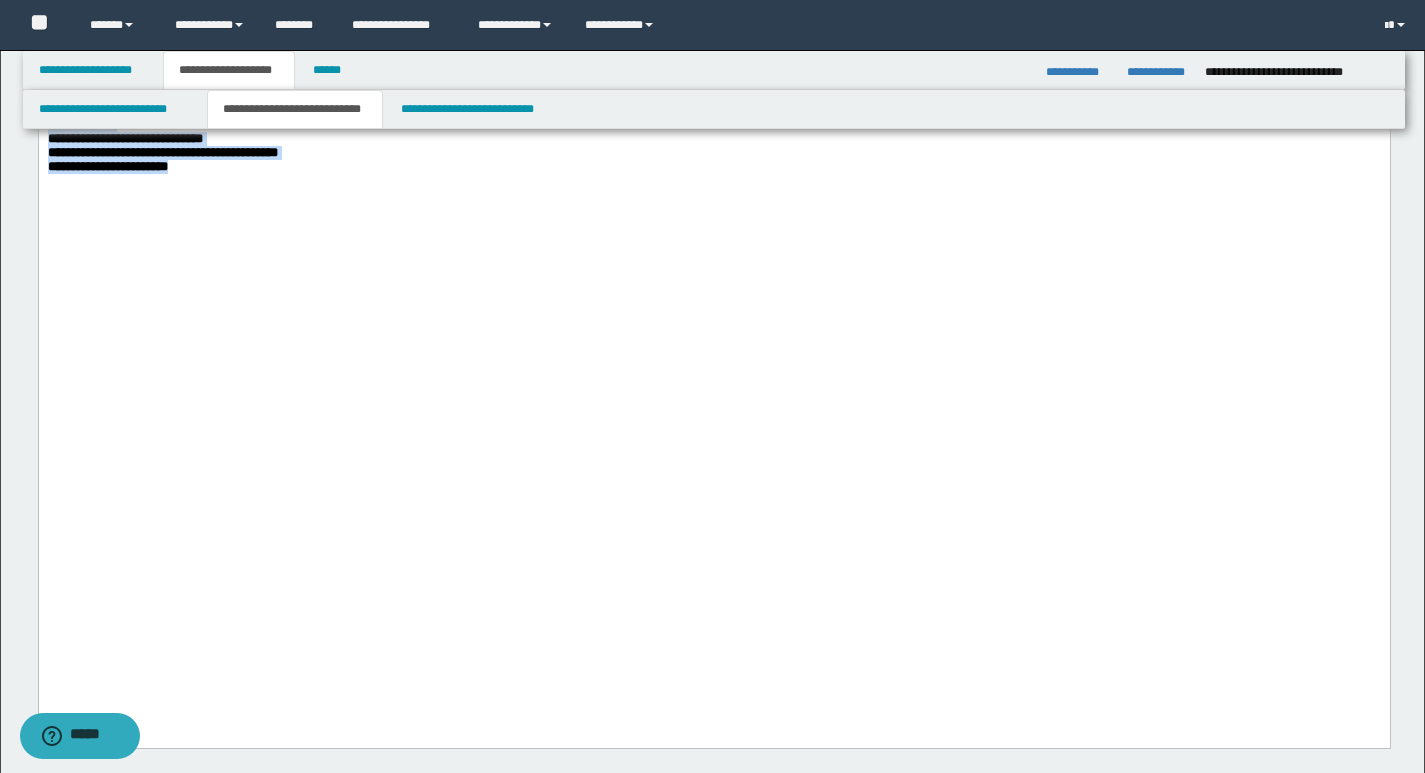 scroll, scrollTop: 2198, scrollLeft: 0, axis: vertical 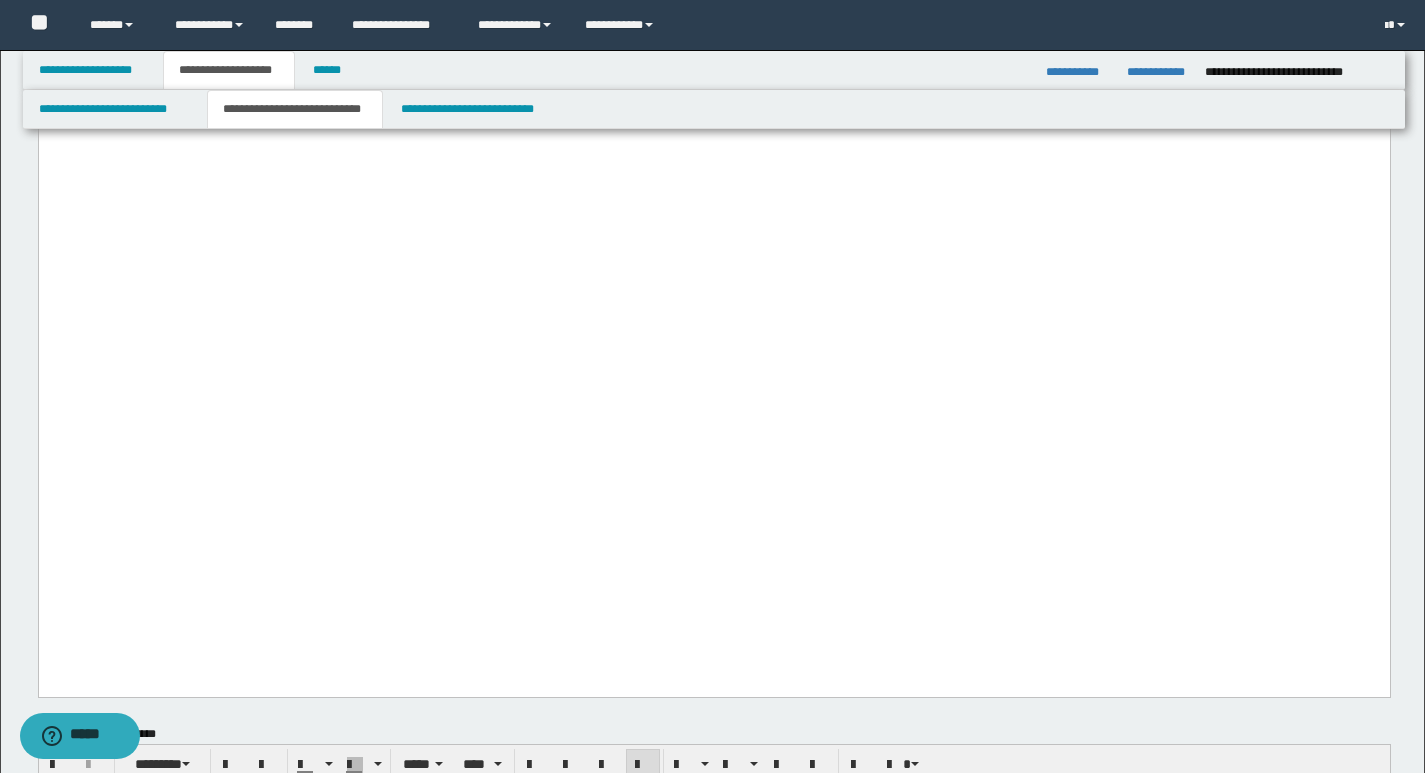 drag, startPoint x: 46, startPoint y: -1964, endPoint x: 859, endPoint y: 626, distance: 2714.603 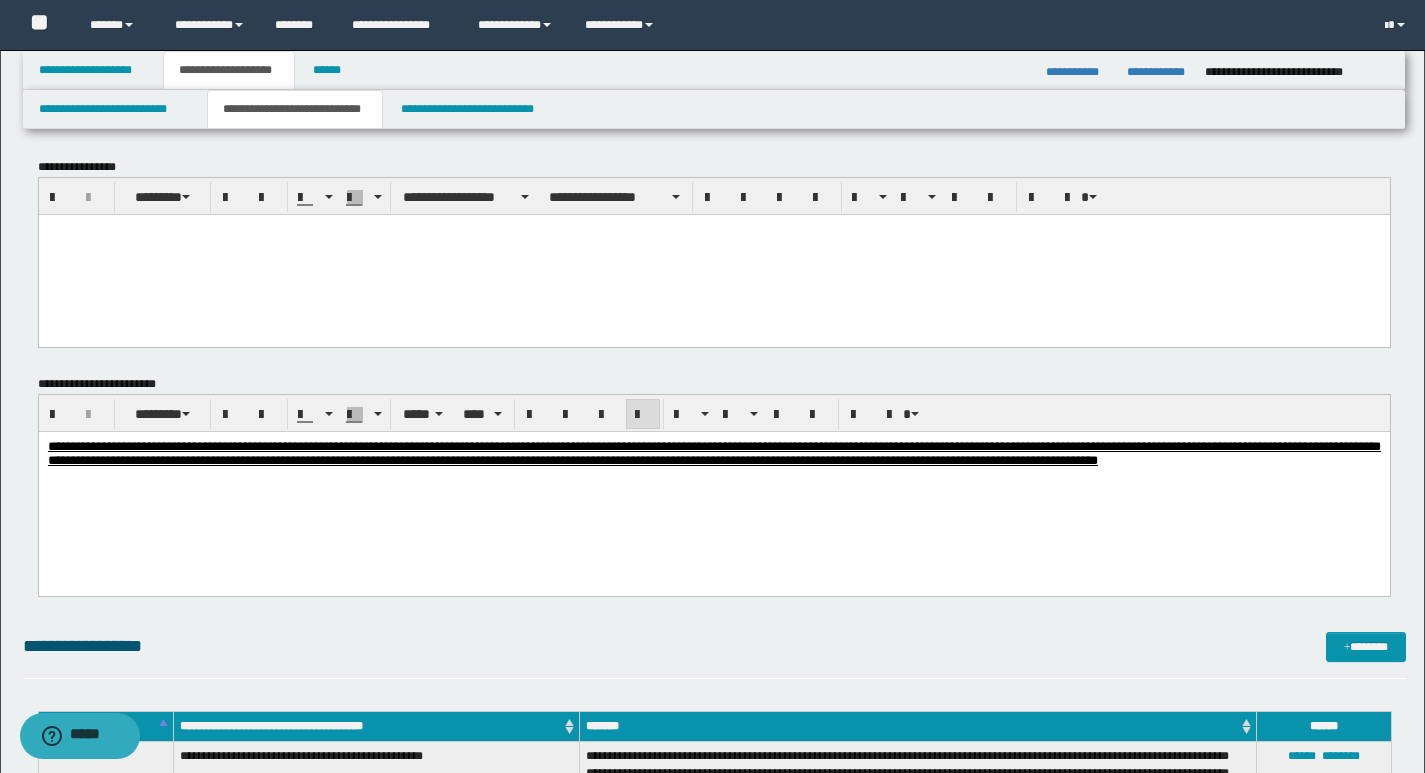 scroll, scrollTop: 0, scrollLeft: 0, axis: both 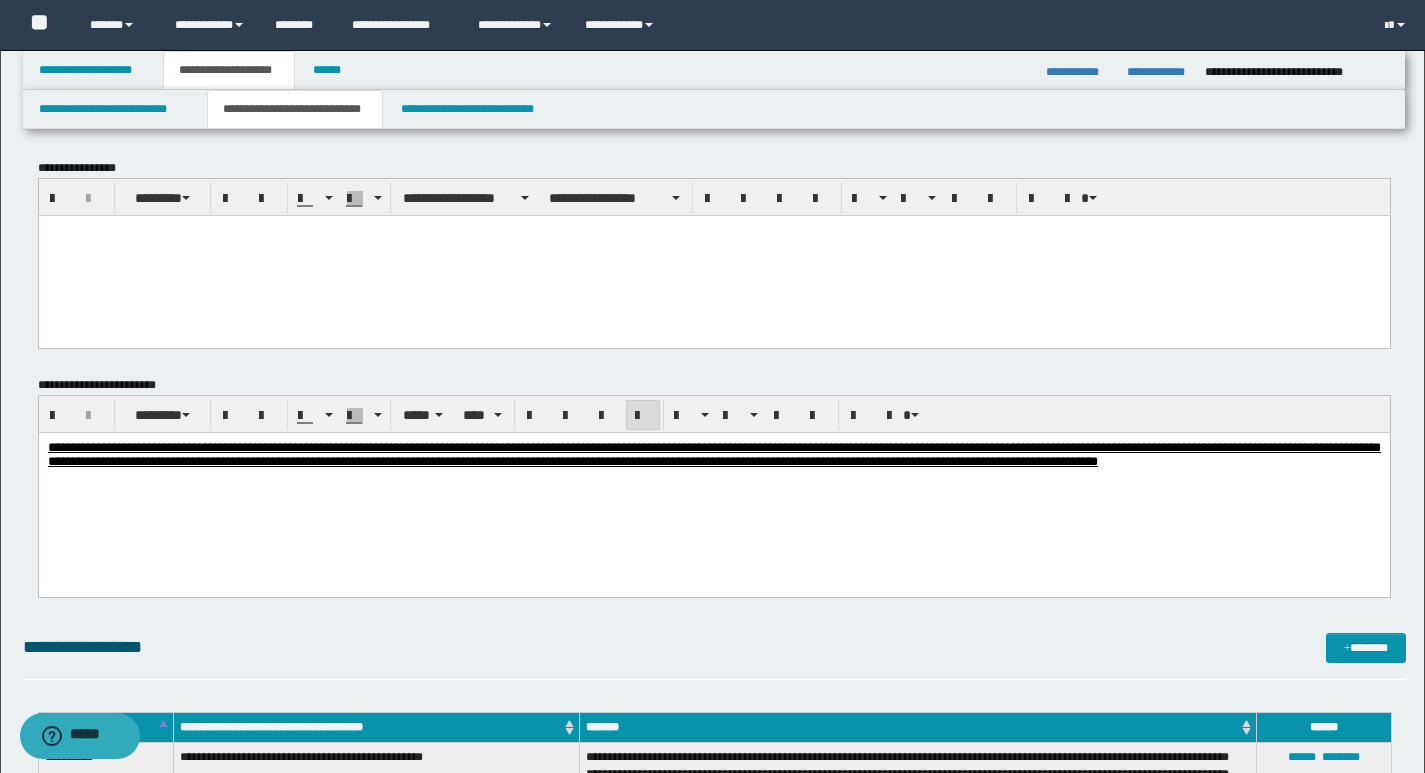 click at bounding box center [713, 230] 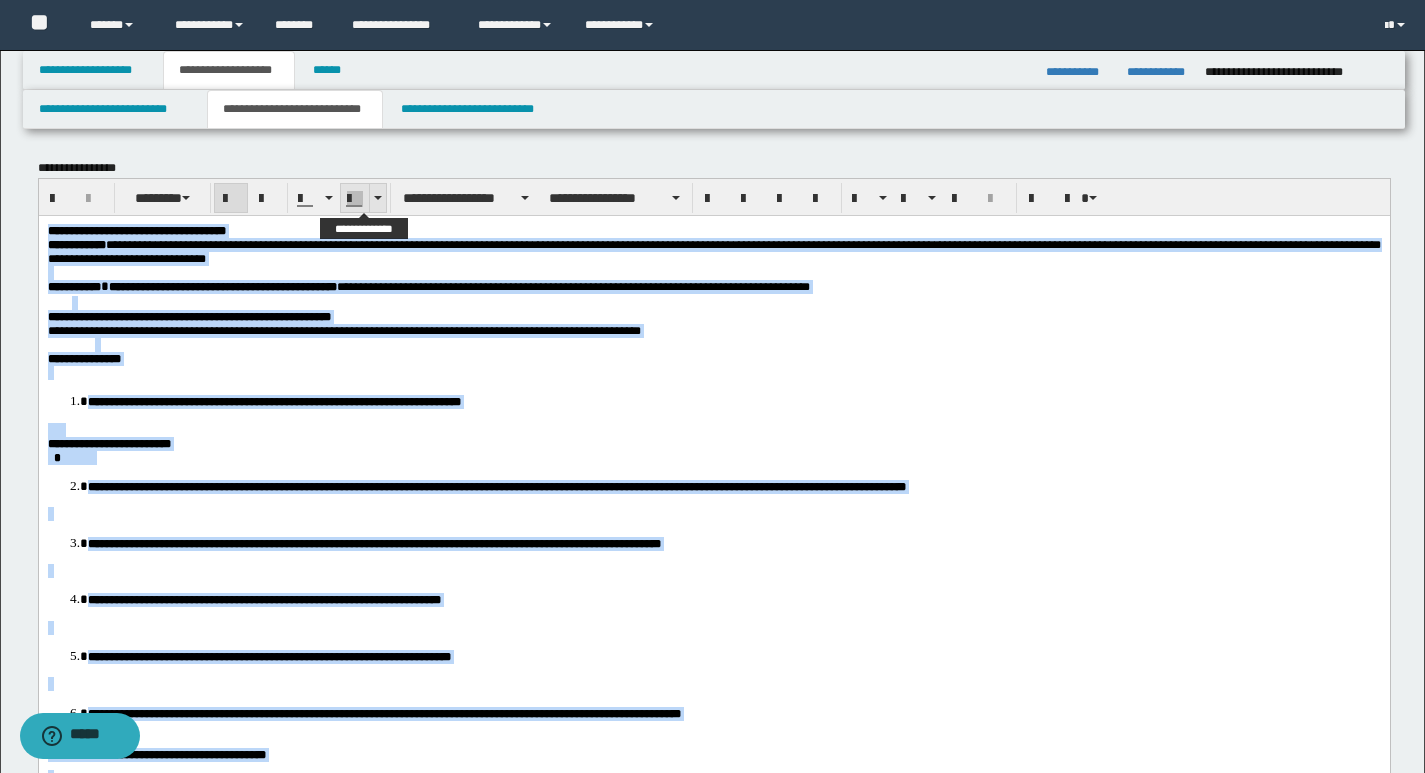 click at bounding box center [377, 198] 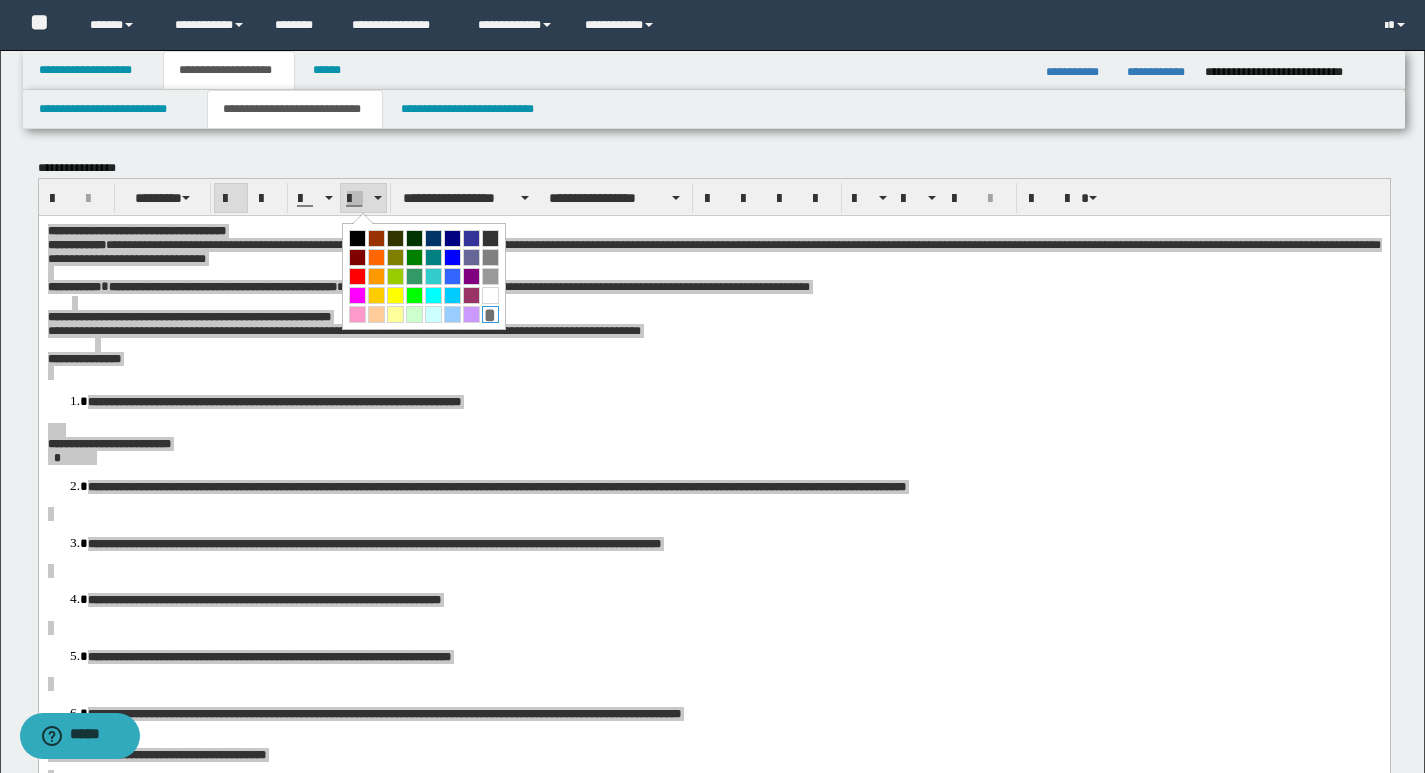 click on "*" at bounding box center [490, 314] 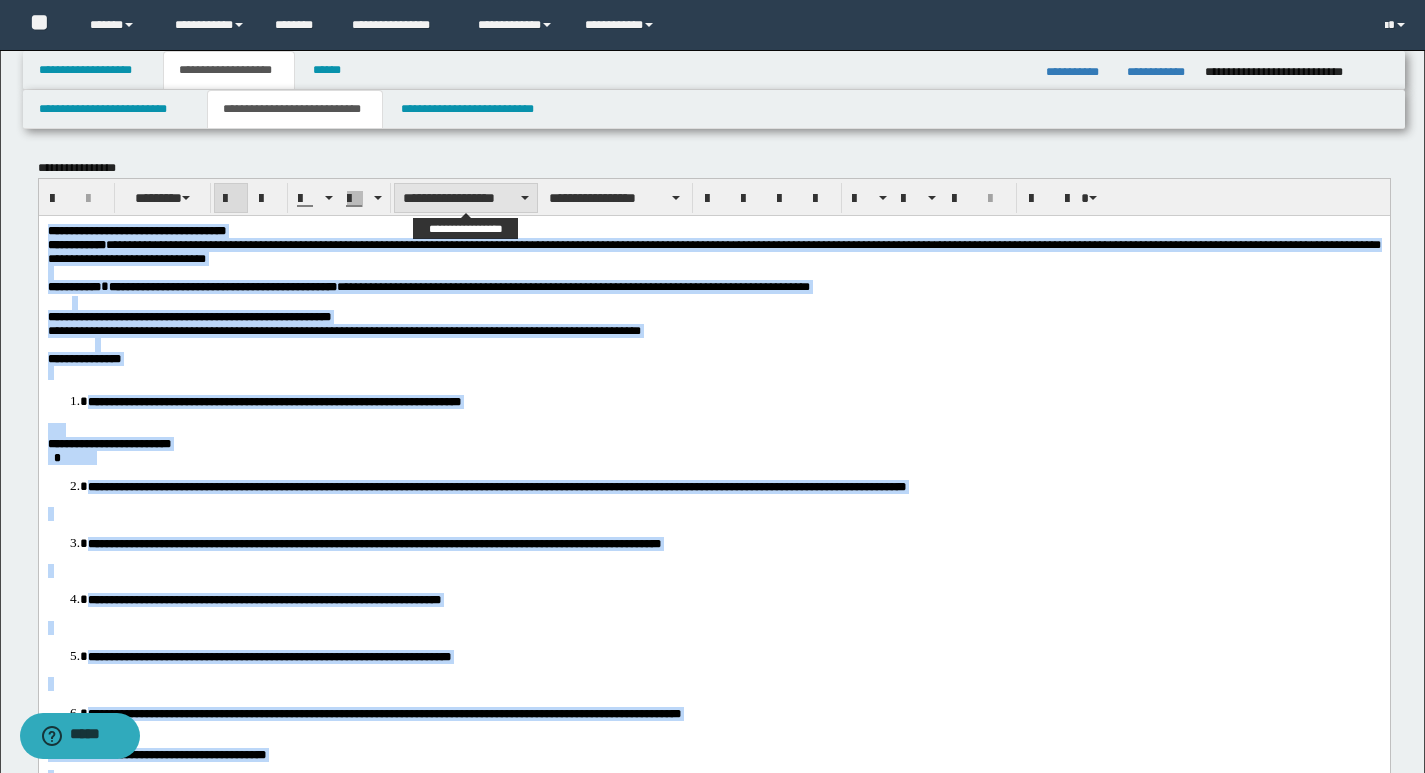 click on "**********" at bounding box center [466, 198] 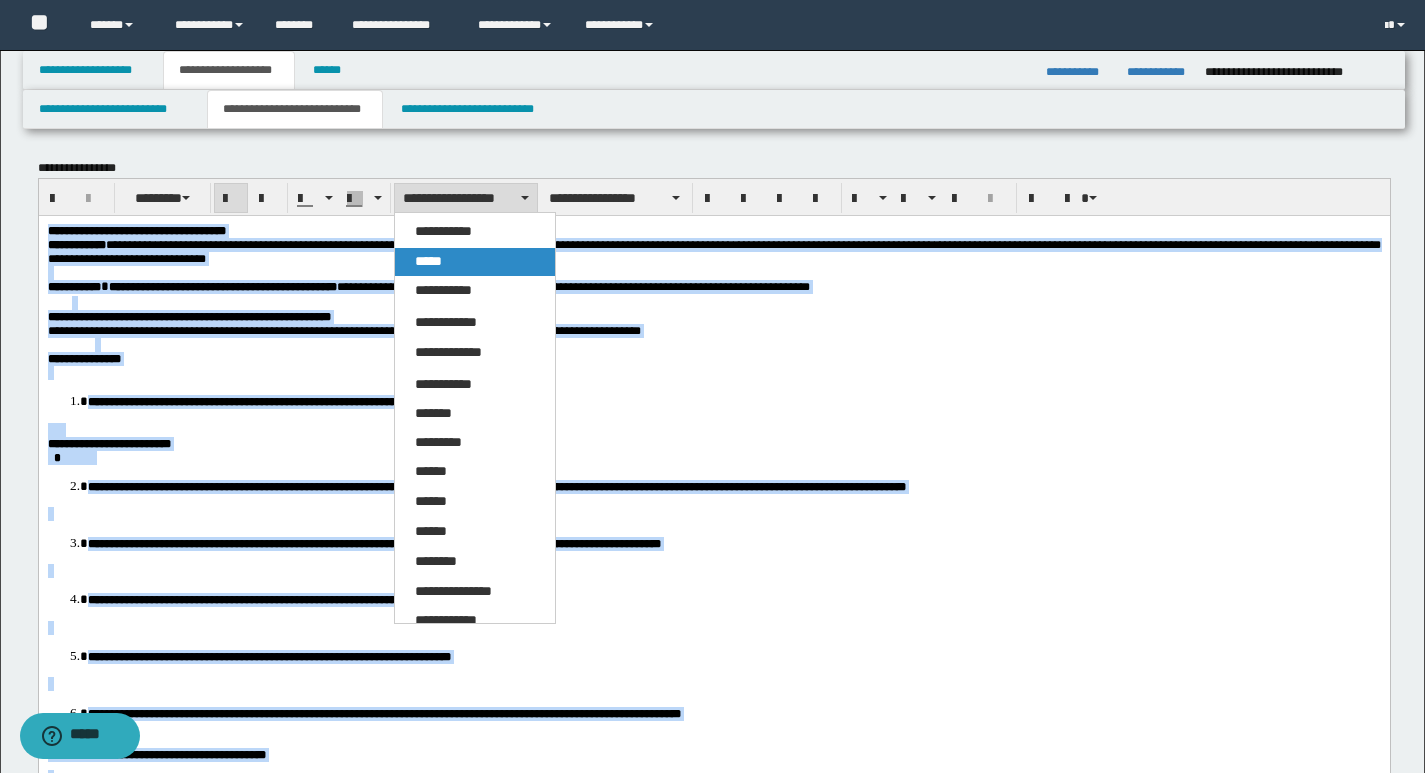 click on "*****" at bounding box center [475, 262] 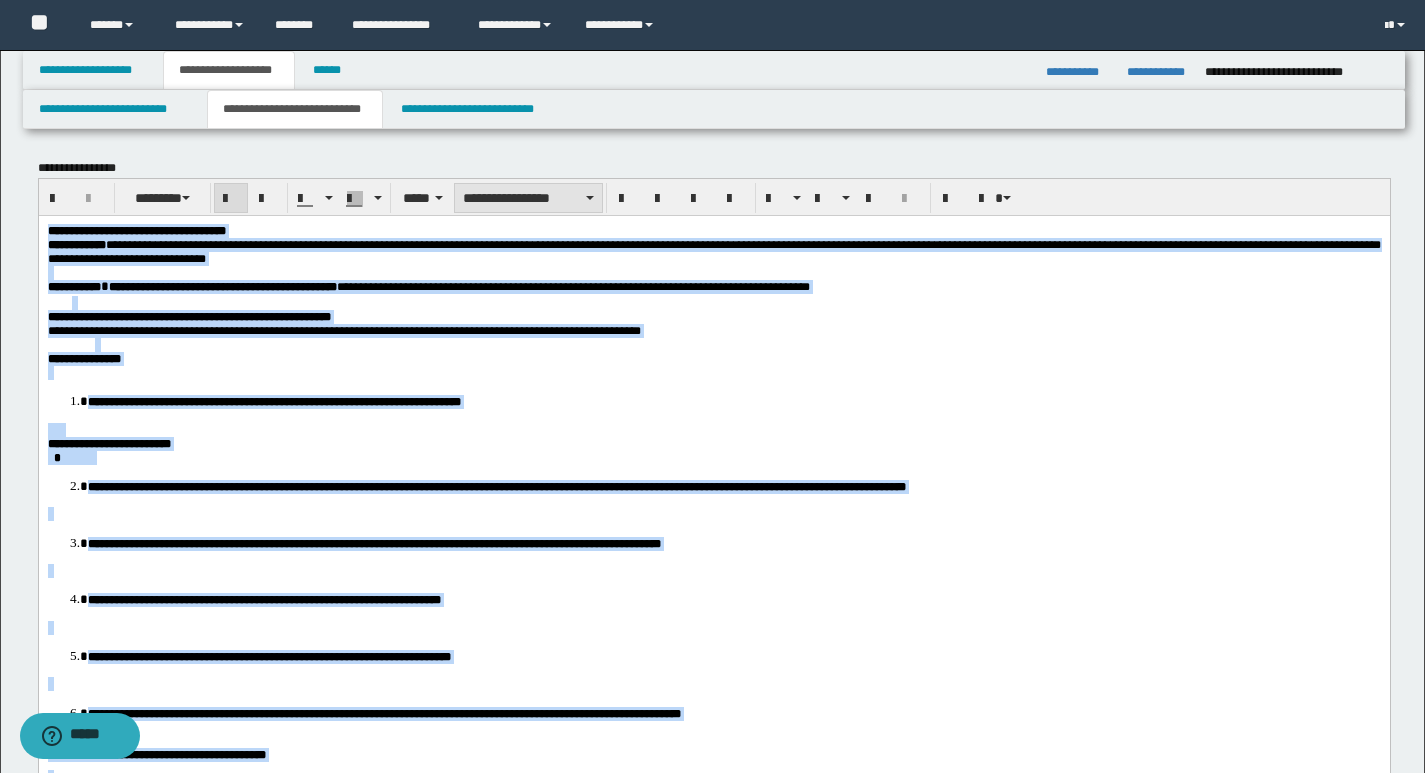 click on "**********" at bounding box center [528, 198] 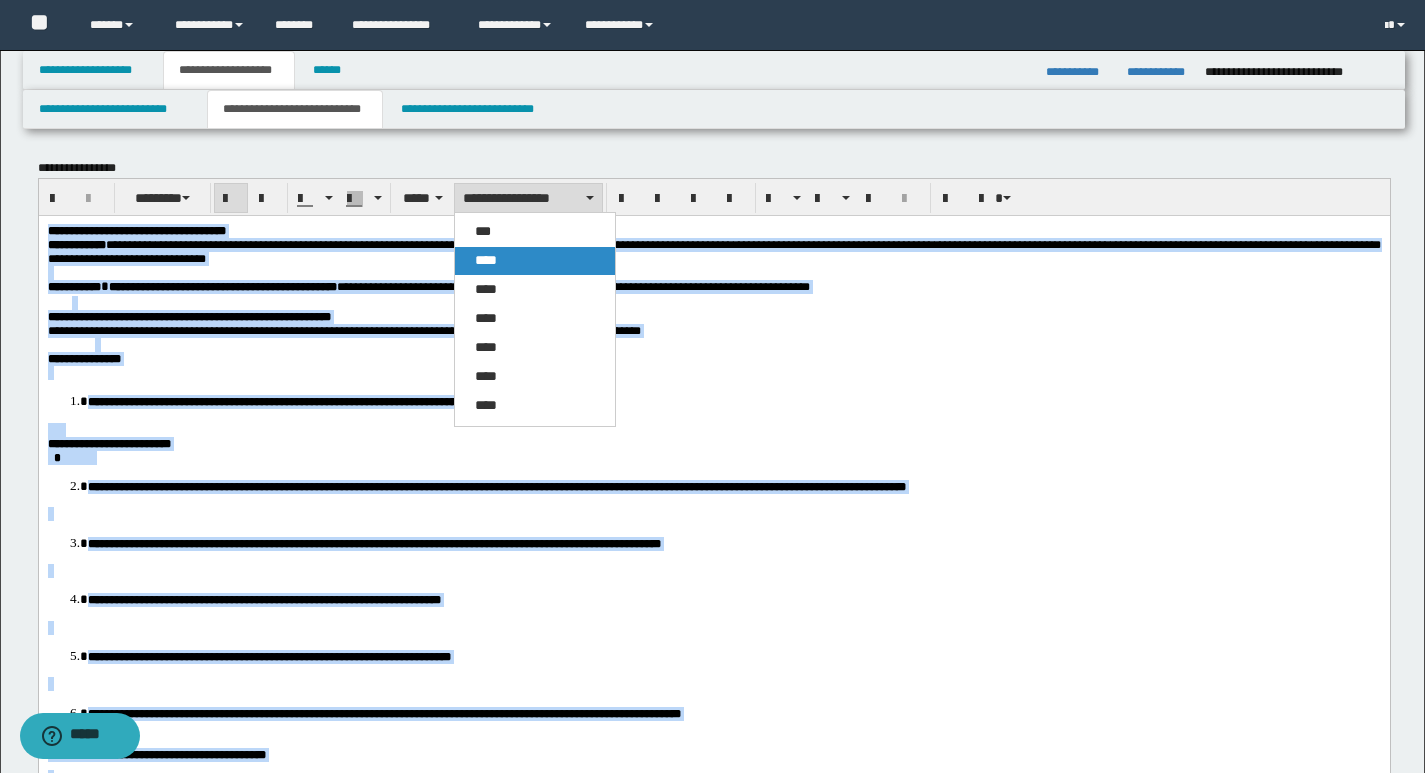 click on "****" at bounding box center (535, 261) 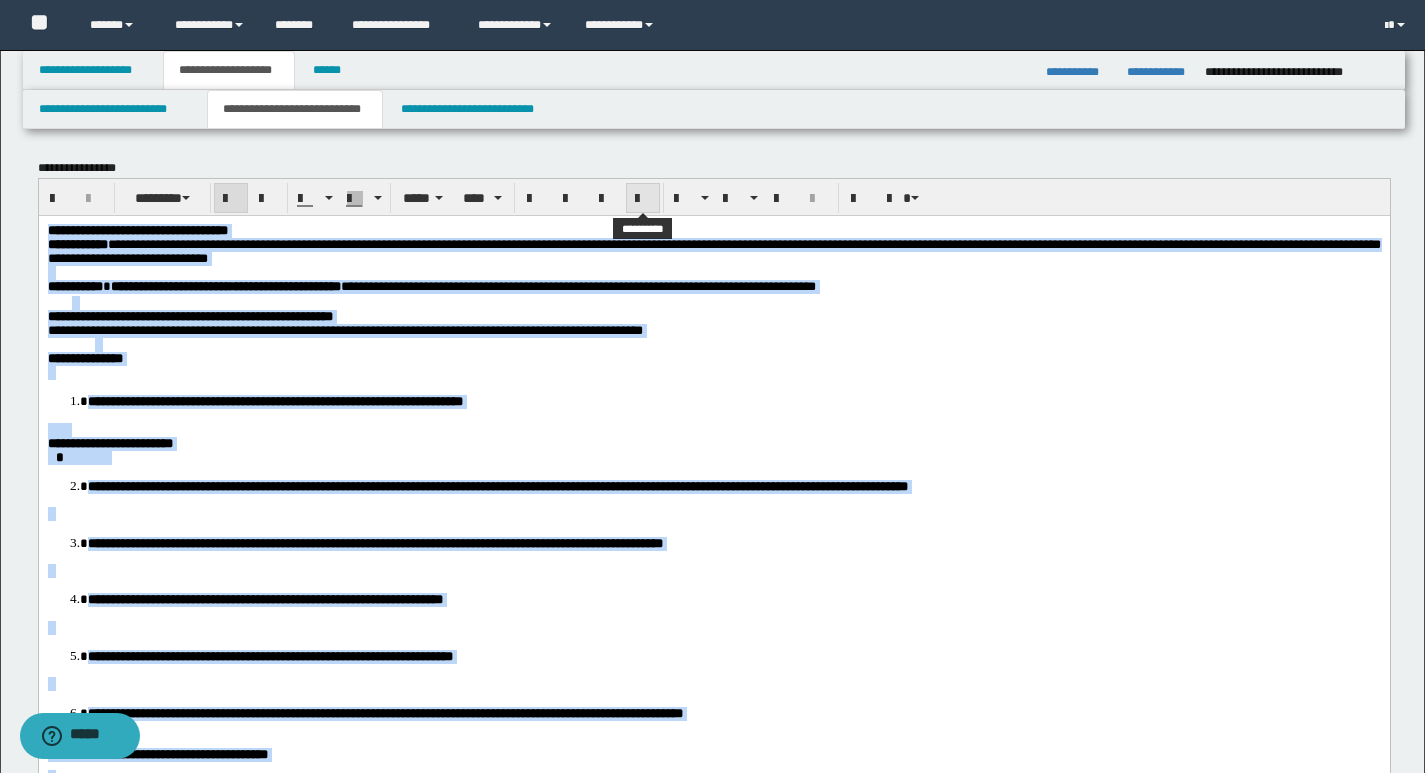 click at bounding box center [643, 199] 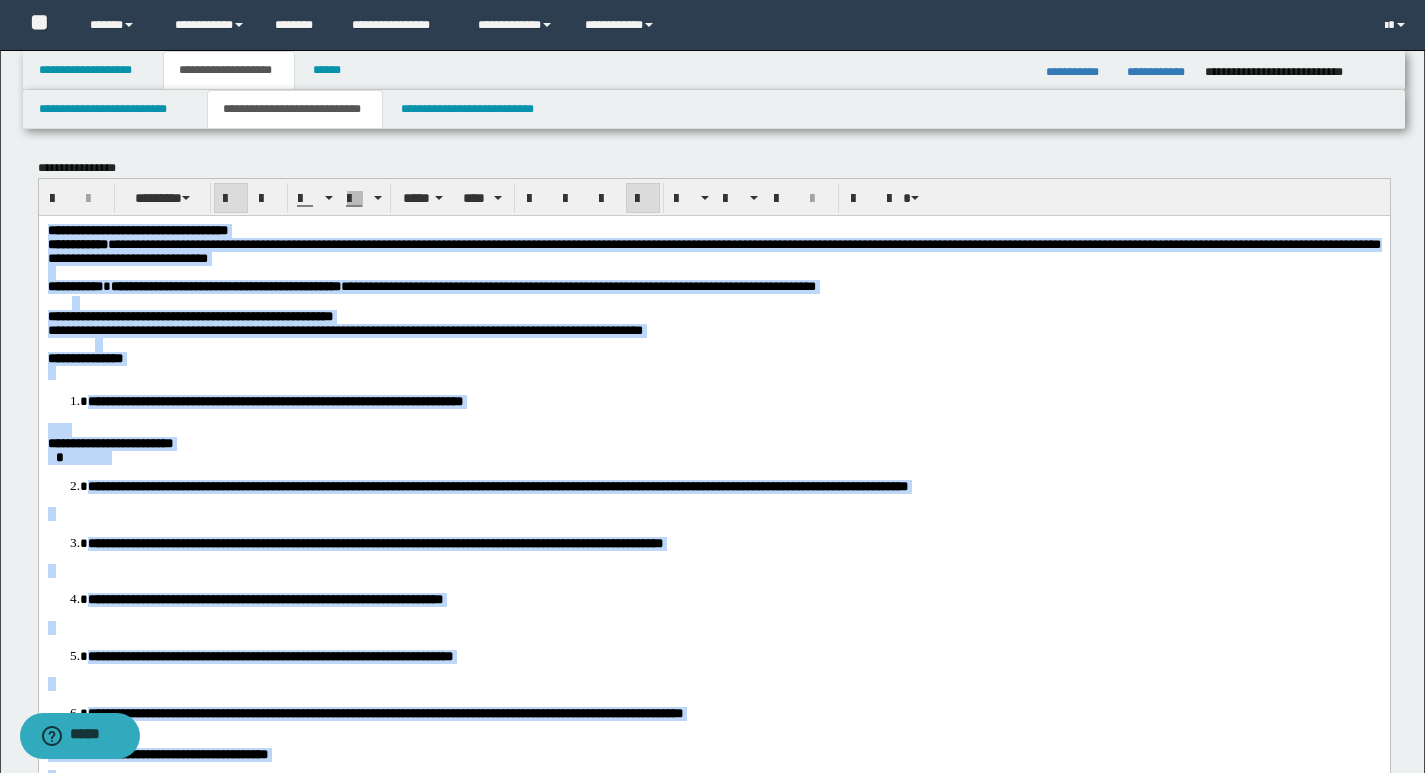 click at bounding box center [643, 199] 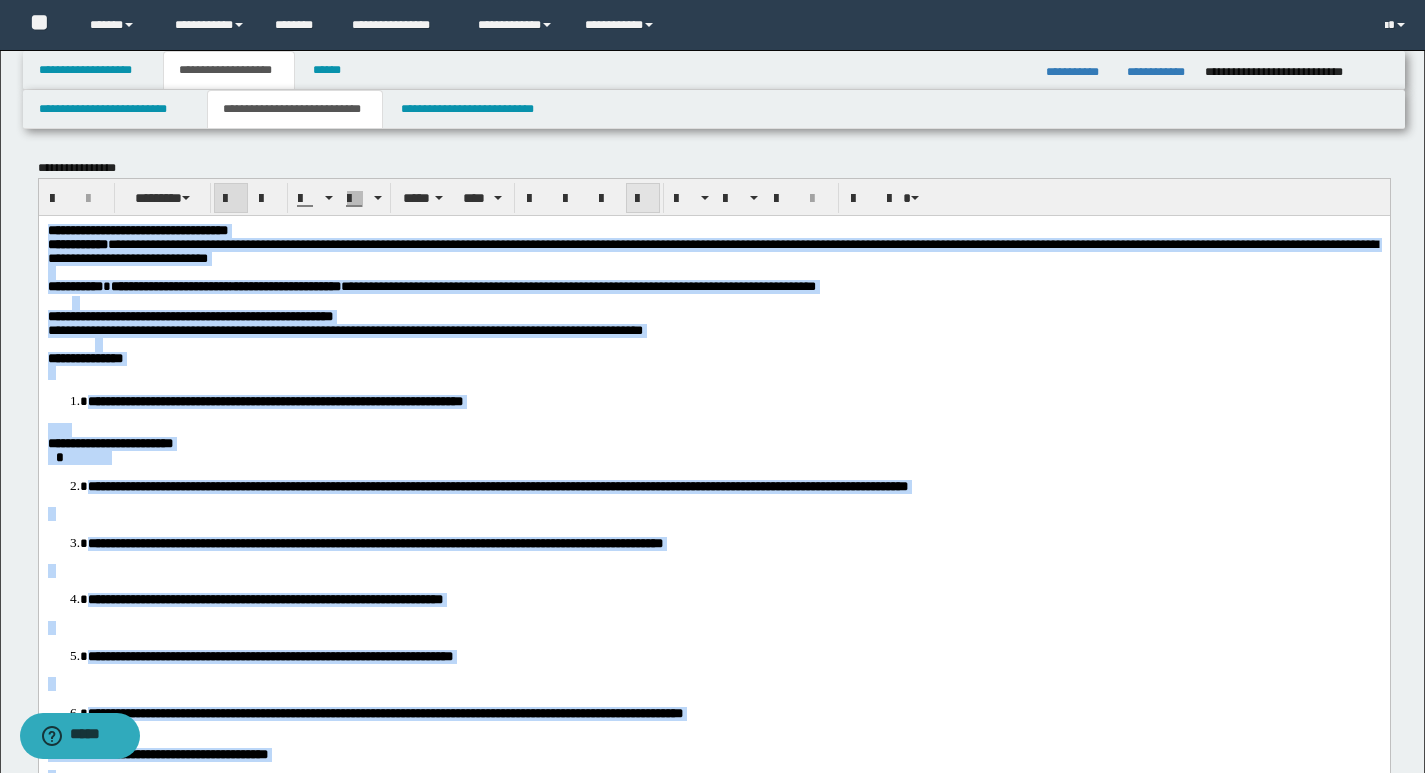 click at bounding box center [643, 199] 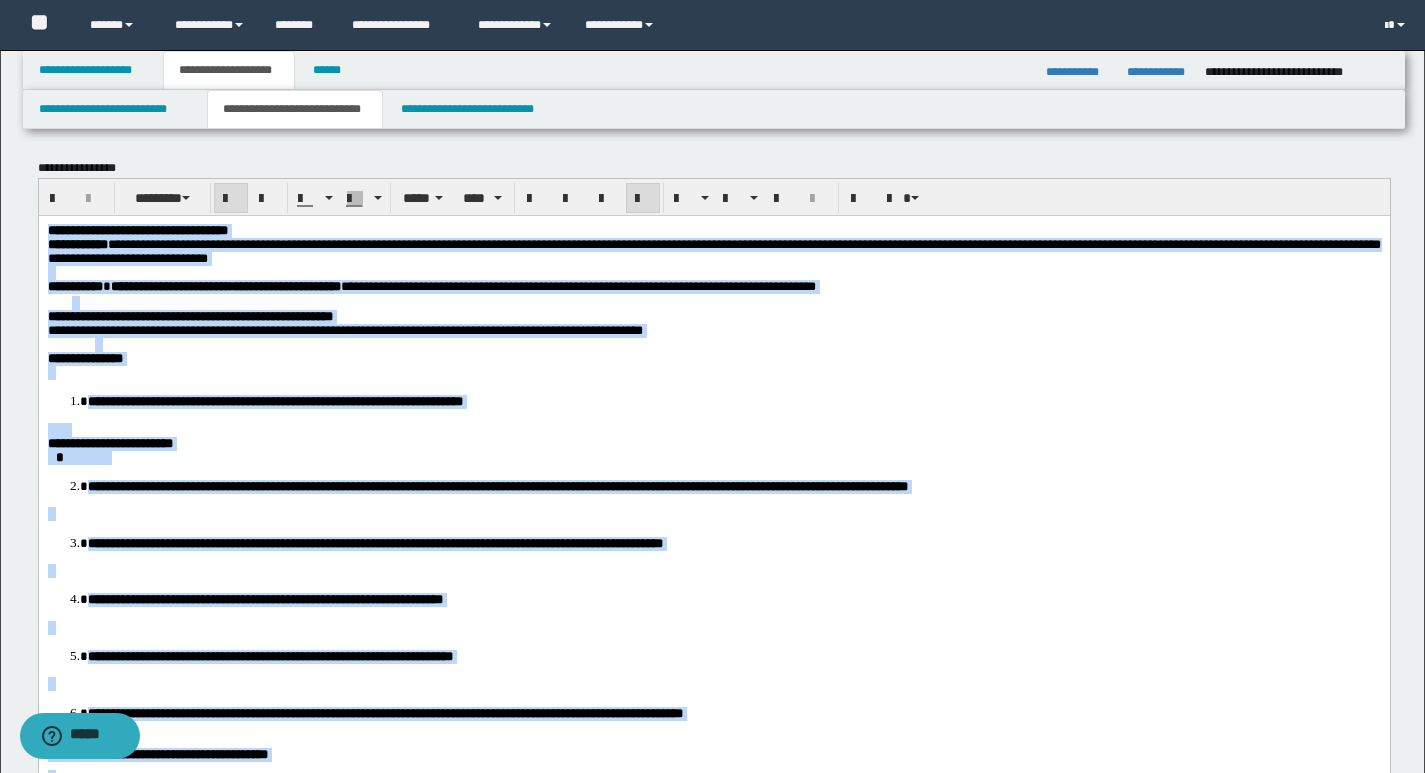 click on "**********" at bounding box center [733, 400] 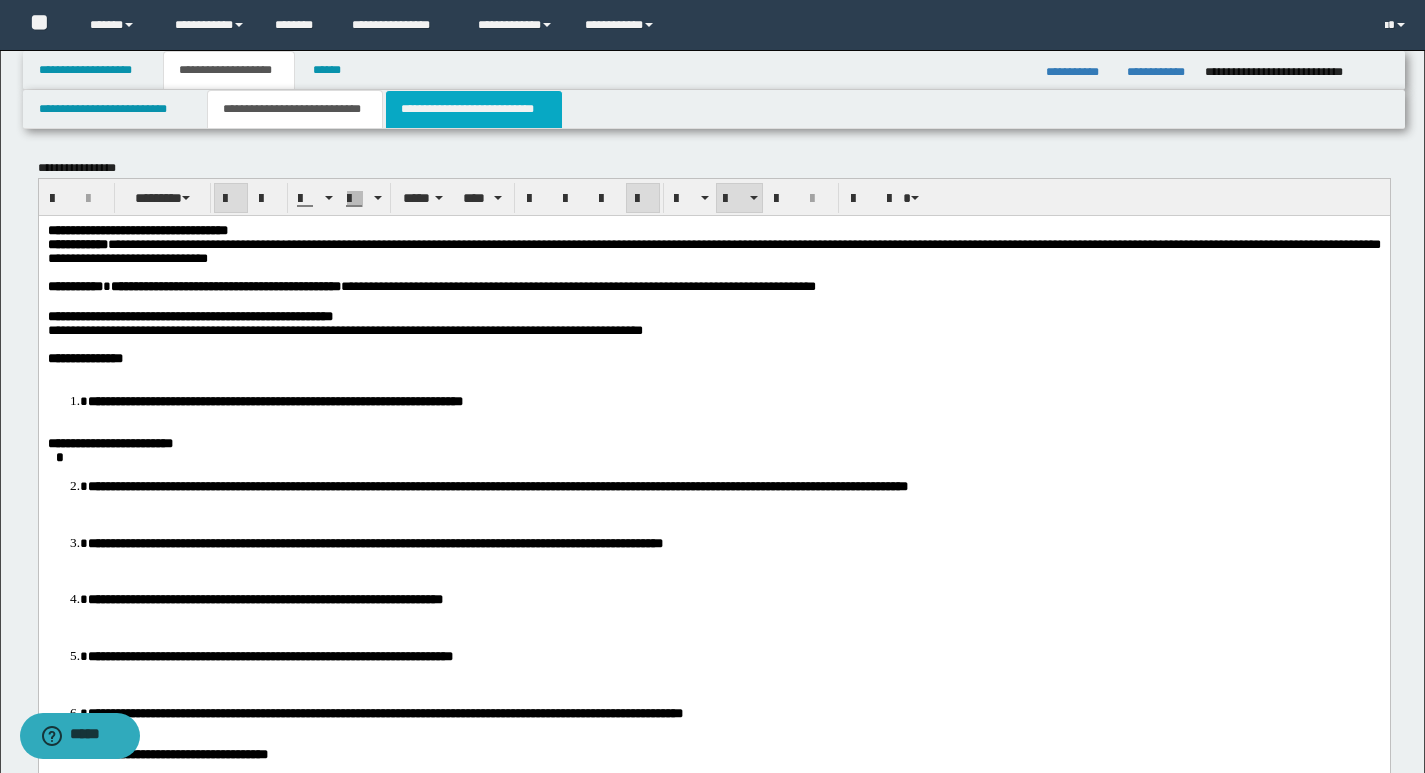click on "**********" at bounding box center [474, 109] 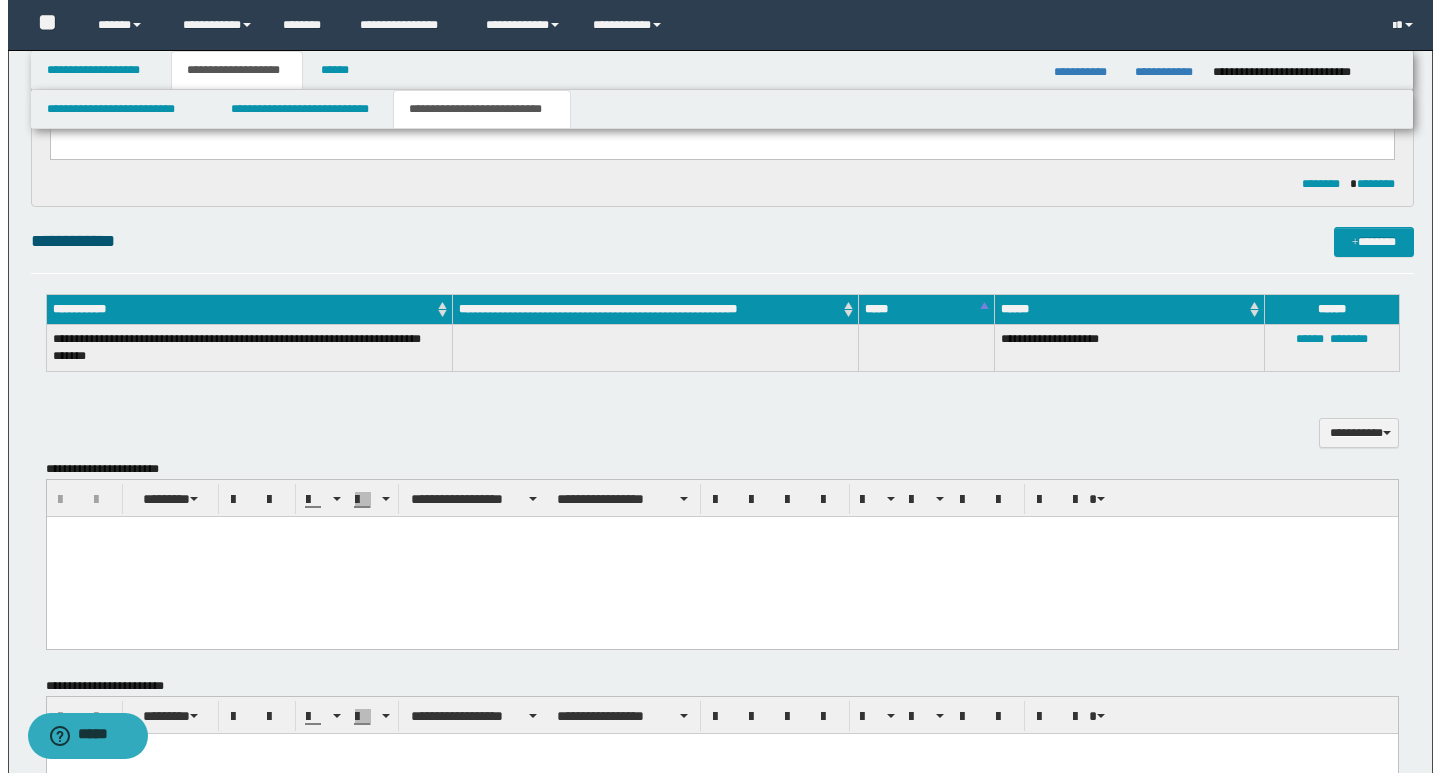 scroll, scrollTop: 915, scrollLeft: 0, axis: vertical 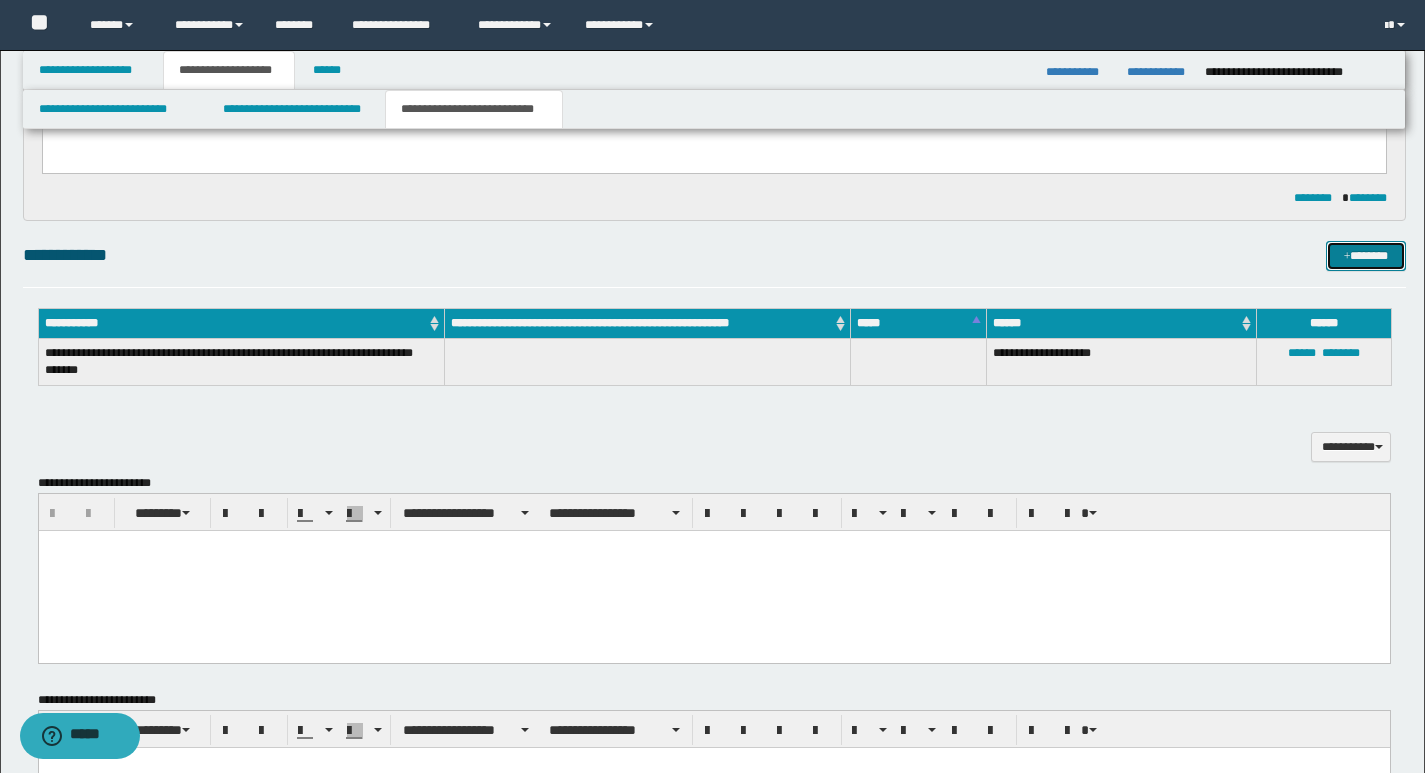 click on "*******" at bounding box center (1366, 256) 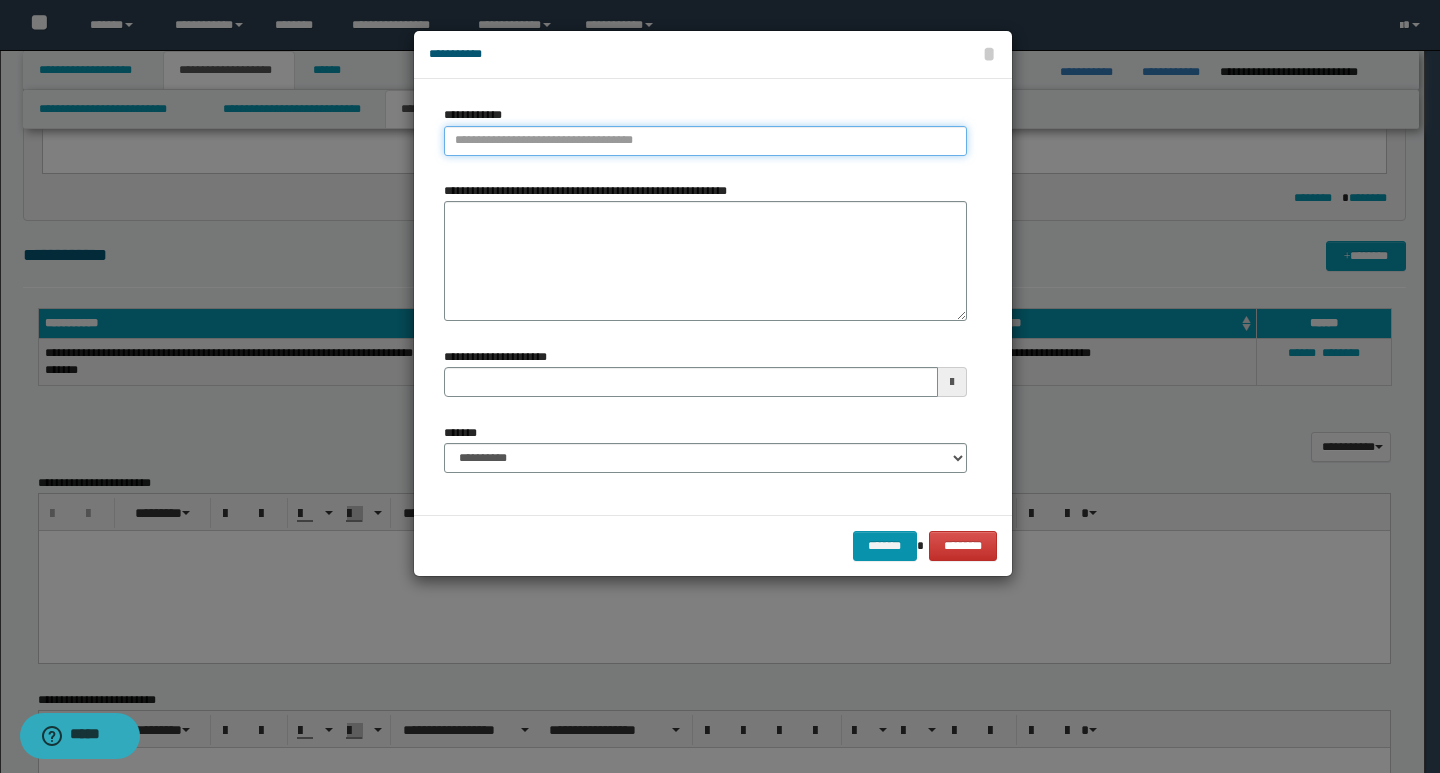 type on "**********" 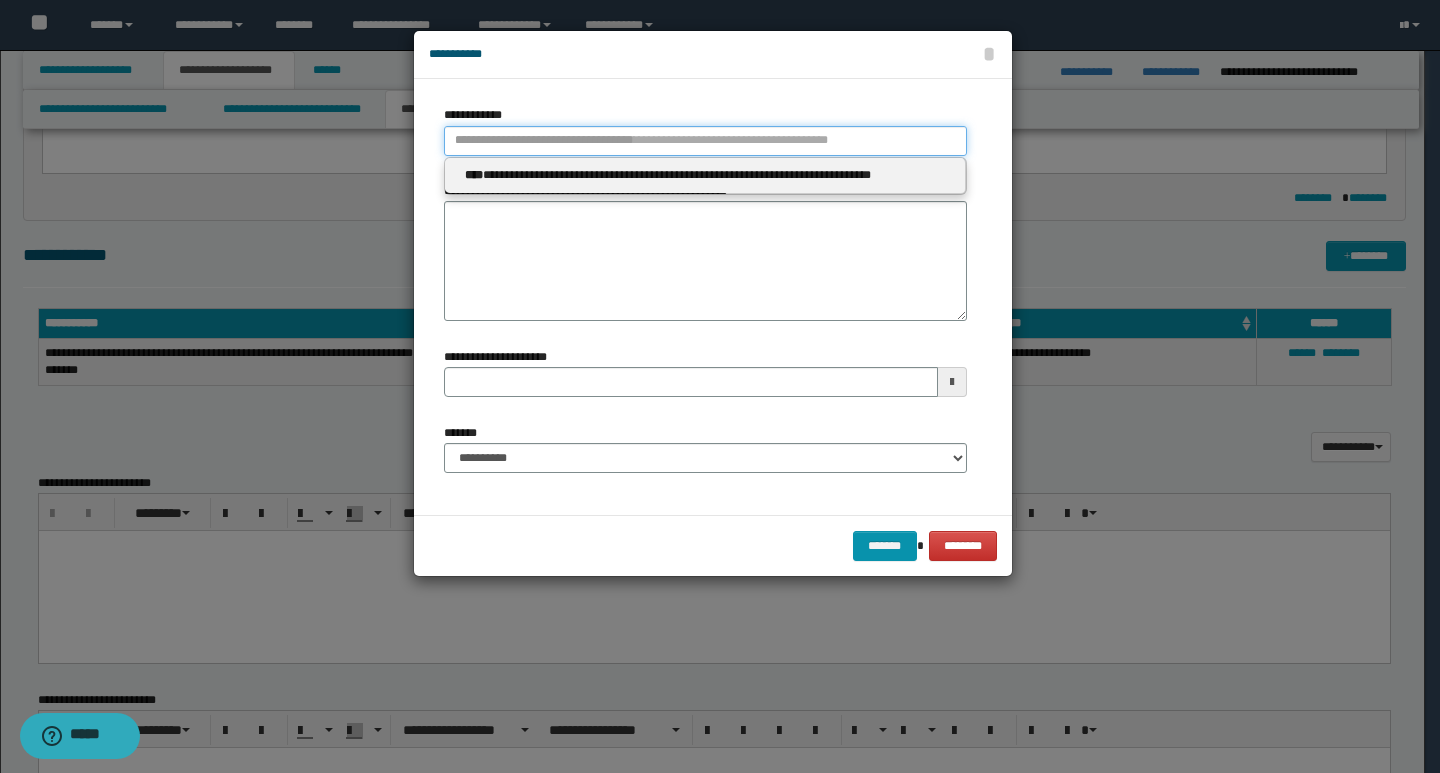 click on "**********" at bounding box center (705, 141) 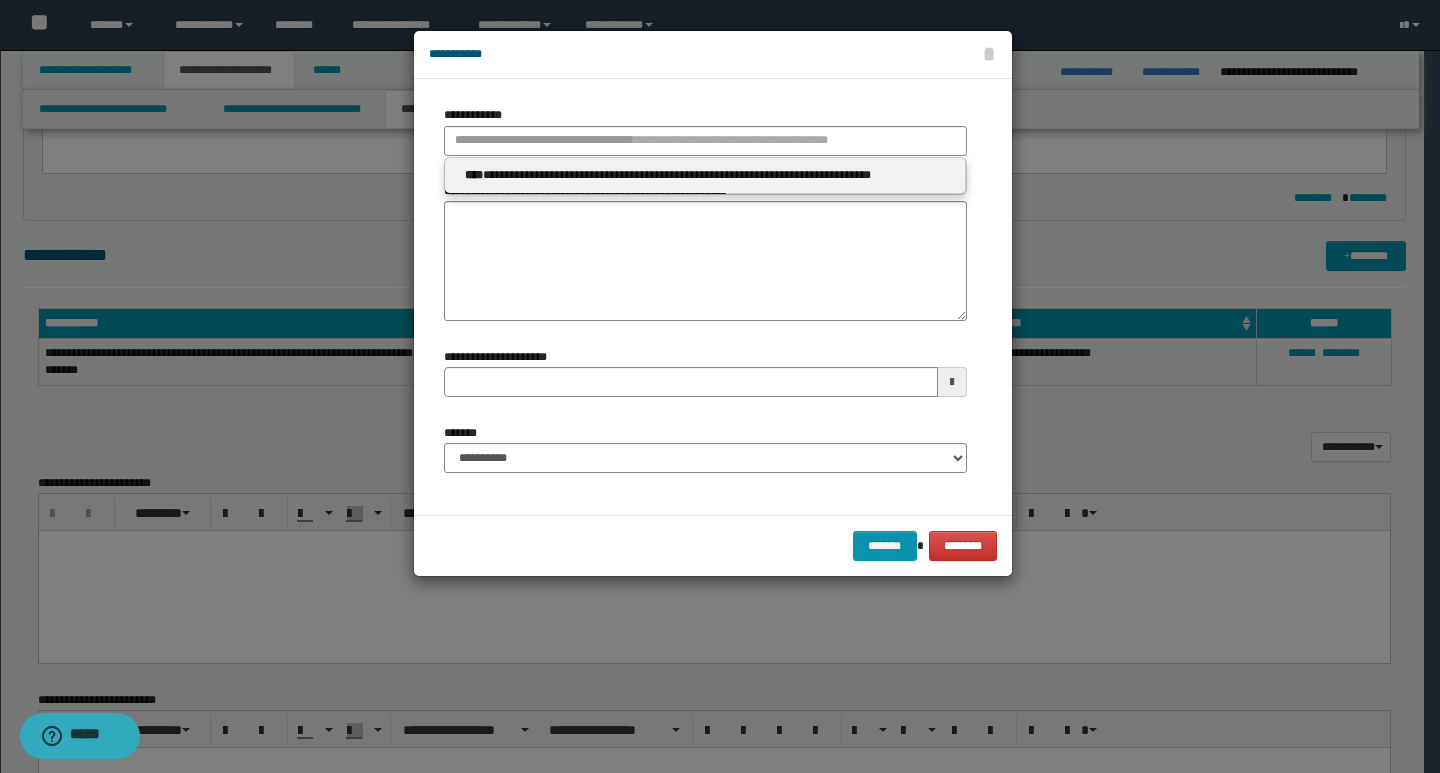 type 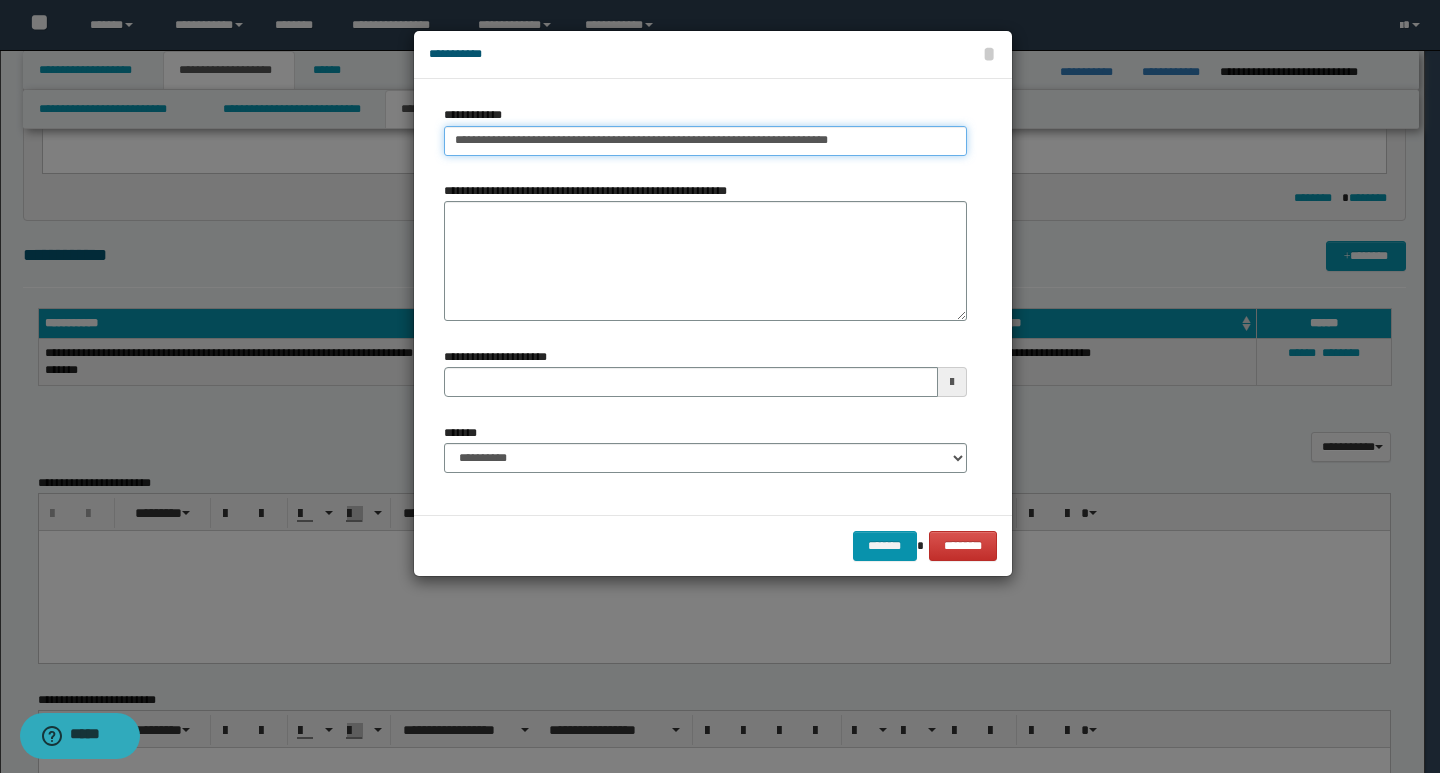 type on "**********" 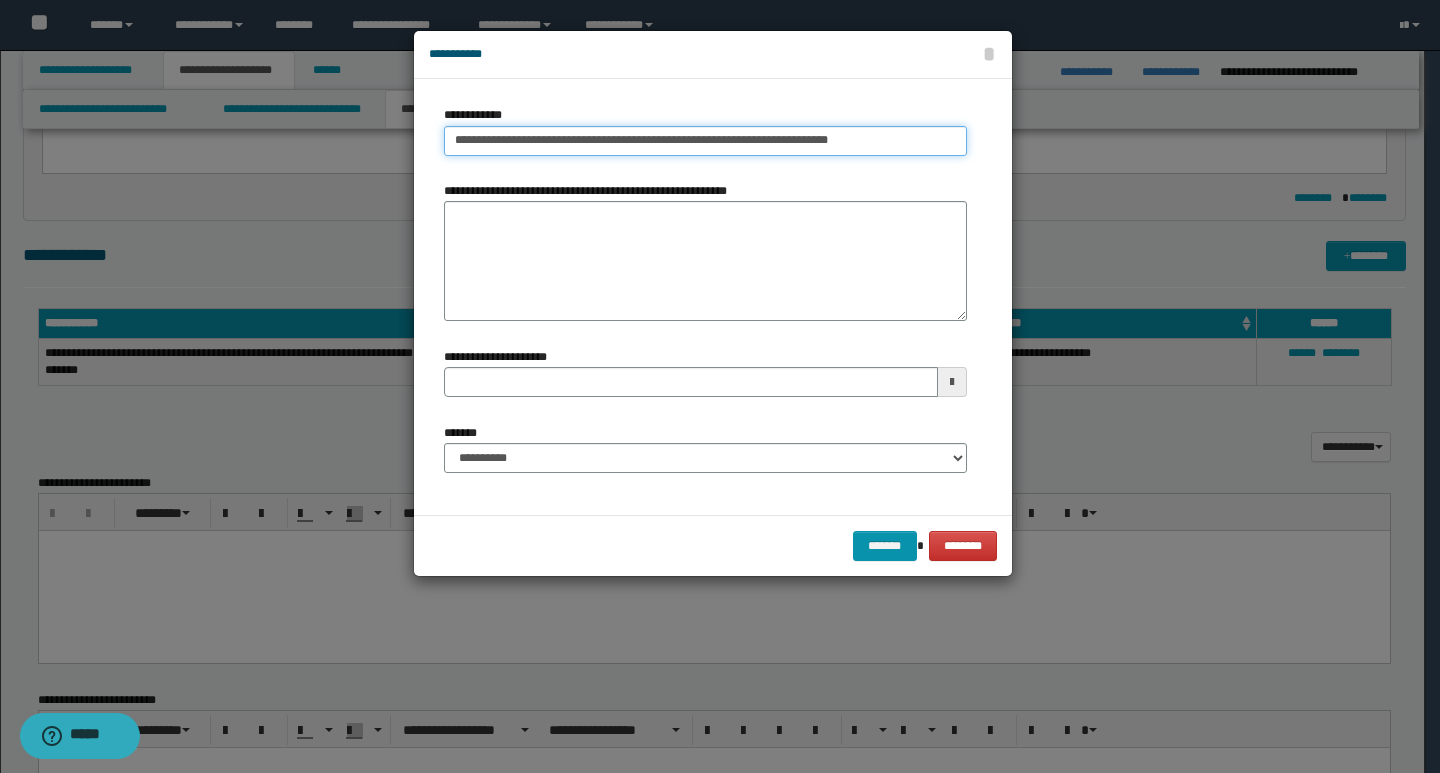 click on "**********" at bounding box center (705, 141) 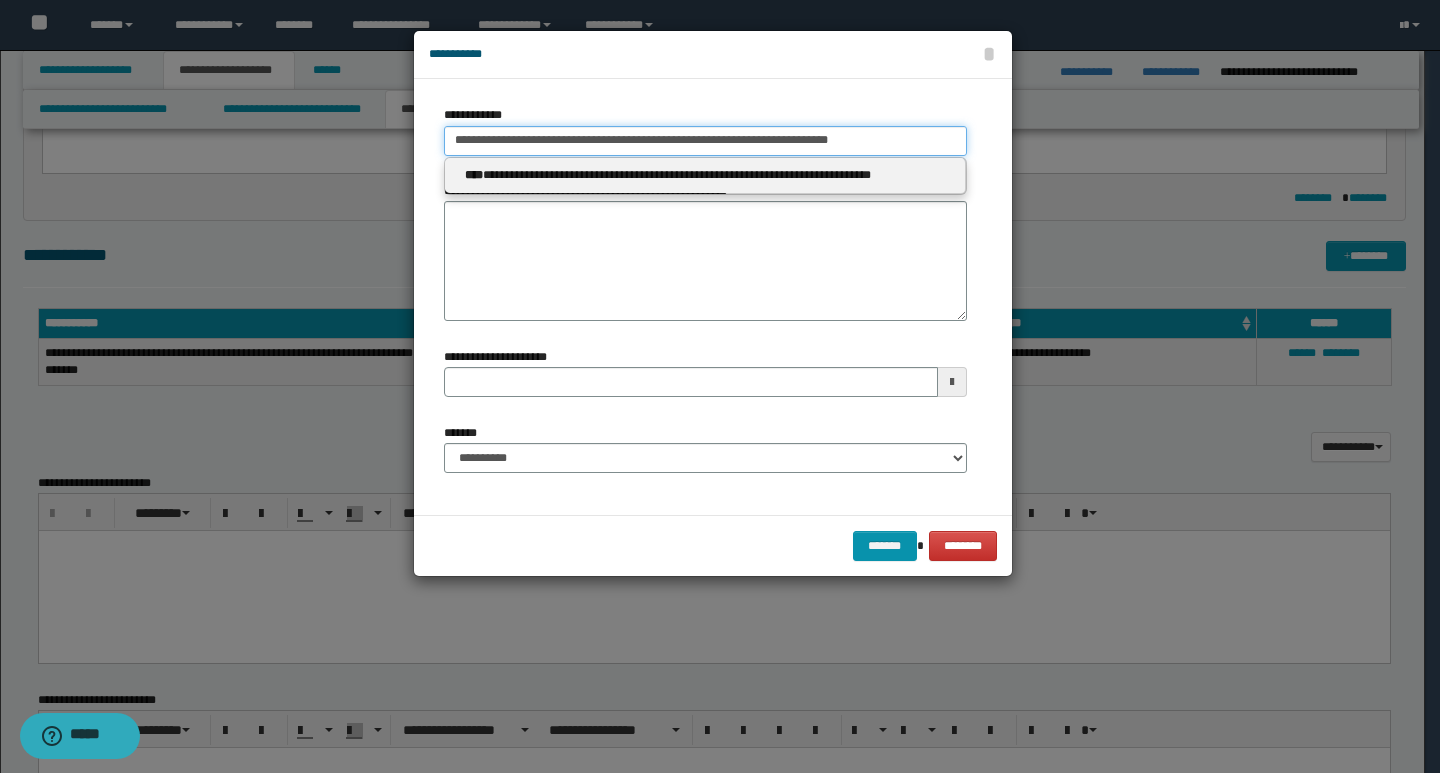 drag, startPoint x: 858, startPoint y: 143, endPoint x: 450, endPoint y: 147, distance: 408.0196 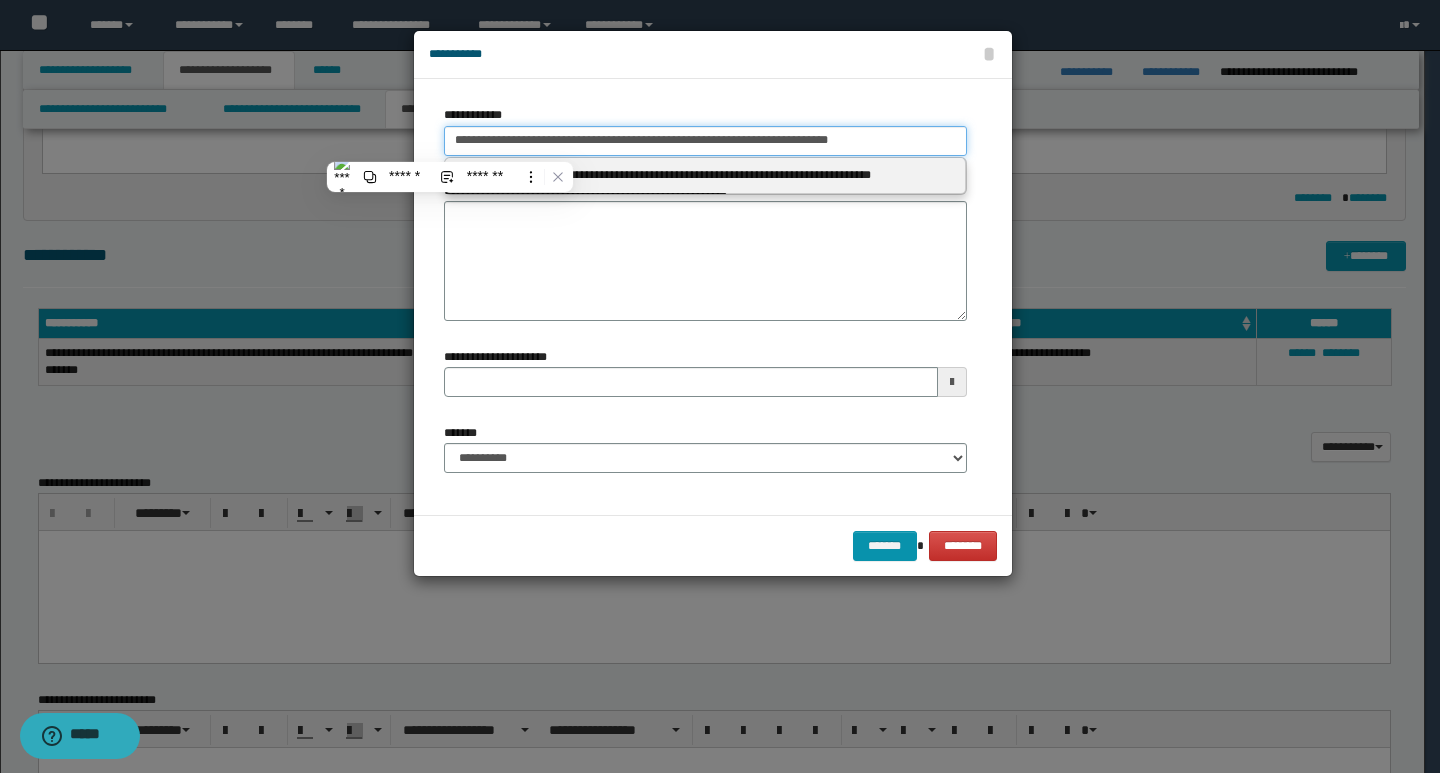 paste on "**********" 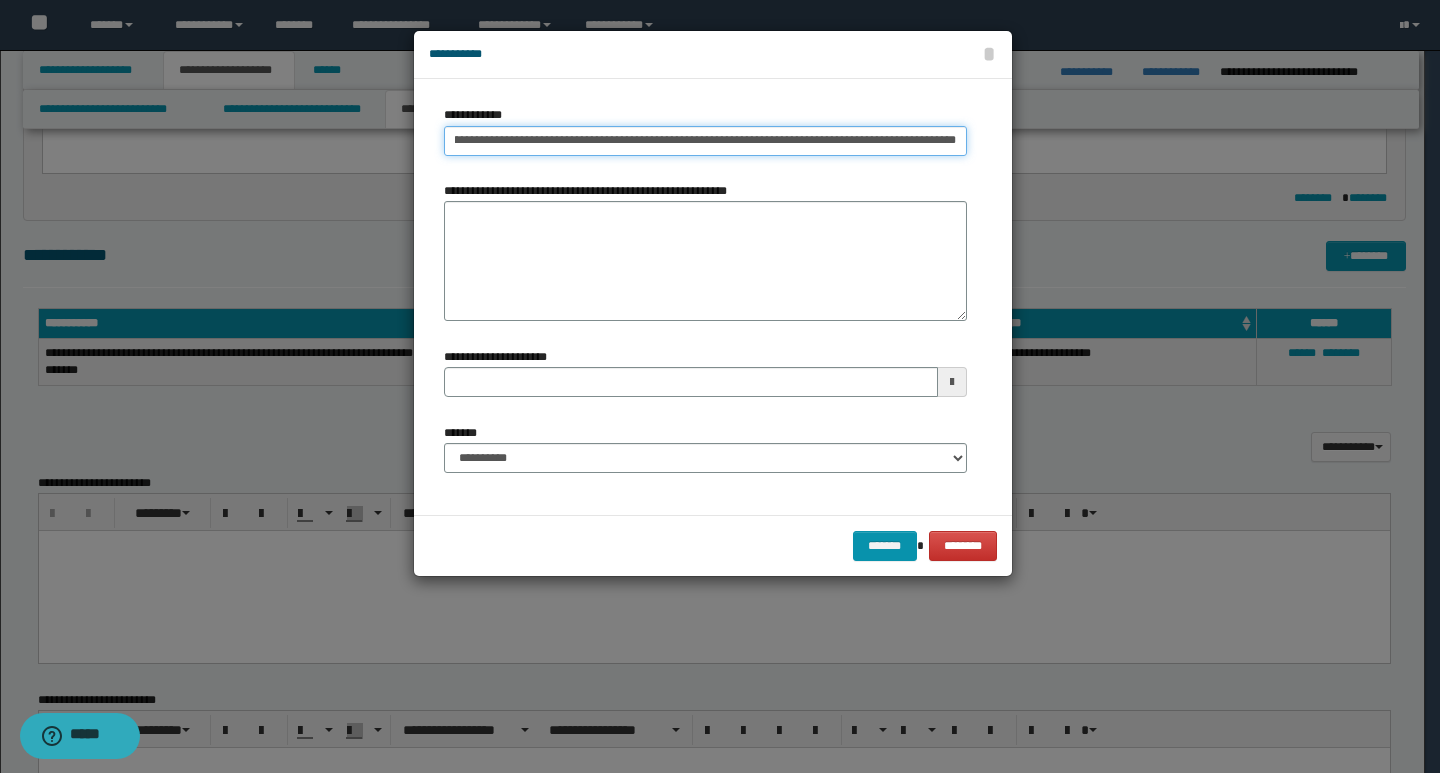 scroll, scrollTop: 0, scrollLeft: 370, axis: horizontal 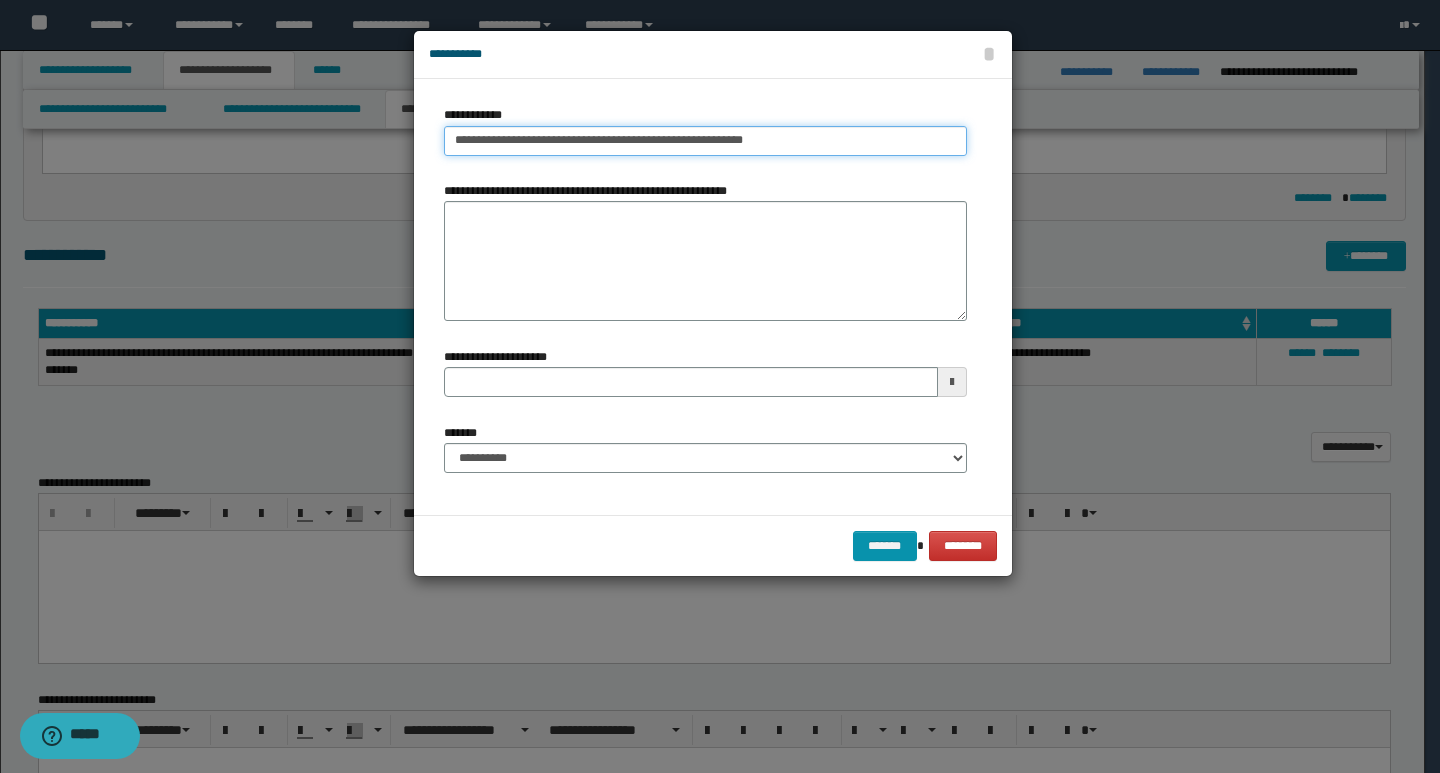 type on "**********" 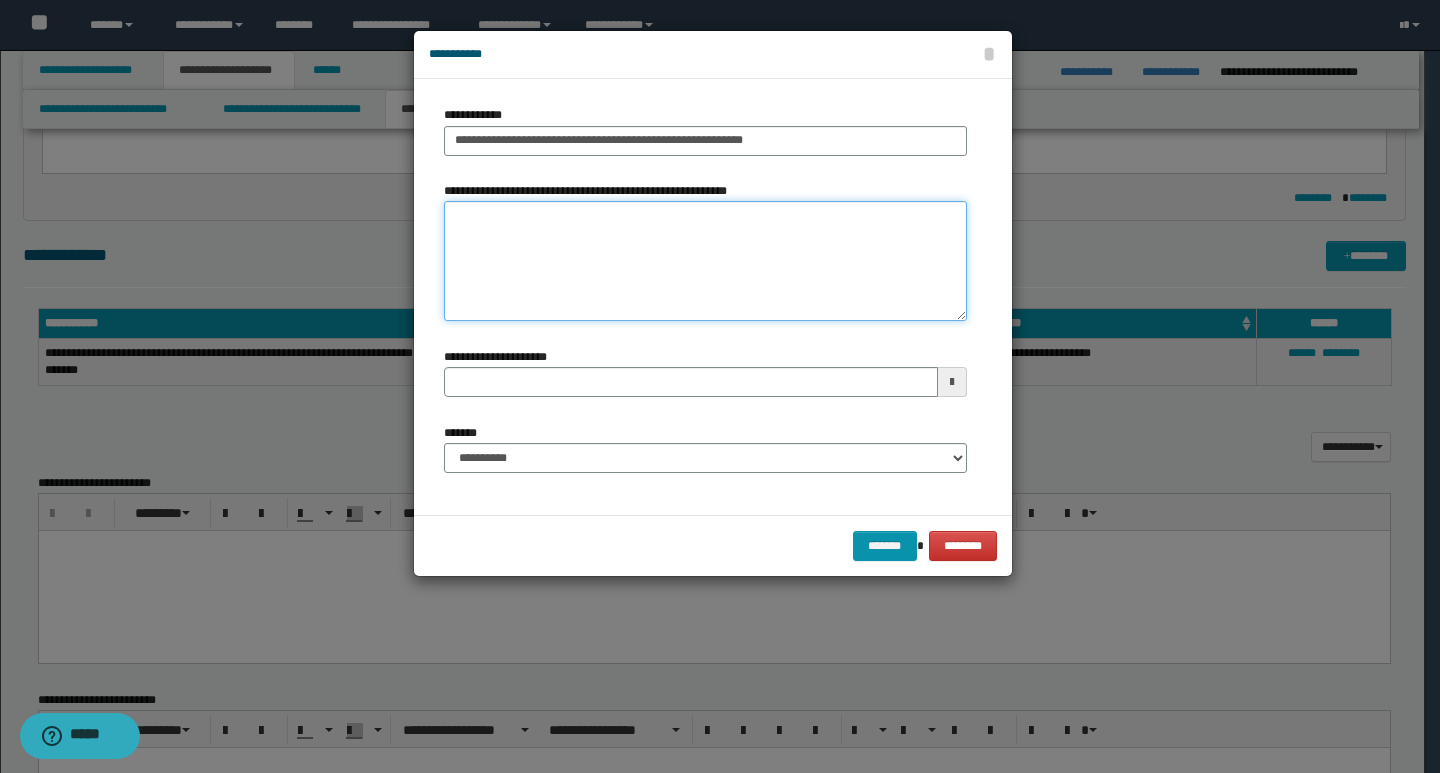 drag, startPoint x: 457, startPoint y: 221, endPoint x: 535, endPoint y: 221, distance: 78 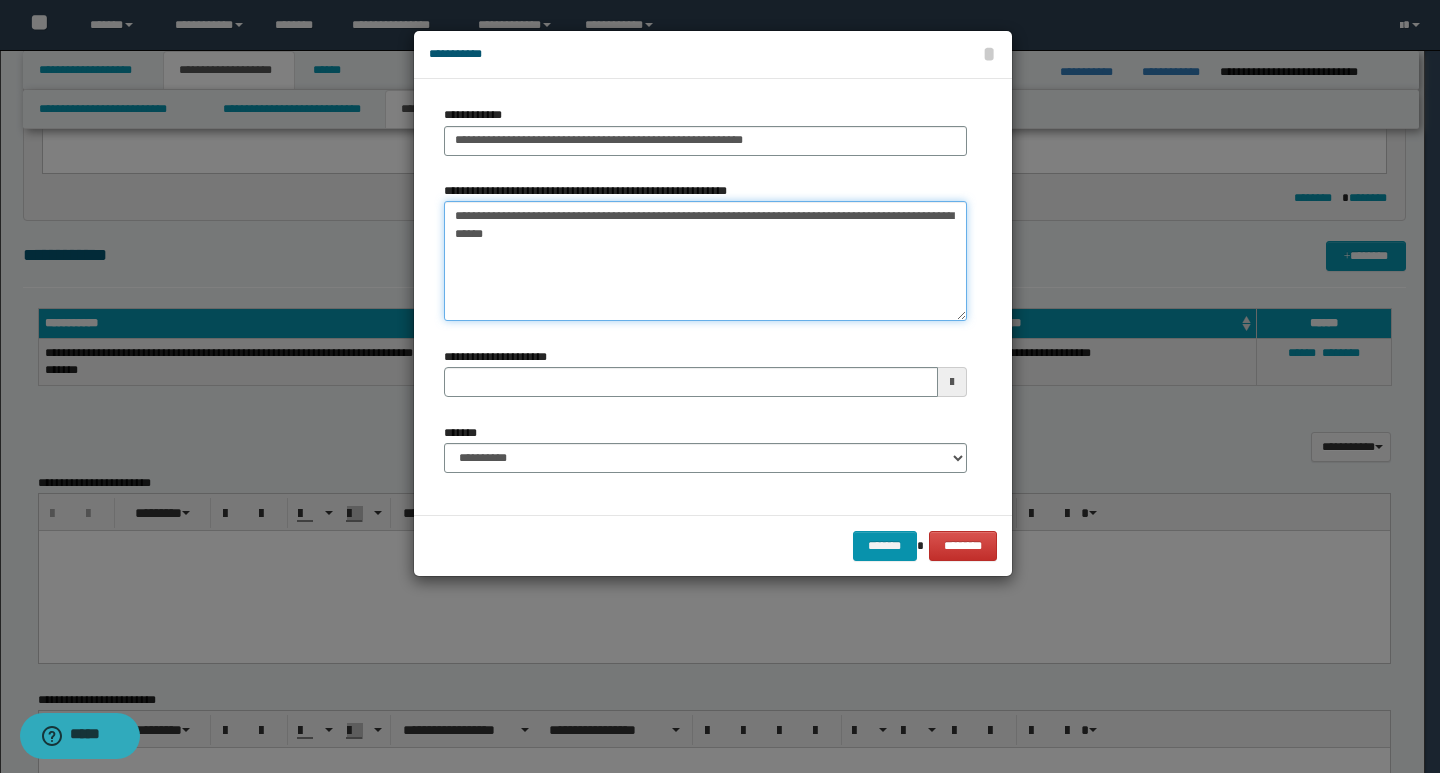 type on "**********" 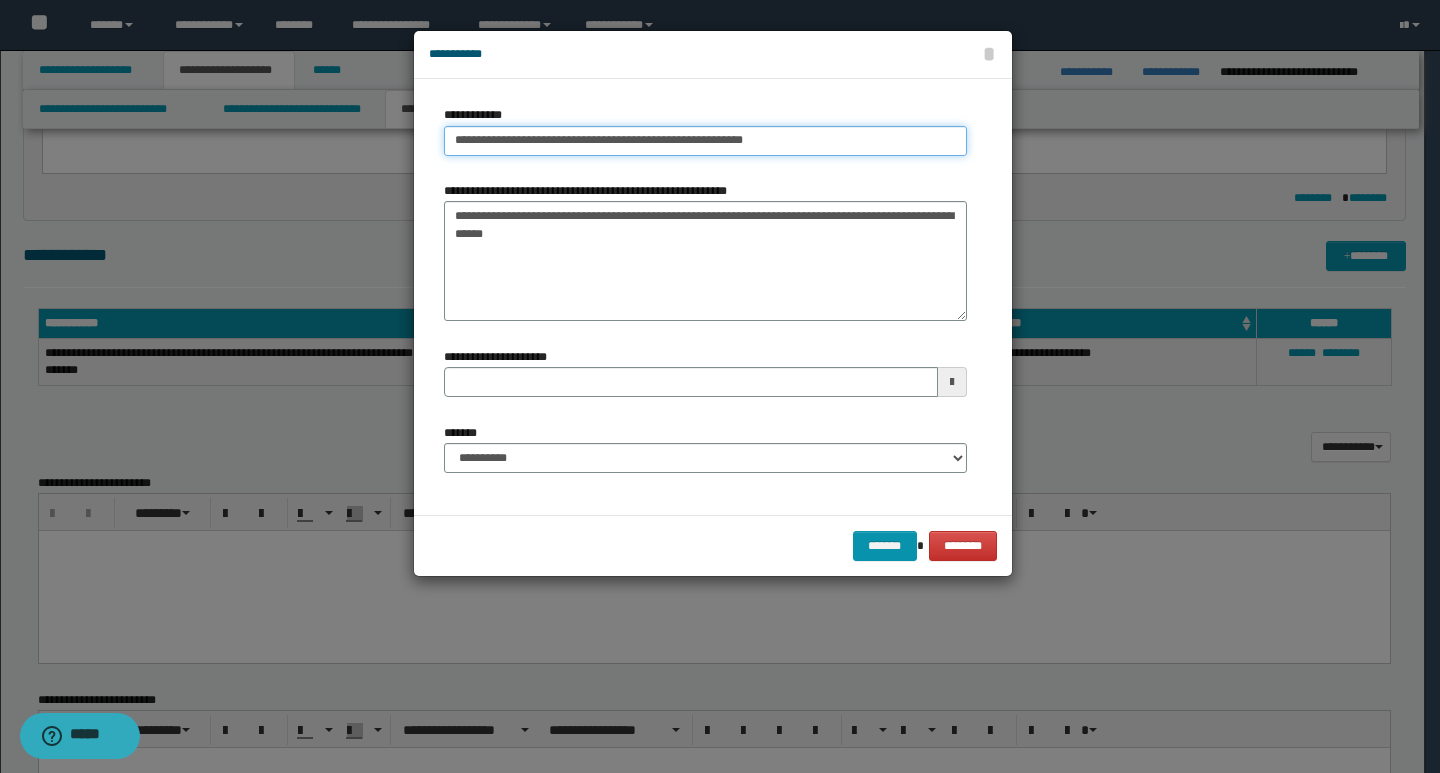 click on "**********" at bounding box center [705, 141] 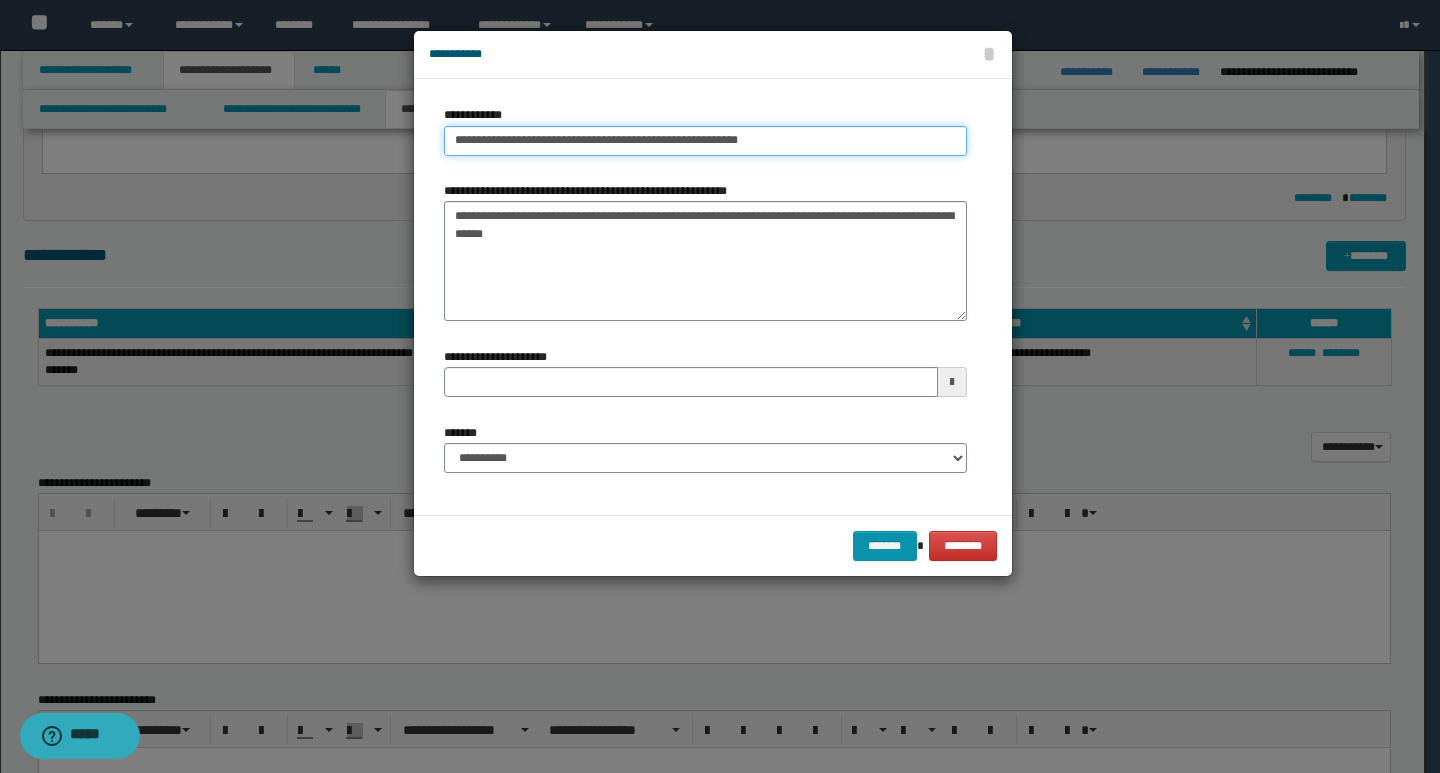 drag, startPoint x: 454, startPoint y: 141, endPoint x: 451, endPoint y: 162, distance: 21.213203 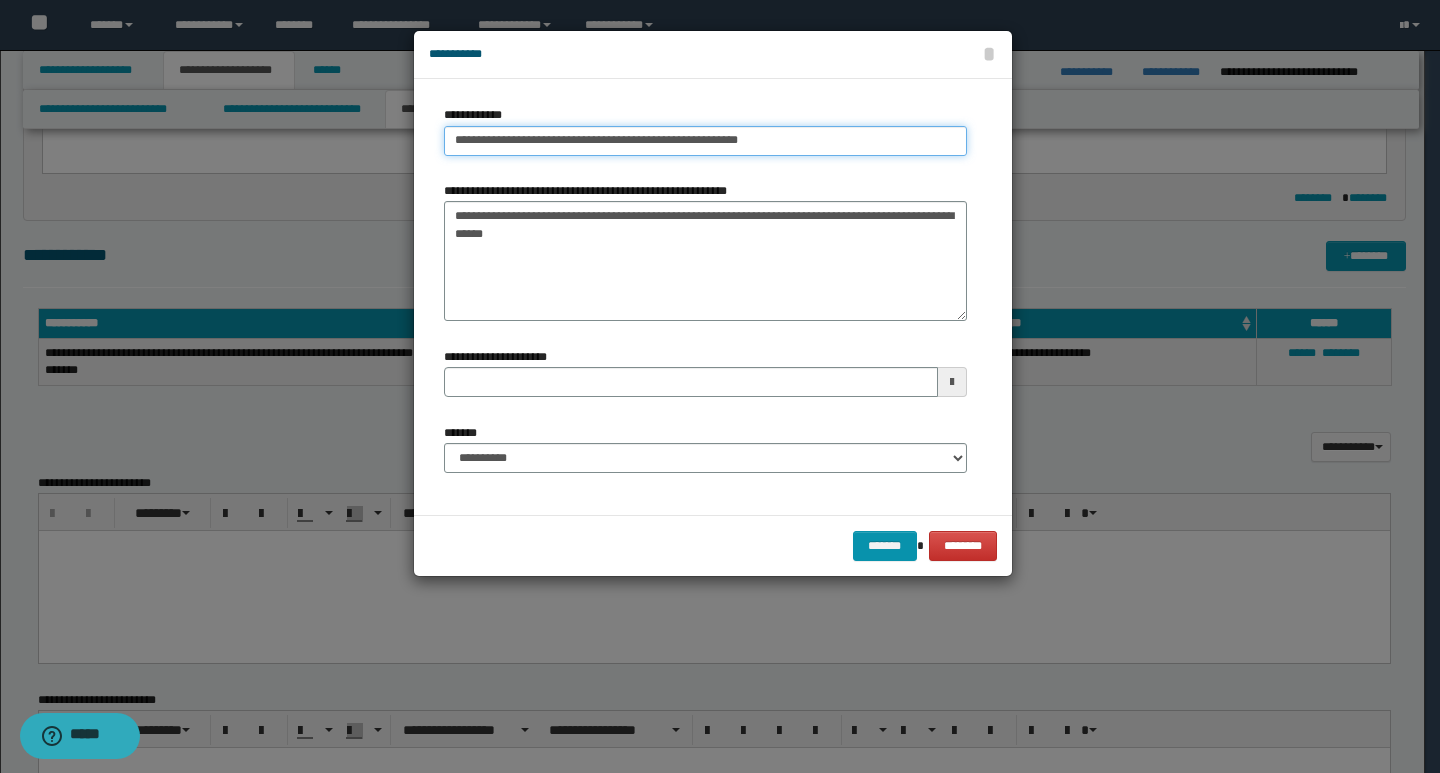 drag, startPoint x: 599, startPoint y: 141, endPoint x: 764, endPoint y: 140, distance: 165.00304 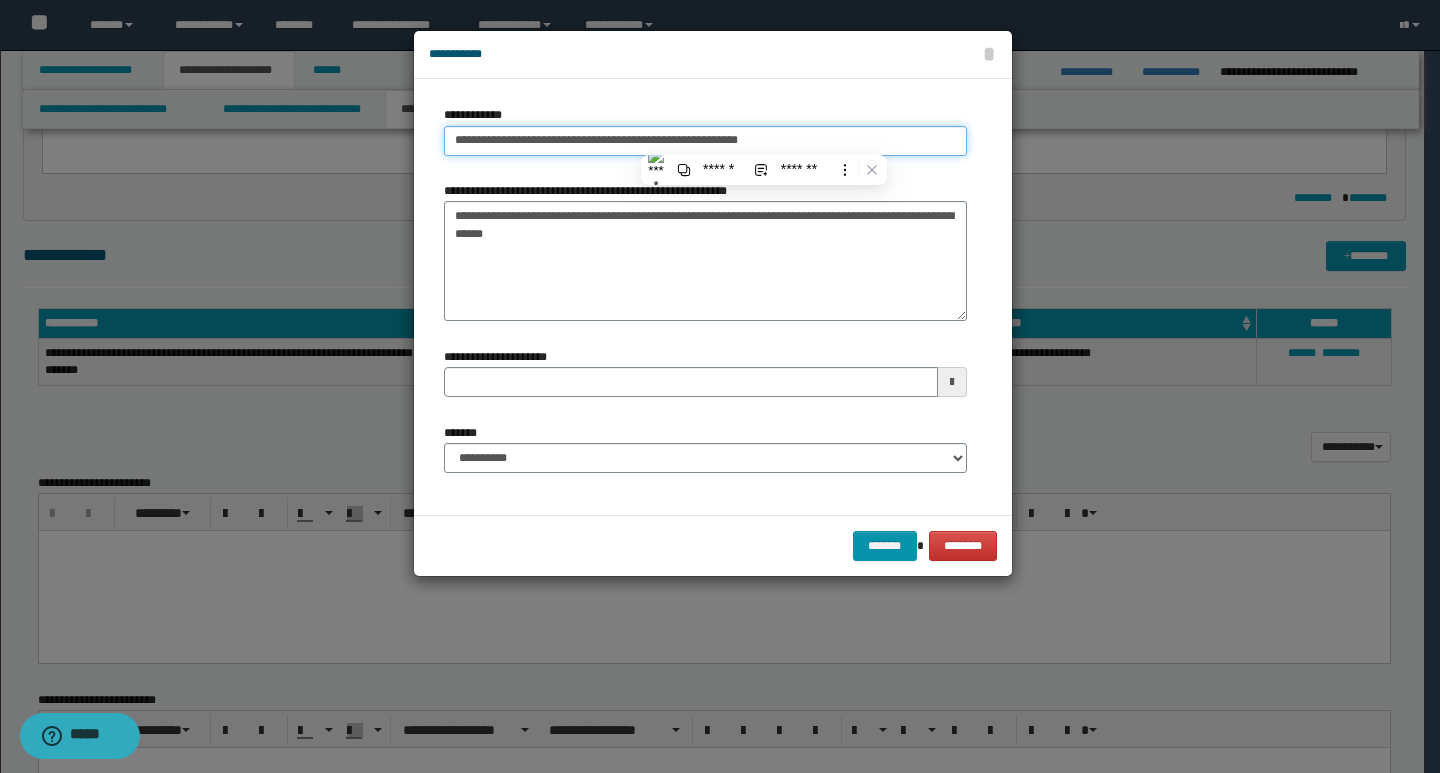 type on "**********" 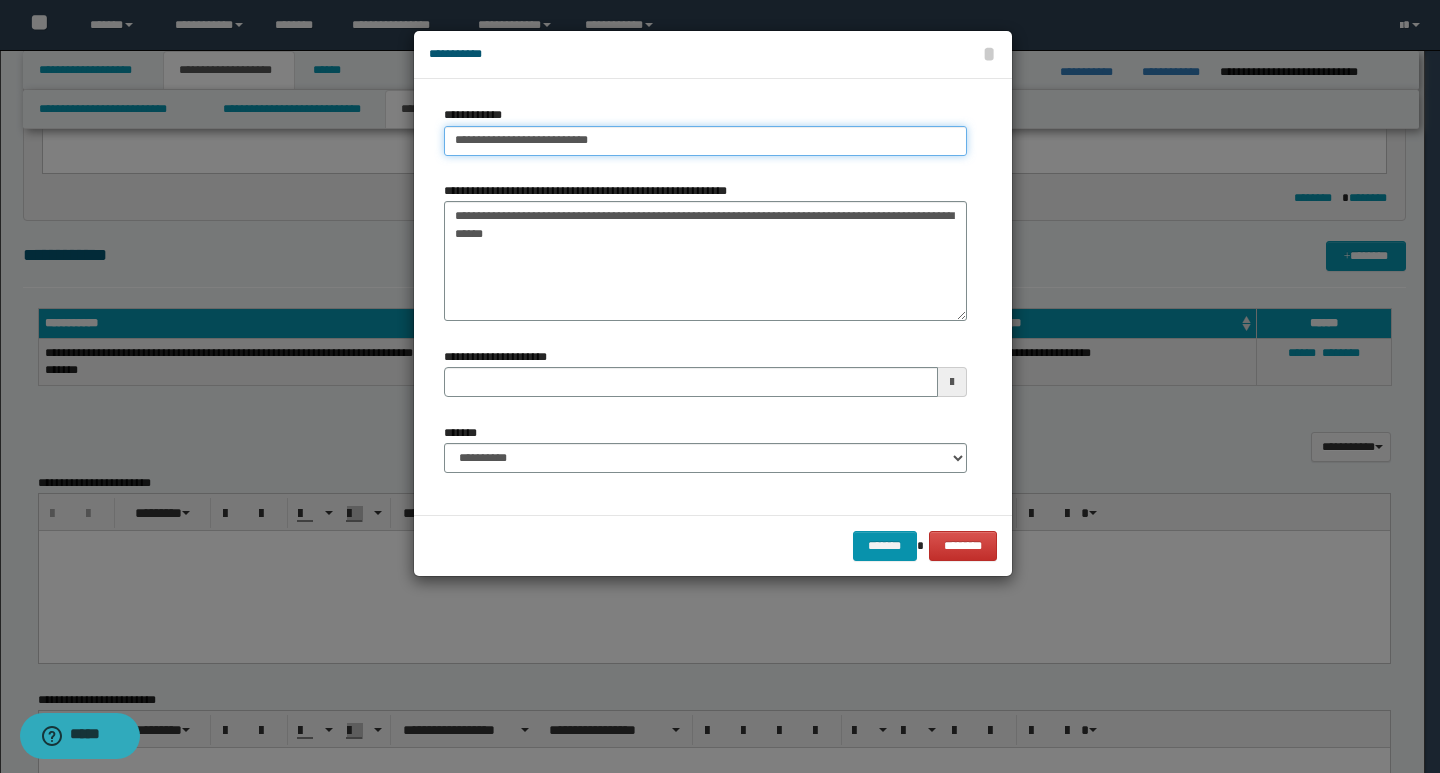 type on "**********" 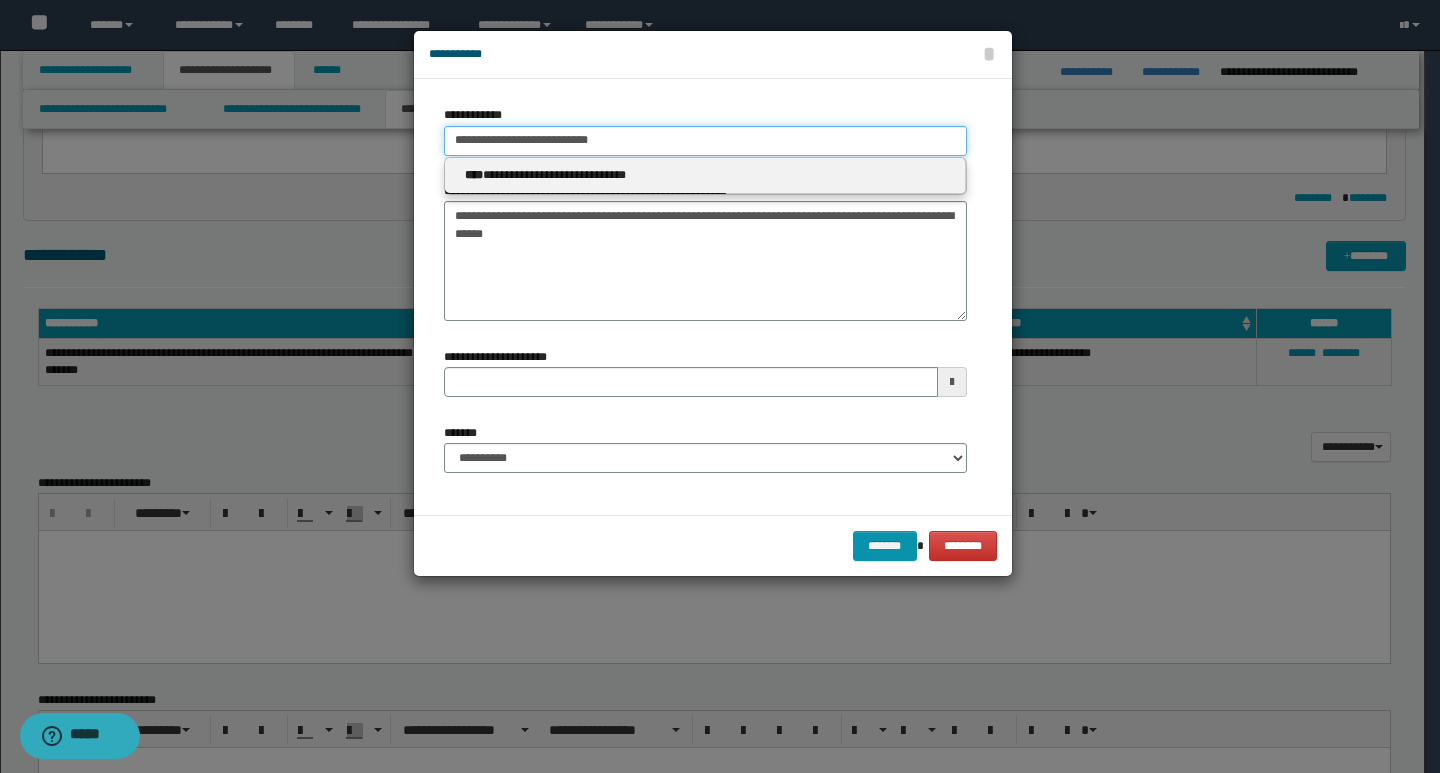 type on "**********" 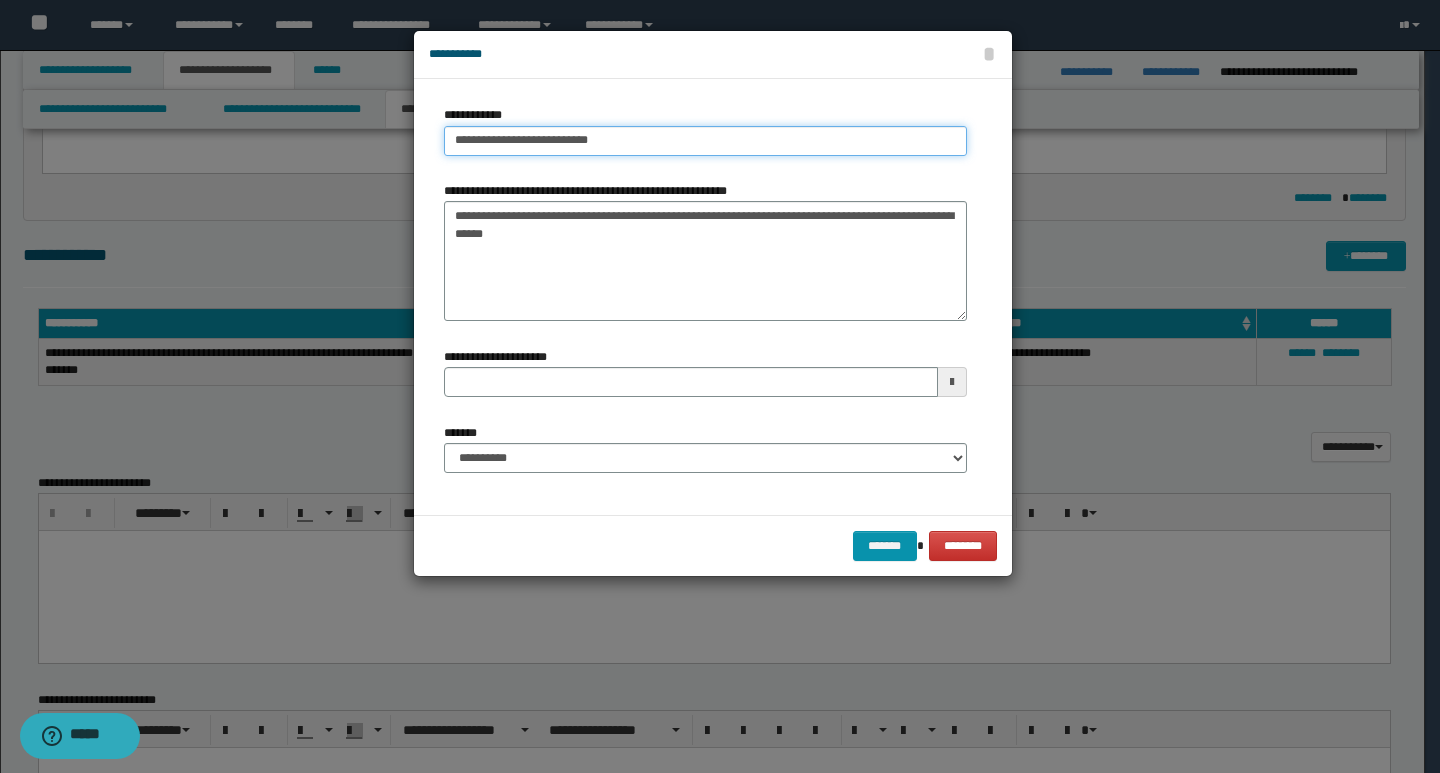 type on "**********" 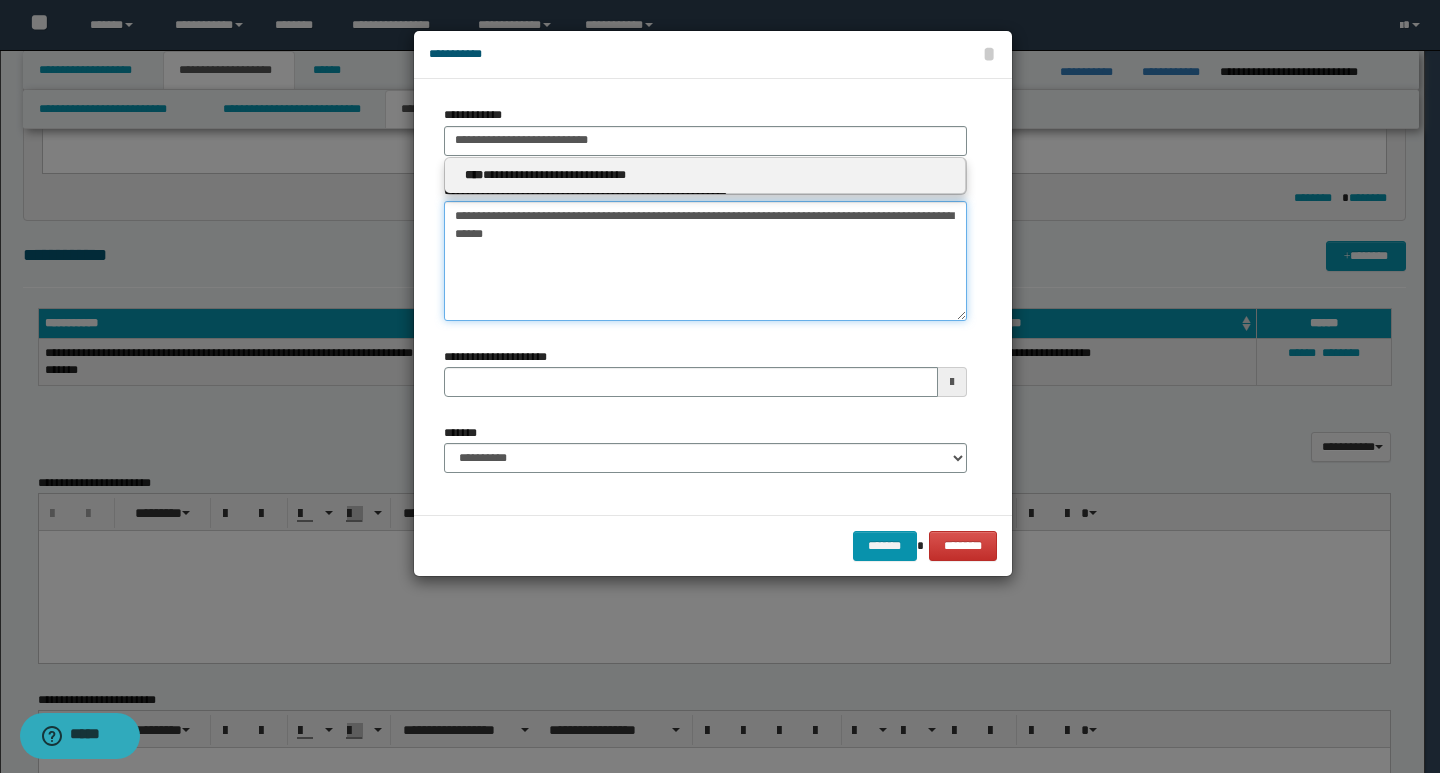 type 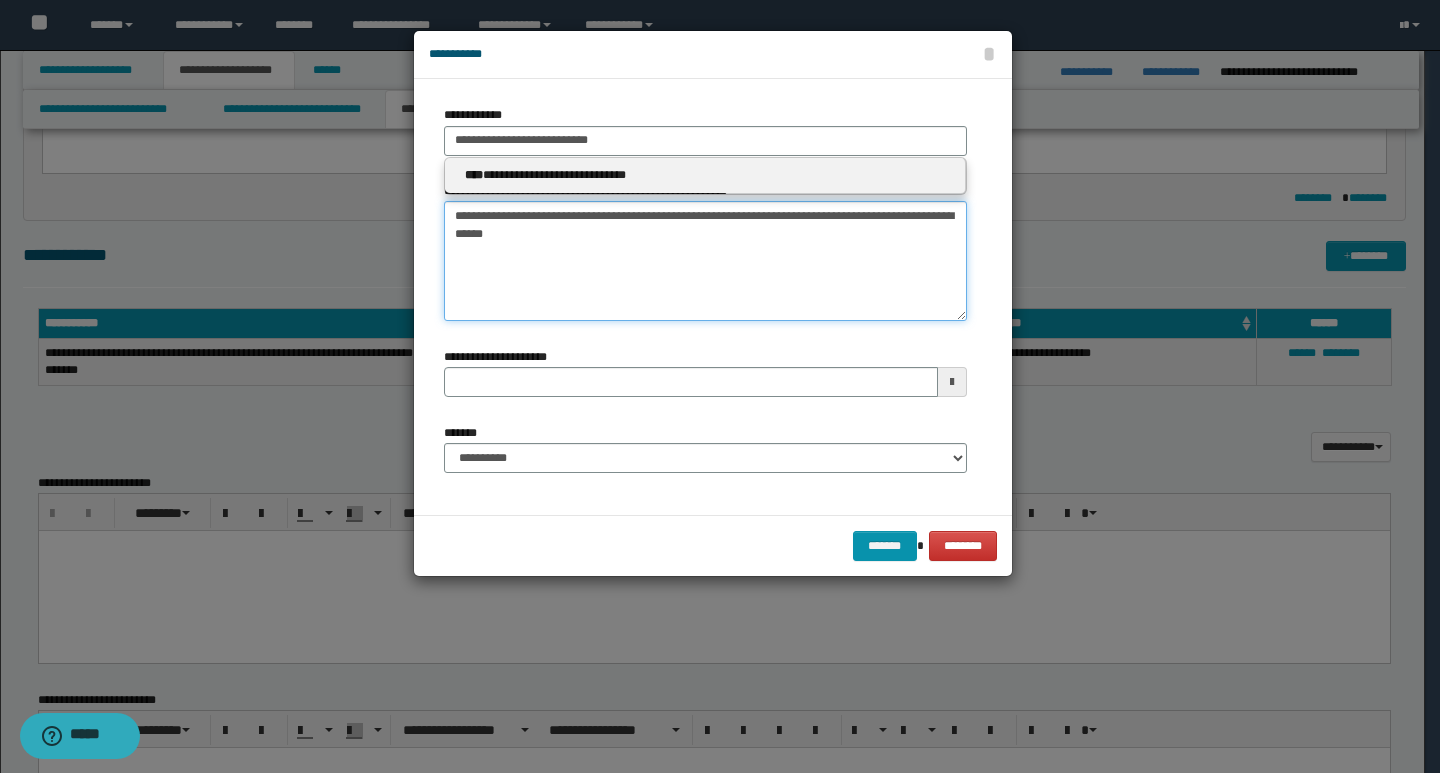 click on "**********" at bounding box center [705, 261] 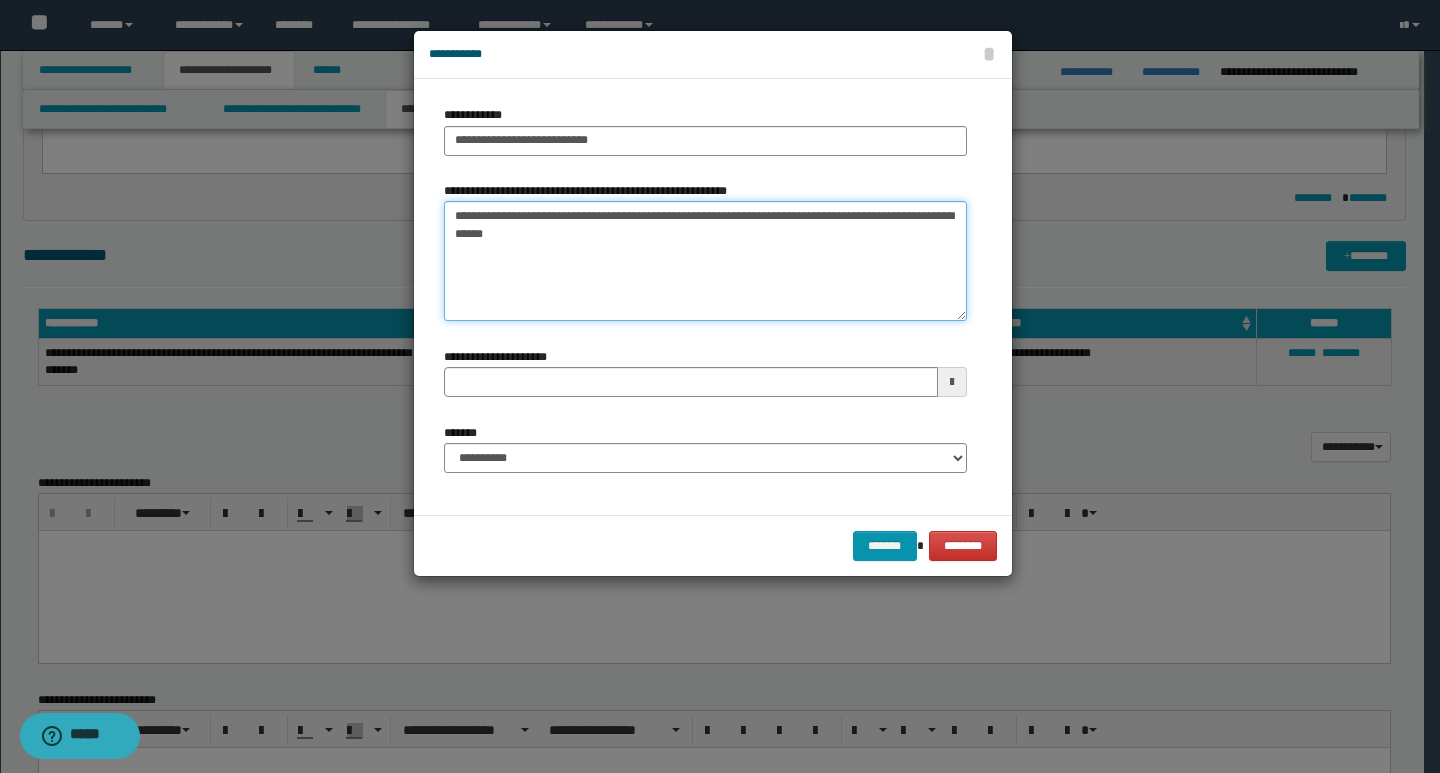 paste on "**********" 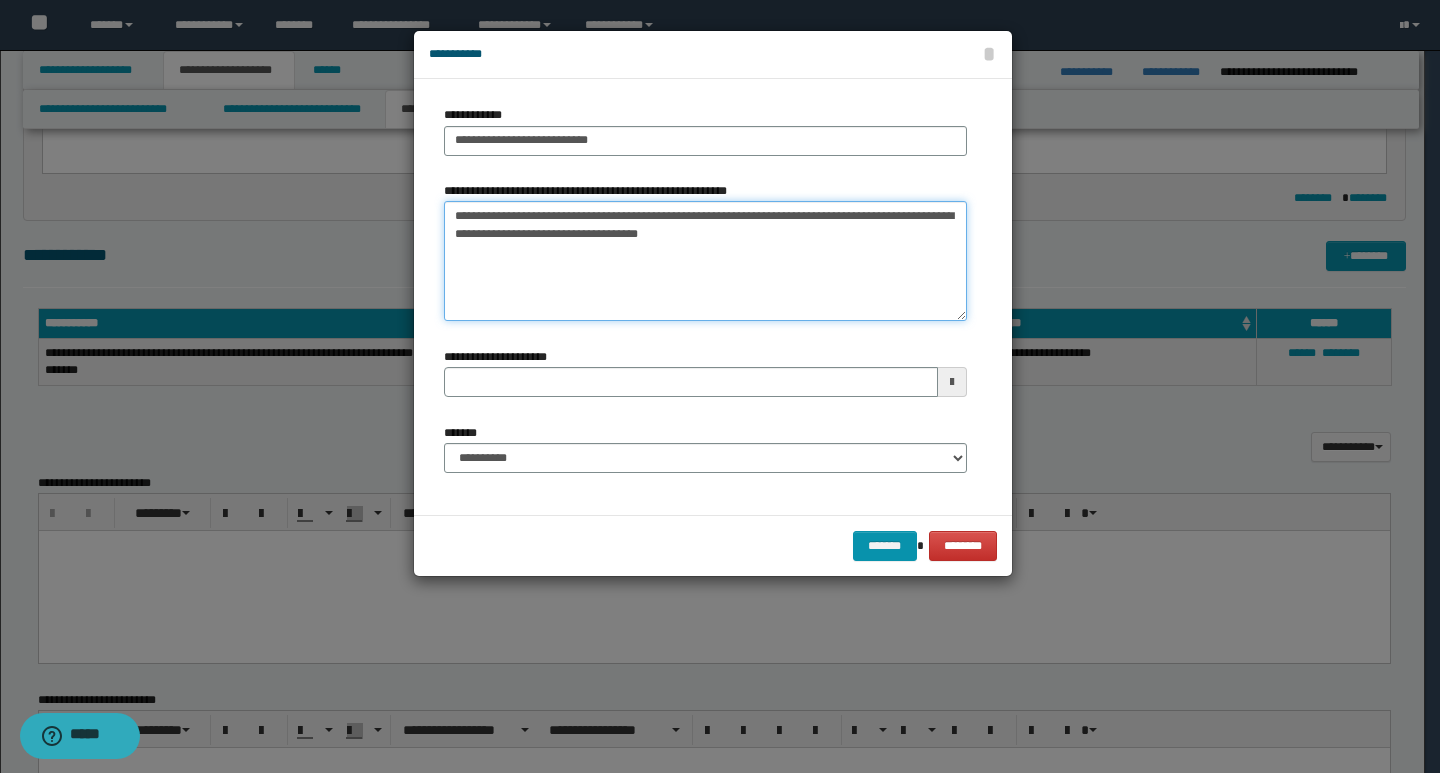 click on "**********" at bounding box center [705, 261] 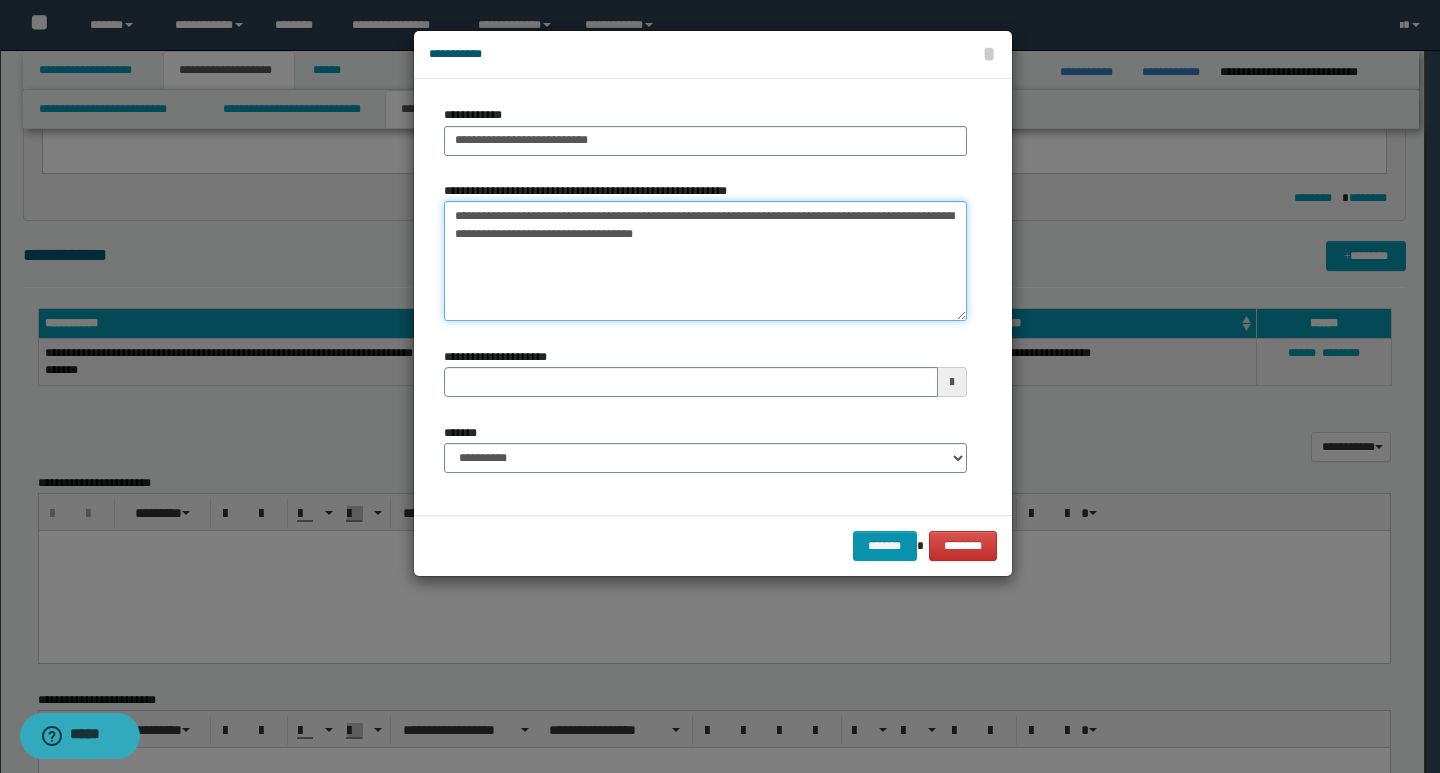 type on "**********" 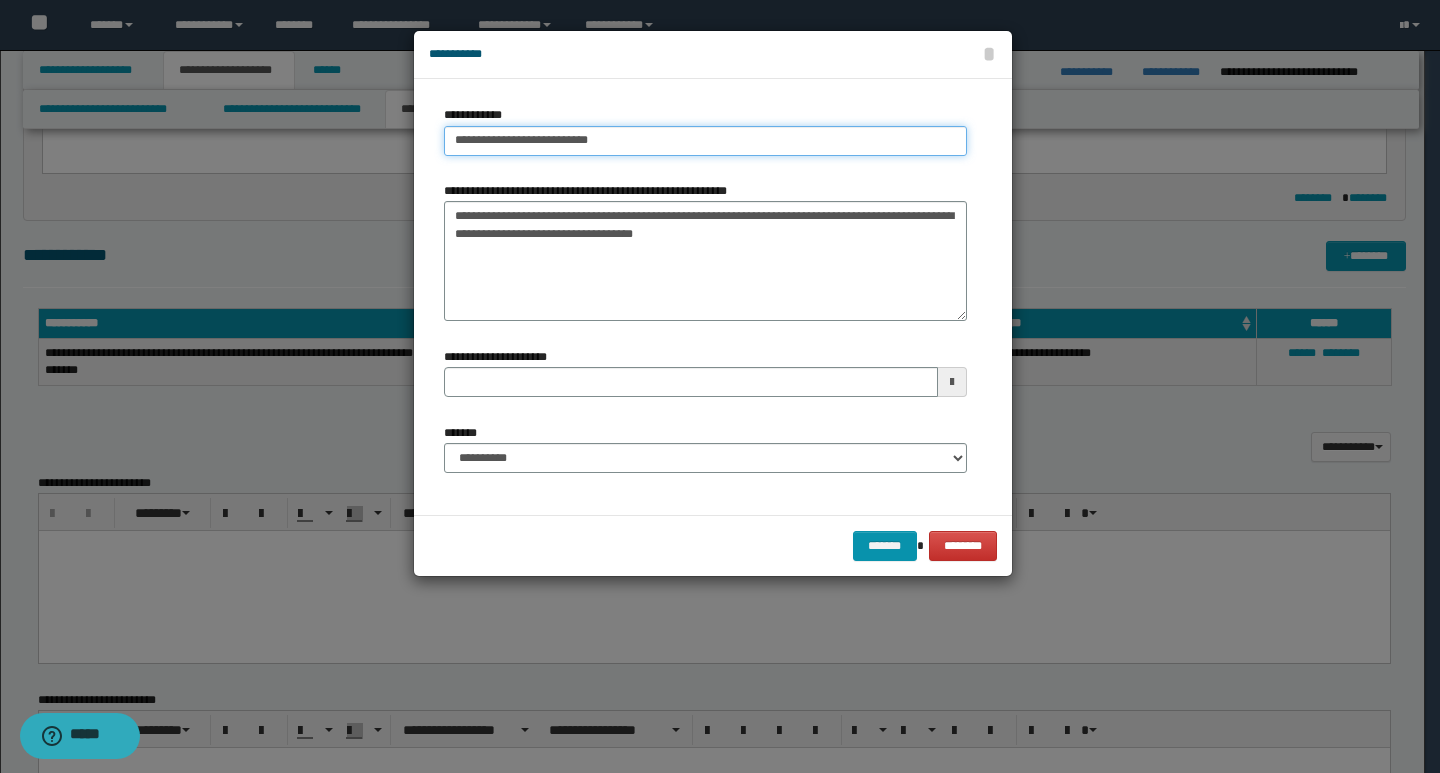 type on "**********" 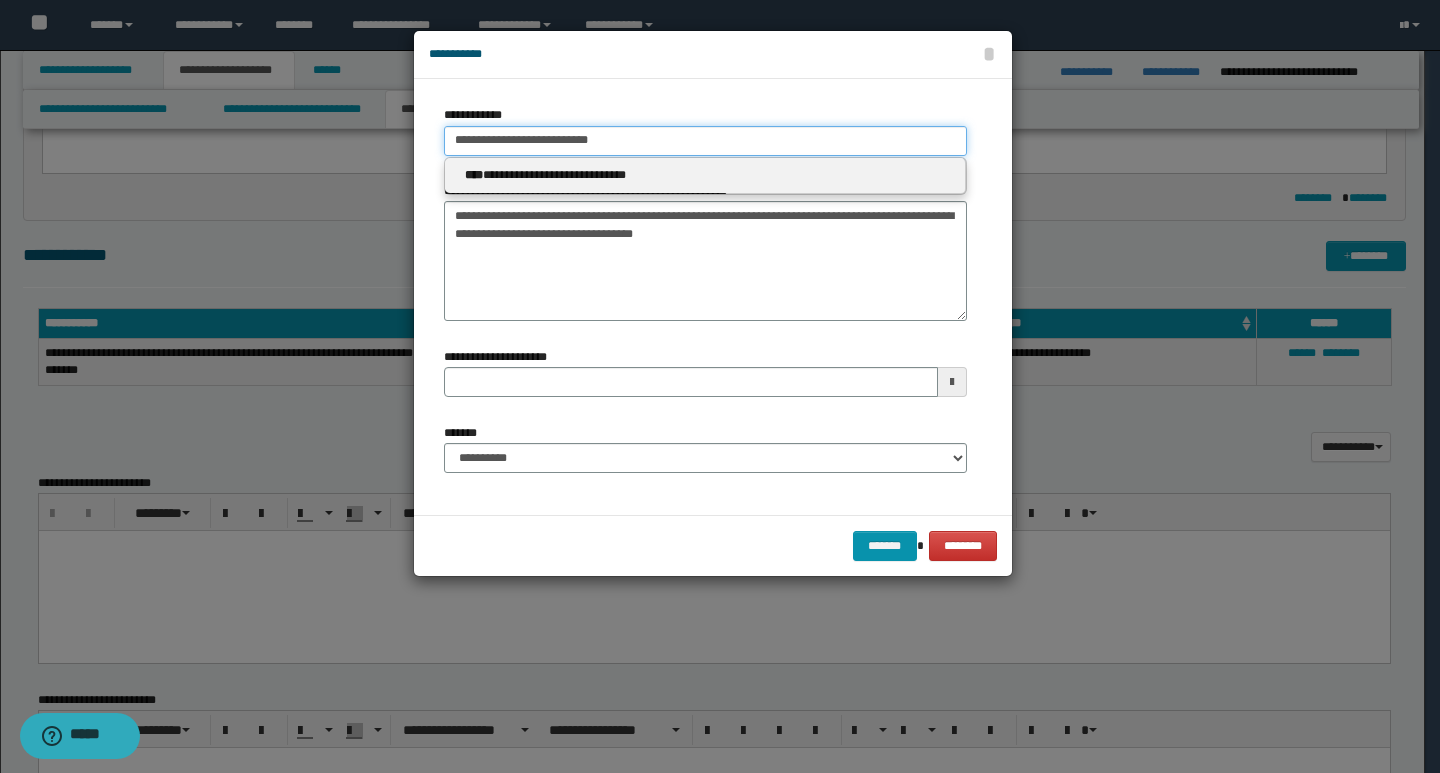 click on "**********" at bounding box center (705, 141) 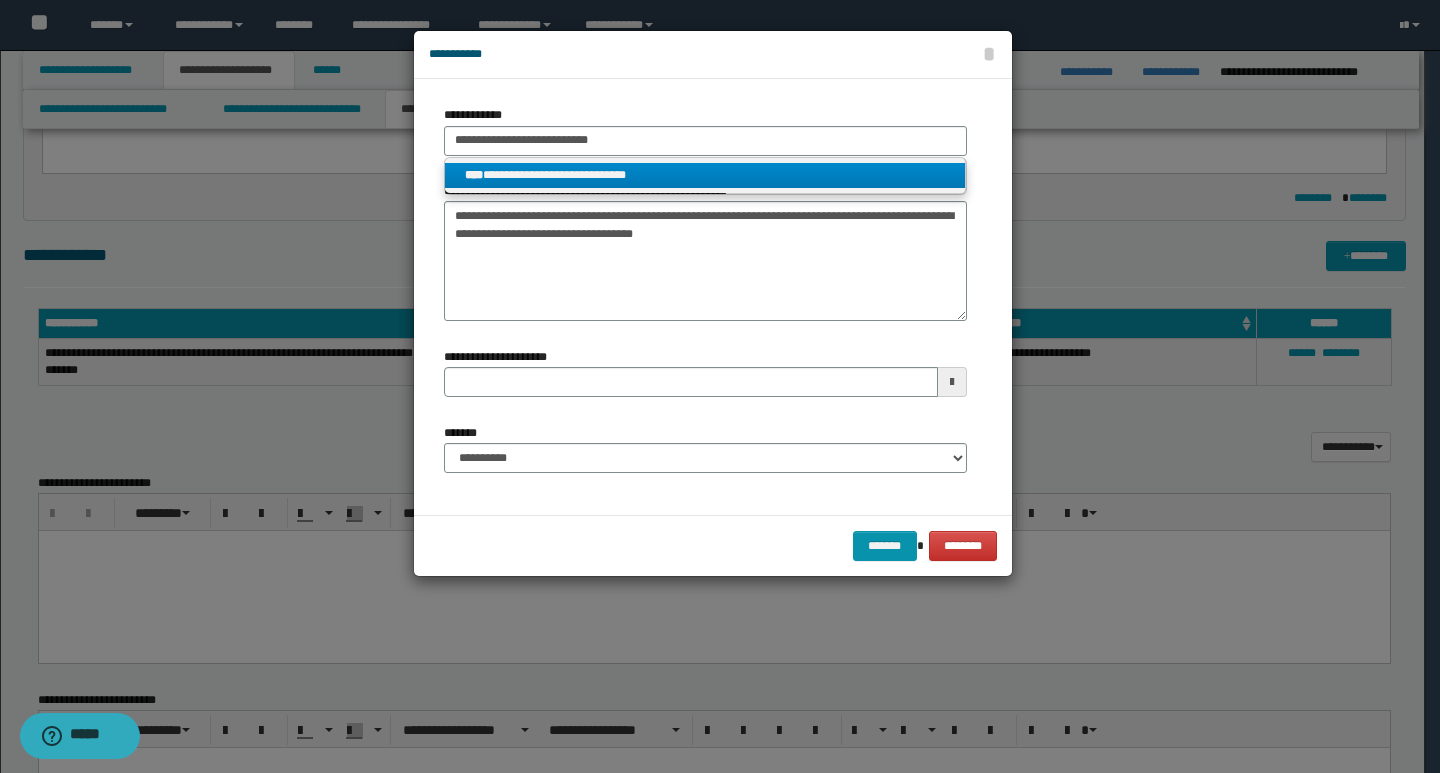 click on "**********" at bounding box center [705, 175] 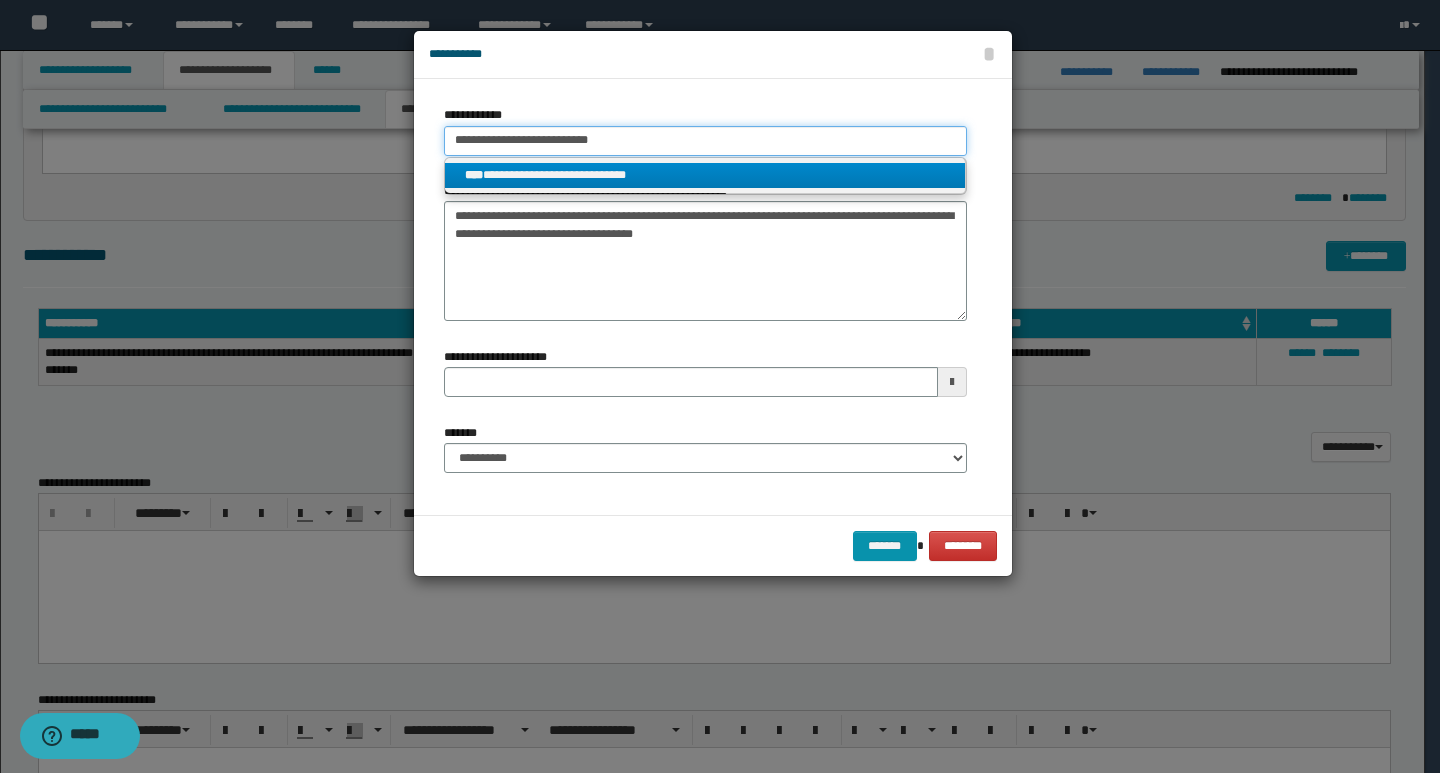type 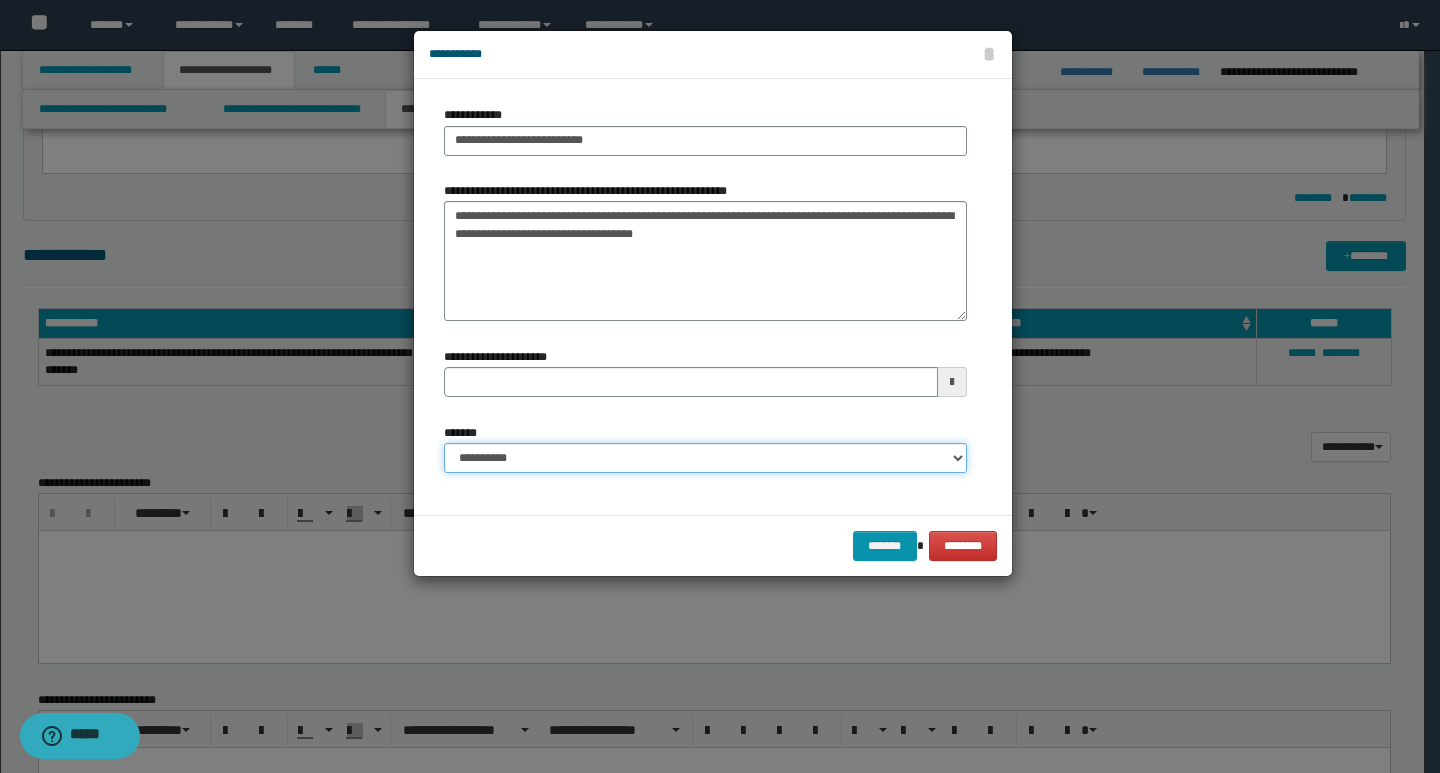 type 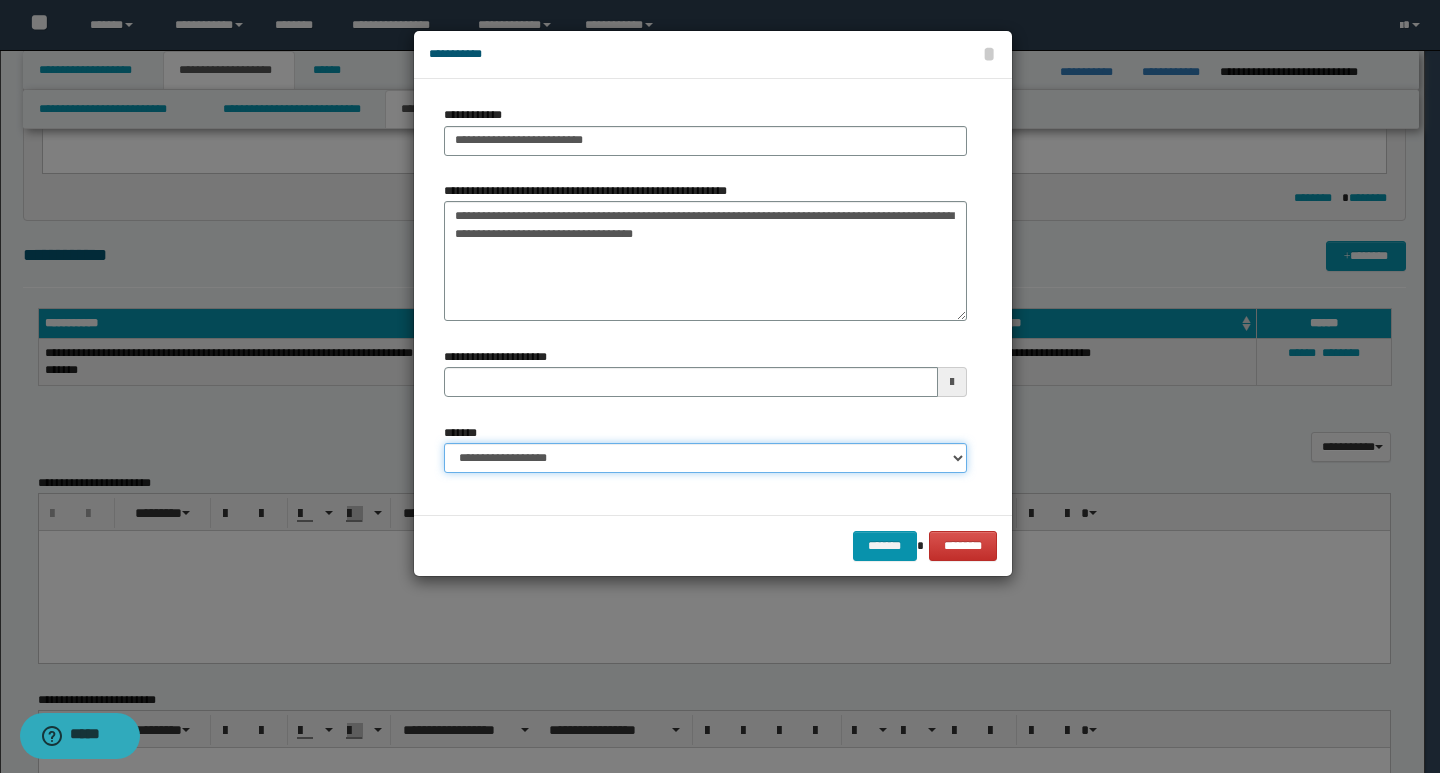 click on "**********" at bounding box center [705, 458] 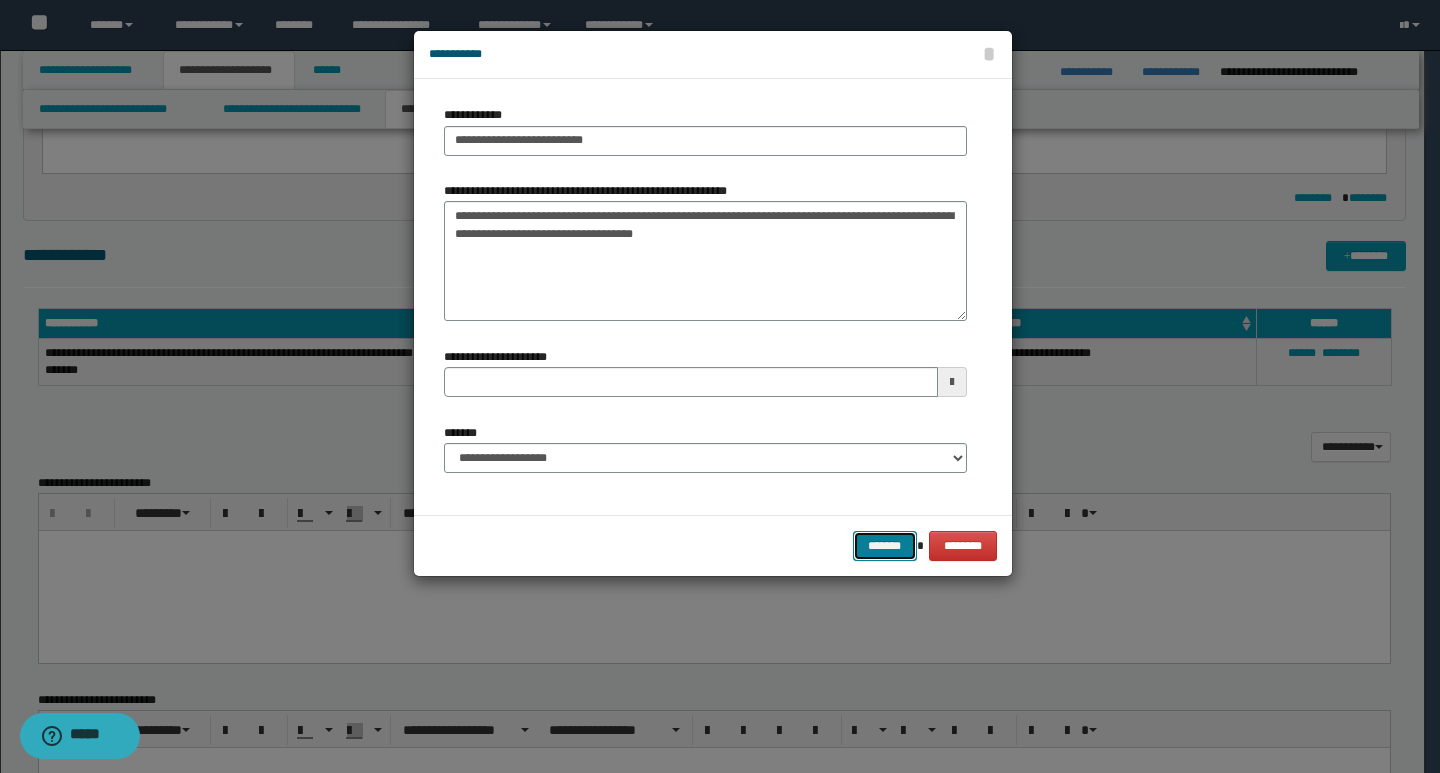 click on "*******" at bounding box center (885, 546) 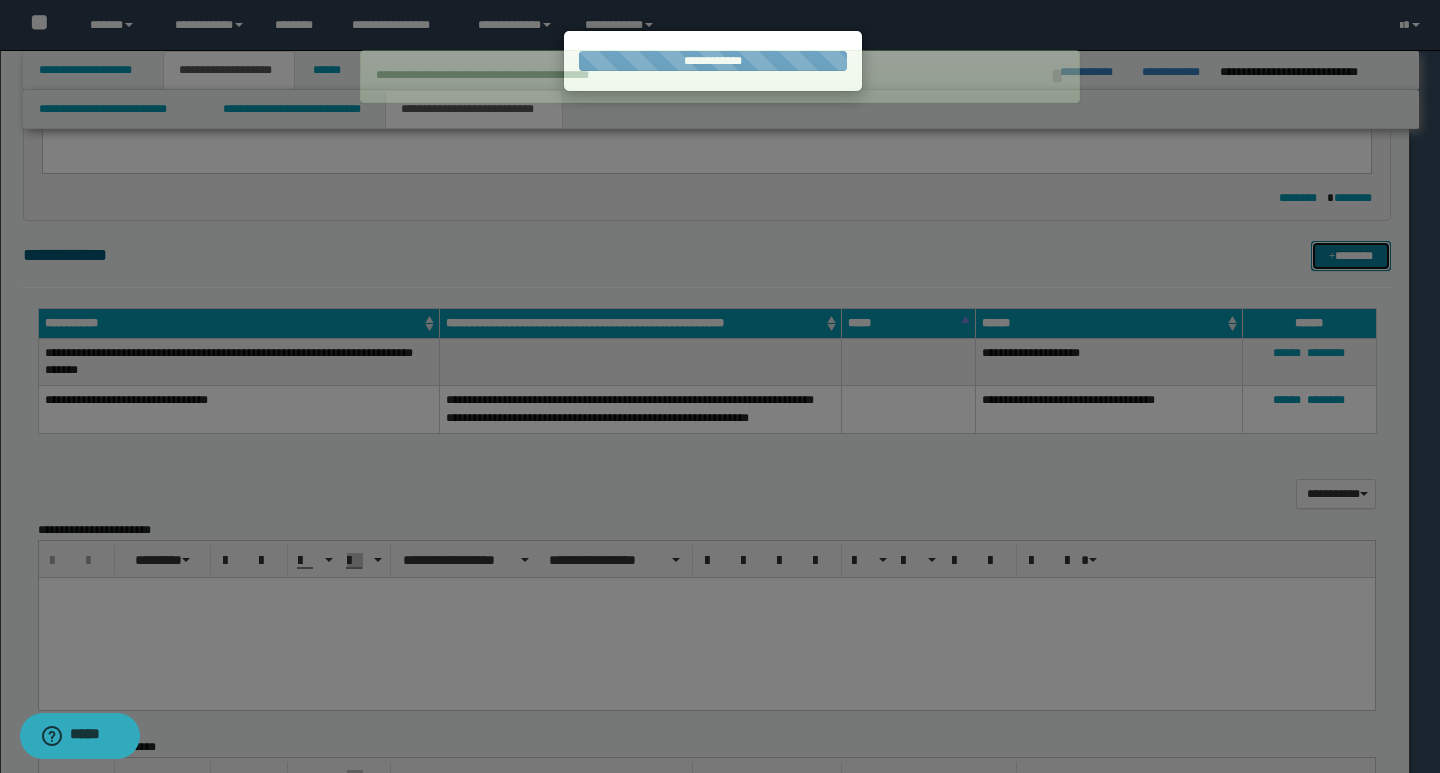 type 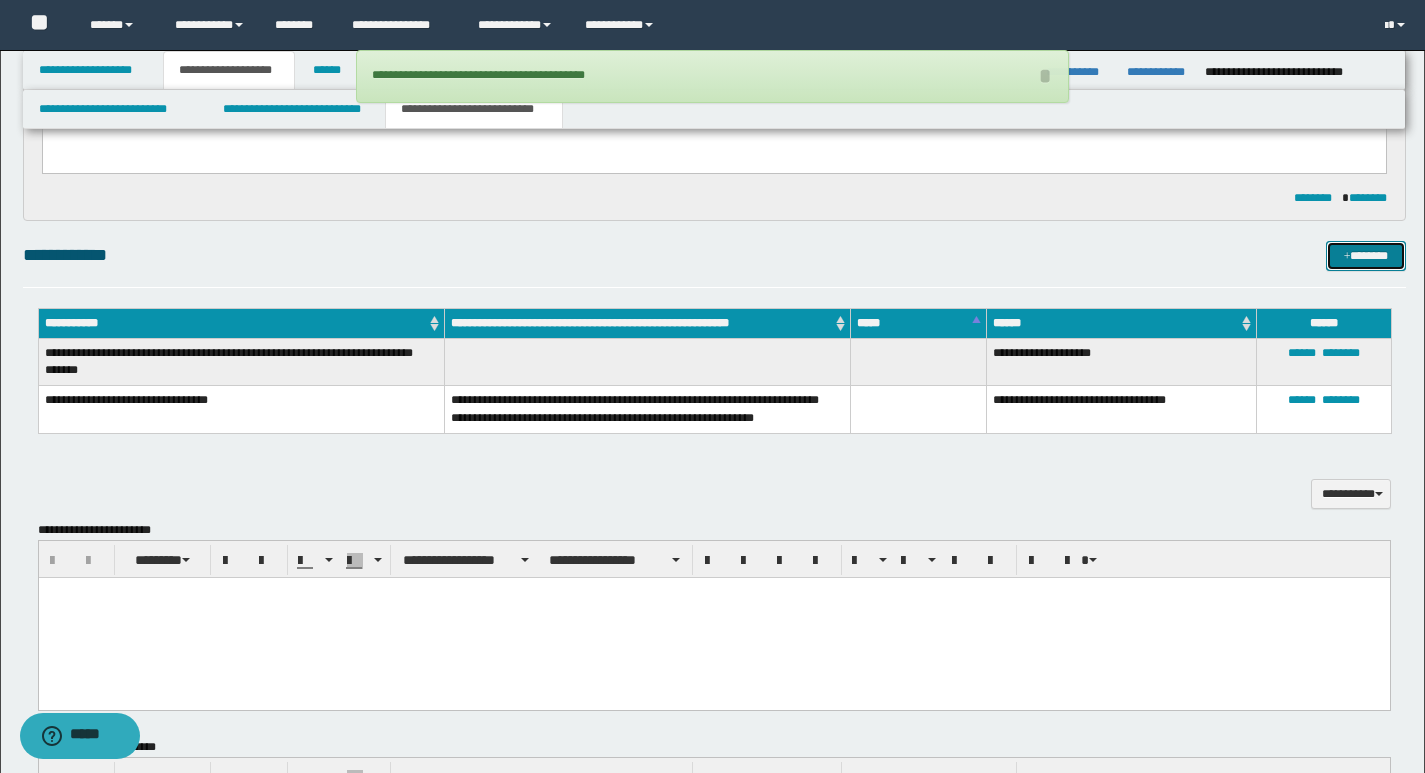 click on "*******" at bounding box center [1366, 256] 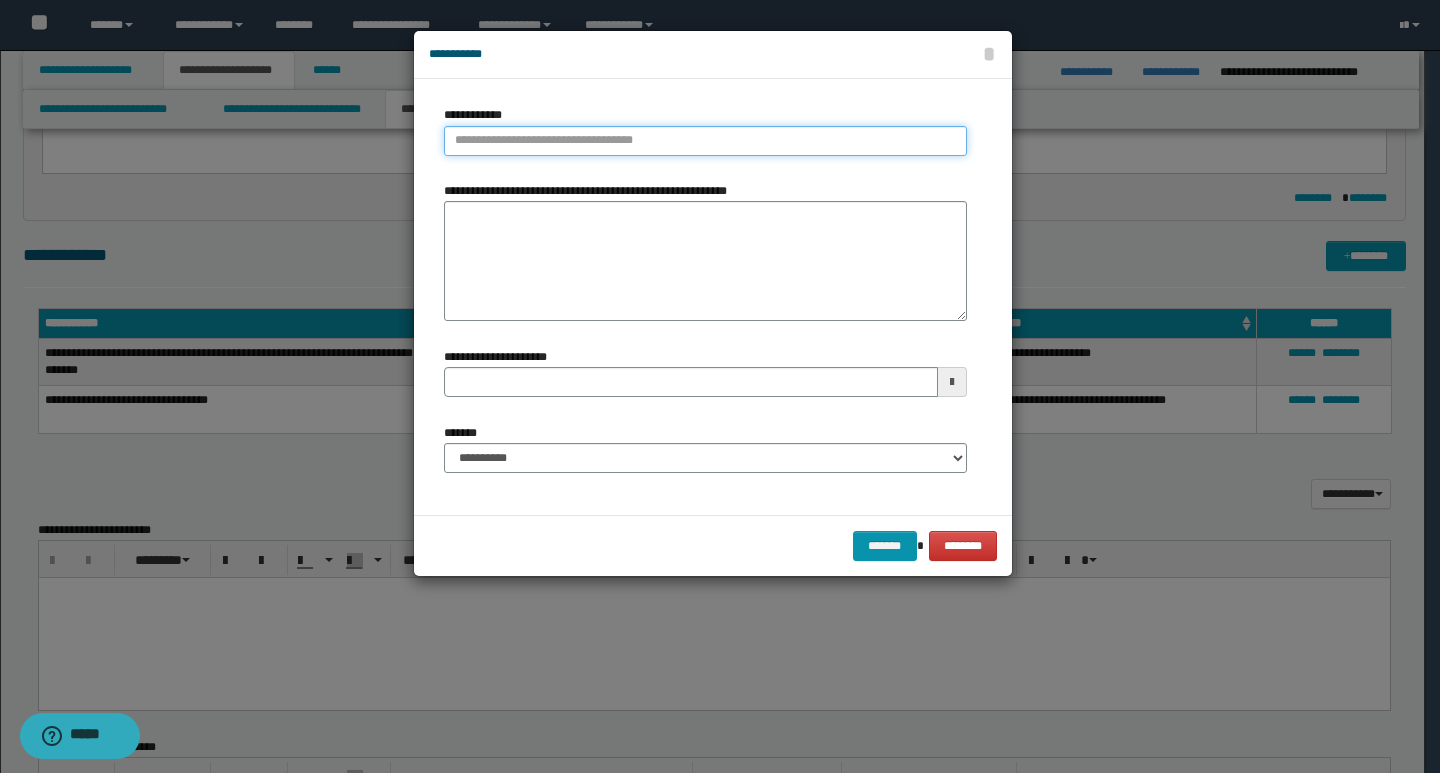 type on "**********" 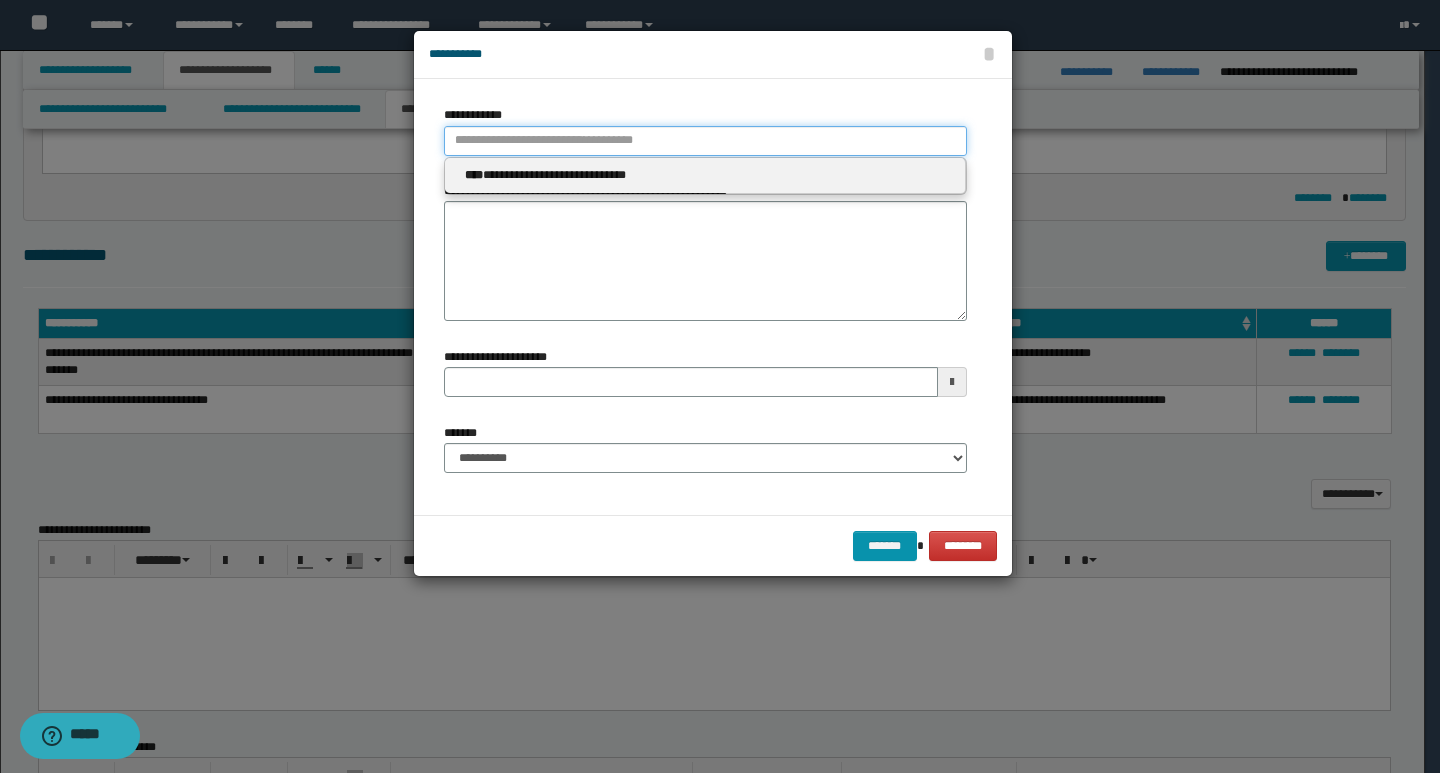 click on "**********" at bounding box center (705, 141) 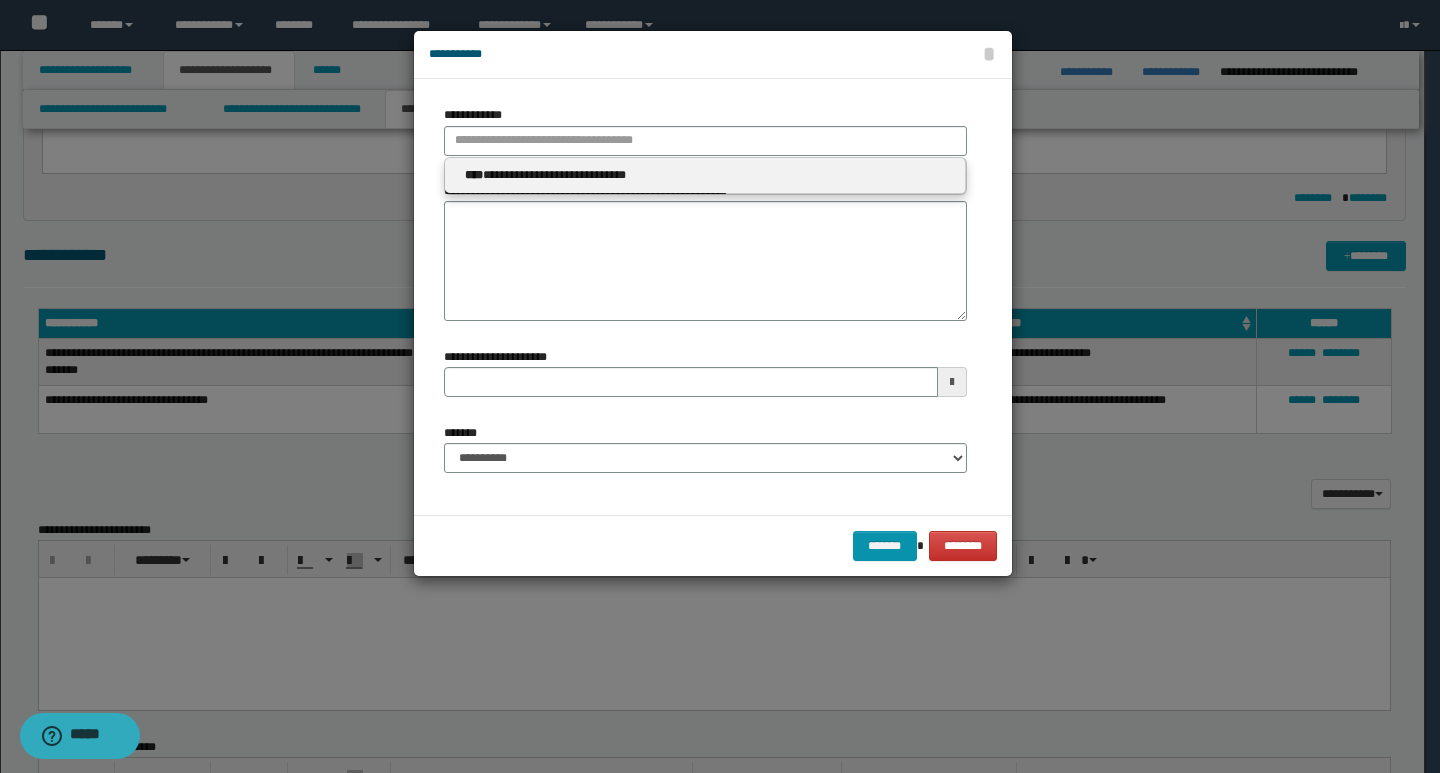 type 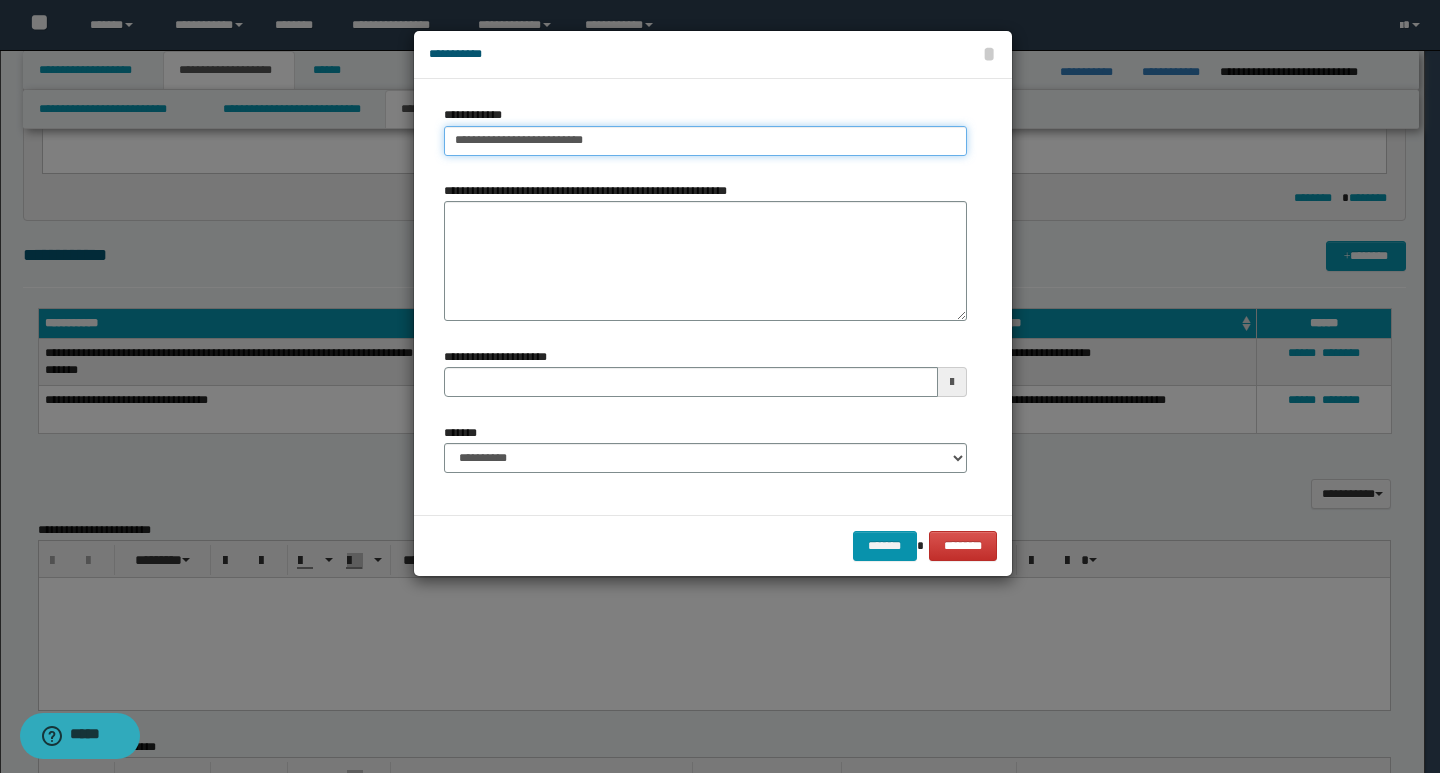 type on "**********" 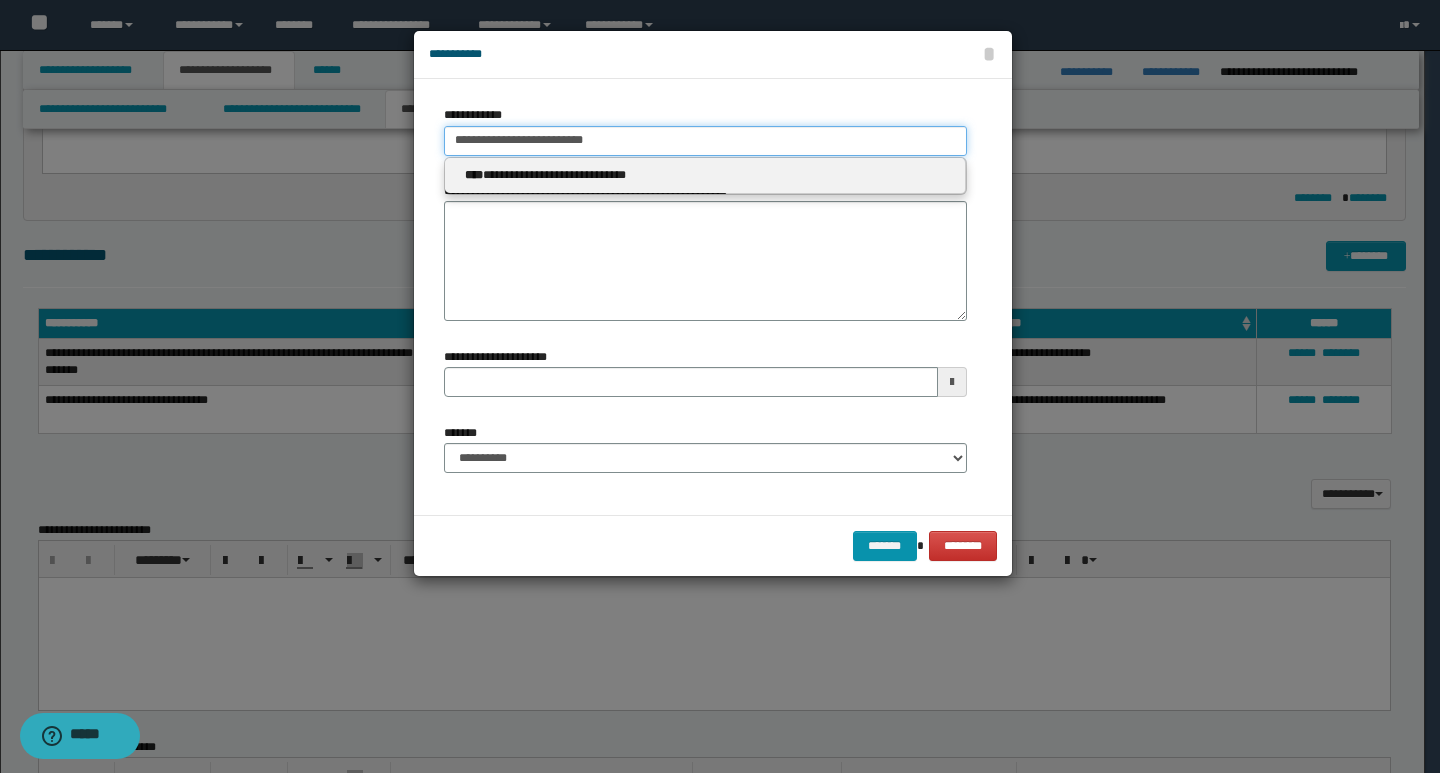 click on "**********" at bounding box center [705, 141] 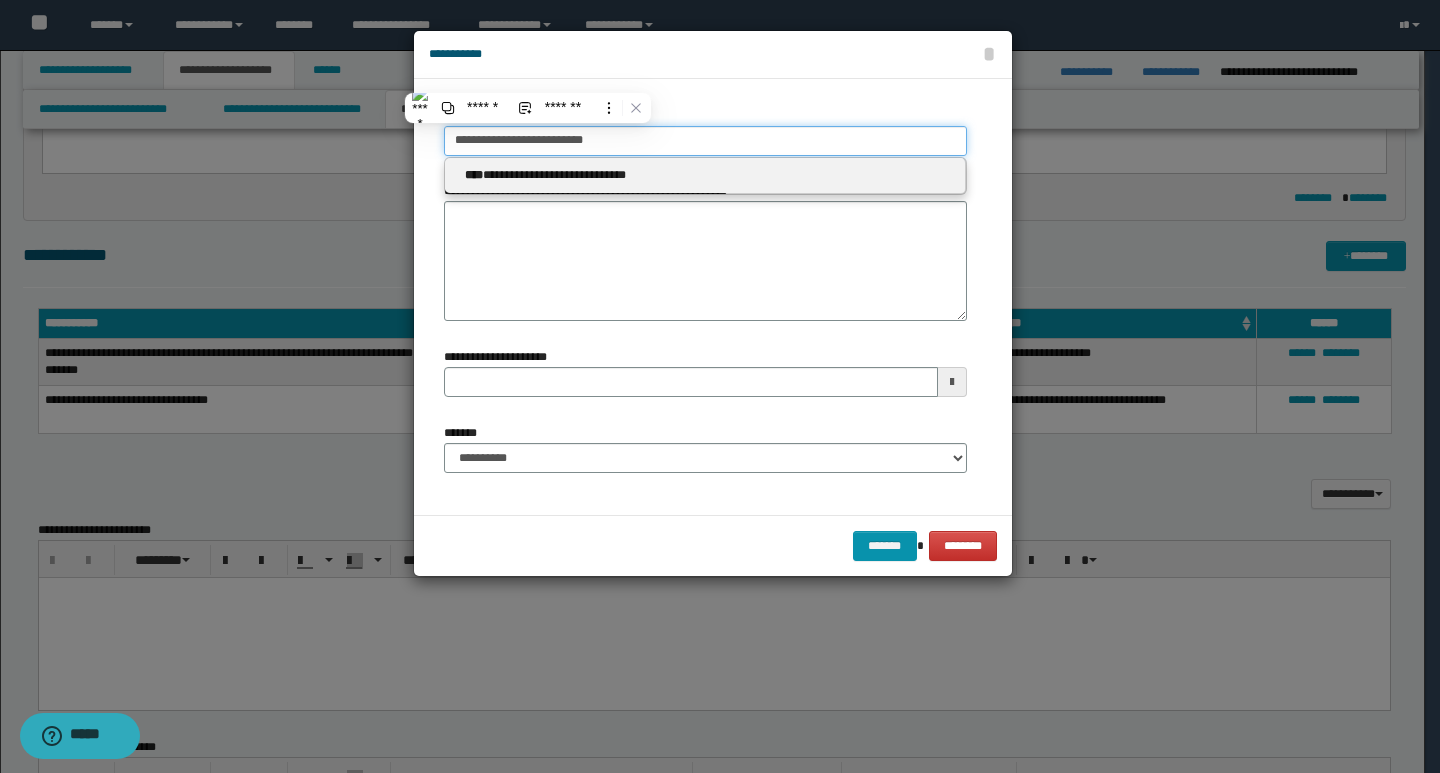 paste on "**********" 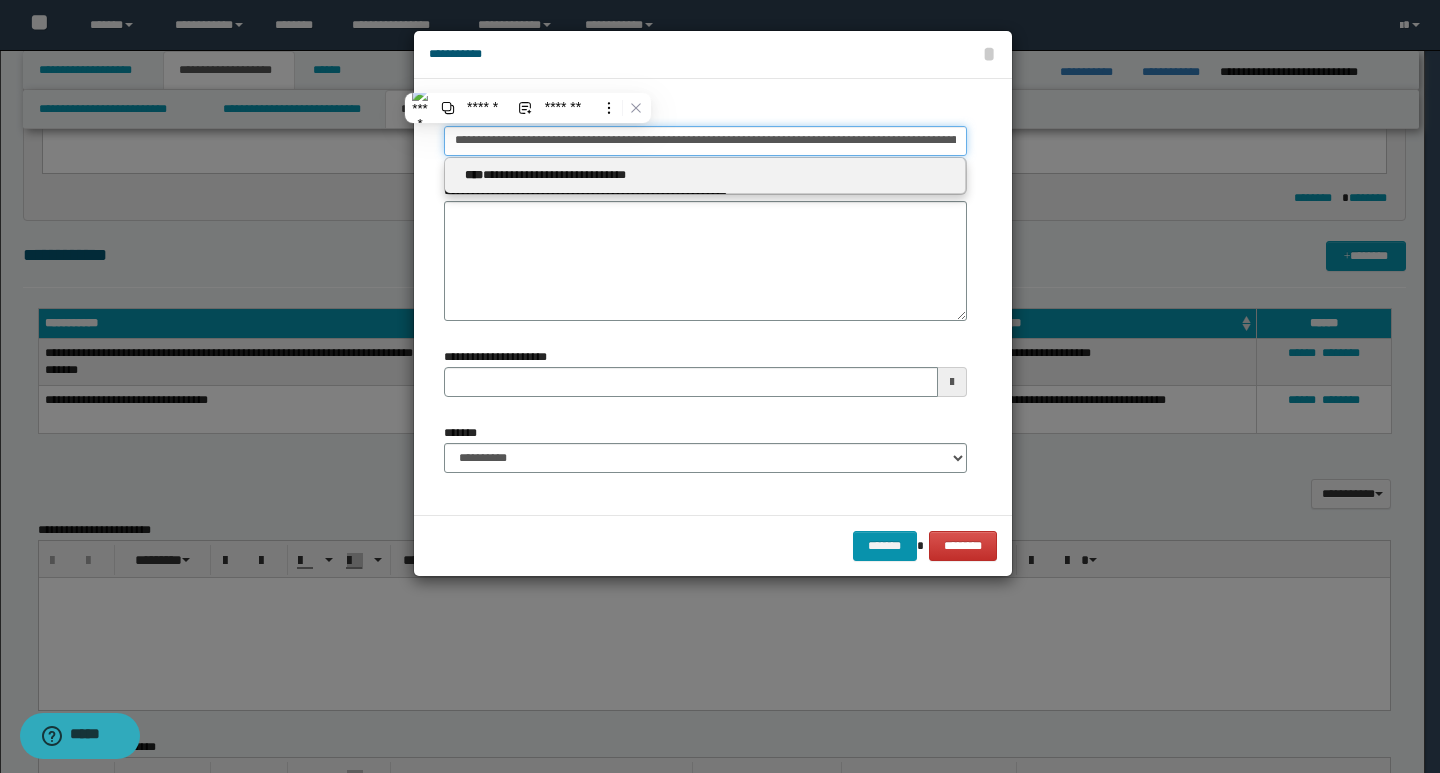 scroll, scrollTop: 0, scrollLeft: 116, axis: horizontal 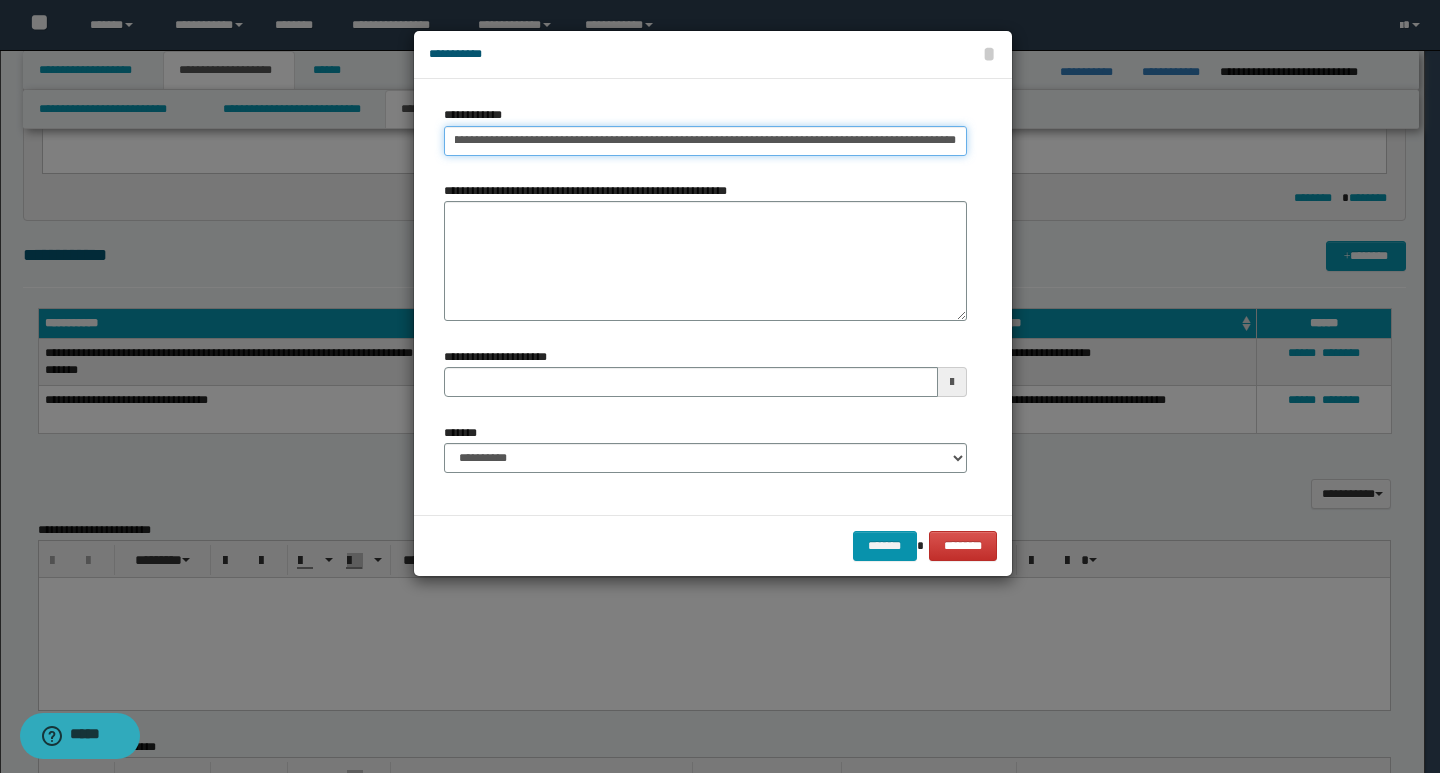 drag, startPoint x: 513, startPoint y: 145, endPoint x: 972, endPoint y: 139, distance: 459.0392 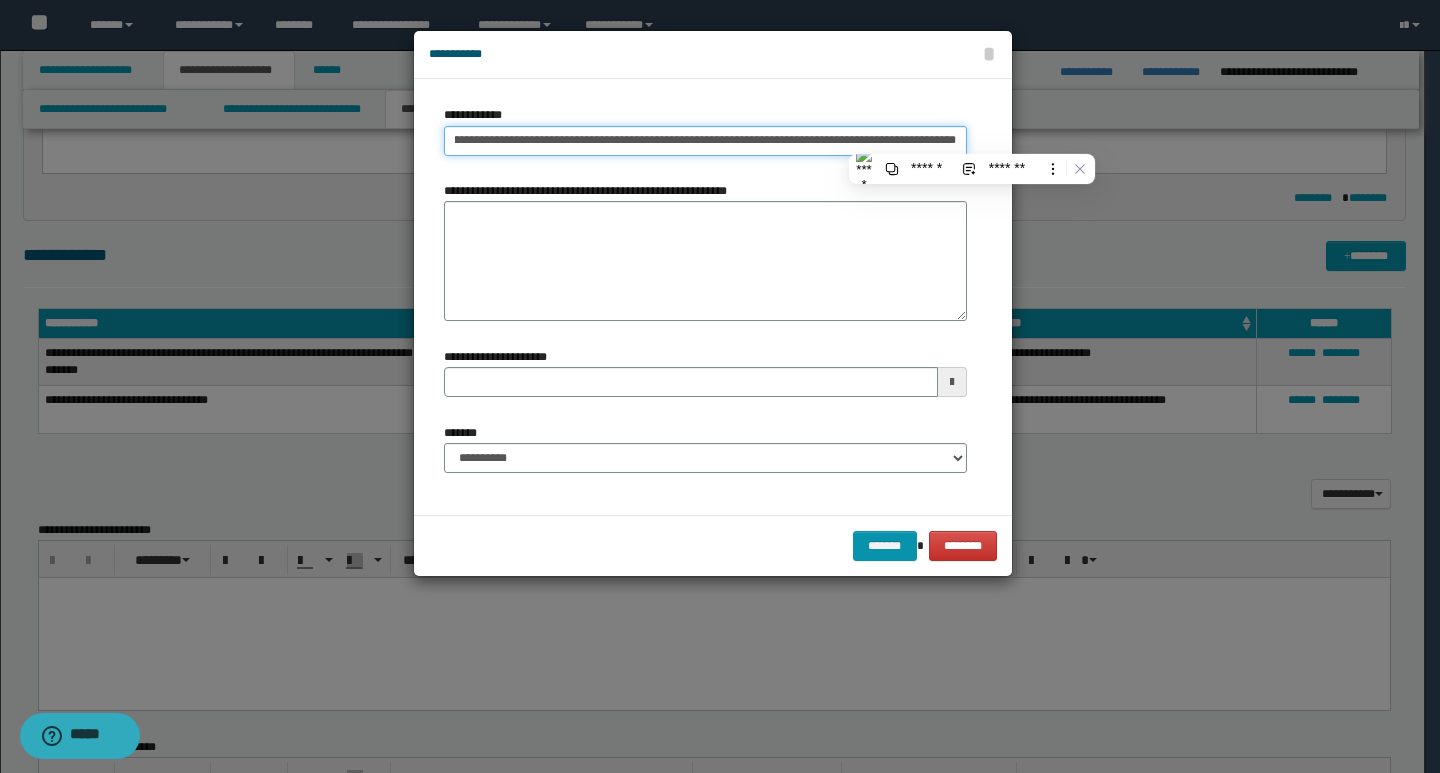 type on "**********" 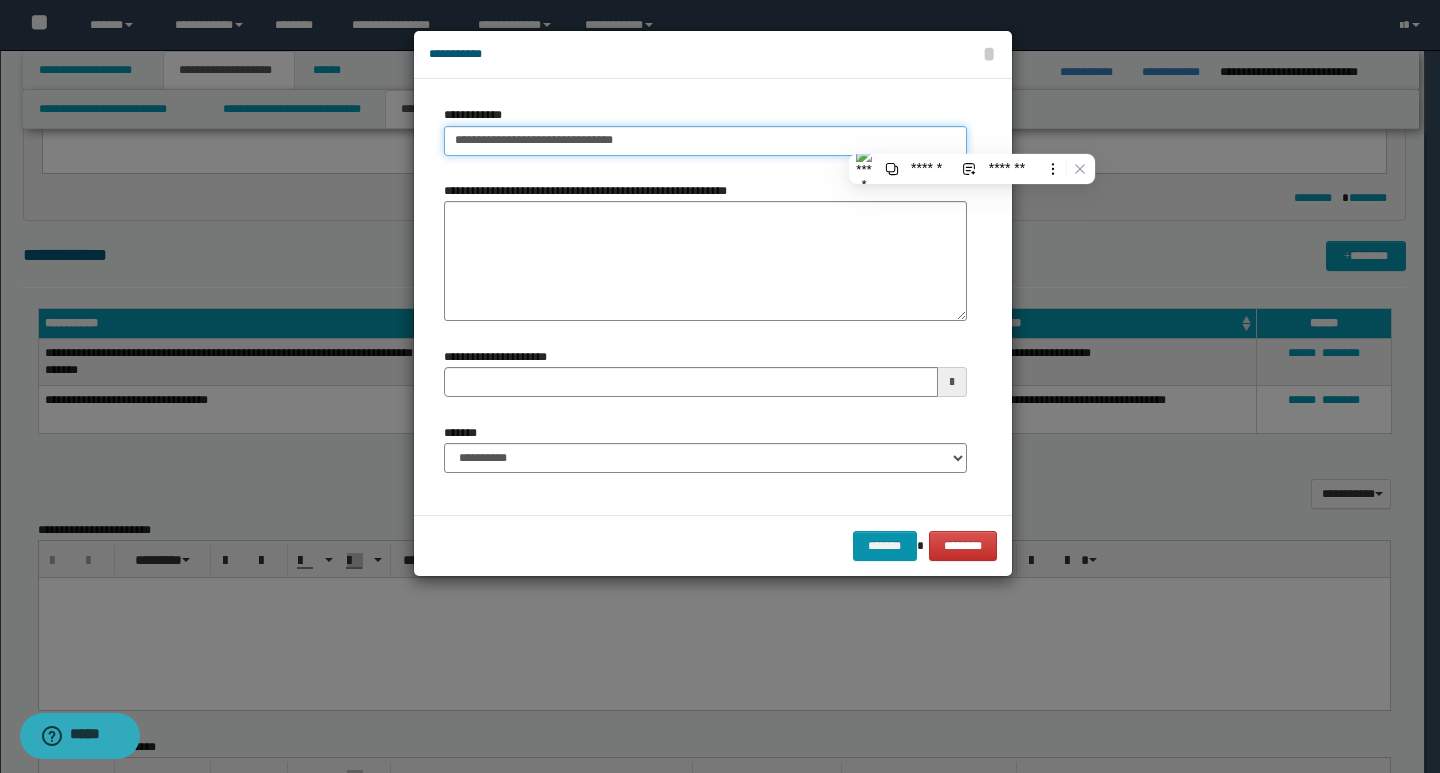 scroll, scrollTop: 0, scrollLeft: 0, axis: both 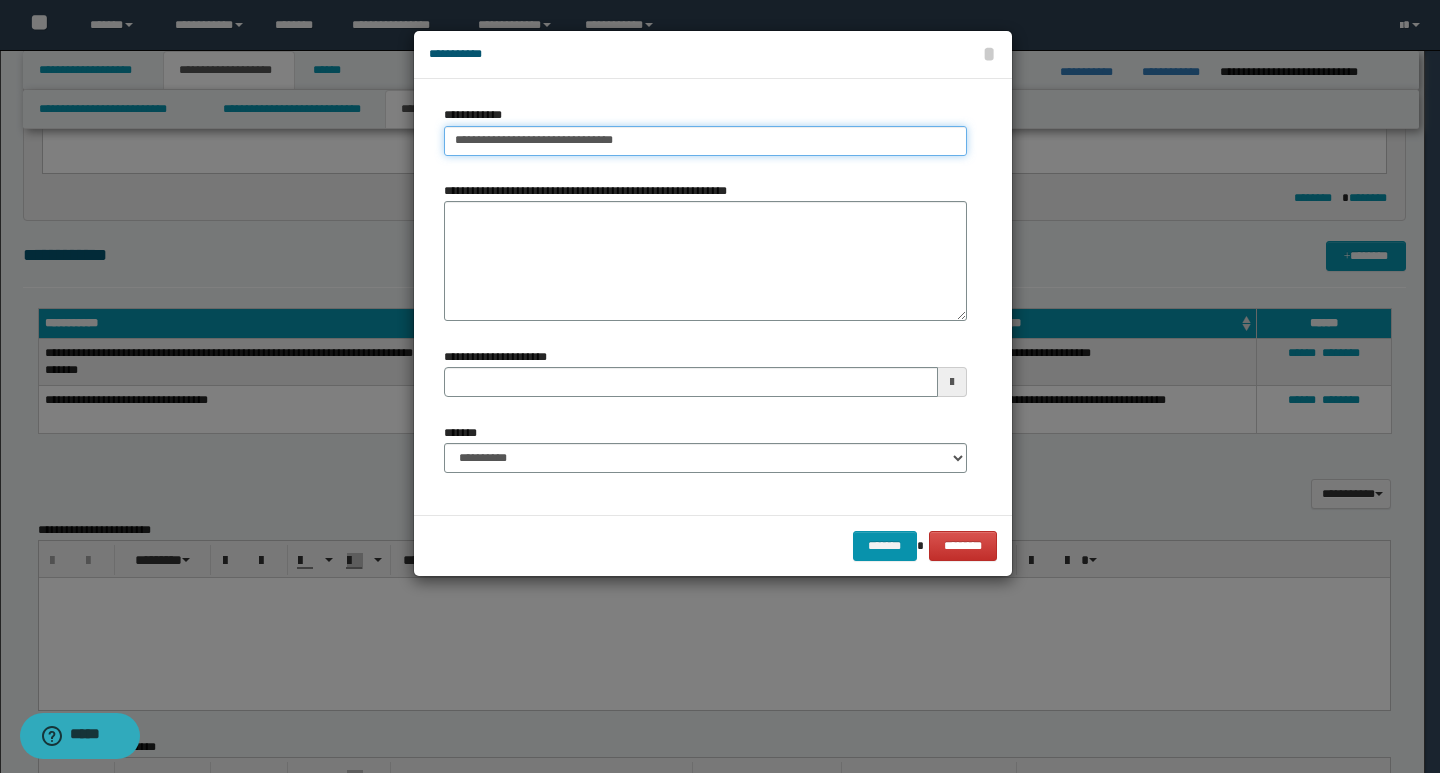 type on "**********" 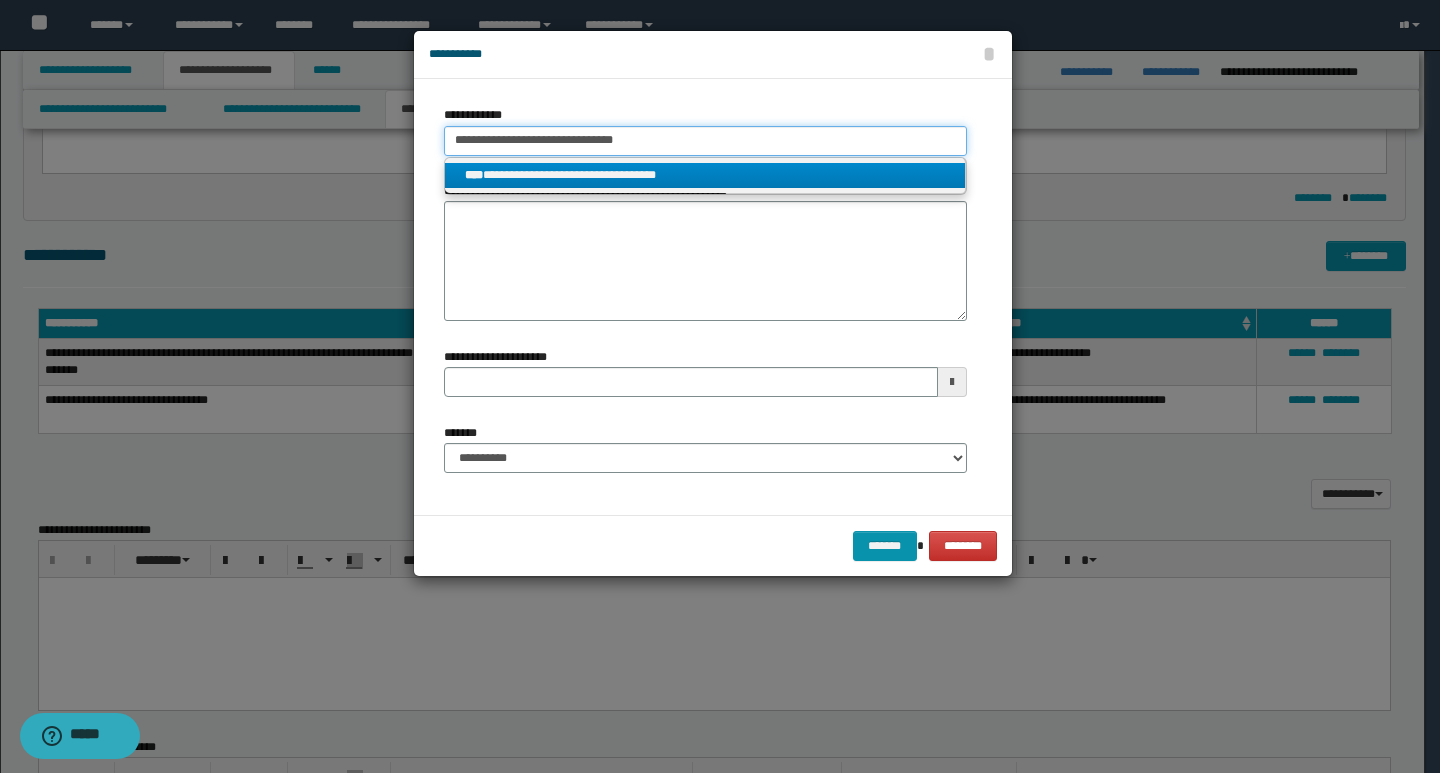 type on "**********" 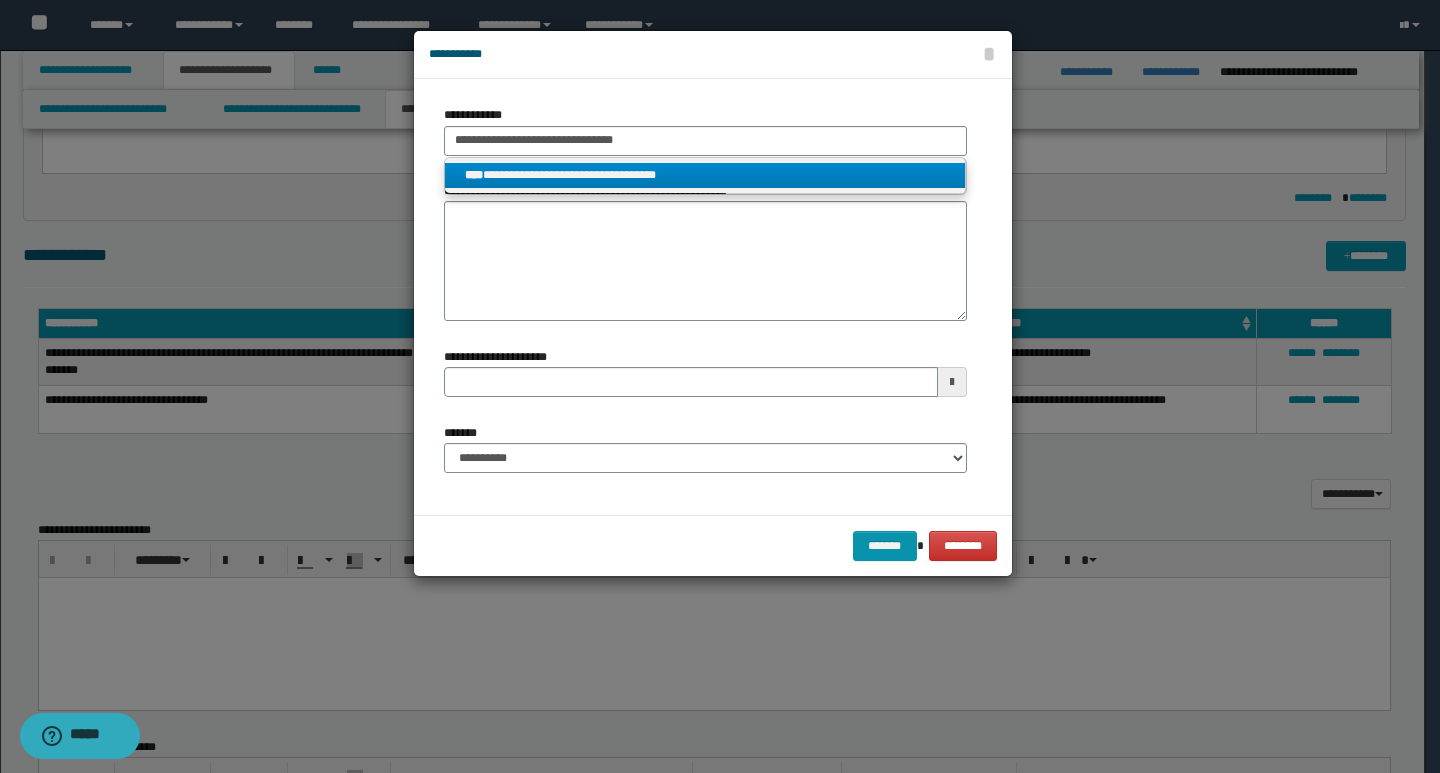 click on "**********" at bounding box center (705, 175) 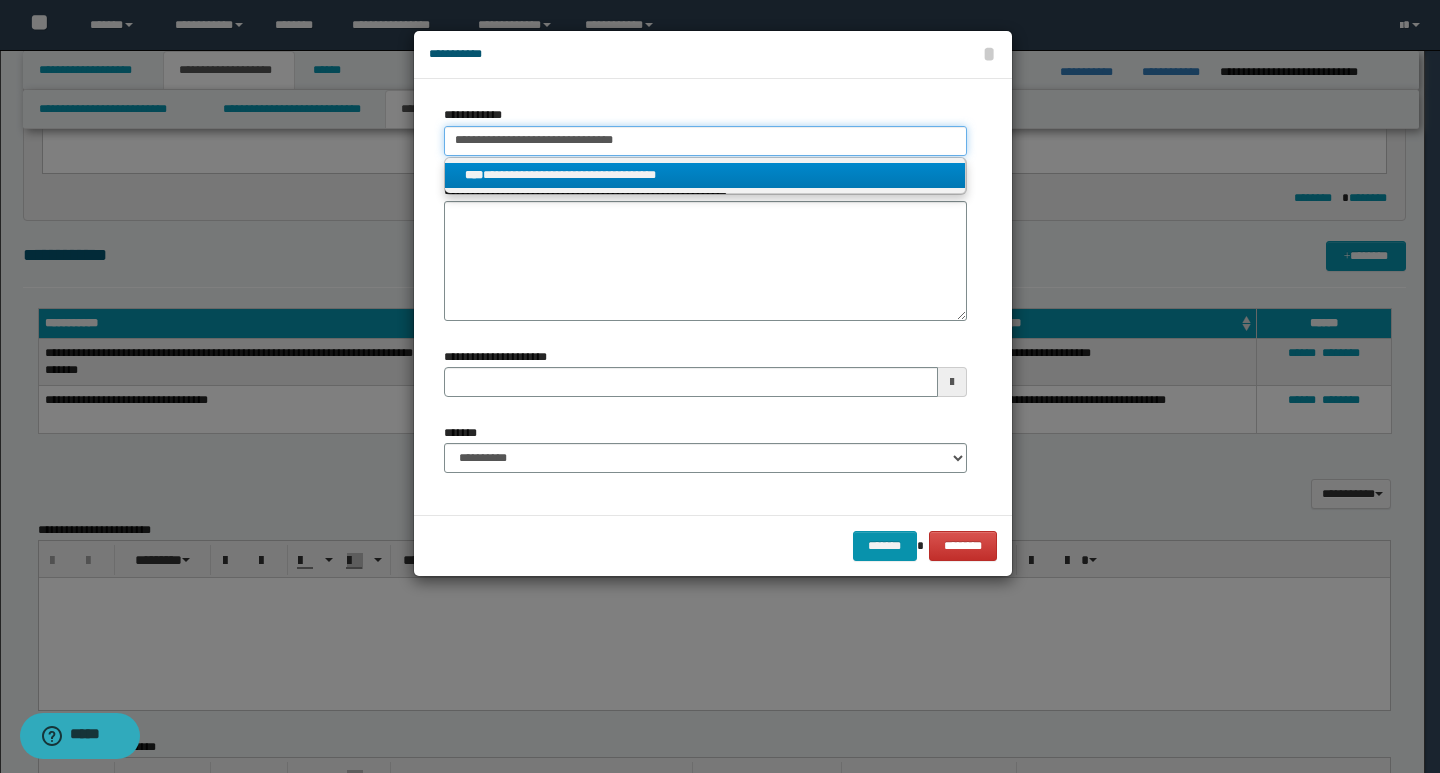type 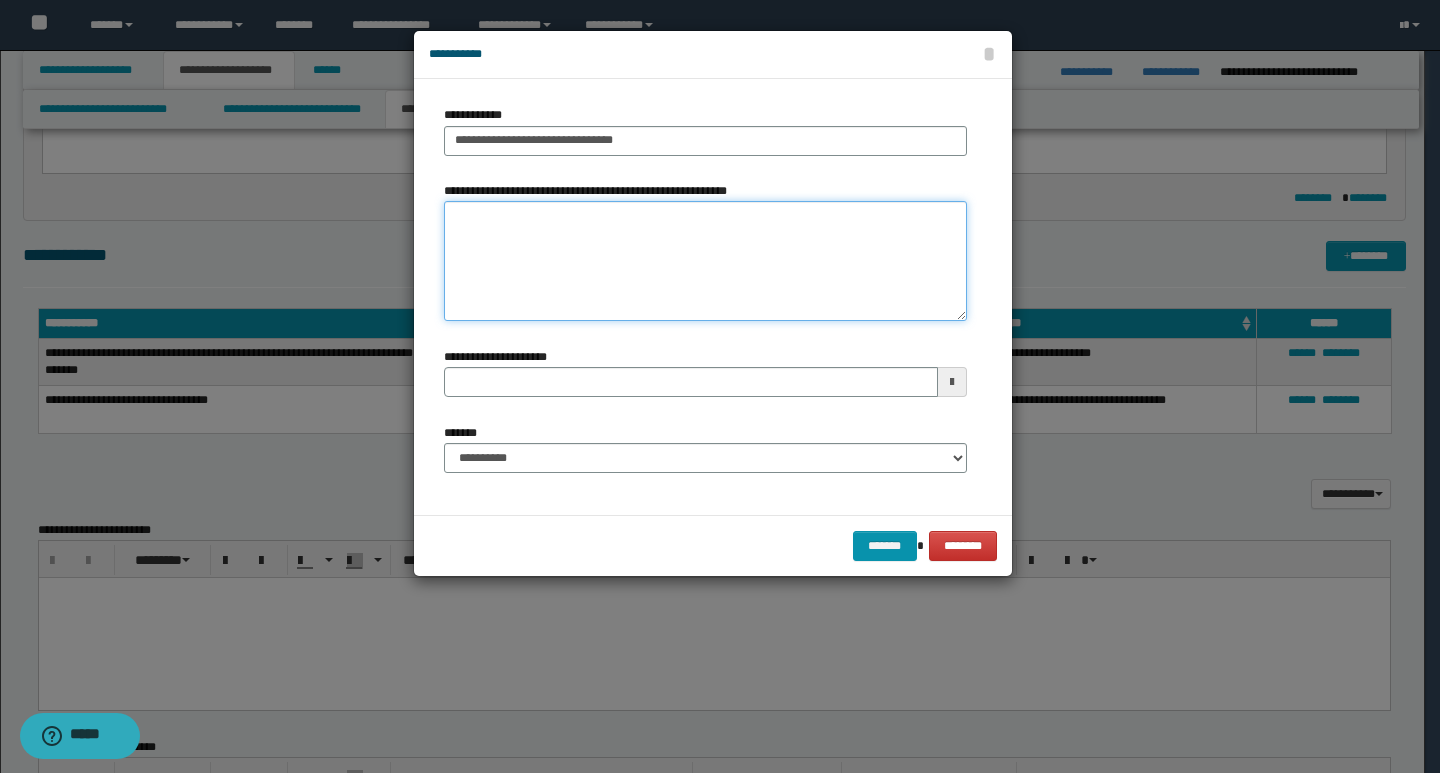click on "**********" at bounding box center [705, 261] 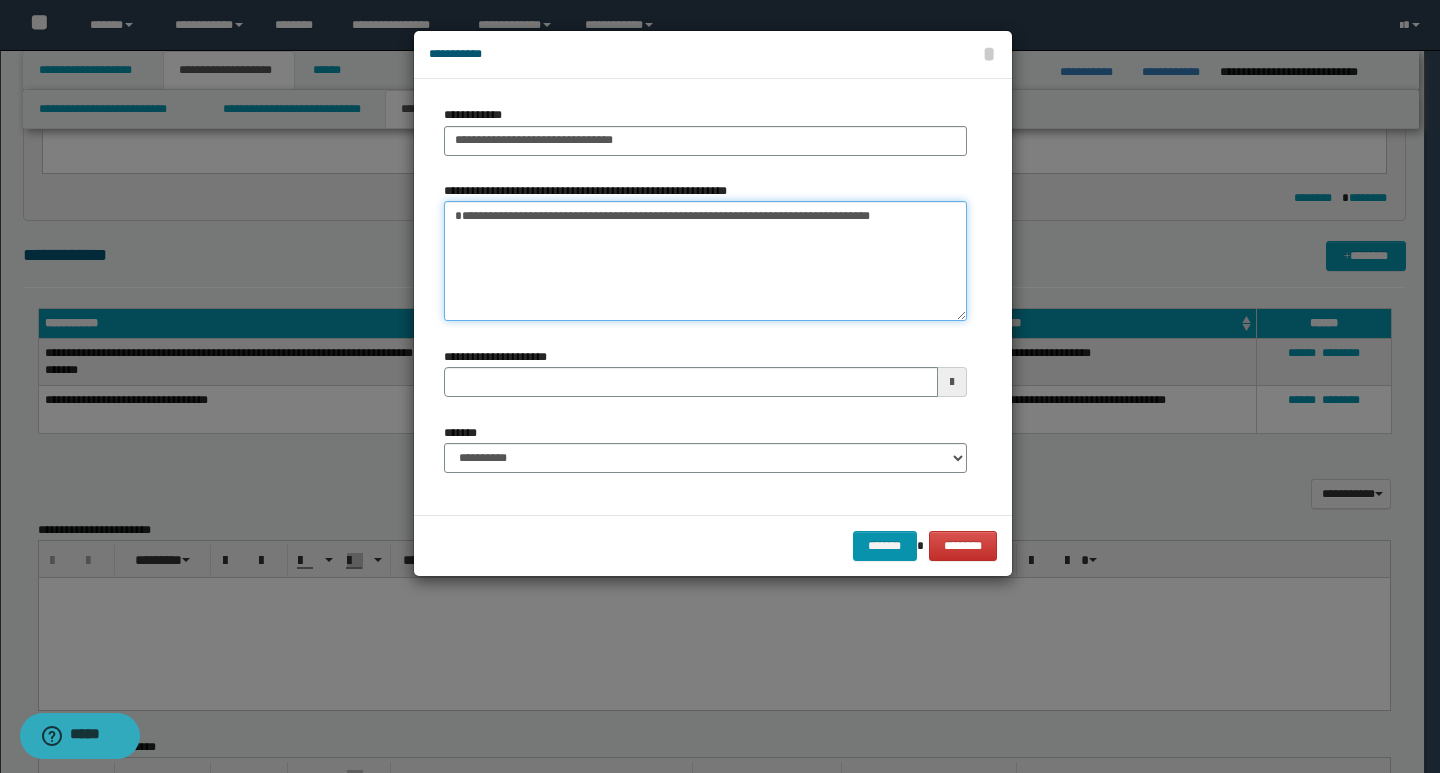 type on "**********" 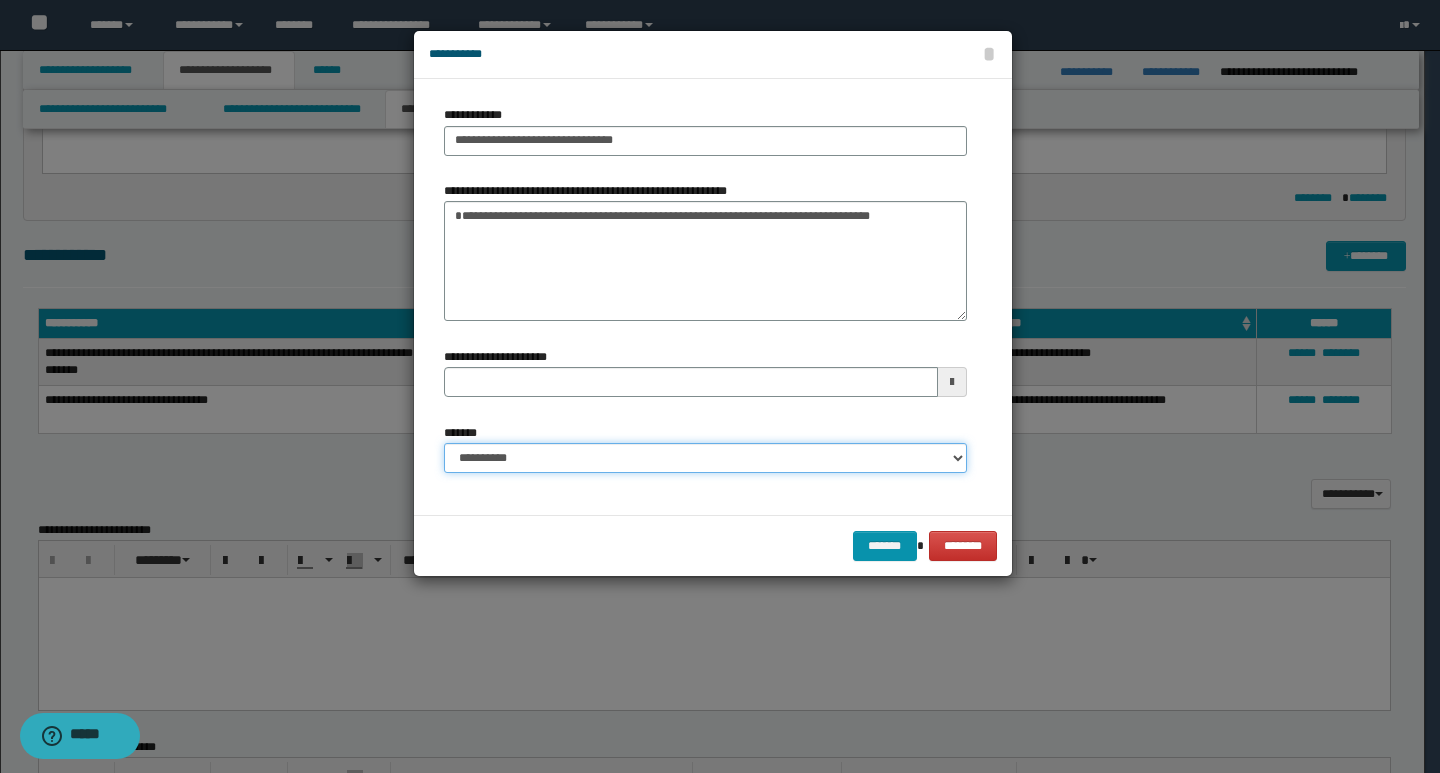 click on "**********" at bounding box center [705, 458] 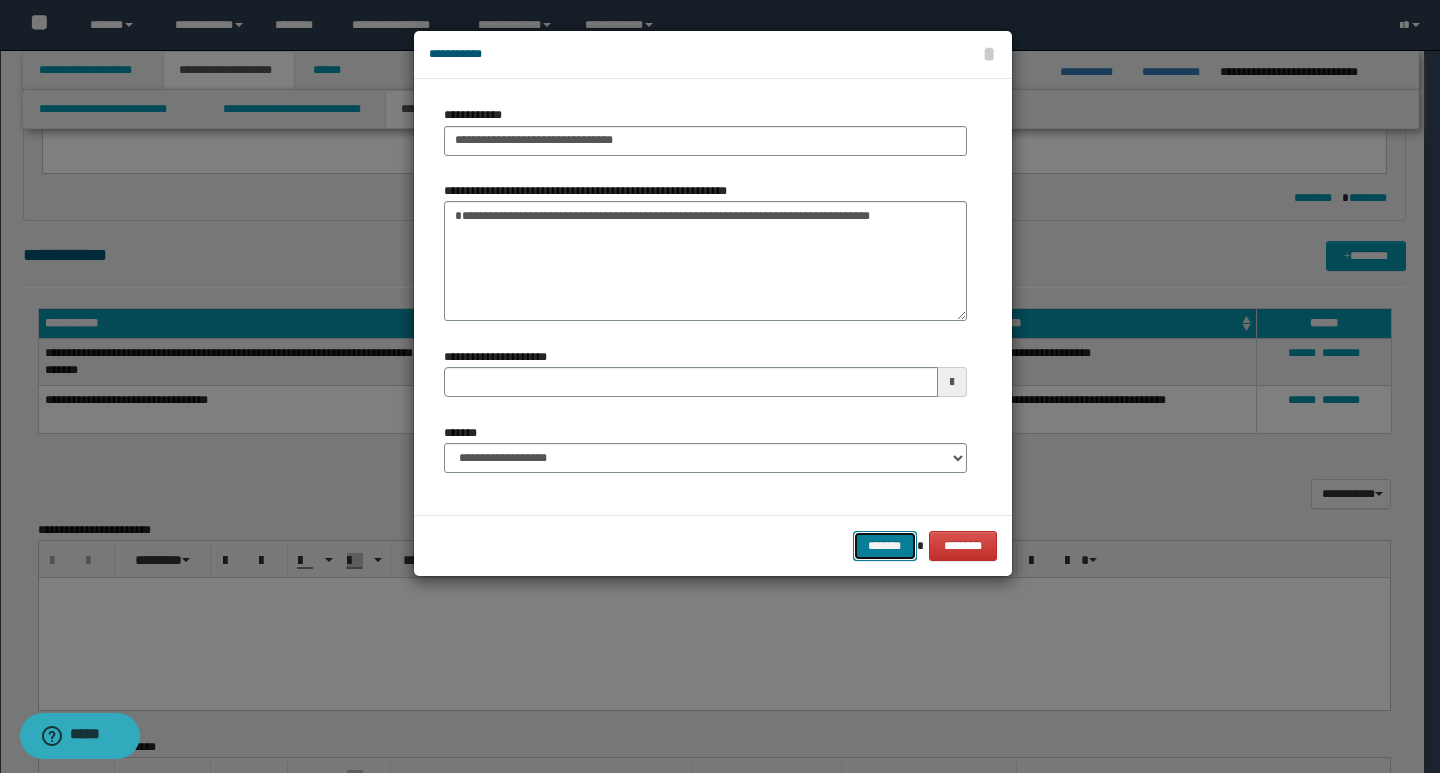click on "*******" at bounding box center (885, 546) 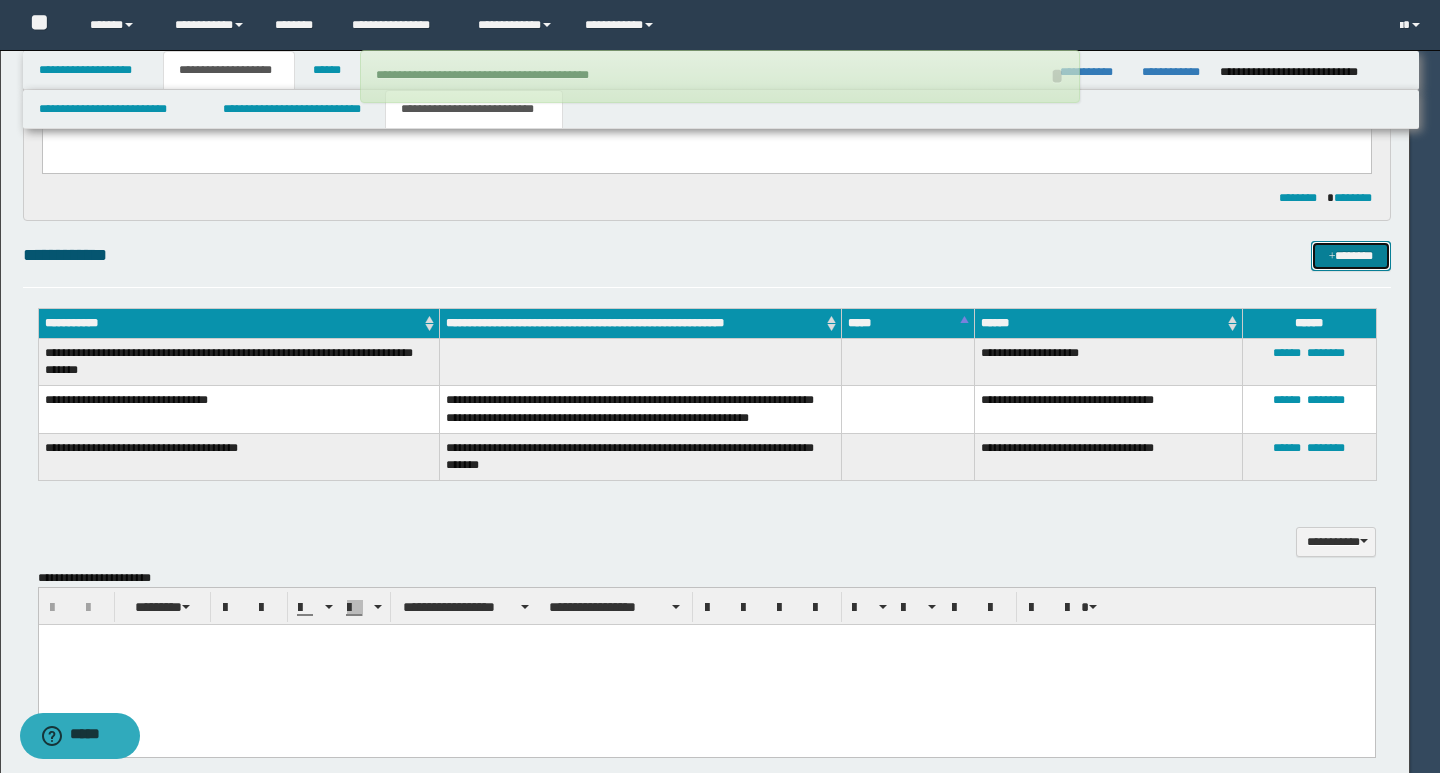 type 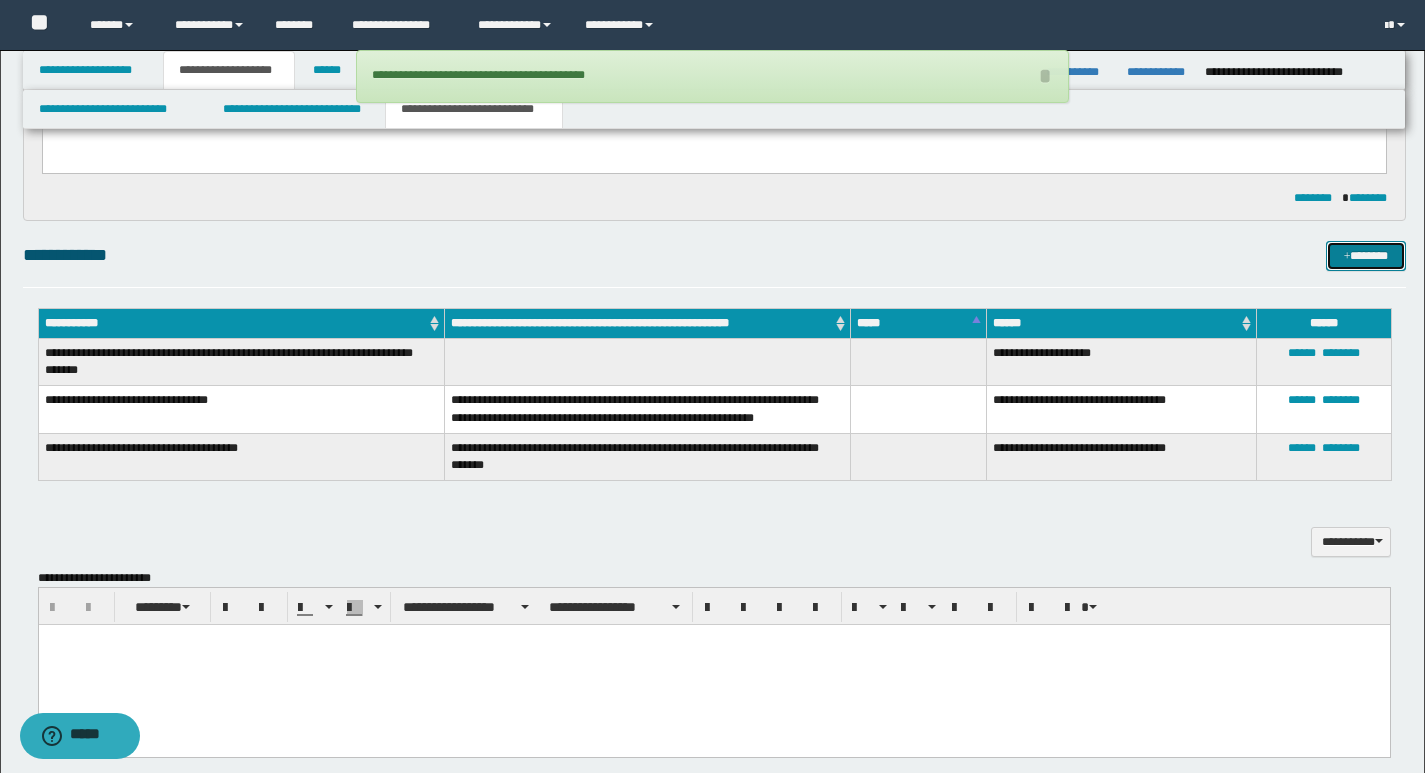 click on "*******" at bounding box center (1366, 256) 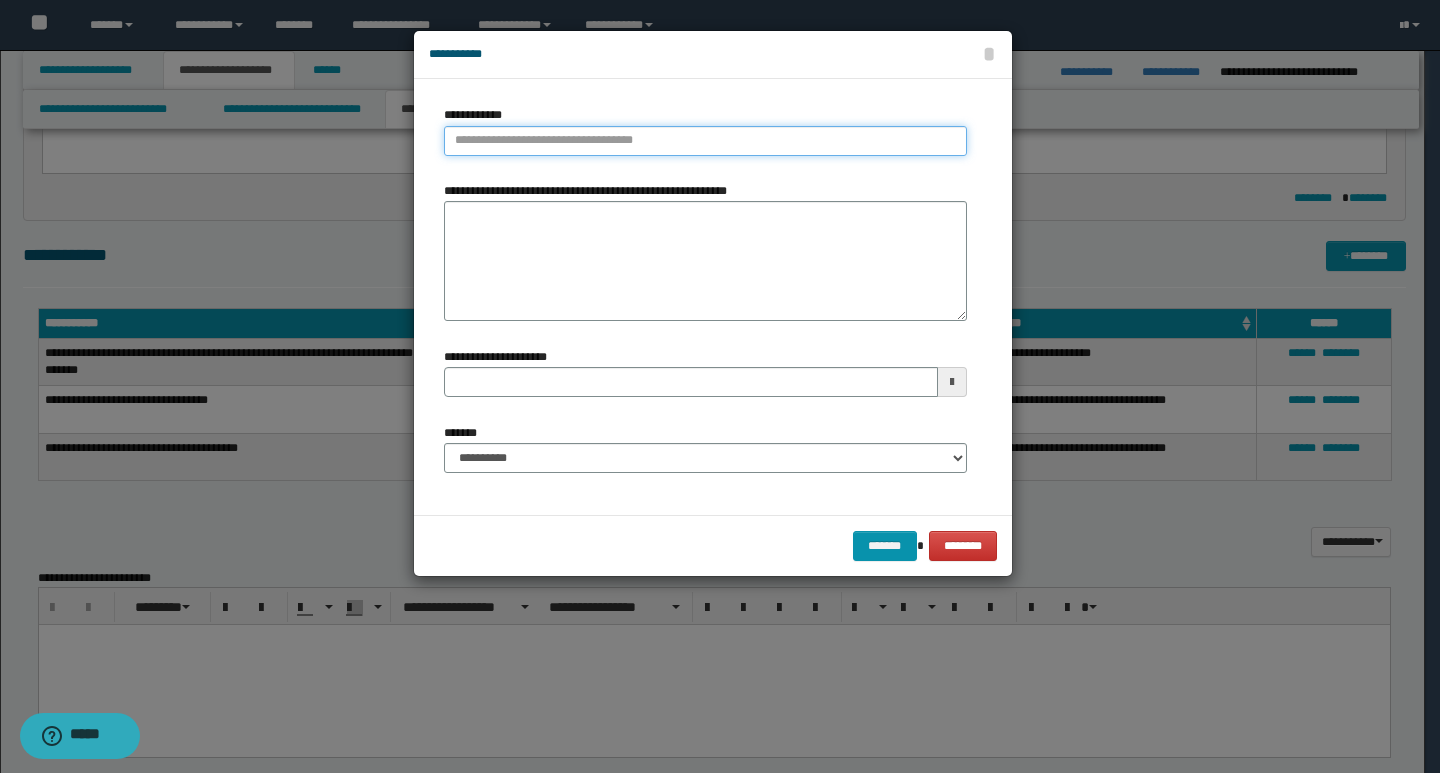 type on "**********" 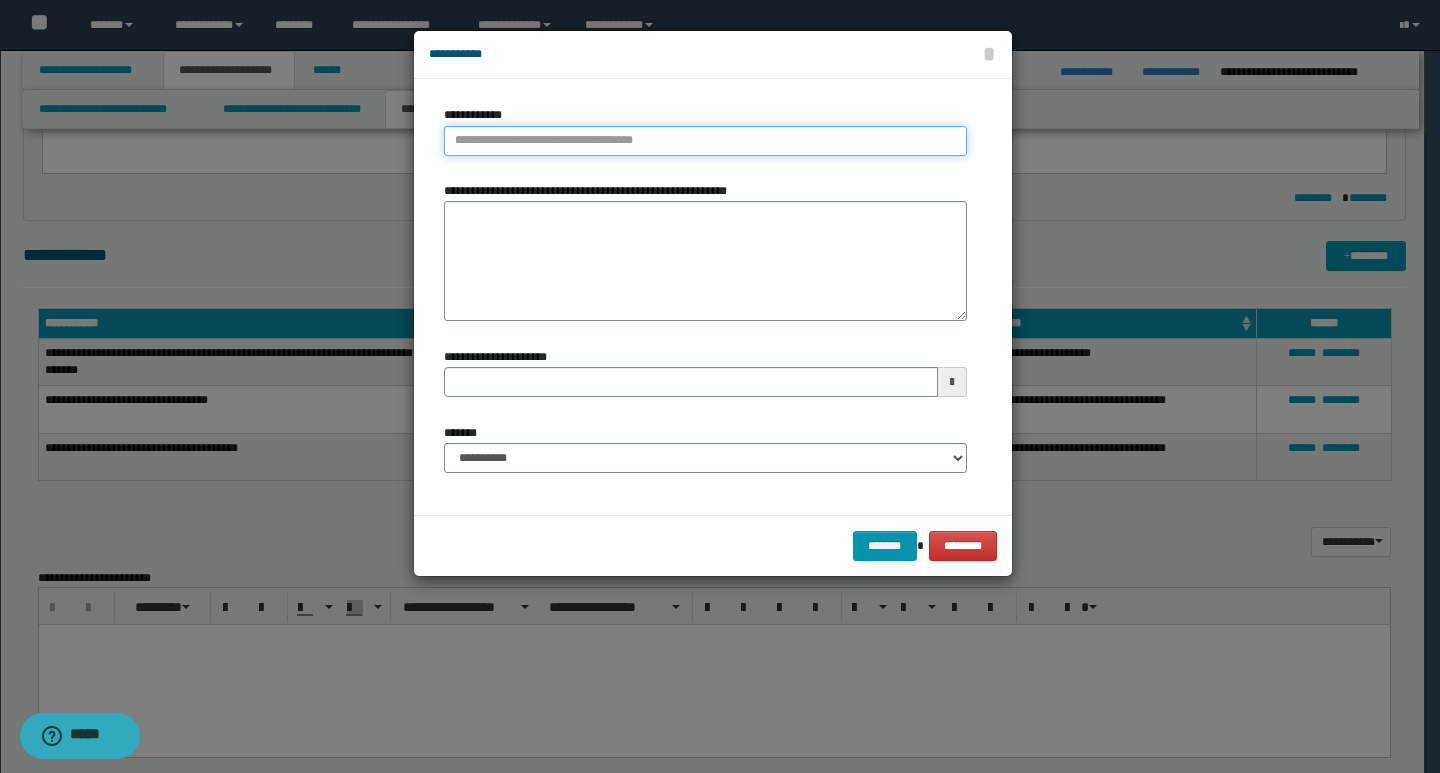 click on "**********" at bounding box center [705, 141] 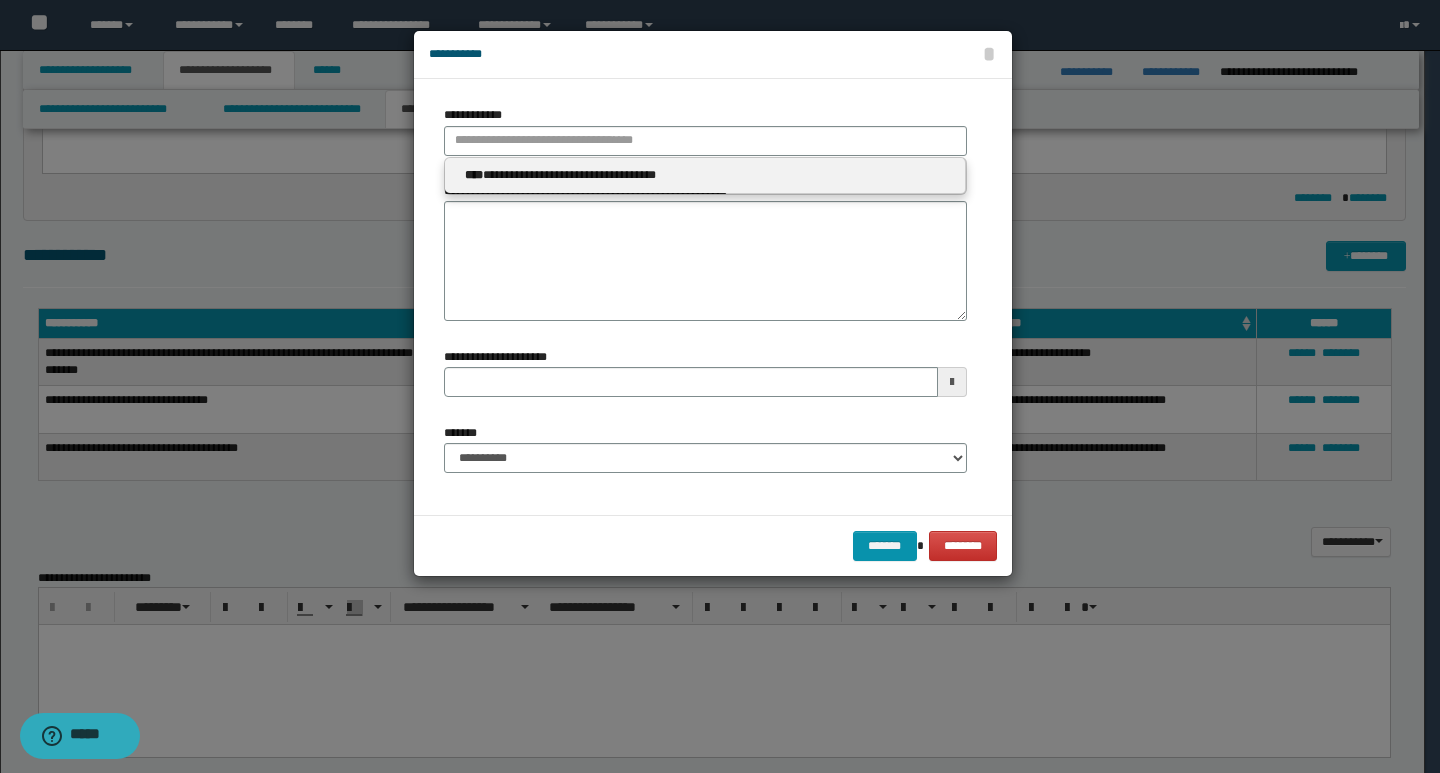 type 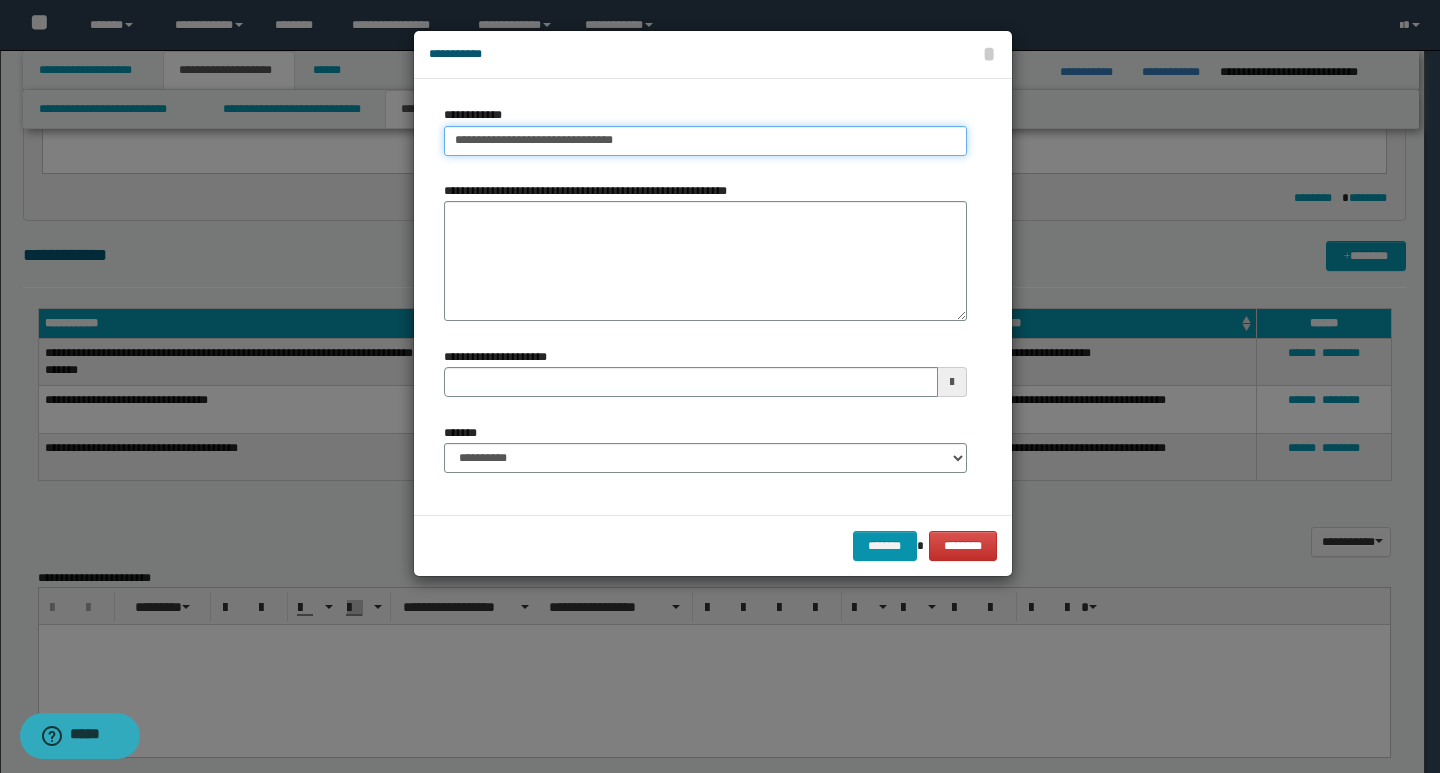 type on "**********" 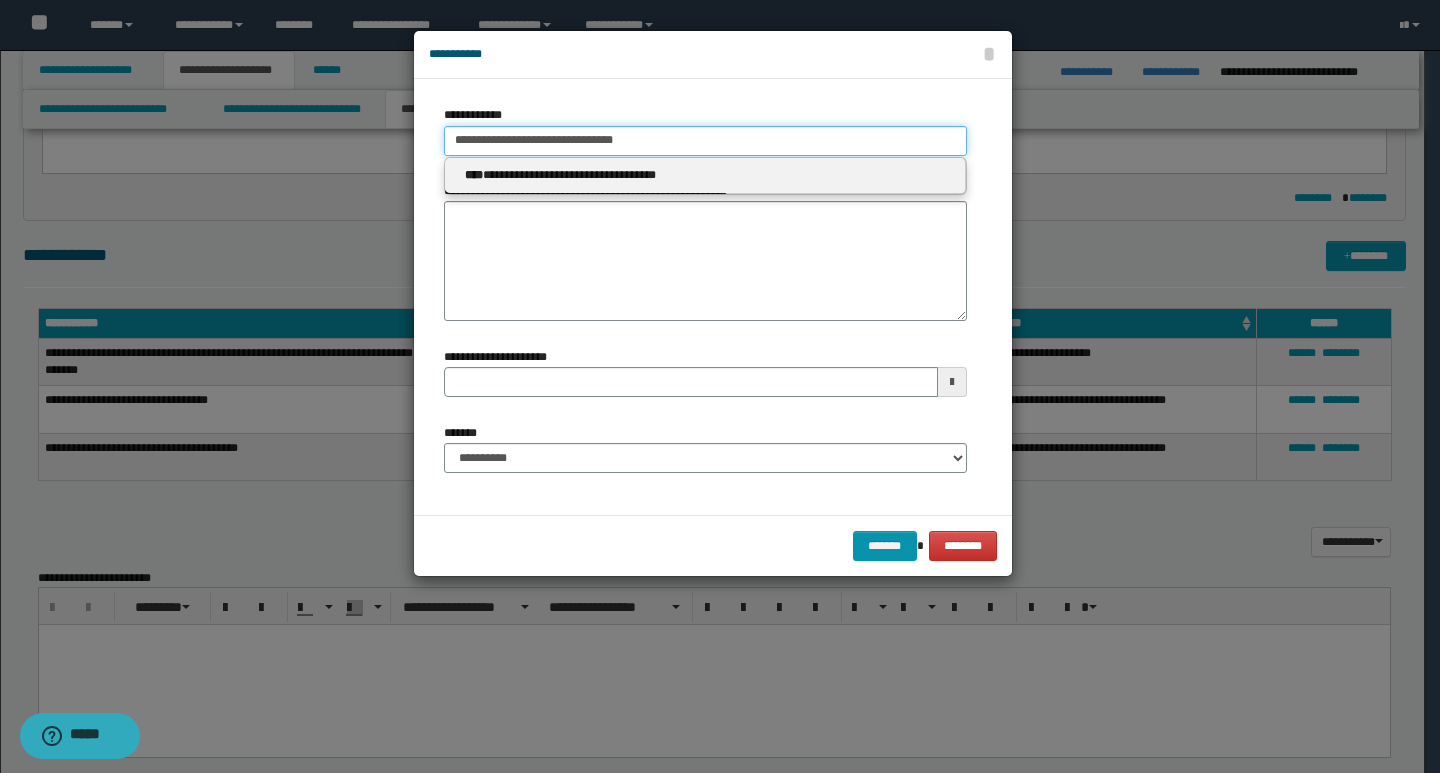 click on "**********" at bounding box center [705, 141] 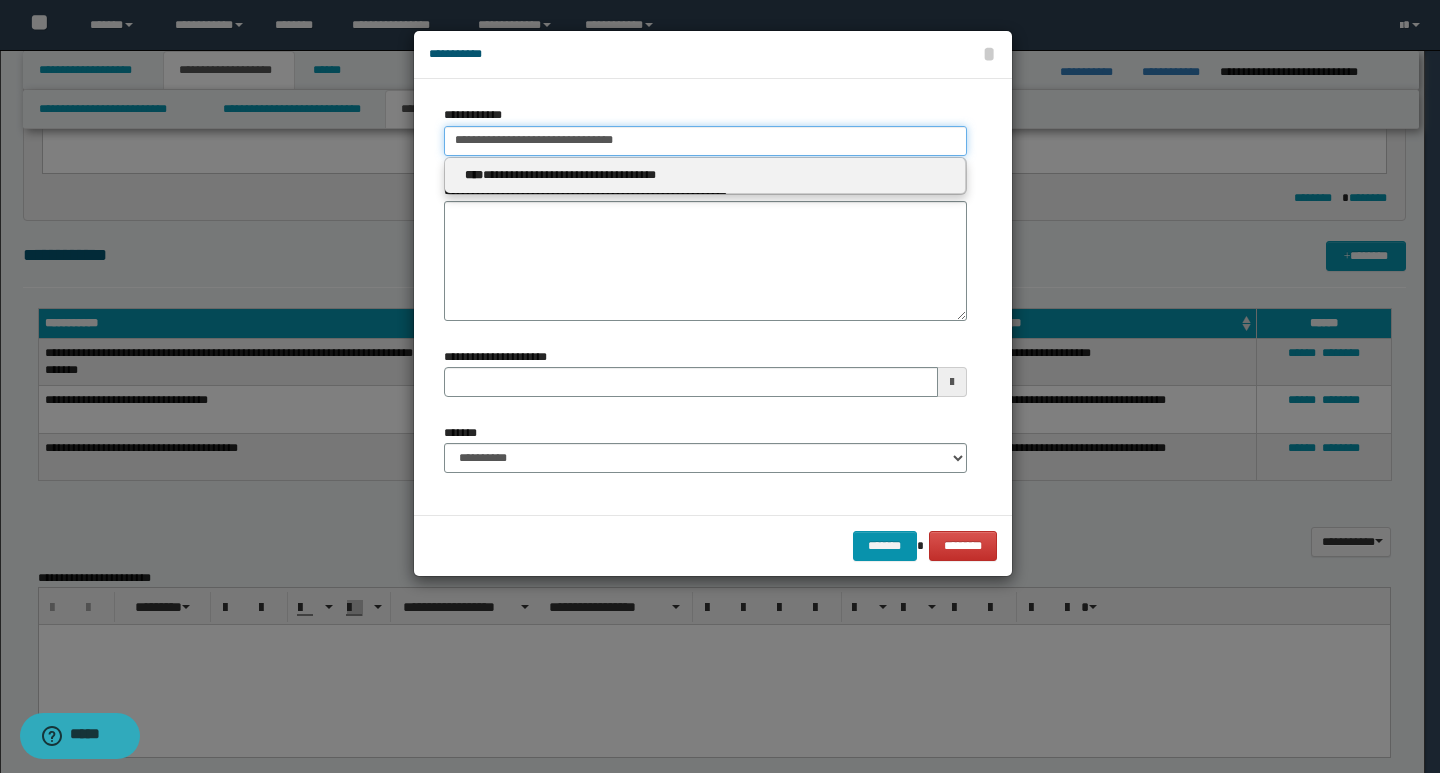 drag, startPoint x: 682, startPoint y: 144, endPoint x: 392, endPoint y: 156, distance: 290.24817 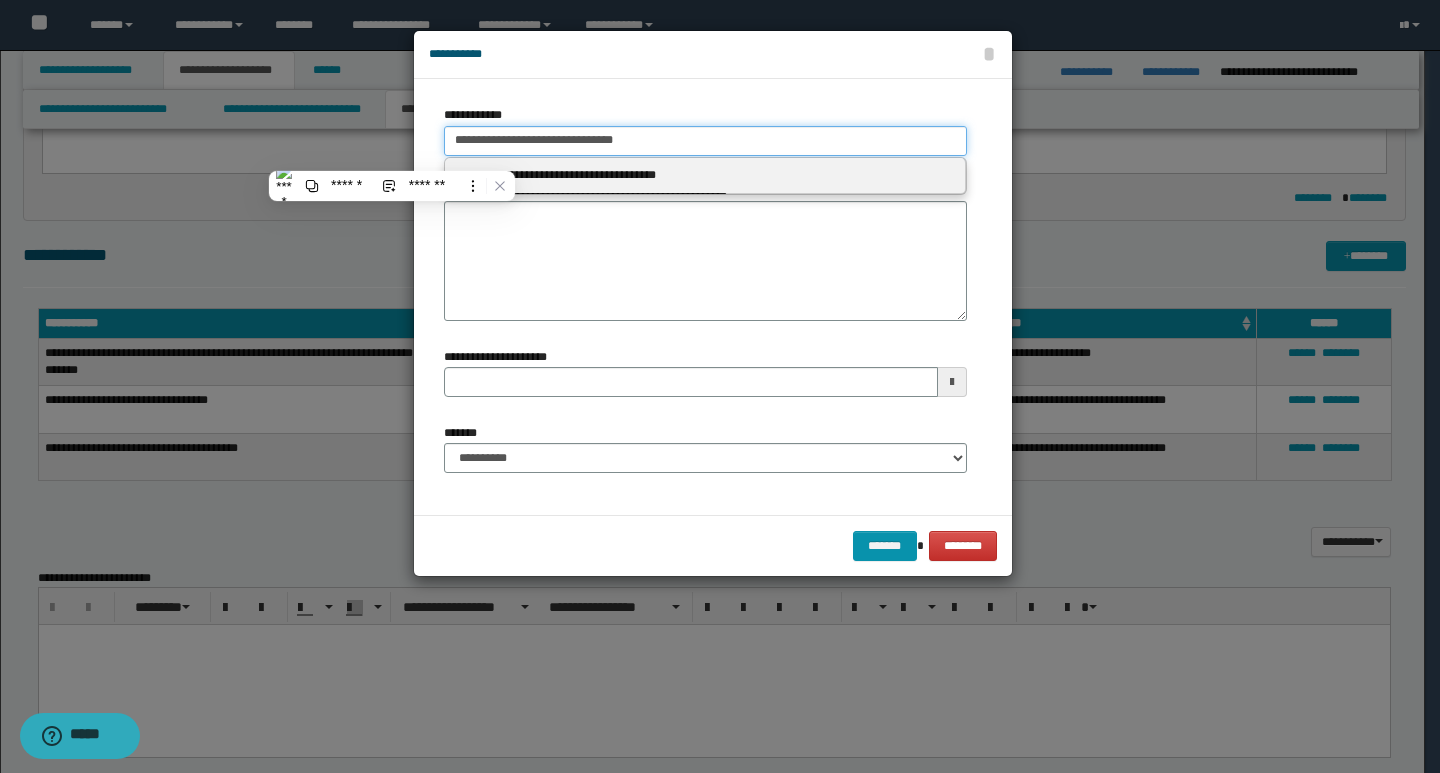 paste on "**********" 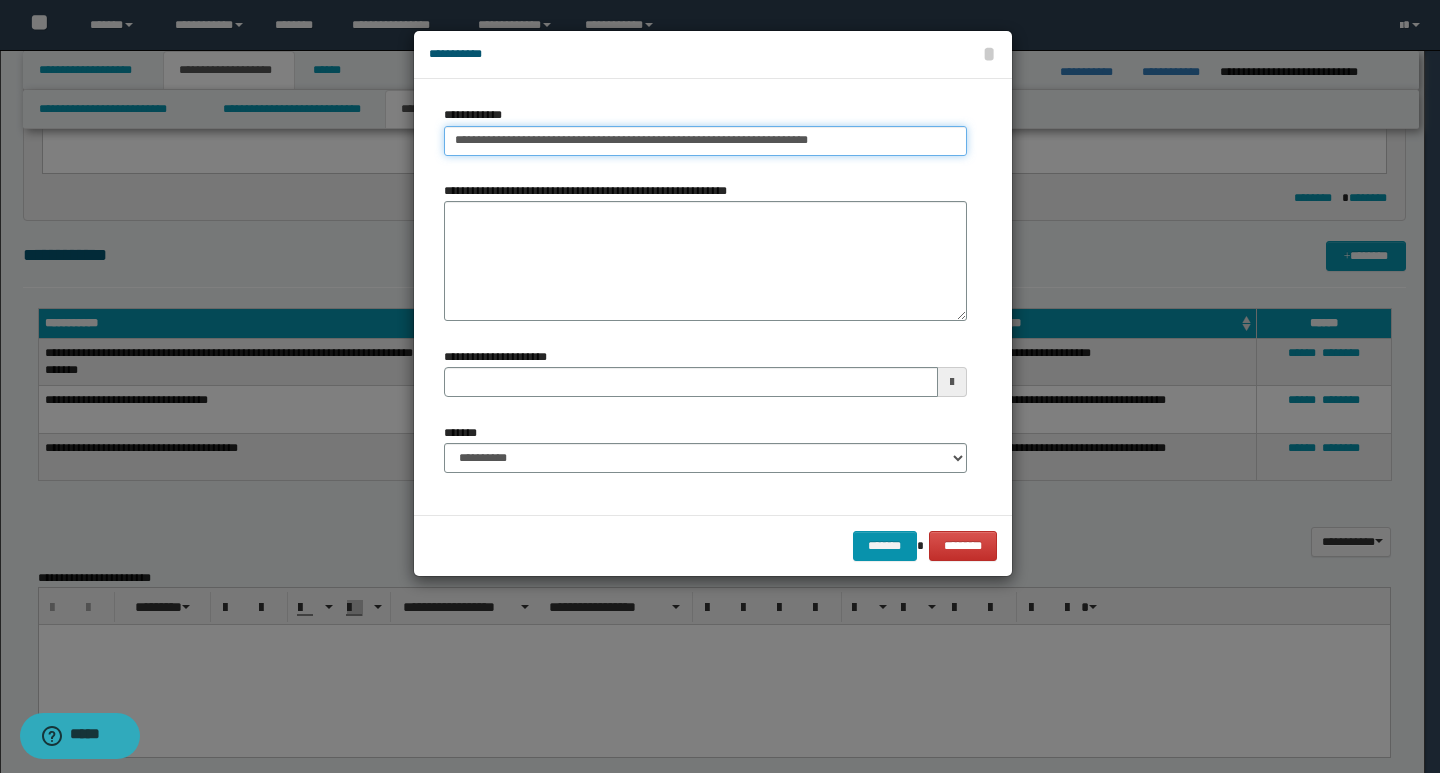drag, startPoint x: 576, startPoint y: 144, endPoint x: 833, endPoint y: 141, distance: 257.01752 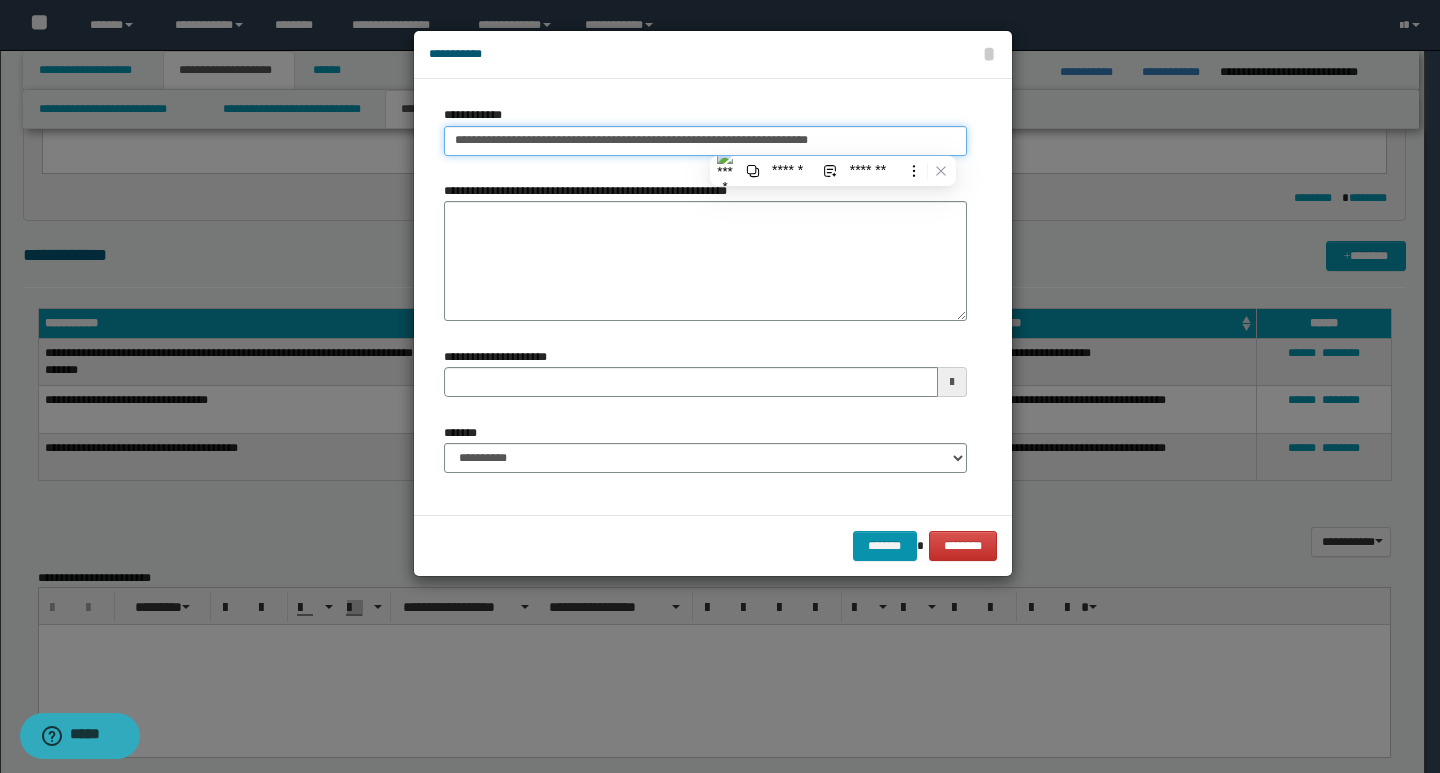 type on "**********" 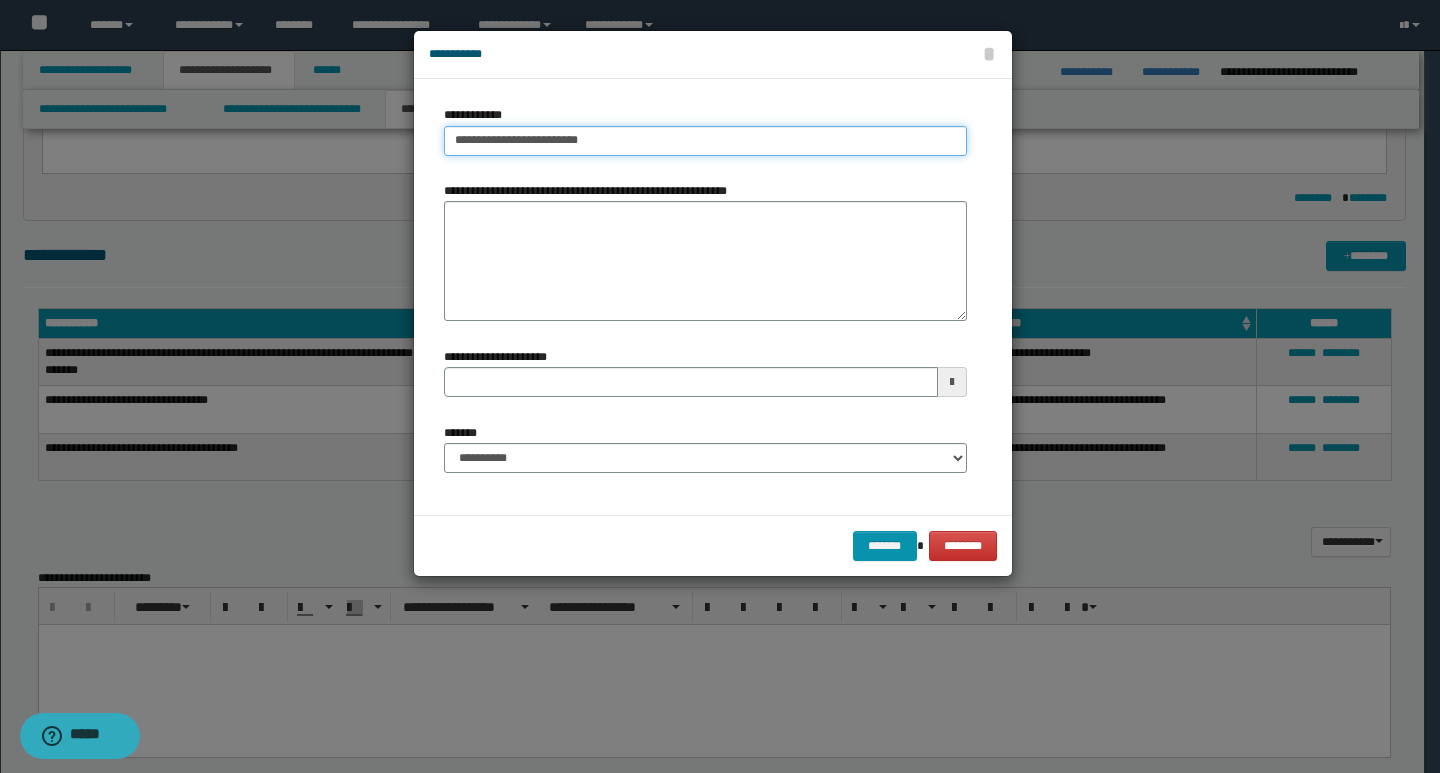 type on "**********" 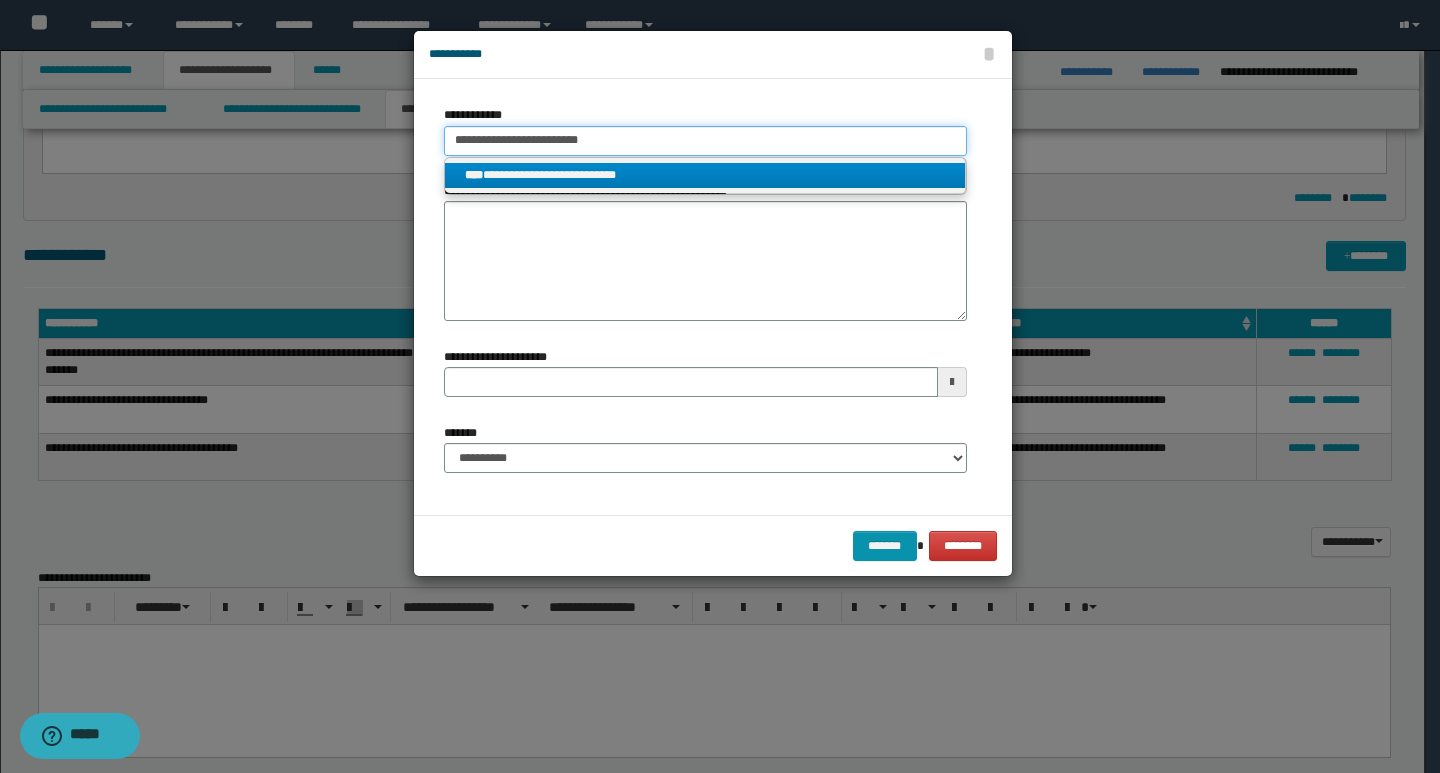 type on "**********" 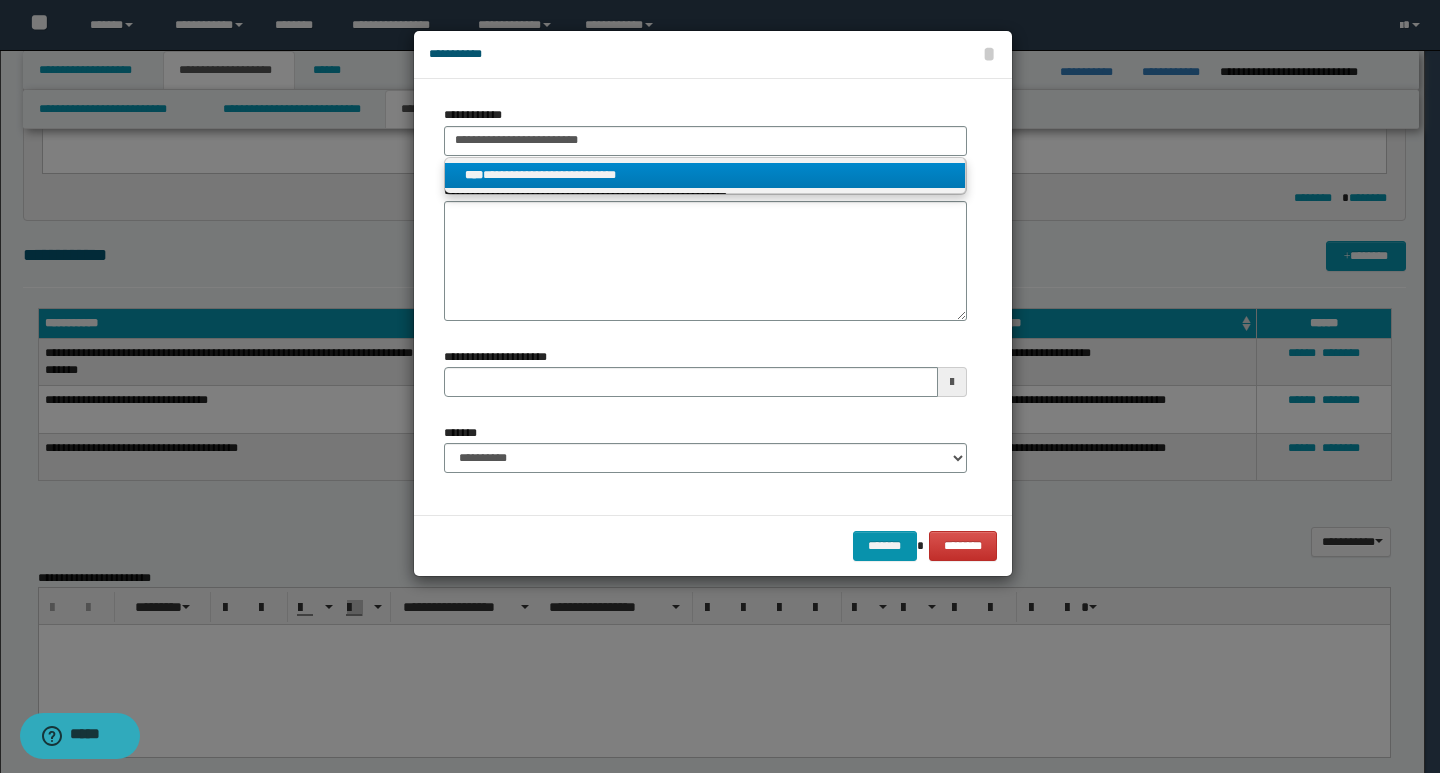 click on "**********" at bounding box center [705, 175] 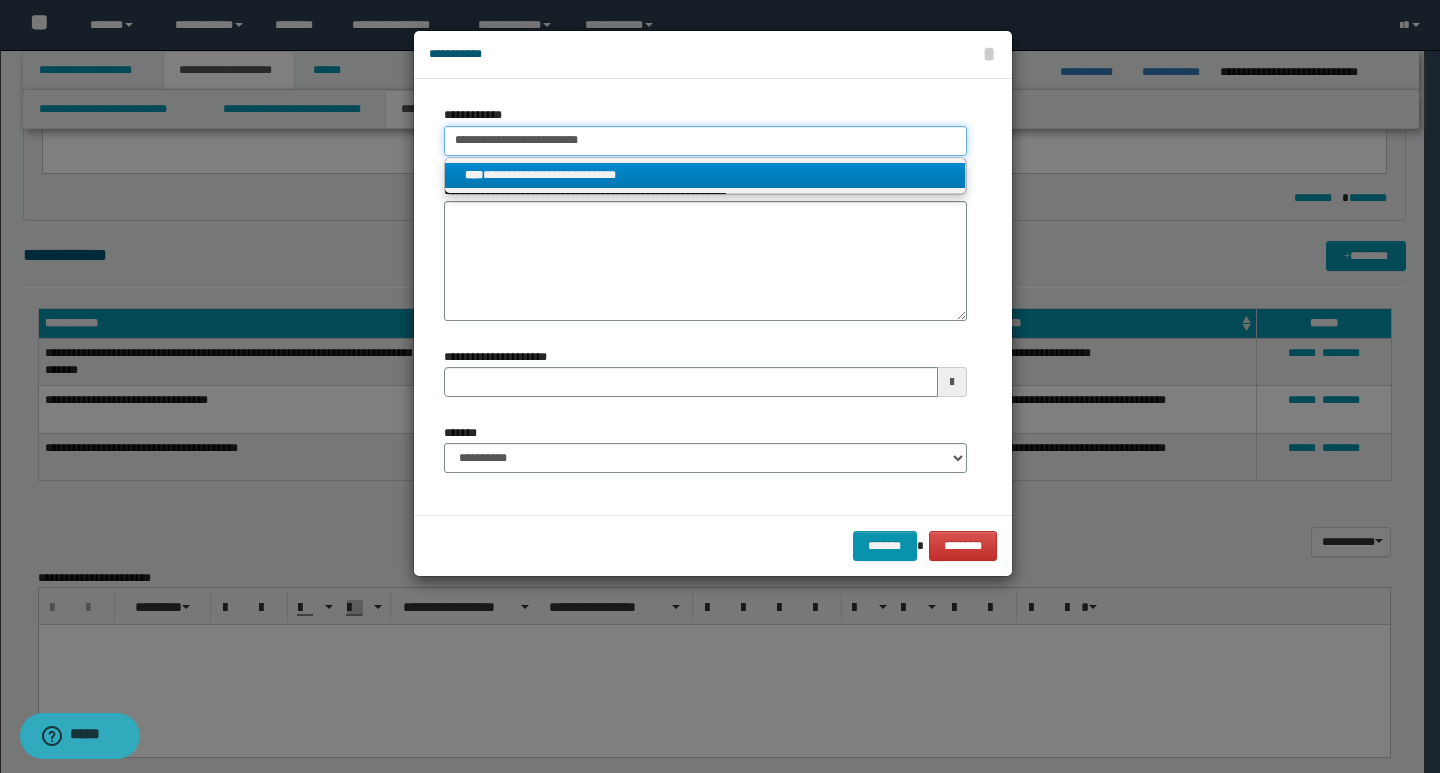 type 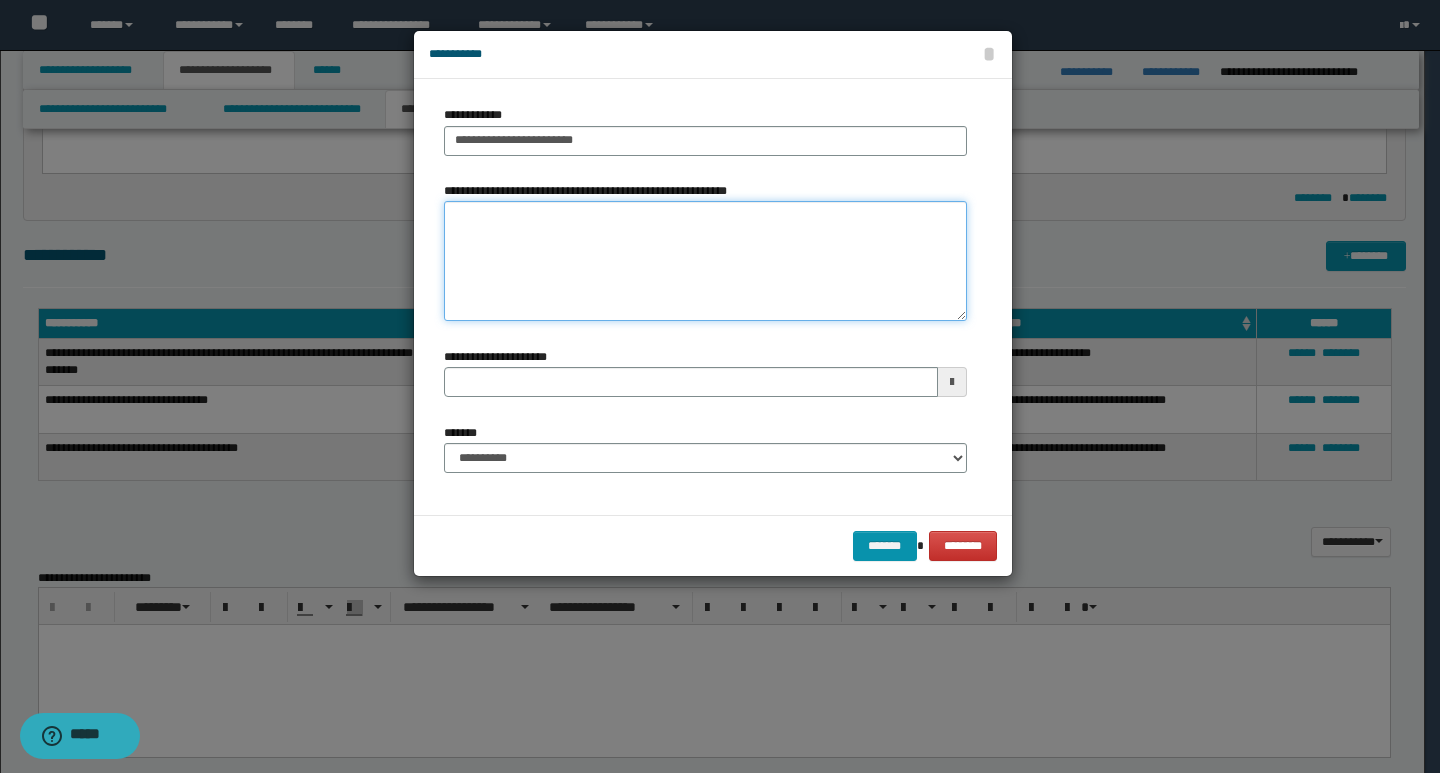 click on "**********" at bounding box center (705, 261) 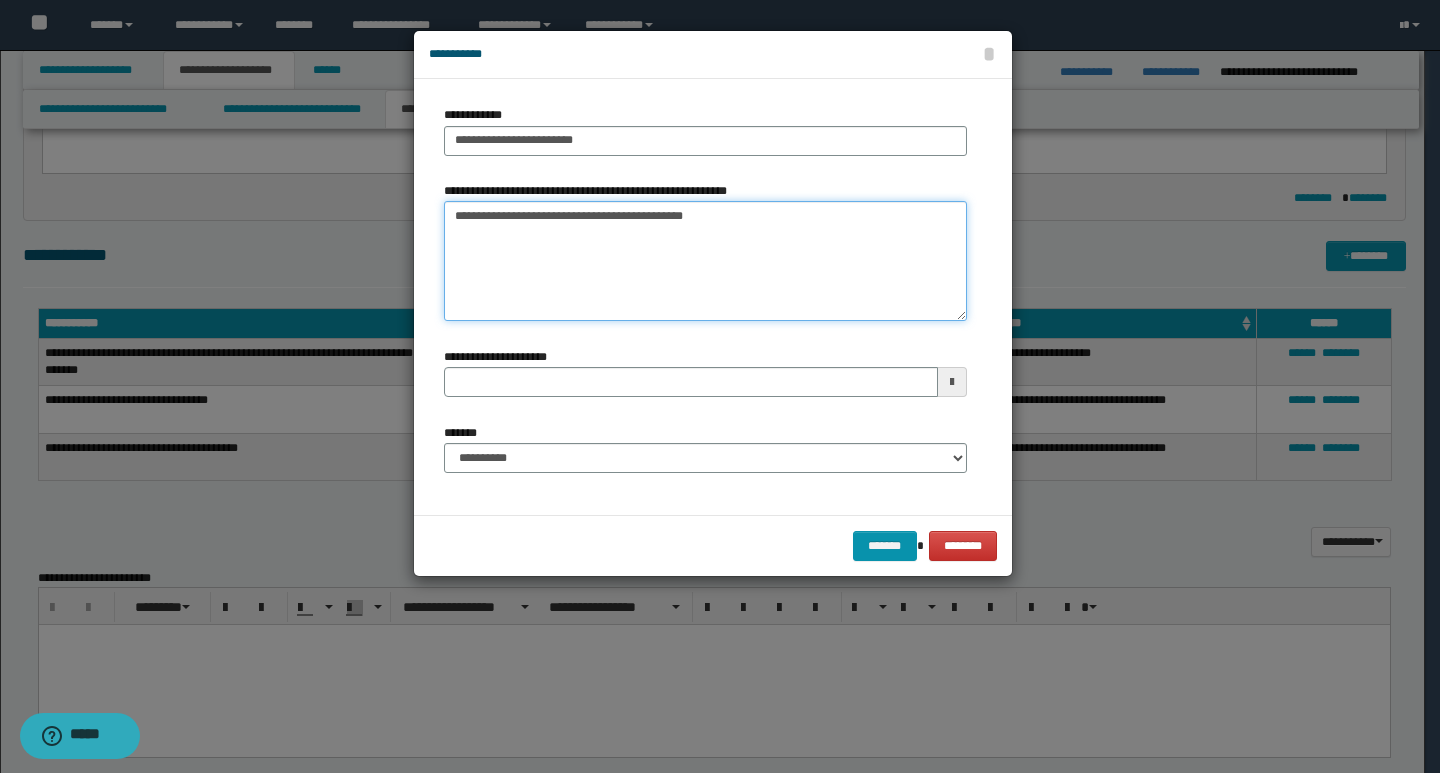 type on "**********" 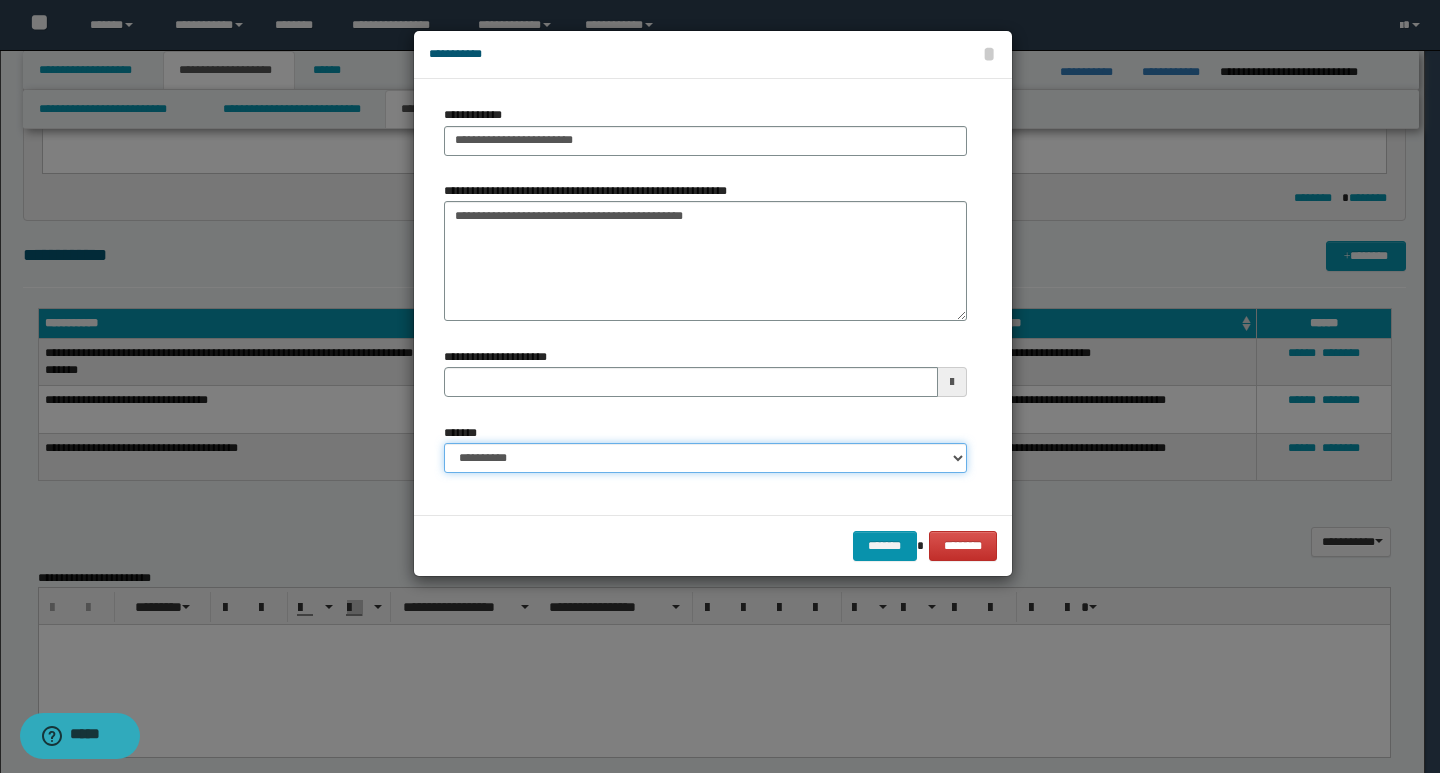 click on "**********" at bounding box center [705, 458] 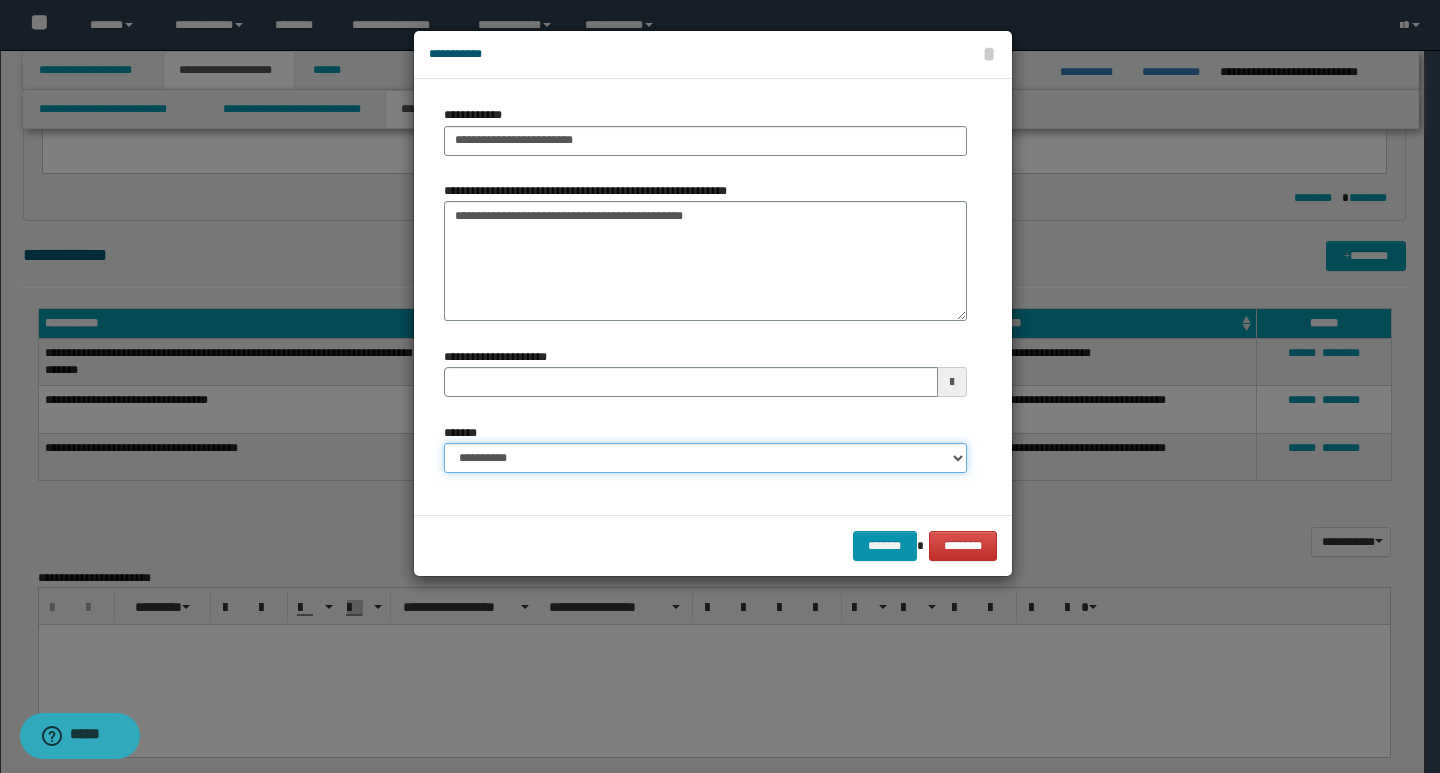 select on "*" 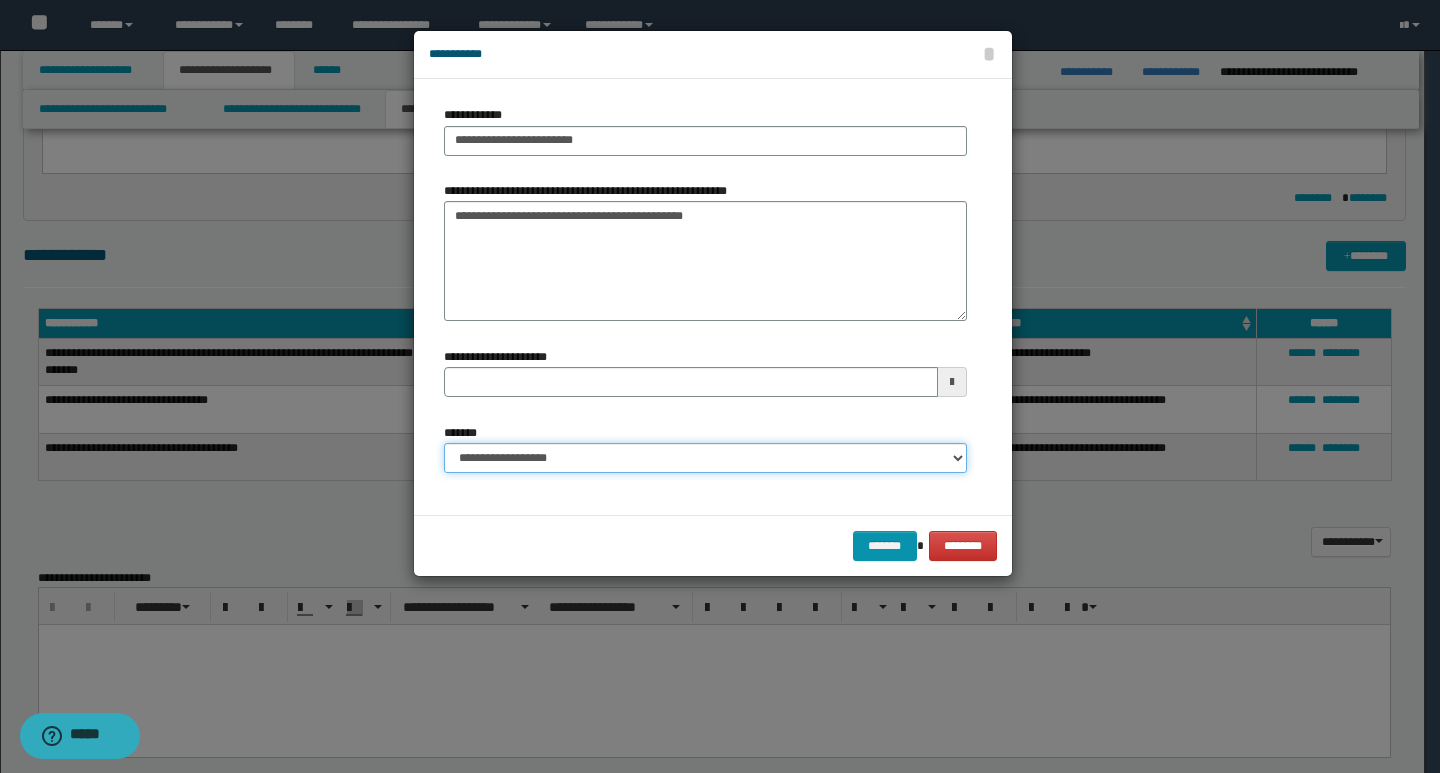 click on "**********" at bounding box center [705, 458] 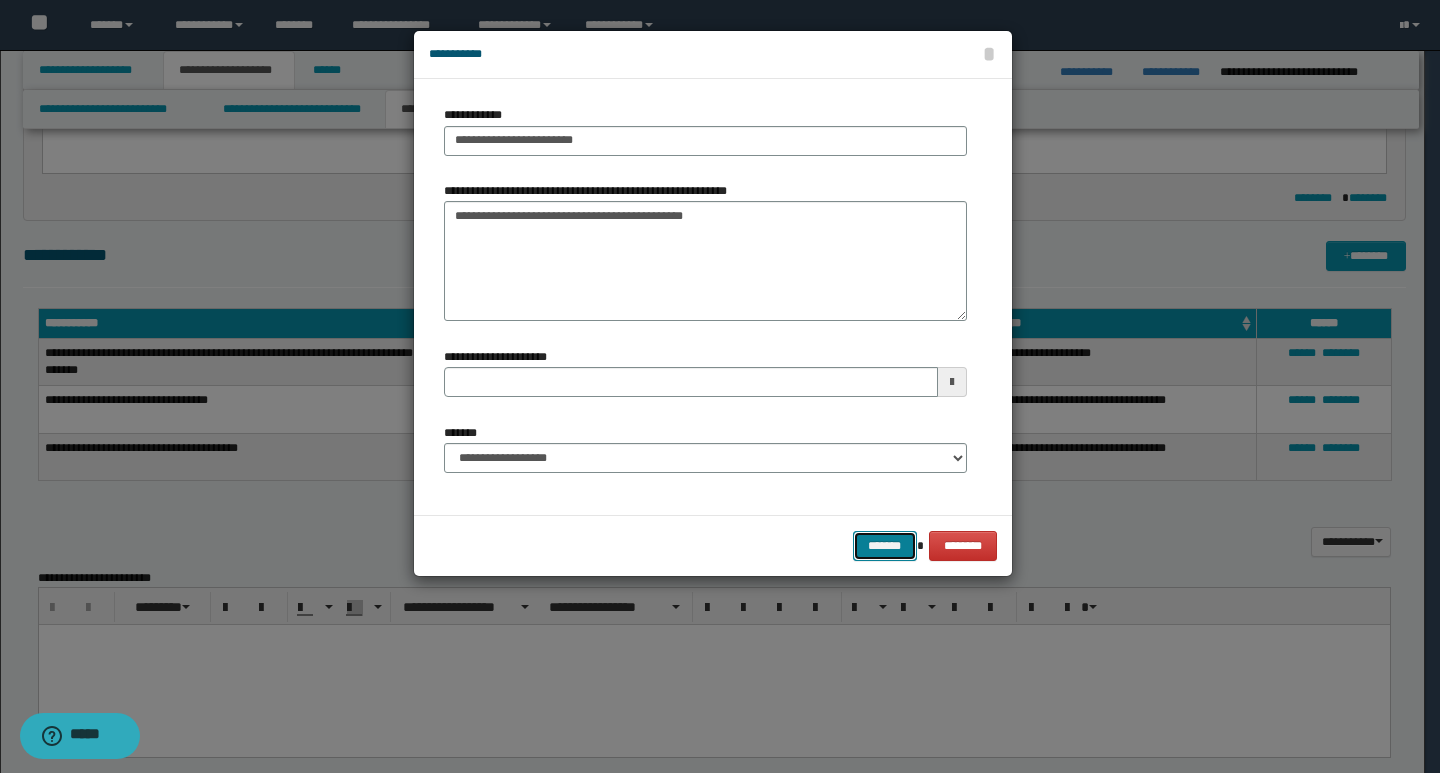 click on "*******" at bounding box center [885, 546] 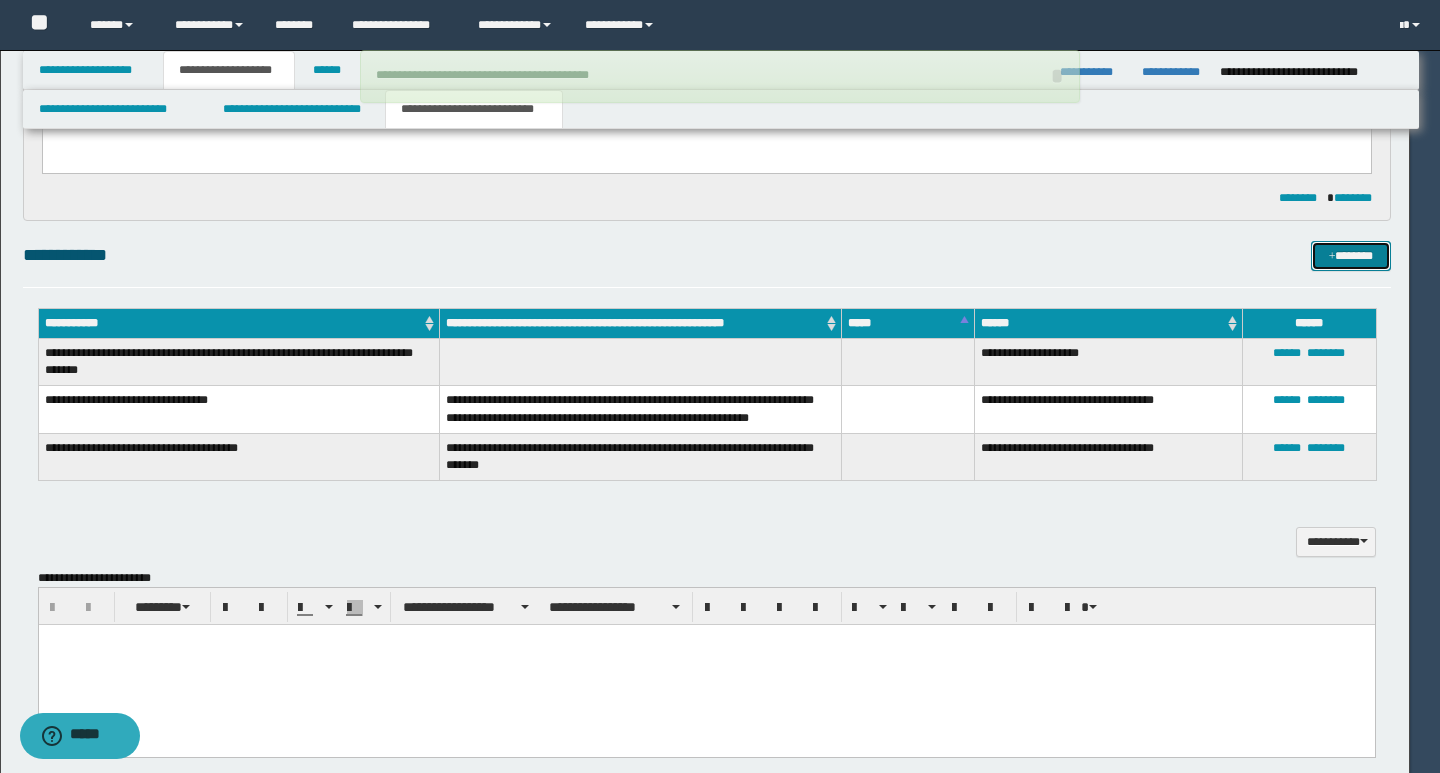 type 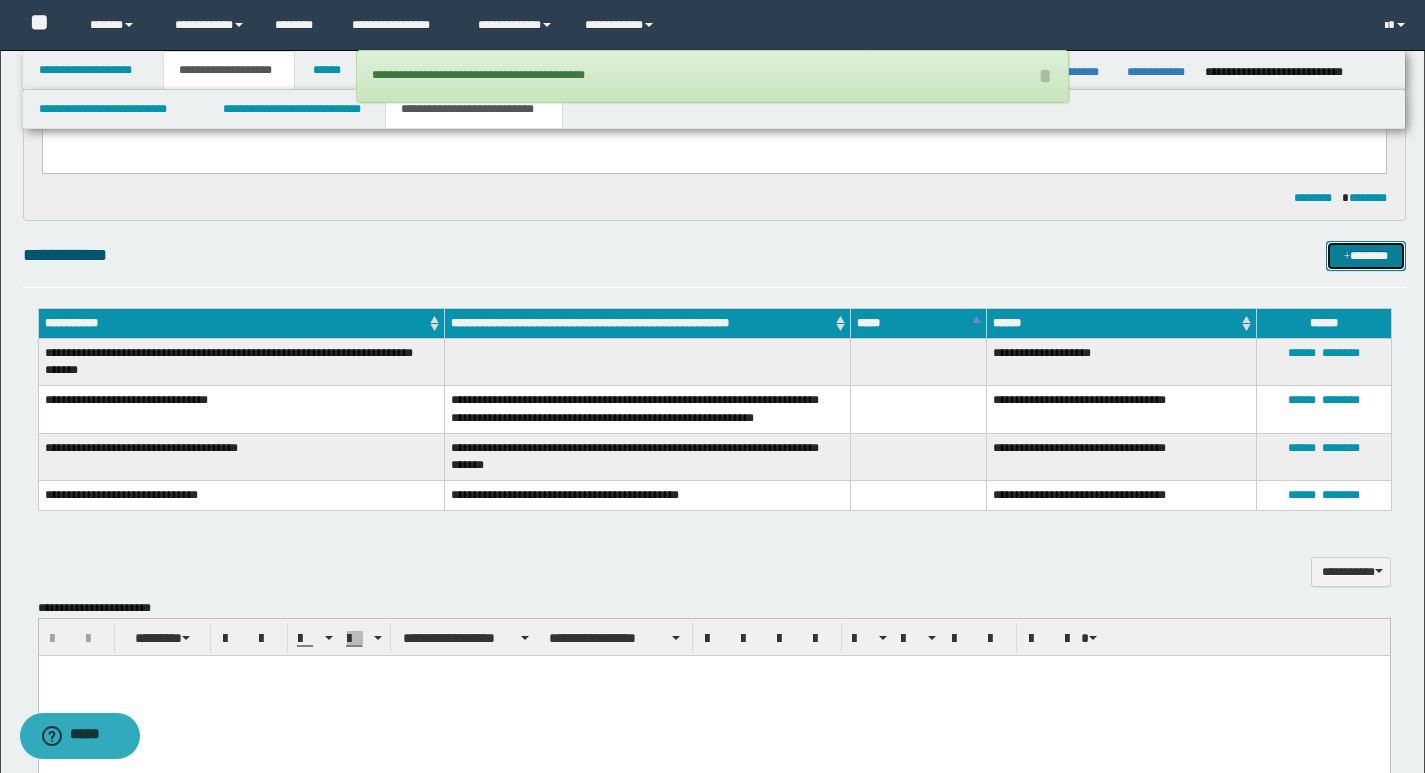 click on "*******" at bounding box center (1366, 256) 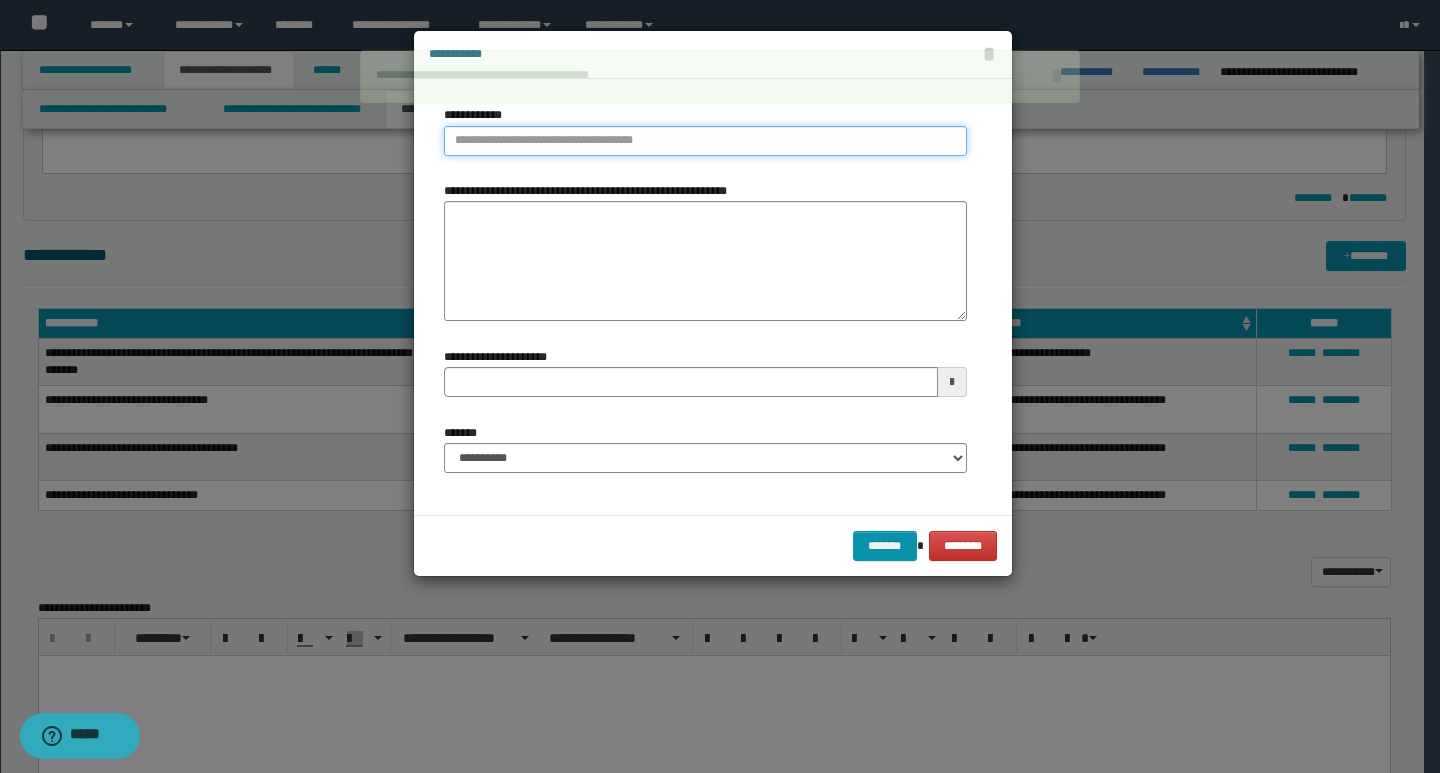 type 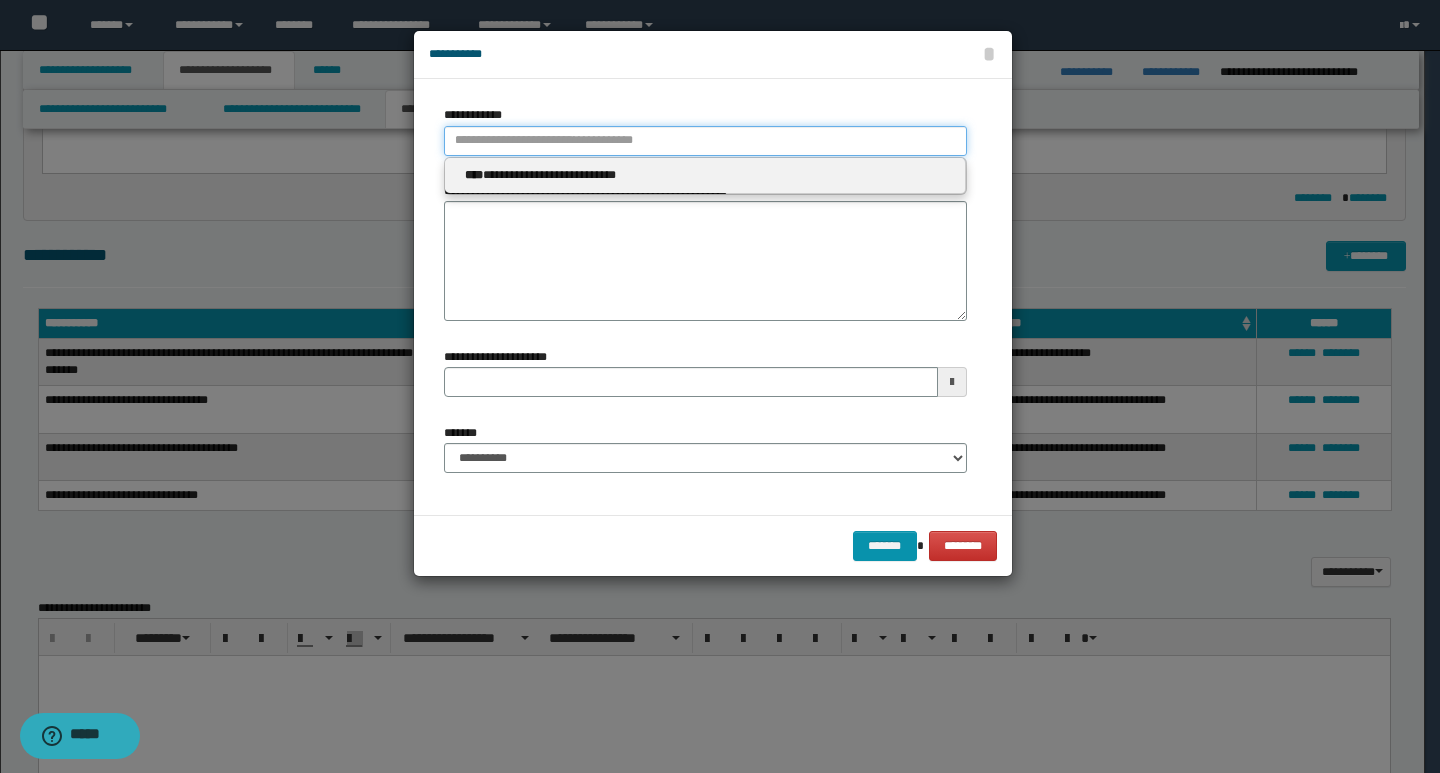 click on "**********" at bounding box center [705, 141] 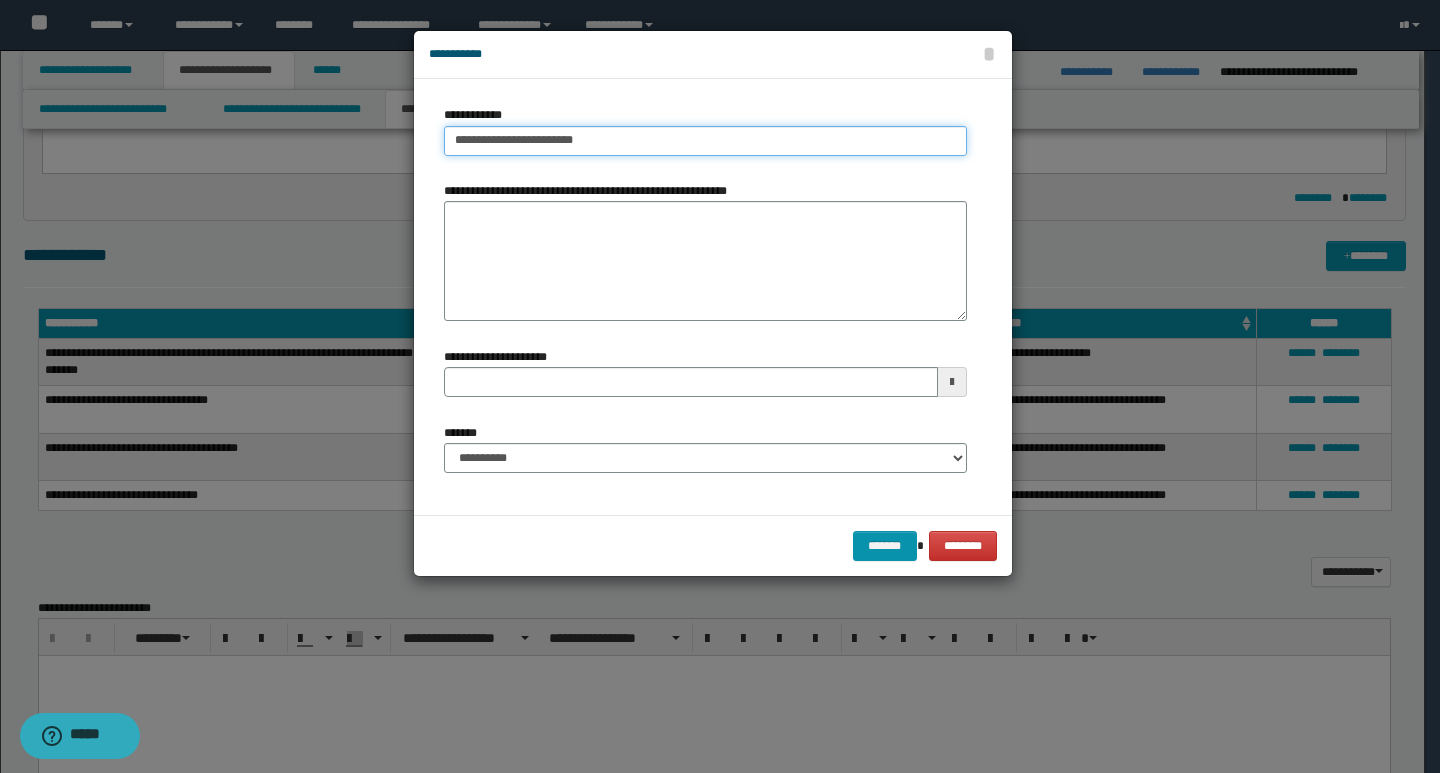 click on "**********" at bounding box center (705, 141) 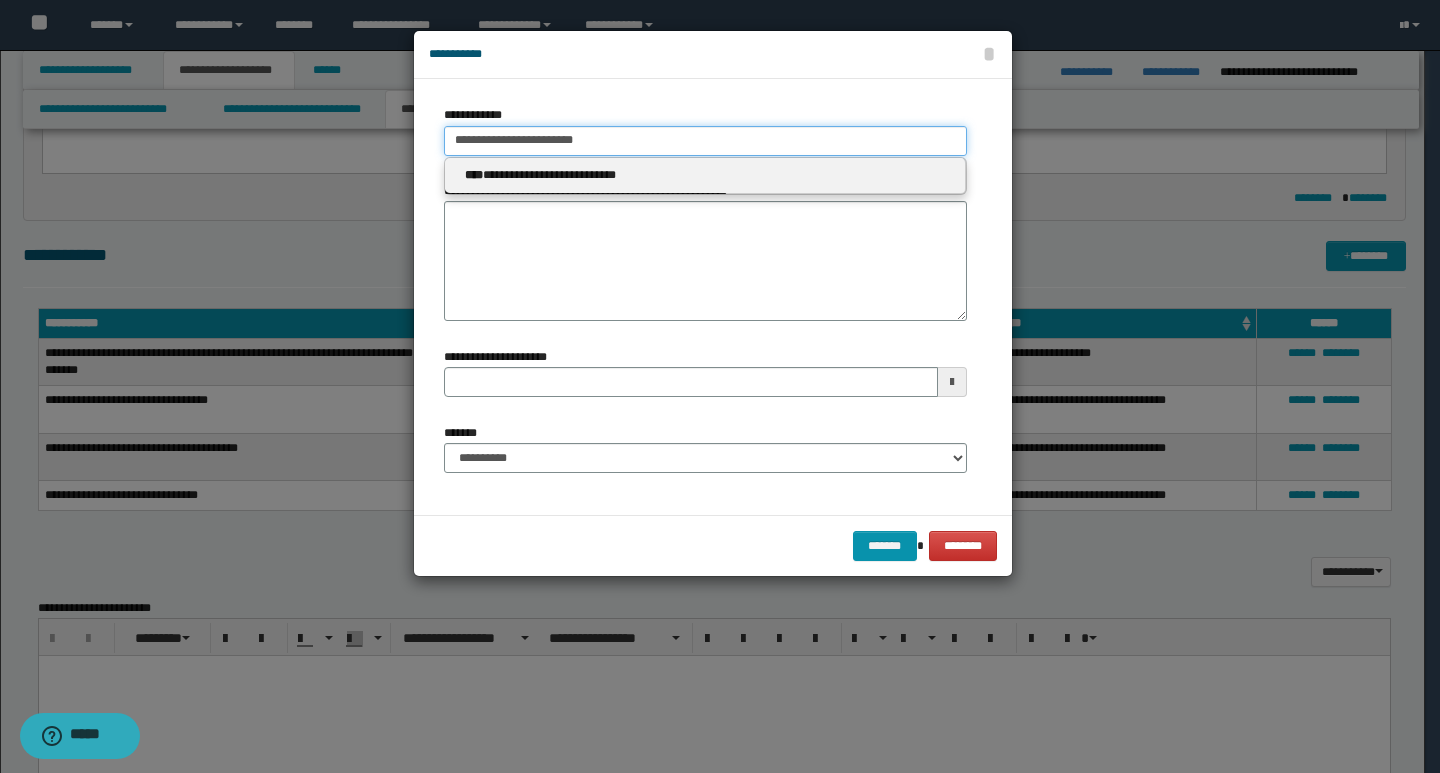 drag, startPoint x: 594, startPoint y: 143, endPoint x: 426, endPoint y: 141, distance: 168.0119 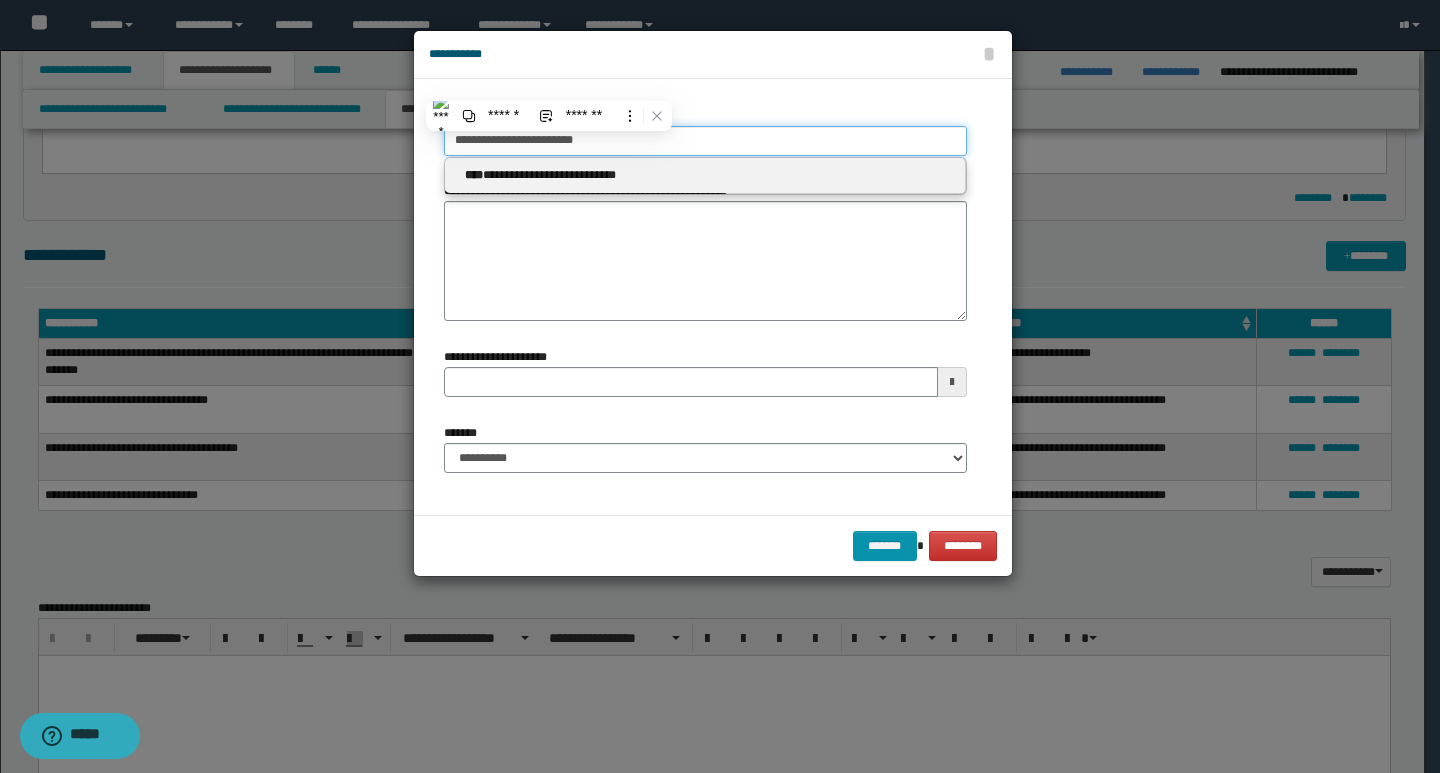 paste on "**********" 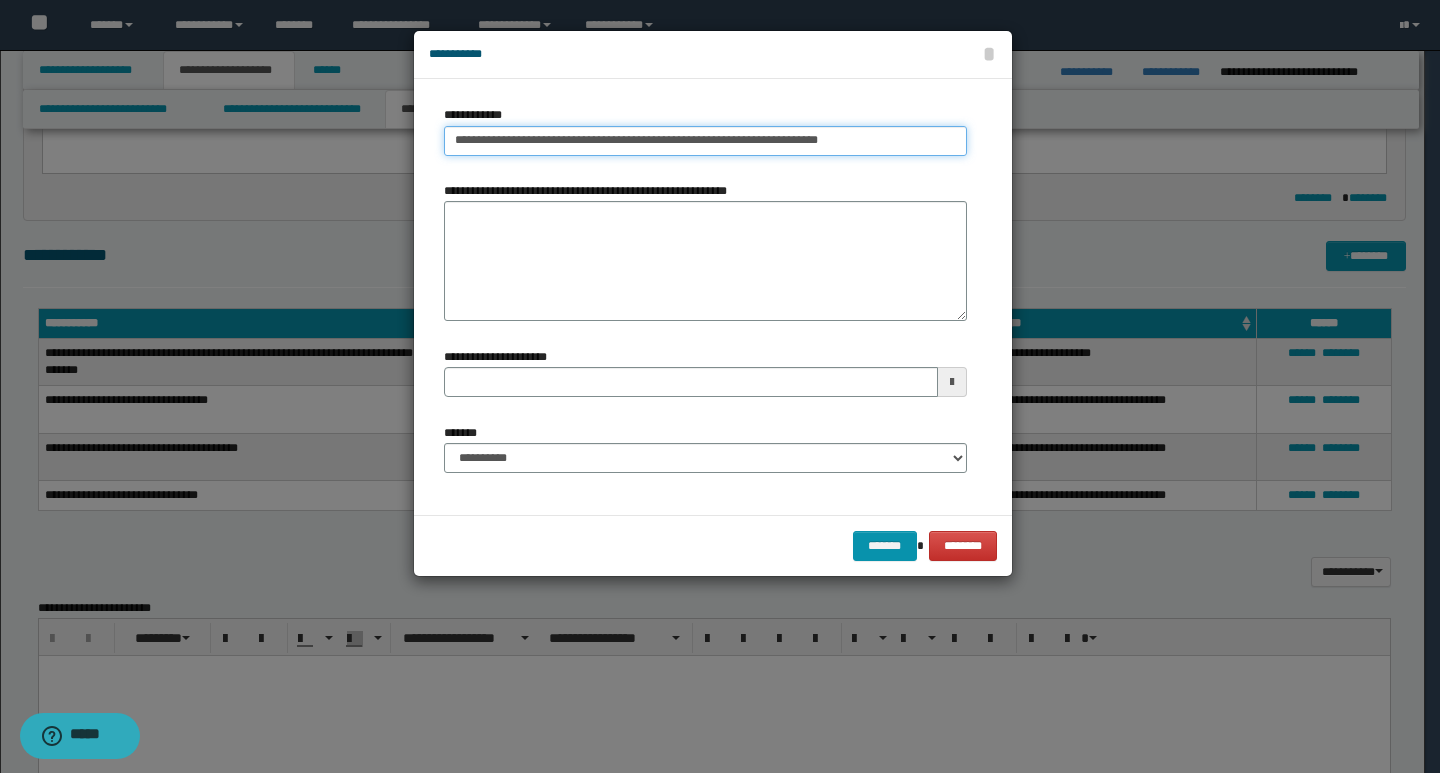 drag, startPoint x: 600, startPoint y: 144, endPoint x: 858, endPoint y: 149, distance: 258.04843 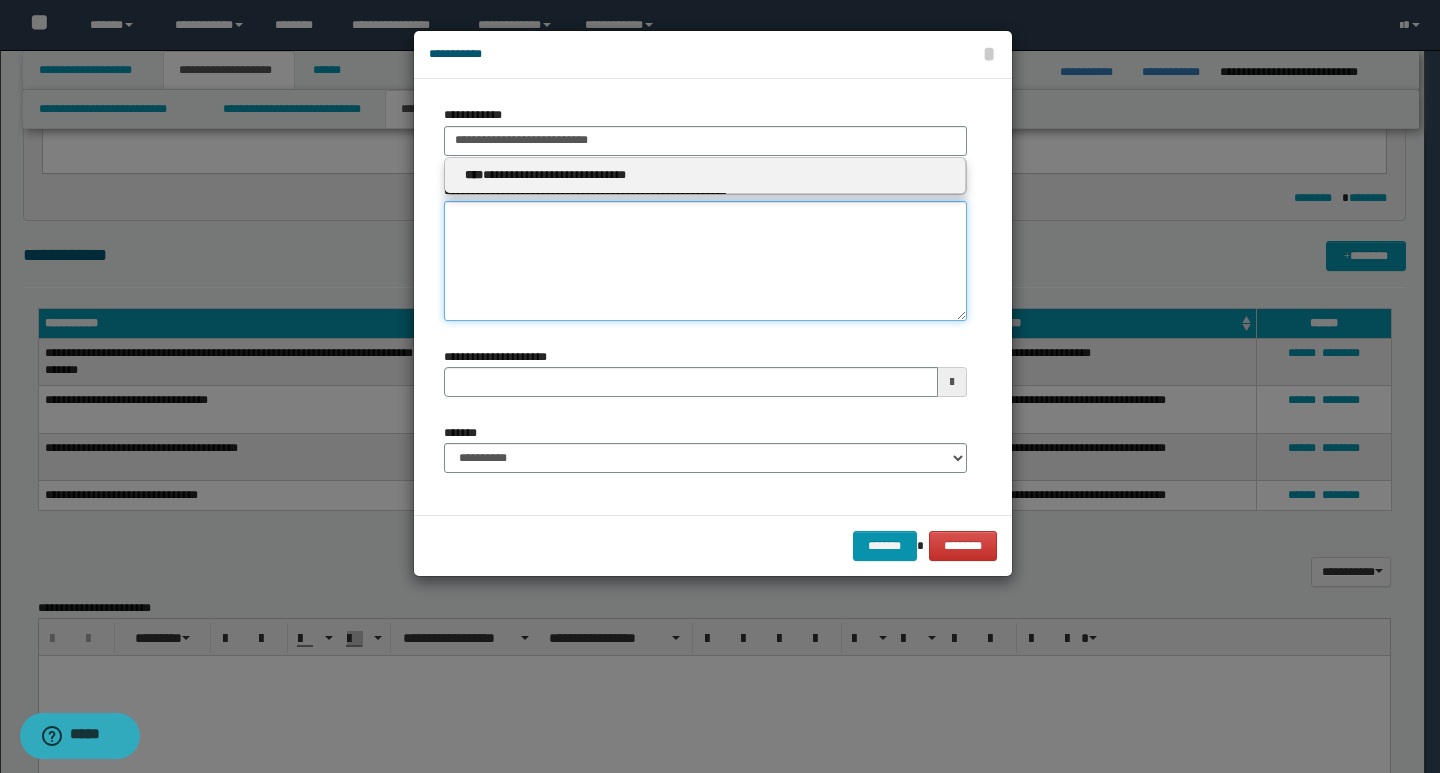 click on "**********" at bounding box center (705, 261) 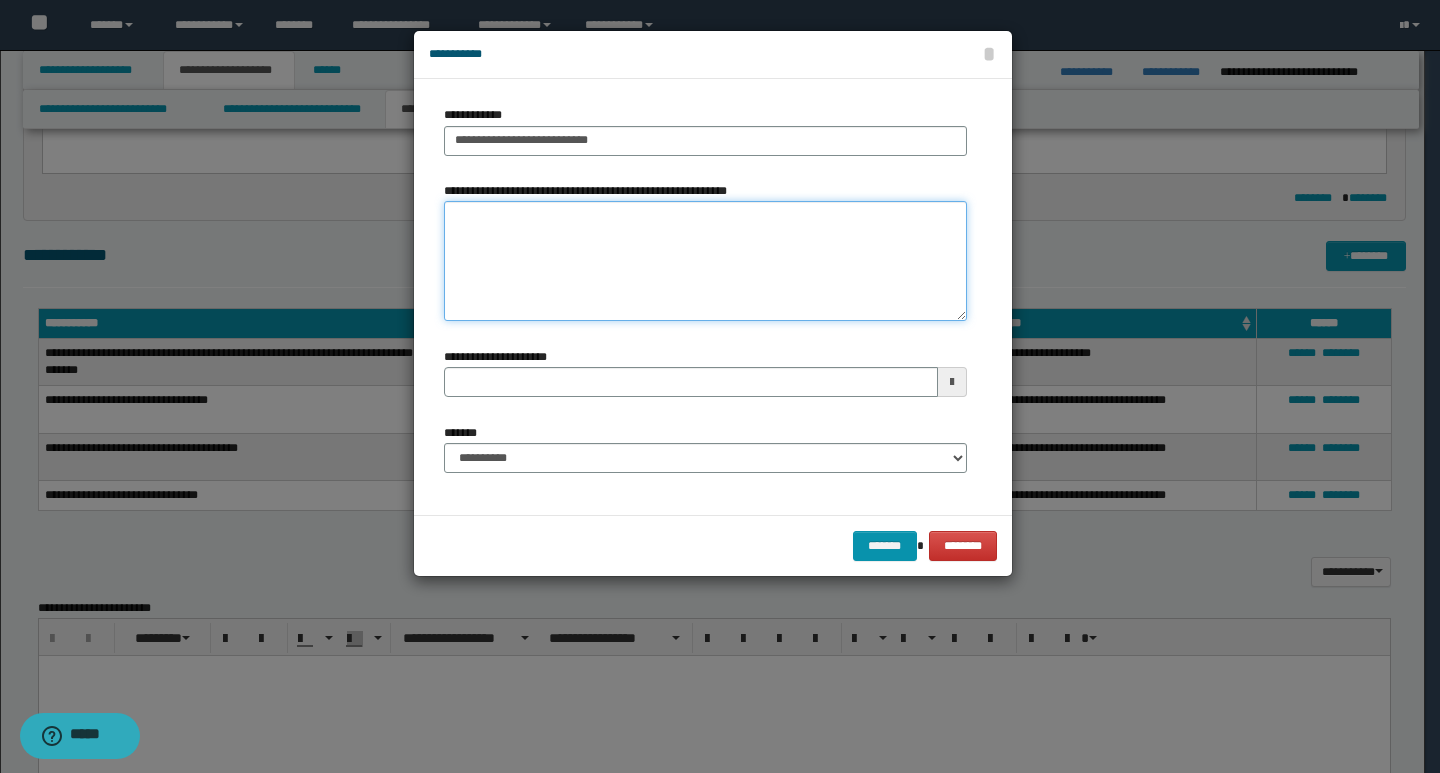 paste on "**********" 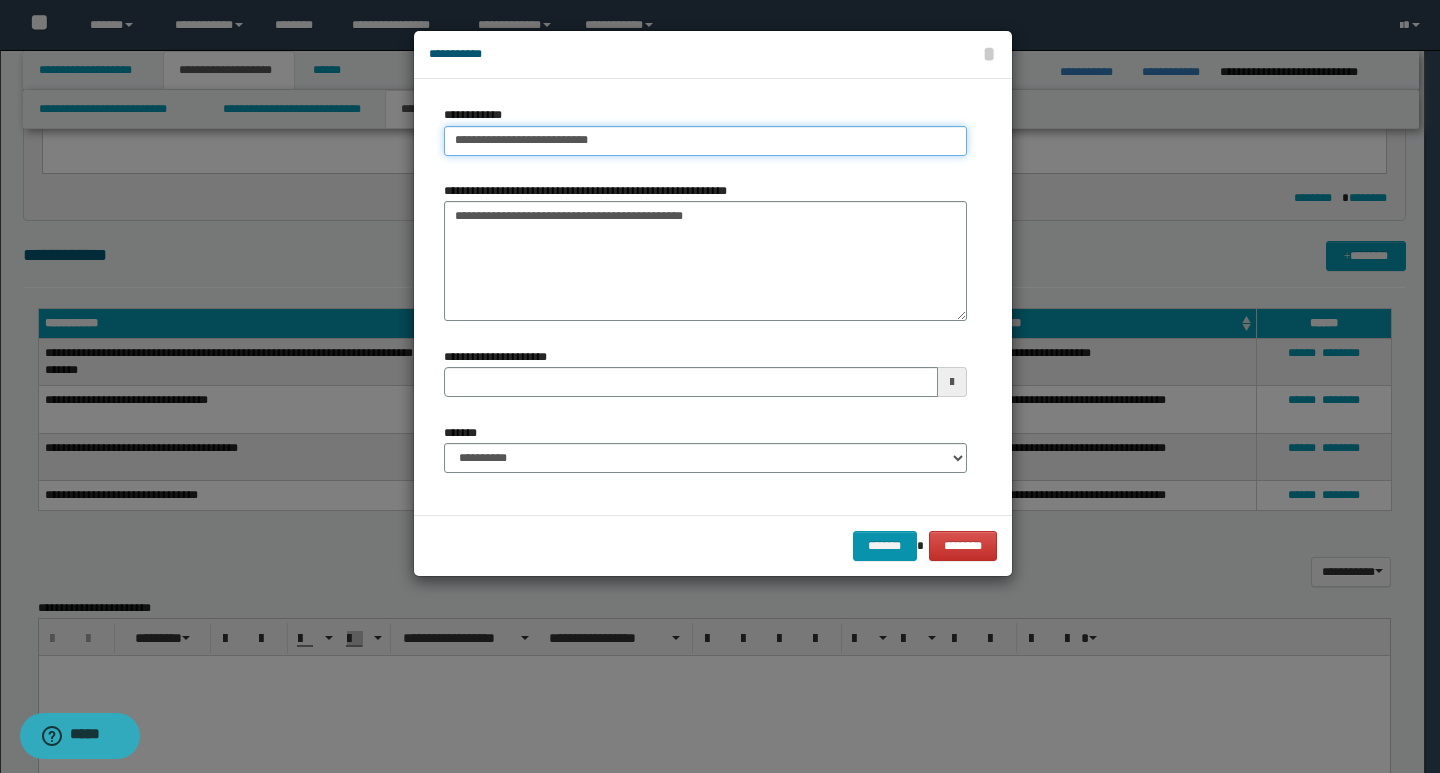 click on "**********" at bounding box center (705, 141) 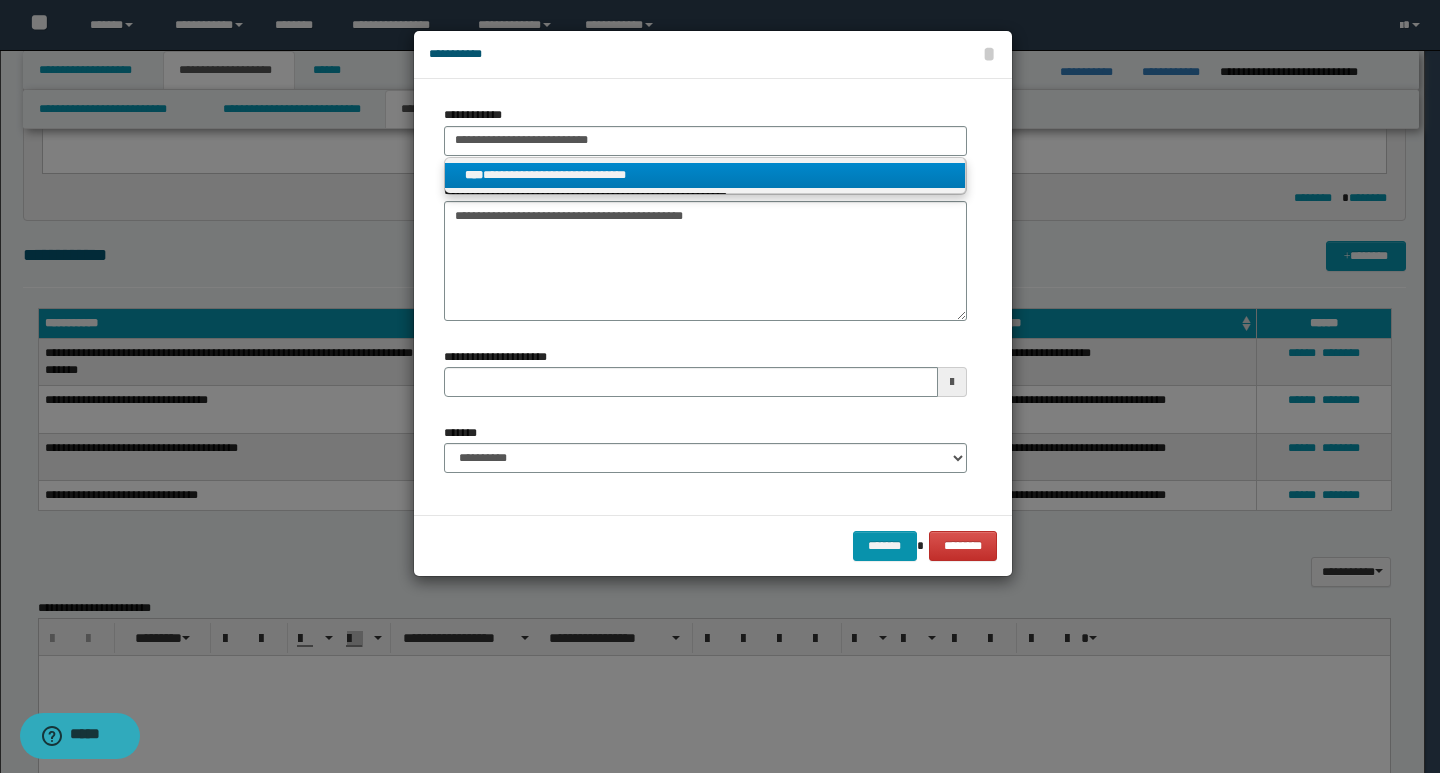 click on "**********" at bounding box center (705, 175) 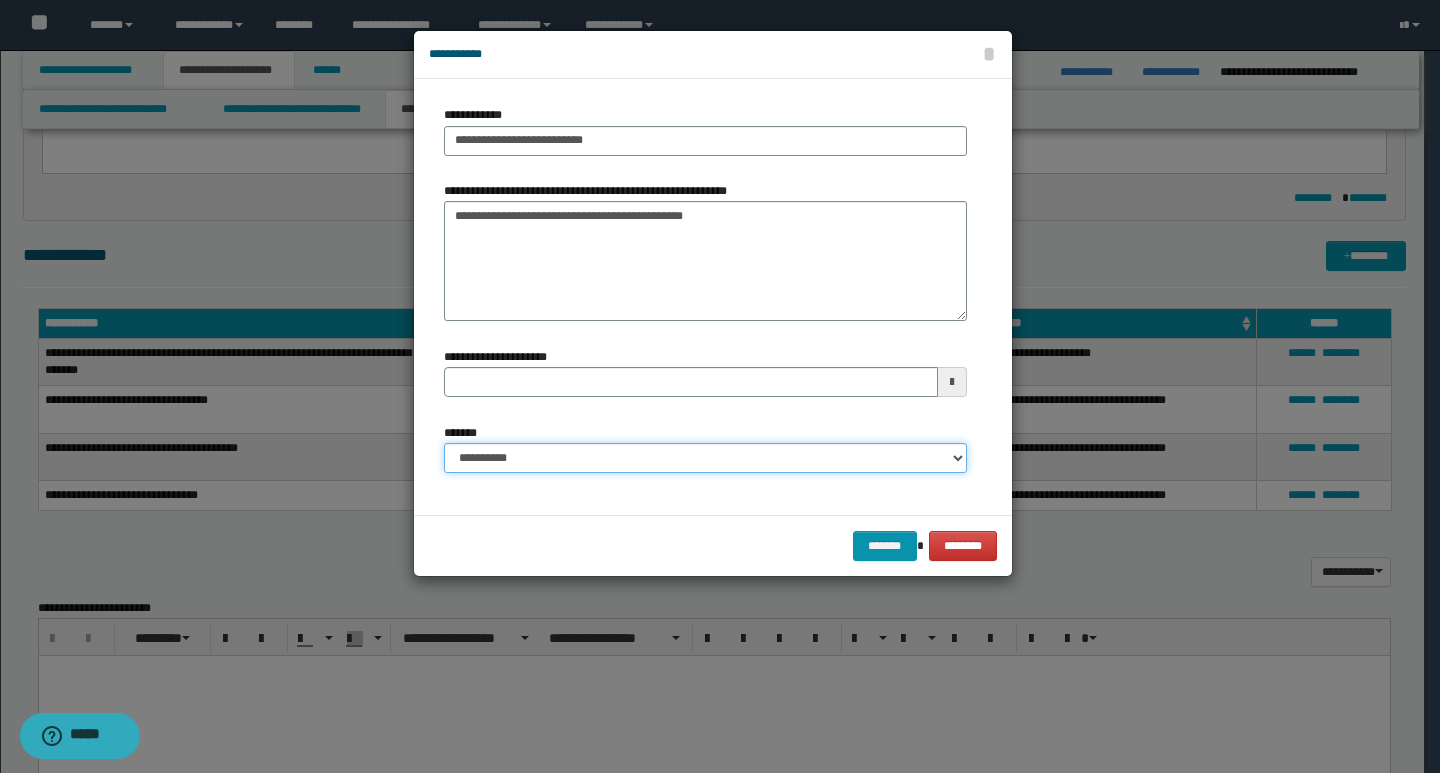 click on "**********" at bounding box center [705, 458] 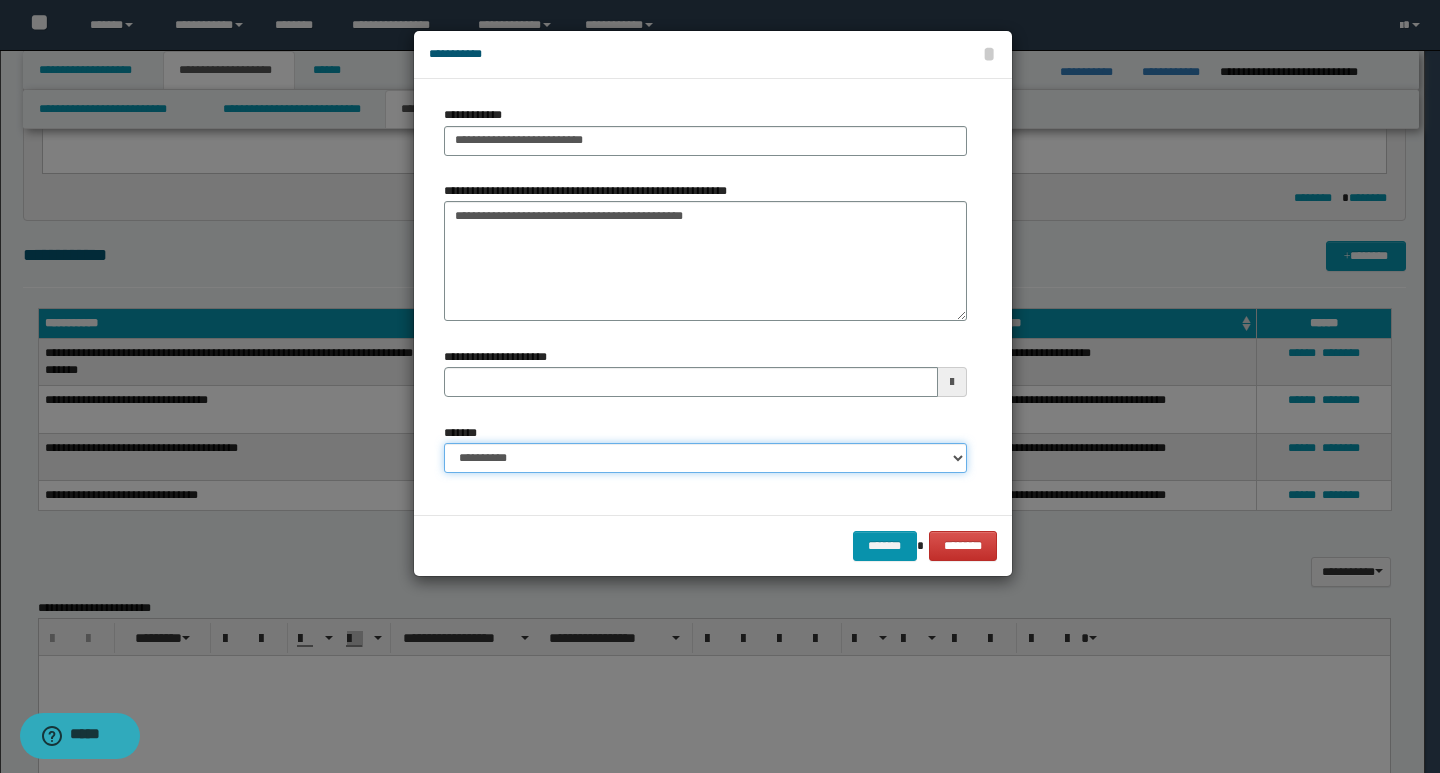 click on "**********" at bounding box center (705, 458) 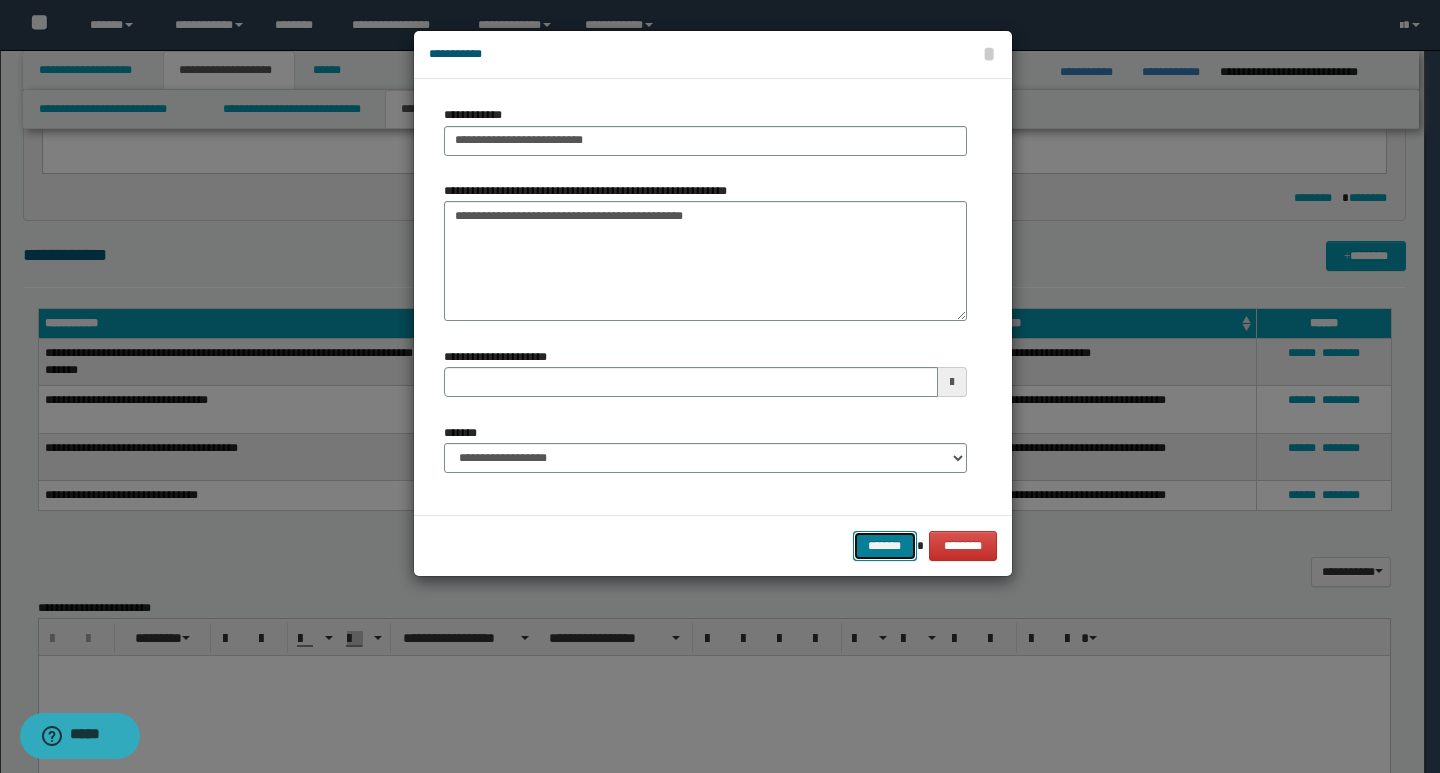 click on "*******" at bounding box center (885, 546) 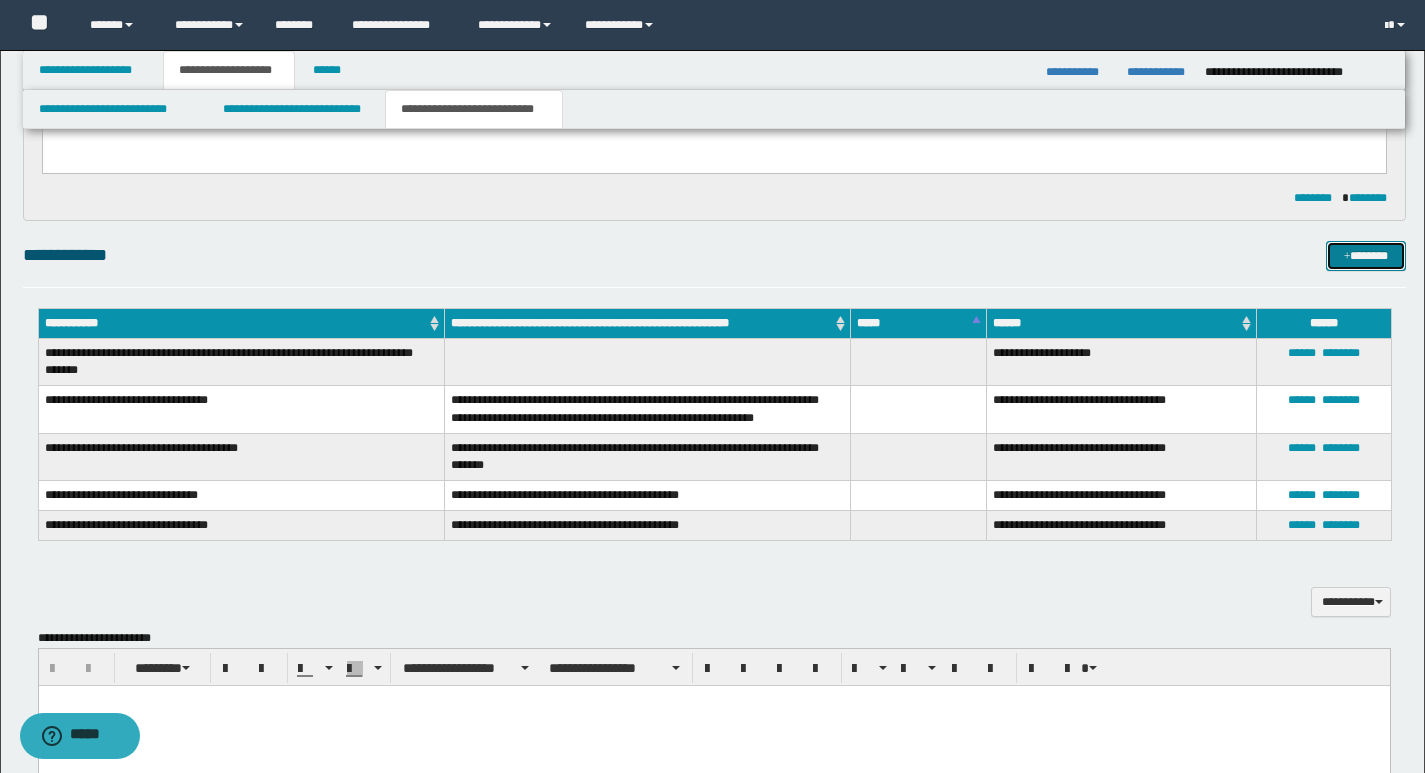 click on "*******" at bounding box center (1366, 256) 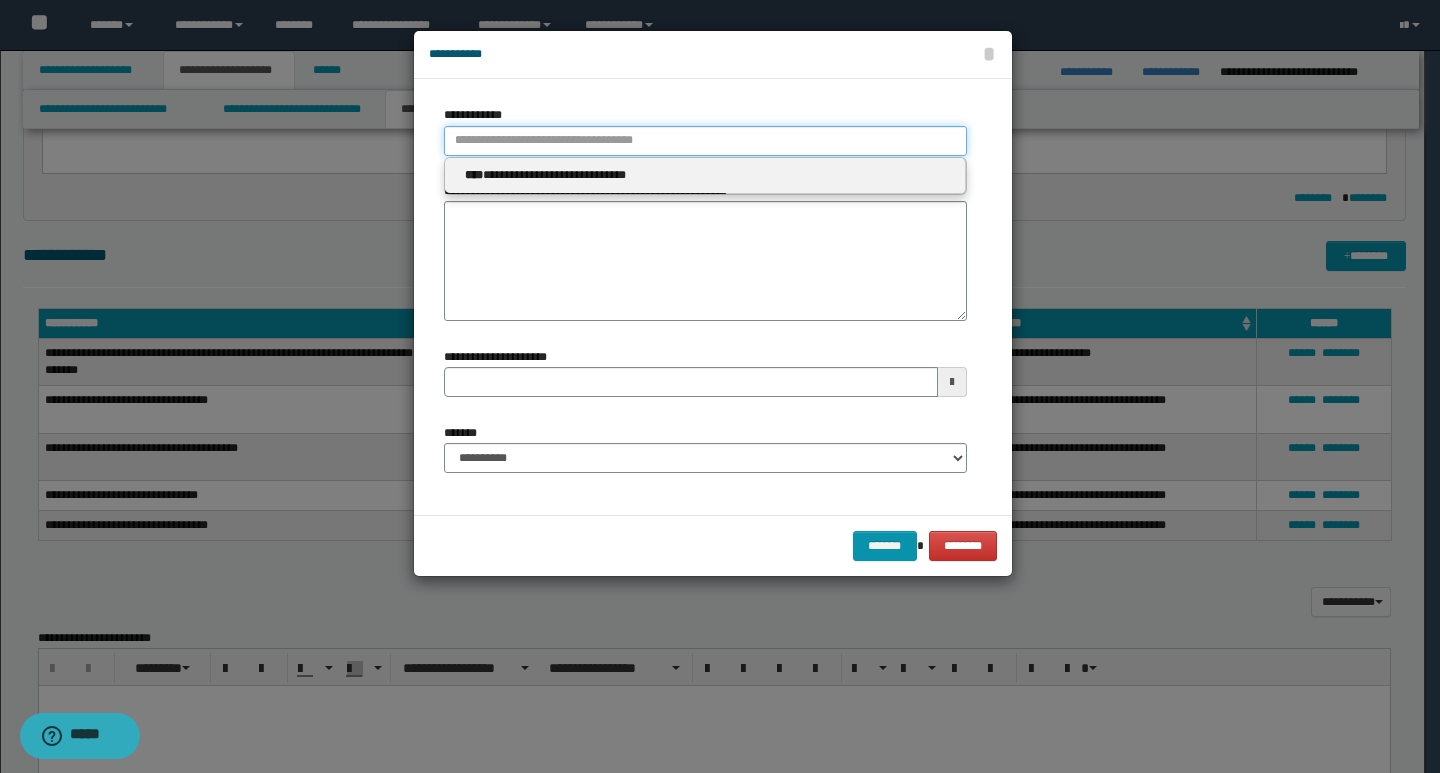 click on "**********" at bounding box center (705, 141) 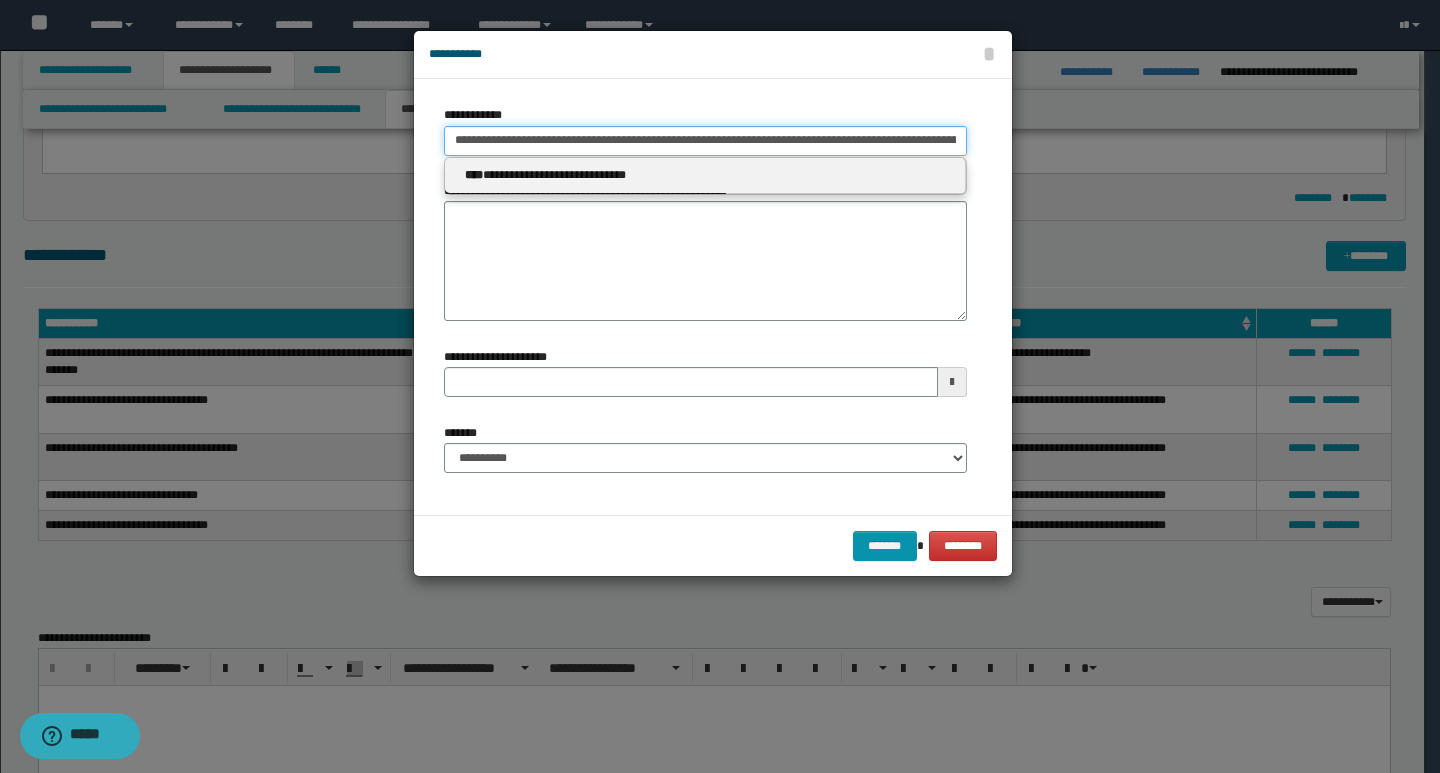 scroll, scrollTop: 0, scrollLeft: 132, axis: horizontal 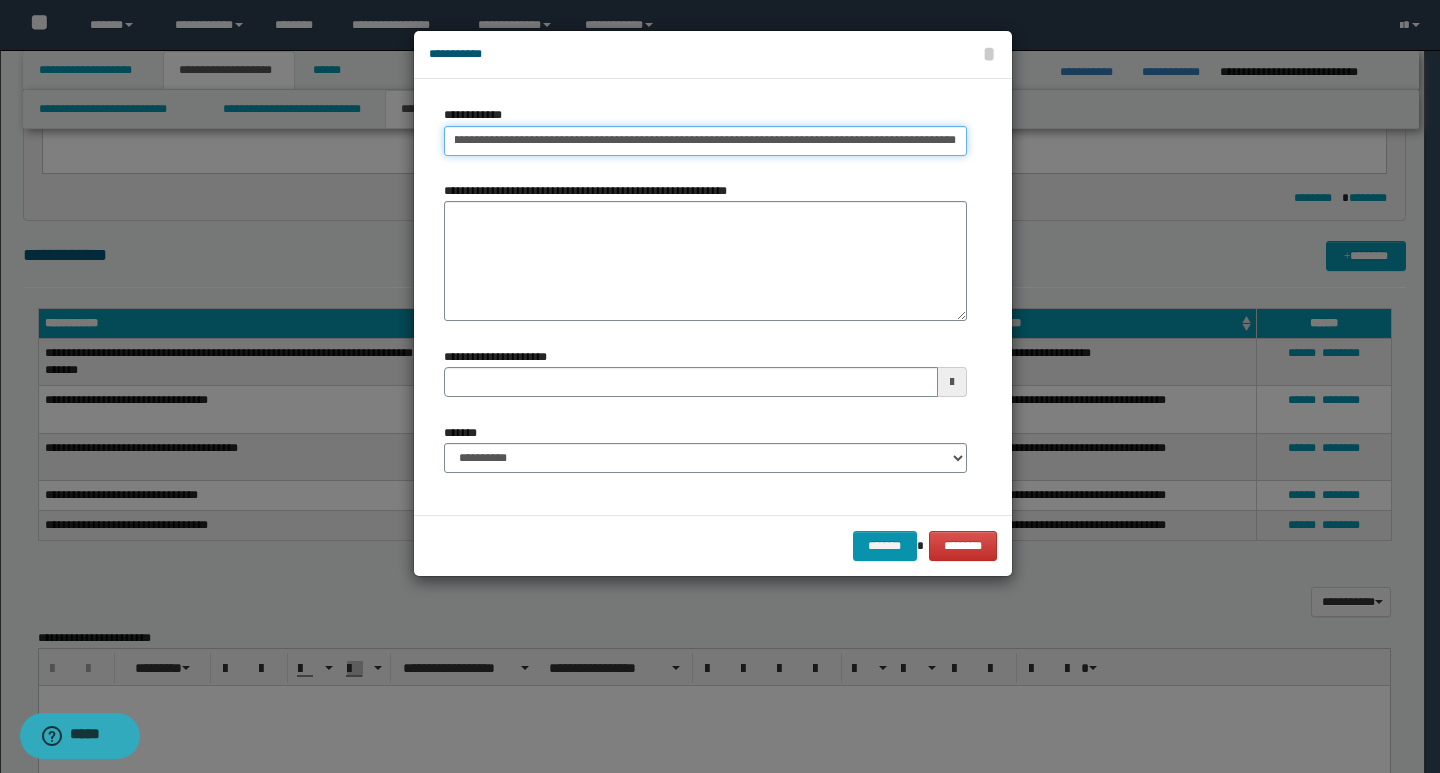 drag, startPoint x: 487, startPoint y: 150, endPoint x: 971, endPoint y: 149, distance: 484.00104 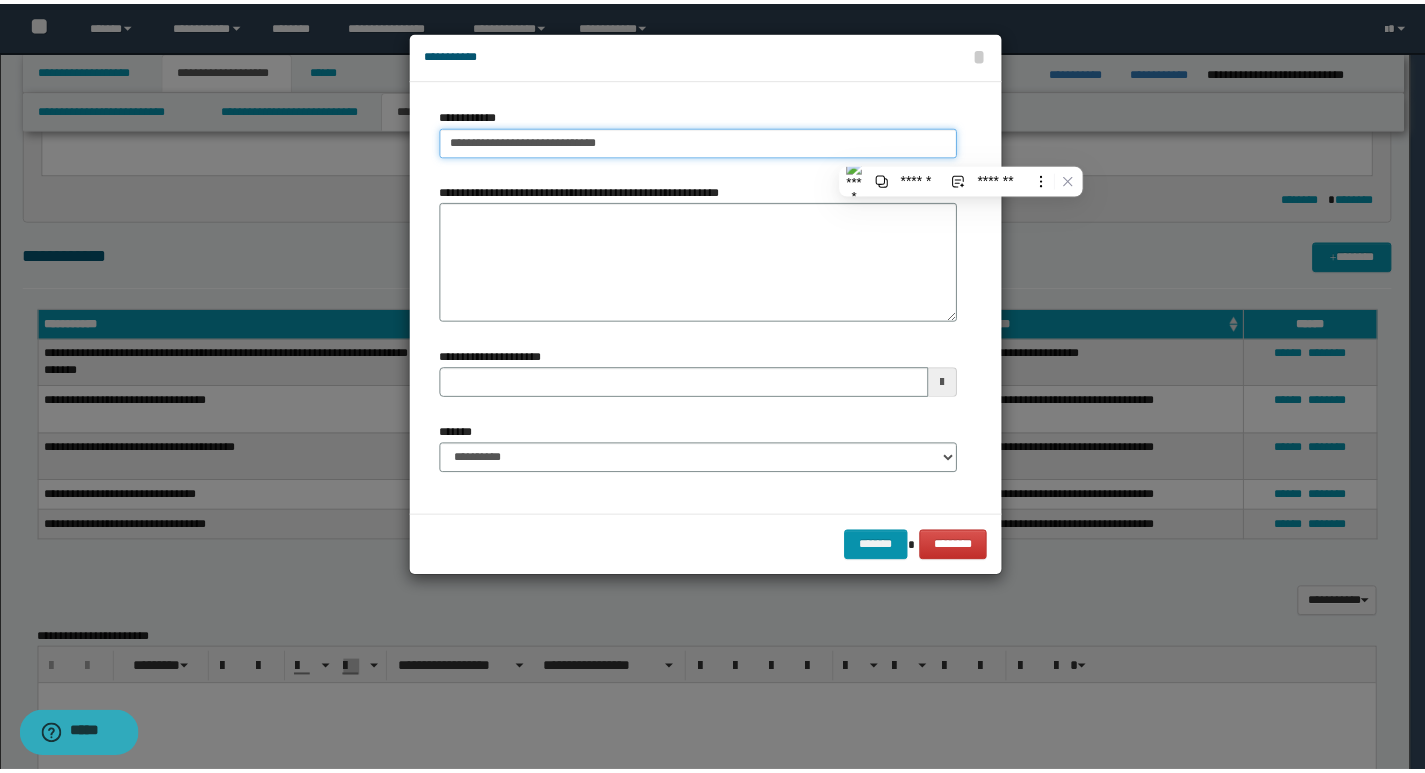 scroll, scrollTop: 0, scrollLeft: 0, axis: both 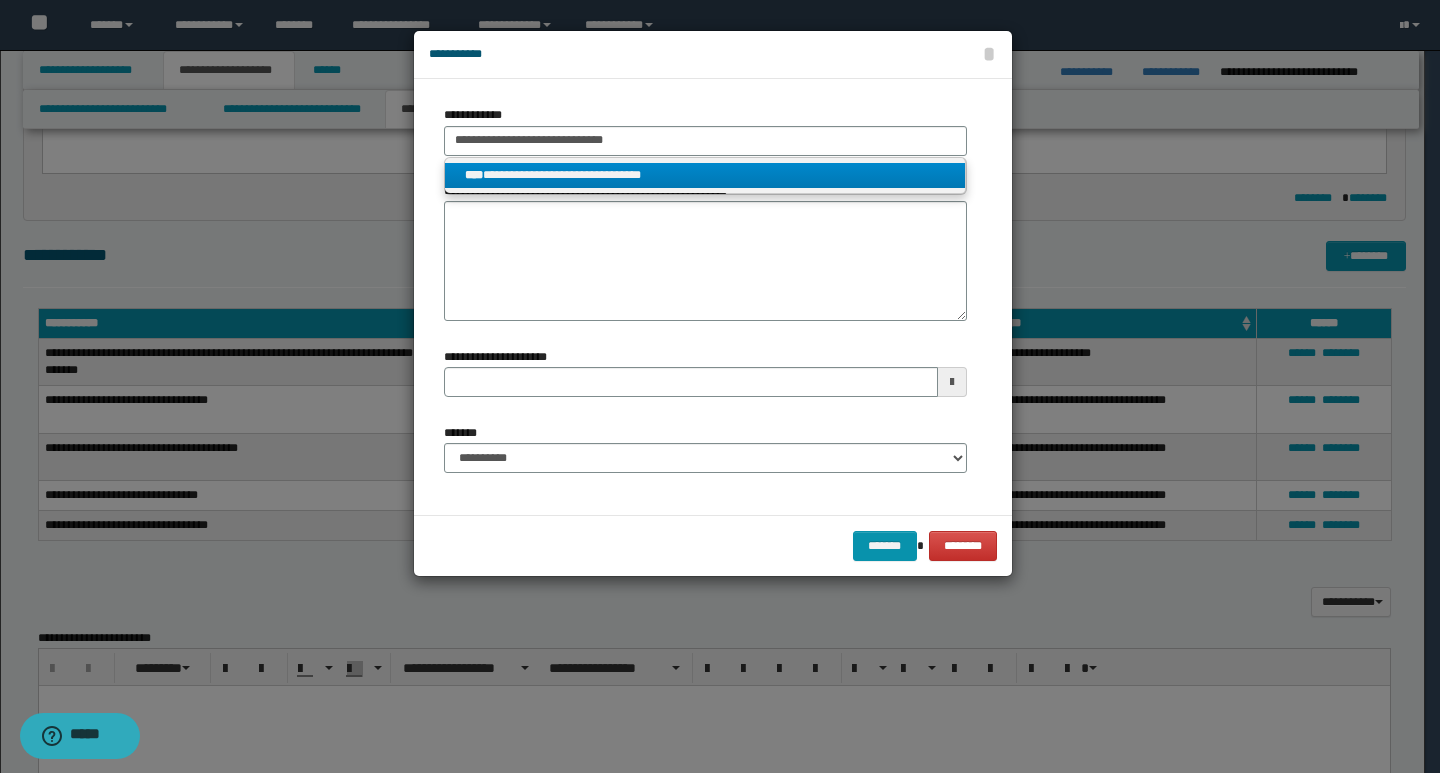 click on "**********" at bounding box center [705, 175] 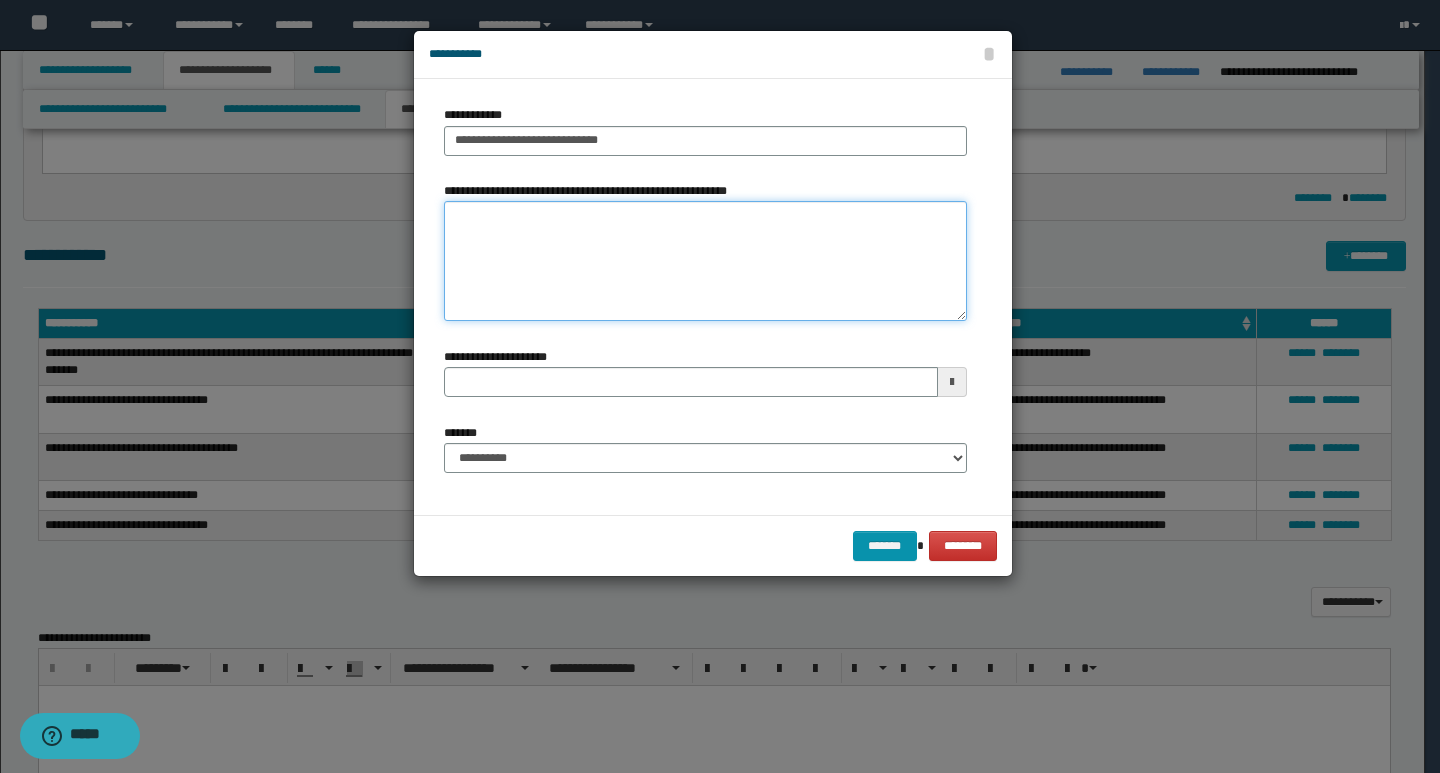 click on "**********" at bounding box center (705, 261) 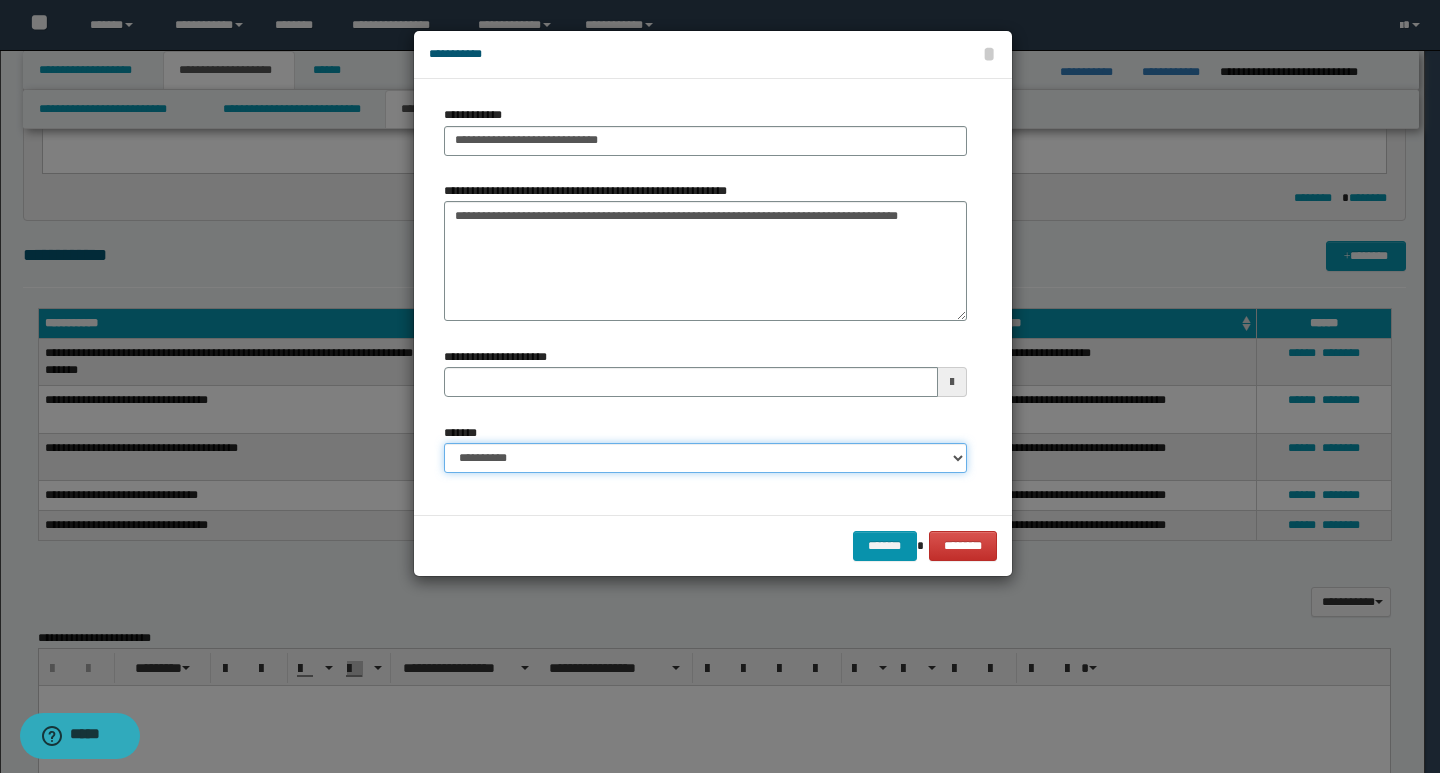 click on "**********" at bounding box center (705, 458) 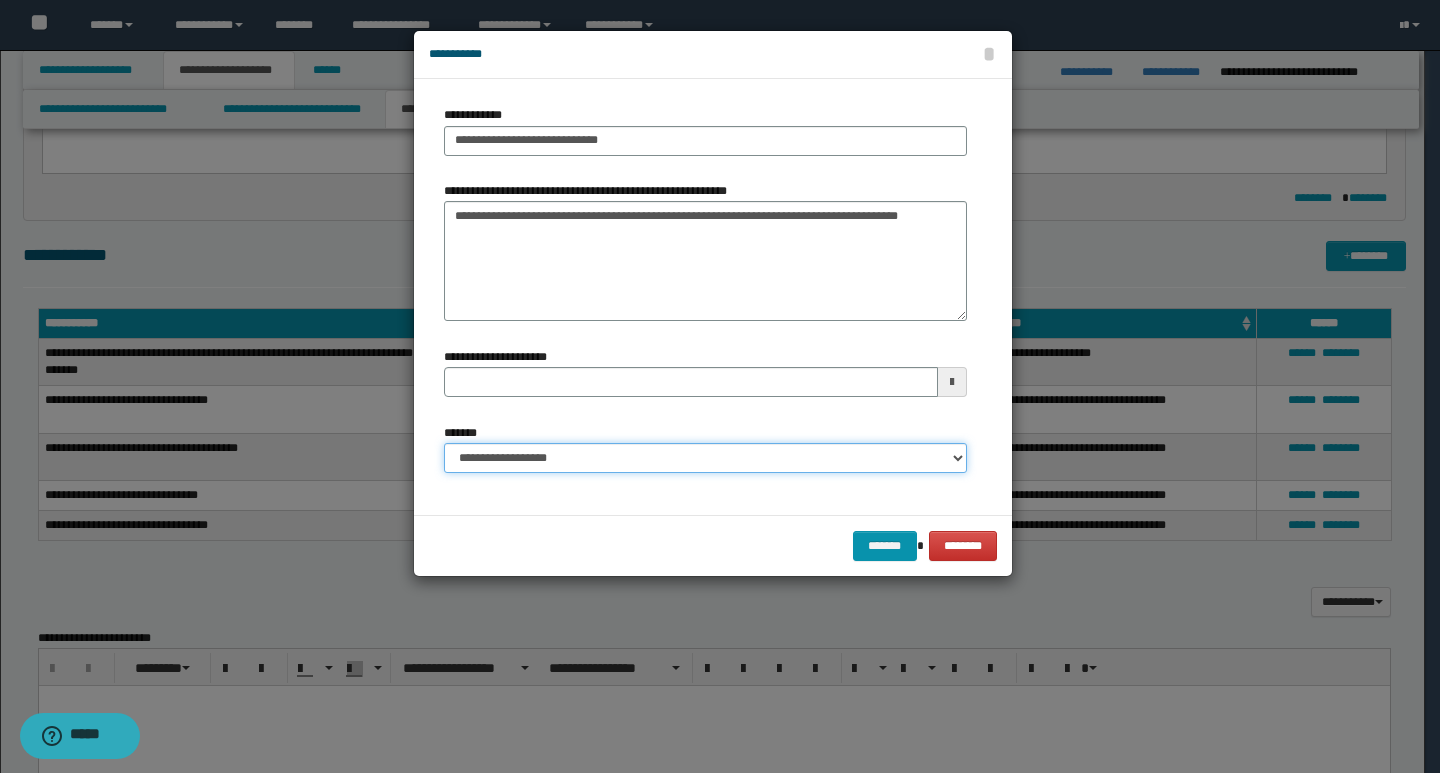 click on "**********" at bounding box center (705, 458) 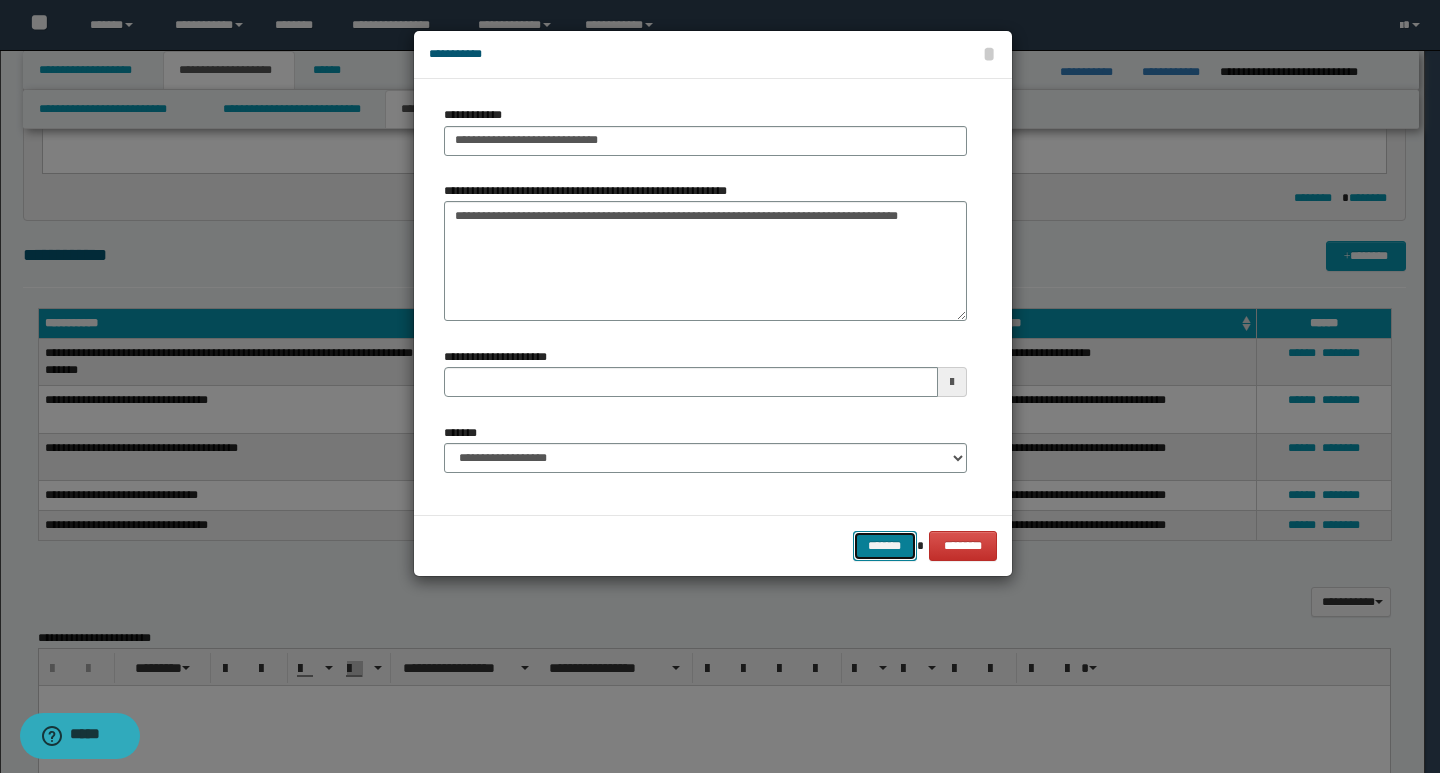 click on "*******" at bounding box center [885, 546] 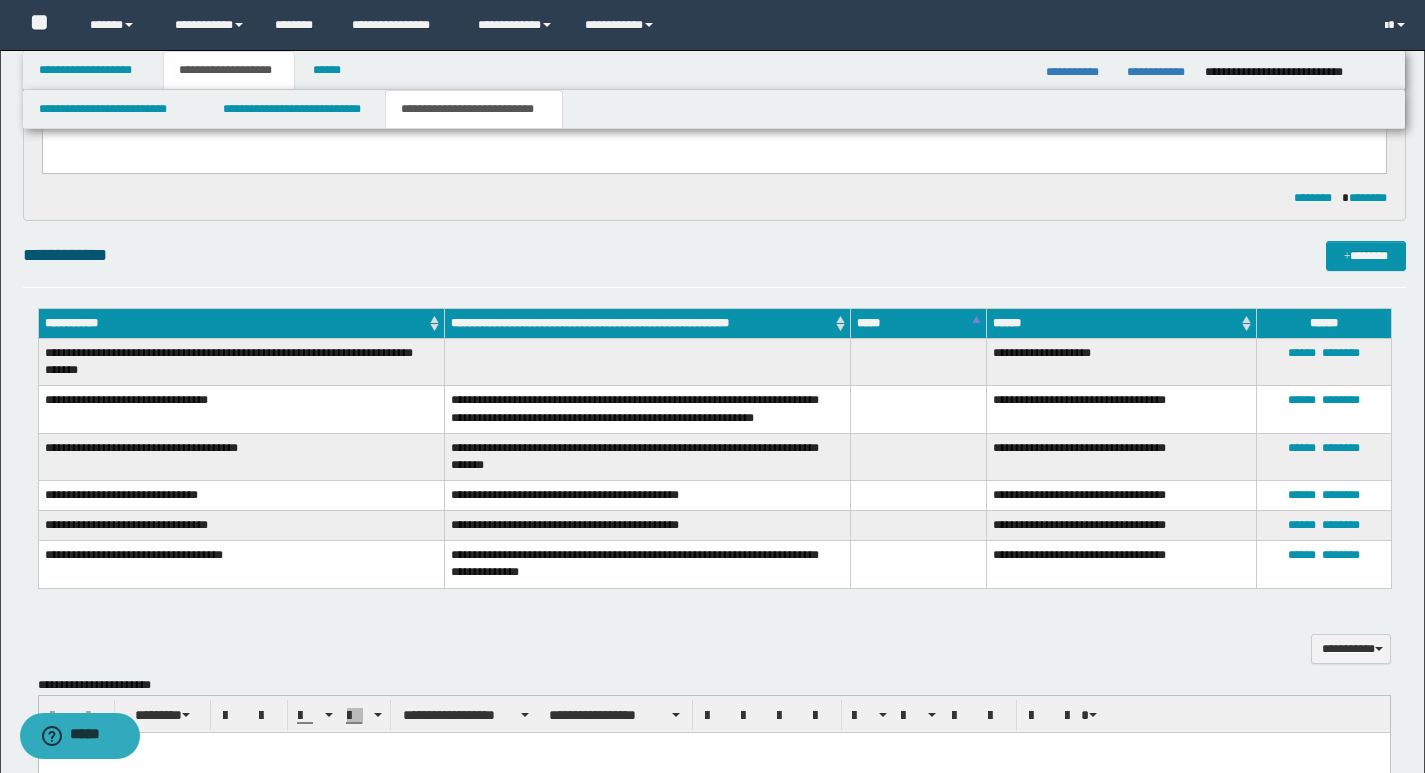 click on "**********" at bounding box center (714, 255) 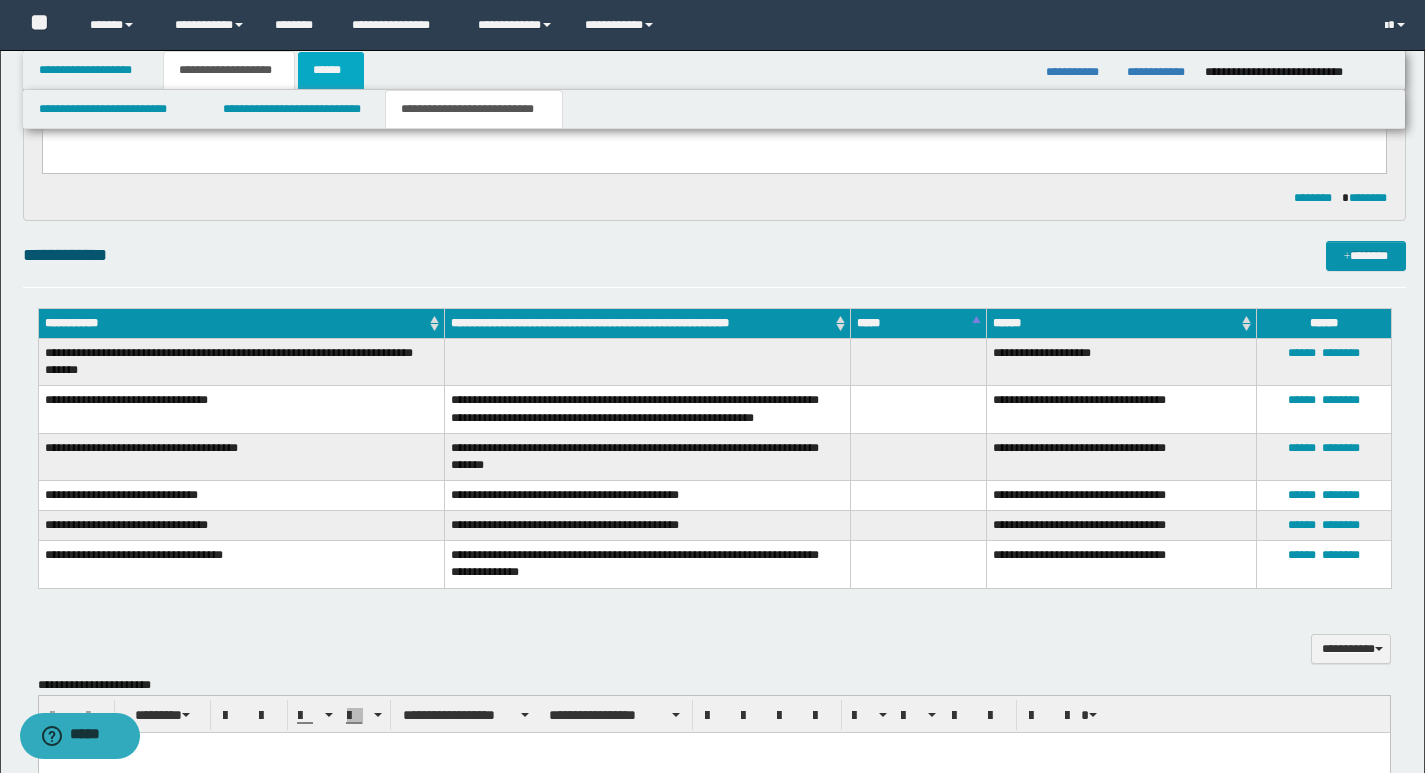 click on "******" at bounding box center (331, 70) 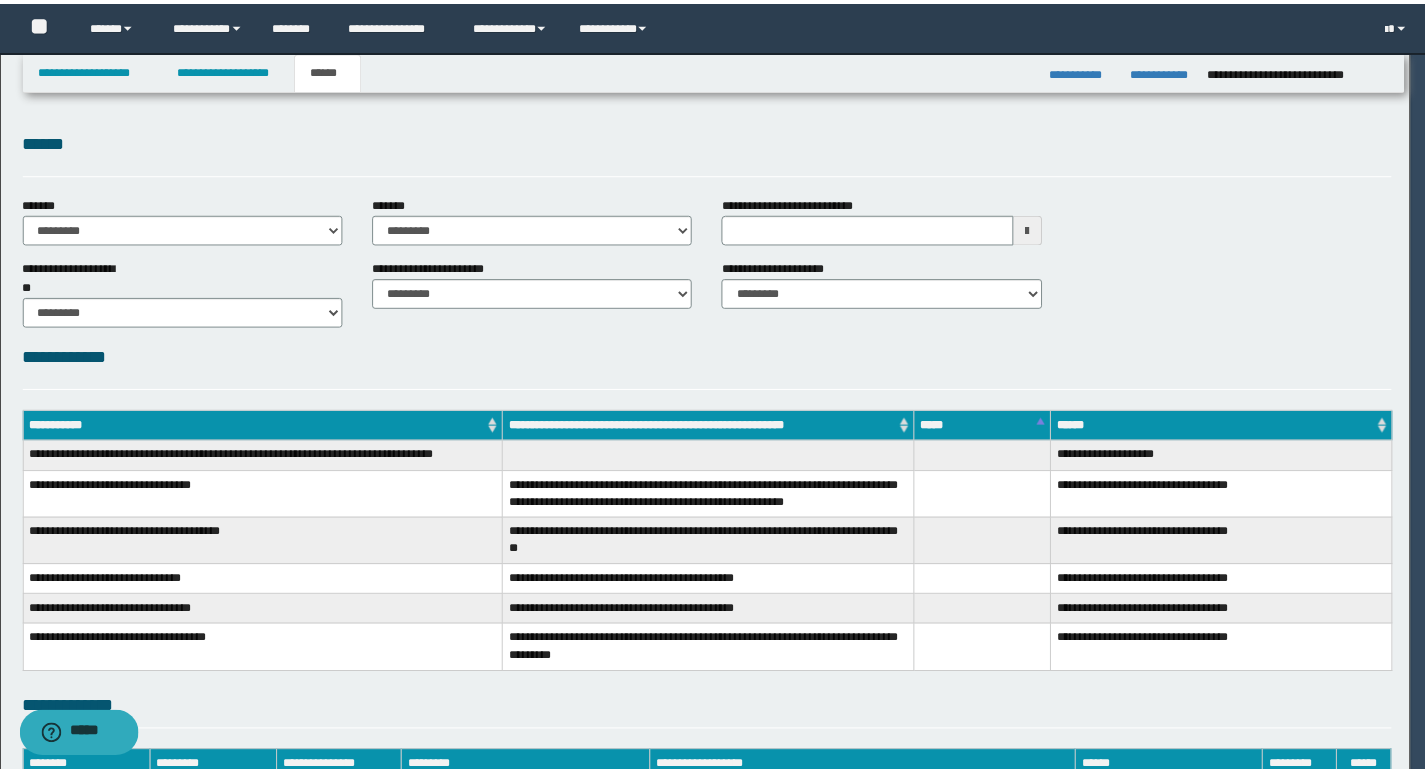 scroll, scrollTop: 0, scrollLeft: 0, axis: both 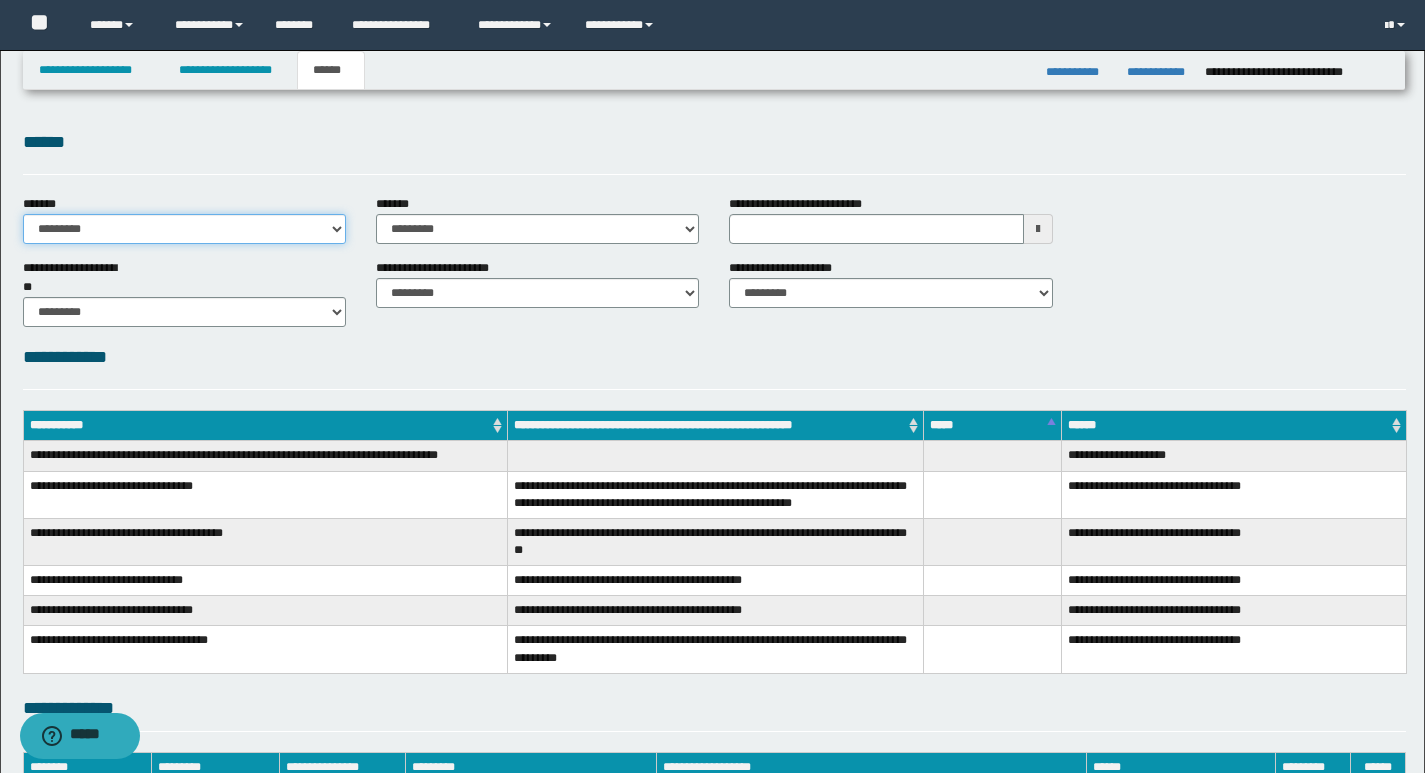 click on "**********" at bounding box center (184, 229) 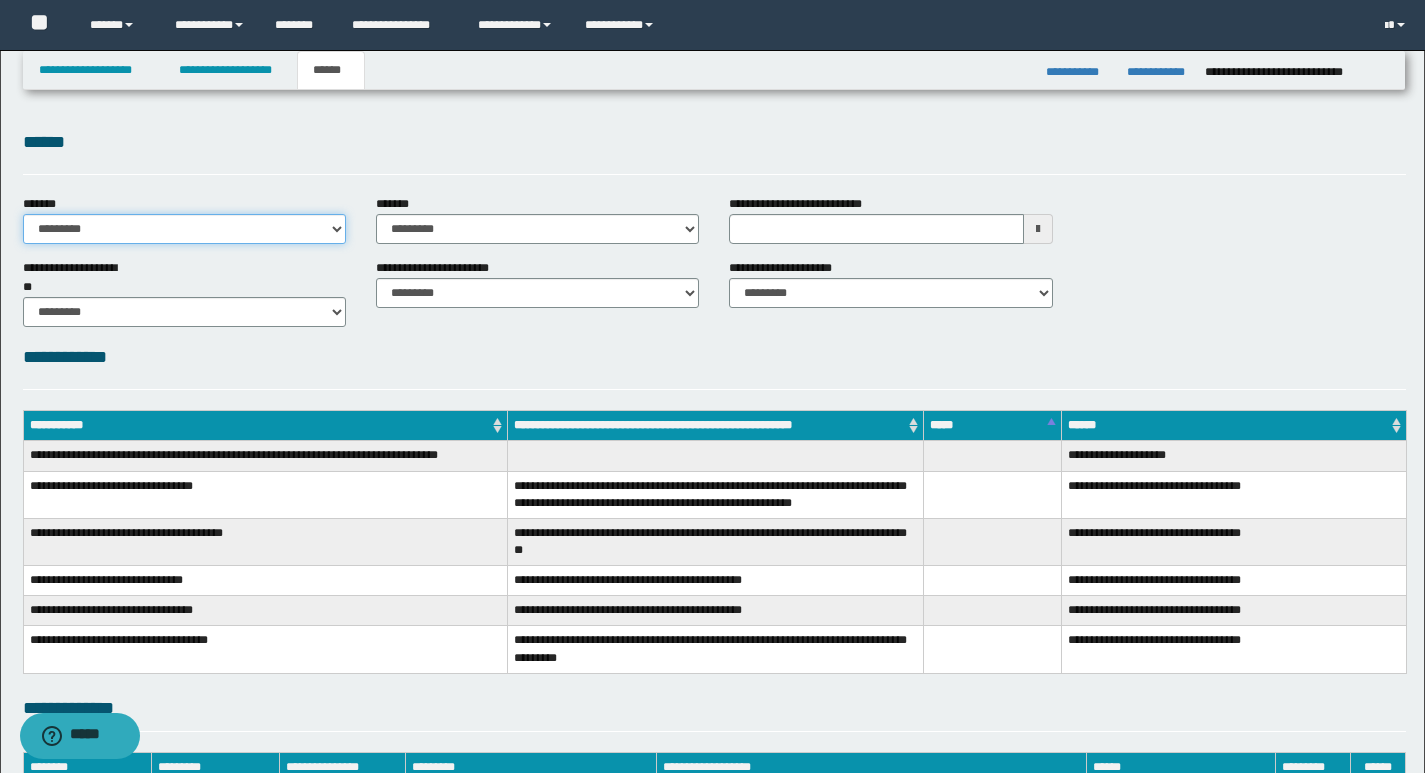 click on "**********" at bounding box center (184, 229) 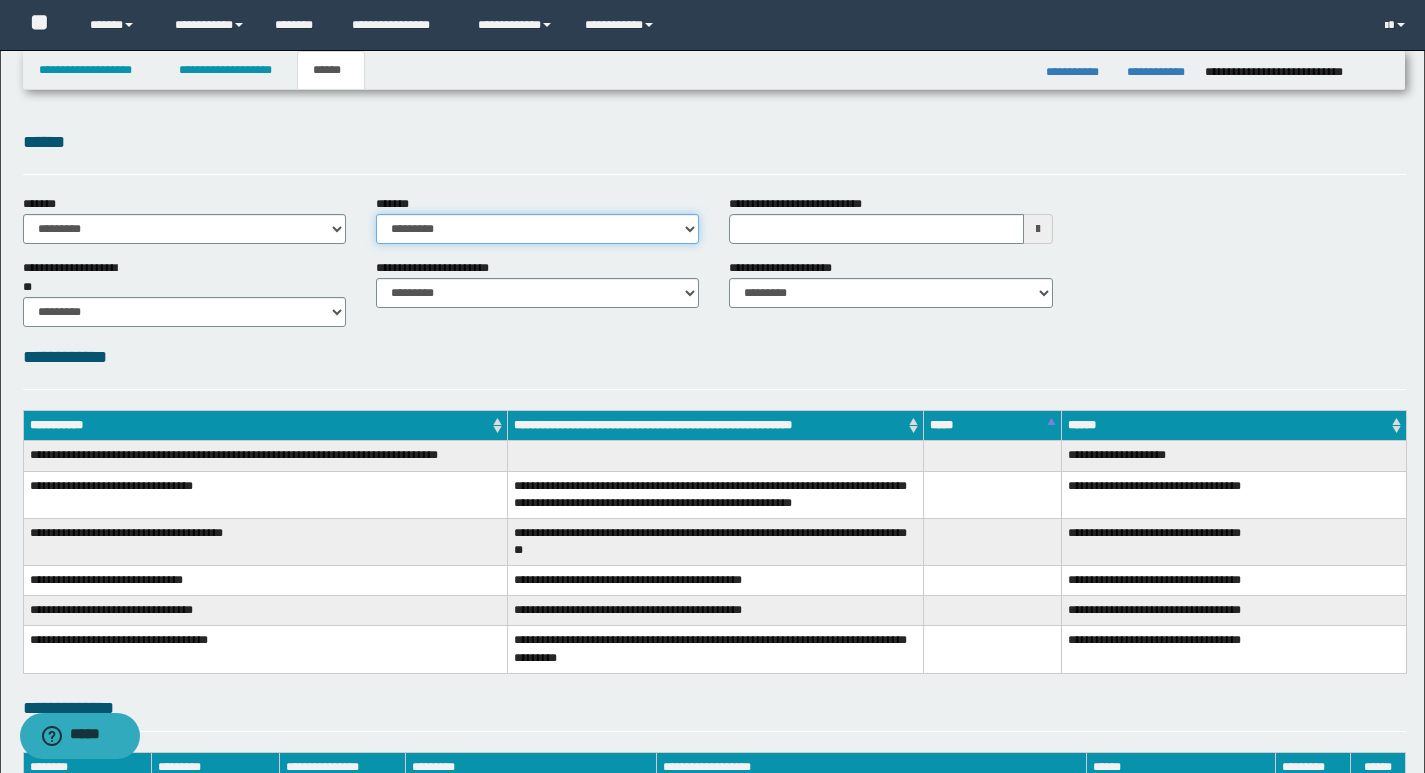 click on "**********" at bounding box center (537, 229) 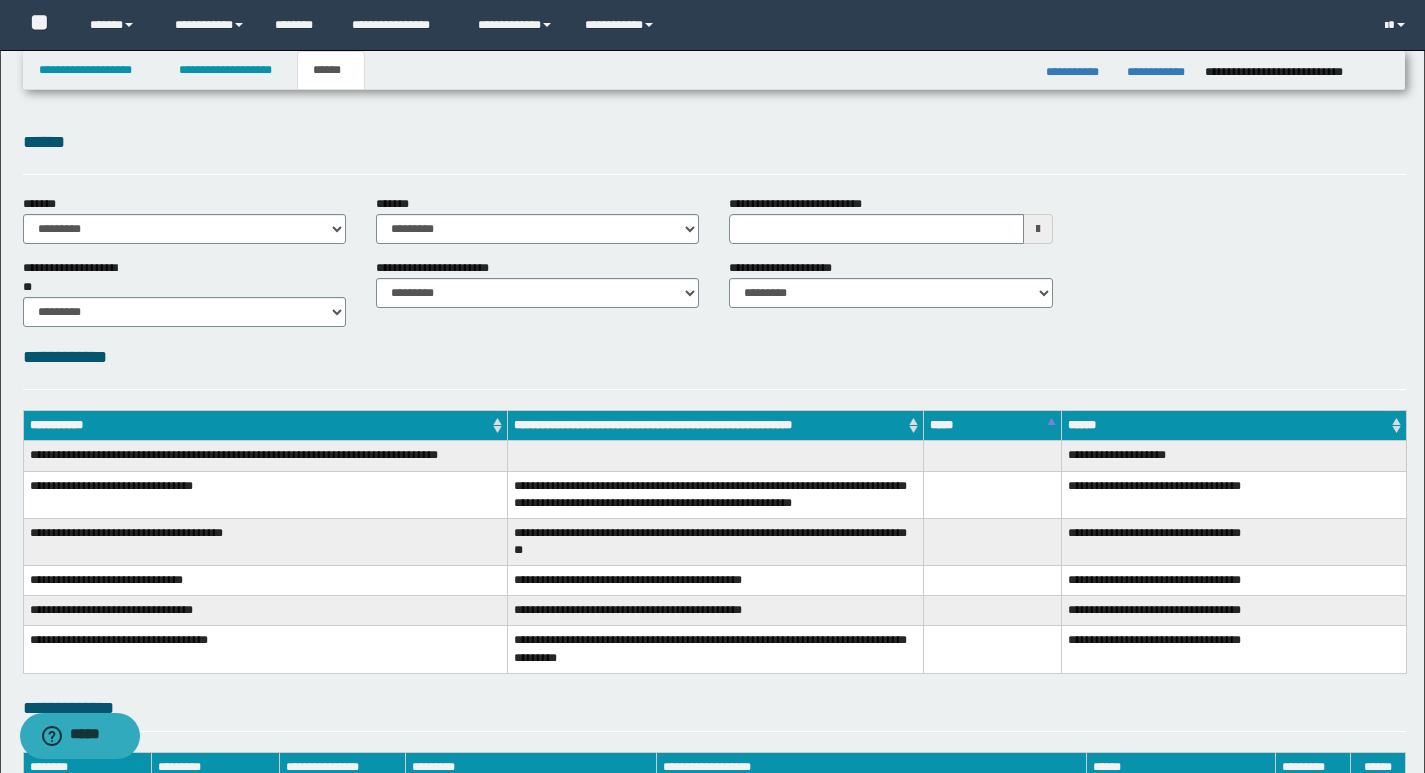 click on "**********" at bounding box center [714, 357] 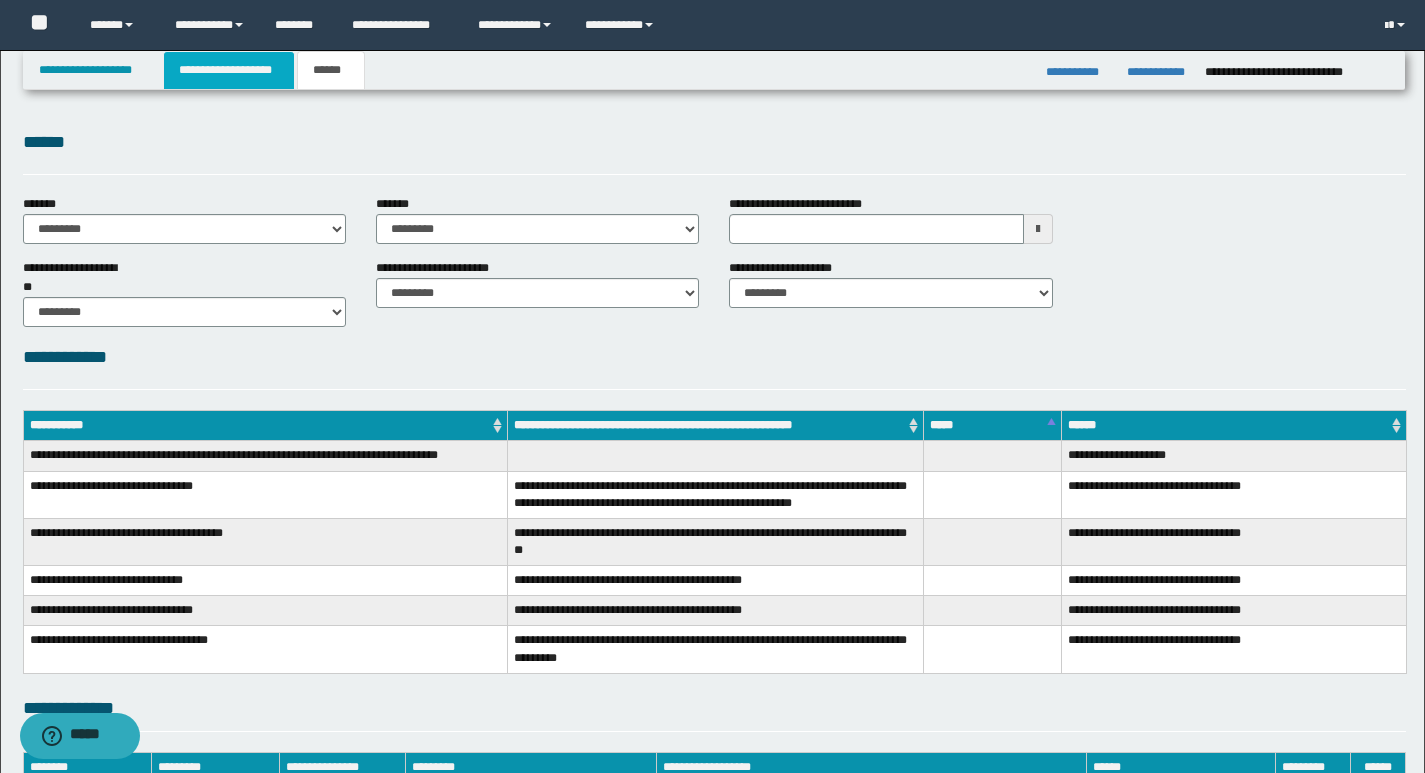 click on "**********" at bounding box center [229, 70] 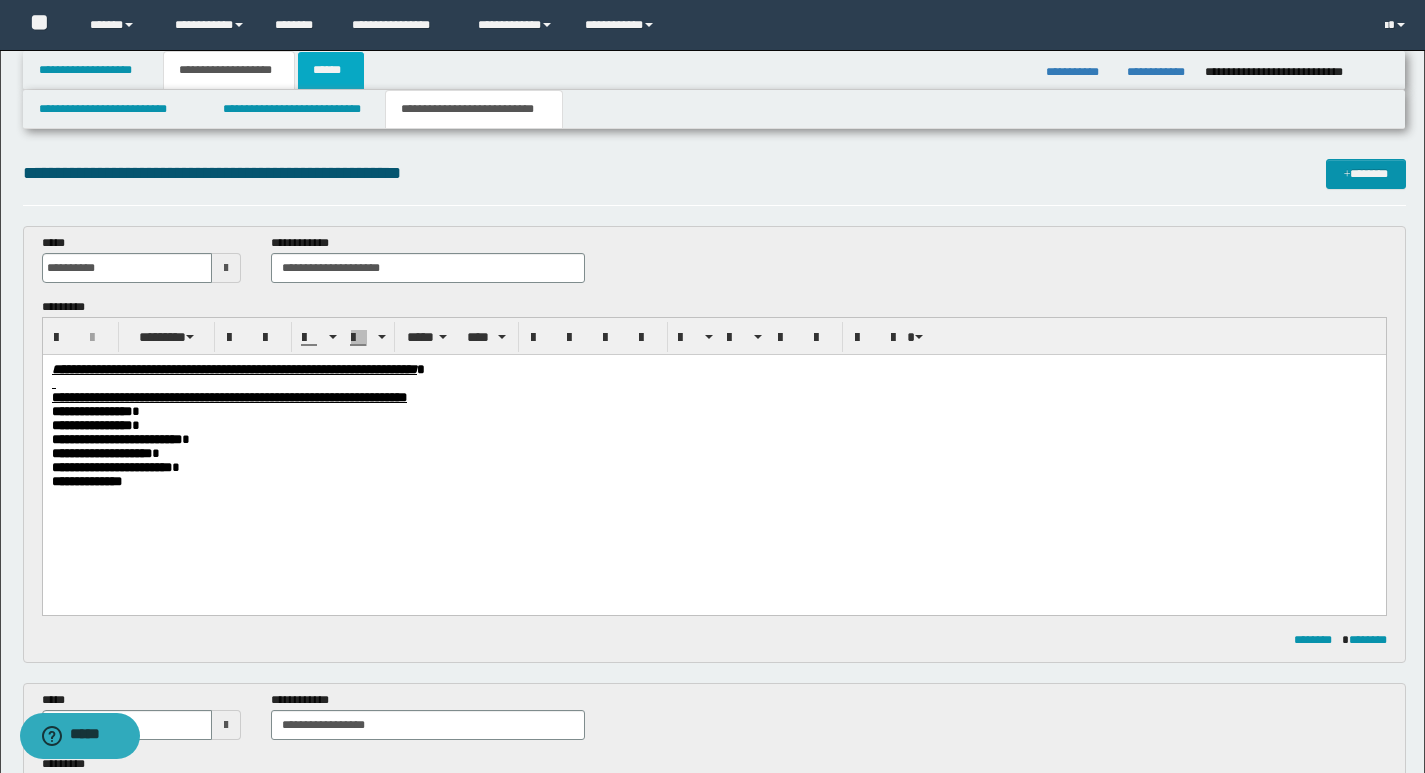 click on "******" at bounding box center (331, 70) 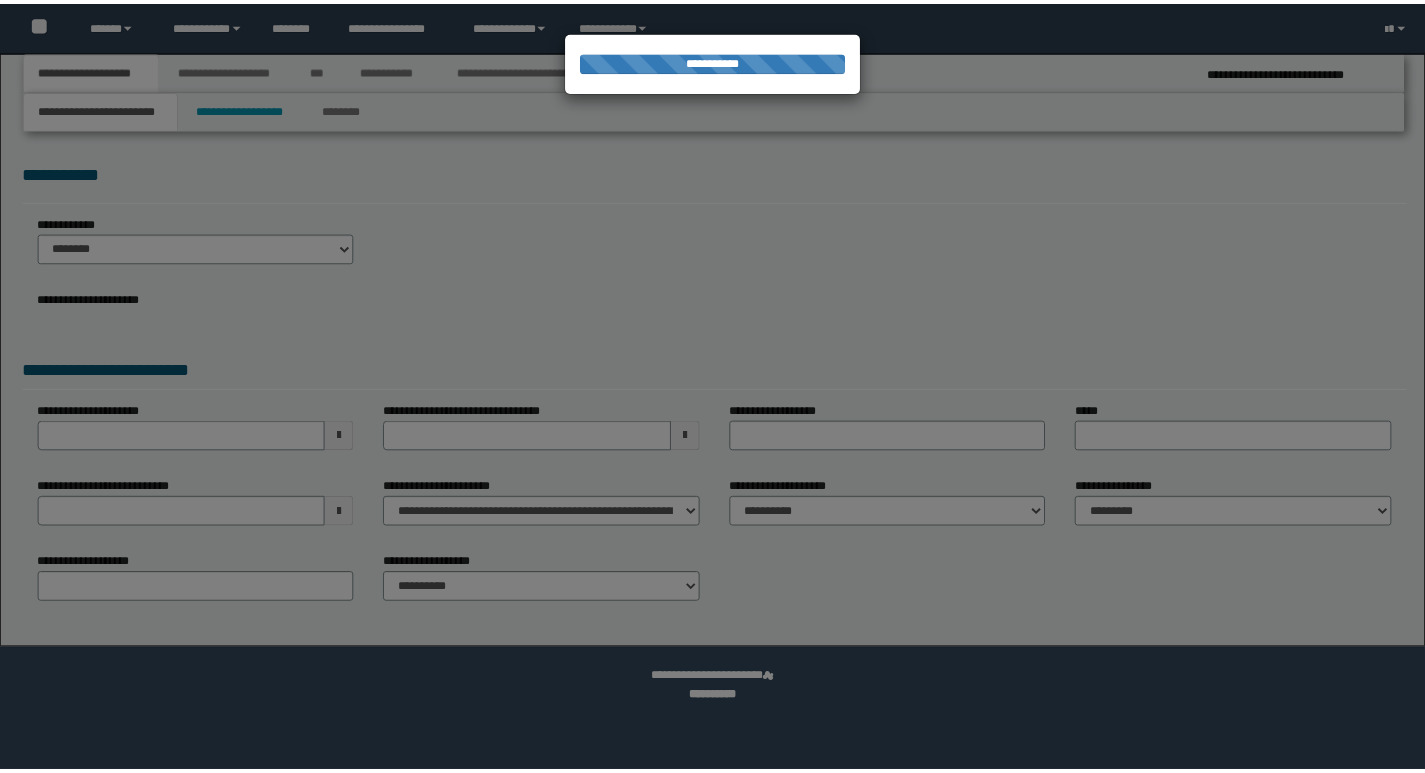 scroll, scrollTop: 0, scrollLeft: 0, axis: both 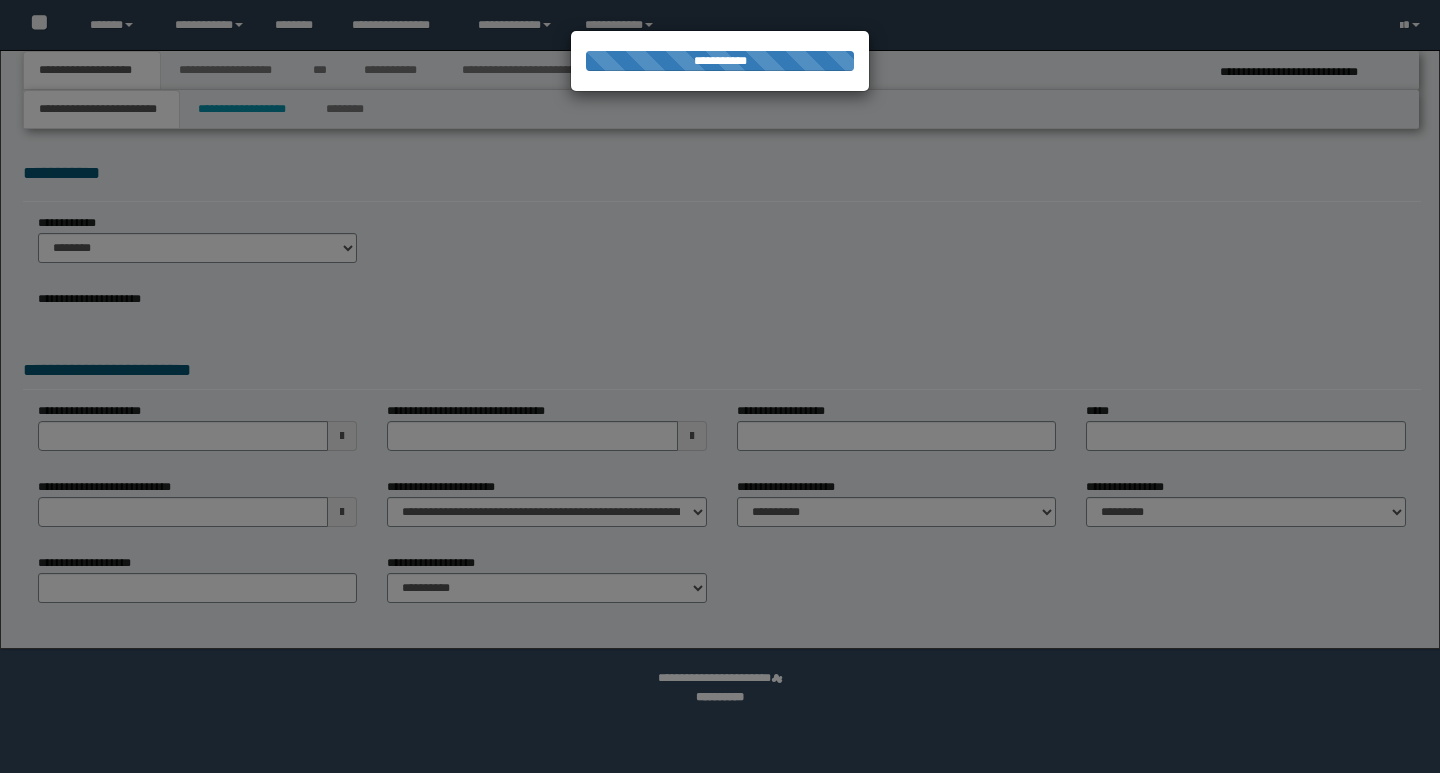 select on "*" 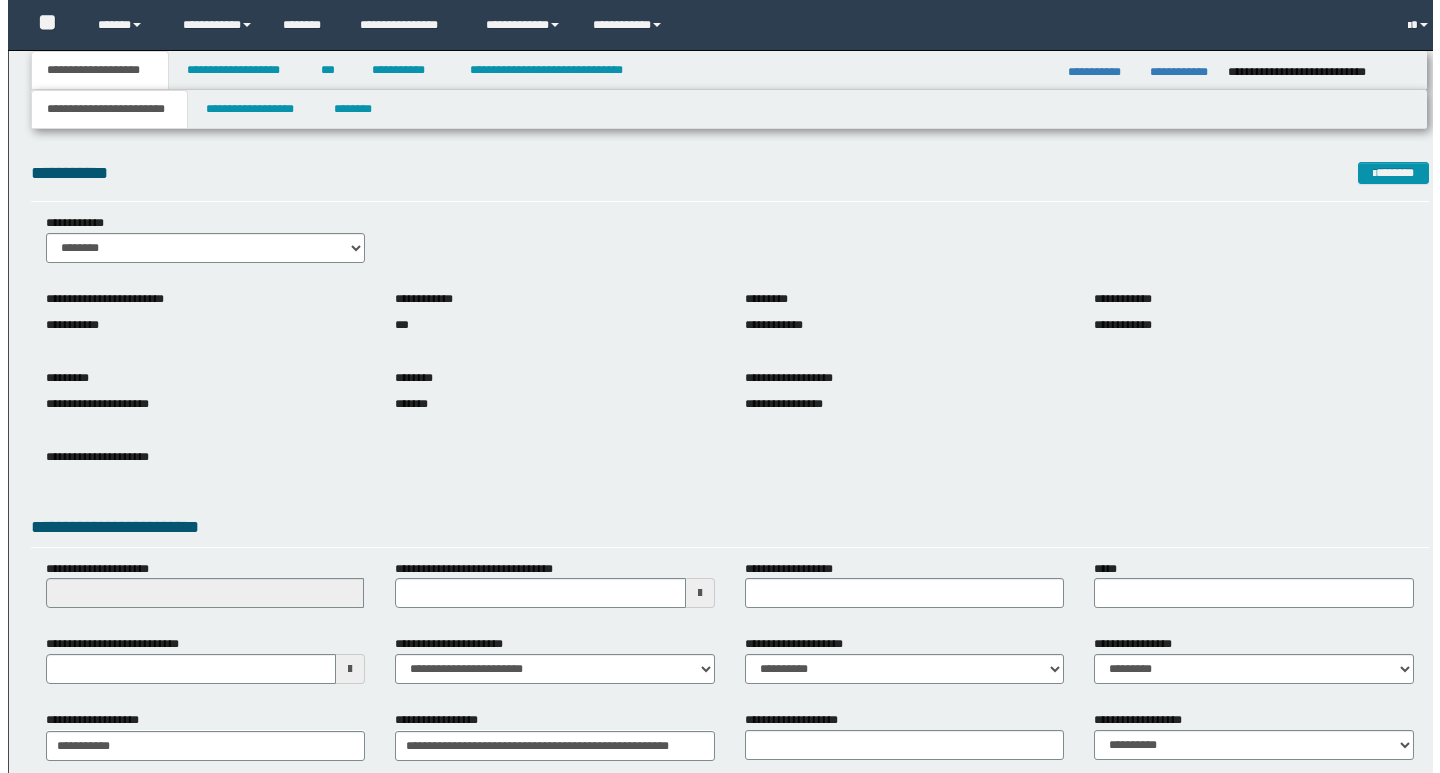 scroll, scrollTop: 0, scrollLeft: 0, axis: both 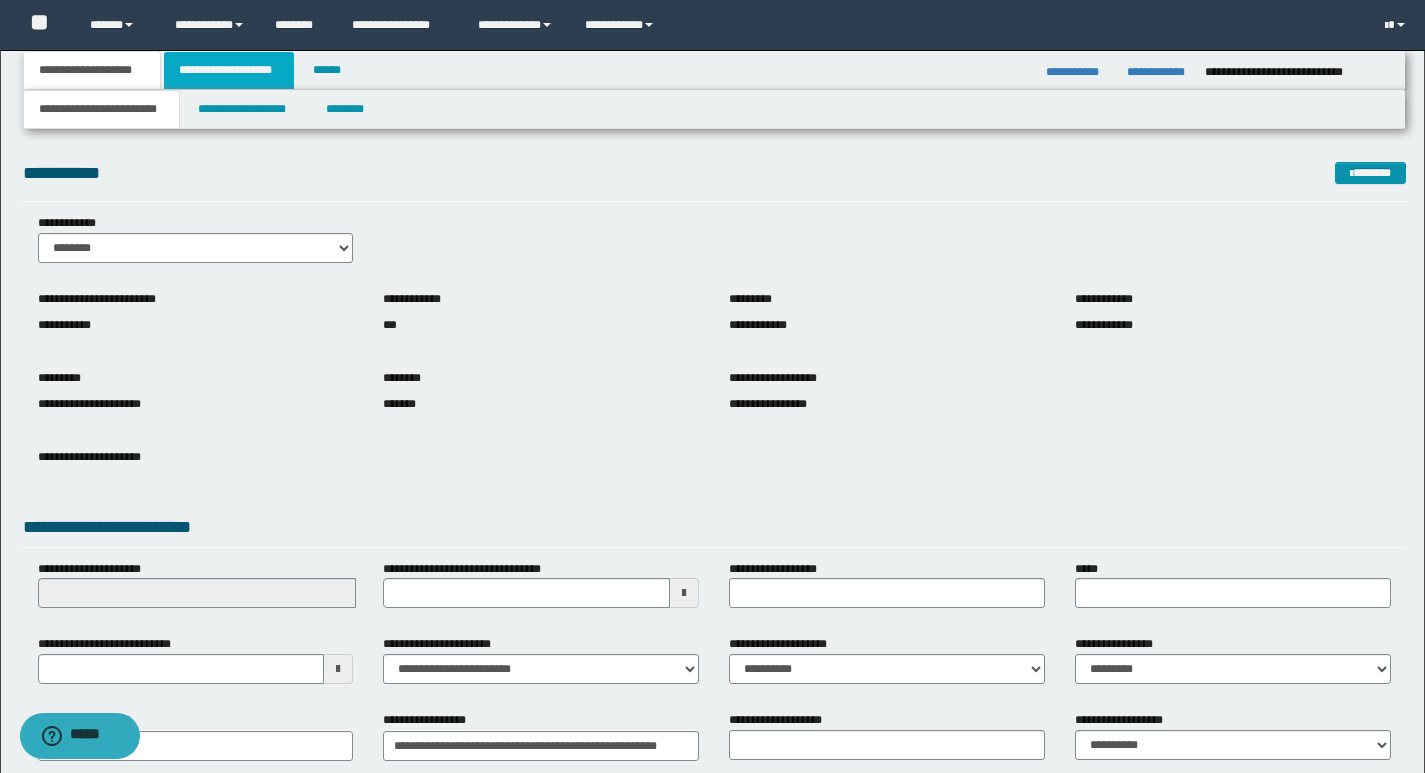 click on "**********" at bounding box center (229, 70) 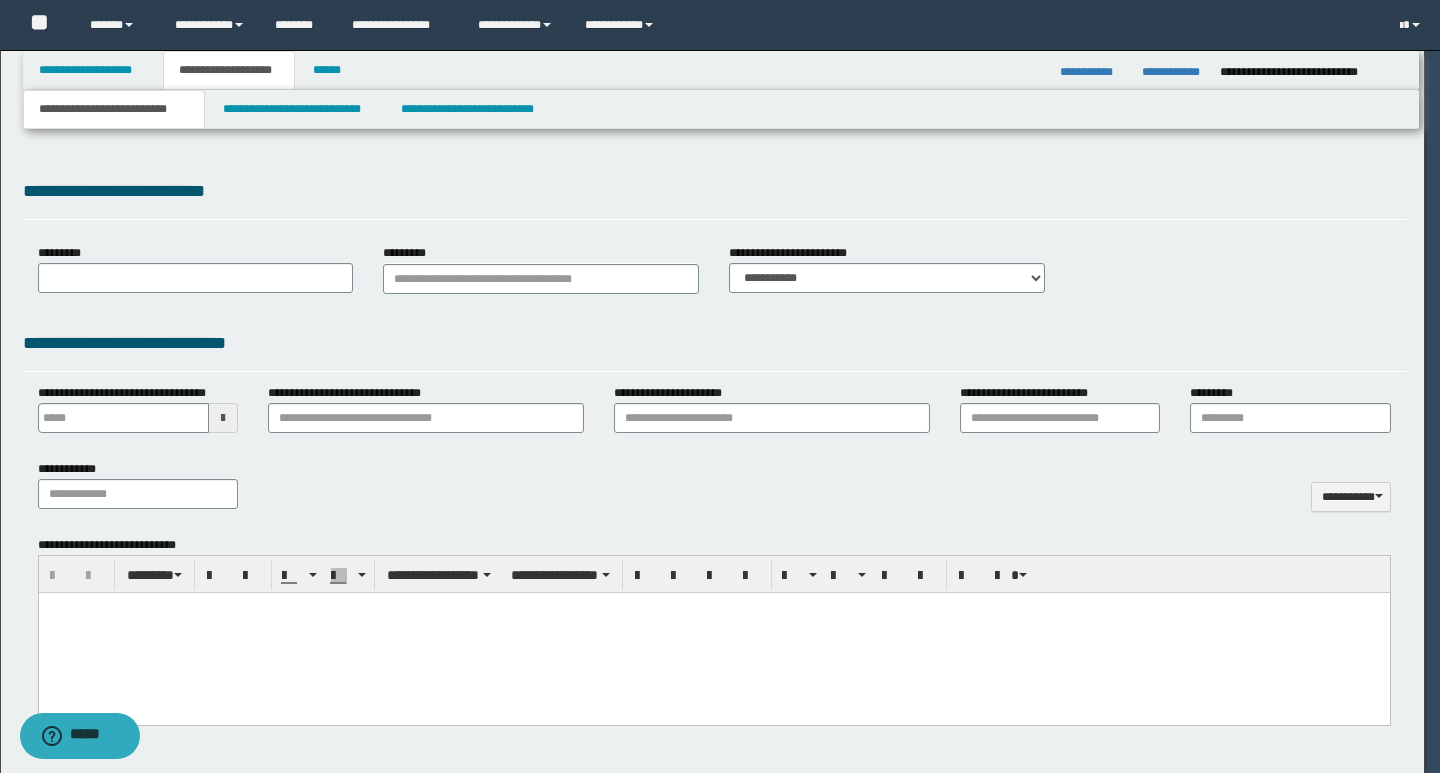 type 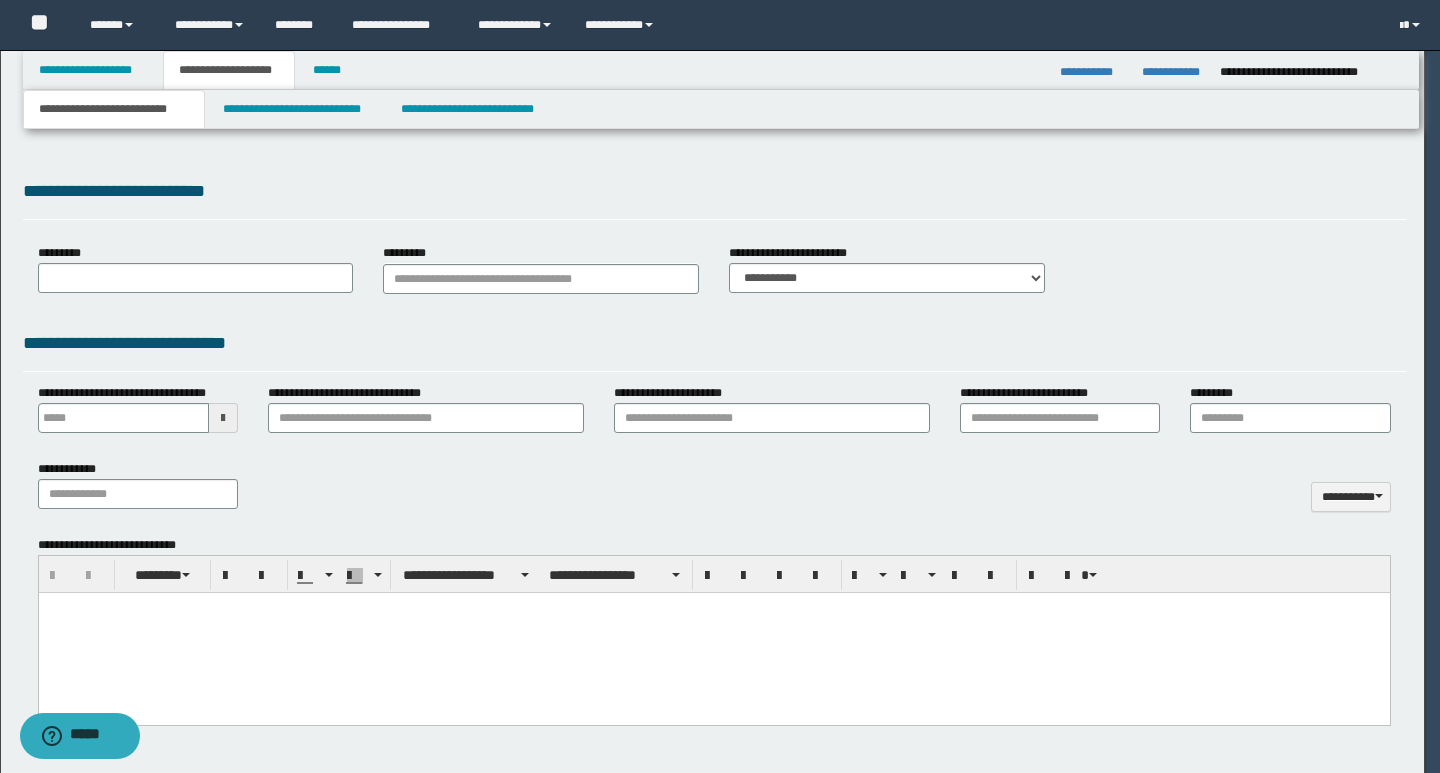 scroll, scrollTop: 0, scrollLeft: 0, axis: both 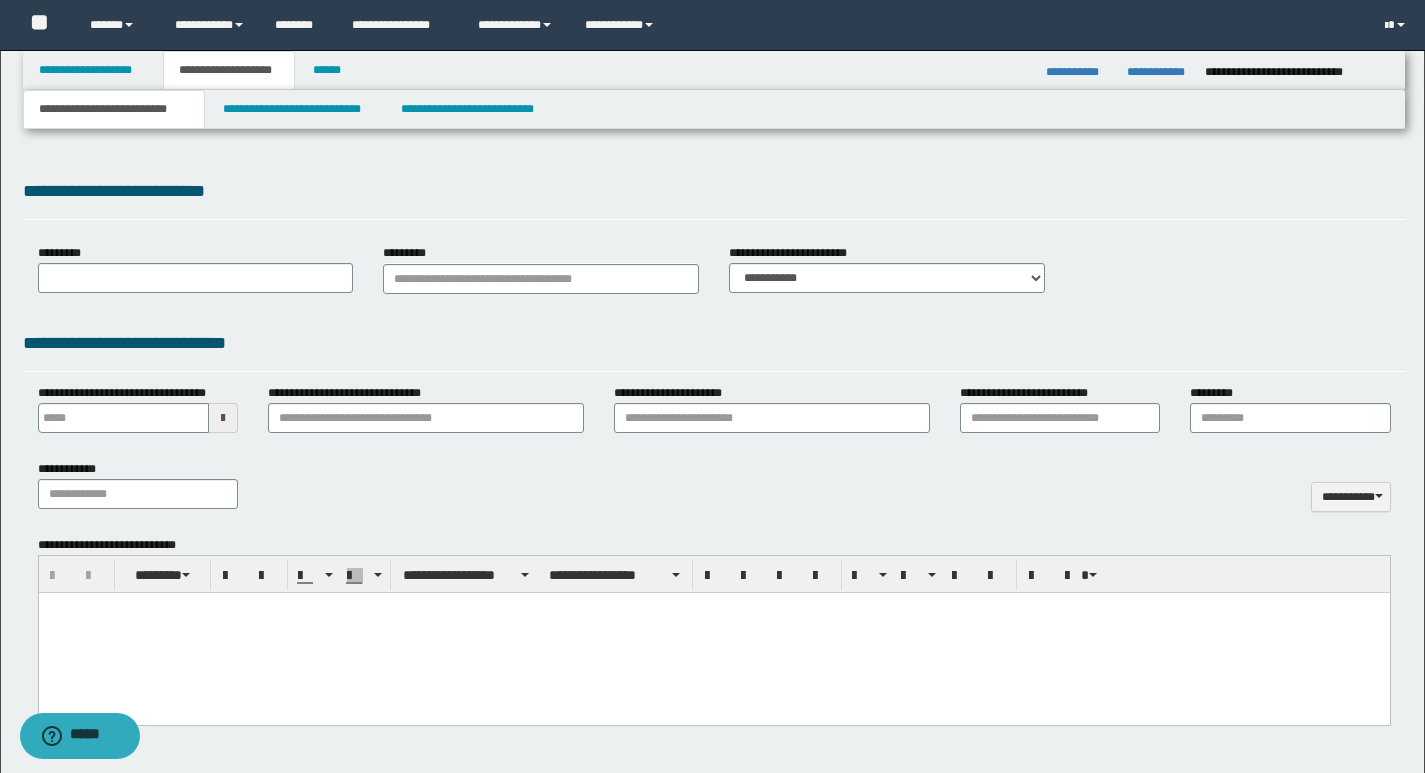 type on "**********" 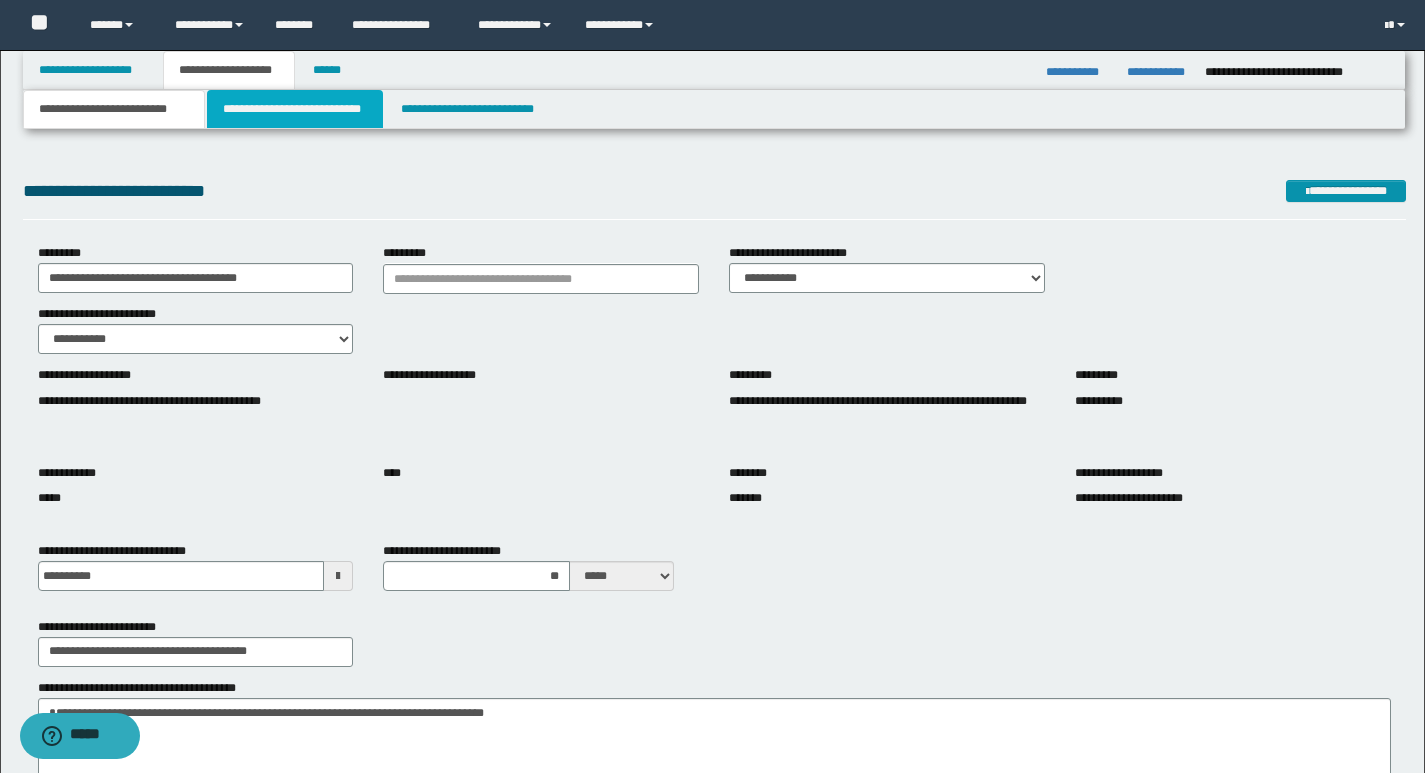 click on "**********" at bounding box center (295, 109) 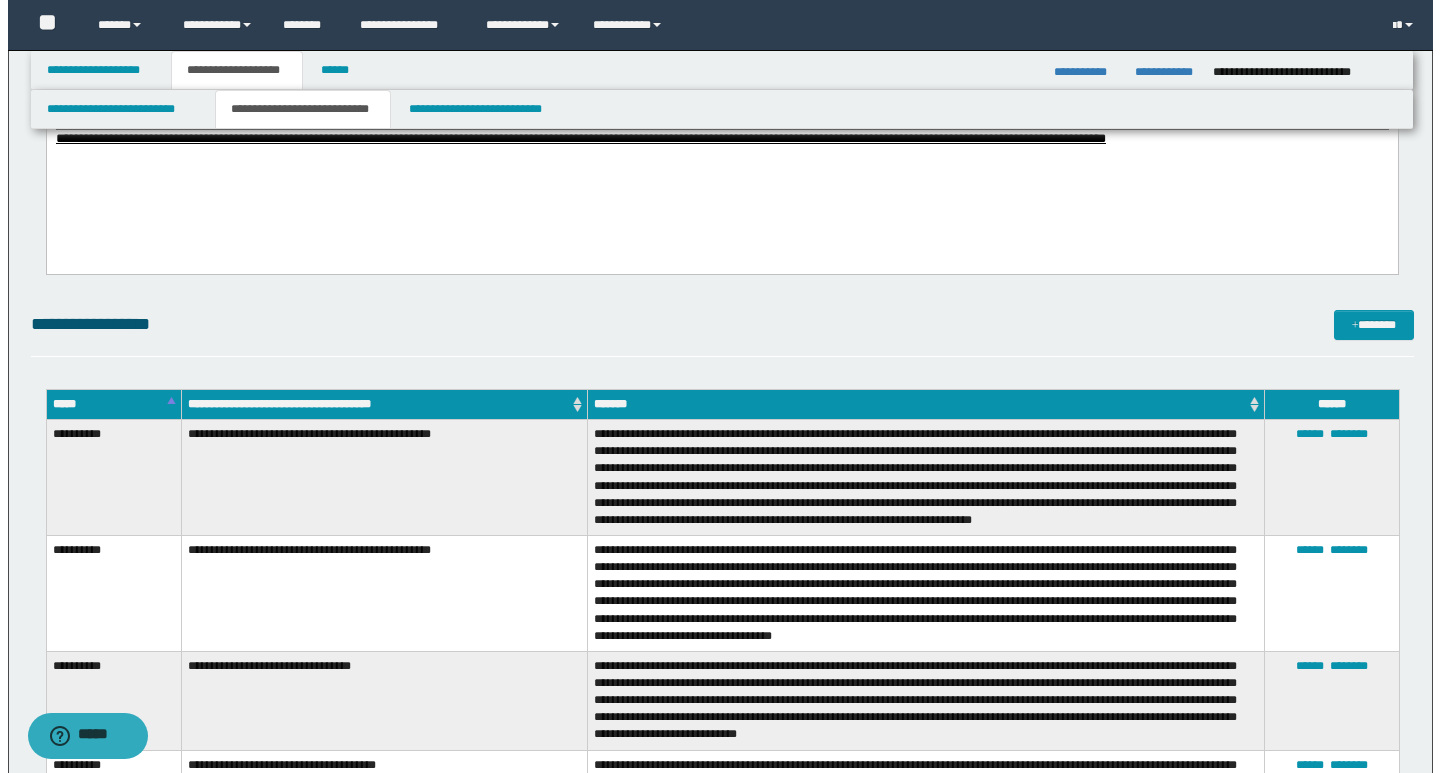 scroll, scrollTop: 3000, scrollLeft: 0, axis: vertical 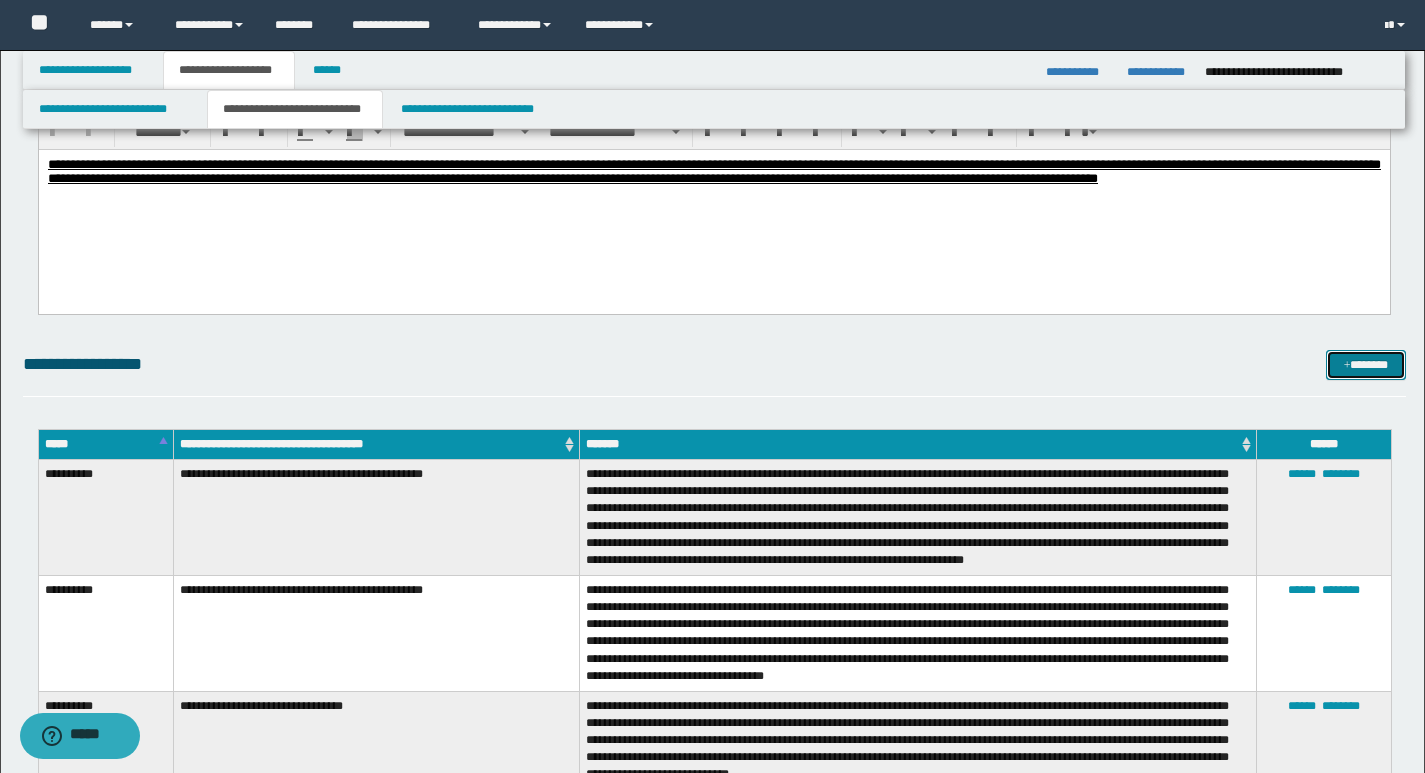click on "*******" at bounding box center [1366, 365] 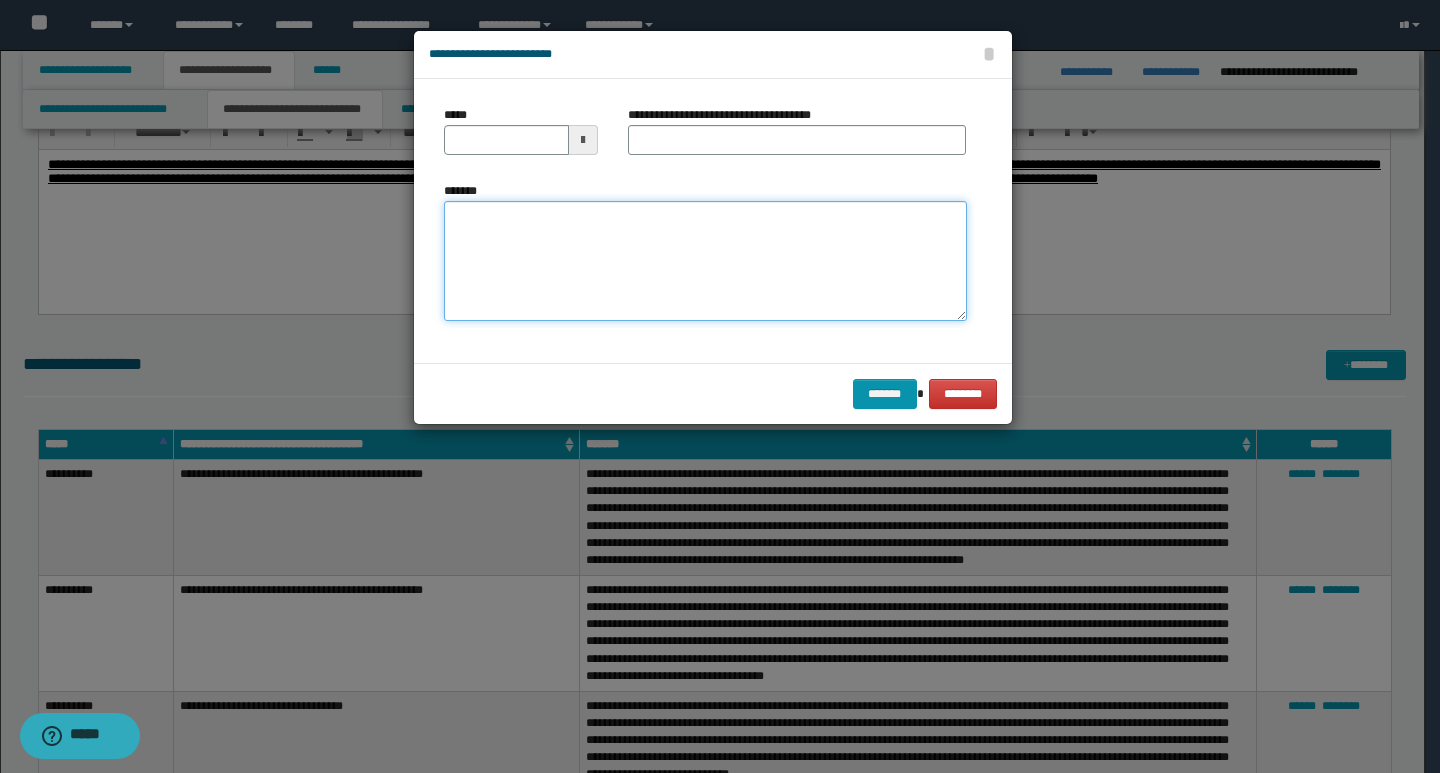 click on "*******" at bounding box center (705, 261) 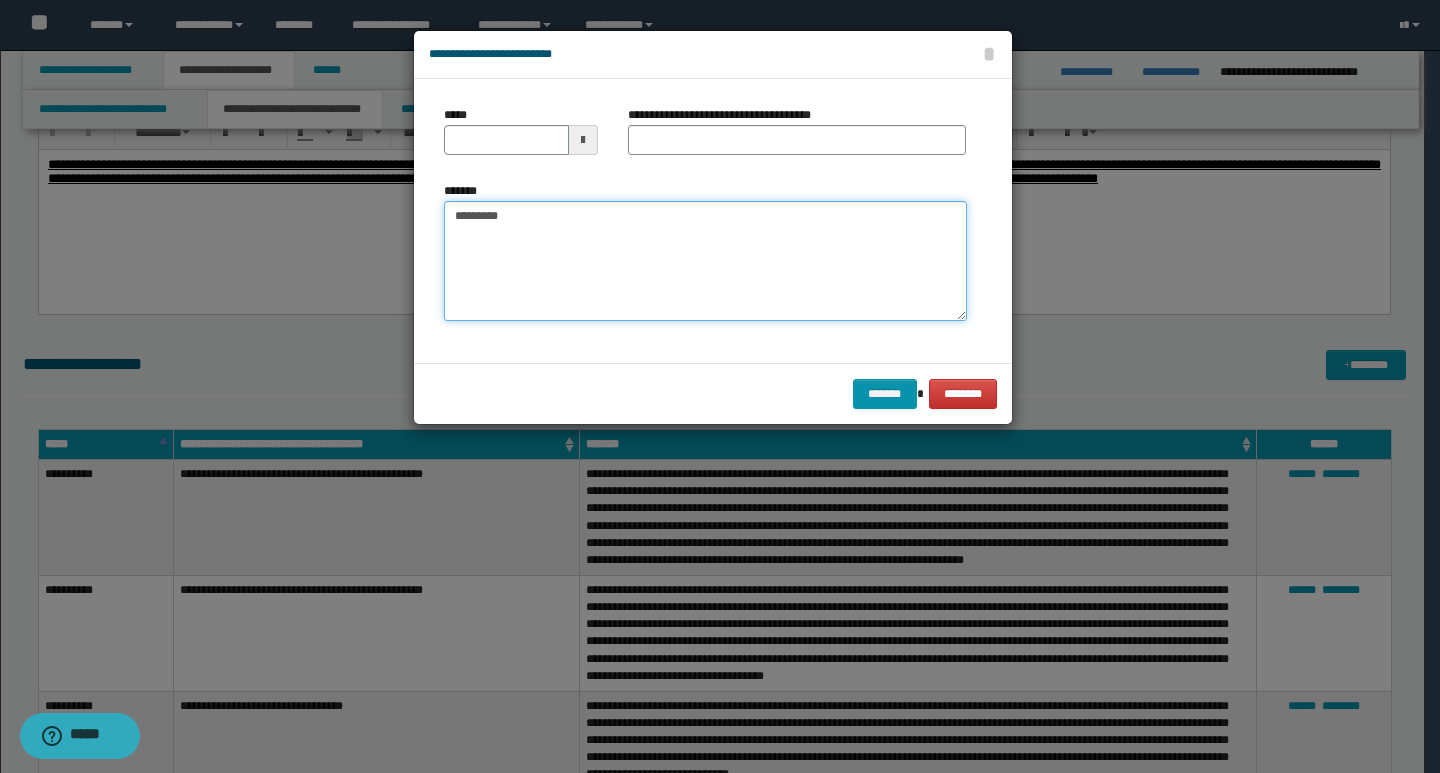 drag, startPoint x: 520, startPoint y: 218, endPoint x: 417, endPoint y: 214, distance: 103.077644 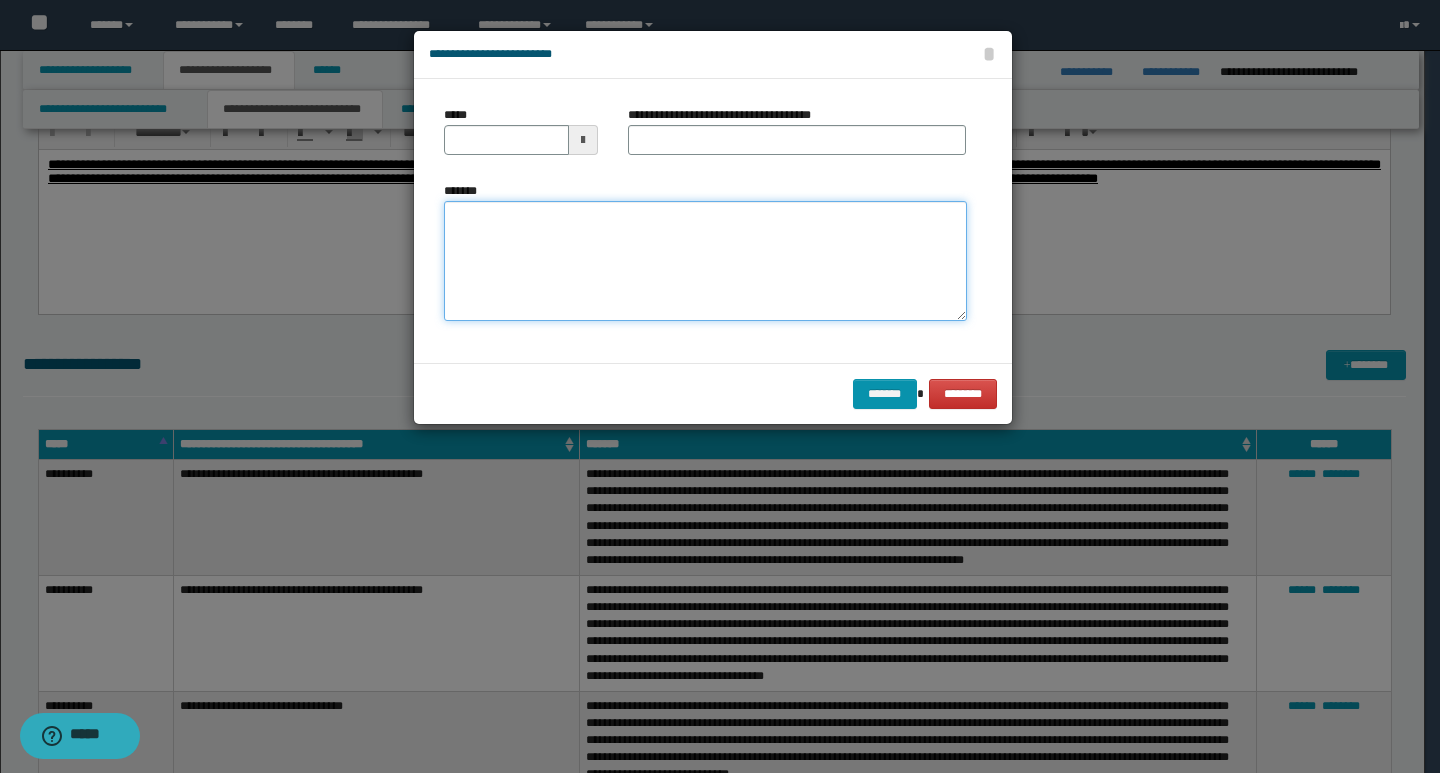 click on "*******" at bounding box center [705, 261] 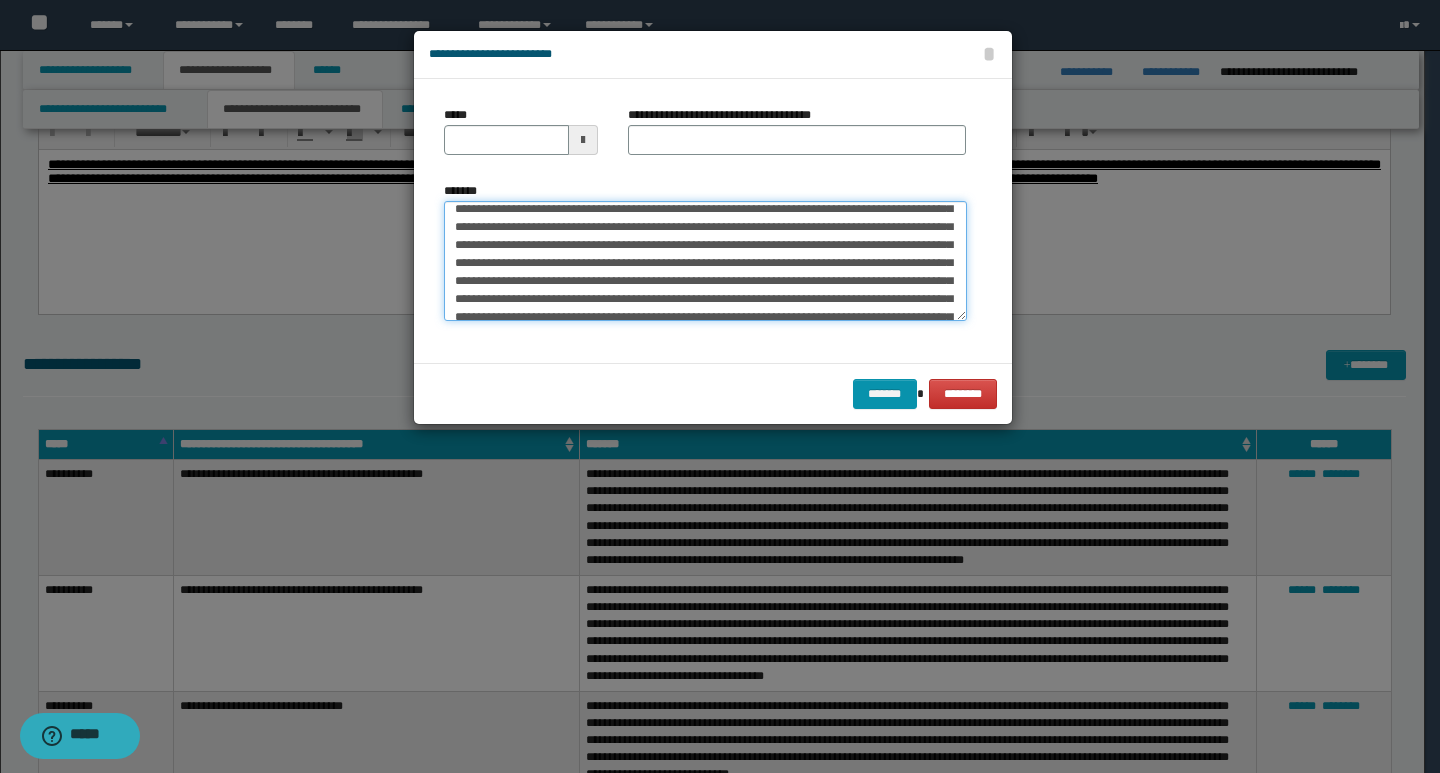 scroll, scrollTop: 0, scrollLeft: 0, axis: both 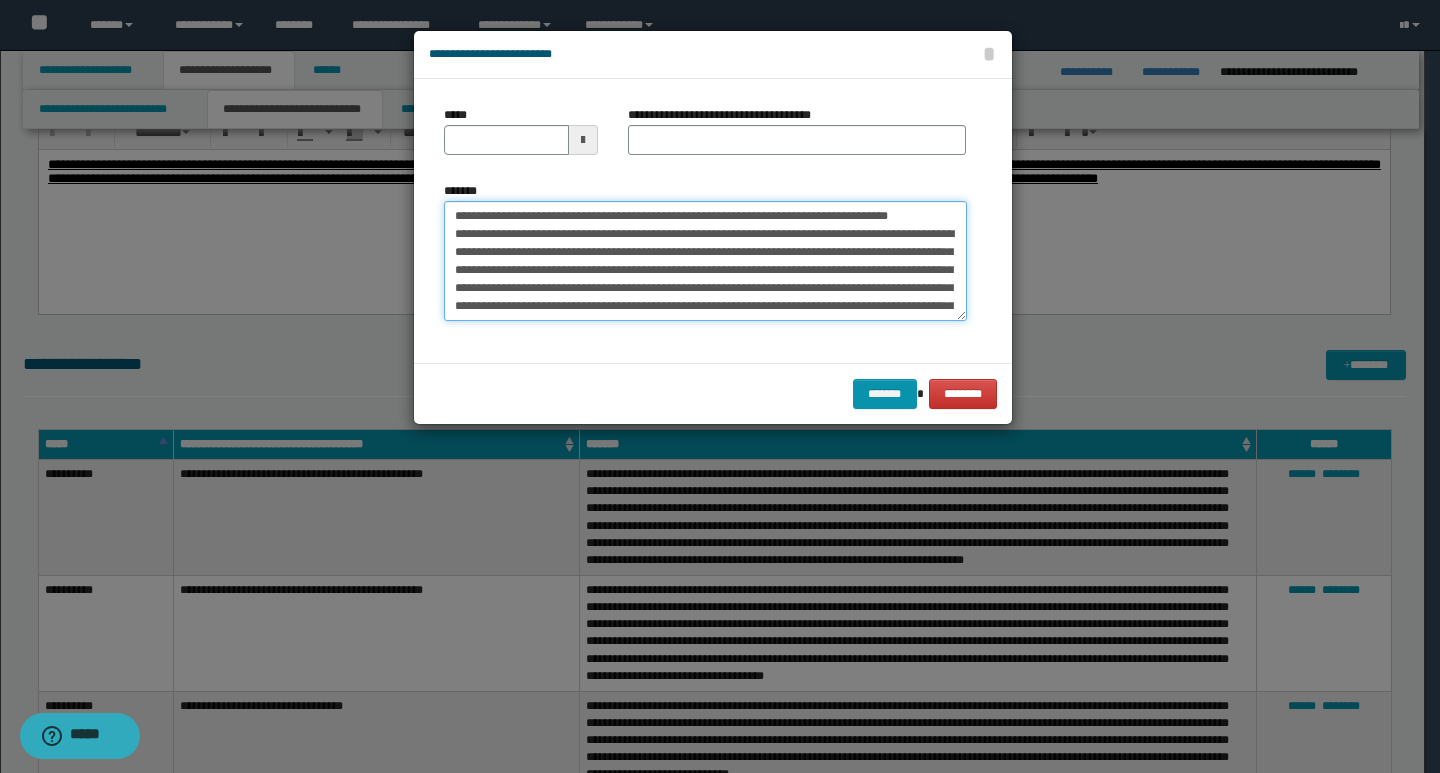 drag, startPoint x: 451, startPoint y: 216, endPoint x: 520, endPoint y: 224, distance: 69.46222 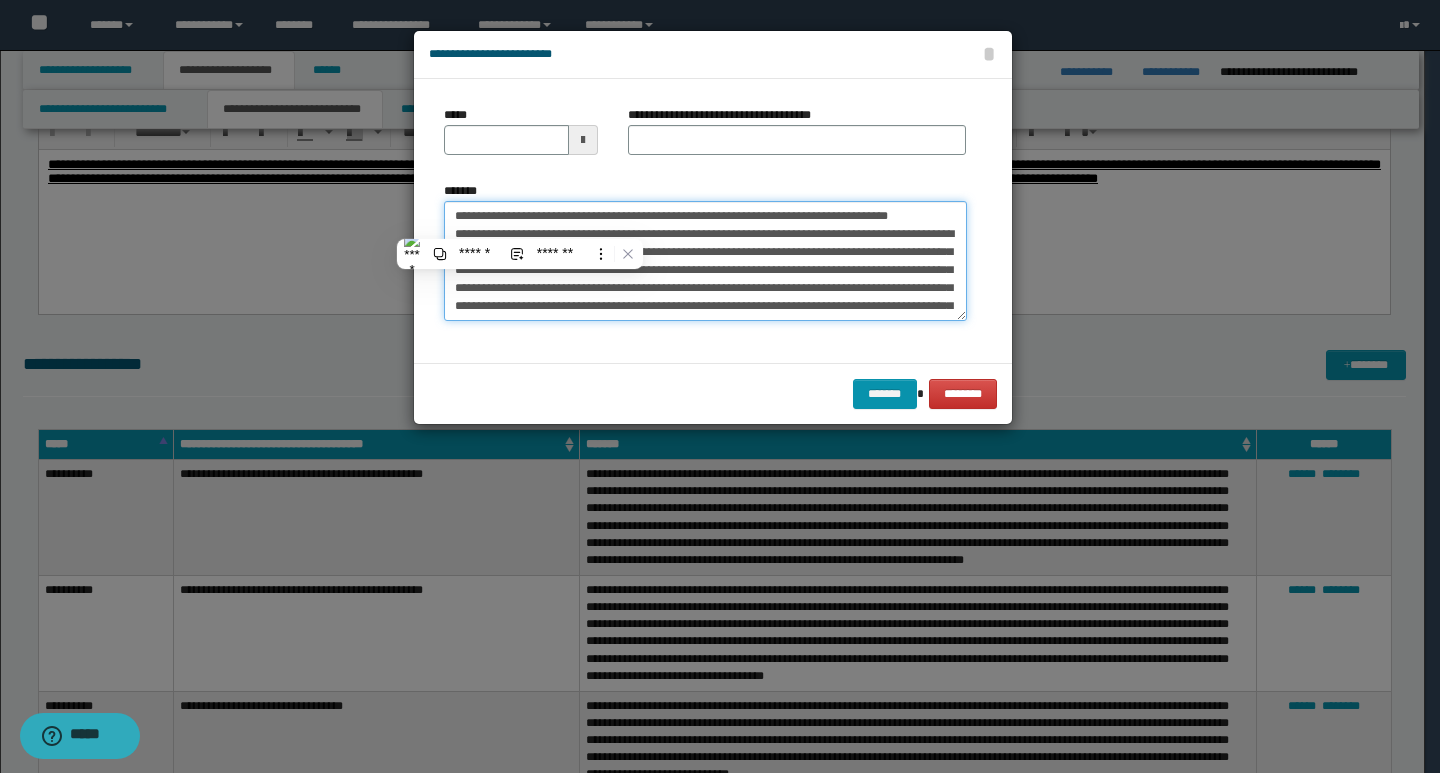 type on "**********" 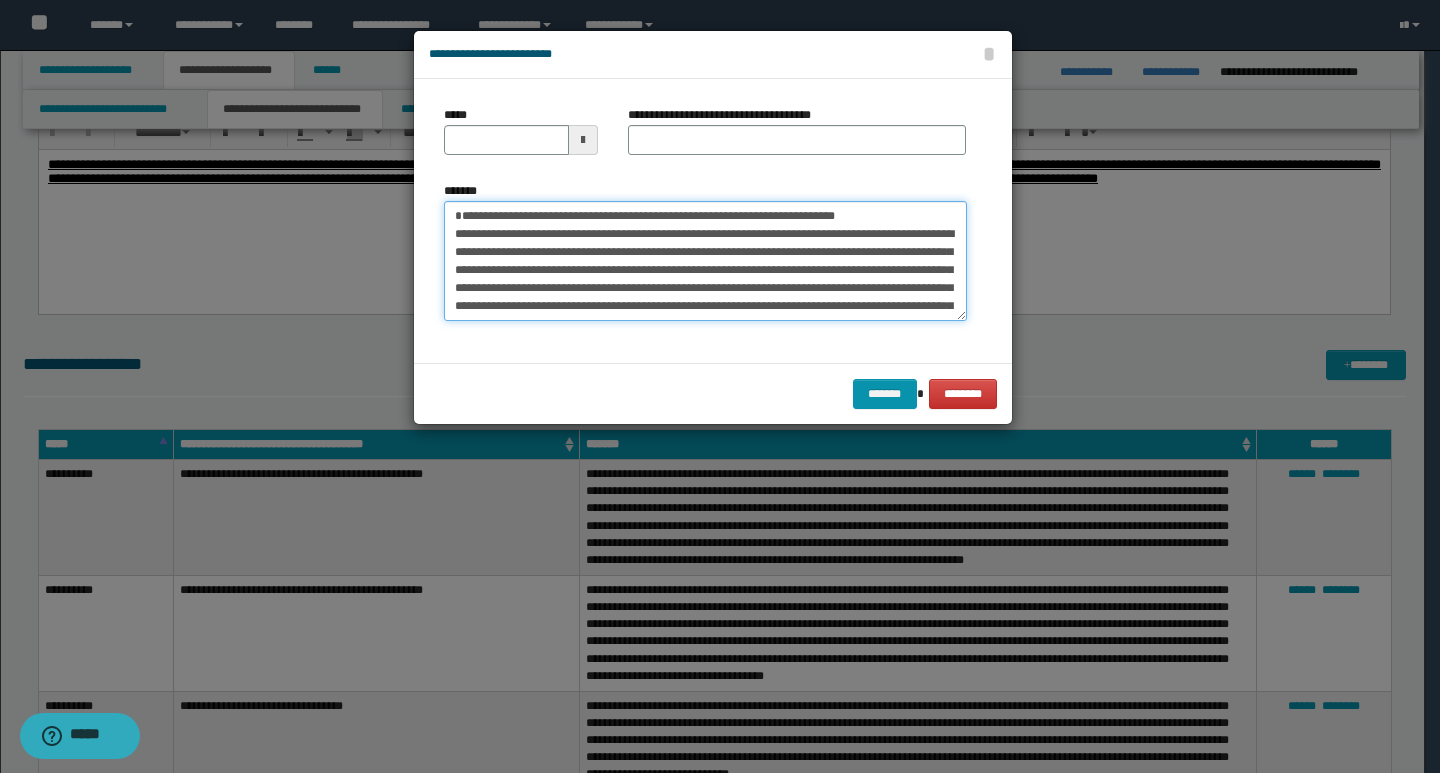 type 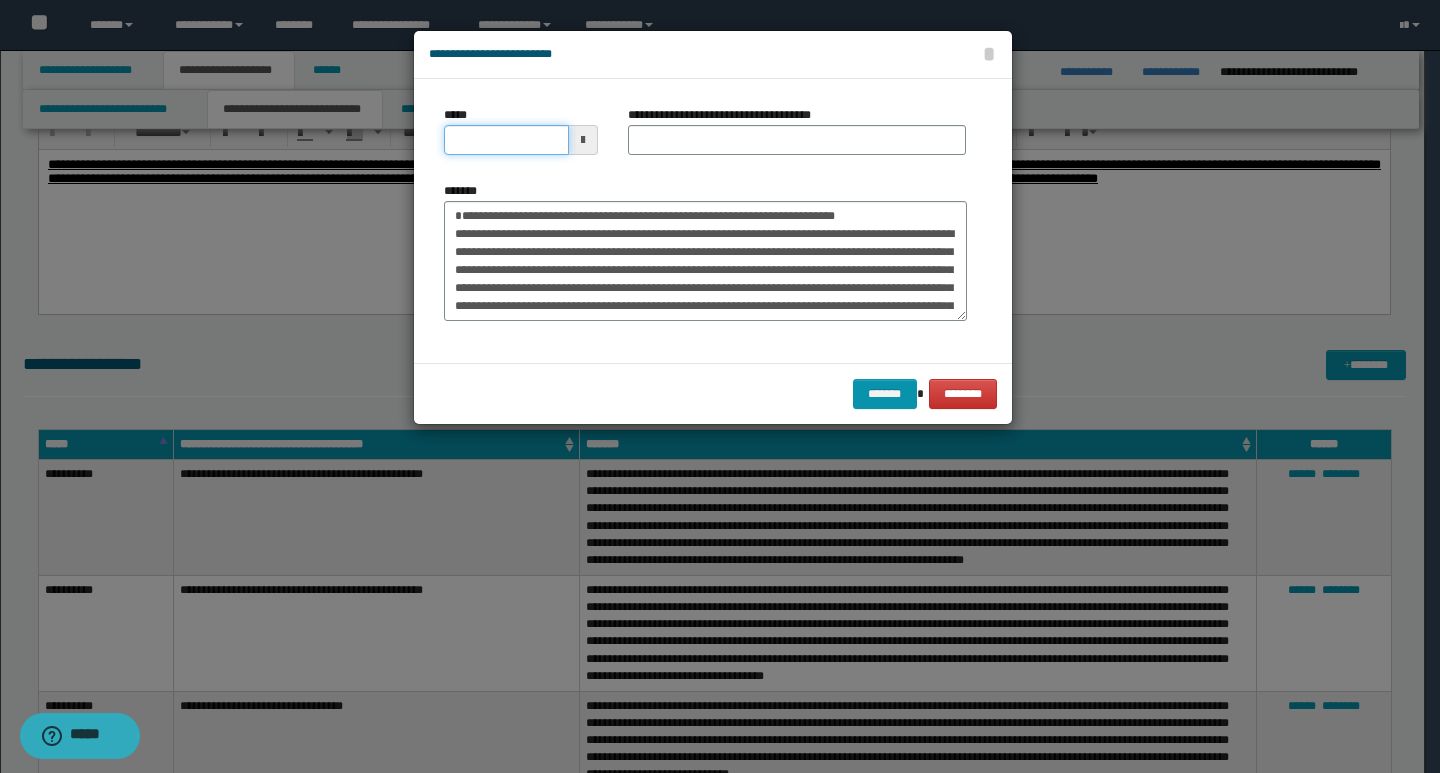 click on "*****" at bounding box center (506, 140) 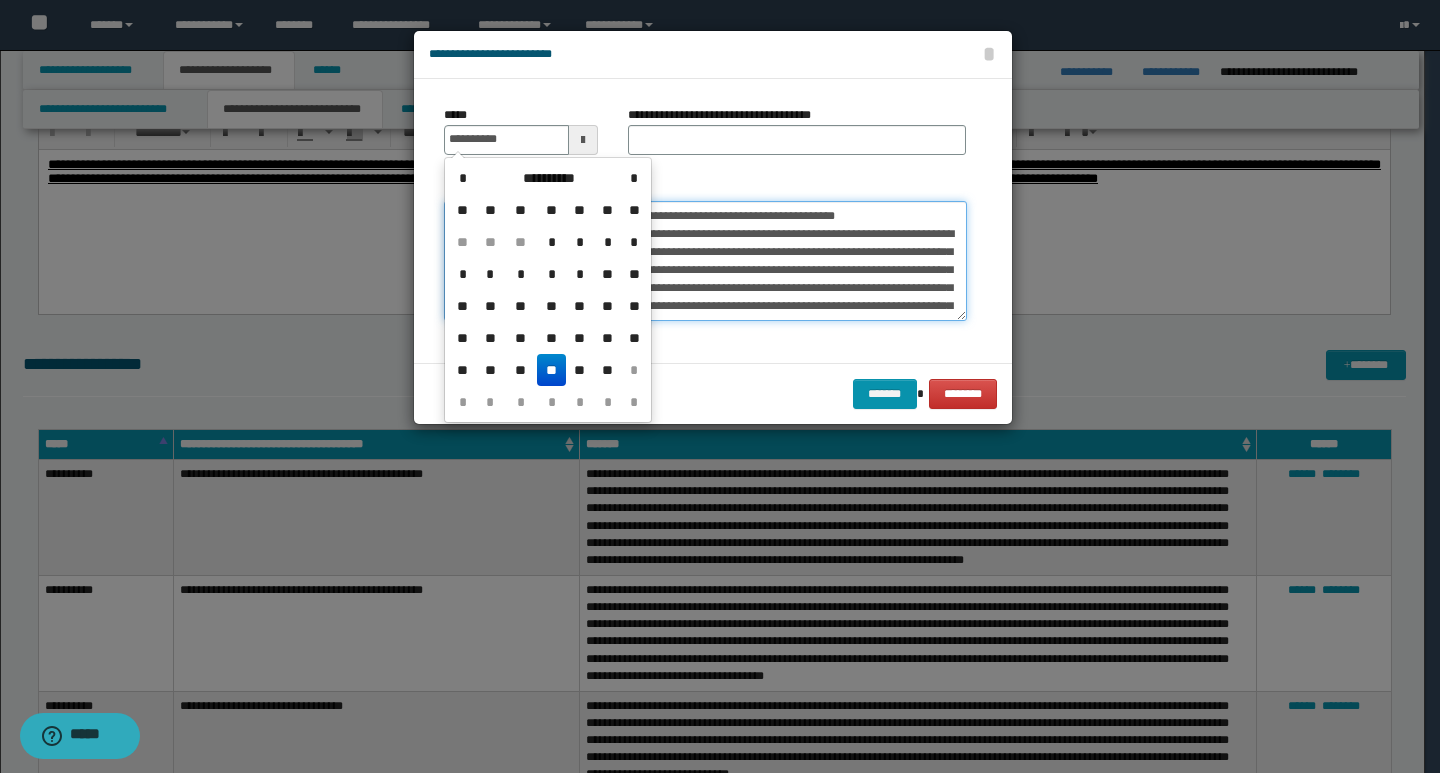 type on "**********" 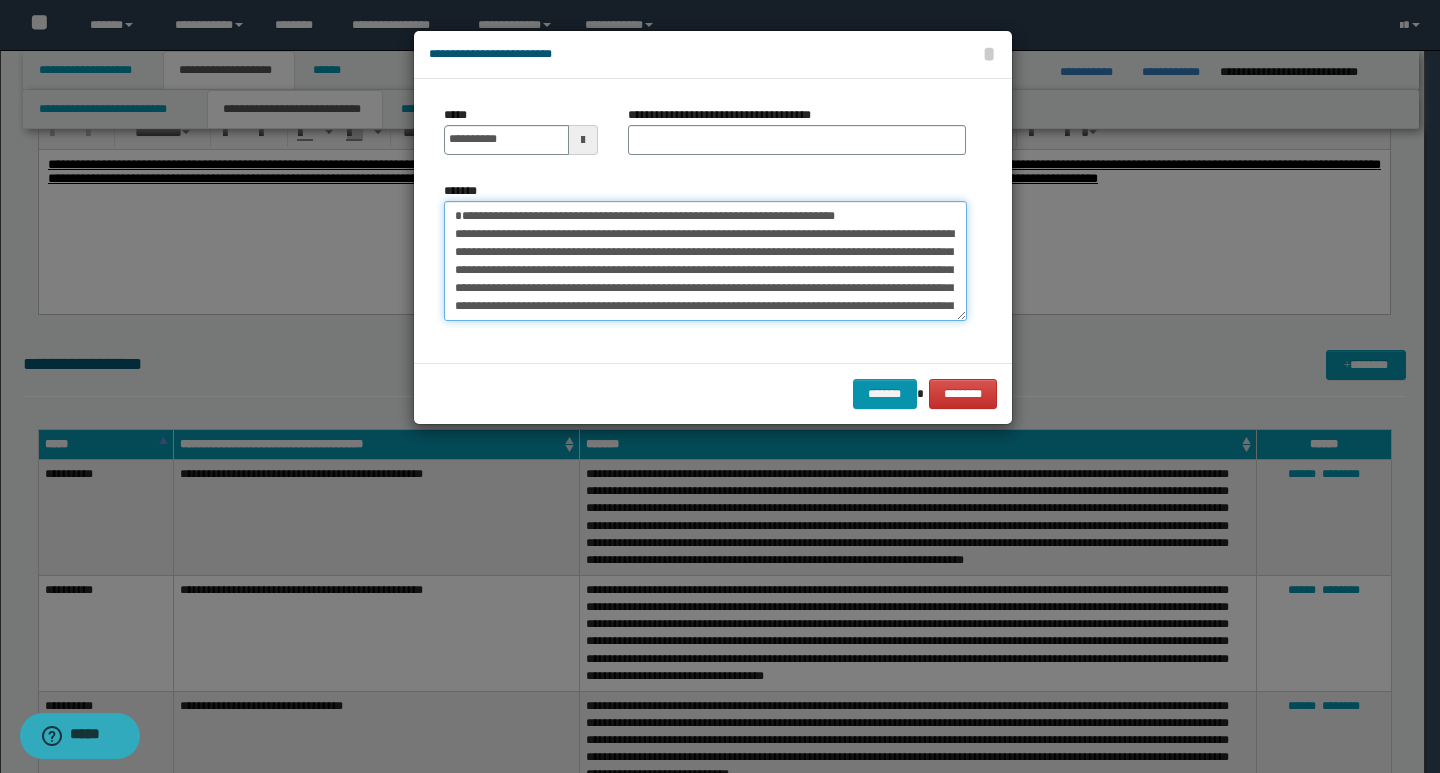 drag, startPoint x: 853, startPoint y: 216, endPoint x: 438, endPoint y: 219, distance: 415.01083 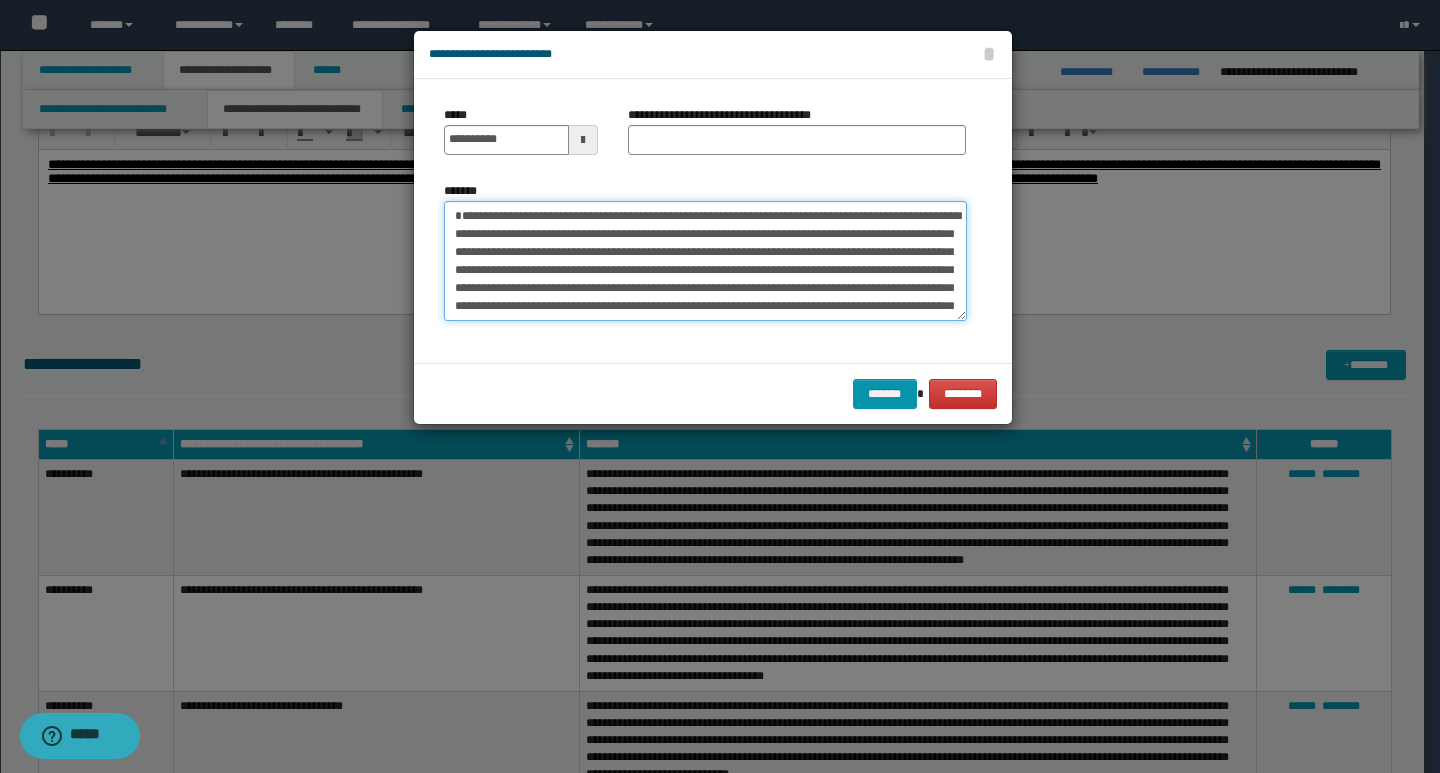 type on "**********" 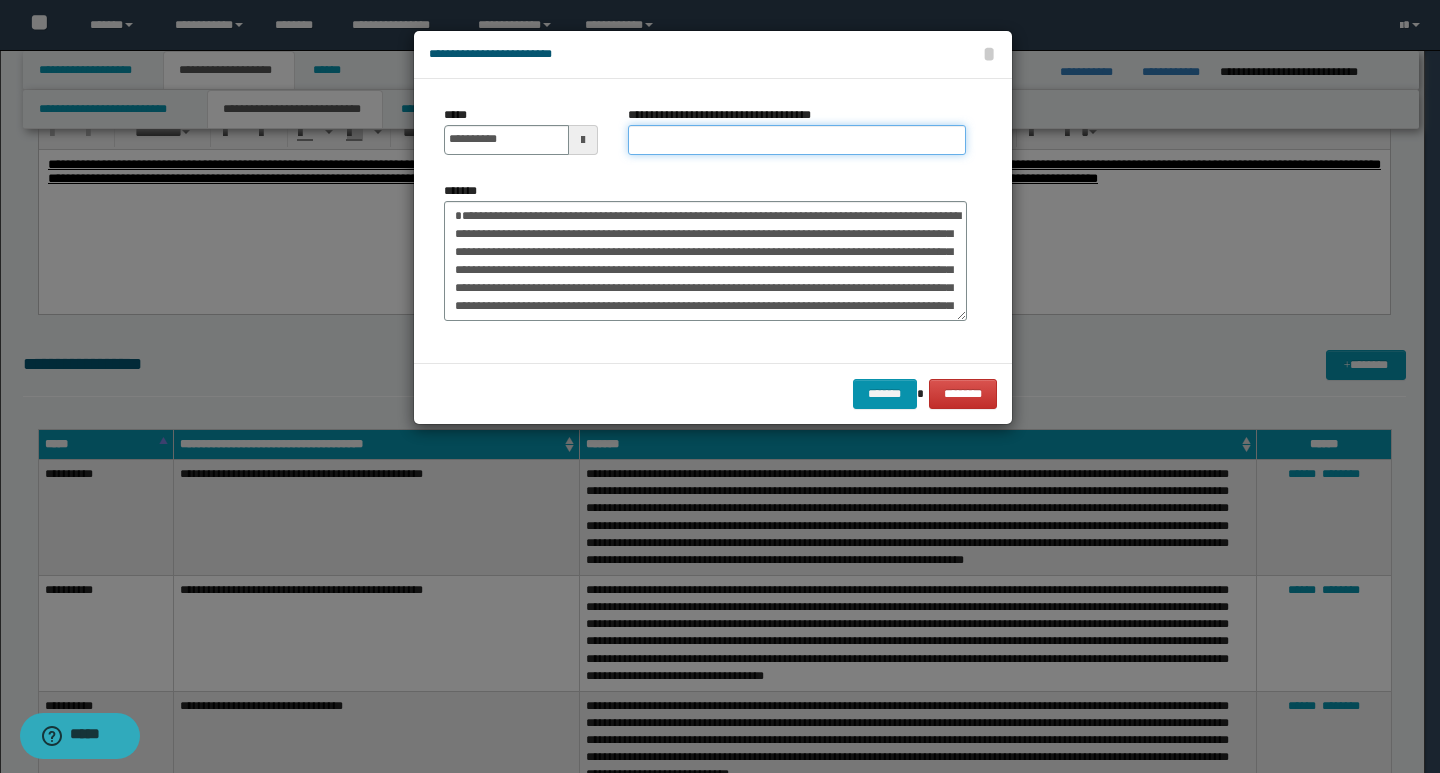 click on "**********" at bounding box center (797, 140) 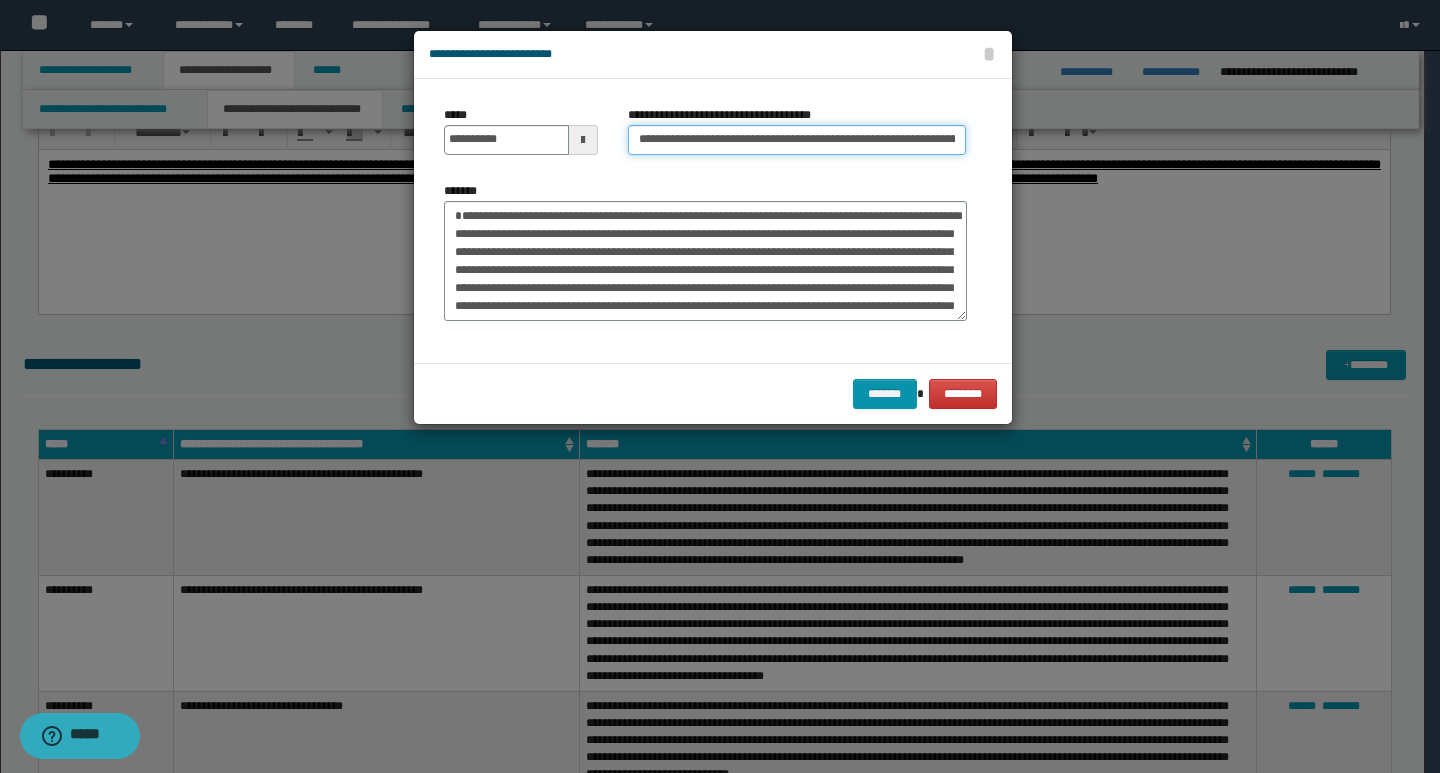 scroll, scrollTop: 0, scrollLeft: 72, axis: horizontal 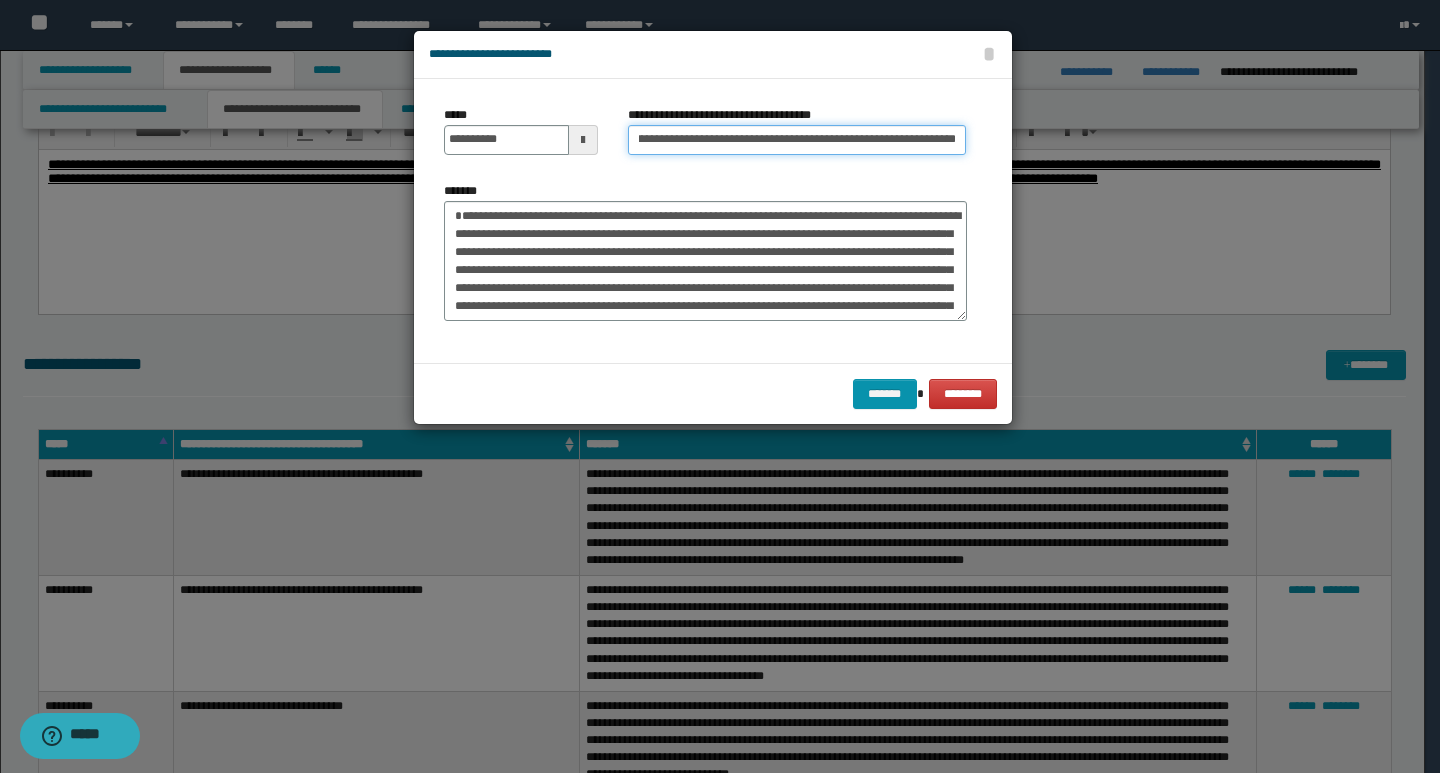 type on "**********" 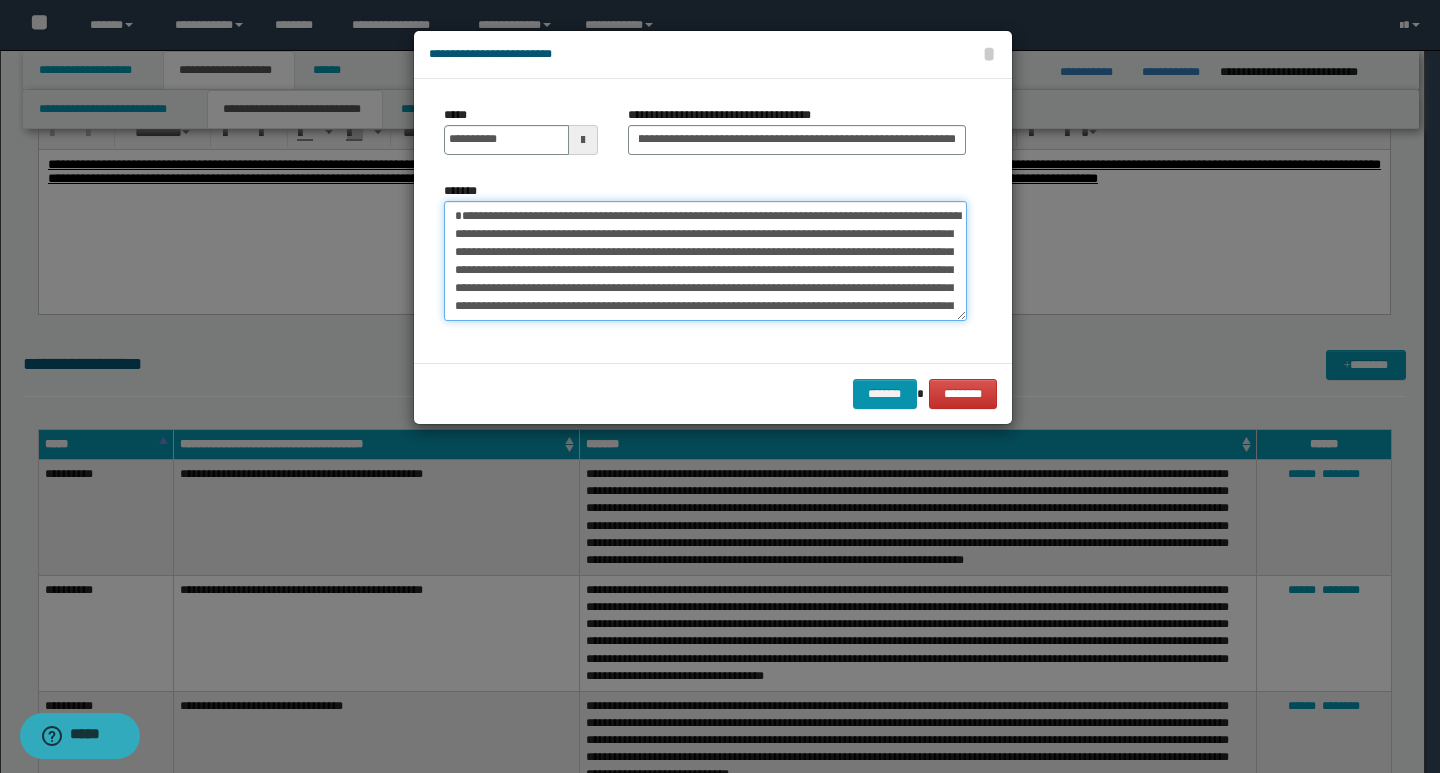 click on "*******" at bounding box center (705, 261) 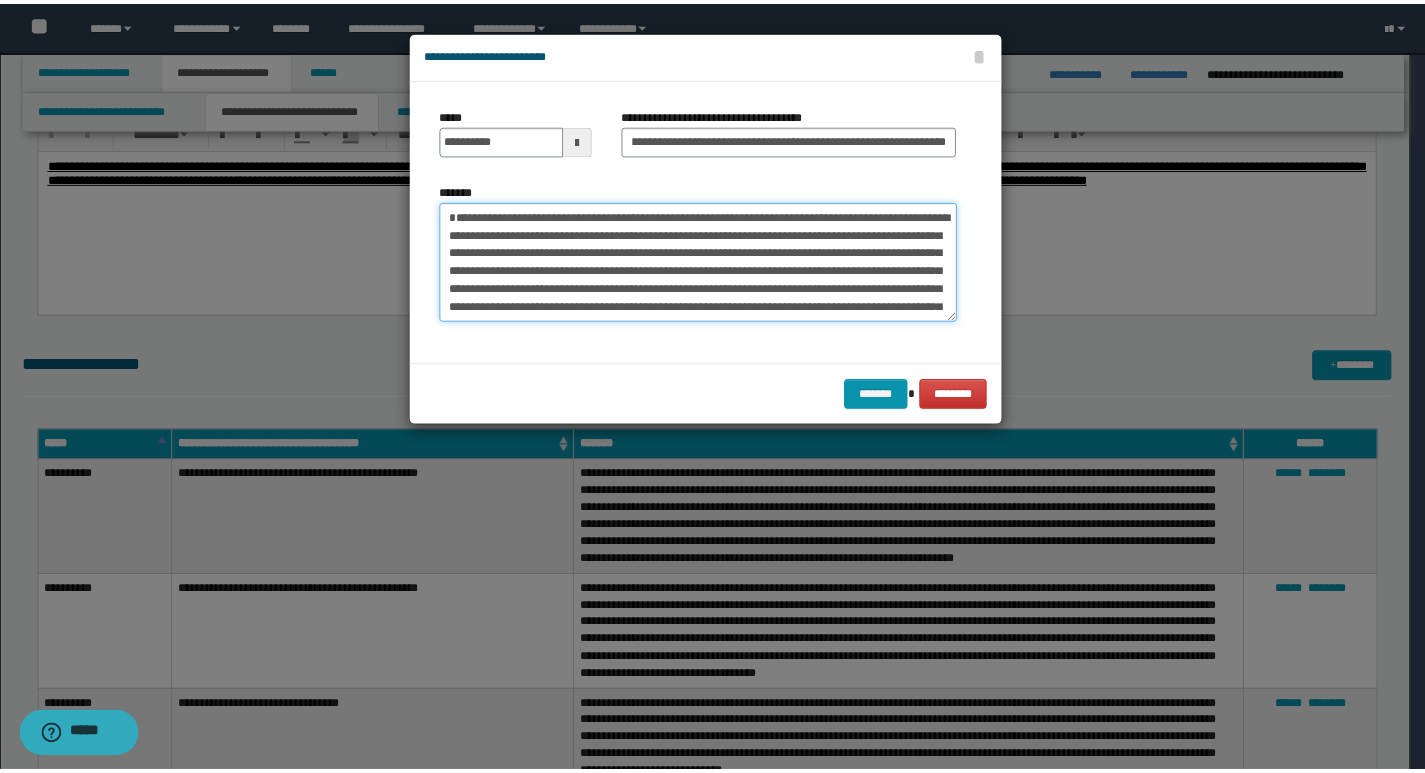 scroll, scrollTop: 0, scrollLeft: 0, axis: both 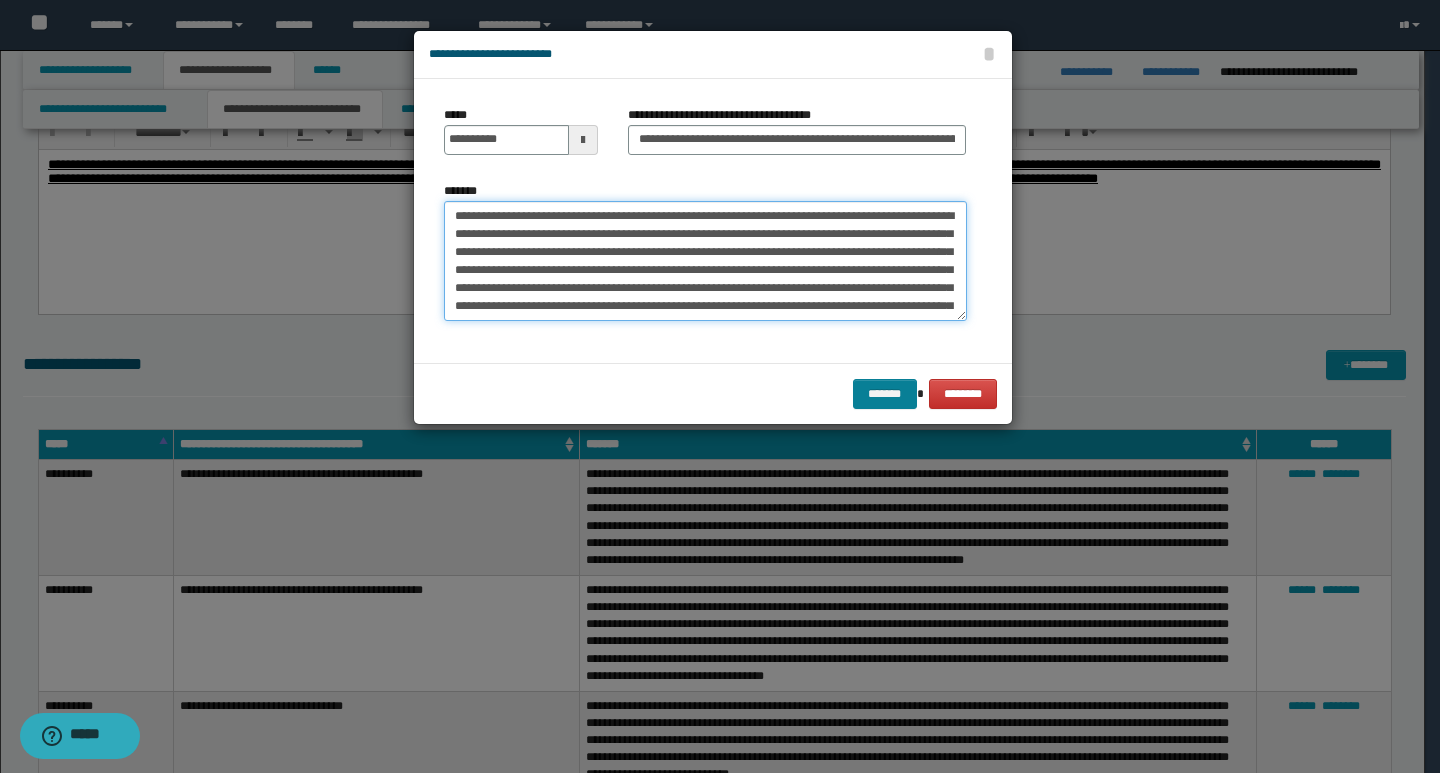 type on "**********" 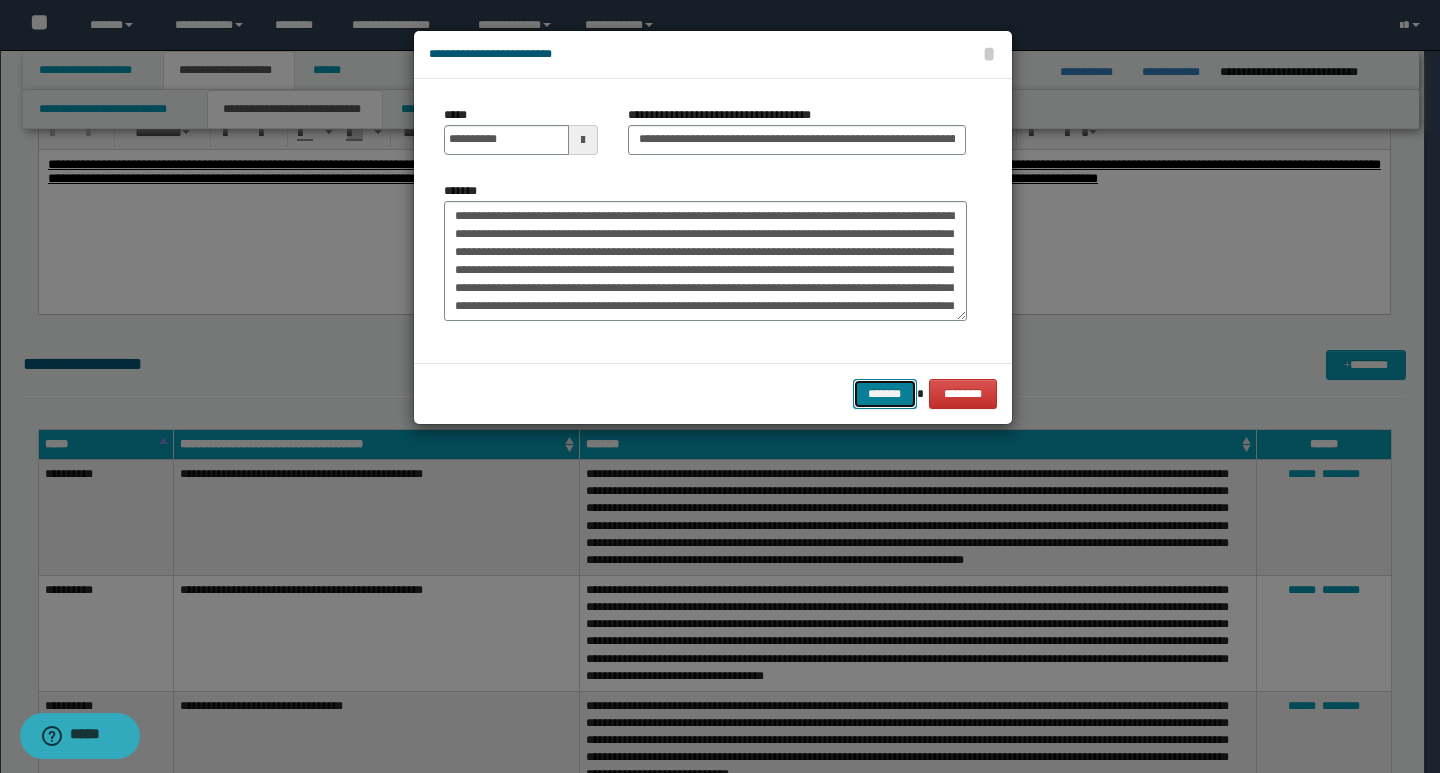 click on "*******" at bounding box center (885, 394) 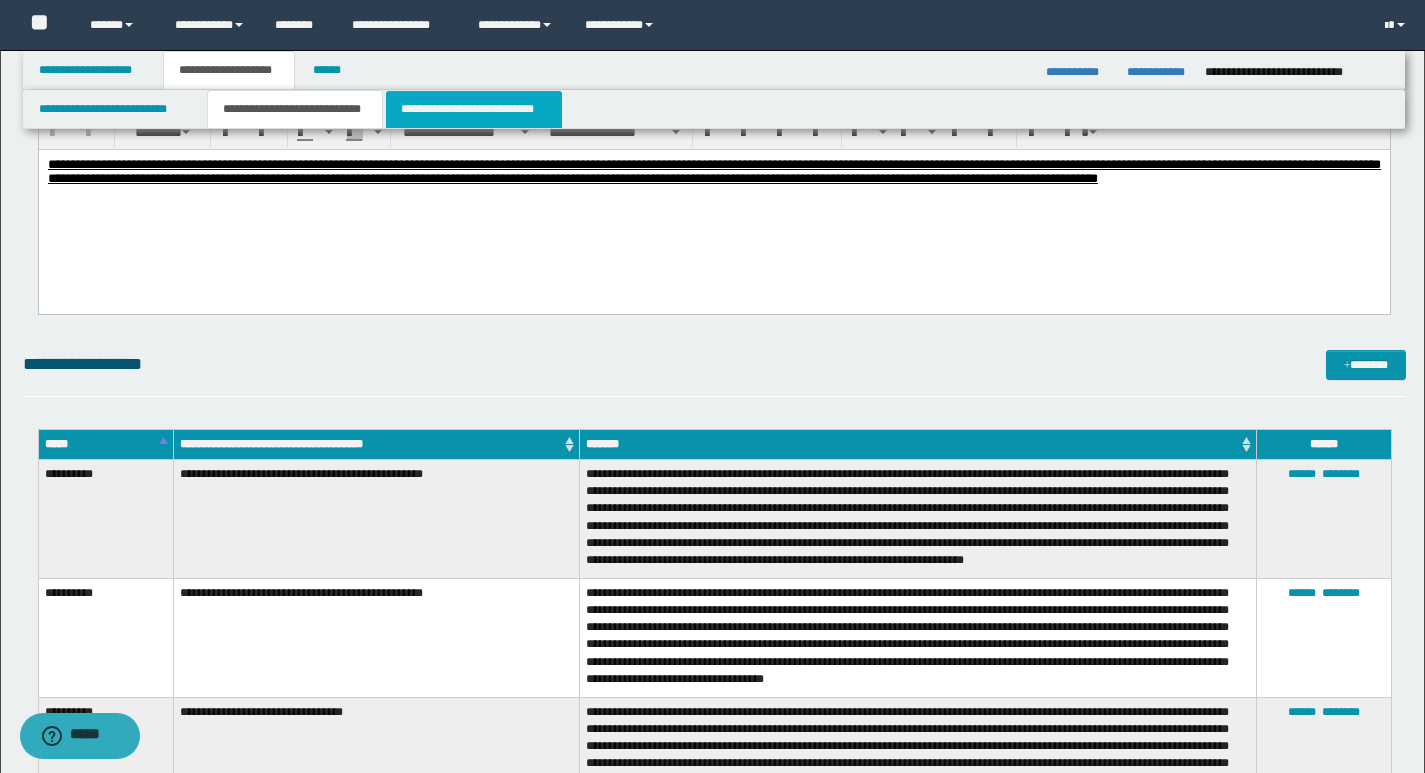 click on "**********" at bounding box center (474, 109) 